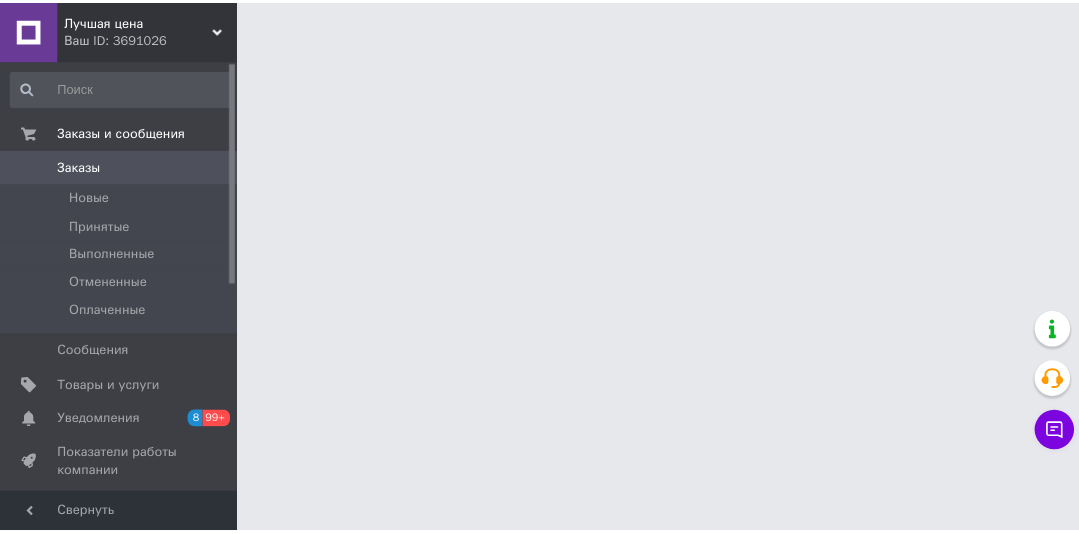 scroll, scrollTop: 0, scrollLeft: 0, axis: both 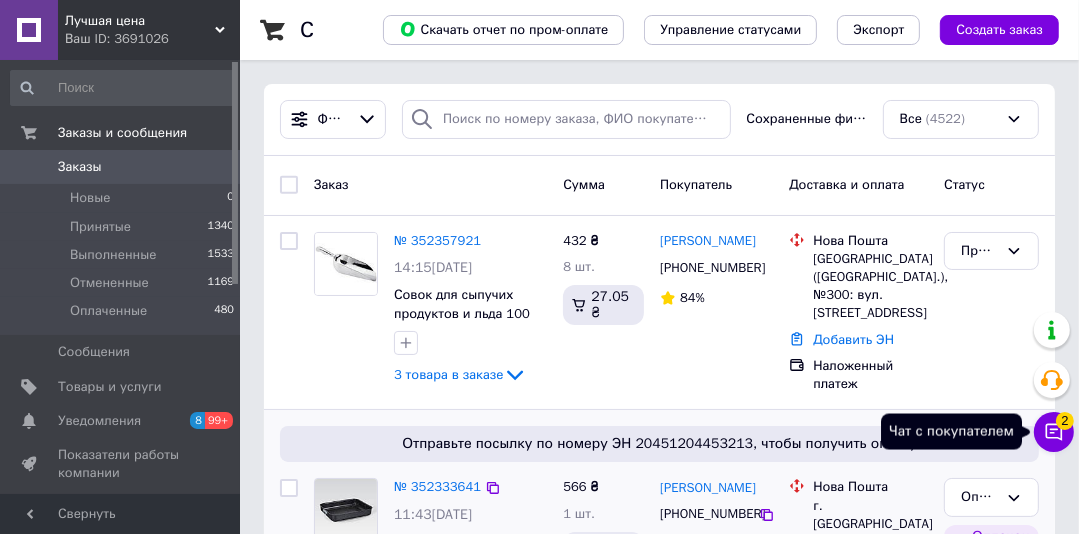 click 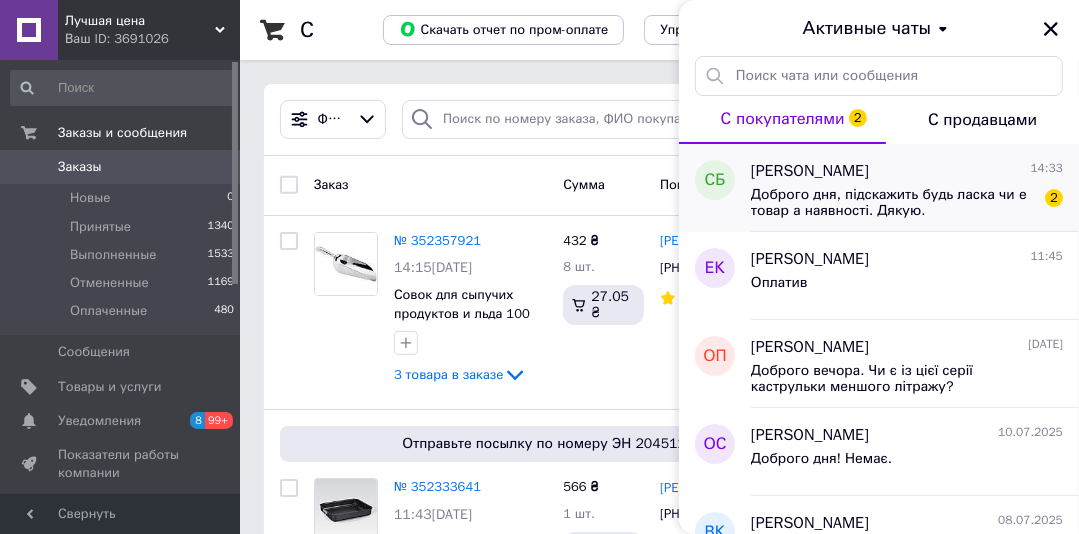 click on "Светлана Бурдина" at bounding box center (810, 171) 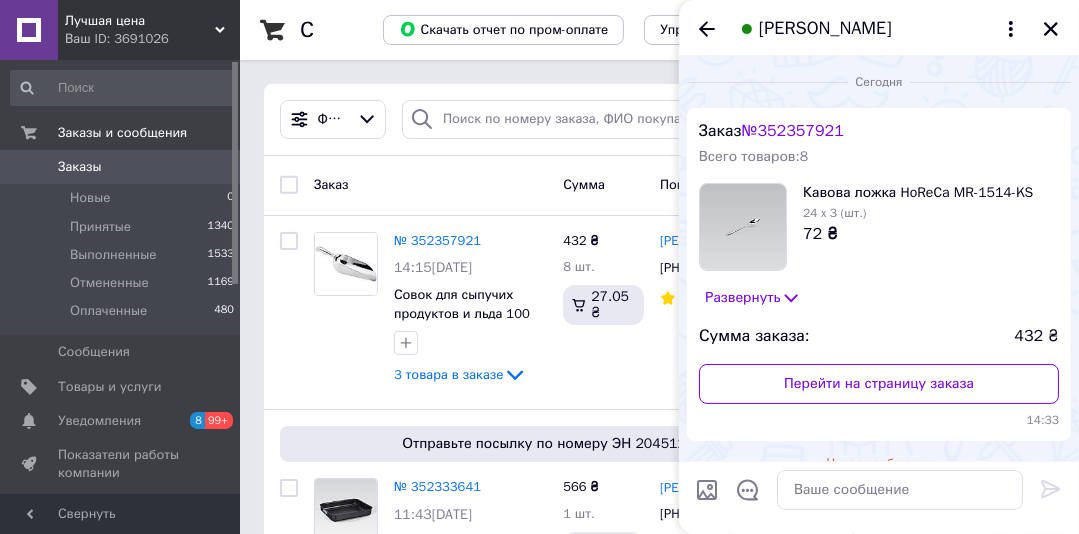 scroll, scrollTop: 191, scrollLeft: 0, axis: vertical 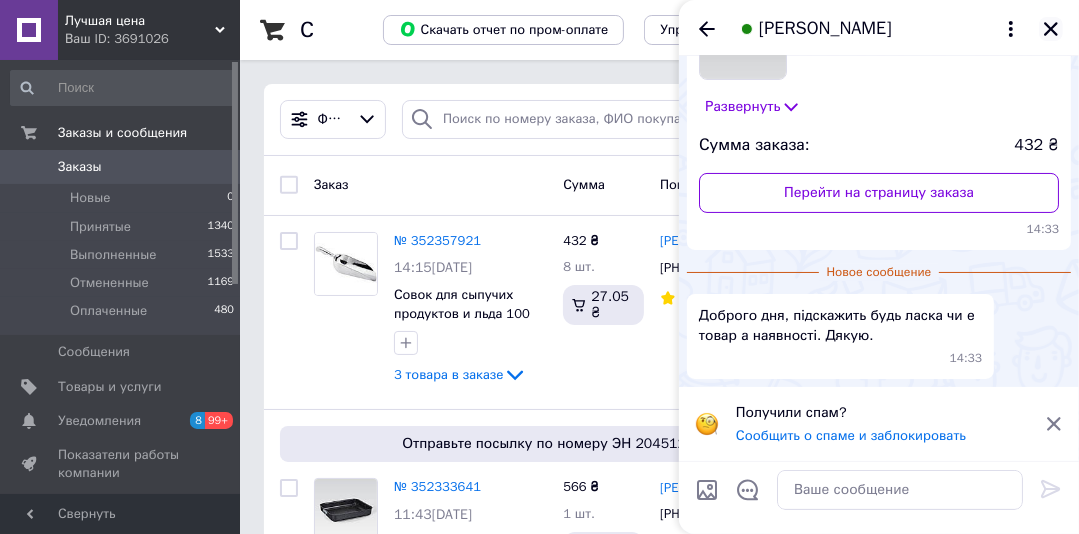 click 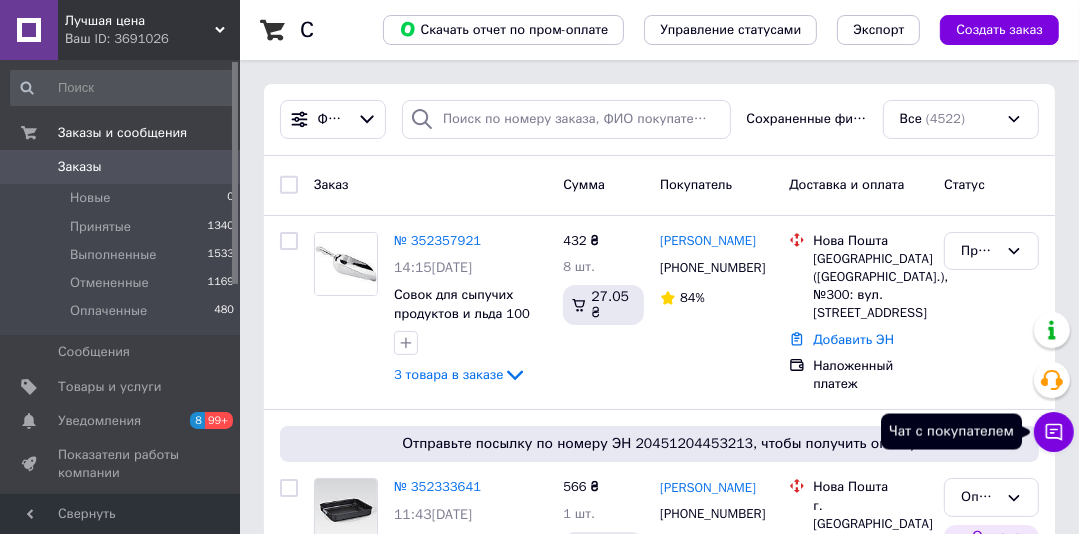 click 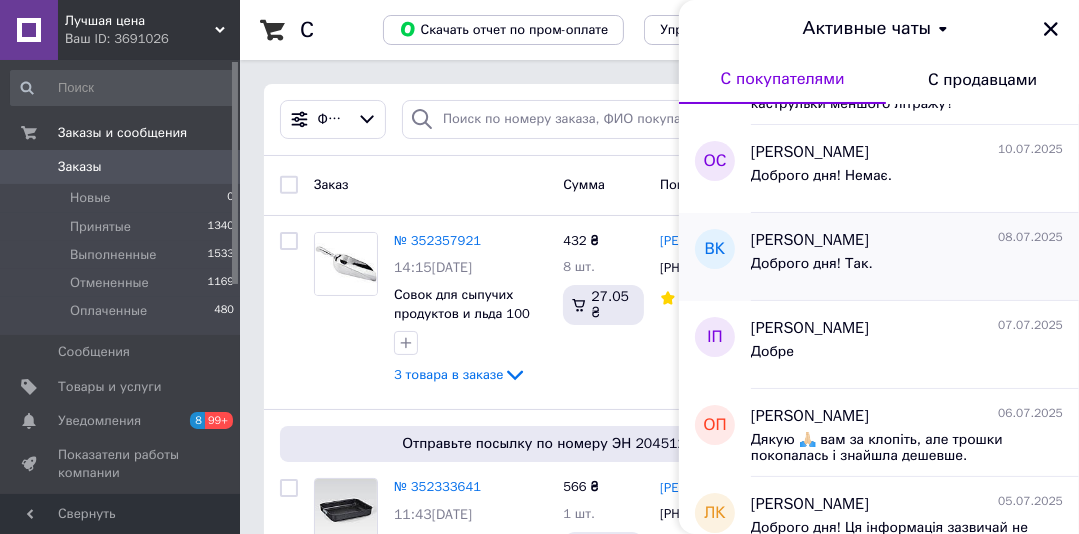 scroll, scrollTop: 240, scrollLeft: 0, axis: vertical 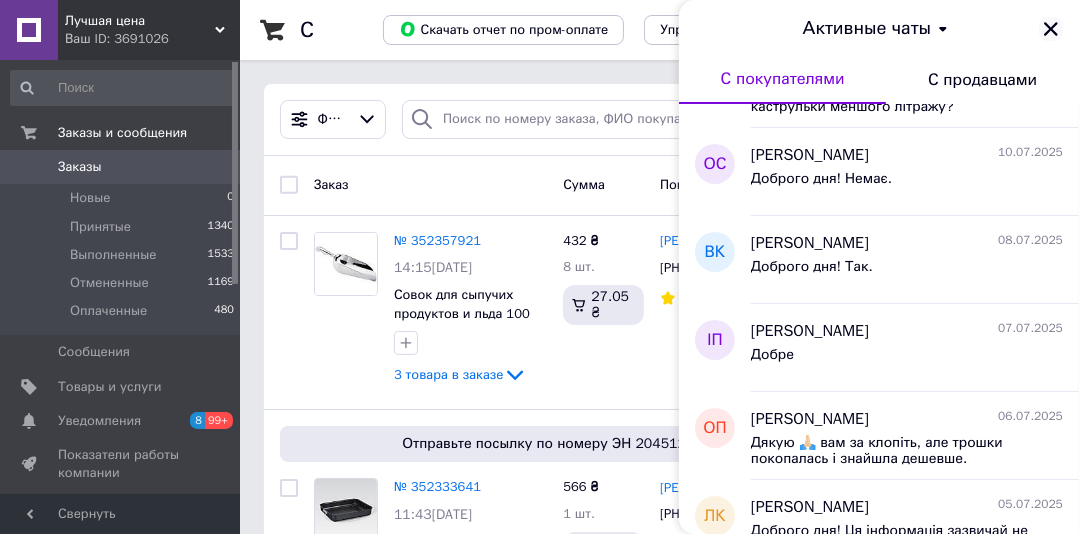 click 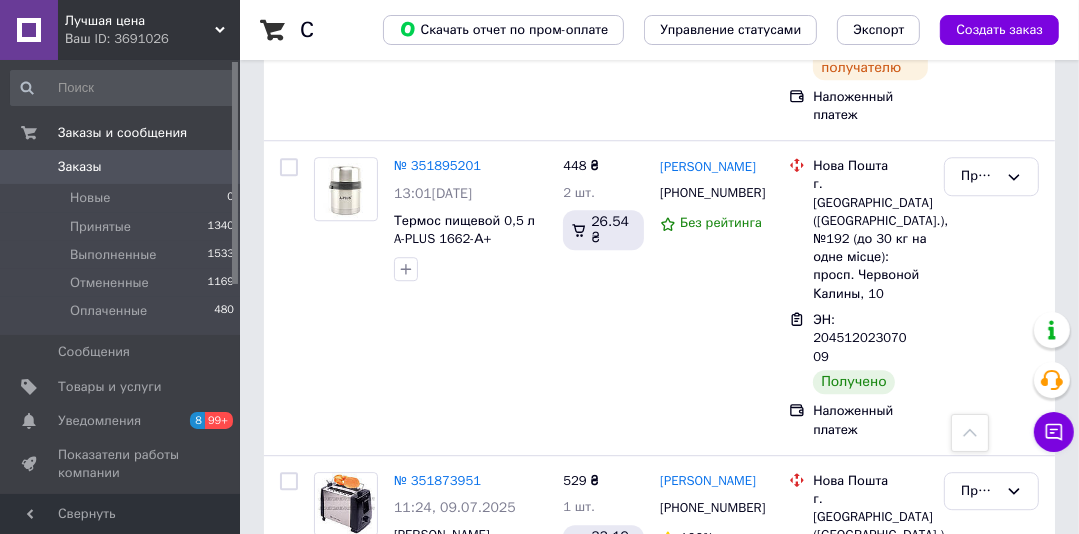 scroll, scrollTop: 3885, scrollLeft: 0, axis: vertical 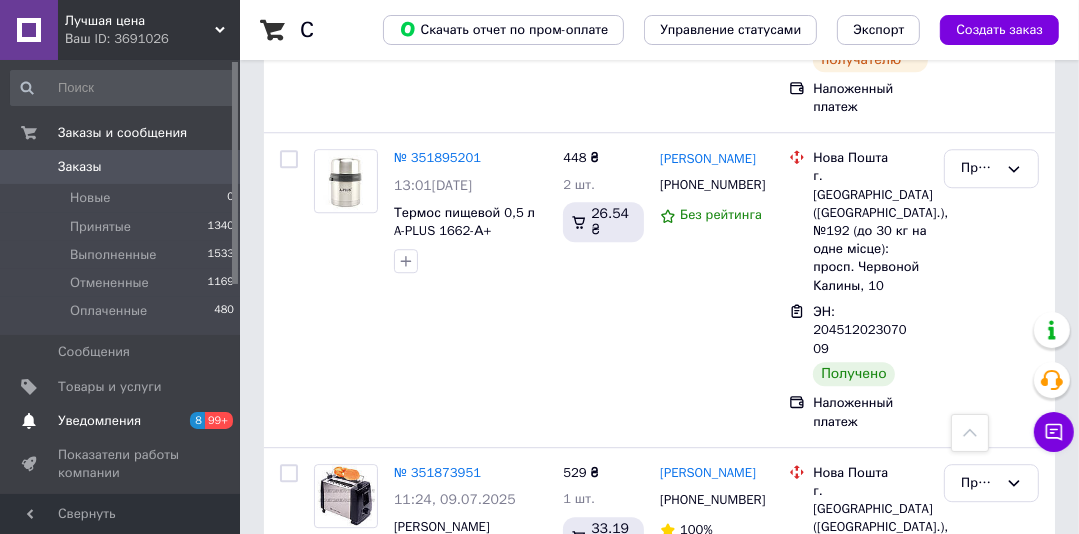 click on "Уведомления" at bounding box center [99, 421] 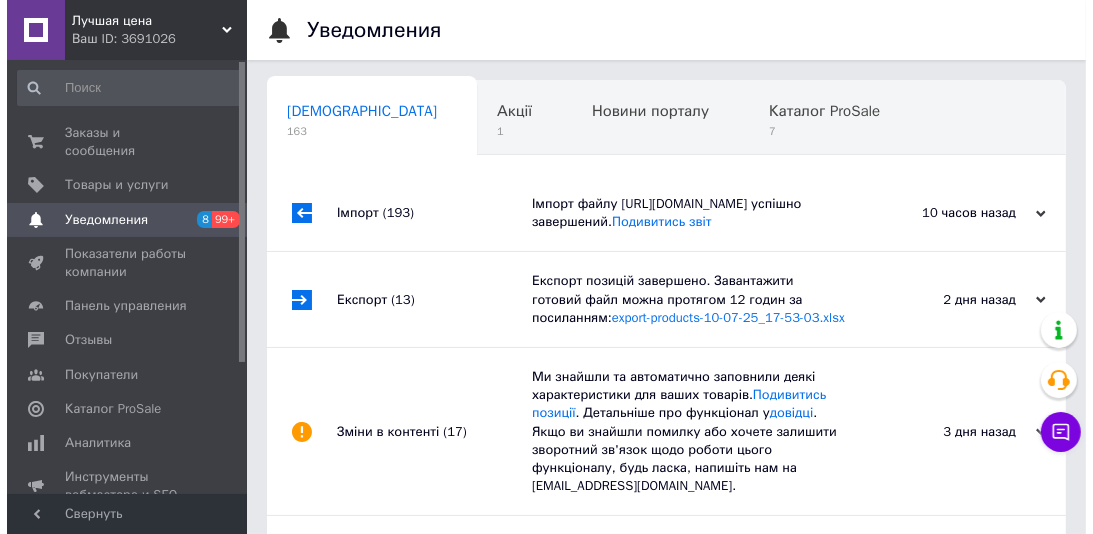scroll, scrollTop: 0, scrollLeft: 9, axis: horizontal 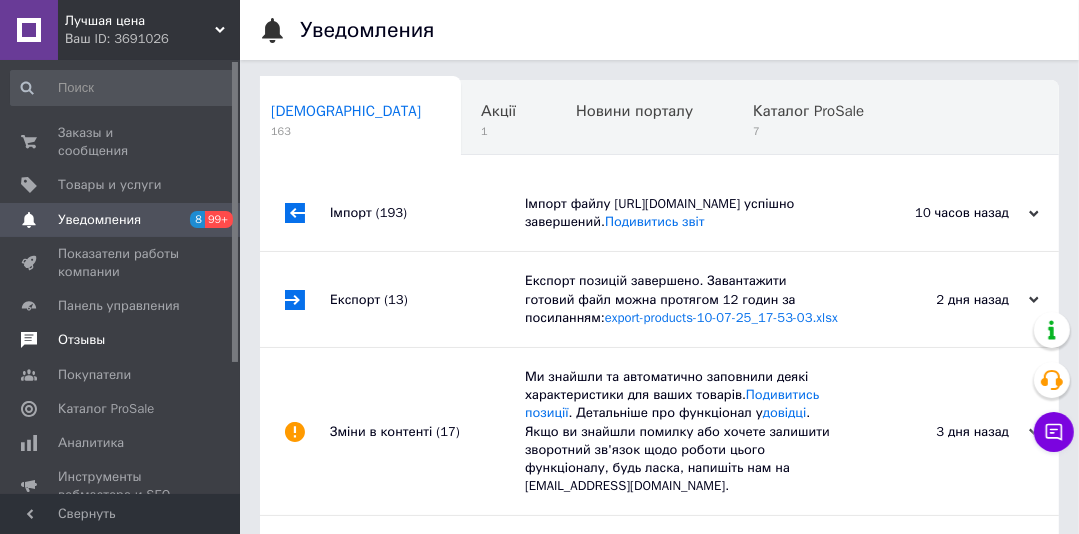 click on "Отзывы" at bounding box center [81, 340] 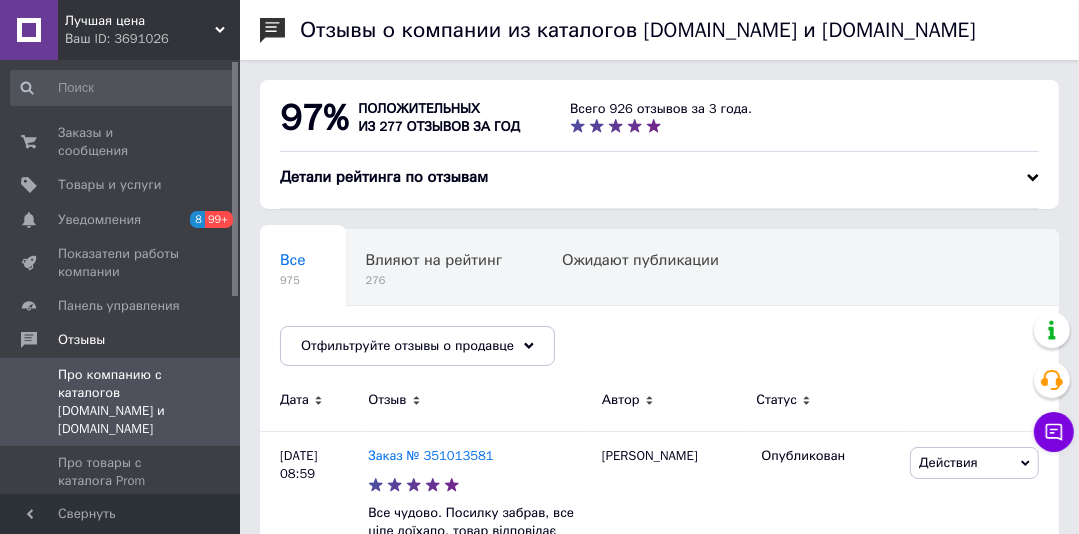 click on "Заказы и сообщения" at bounding box center [121, 142] 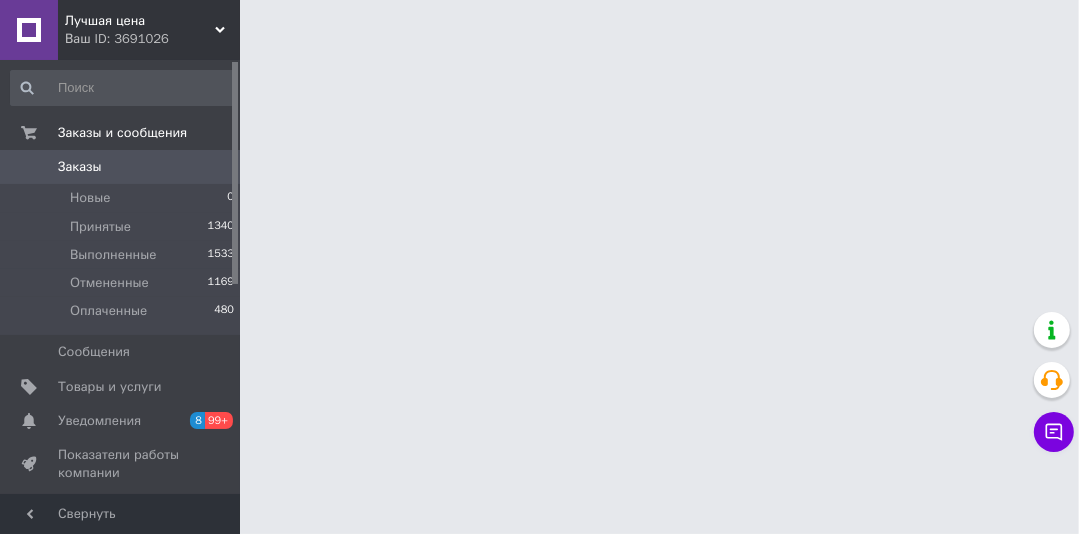 click on "Лучшая цена" at bounding box center [140, 21] 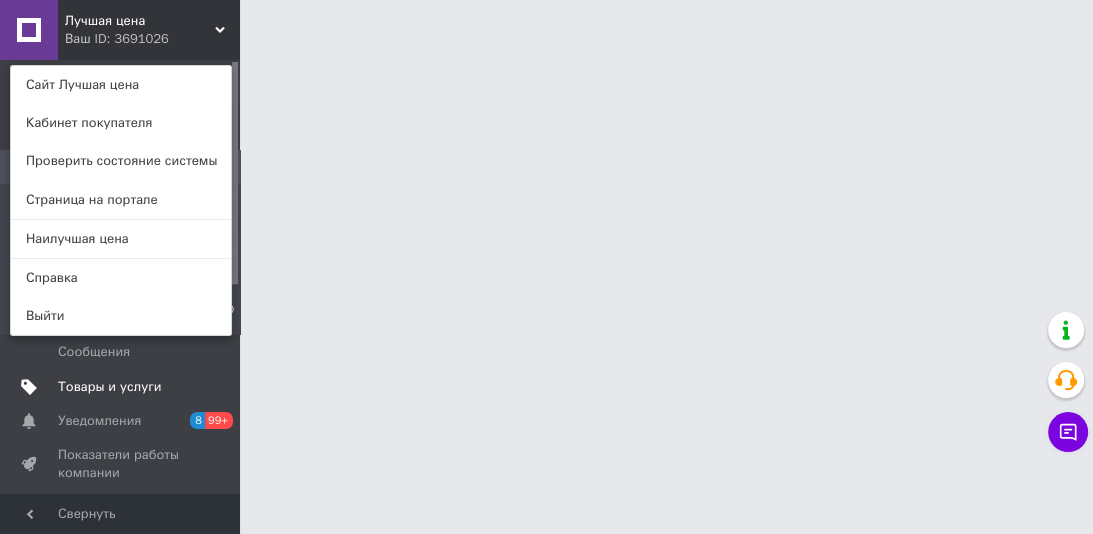 click on "Наилучшая цена" at bounding box center (121, 239) 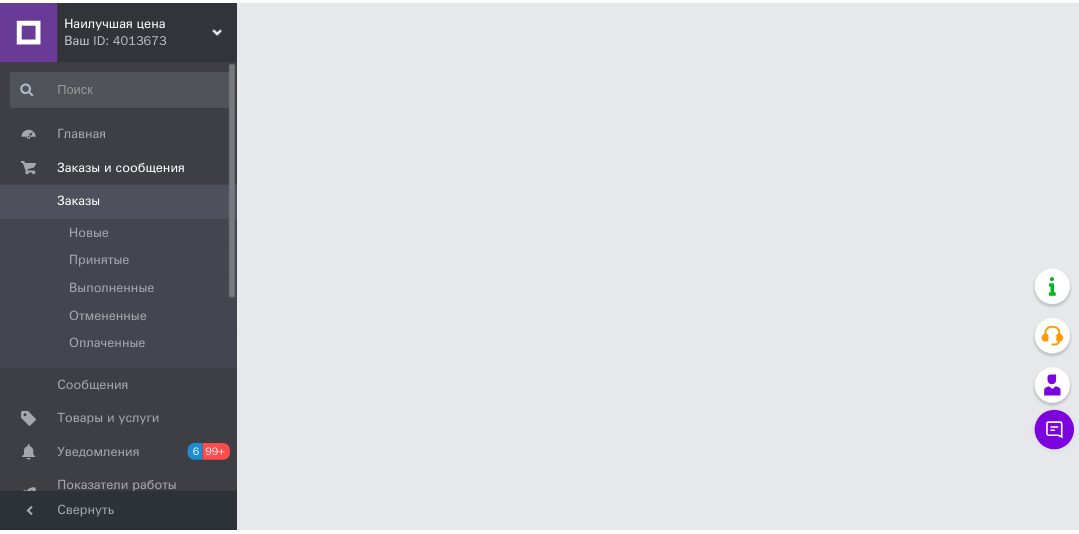 scroll, scrollTop: 0, scrollLeft: 0, axis: both 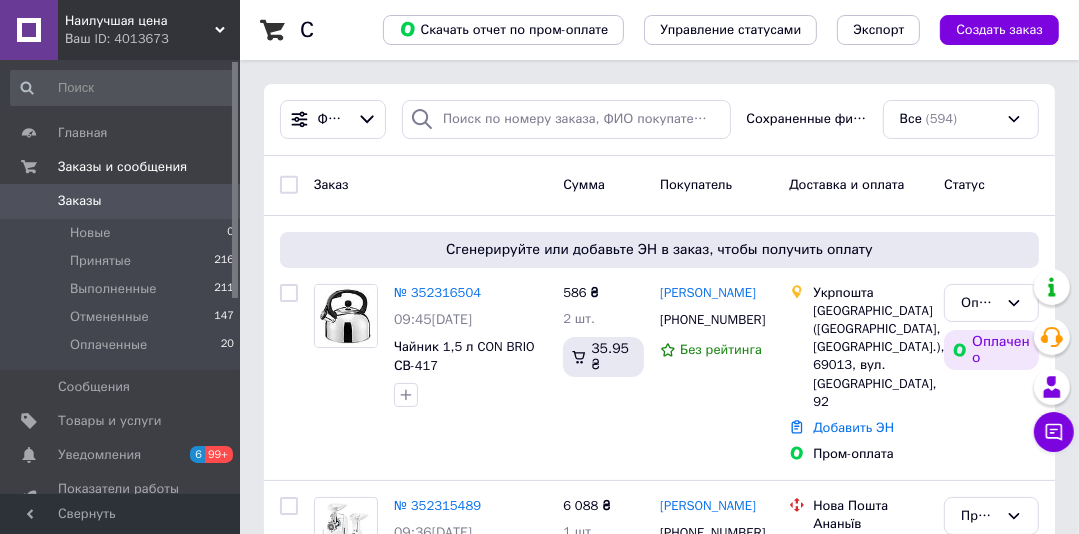 click on "Заказы" at bounding box center [80, 201] 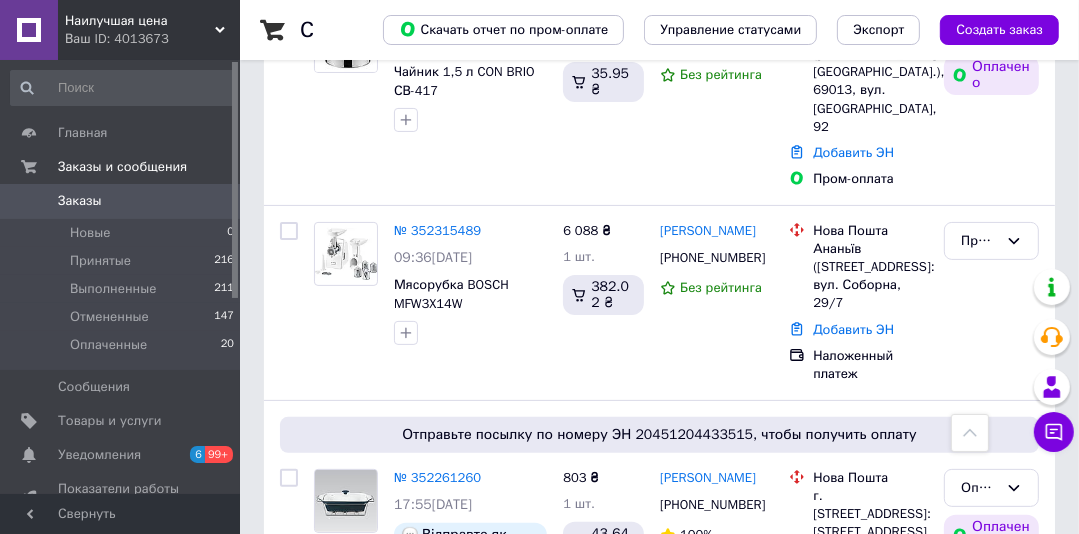 scroll, scrollTop: 291, scrollLeft: 0, axis: vertical 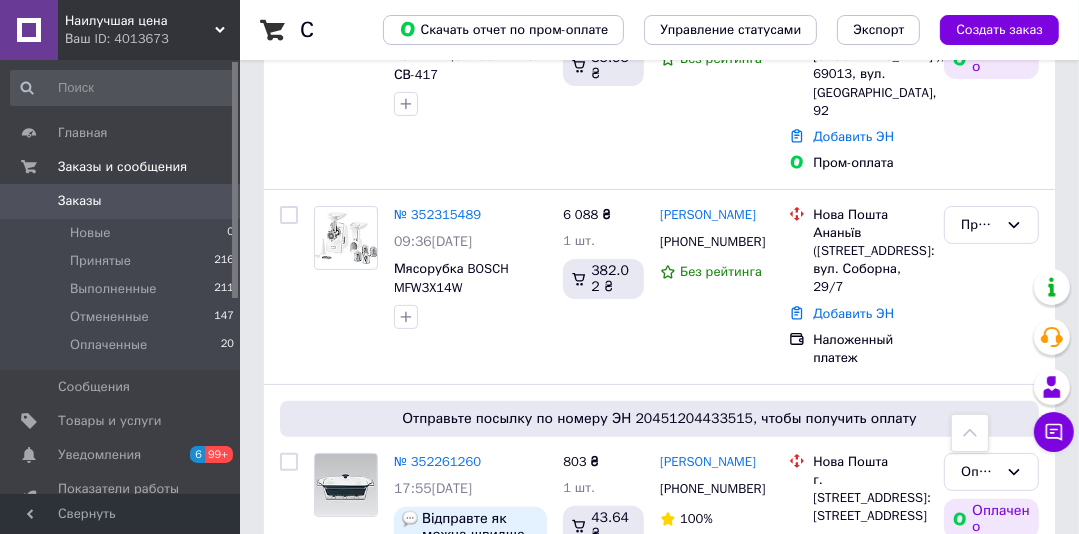 click on "Заказы" at bounding box center (80, 201) 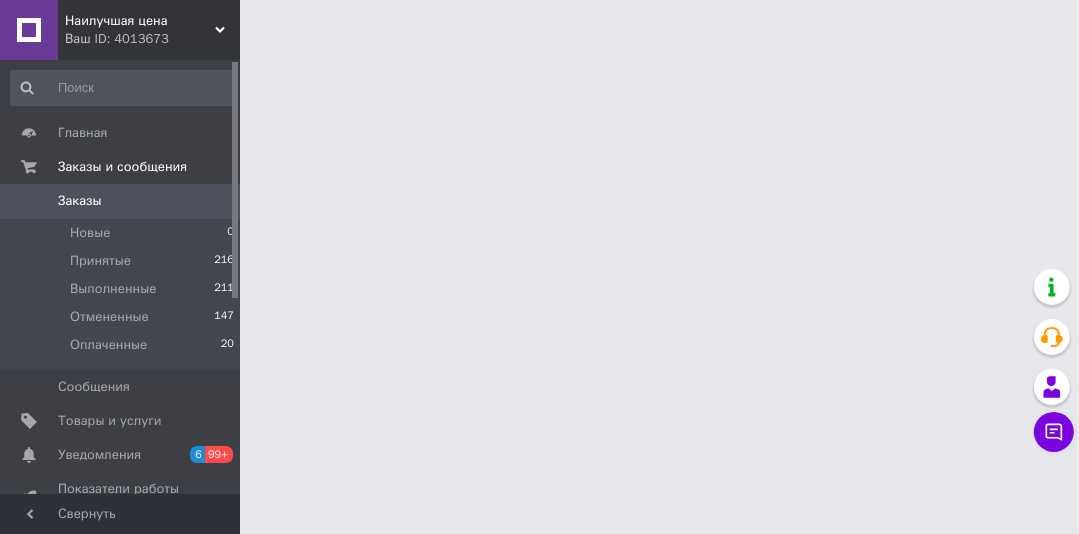scroll, scrollTop: 0, scrollLeft: 0, axis: both 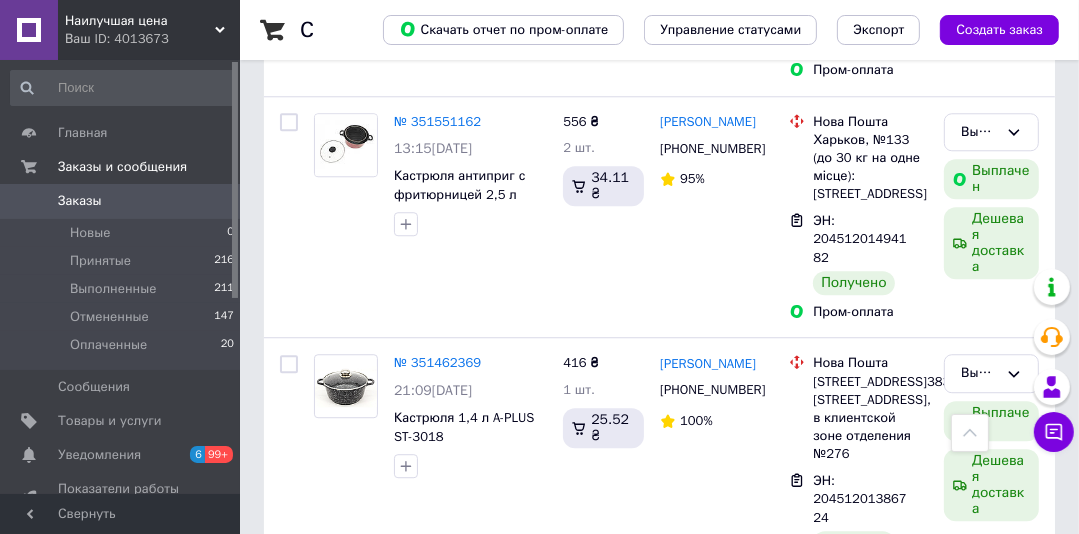 click on "Наилучшая цена" at bounding box center (140, 21) 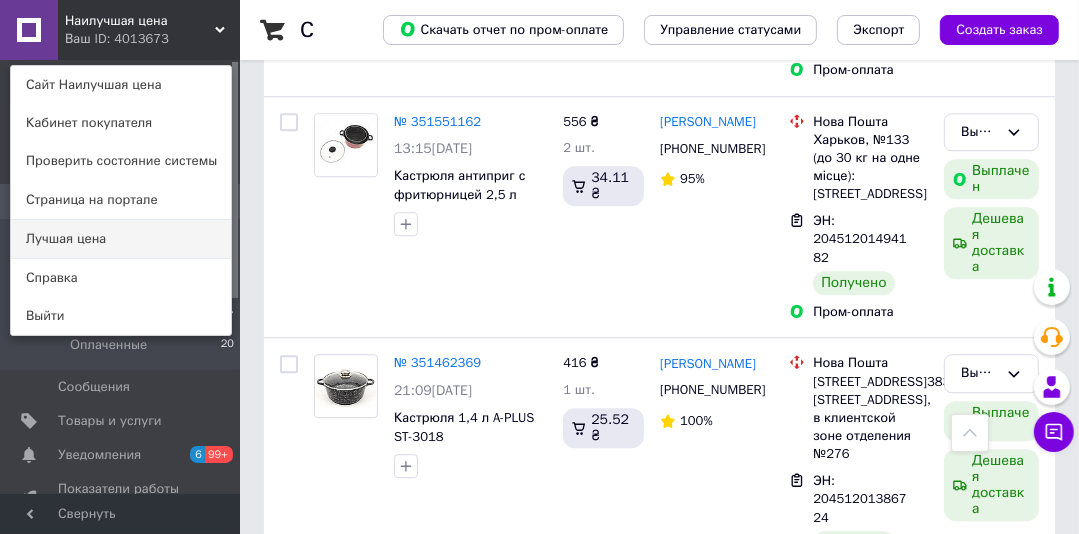 click on "Лучшая цена" at bounding box center [121, 239] 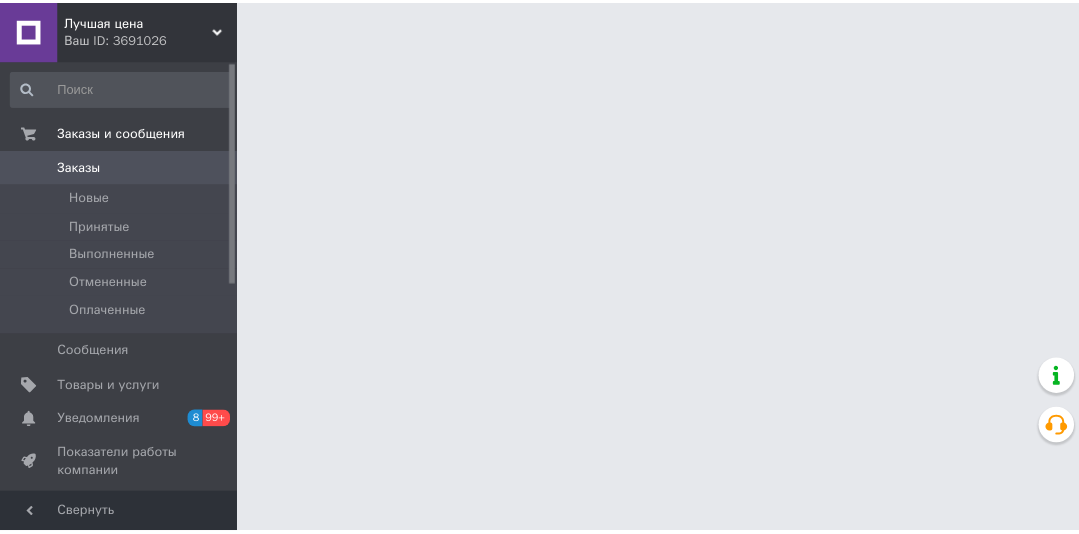scroll, scrollTop: 0, scrollLeft: 0, axis: both 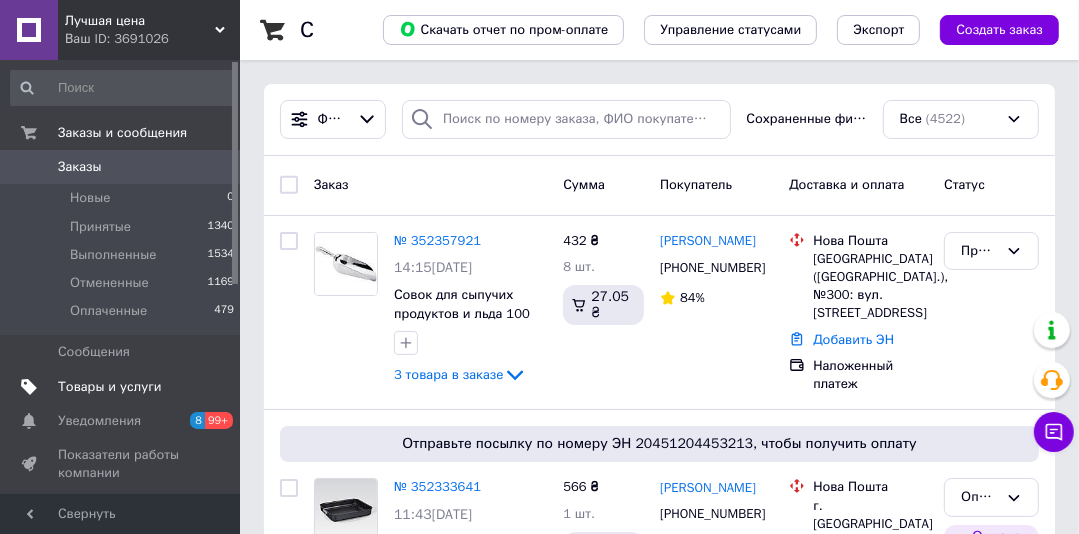 click on "Товары и услуги" at bounding box center (110, 387) 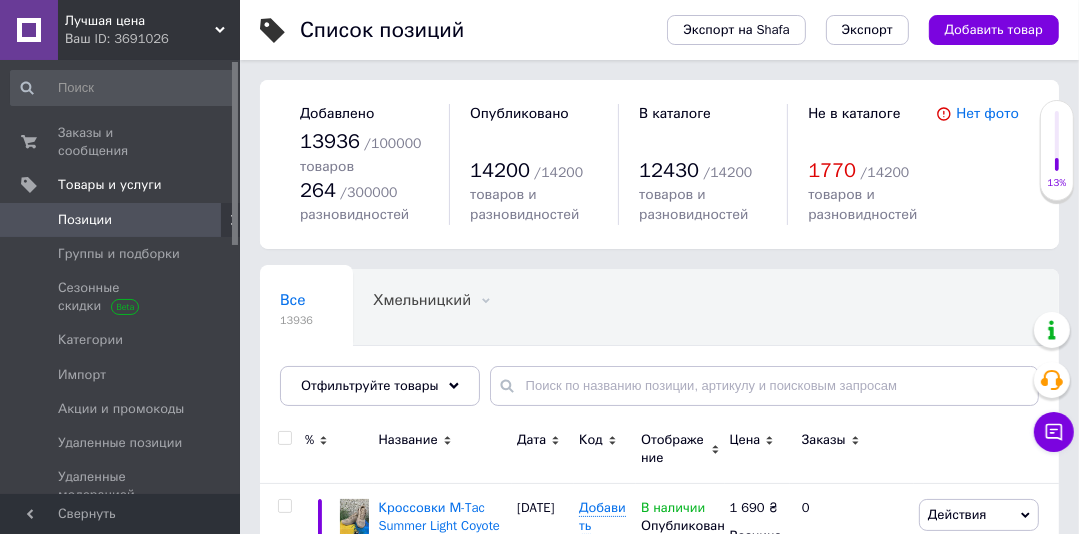 click on "Позиции" at bounding box center [85, 220] 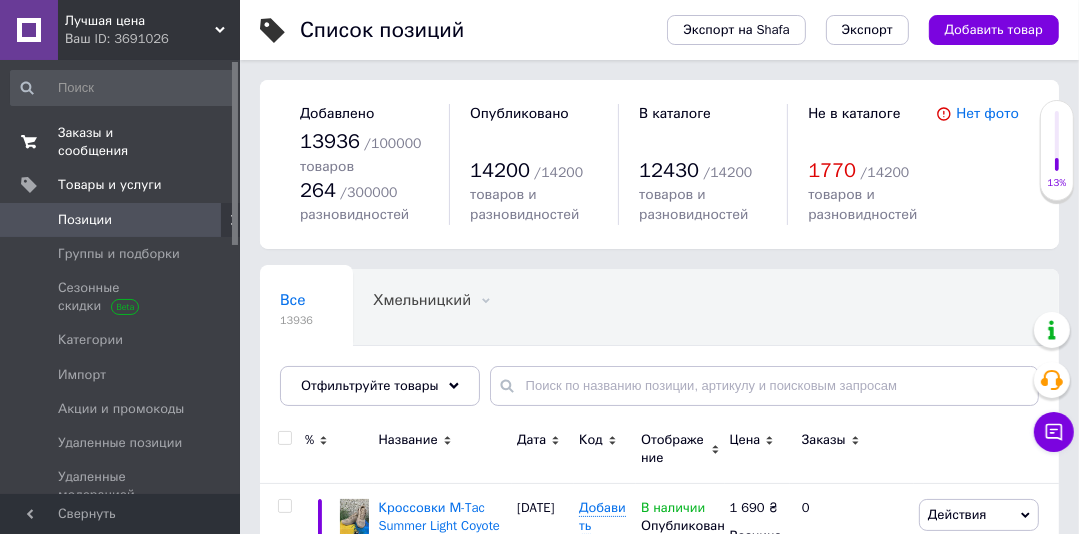 click on "Заказы и сообщения" at bounding box center [121, 142] 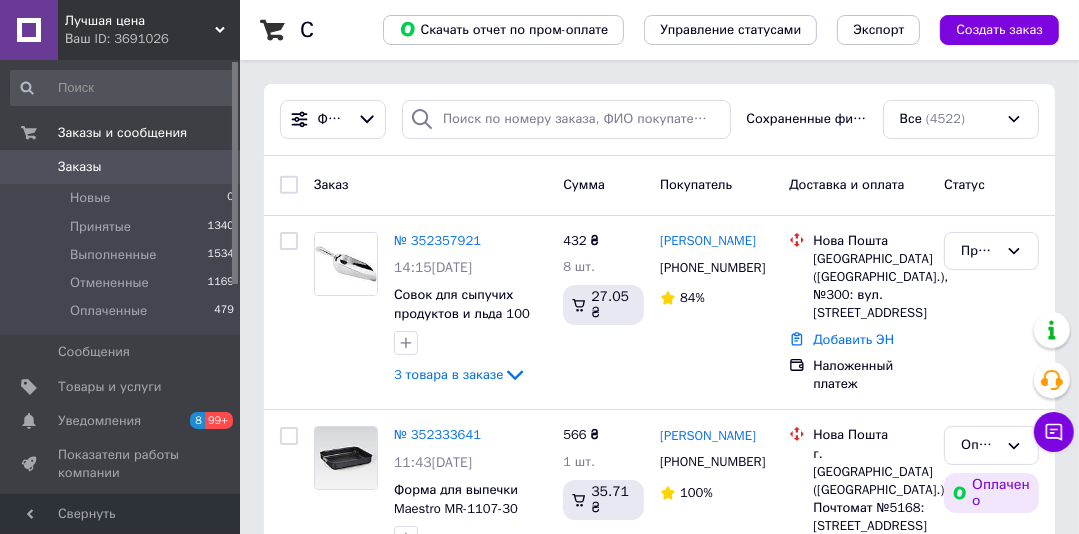 click on "Лучшая цена" at bounding box center (140, 21) 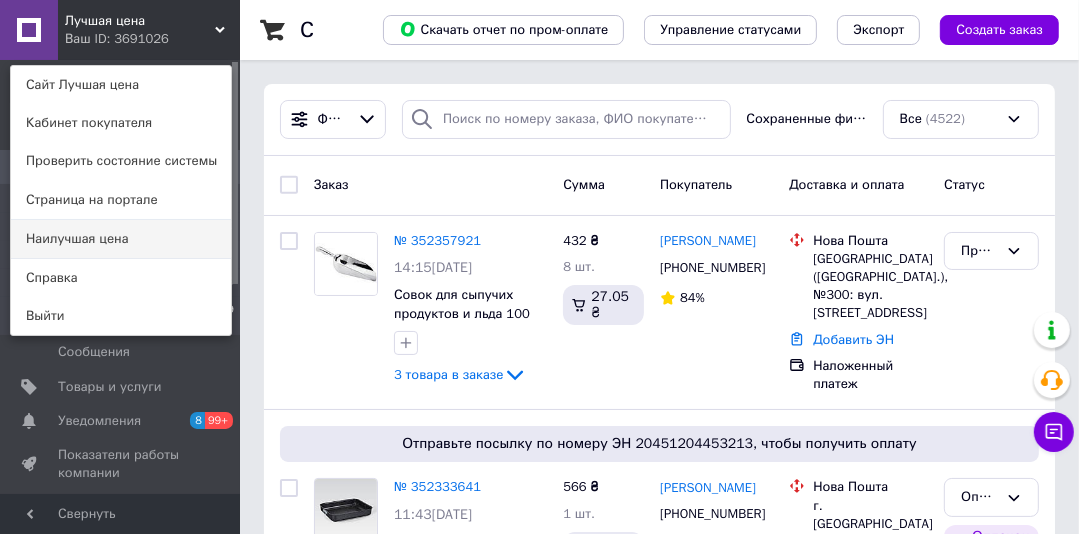 click on "Наилучшая цена" at bounding box center (121, 239) 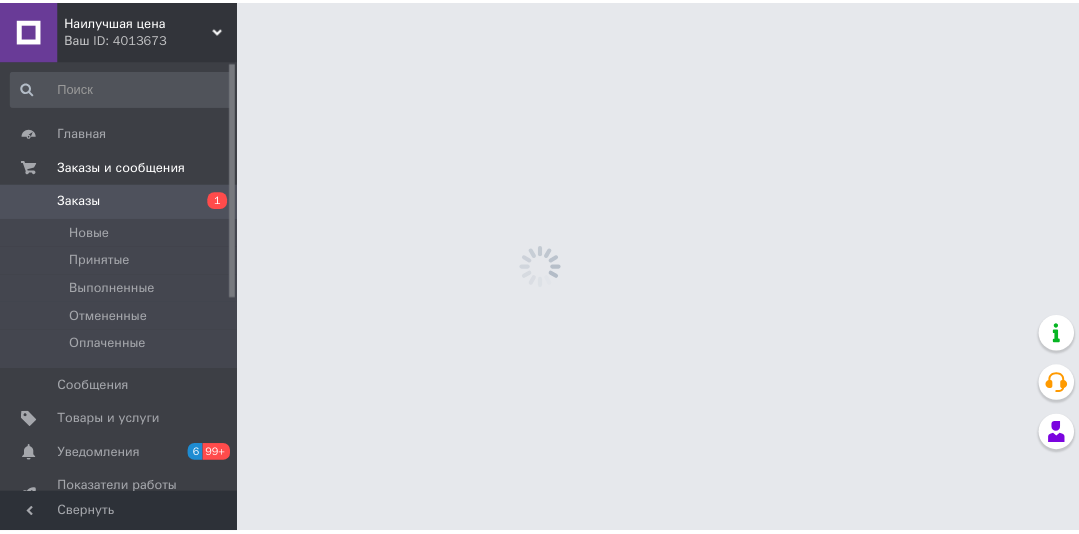 scroll, scrollTop: 0, scrollLeft: 0, axis: both 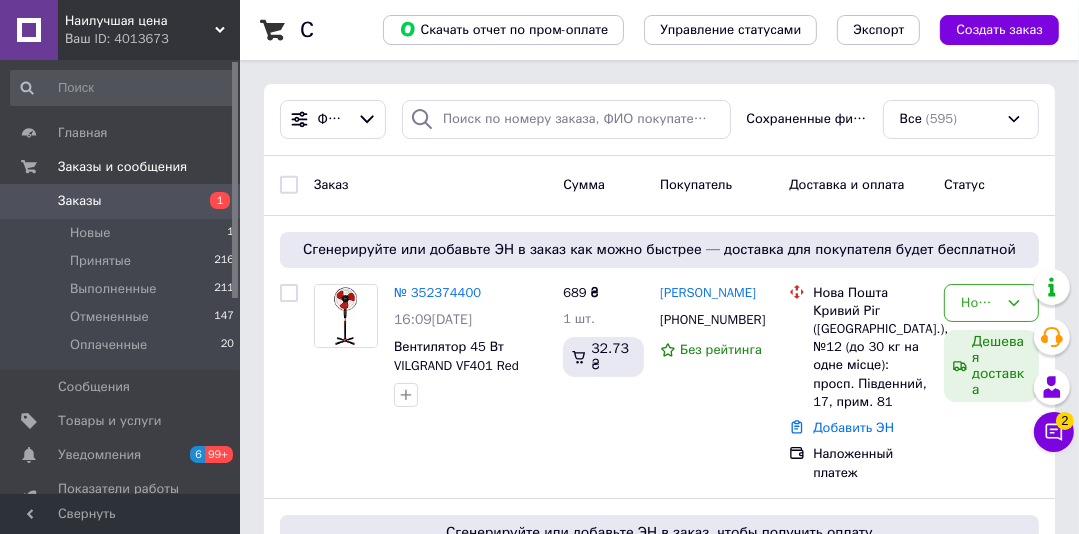 click 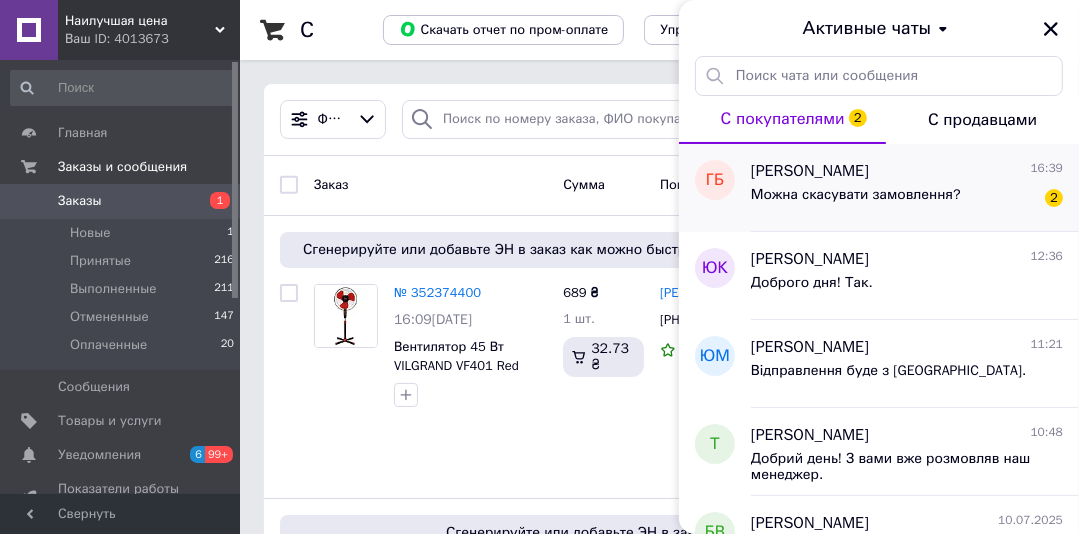 click on "Галина Бахуринська" at bounding box center (810, 171) 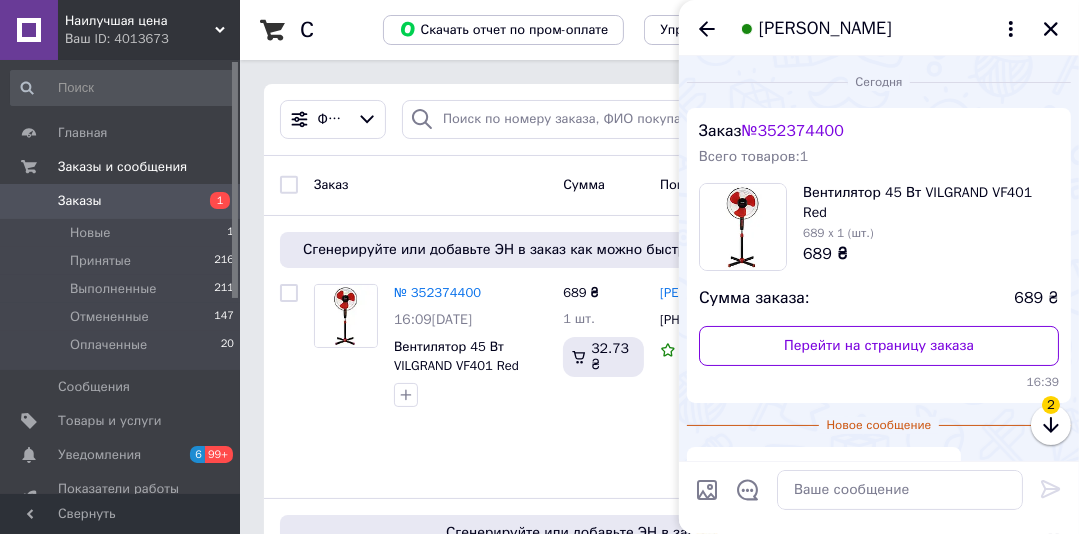 scroll, scrollTop: 112, scrollLeft: 0, axis: vertical 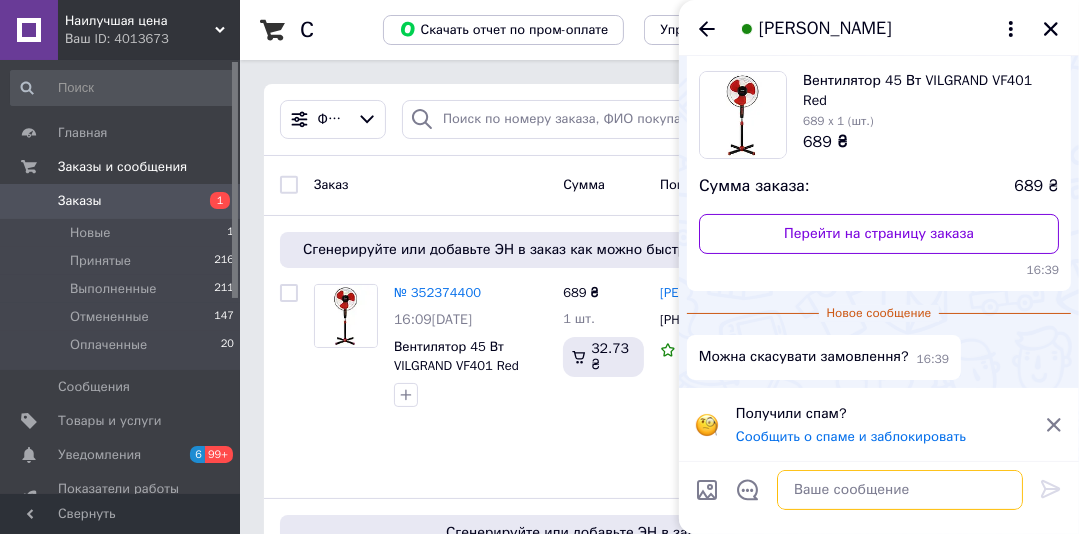 click at bounding box center (900, 490) 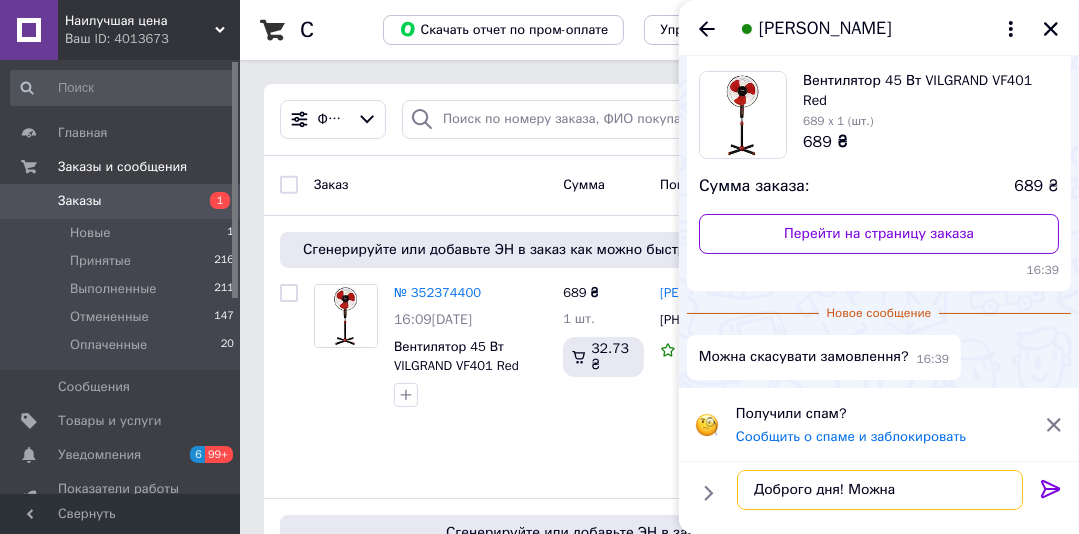 type on "Доброго дня! Можна." 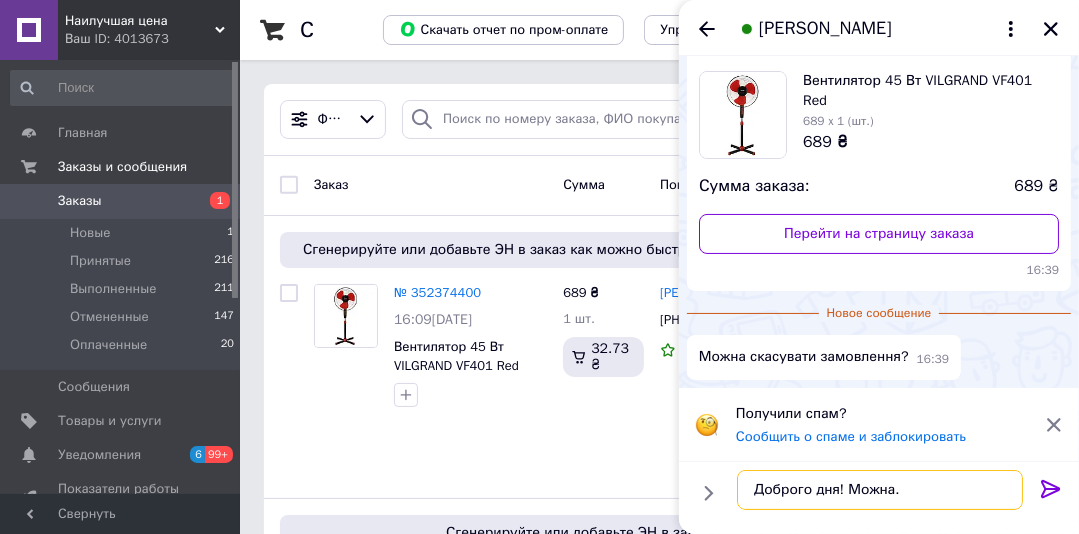 type 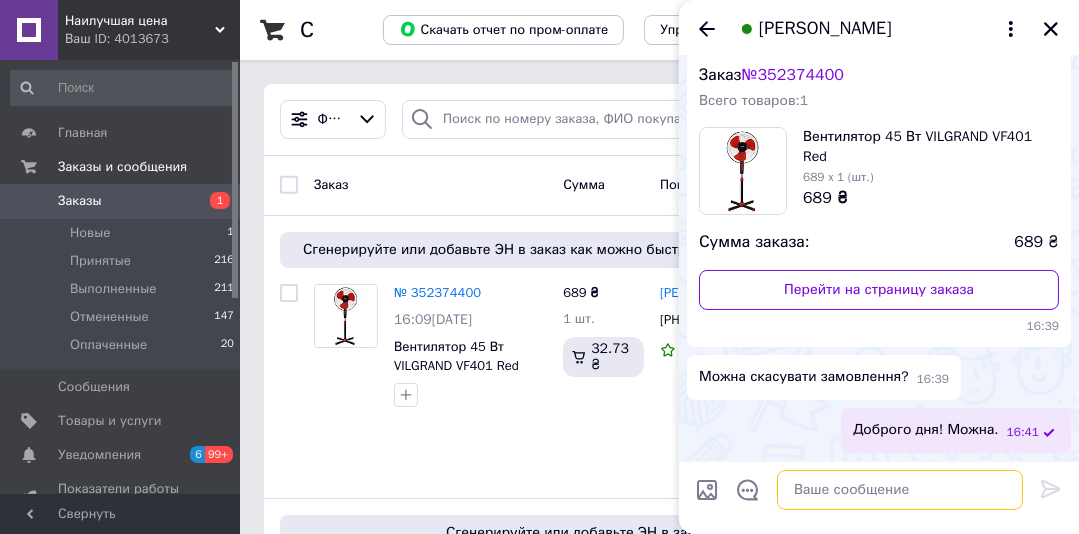 scroll, scrollTop: 56, scrollLeft: 0, axis: vertical 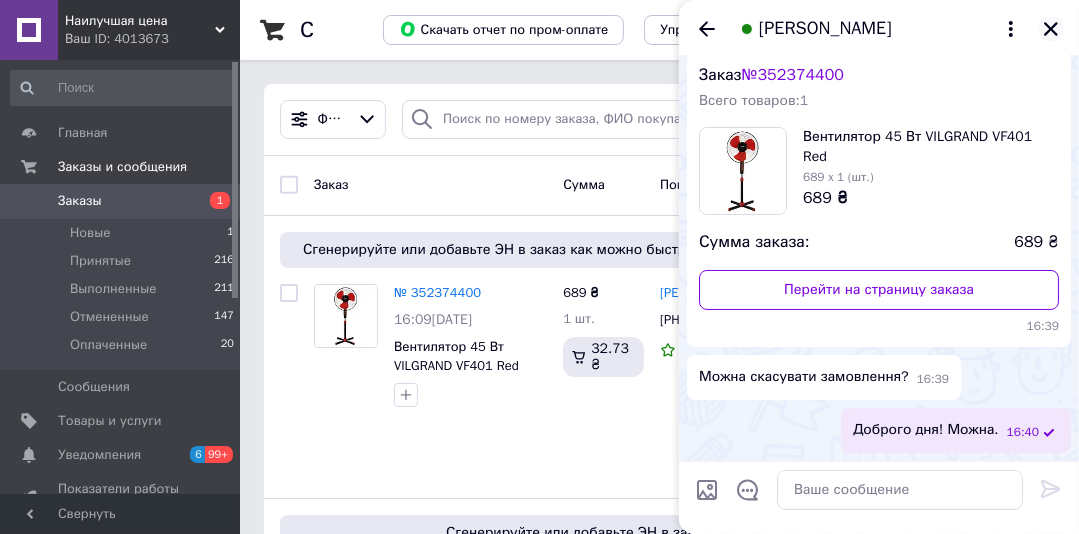 click 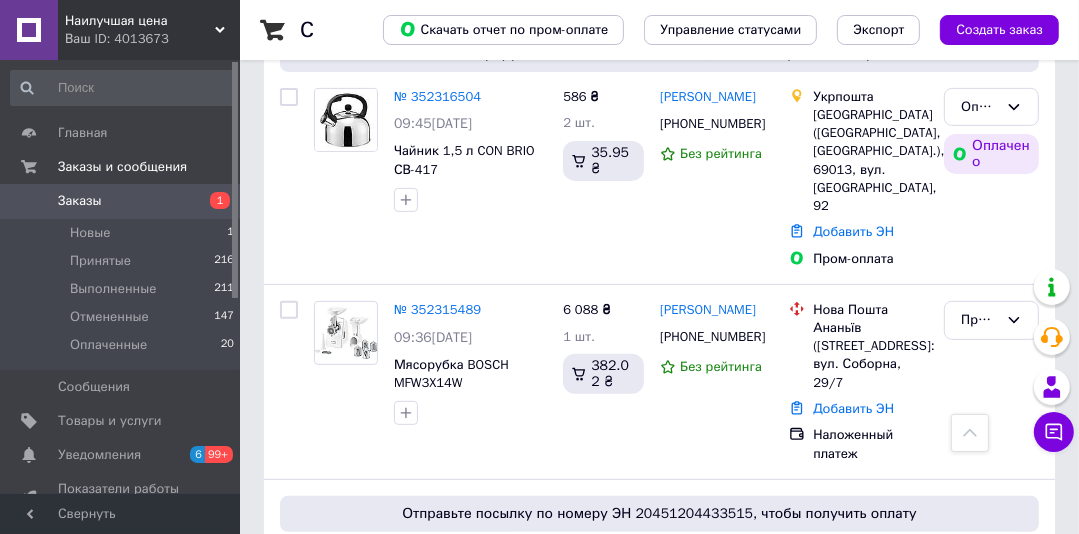scroll, scrollTop: 529, scrollLeft: 0, axis: vertical 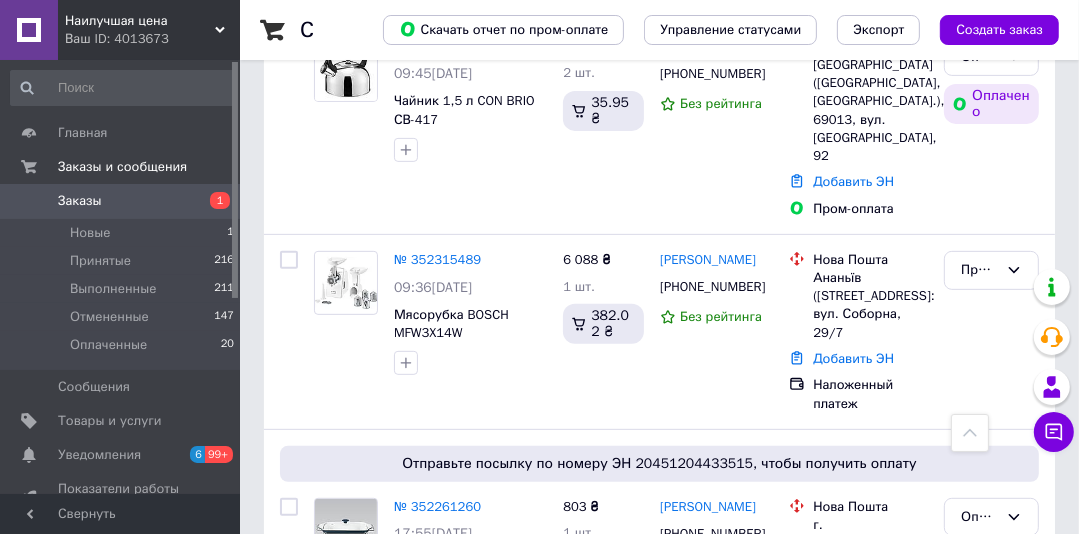 click on "Заказы" at bounding box center [80, 201] 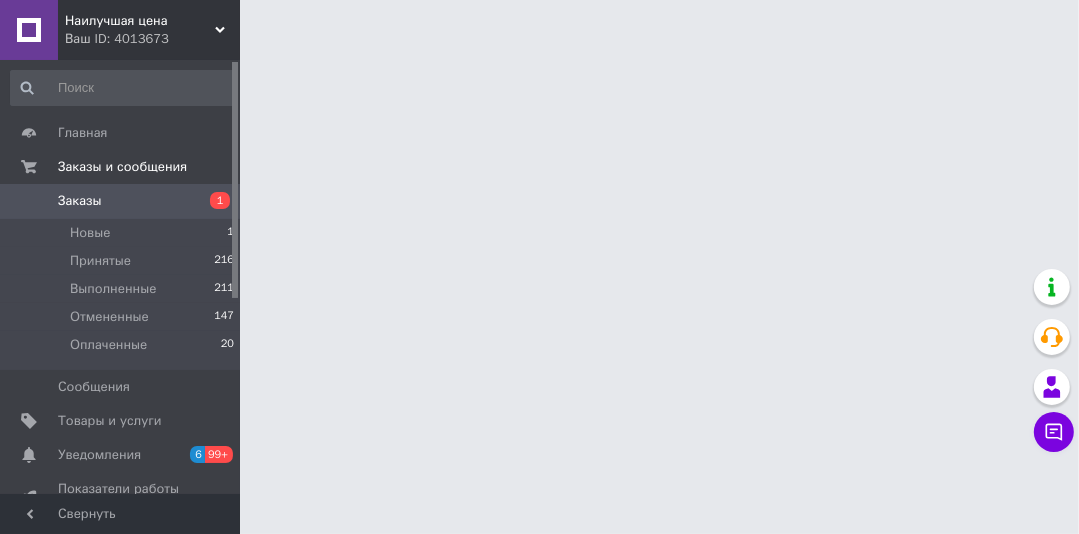 scroll, scrollTop: 0, scrollLeft: 0, axis: both 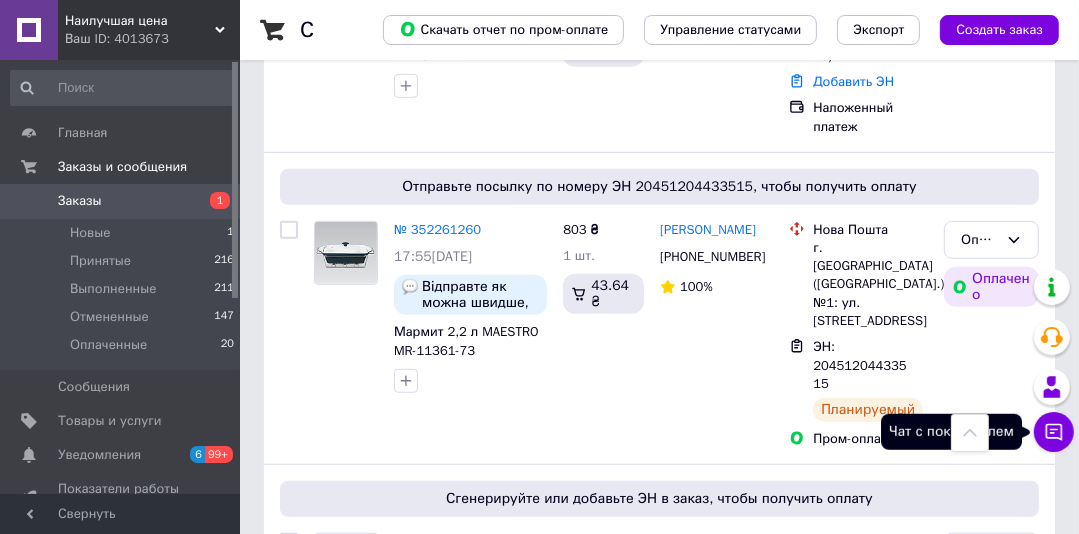 click 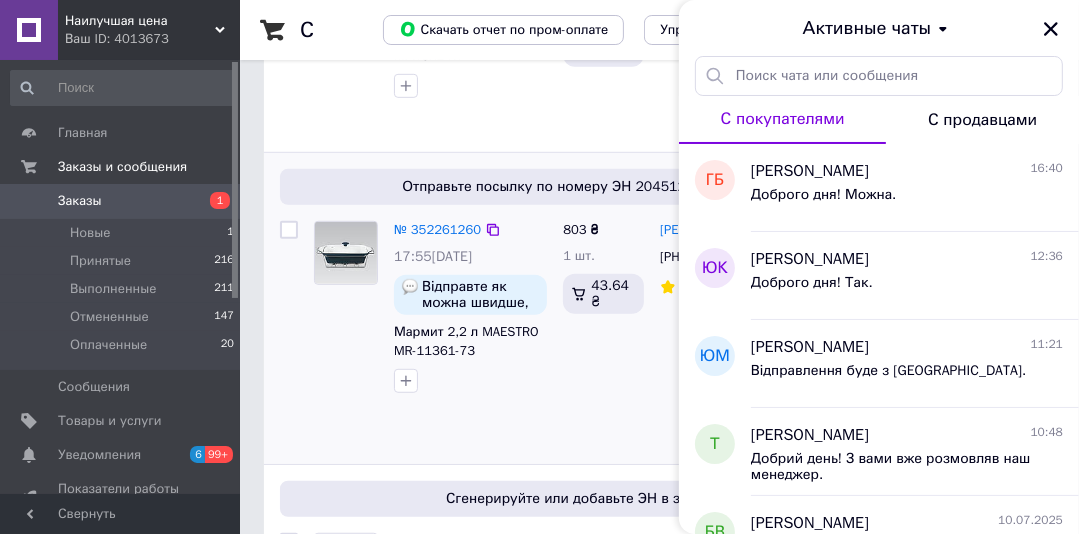 click on "Наилучшая цена Ваш ID: 4013673 Сайт Наилучшая цена Кабинет покупателя Проверить состояние системы Страница на портале Лучшая цена Справка Выйти Главная Заказы и сообщения Заказы 1 Новые 1 Принятые 216 Выполненные 211 Отмененные 147 Оплаченные 20 Сообщения 0 Товары и услуги Уведомления 6 99+ Показатели работы компании Отзывы Покупатели Каталог ProSale Аналитика Управление сайтом Кошелек компании Маркет Настройки Тарифы и счета Prom топ Свернуть
Список заказов   Скачать отчет по пром-оплате Управление статусами" at bounding box center (539, 2081) 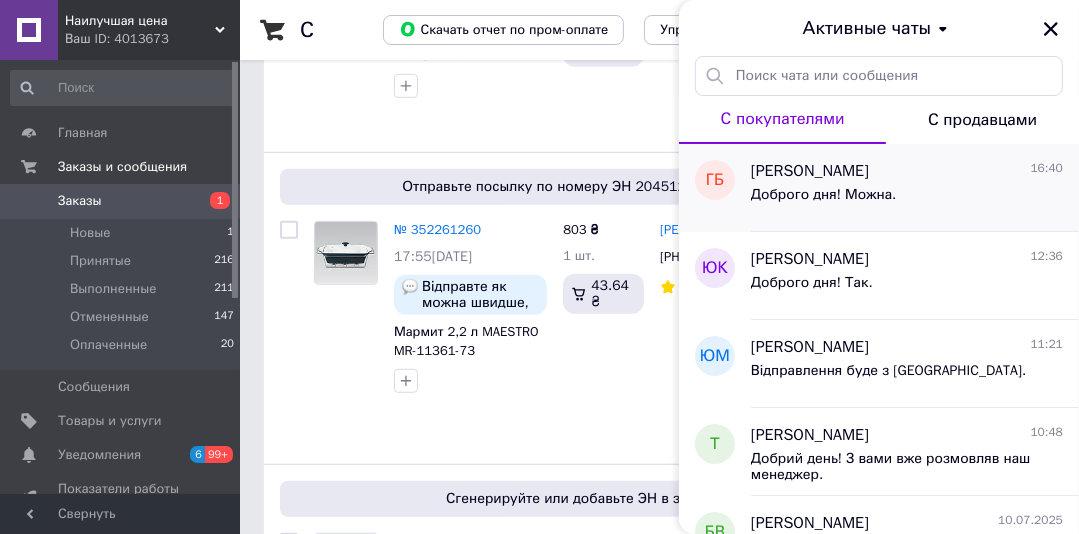 click on "Галина Бахуринська" at bounding box center [810, 171] 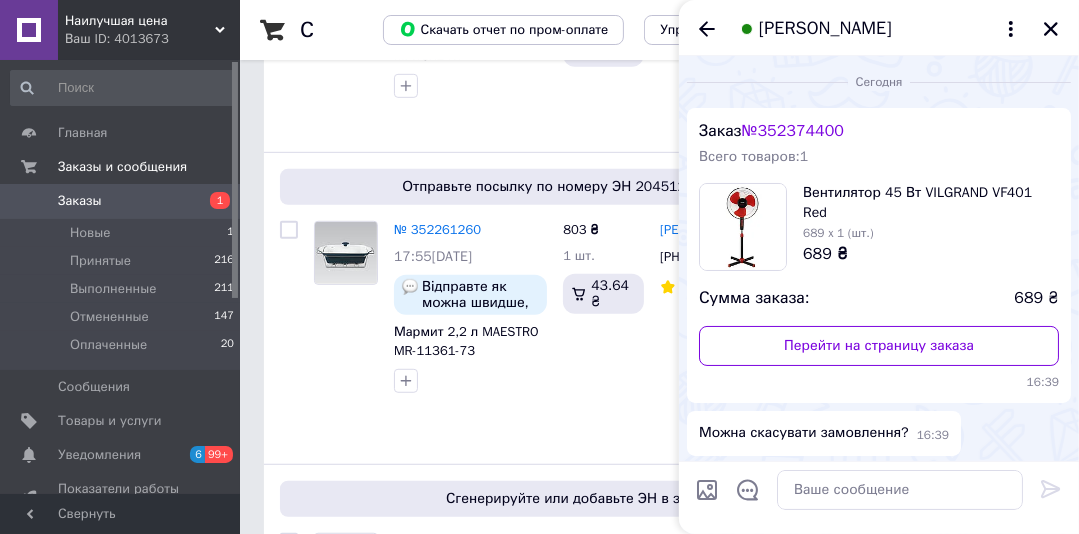 scroll, scrollTop: 56, scrollLeft: 0, axis: vertical 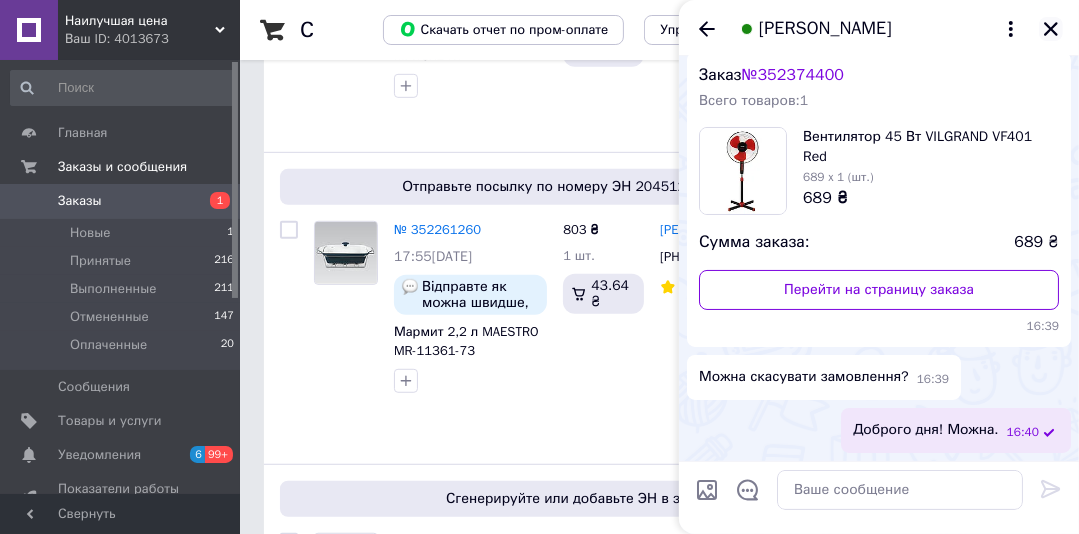click 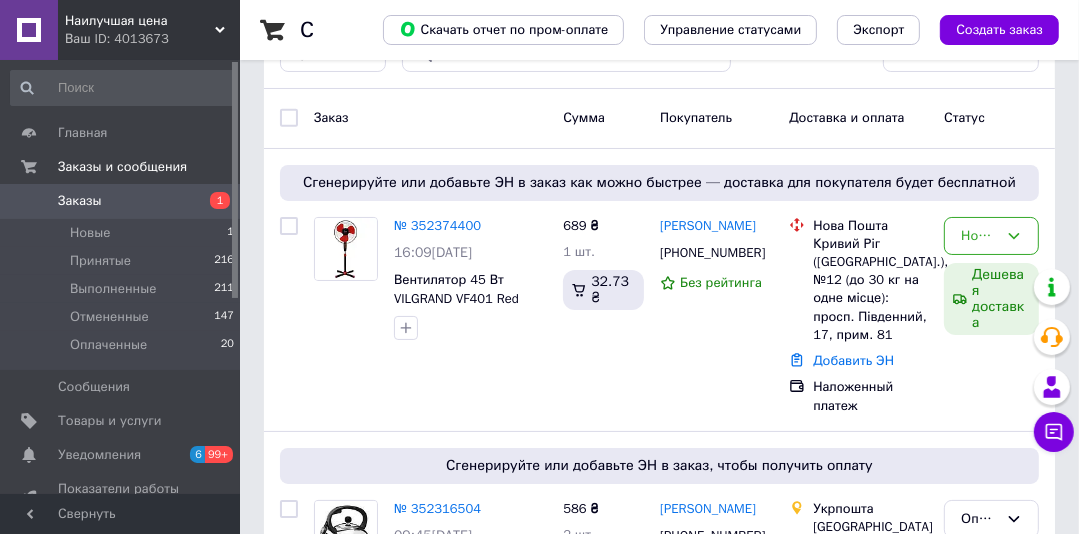 scroll, scrollTop: 100, scrollLeft: 0, axis: vertical 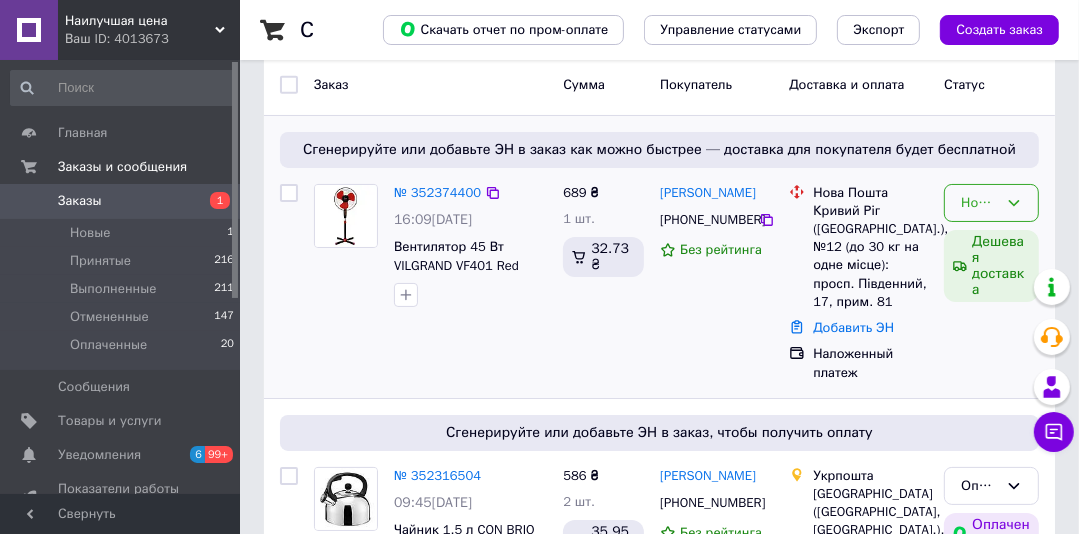 click 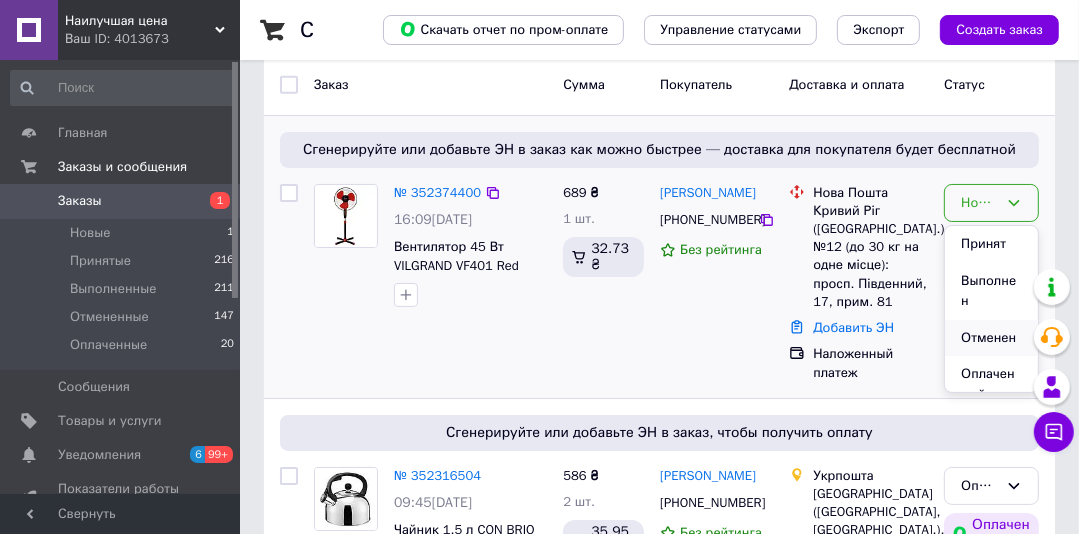 click on "Отменен" at bounding box center (991, 338) 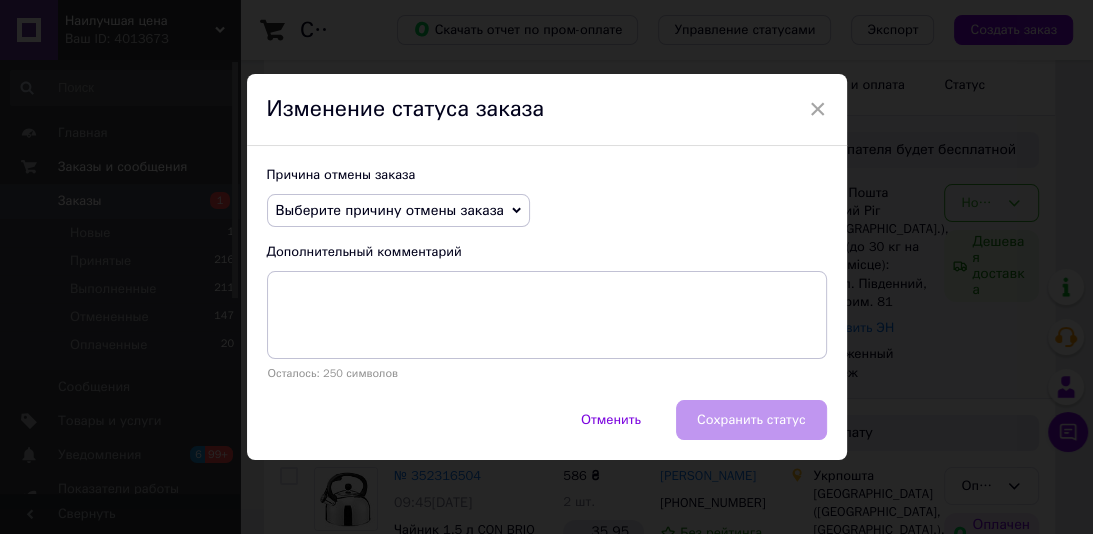 click on "Выберите причину отмены заказа" at bounding box center [398, 211] 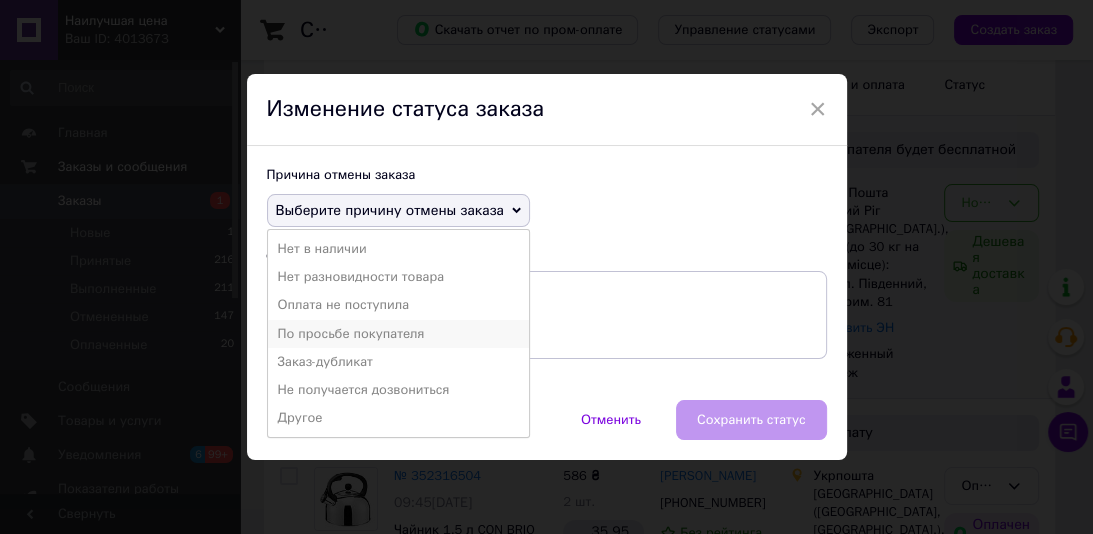 click on "По просьбе покупателя" at bounding box center [398, 334] 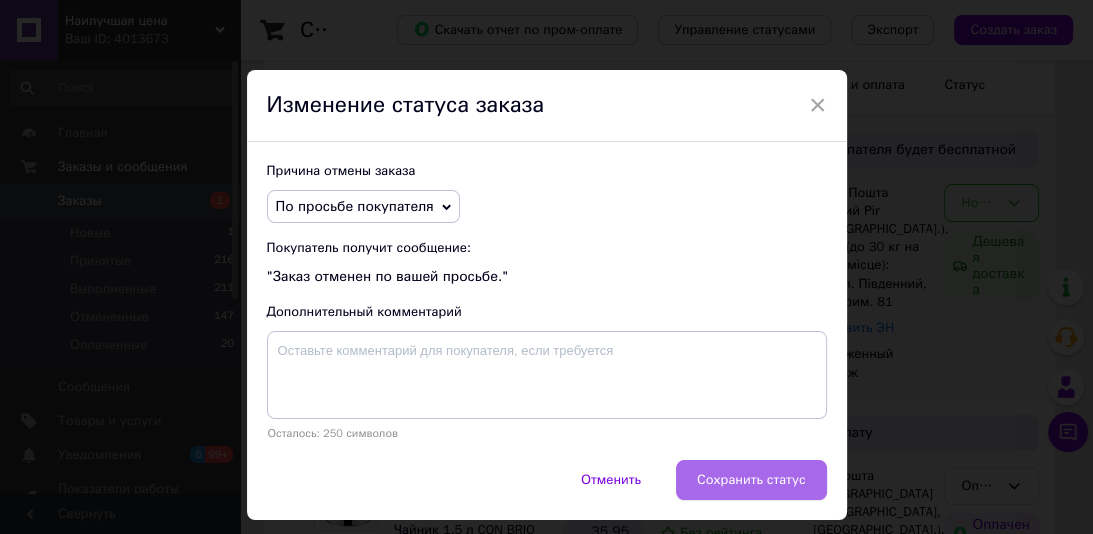 click on "Сохранить статус" at bounding box center [751, 480] 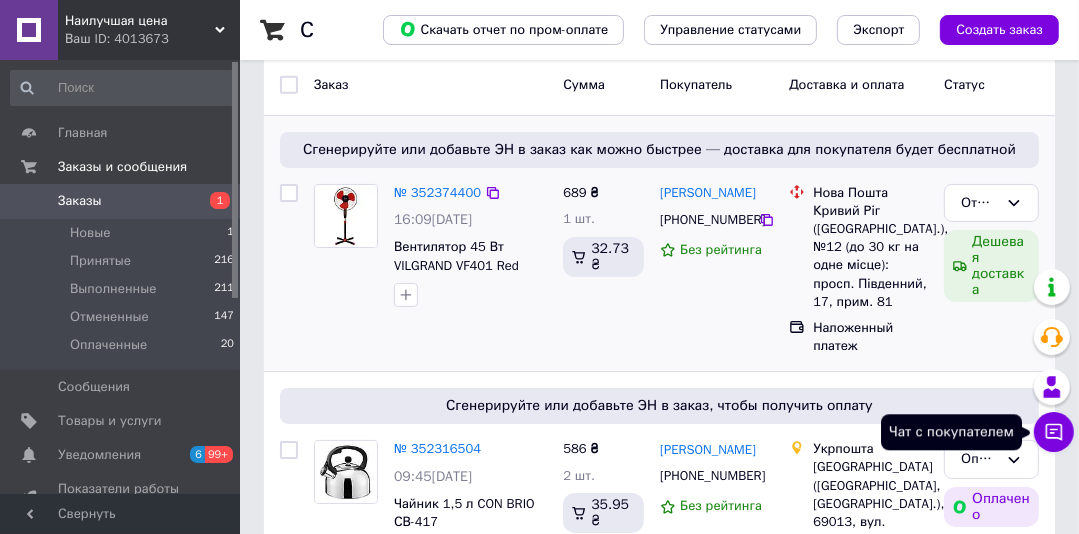 drag, startPoint x: 1048, startPoint y: 424, endPoint x: 904, endPoint y: 168, distance: 293.72095 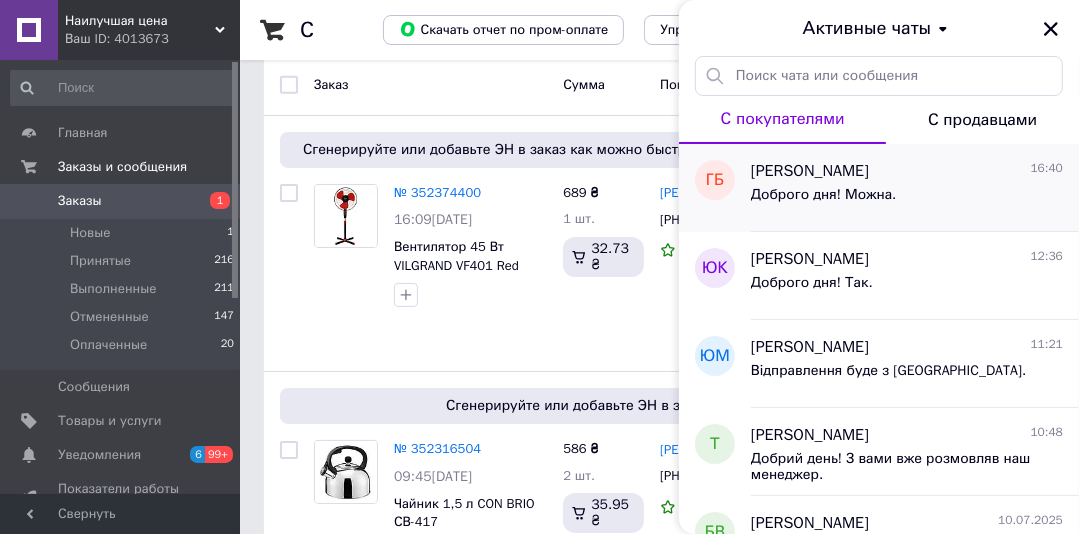 click on "Галина Бахуринська" at bounding box center [810, 171] 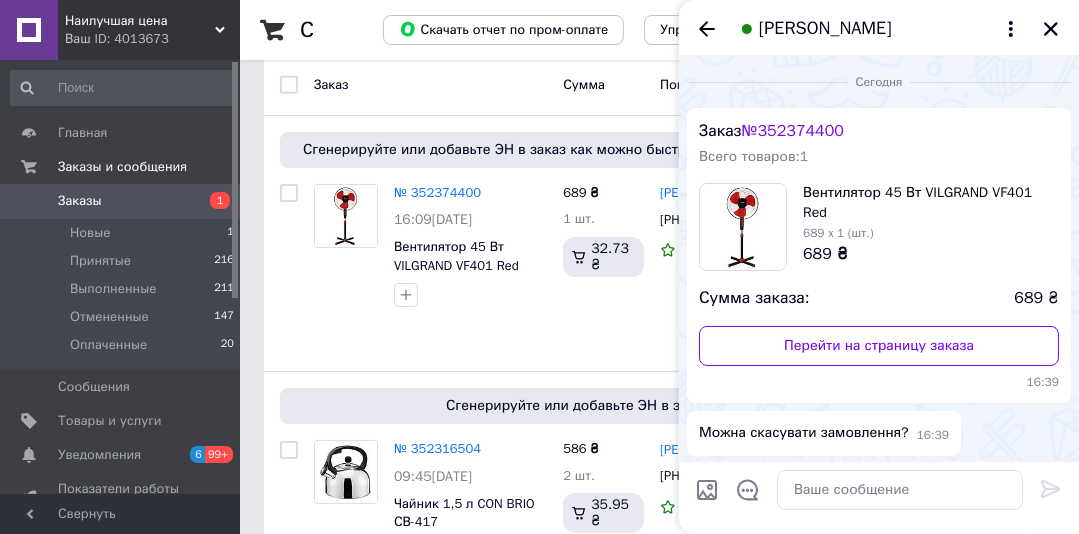 scroll, scrollTop: 56, scrollLeft: 0, axis: vertical 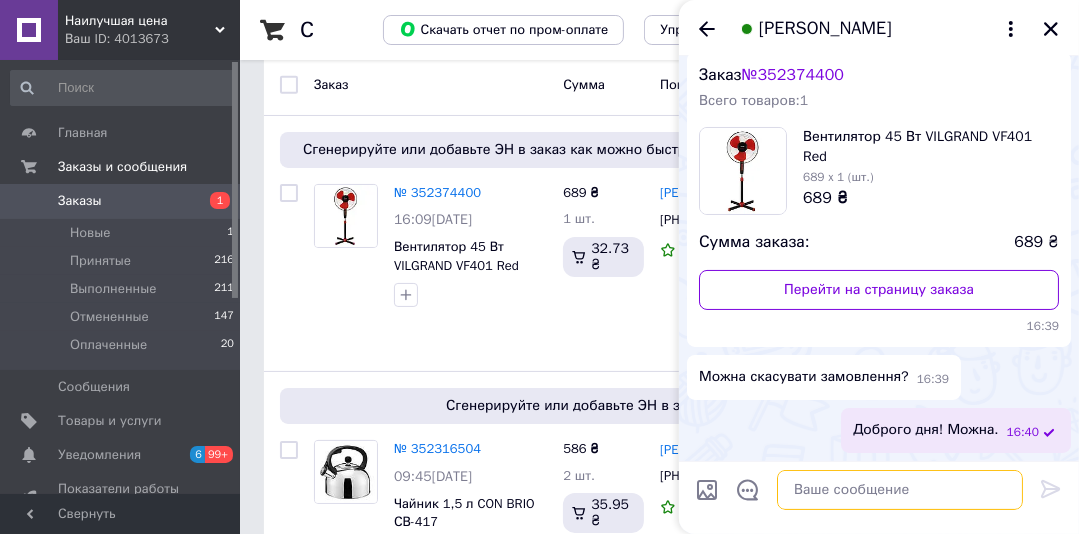 click at bounding box center [900, 490] 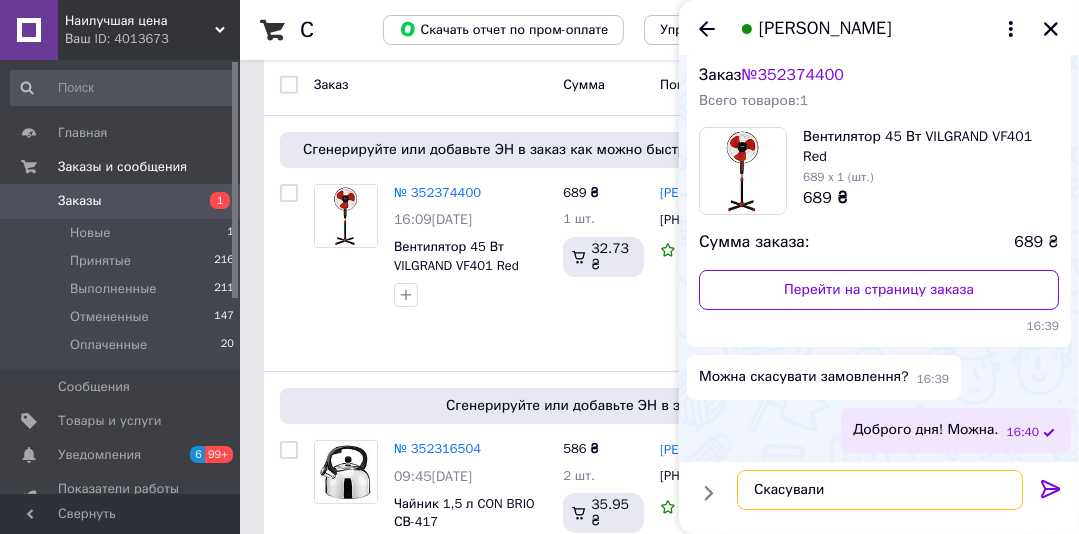 type on "Скасували." 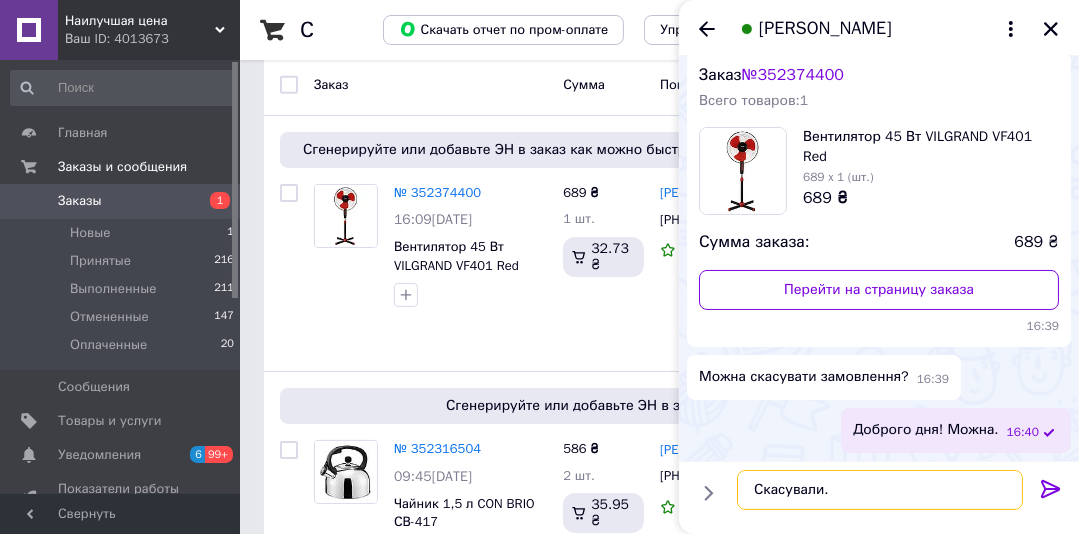 type 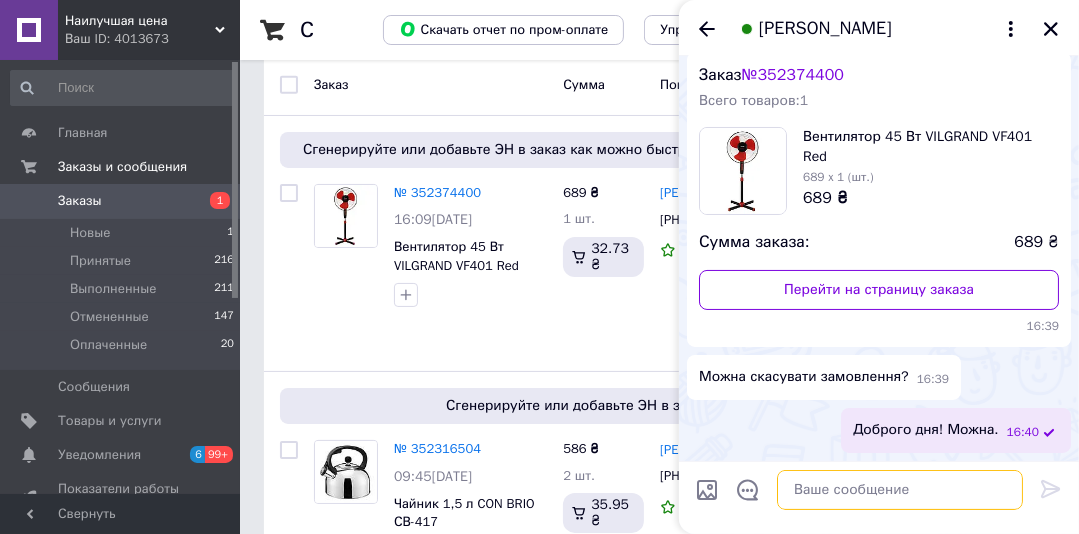 scroll, scrollTop: 109, scrollLeft: 0, axis: vertical 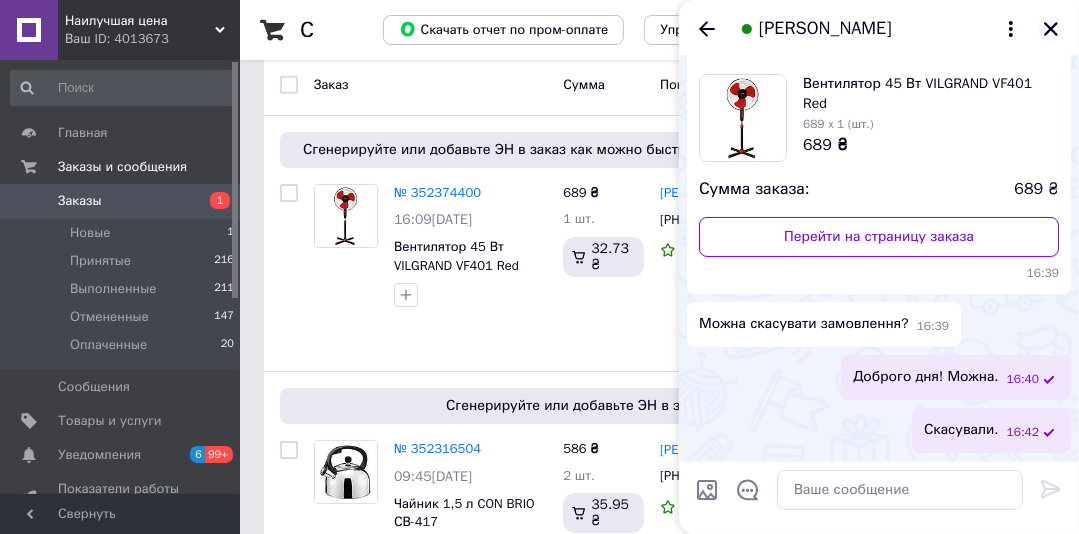 click 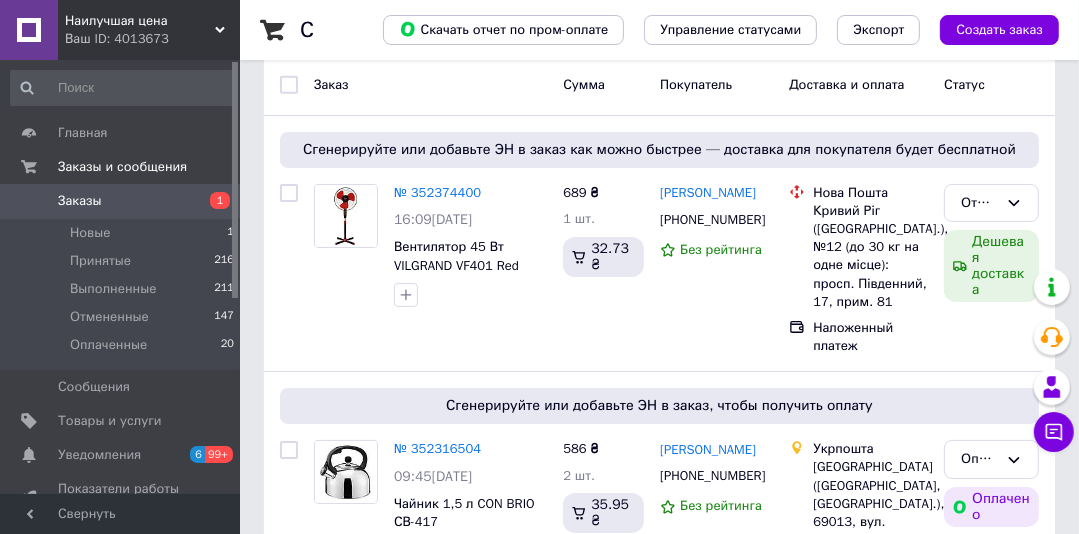 click on "Наилучшая цена" at bounding box center [140, 21] 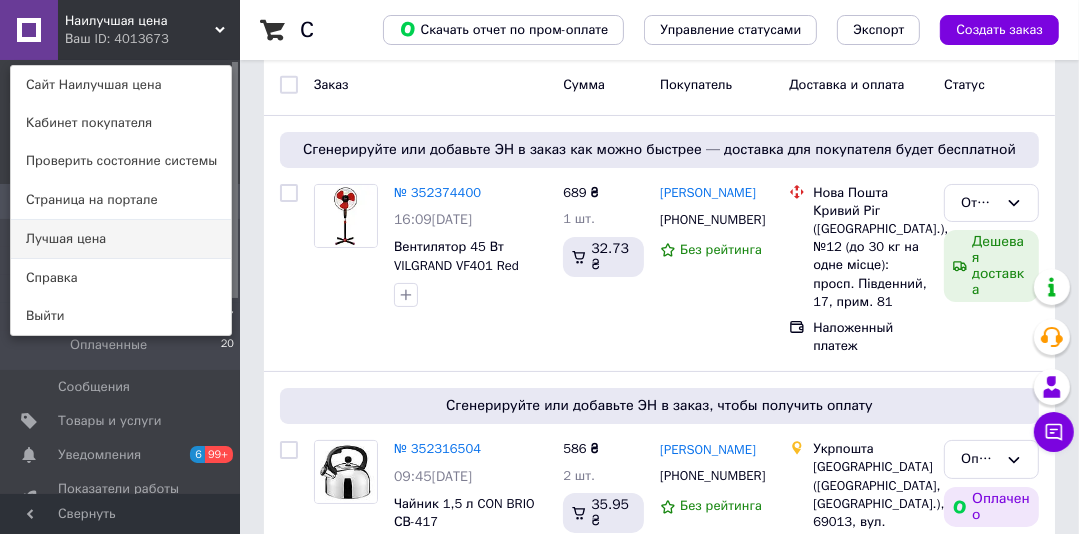 click on "Лучшая цена" at bounding box center [121, 239] 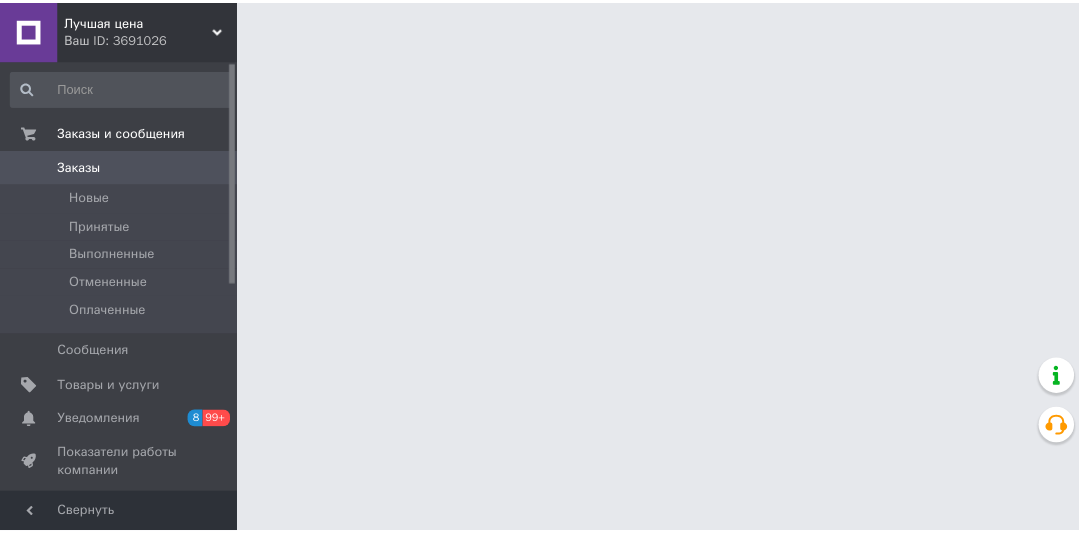scroll, scrollTop: 0, scrollLeft: 0, axis: both 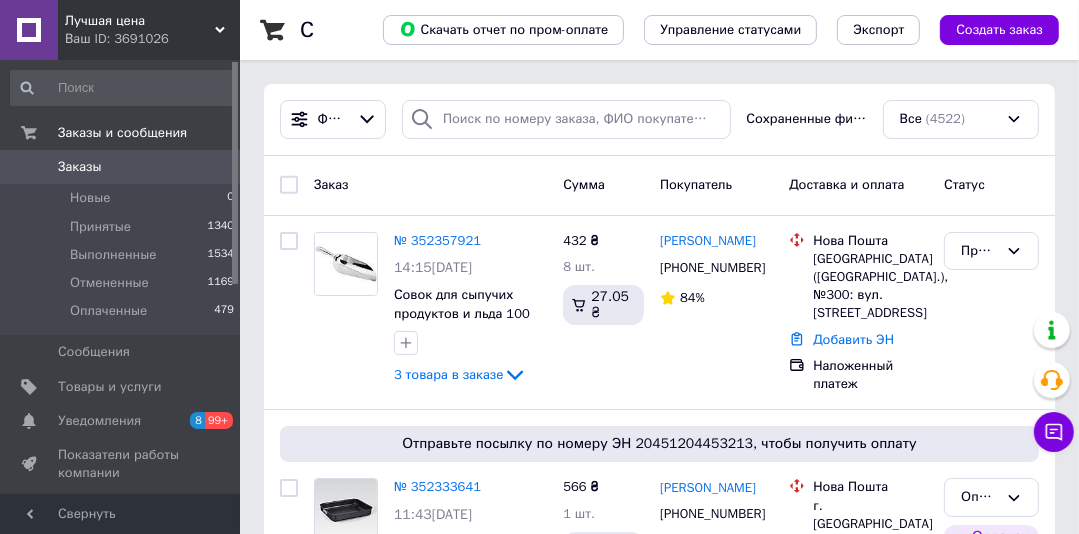 click on "Заказы" at bounding box center (80, 167) 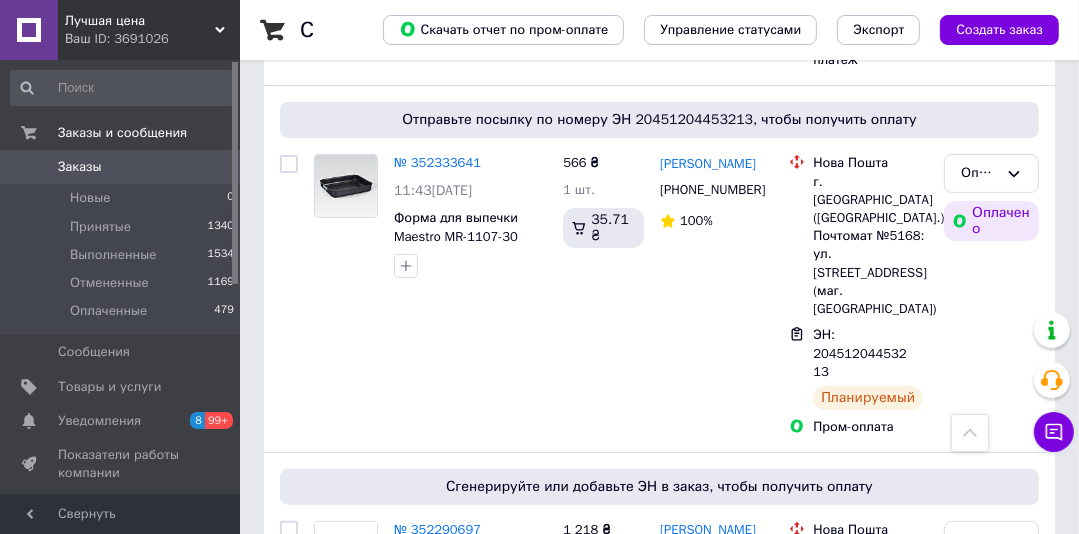 scroll, scrollTop: 0, scrollLeft: 0, axis: both 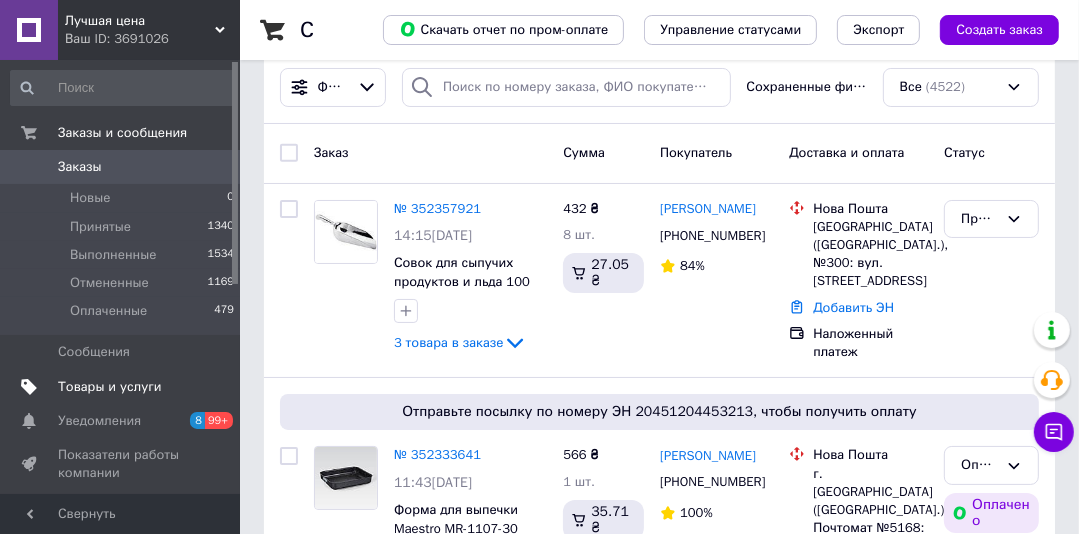 click on "Товары и услуги" at bounding box center [110, 387] 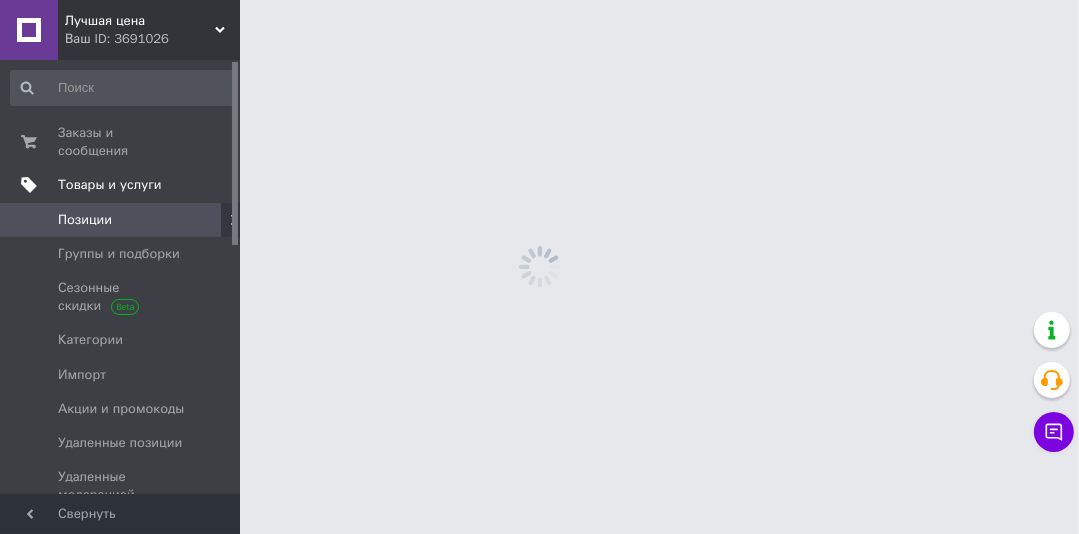 scroll, scrollTop: 0, scrollLeft: 0, axis: both 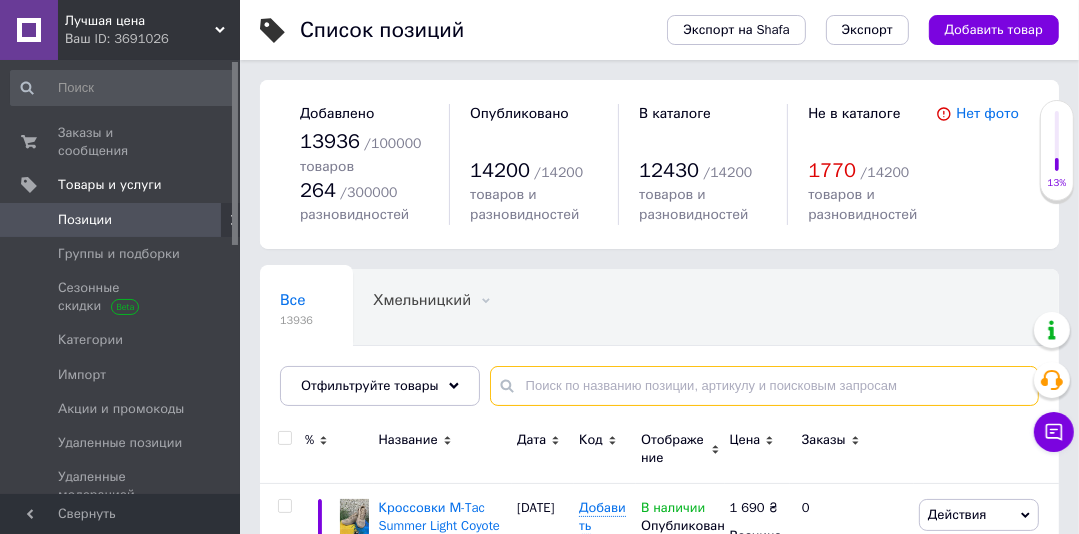 paste on "26-238-057" 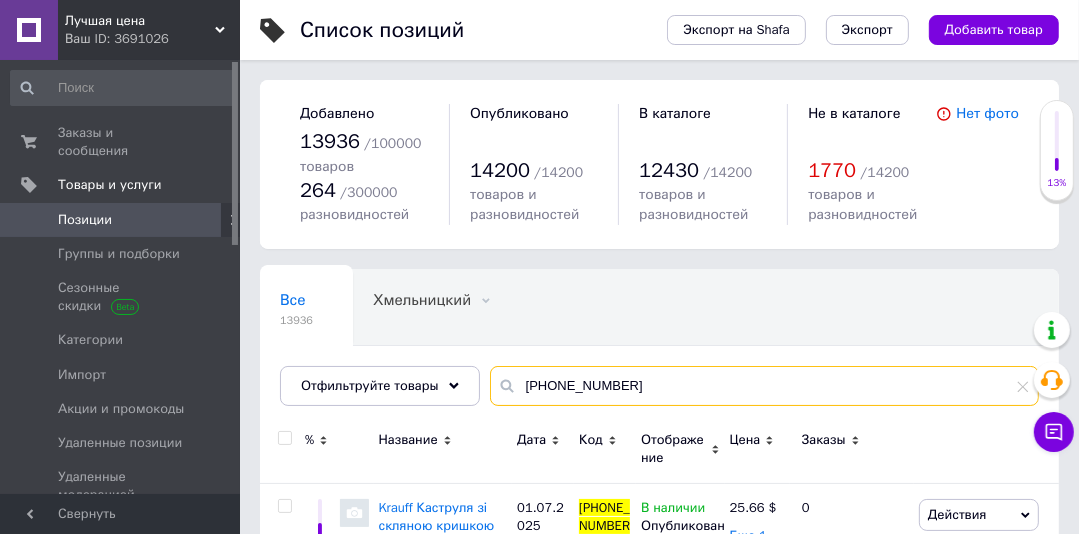 scroll, scrollTop: 96, scrollLeft: 0, axis: vertical 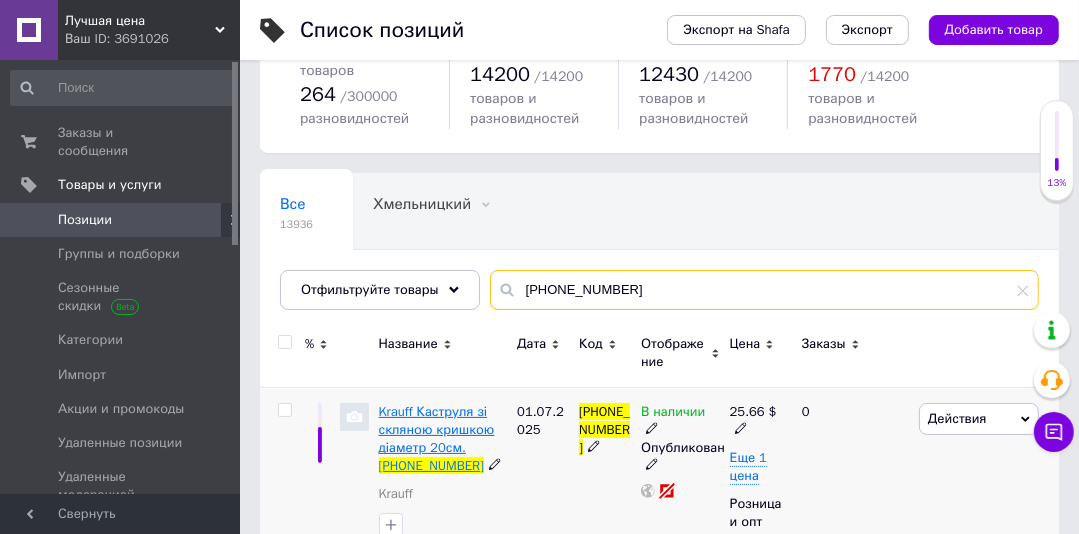 type on "26-238-057" 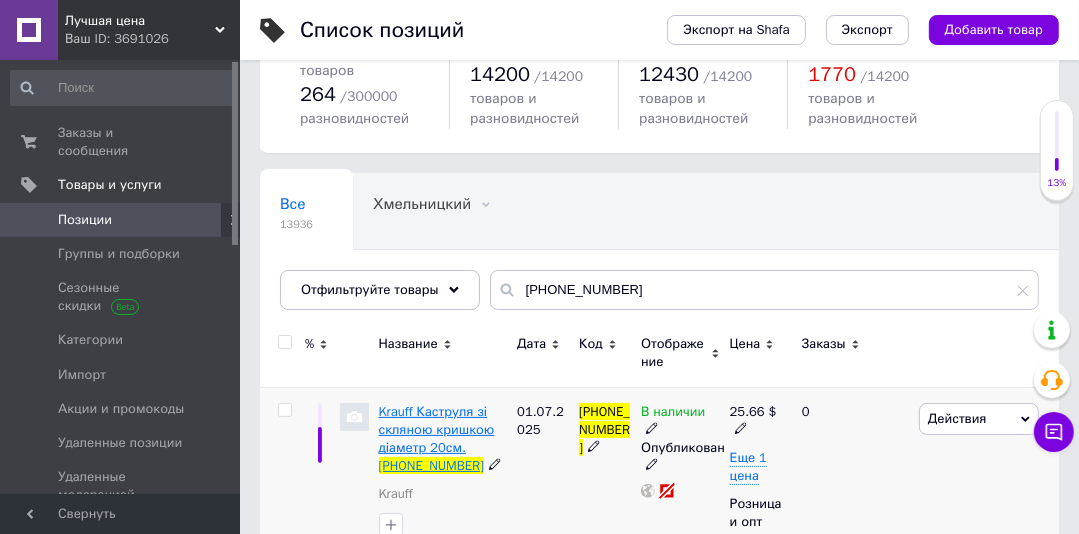click on "Krauff Каструля зі скляною кришкою діаметр 20см." at bounding box center [437, 429] 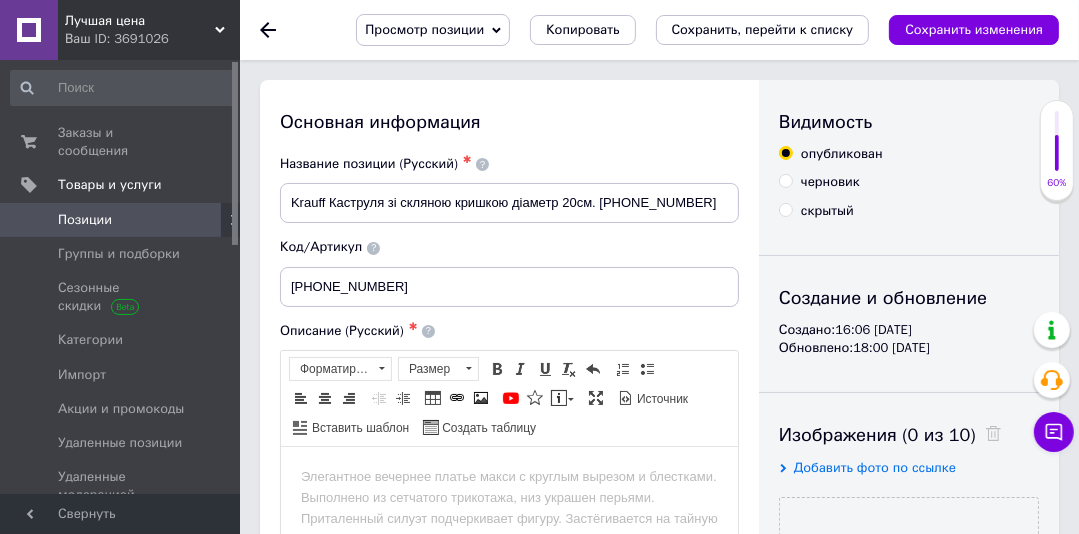 scroll, scrollTop: 0, scrollLeft: 0, axis: both 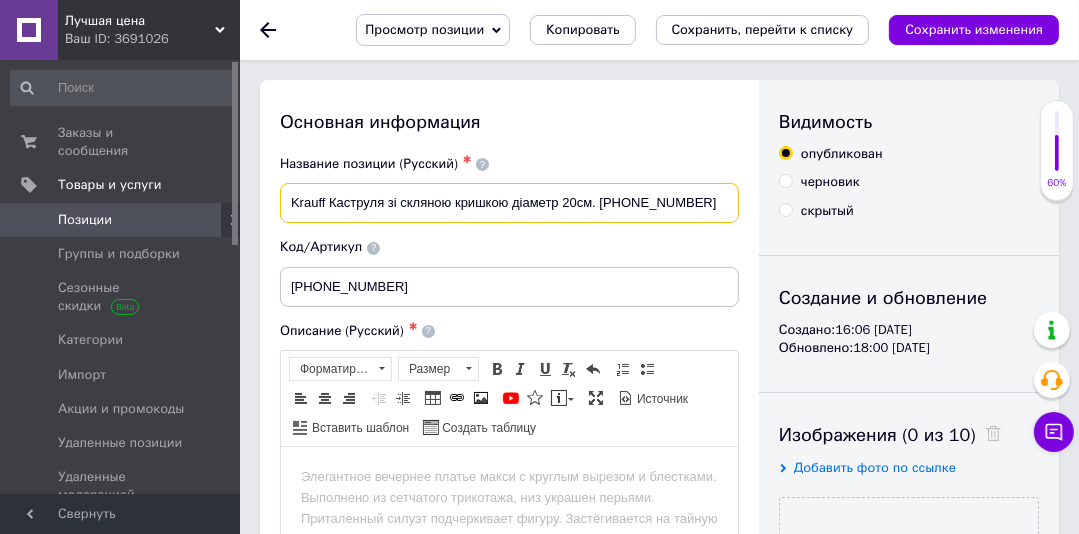 drag, startPoint x: 596, startPoint y: 202, endPoint x: 278, endPoint y: 187, distance: 318.35358 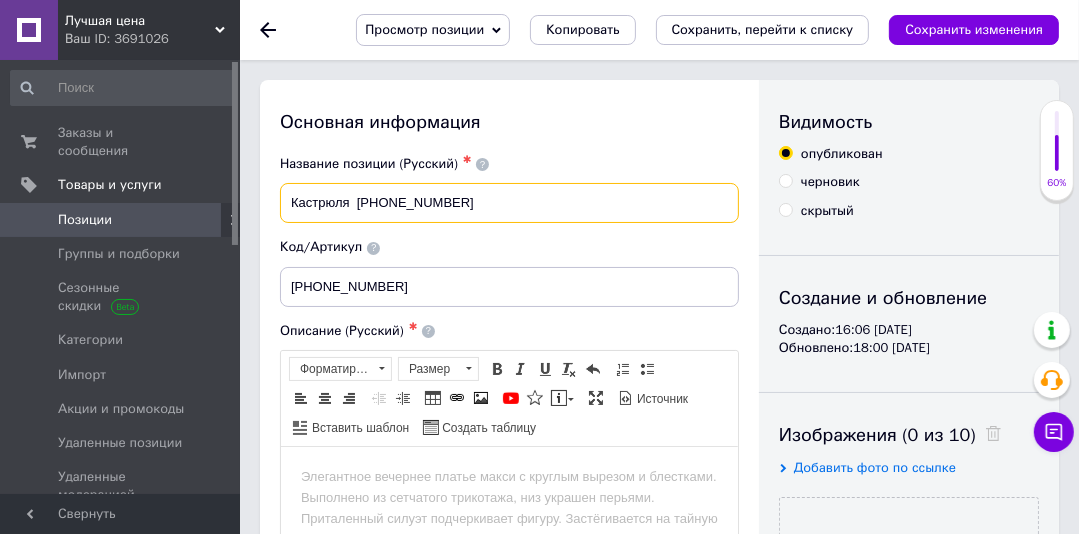 paste on "Krauff" 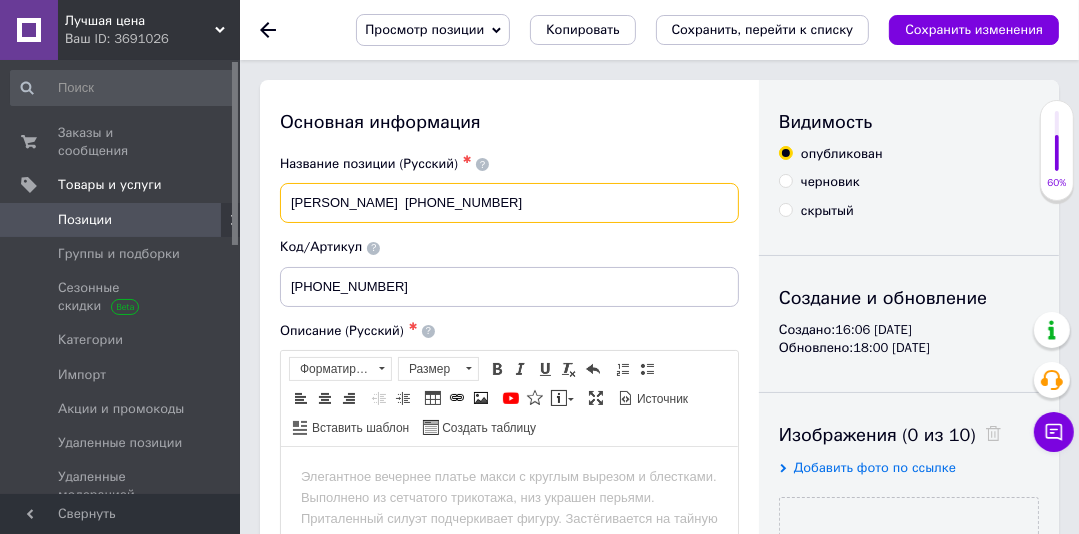 type on "Кастрюля Krauff  26-238-057" 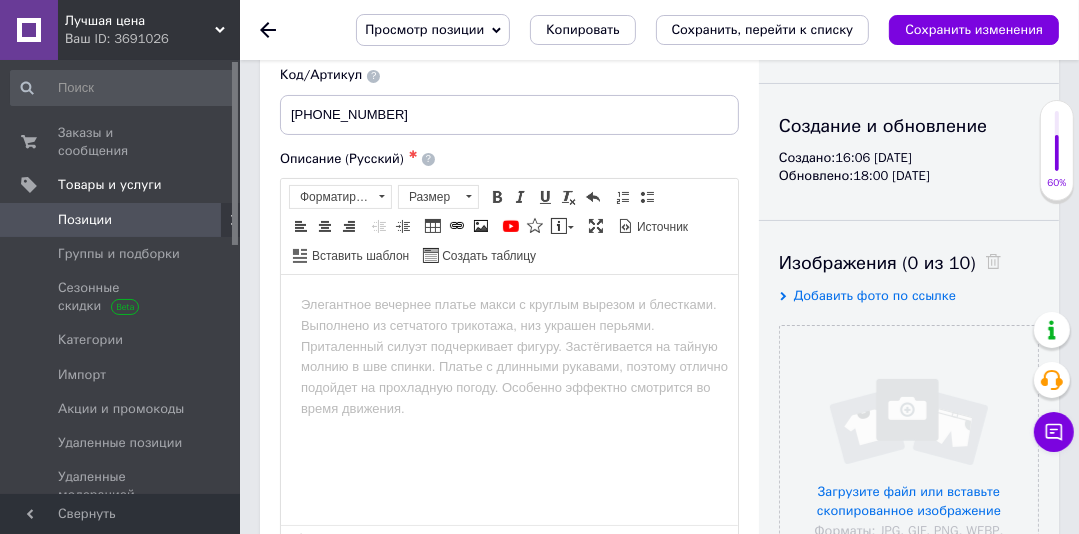 scroll, scrollTop: 309, scrollLeft: 0, axis: vertical 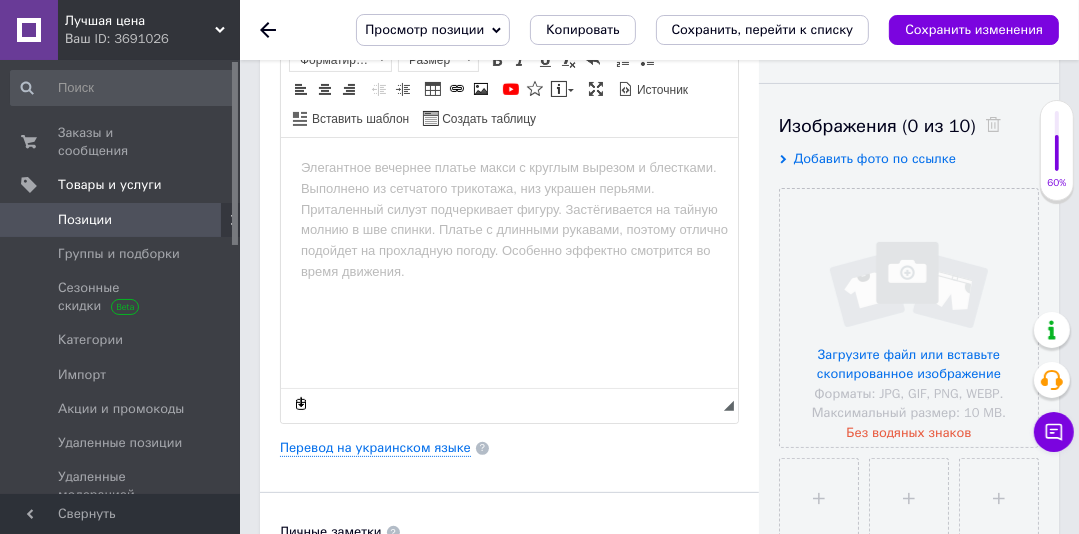 click on "Добавить фото по ссылке" at bounding box center (875, 158) 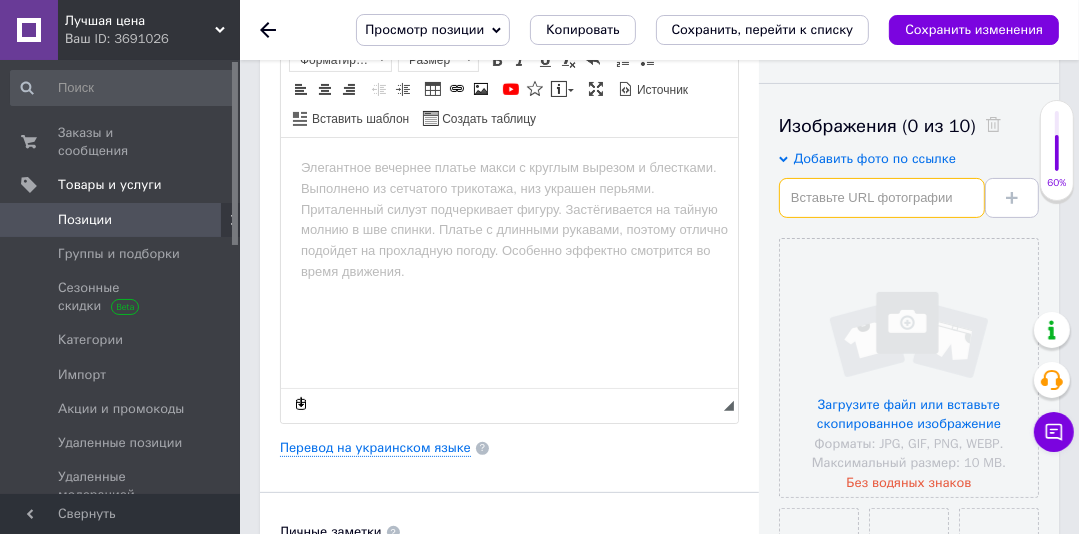 paste on "https://content.rozetka.com.ua/goods/images/big/374117272.jpg" 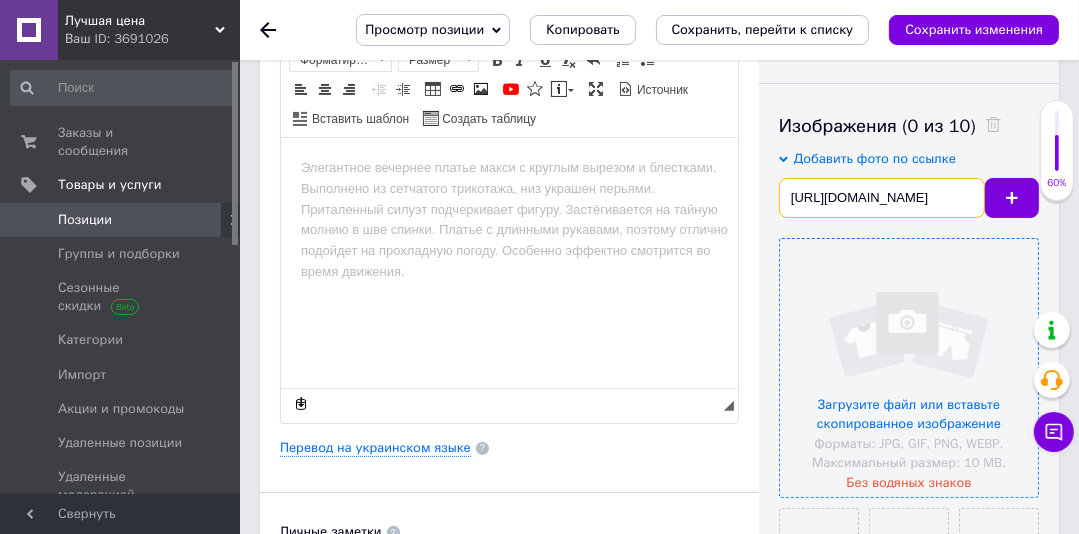 scroll, scrollTop: 0, scrollLeft: 185, axis: horizontal 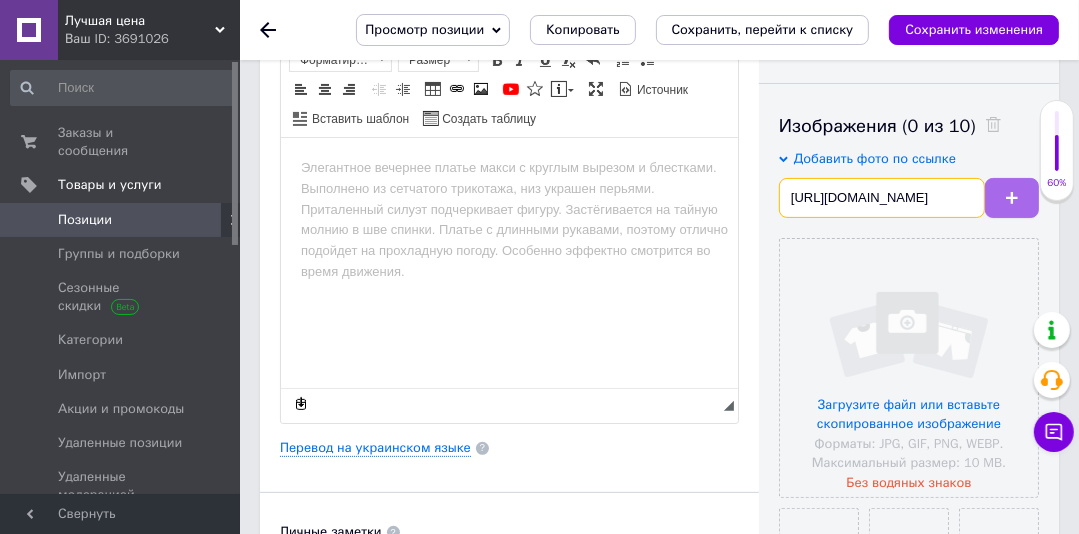 type on "https://content.rozetka.com.ua/goods/images/big/374117272.jpg" 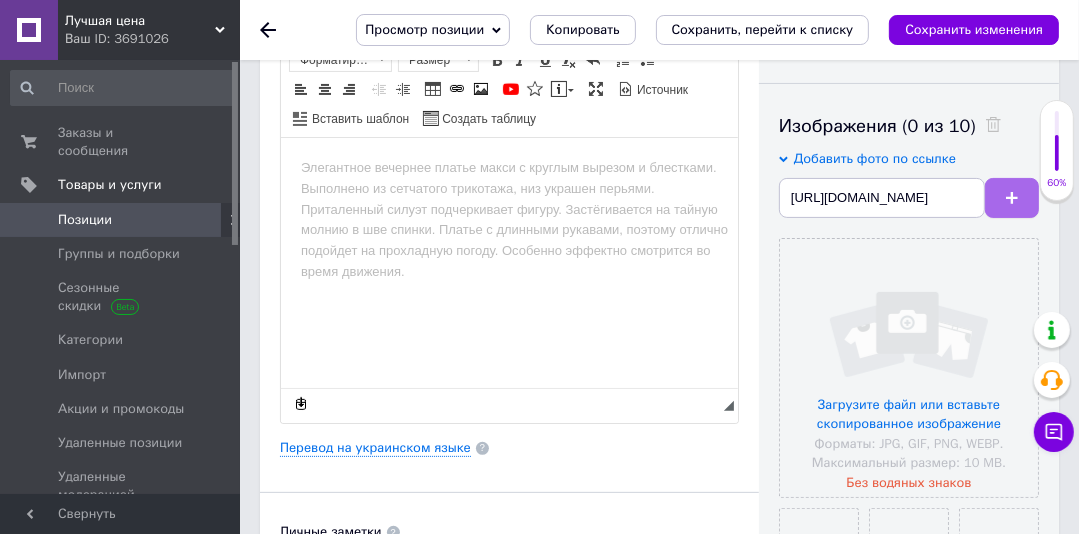 scroll, scrollTop: 0, scrollLeft: 0, axis: both 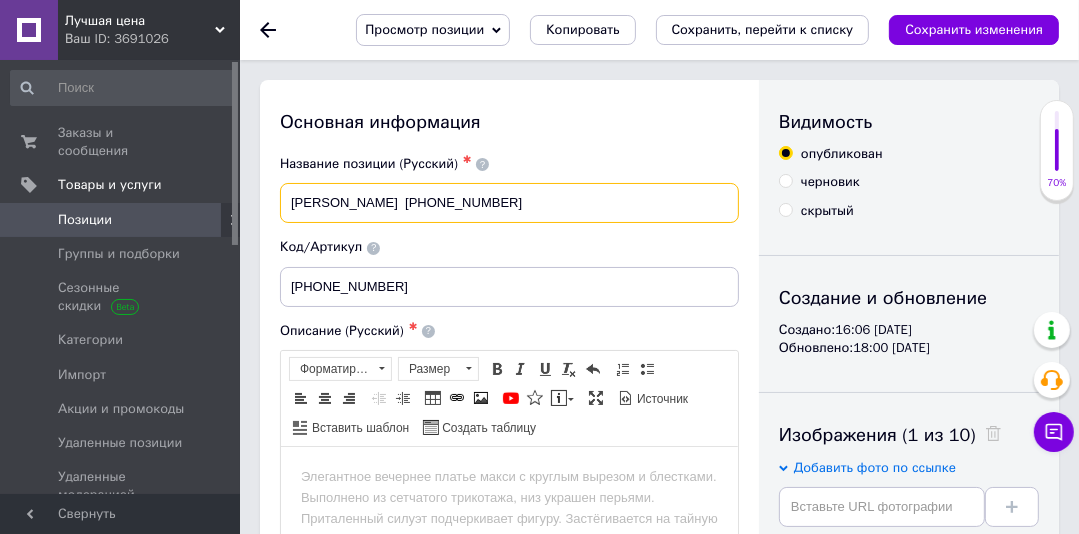click on "Кастрюля Krauff  26-238-057" at bounding box center [509, 203] 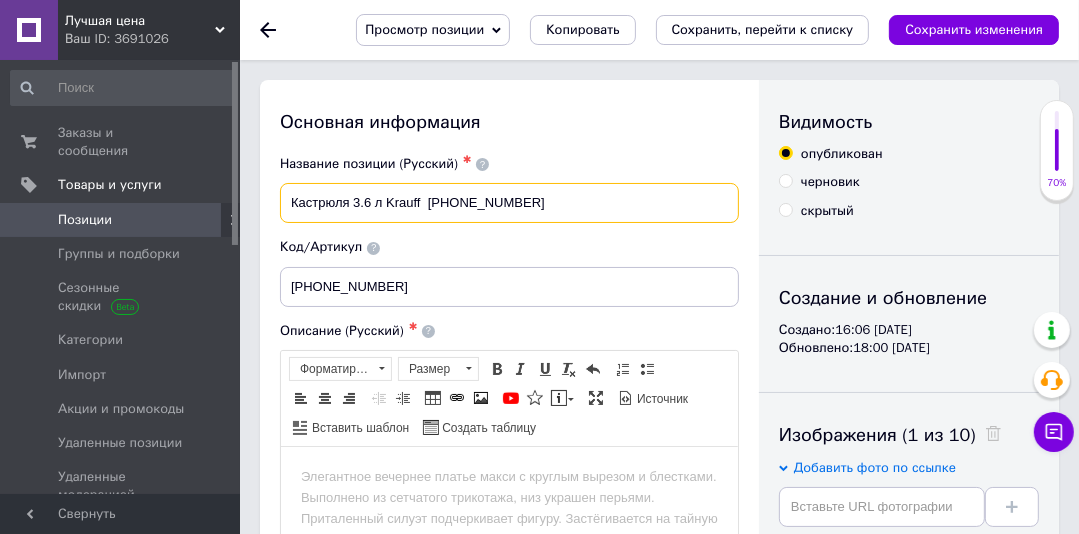 type on "Кастрюля 3.6 л Krauff  26-238-057" 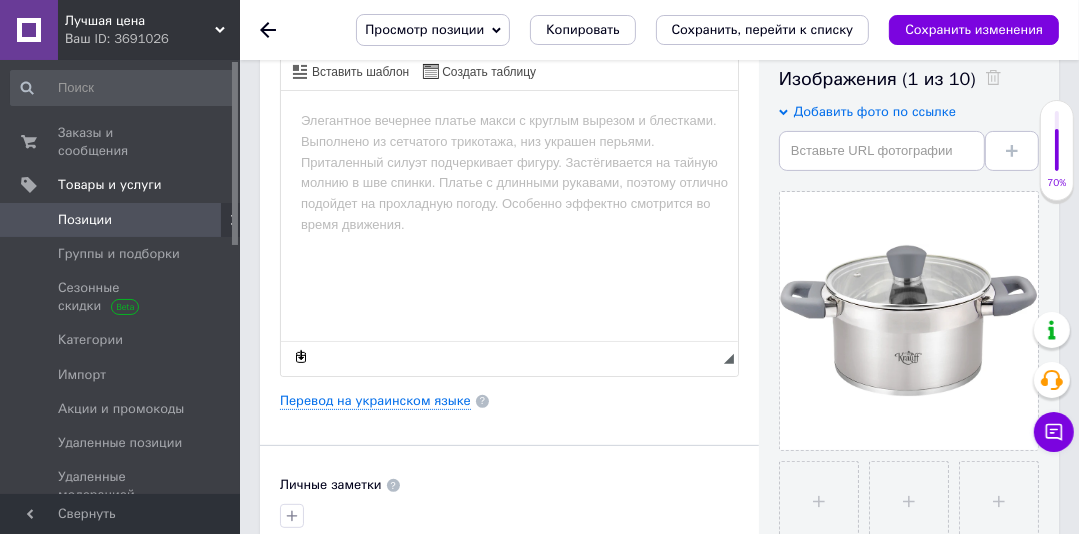 scroll, scrollTop: 368, scrollLeft: 0, axis: vertical 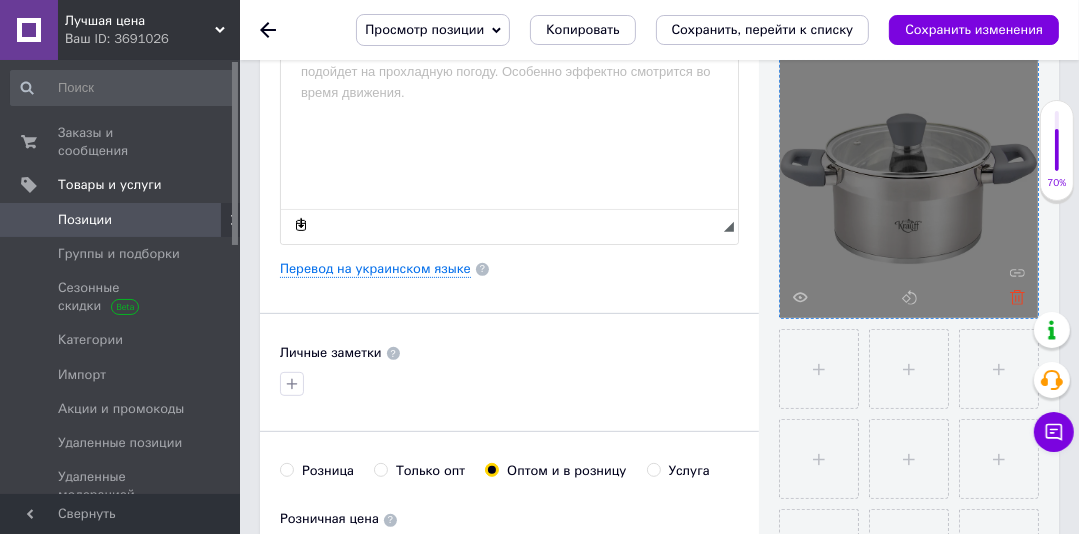 click 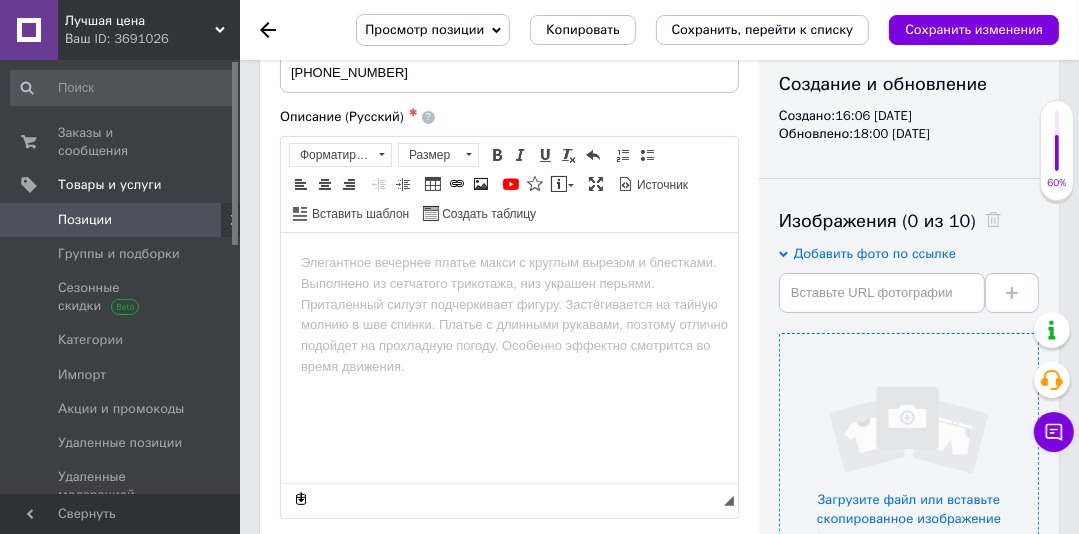 scroll, scrollTop: 0, scrollLeft: 0, axis: both 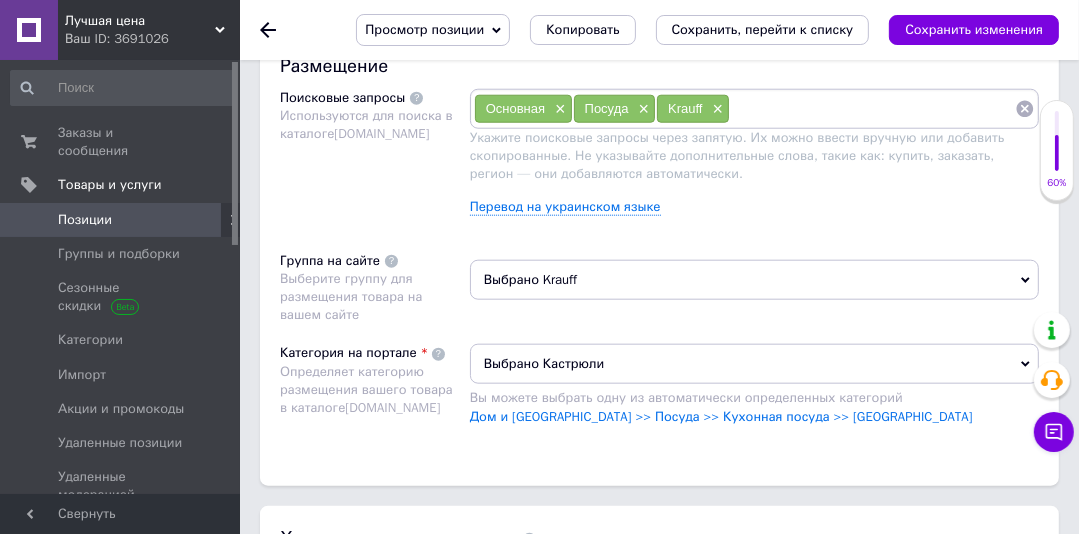 click on "Выбрано Krauff" at bounding box center [754, 280] 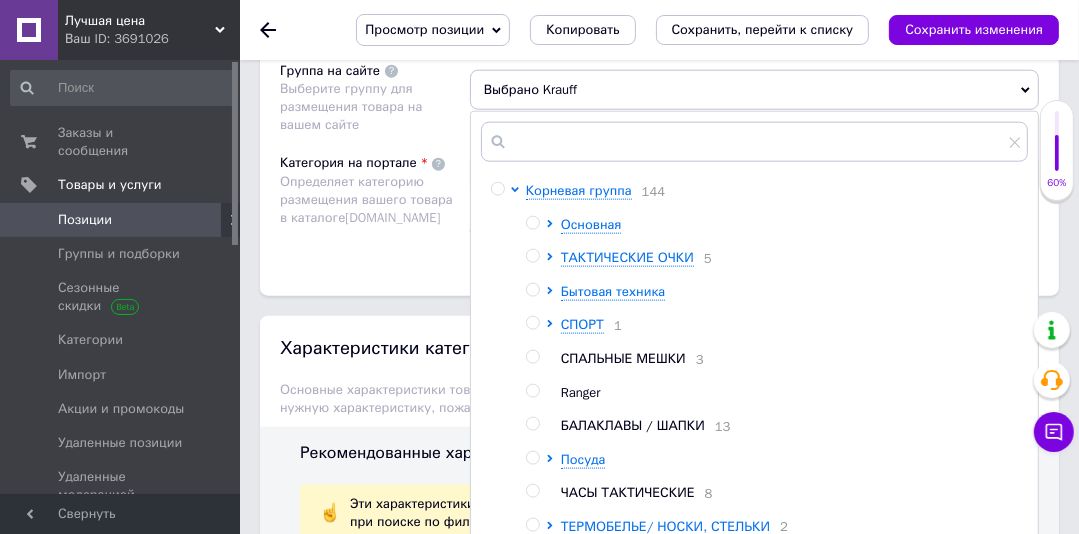 scroll, scrollTop: 1571, scrollLeft: 0, axis: vertical 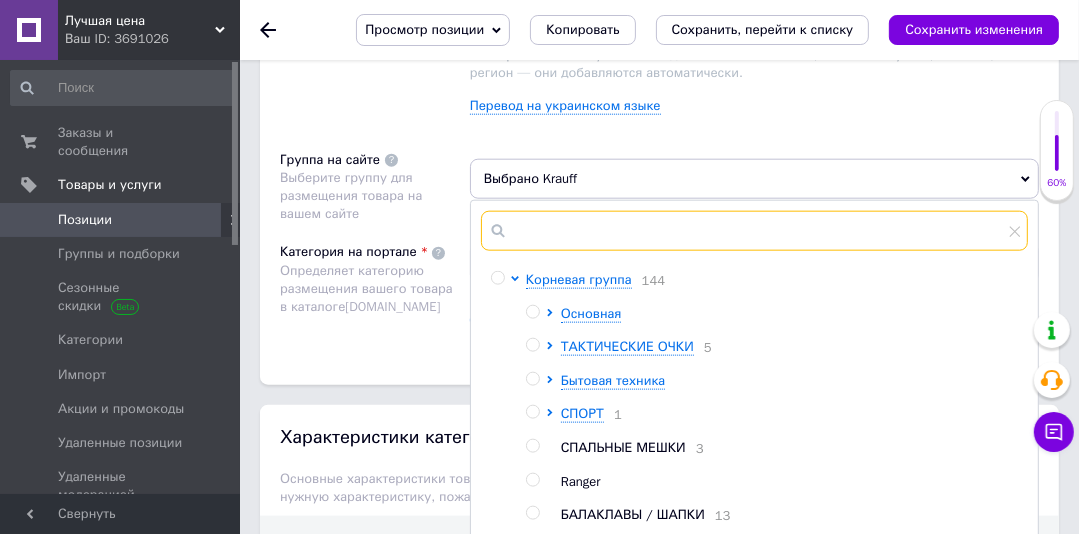 click at bounding box center (754, 231) 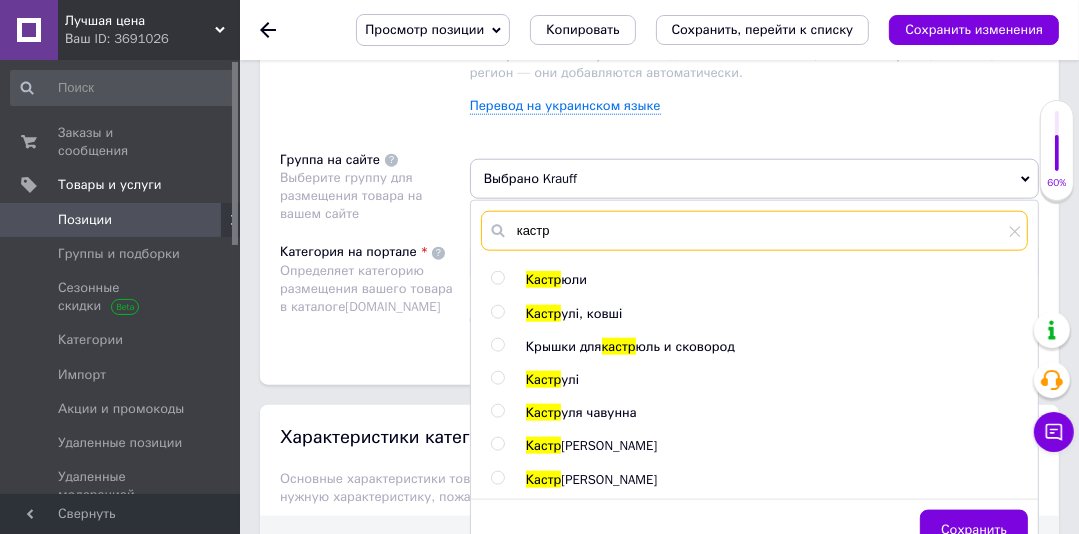 click on "кастр" at bounding box center (754, 231) 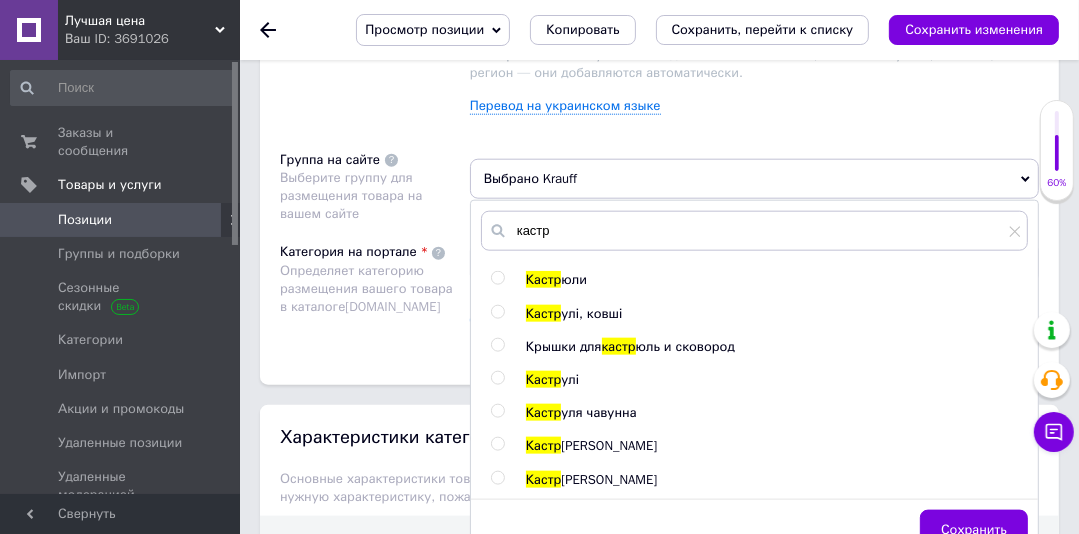 click at bounding box center (497, 278) 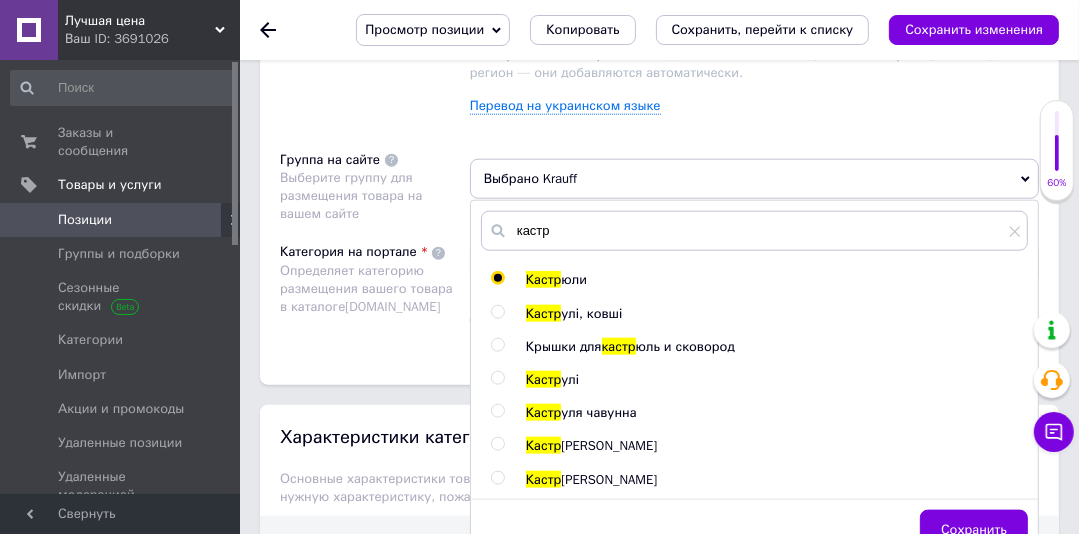 radio on "true" 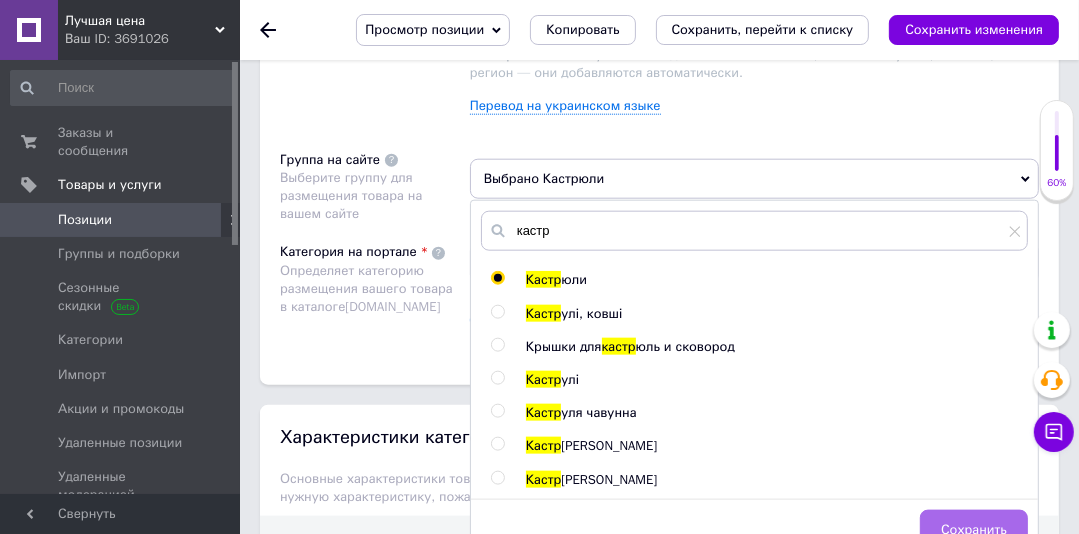 click on "Сохранить" at bounding box center (974, 530) 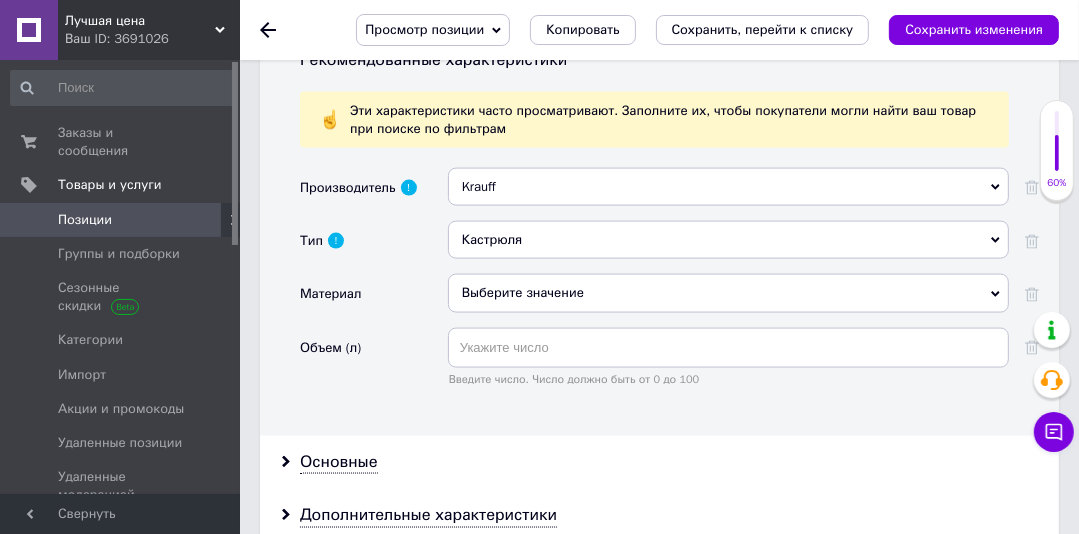 scroll, scrollTop: 2065, scrollLeft: 0, axis: vertical 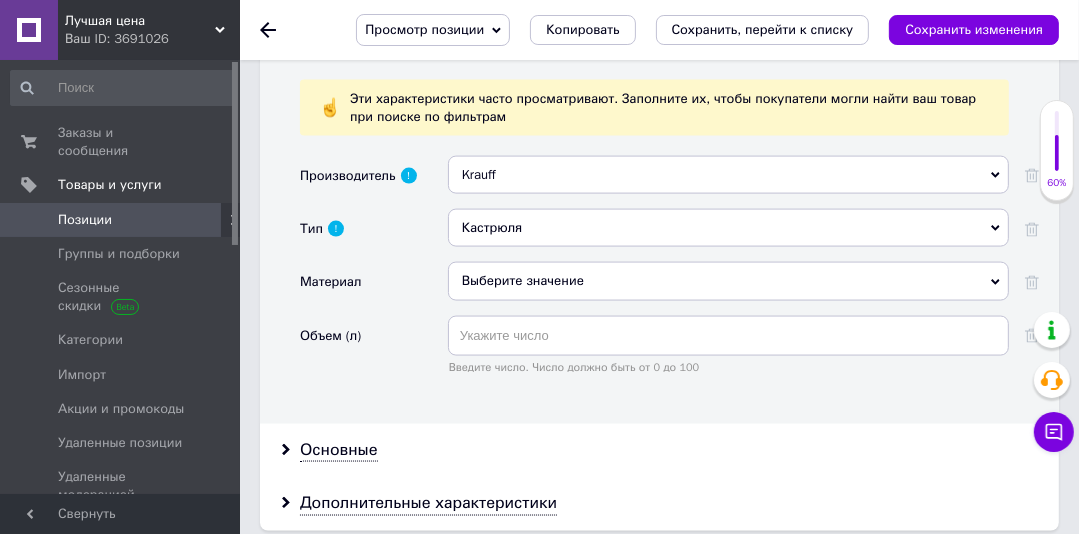 click on "Выберите значение" at bounding box center (728, 281) 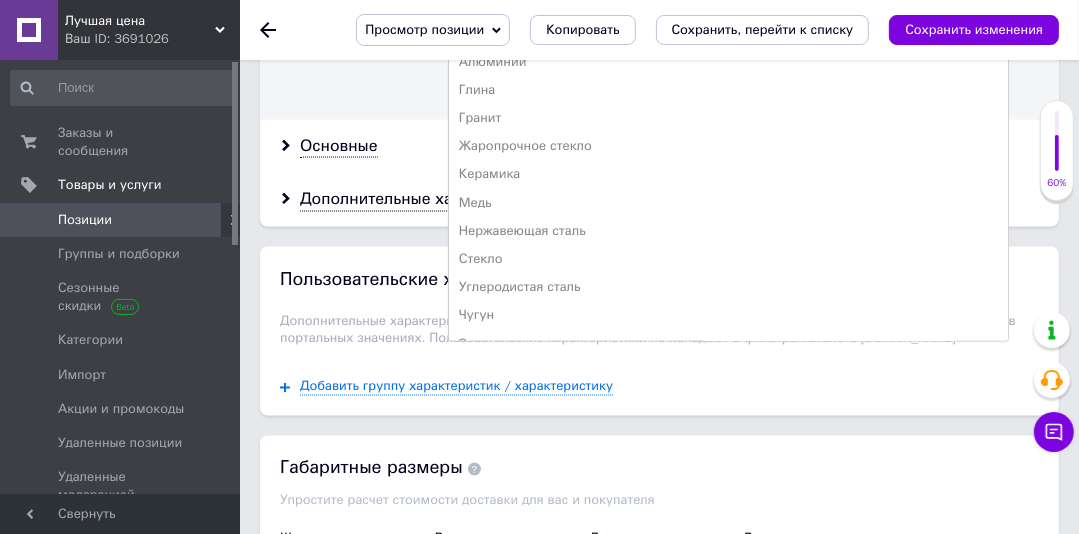 scroll, scrollTop: 2385, scrollLeft: 0, axis: vertical 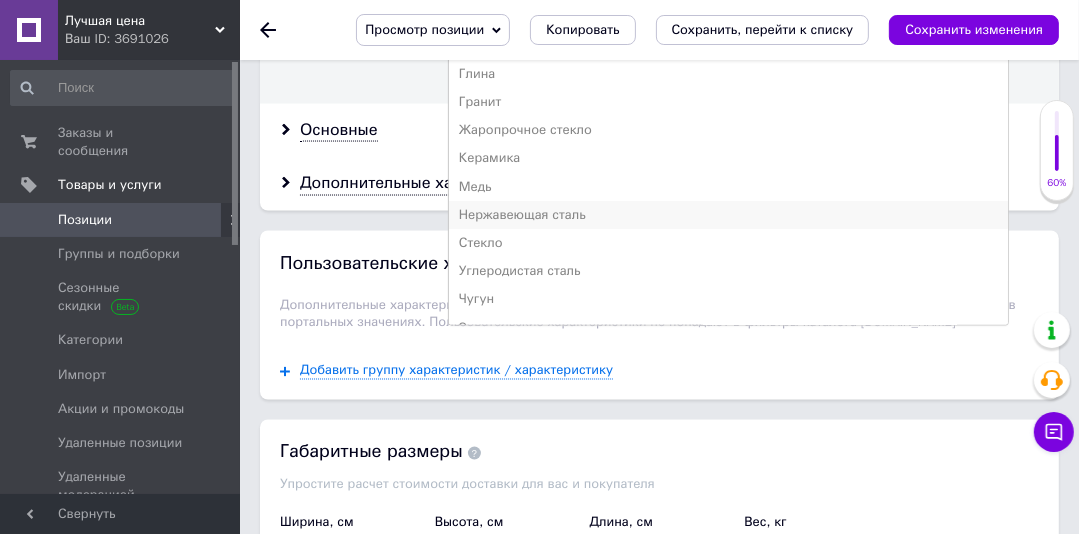 click on "Нержавеющая сталь" at bounding box center [728, 215] 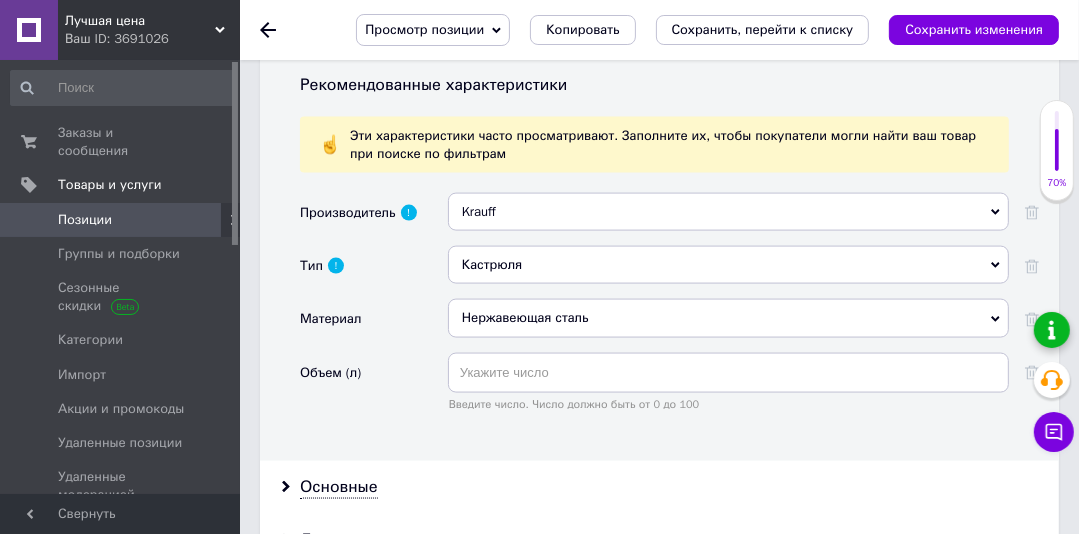 scroll, scrollTop: 2040, scrollLeft: 0, axis: vertical 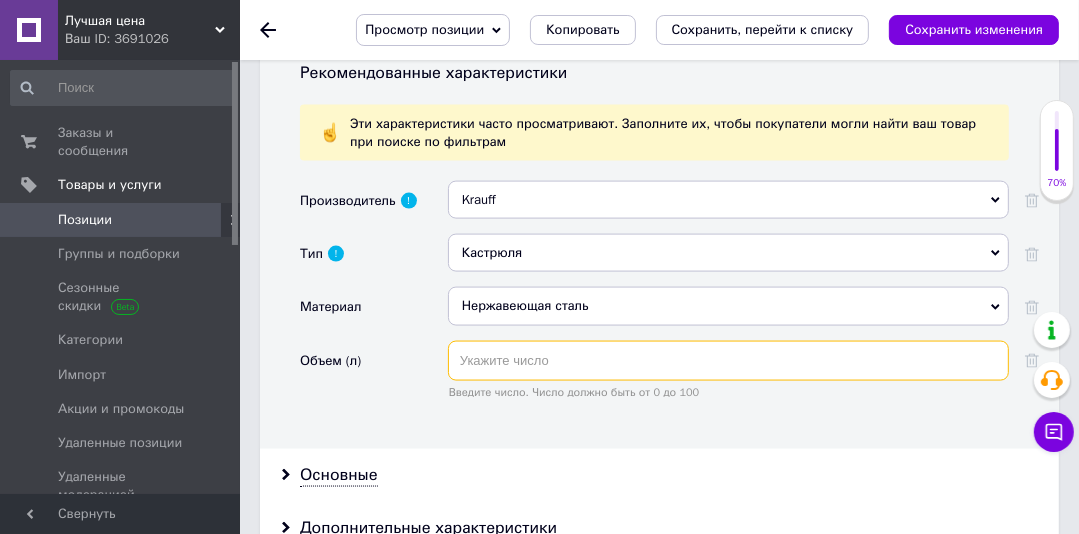 drag, startPoint x: 689, startPoint y: 345, endPoint x: 676, endPoint y: 345, distance: 13 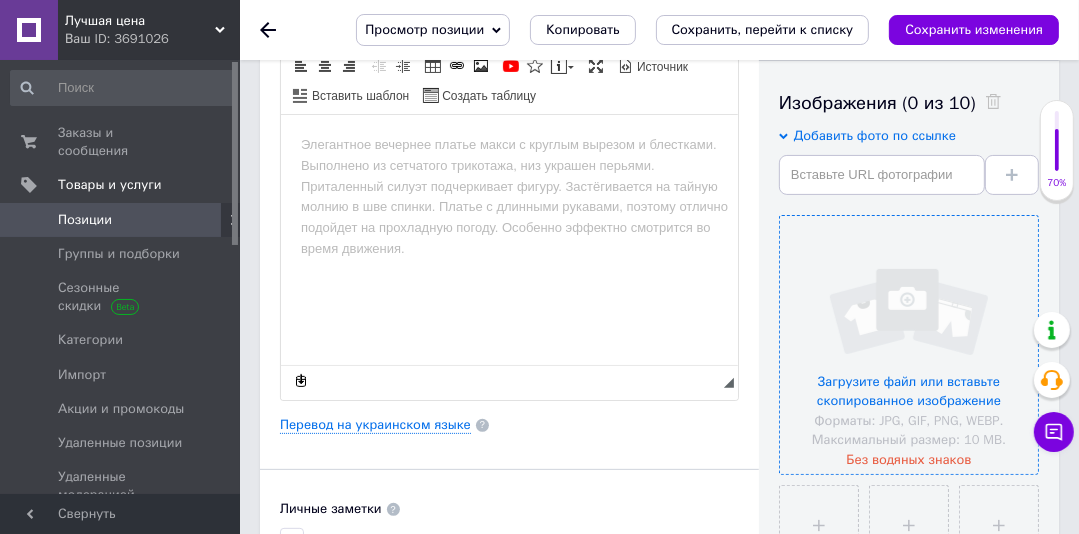 scroll, scrollTop: 284, scrollLeft: 0, axis: vertical 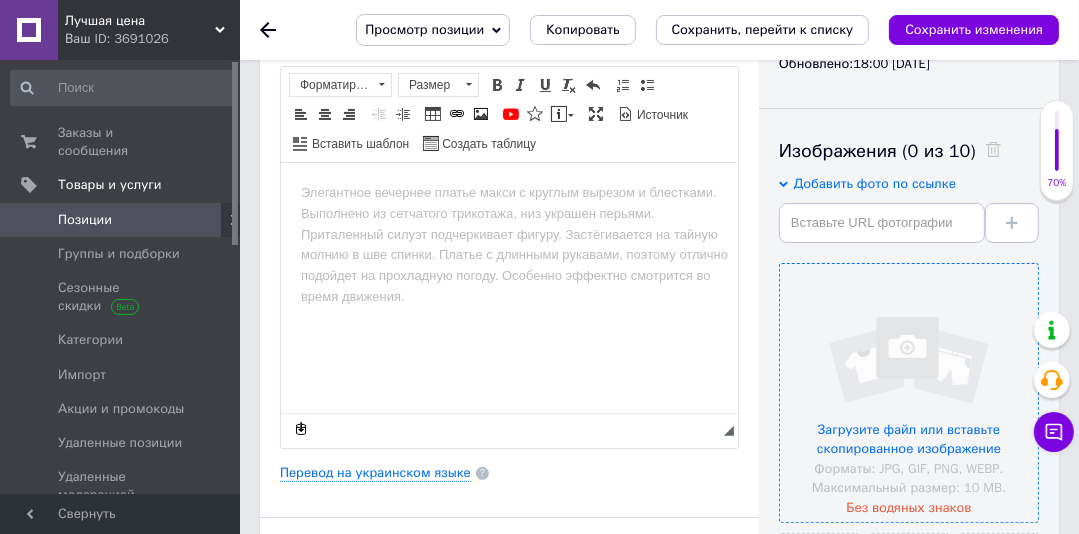 type on "3.6" 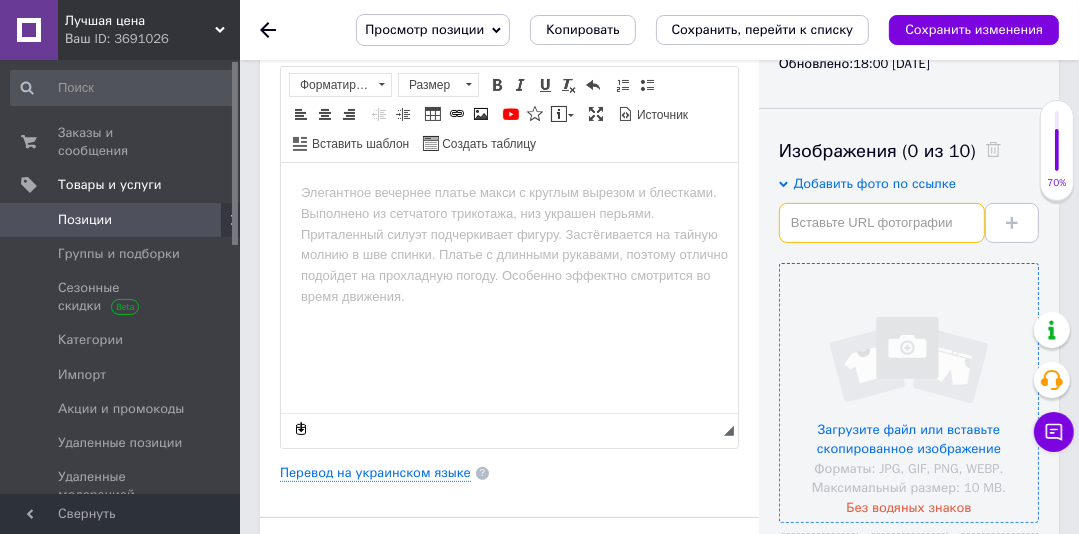click at bounding box center (882, 223) 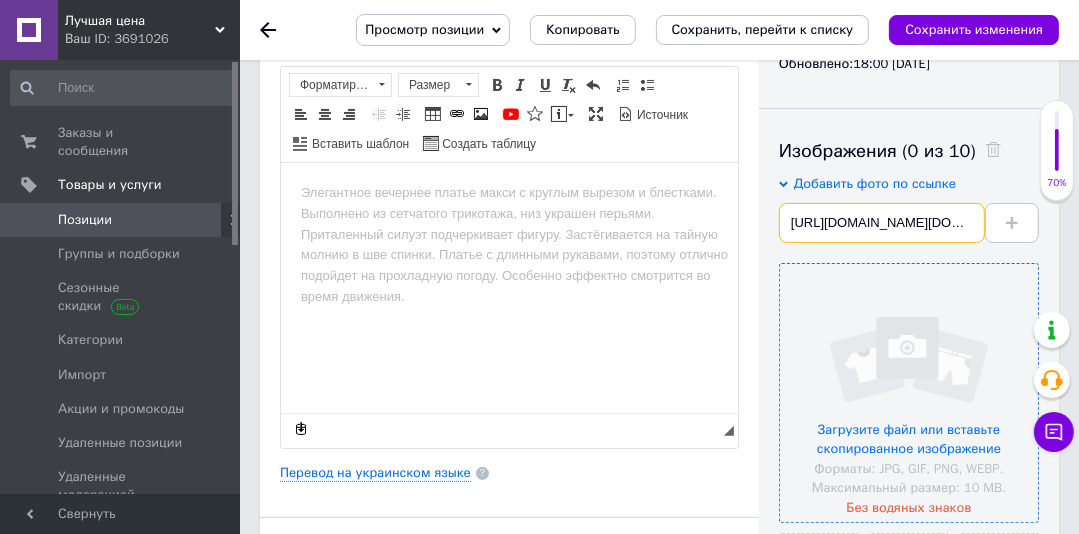 scroll, scrollTop: 0, scrollLeft: 693, axis: horizontal 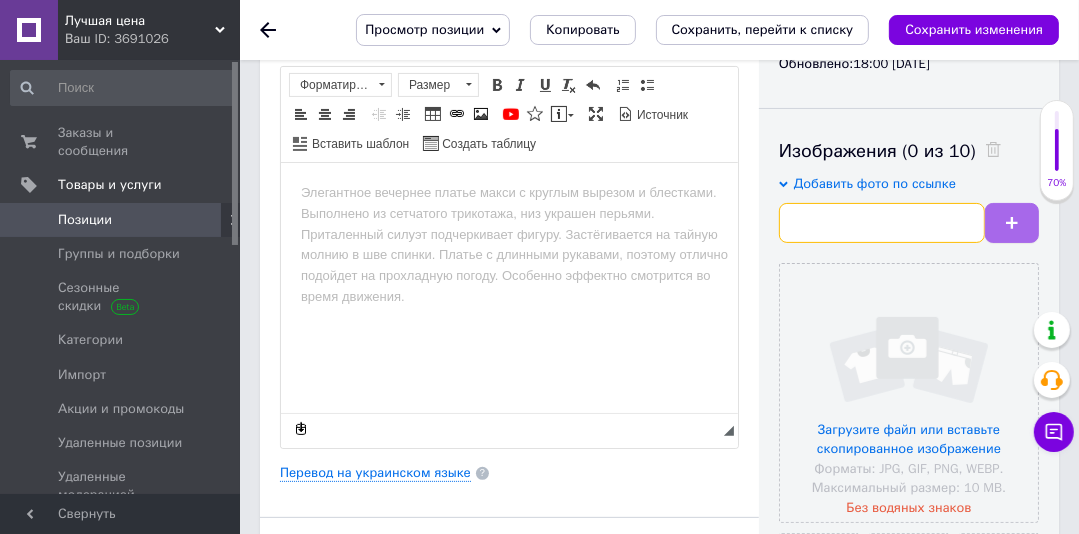 type on "https://scdn.comfy.ua/89fc351a-22e7-41ee-8321-f8a9356ca351/https://cdn.comfy.ua/media/catalog/product/k/r/krauff_26-238-057_20__00003.jpg/f_auto" 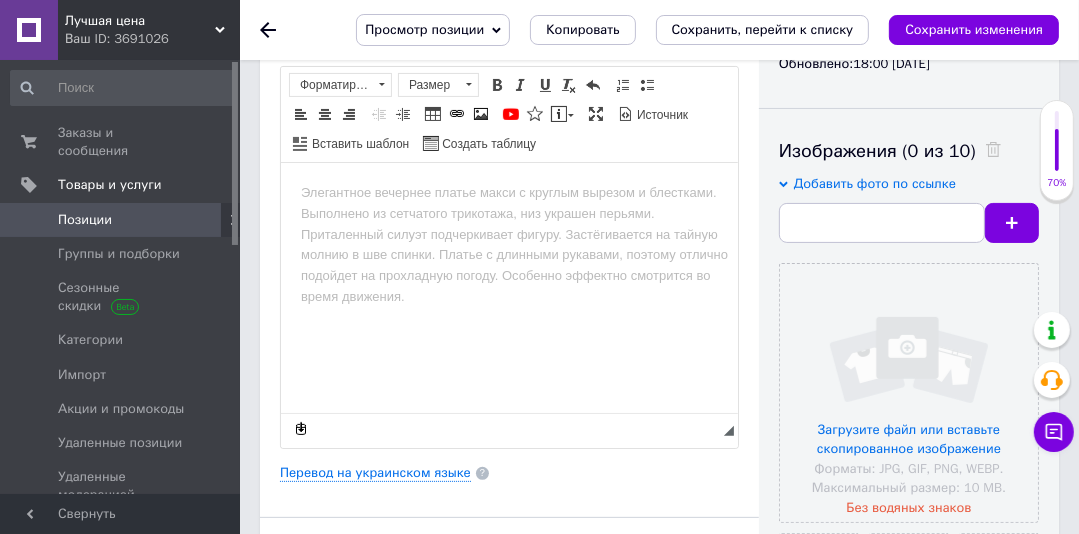 scroll, scrollTop: 0, scrollLeft: 0, axis: both 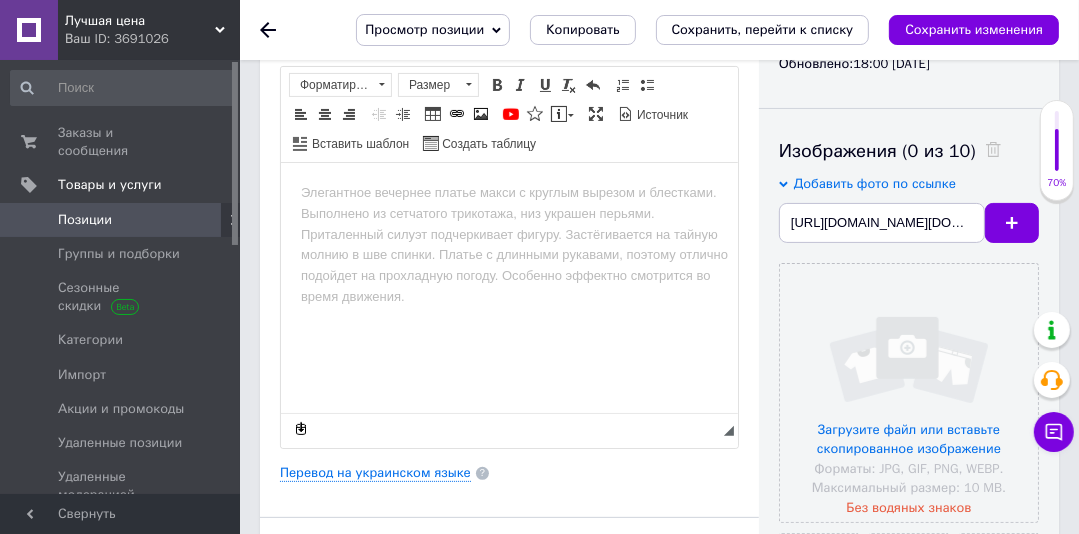 drag, startPoint x: 1003, startPoint y: 232, endPoint x: 920, endPoint y: 0, distance: 246.40009 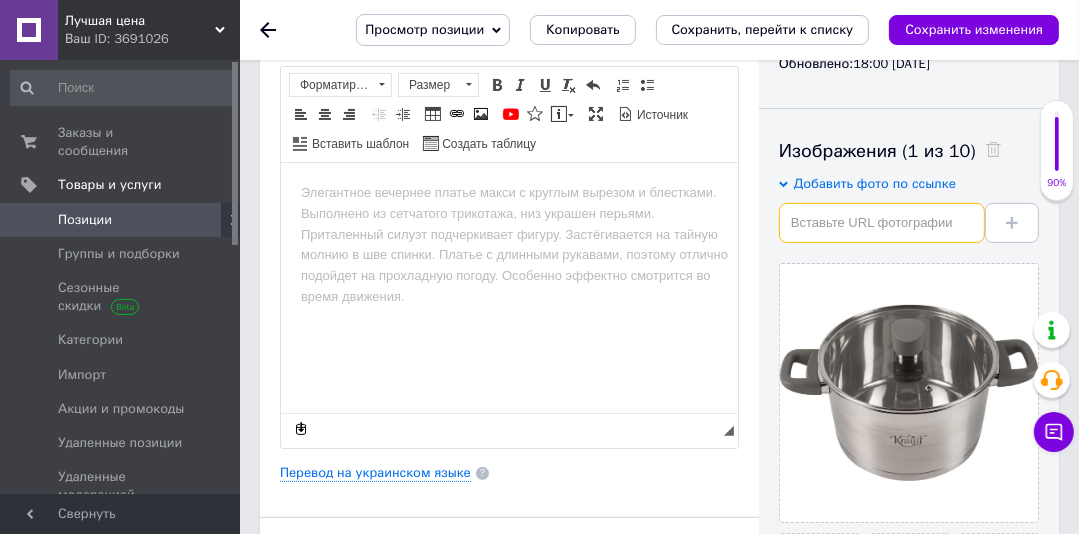 paste on "https://scdn.comfy.ua/89fc351a-22e7-41ee-8321-f8a9356ca351/https://cdn.comfy.ua/media/catalog/product/k/r/krauff_26-238-057_20__00002.jpg/f_auto" 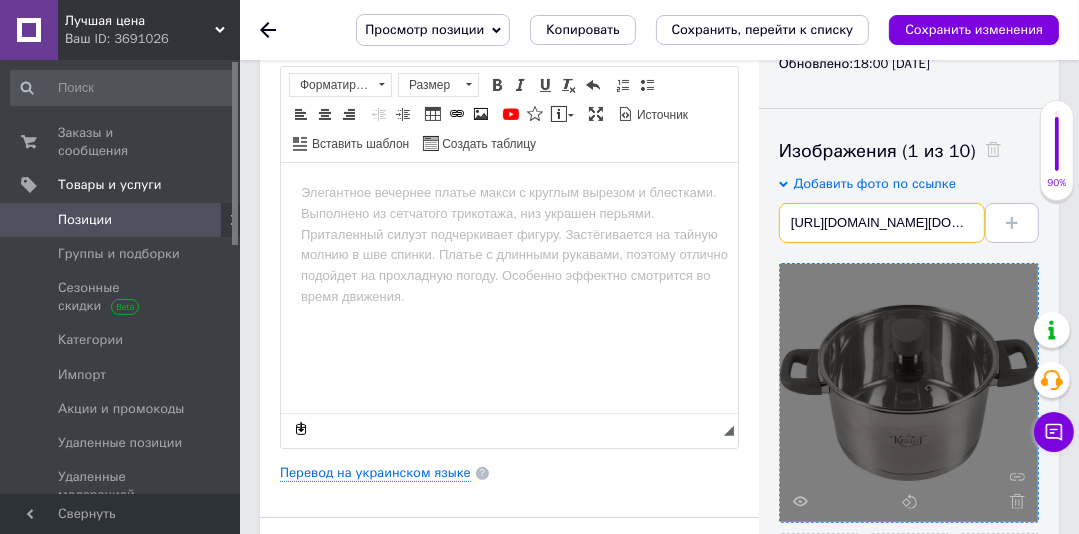 scroll, scrollTop: 0, scrollLeft: 693, axis: horizontal 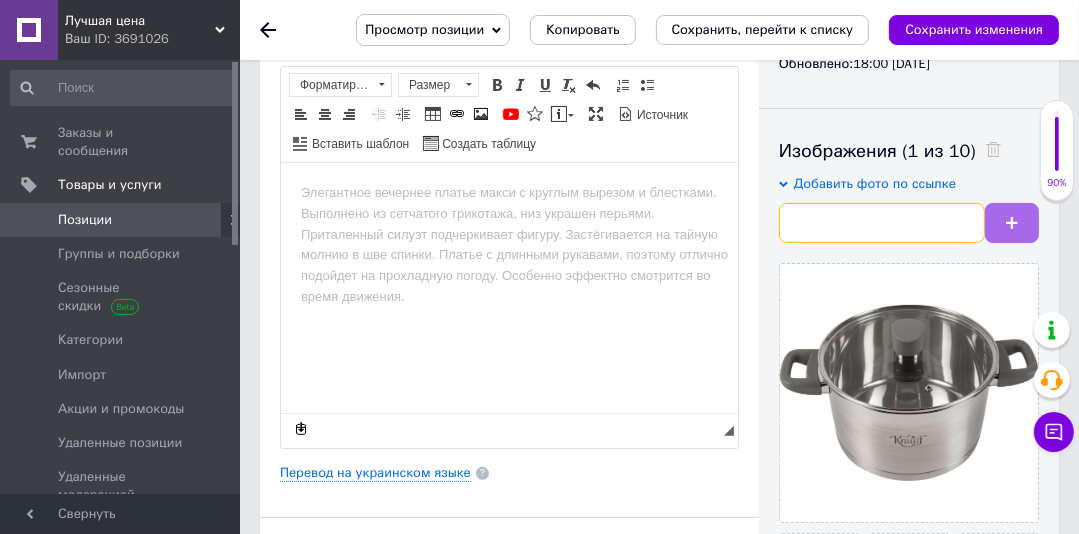 type on "https://scdn.comfy.ua/89fc351a-22e7-41ee-8321-f8a9356ca351/https://cdn.comfy.ua/media/catalog/product/k/r/krauff_26-238-057_20__00002.jpg/f_auto" 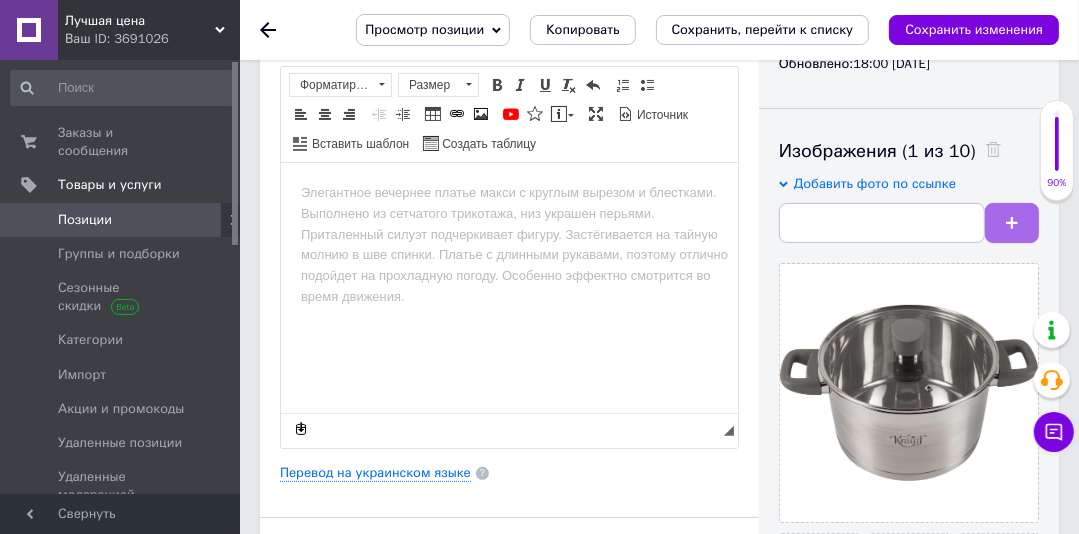 click at bounding box center [1012, 223] 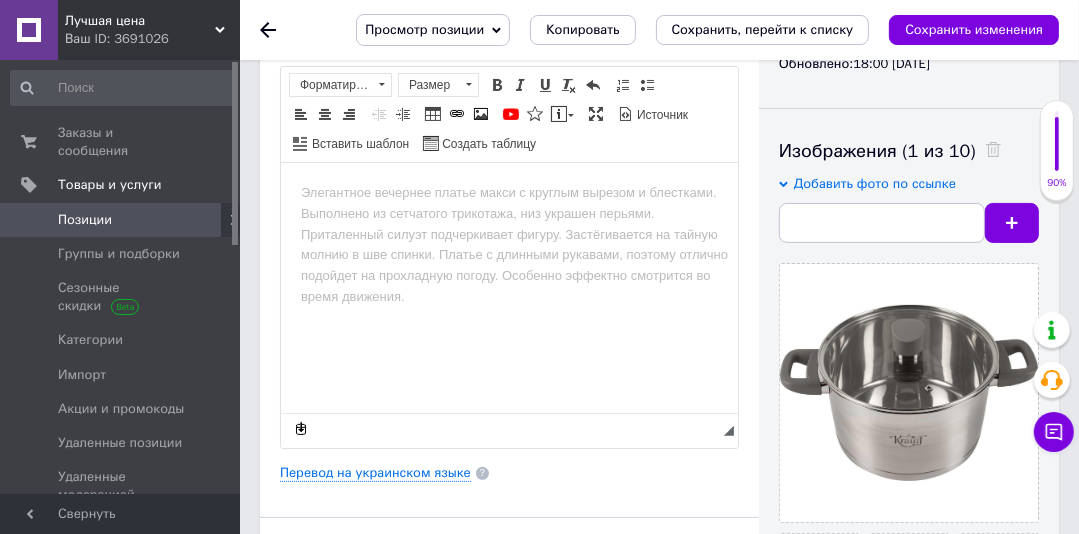 scroll, scrollTop: 0, scrollLeft: 0, axis: both 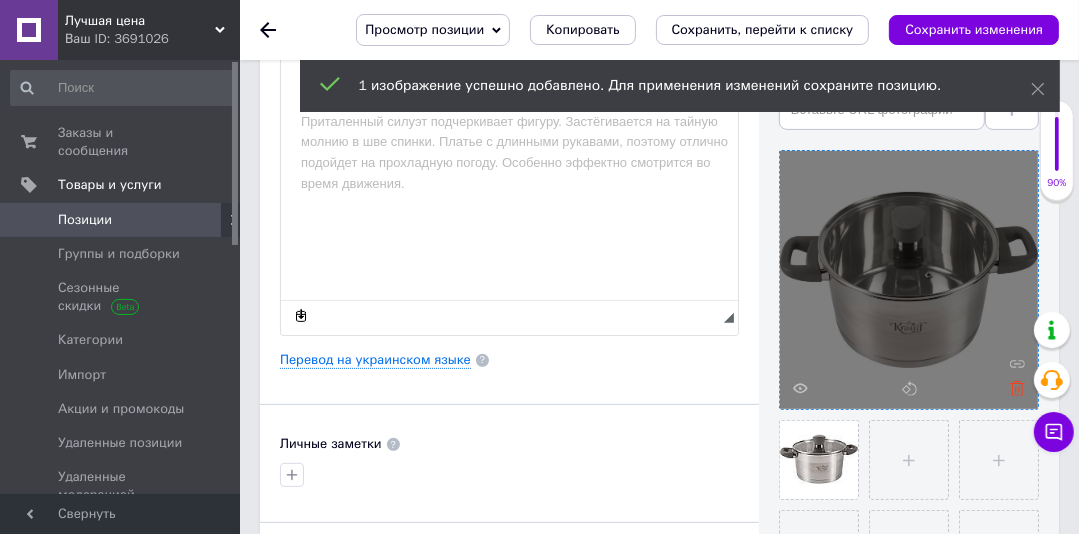 click 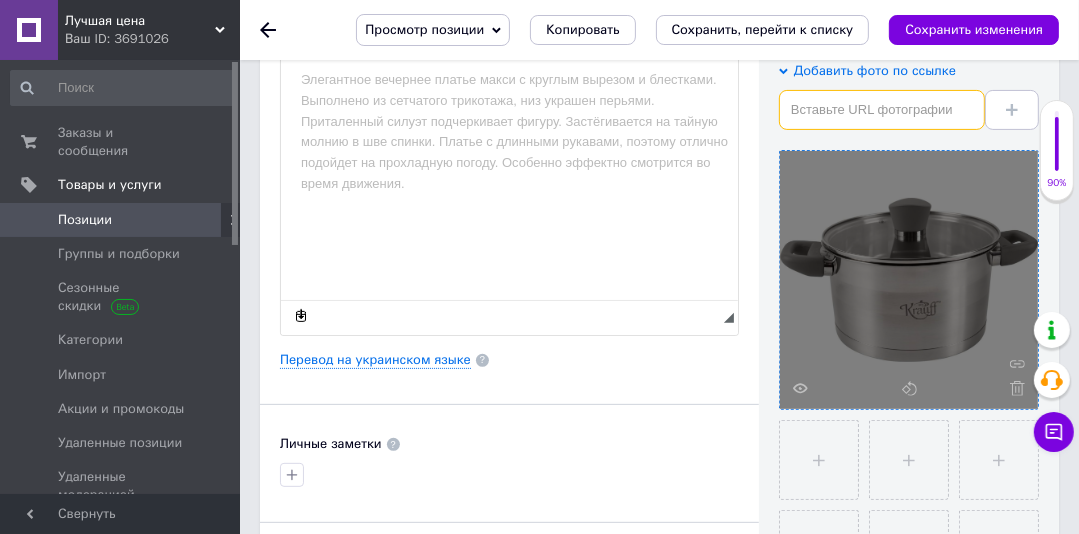 click at bounding box center (882, 110) 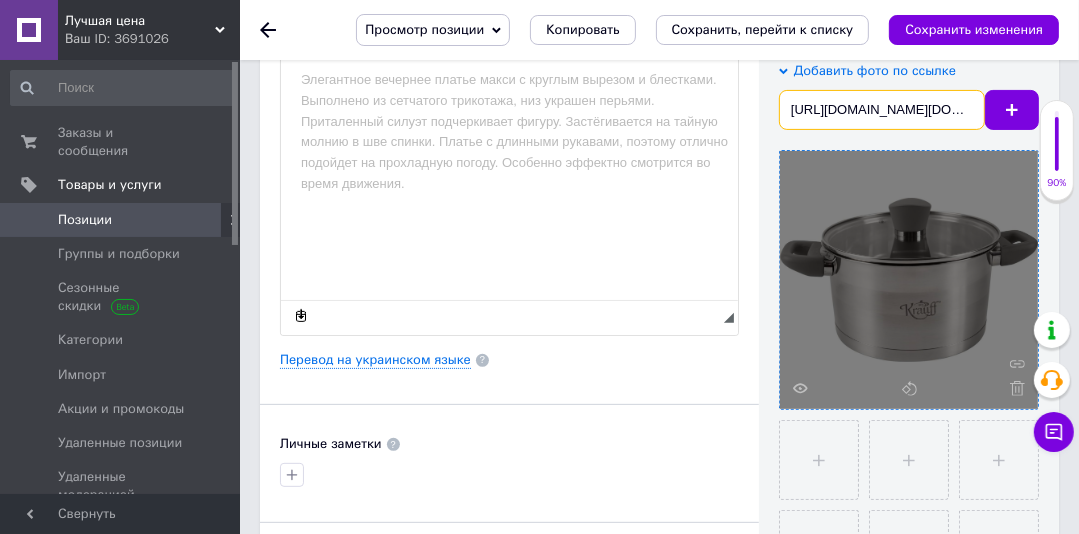 scroll, scrollTop: 0, scrollLeft: 693, axis: horizontal 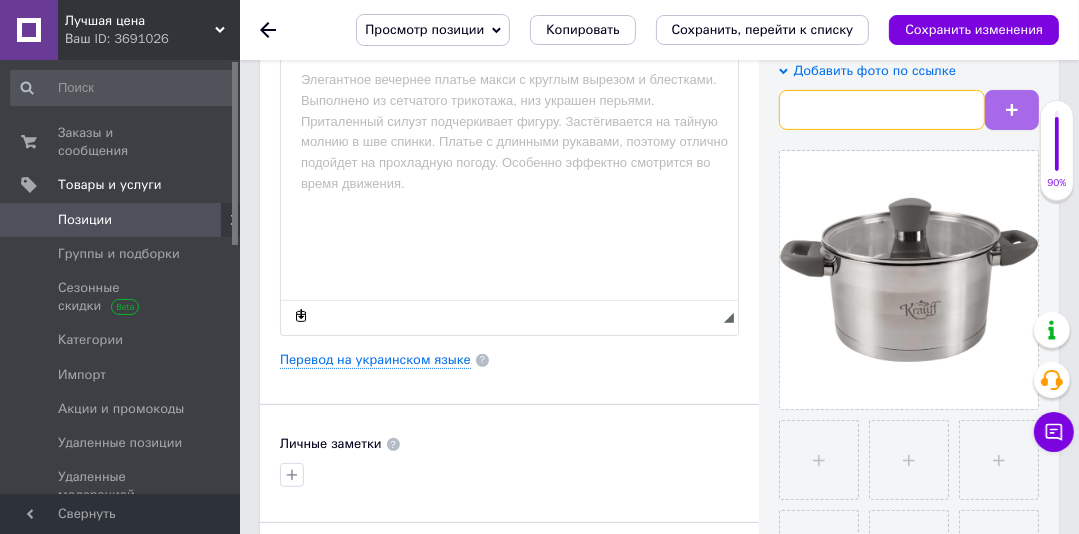 type on "https://scdn.comfy.ua/89fc351a-22e7-41ee-8321-f8a9356ca351/https://cdn.comfy.ua/media/catalog/product/k/r/krauff_26-238-057_20__00007.jpg/f_auto" 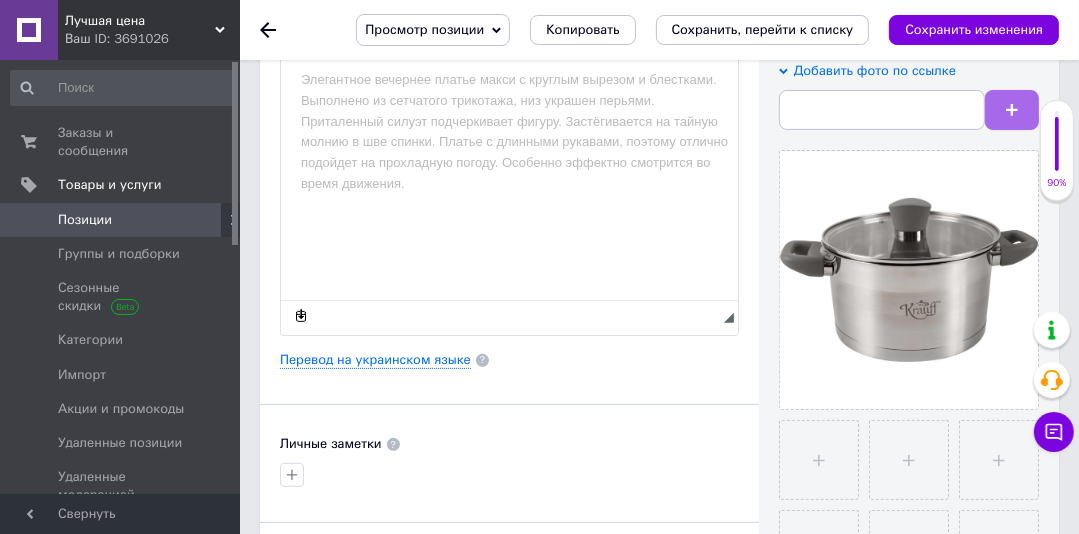 click at bounding box center (1012, 110) 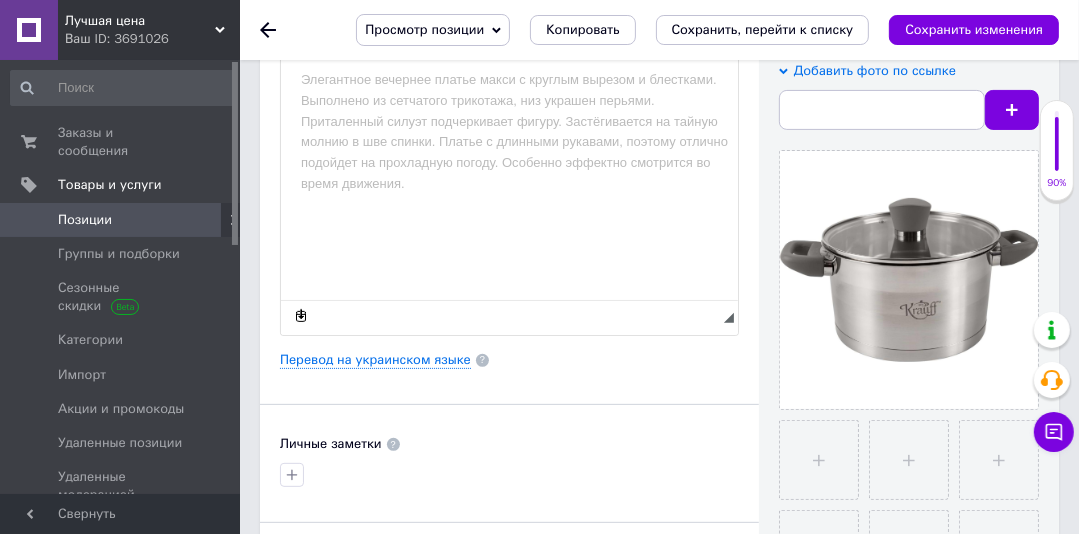scroll, scrollTop: 0, scrollLeft: 0, axis: both 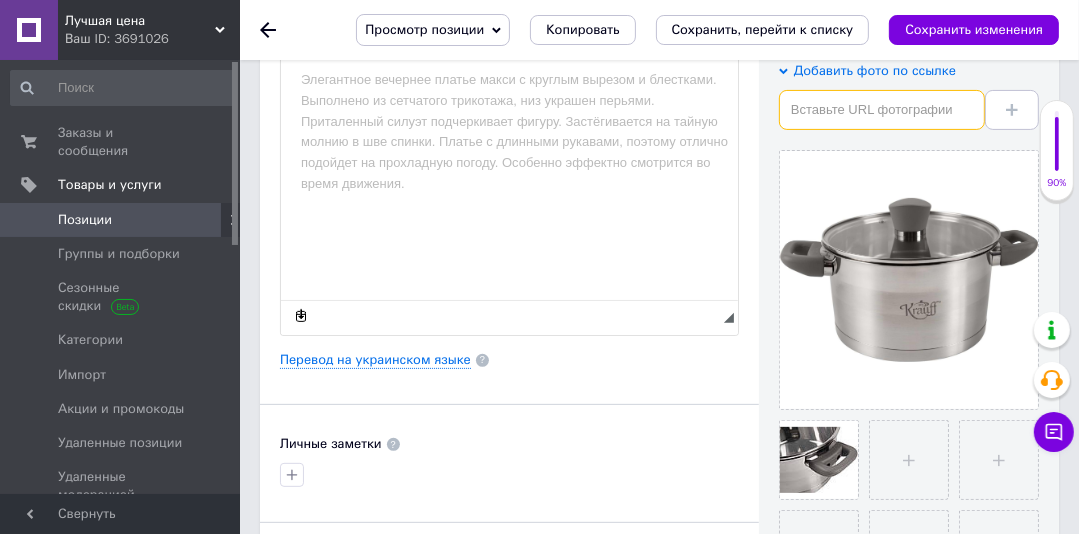 paste on "https://scdn.comfy.ua/89fc351a-22e7-41ee-8321-f8a9356ca351/https://cdn.comfy.ua/media/catalog/product/k/r/krauff_26-238-057_20__00006.jpg/f_auto" 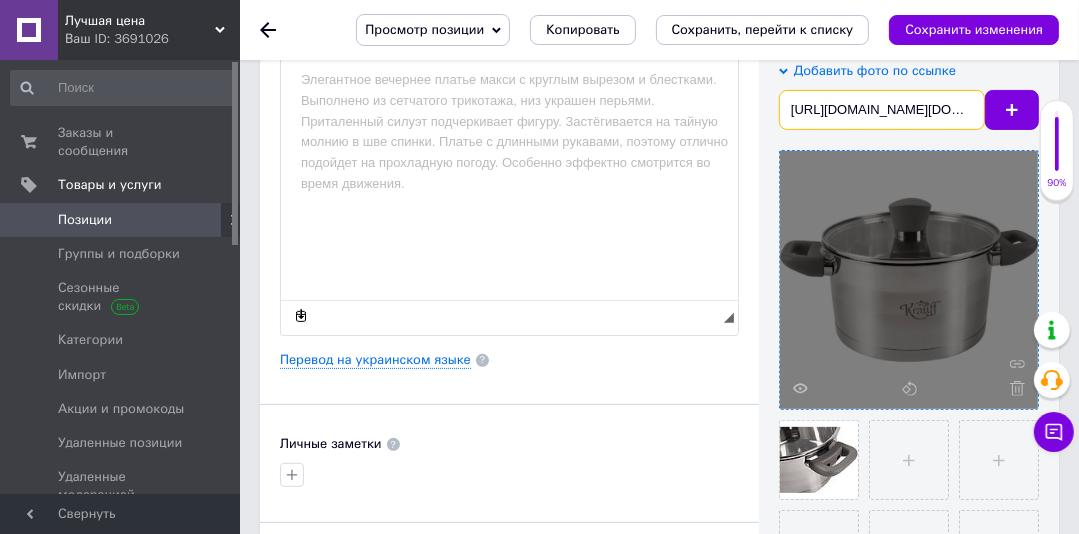 scroll, scrollTop: 0, scrollLeft: 693, axis: horizontal 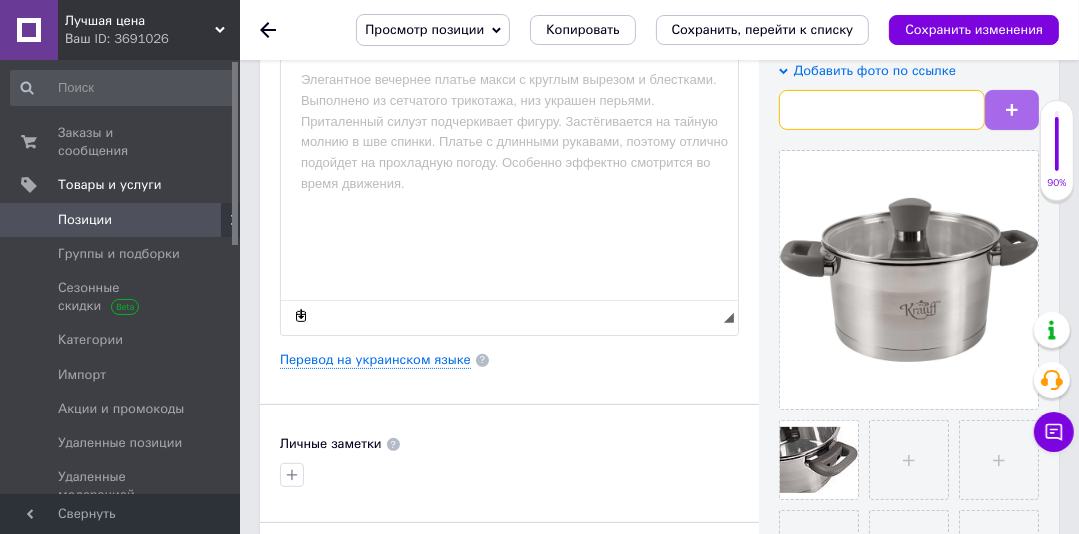 type on "https://scdn.comfy.ua/89fc351a-22e7-41ee-8321-f8a9356ca351/https://cdn.comfy.ua/media/catalog/product/k/r/krauff_26-238-057_20__00006.jpg/f_auto" 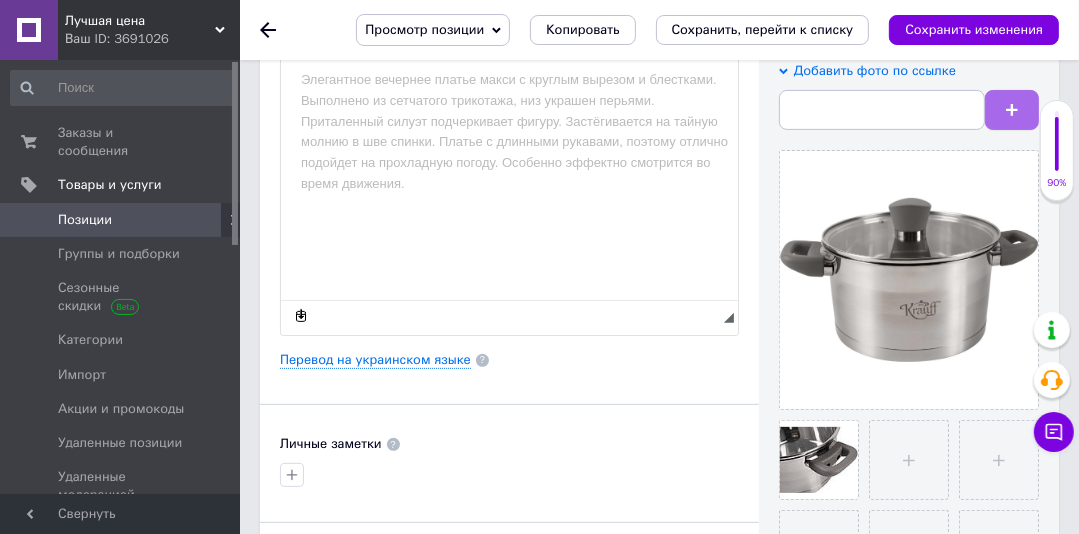 scroll, scrollTop: 0, scrollLeft: 0, axis: both 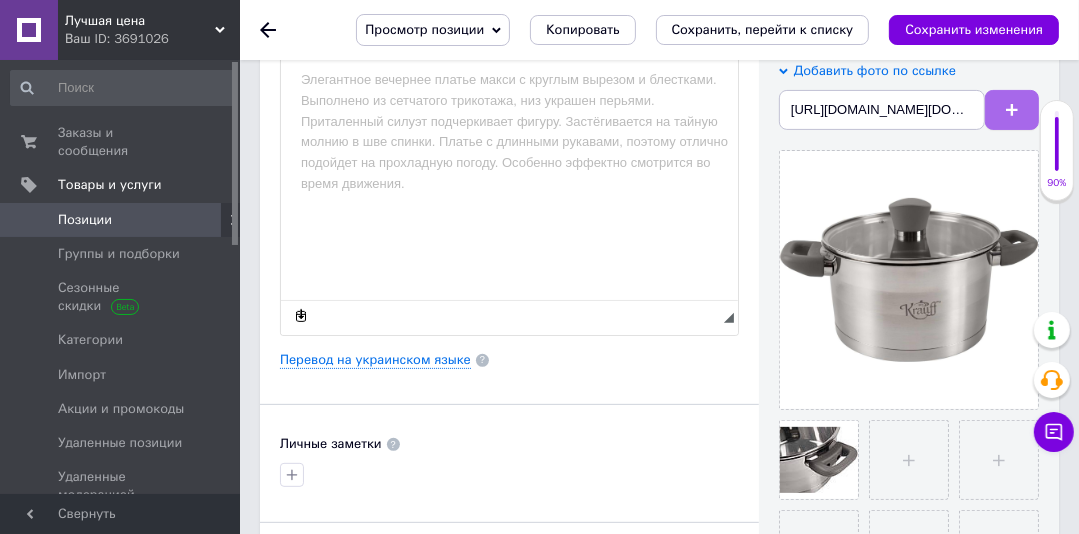click 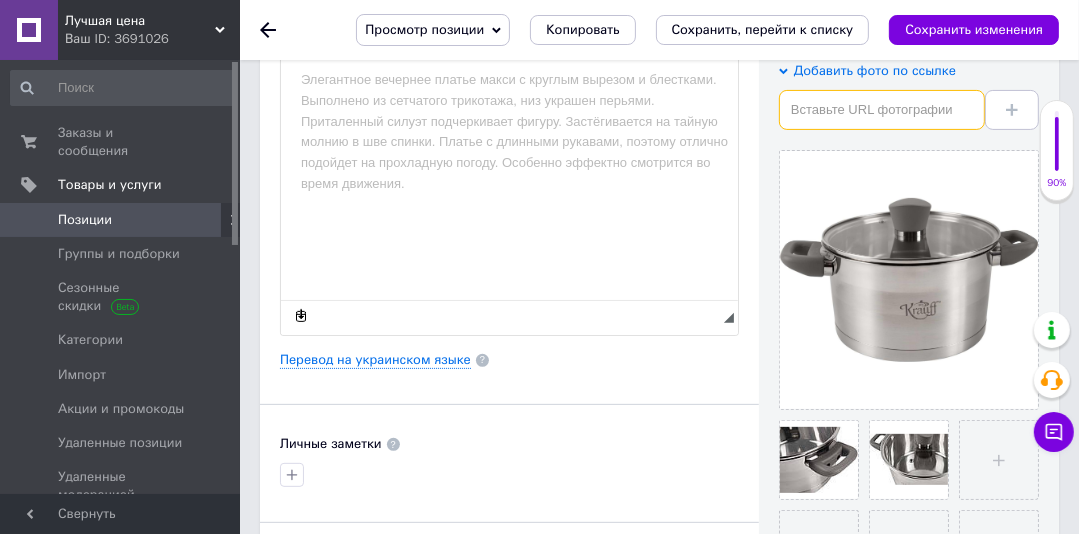 click at bounding box center [882, 110] 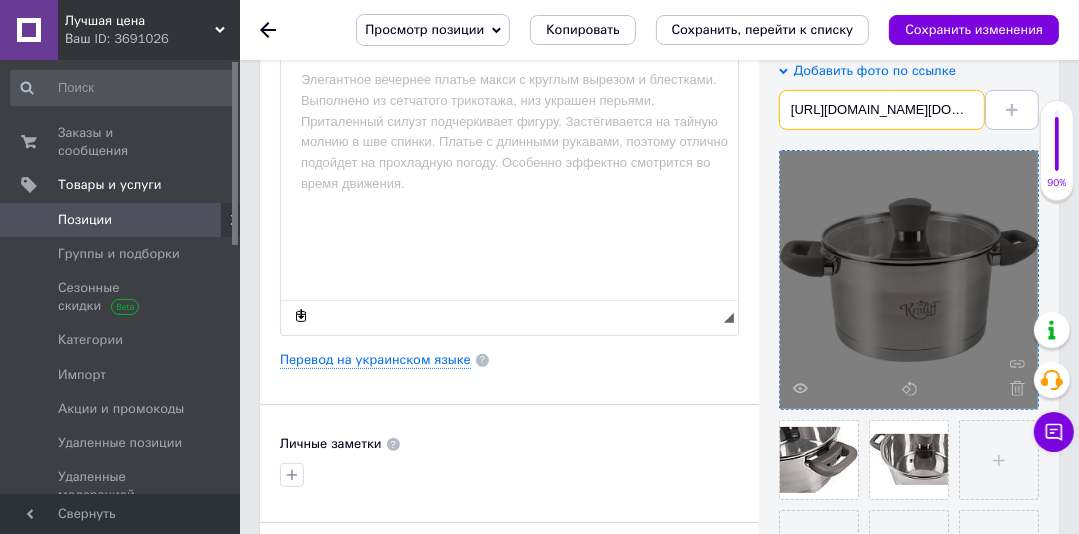scroll, scrollTop: 0, scrollLeft: 693, axis: horizontal 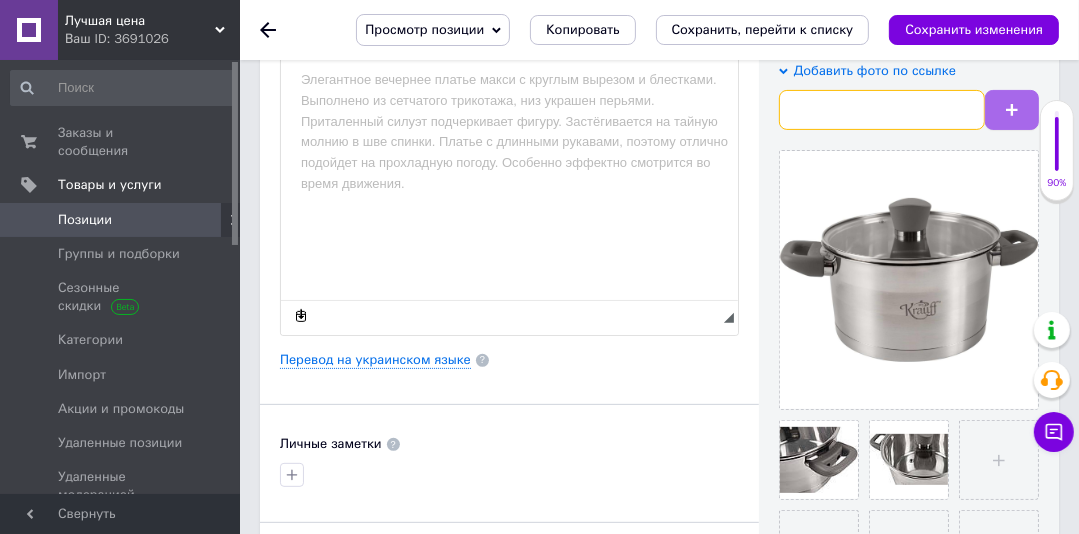 type on "https://scdn.comfy.ua/89fc351a-22e7-41ee-8321-f8a9356ca351/https://cdn.comfy.ua/media/catalog/product/k/r/krauff_26-238-057_20__00008.jpg/f_auto" 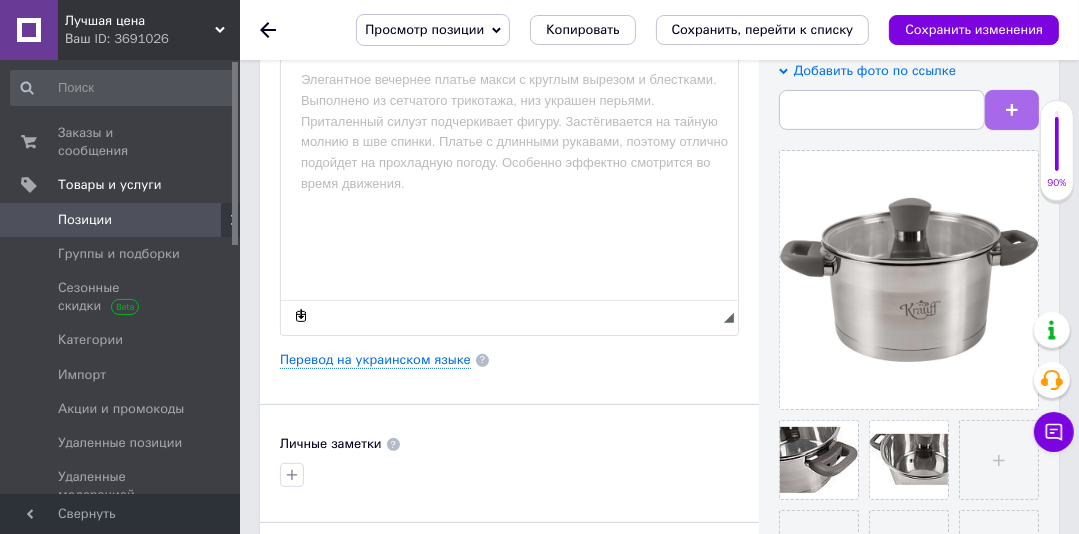 click at bounding box center [1012, 110] 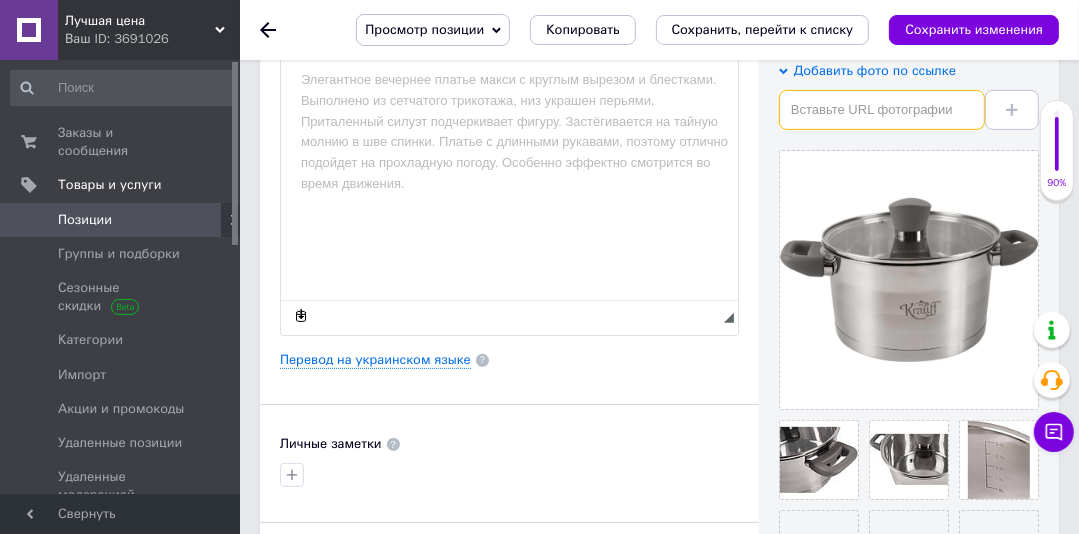 click at bounding box center [882, 110] 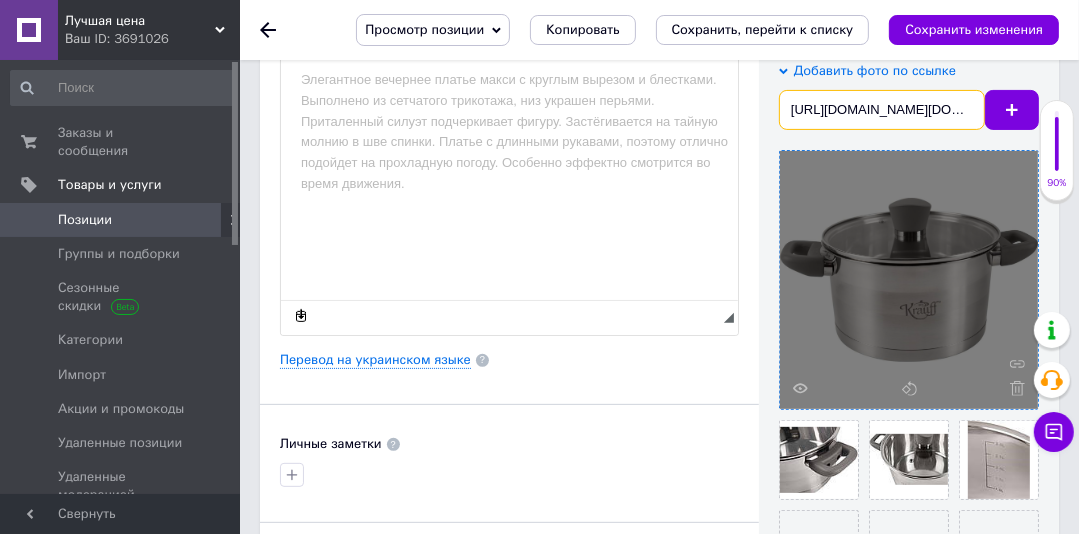 scroll, scrollTop: 0, scrollLeft: 693, axis: horizontal 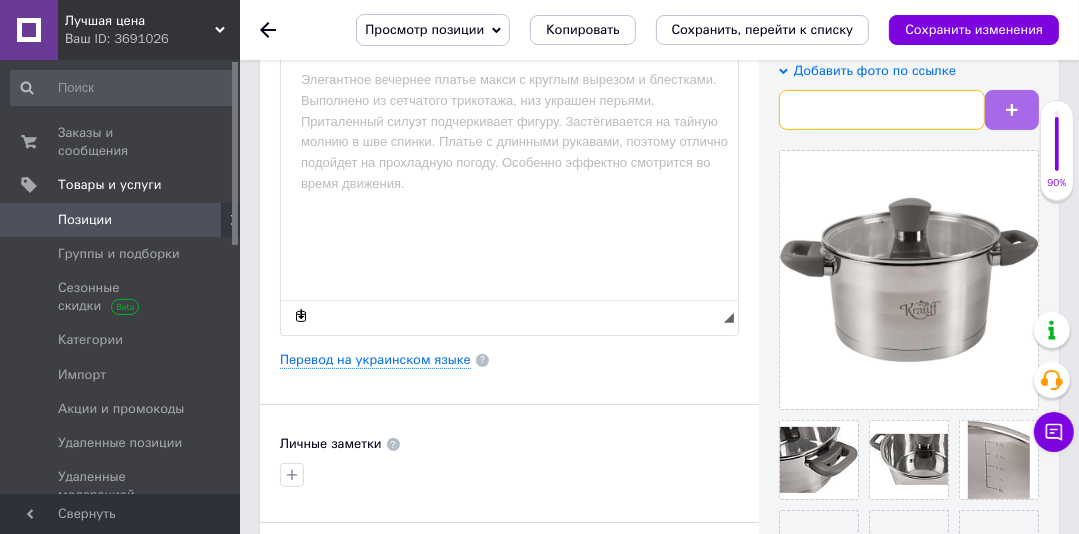type on "https://scdn.comfy.ua/89fc351a-22e7-41ee-8321-f8a9356ca351/https://cdn.comfy.ua/media/catalog/product/k/r/krauff_26-238-057_20__00009.jpg/f_auto" 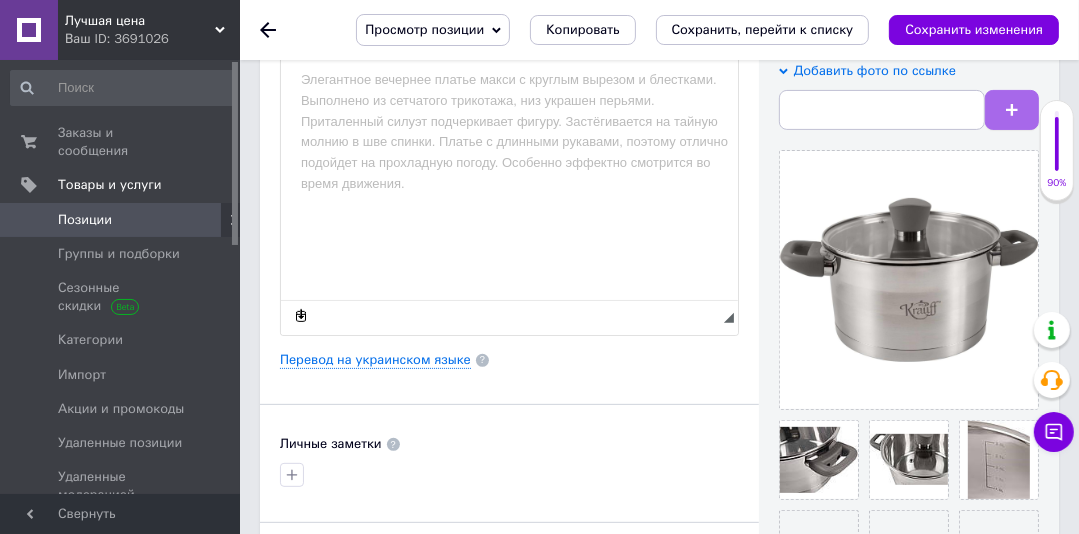 click 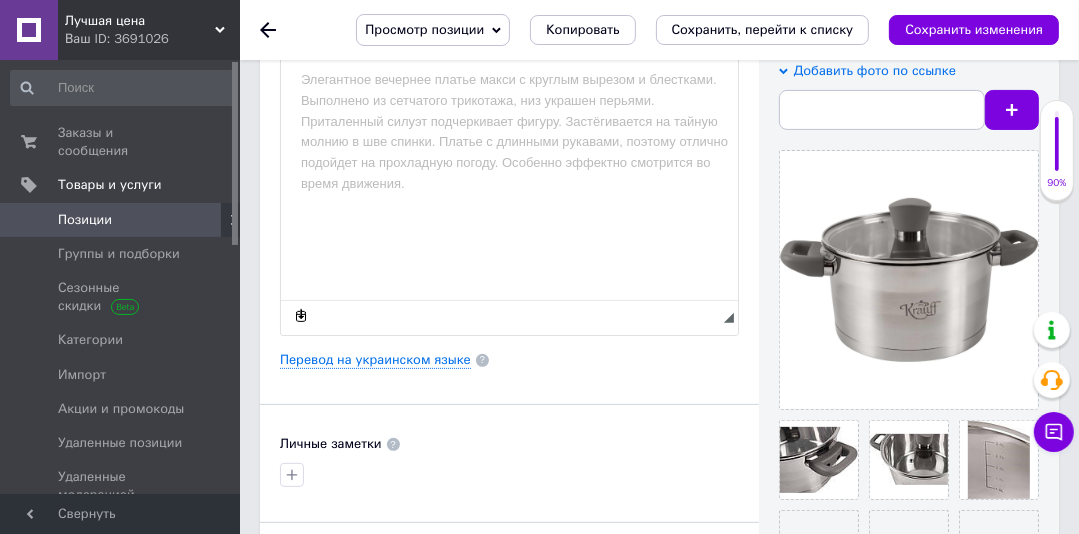 scroll, scrollTop: 0, scrollLeft: 0, axis: both 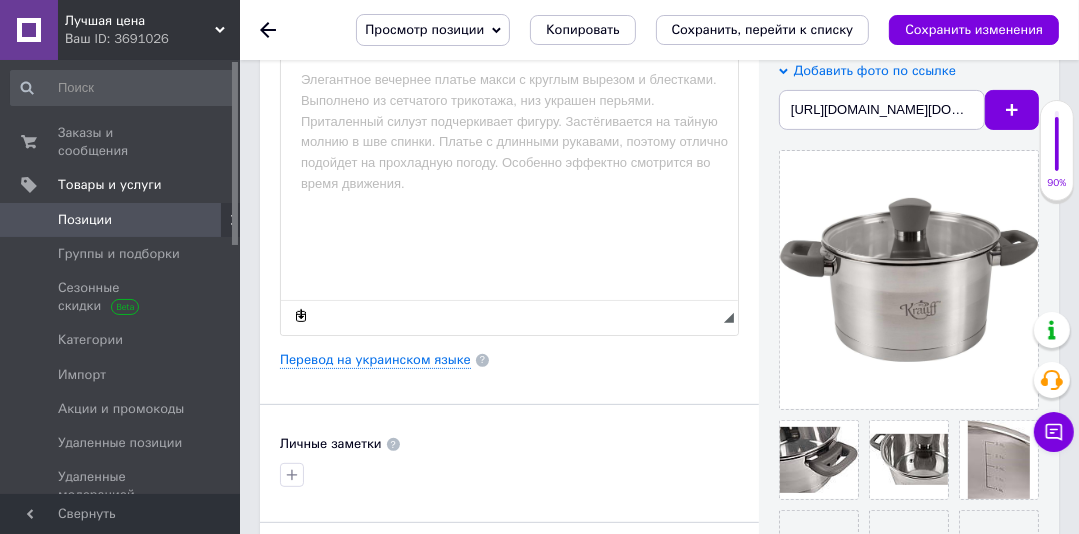 type 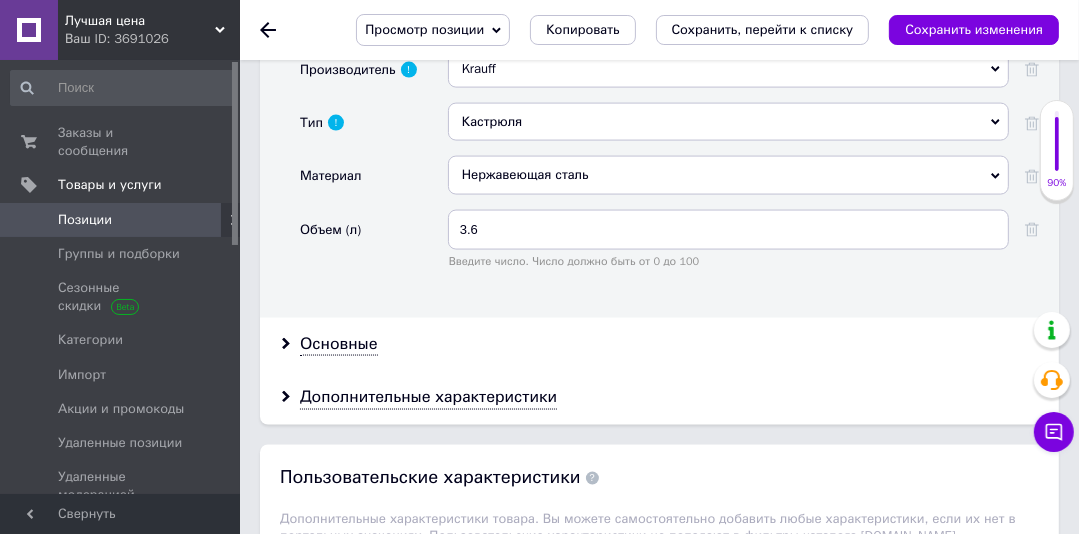 scroll, scrollTop: 2284, scrollLeft: 0, axis: vertical 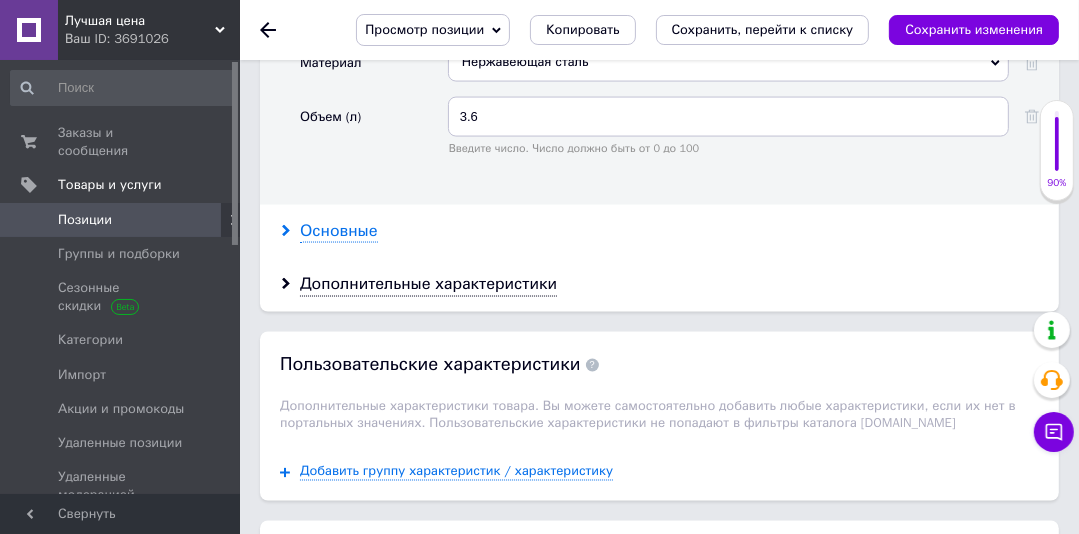 click on "Основные" at bounding box center (339, 231) 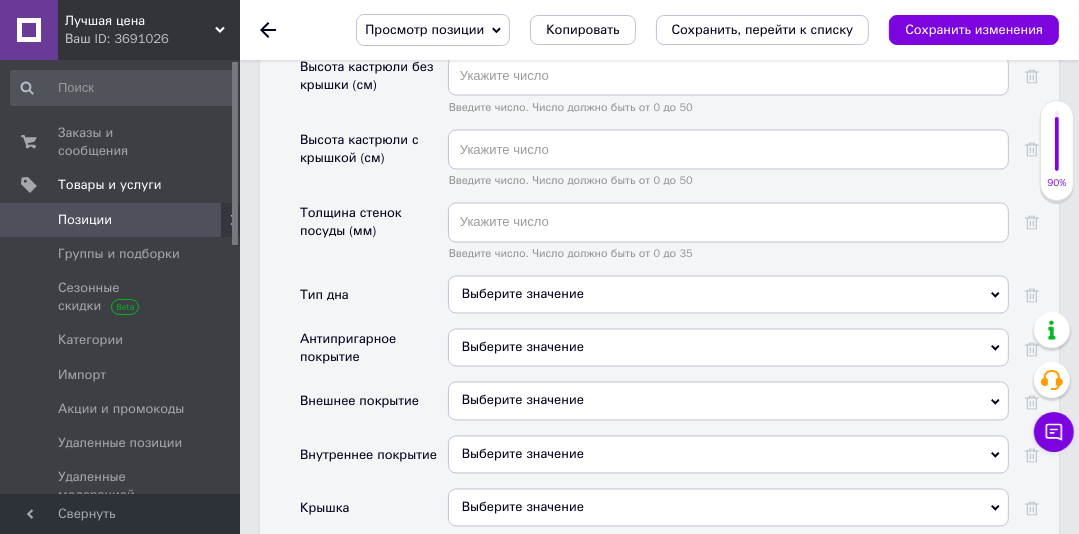 scroll, scrollTop: 2640, scrollLeft: 0, axis: vertical 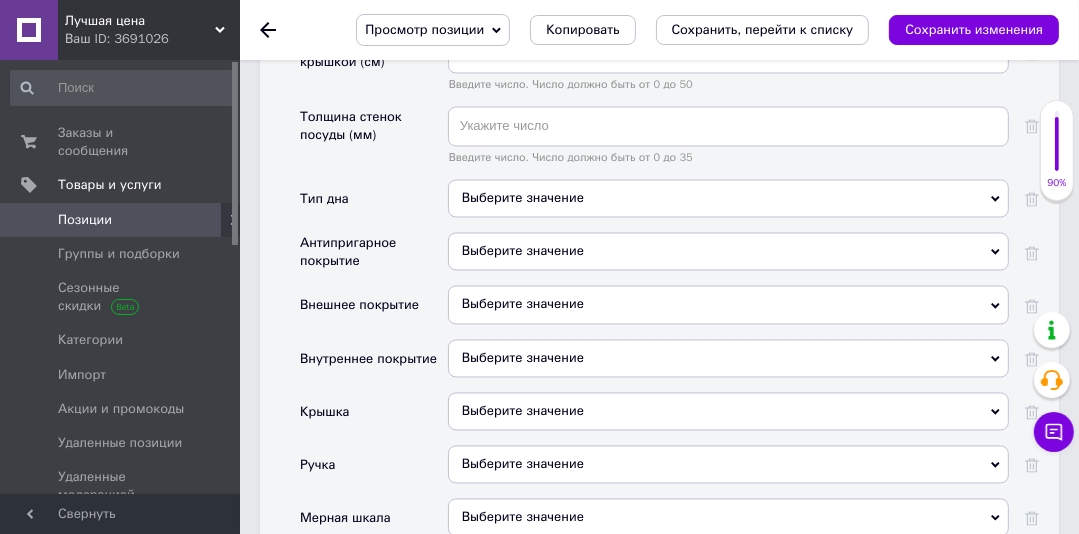 click on "Выберите значение" at bounding box center (728, 252) 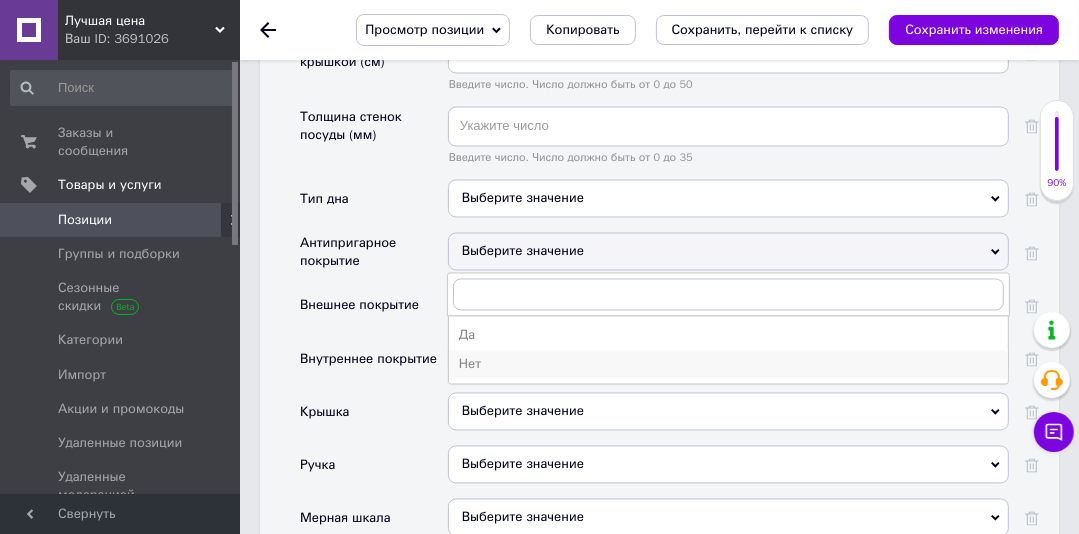 click on "Нет" at bounding box center (728, 365) 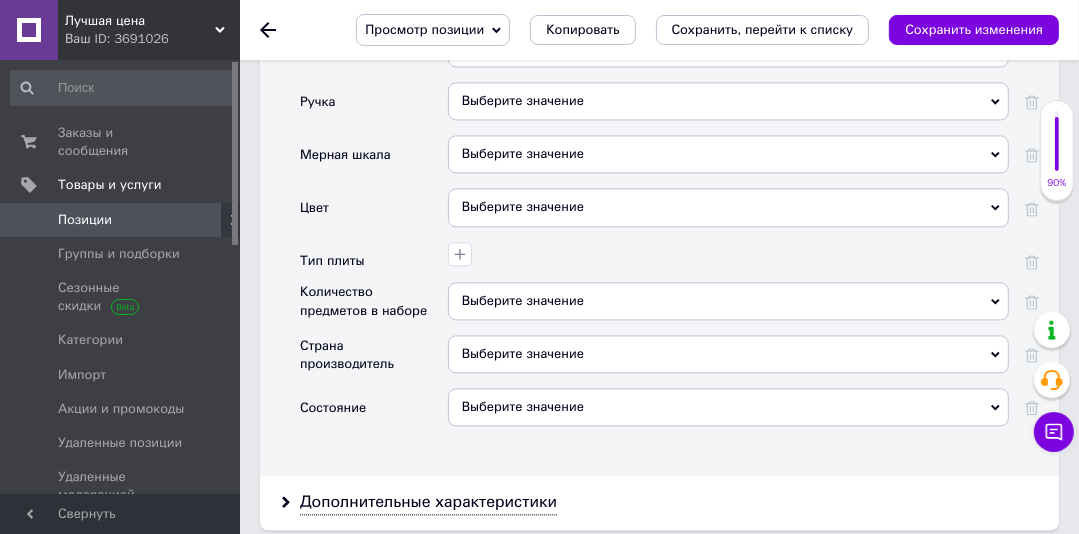 scroll, scrollTop: 3041, scrollLeft: 0, axis: vertical 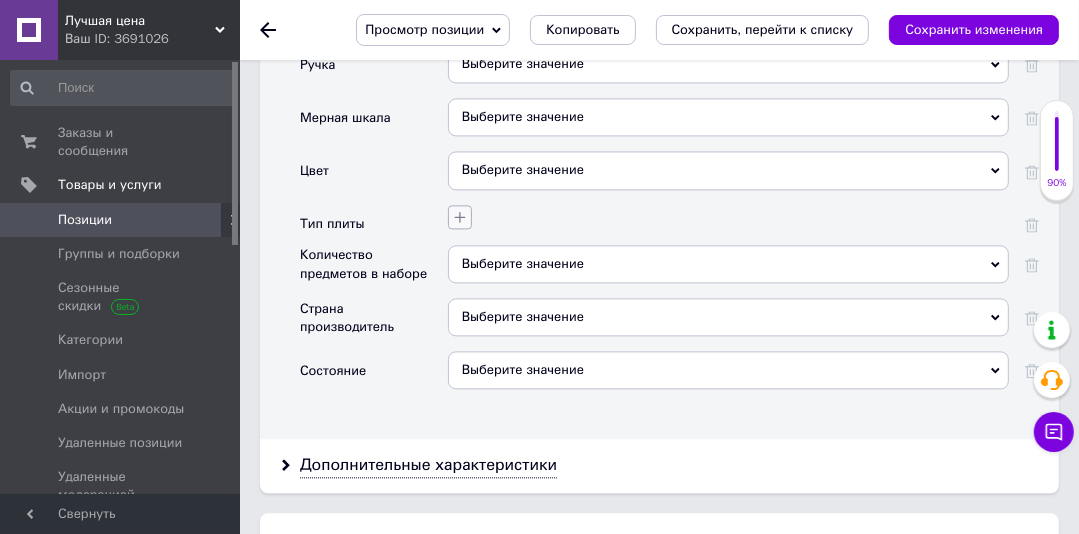 click 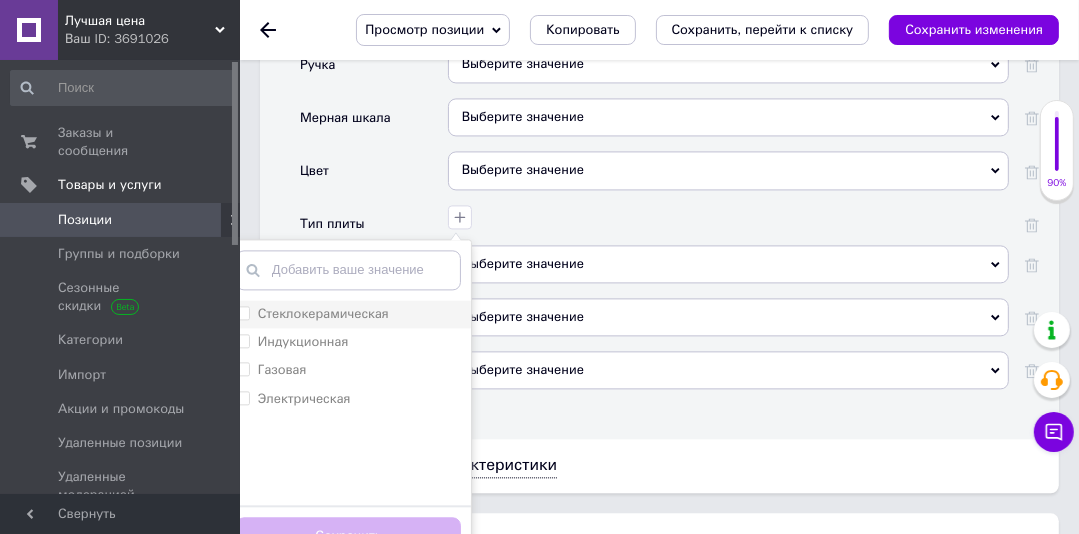 click on "Стеклокерамическая" at bounding box center (242, 312) 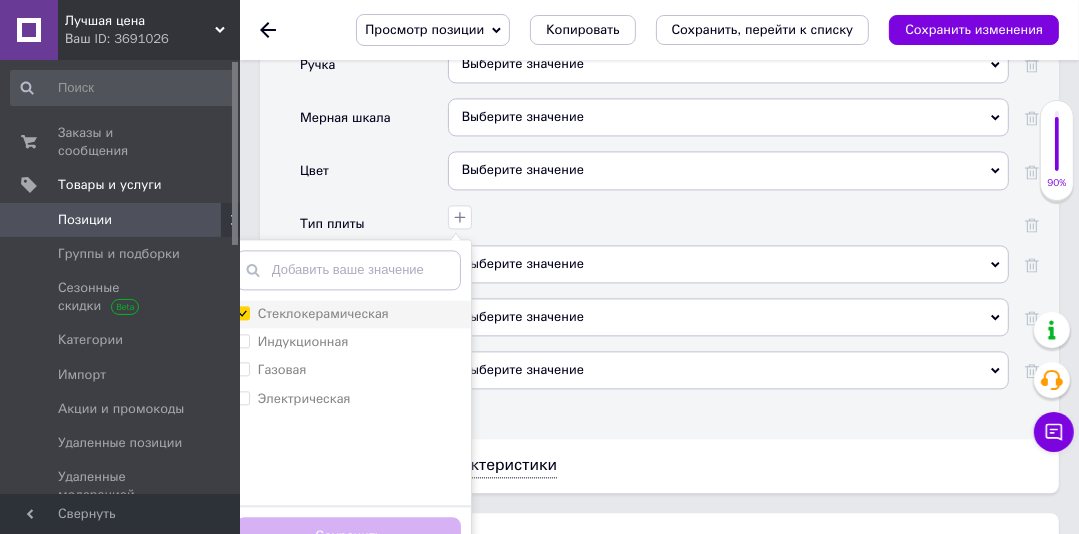 checkbox on "true" 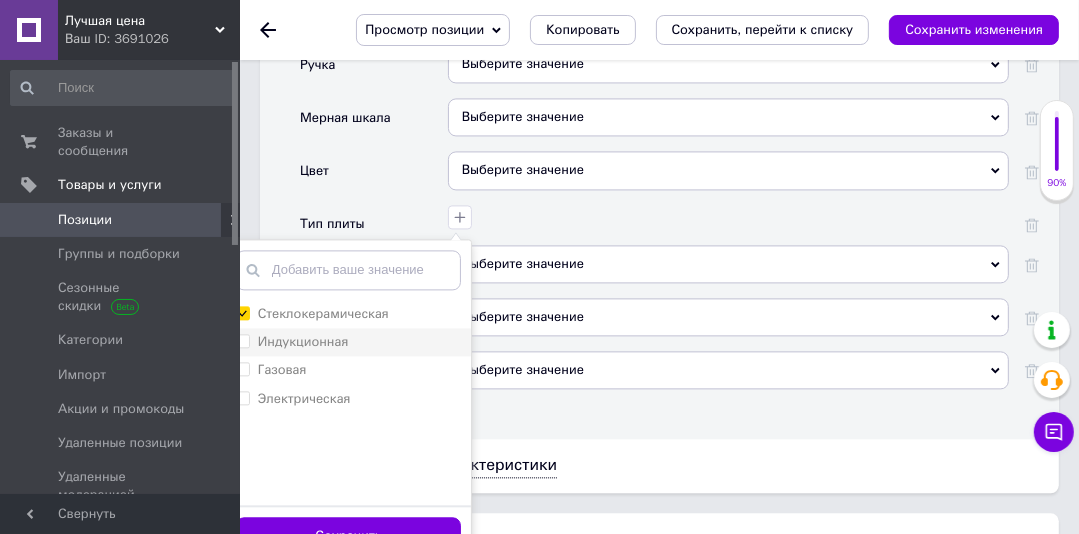 click on "Индукционная" at bounding box center [242, 340] 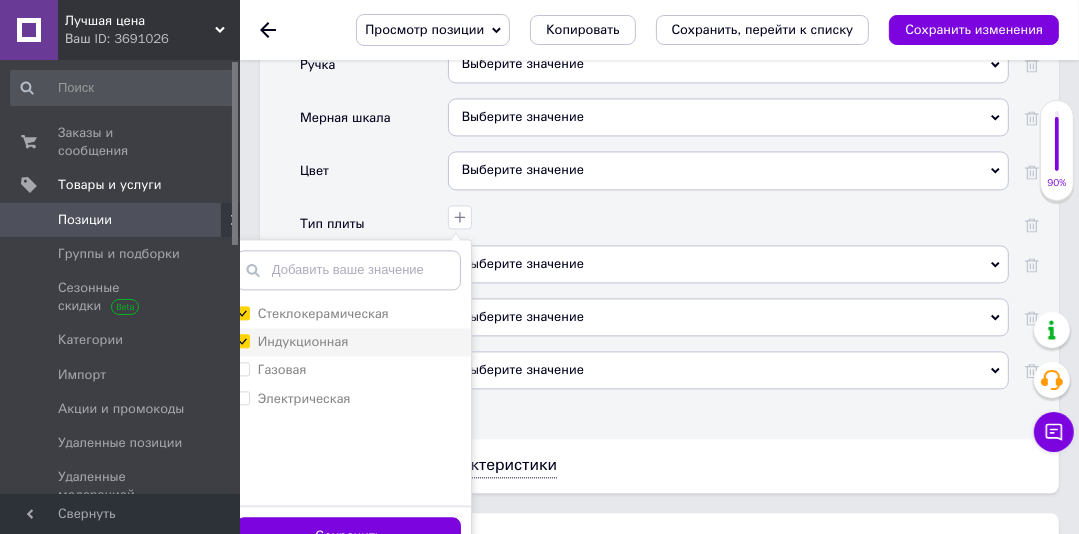 checkbox on "true" 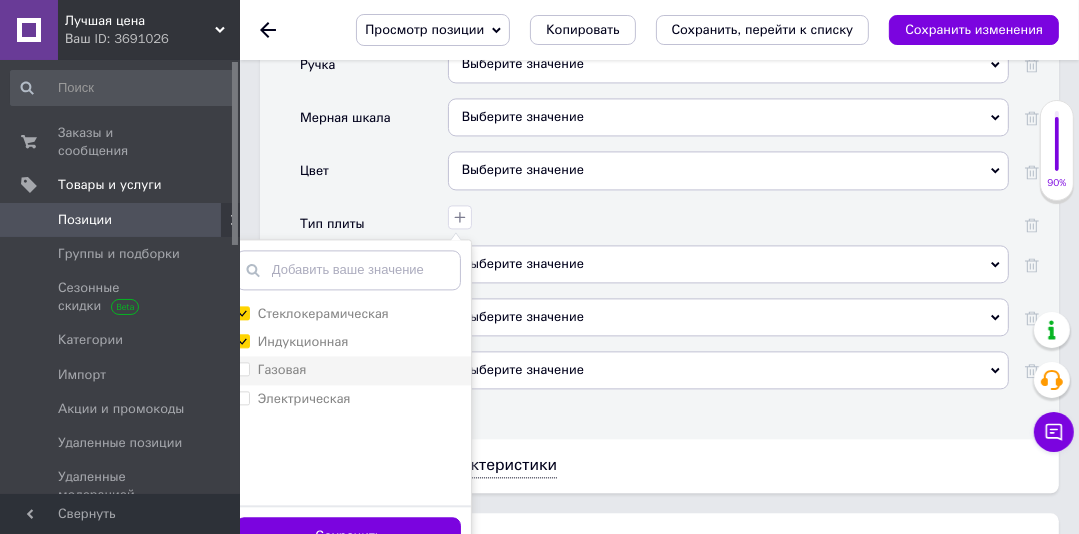click on "Газовая" at bounding box center [242, 368] 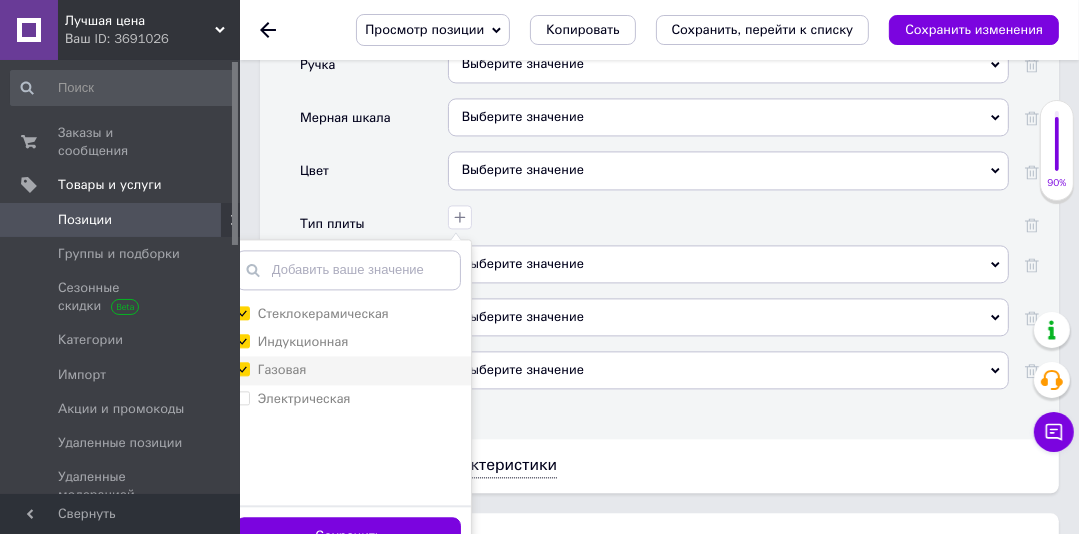 checkbox on "true" 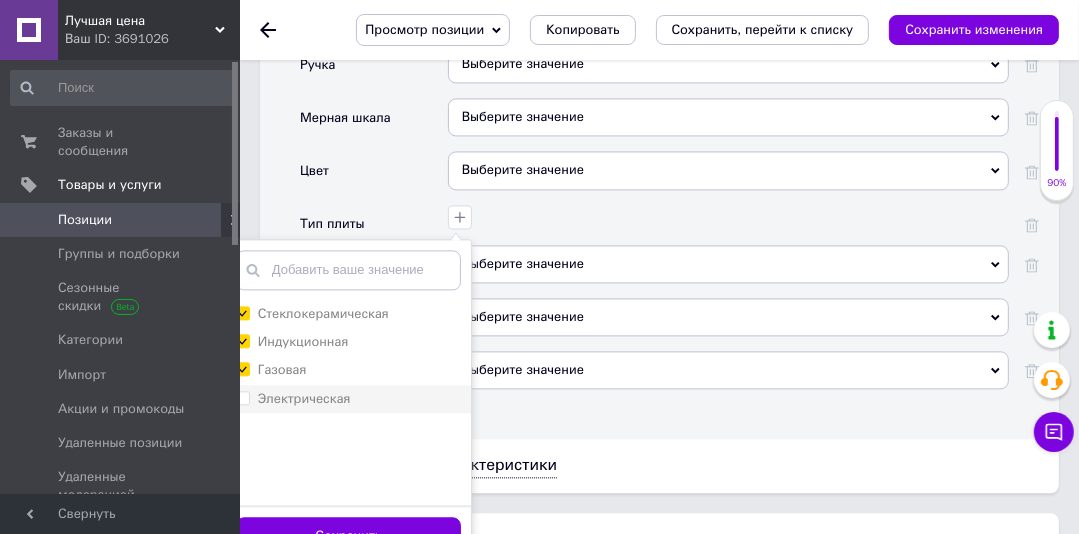 click on "Электрическая" at bounding box center [242, 397] 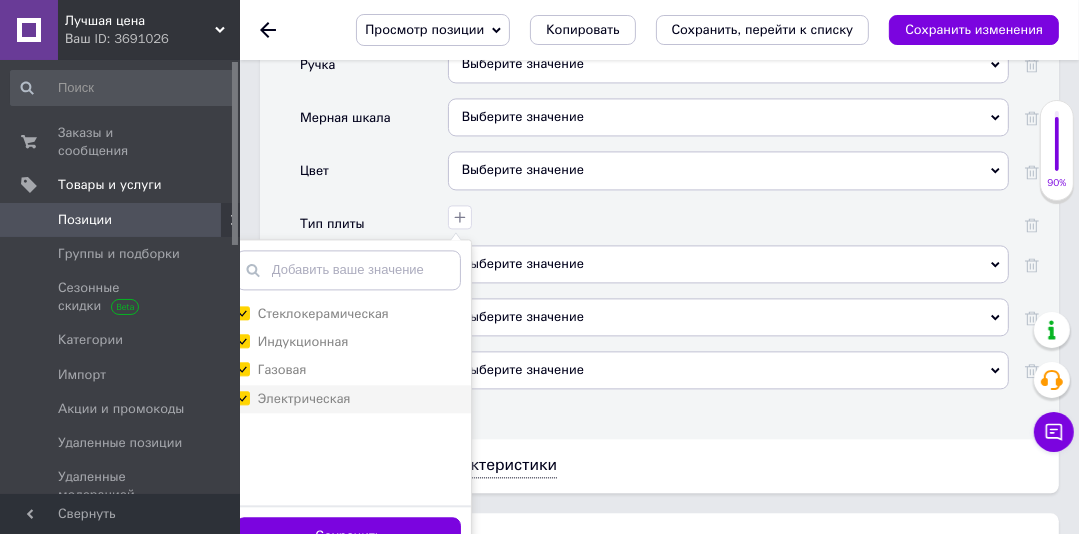 checkbox on "true" 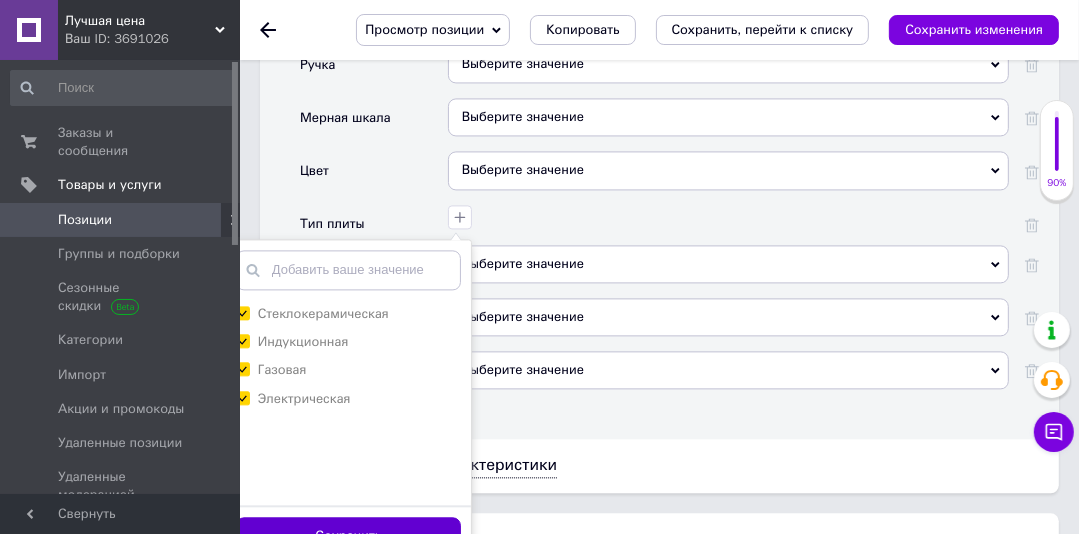 click on "Сохранить" at bounding box center (348, 536) 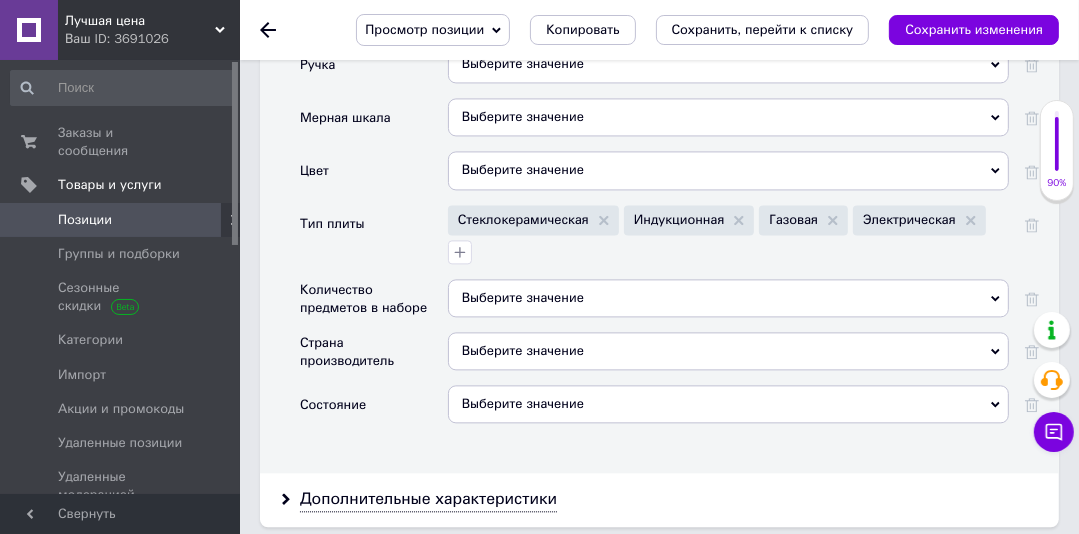 click on "Выберите значение" at bounding box center (728, 404) 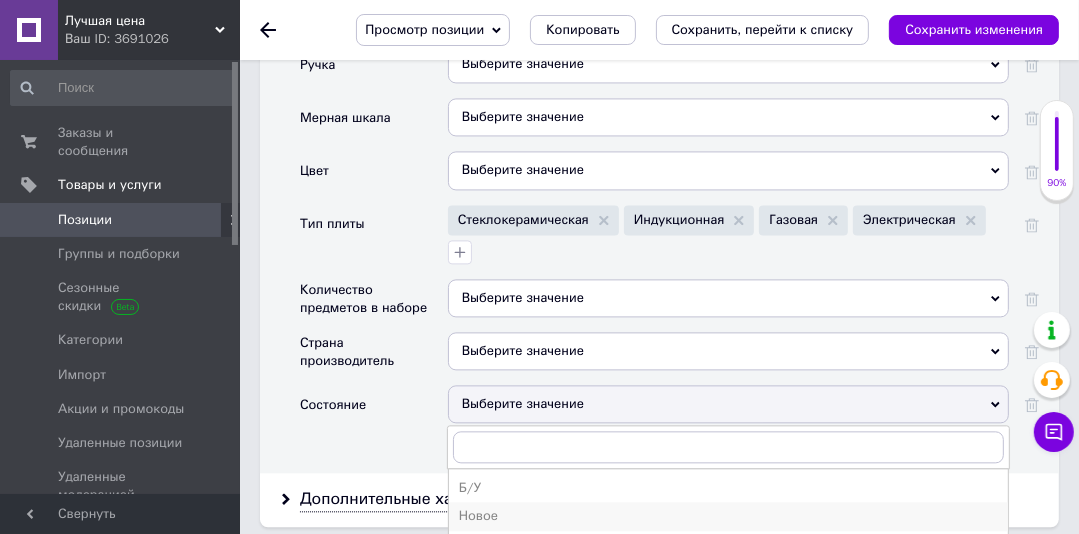 click on "Новое" at bounding box center (728, 516) 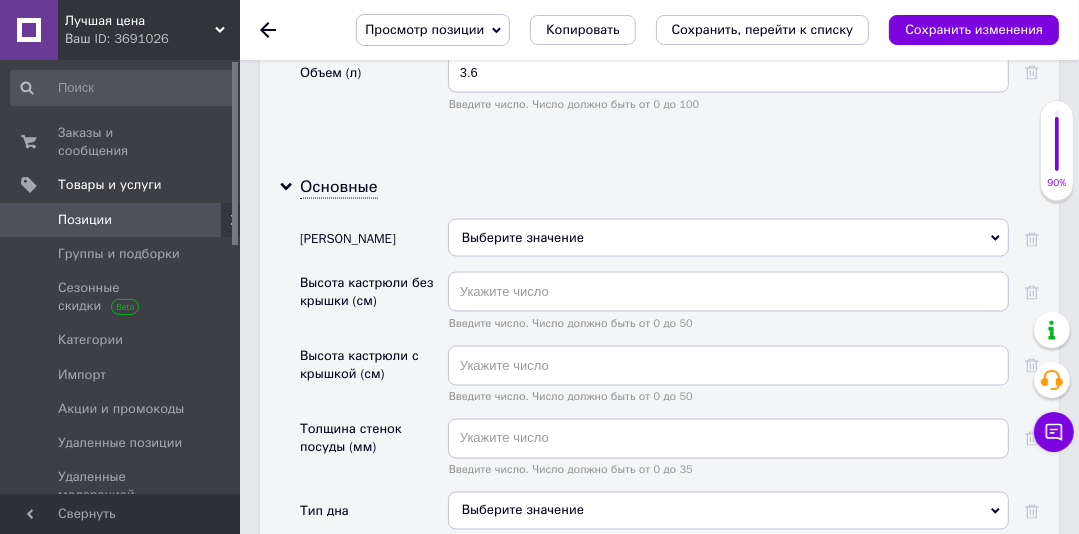 scroll, scrollTop: 2335, scrollLeft: 0, axis: vertical 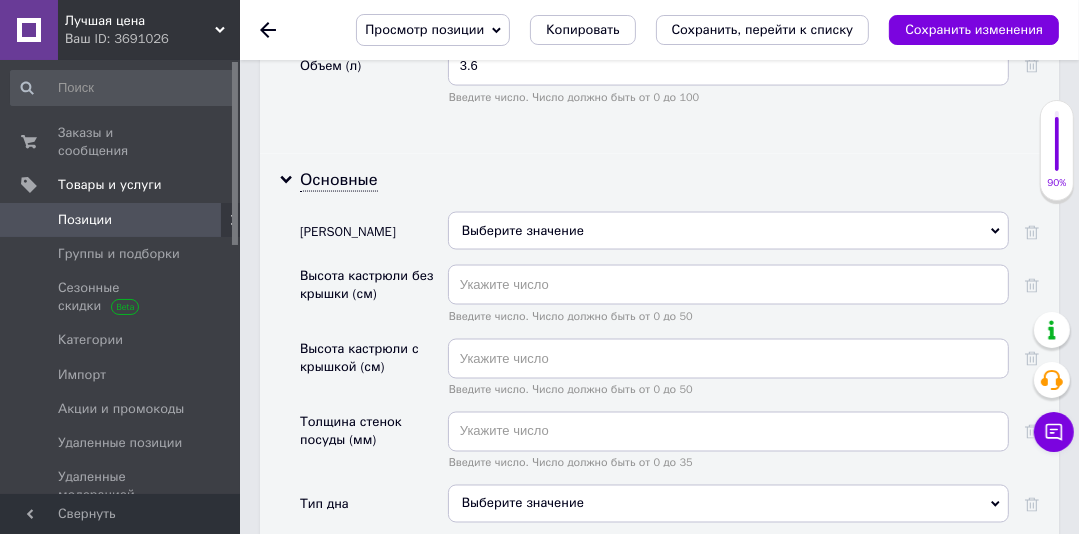 click on "Выберите значение" at bounding box center (728, 231) 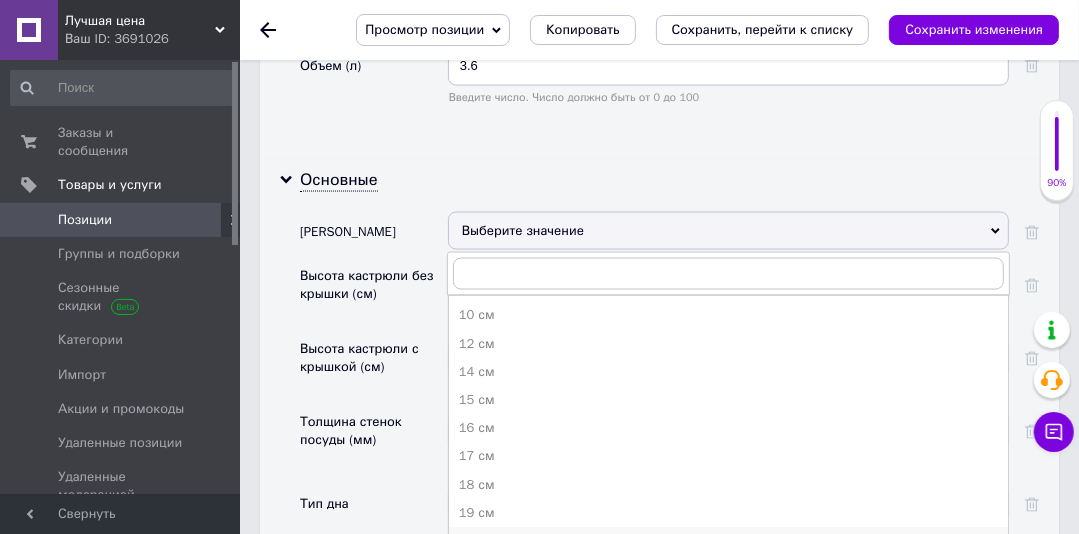 click on "20 см" at bounding box center [728, 541] 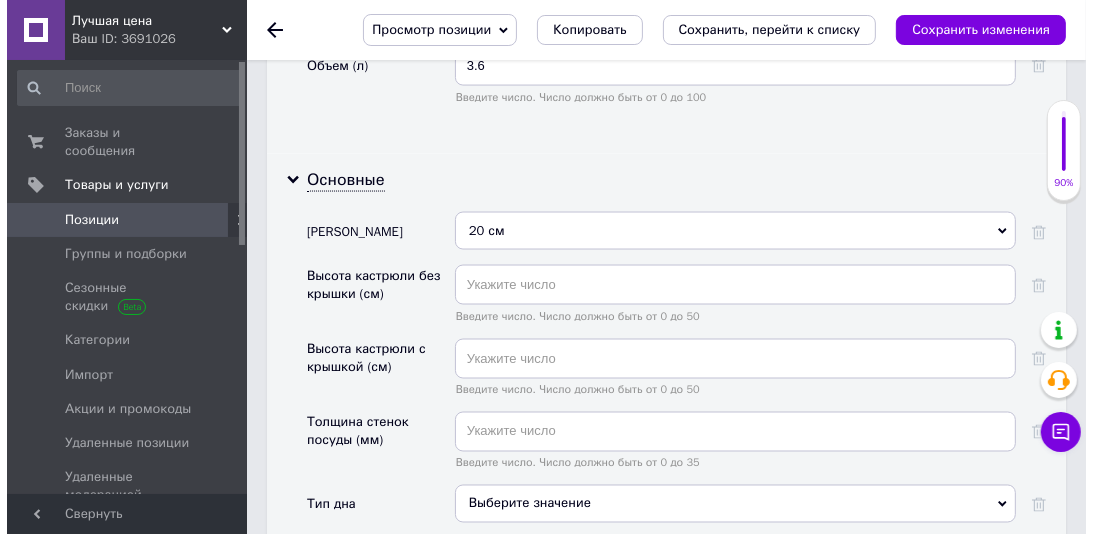 scroll, scrollTop: 432, scrollLeft: 0, axis: vertical 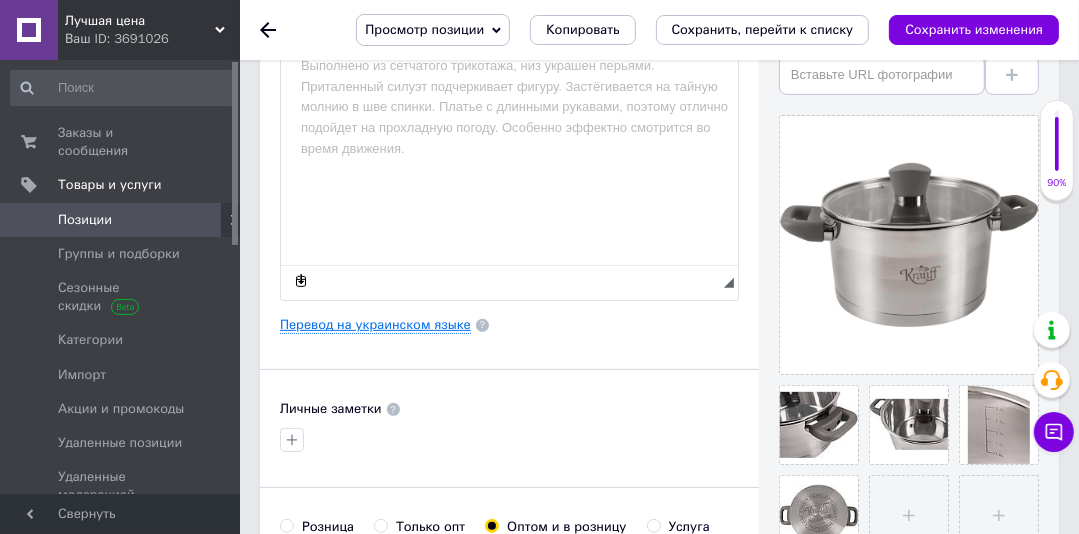 click on "Перевод на украинском языке" at bounding box center [375, 325] 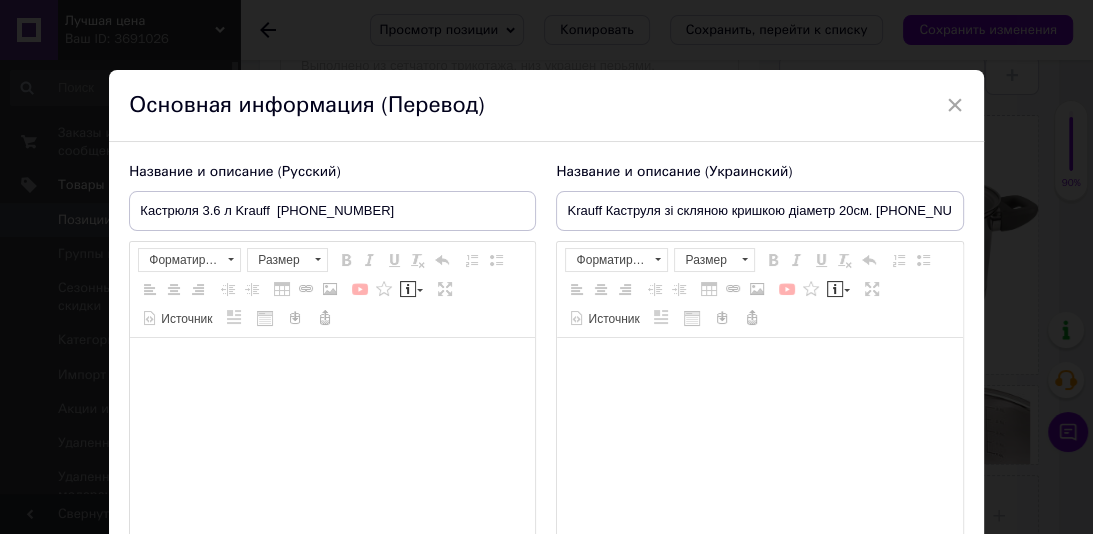 type on "Krauff Каструля зі скляною кришкою діаметр 20см. 26-238-057" 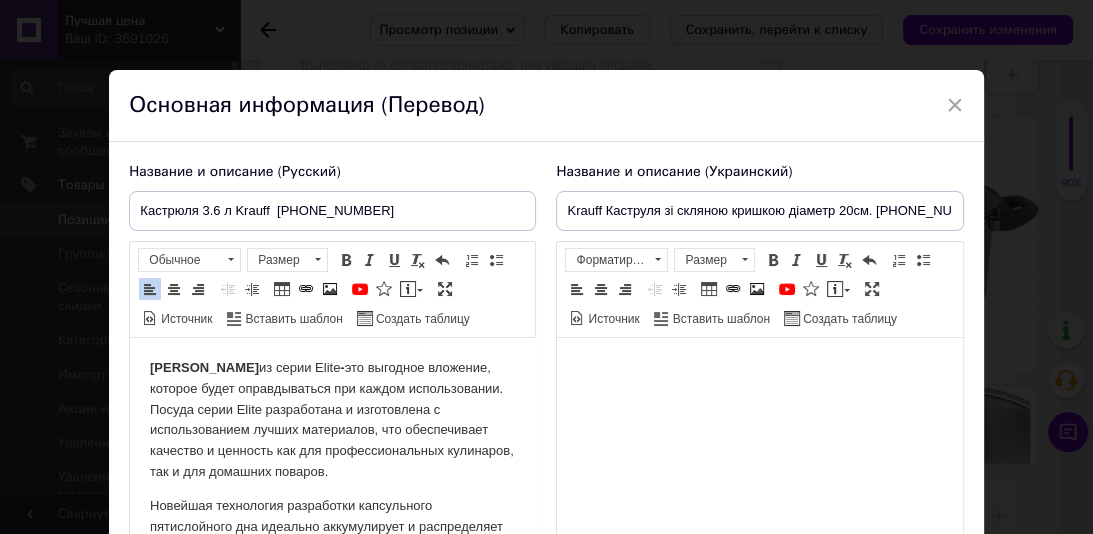 scroll, scrollTop: 174, scrollLeft: 0, axis: vertical 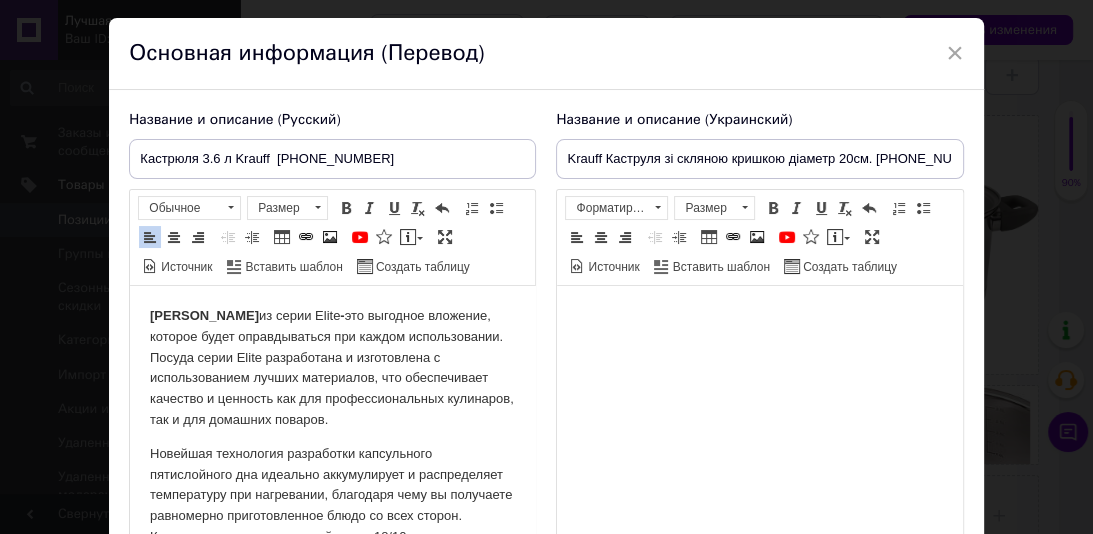 drag, startPoint x: 529, startPoint y: 425, endPoint x: 670, endPoint y: 563, distance: 197.29419 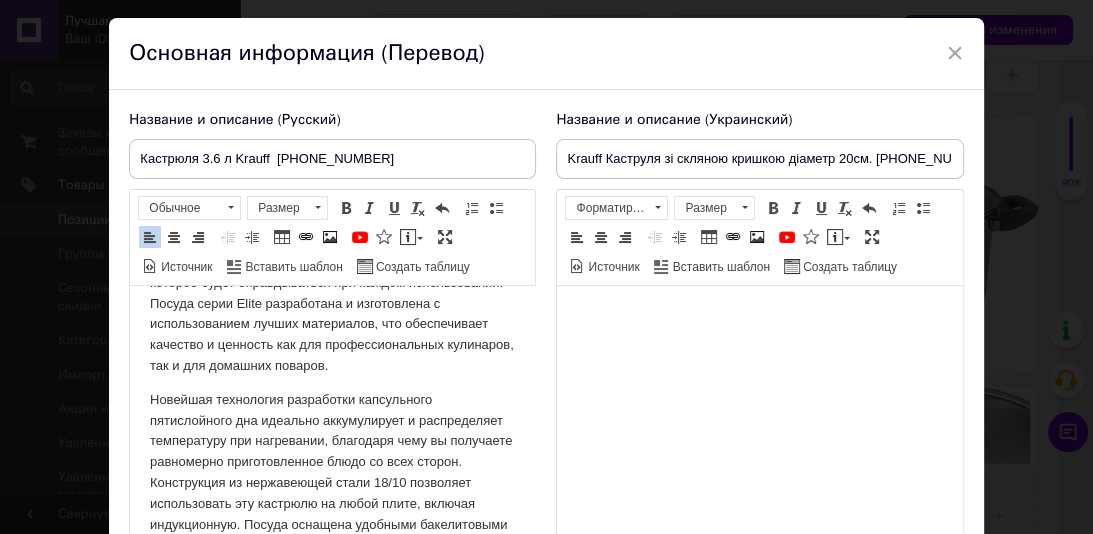 scroll, scrollTop: 57, scrollLeft: 0, axis: vertical 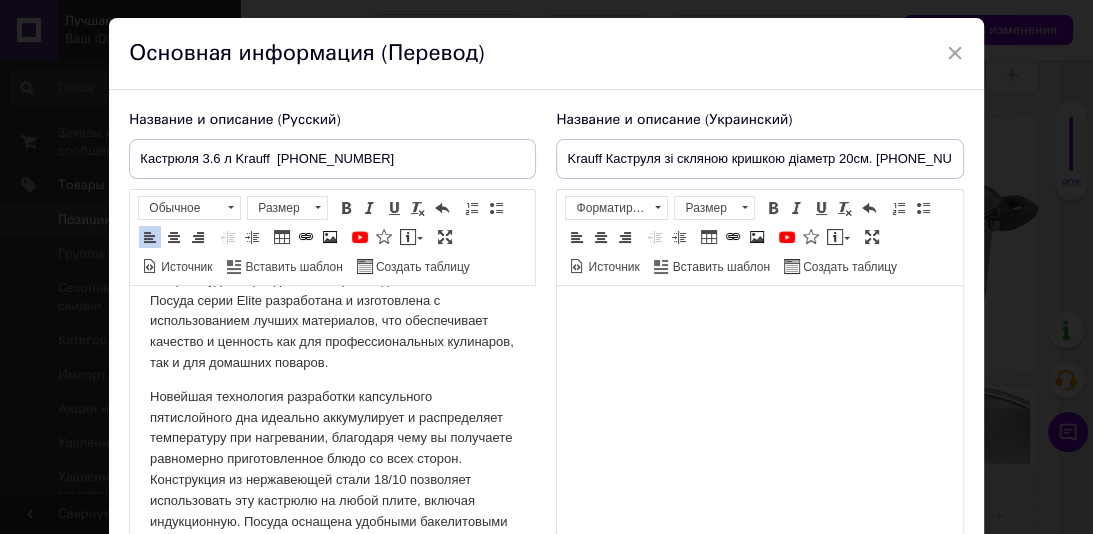 click on "Новейшая технология разработки капсульного пятислойного дна идеально аккумулирует и распределяет температуру при нагревании, благодаря чему вы получаете равномерно приготовленное блюдо со всех сторон. Конструкция из нержавеющей стали 18/10 позволяет использовать эту кастрюлю на любой плите, включая индукционную. Посуда оснащена удобными бакелитовыми ручками с soft-touch покрытием, что обеспечивает удобное удержание и предотвращает нагрев. Прозрачная крышка из закаленного стекла с отверстием для выпуска пара обеспечивает циркуляцию тепла и влаги." at bounding box center (332, 501) 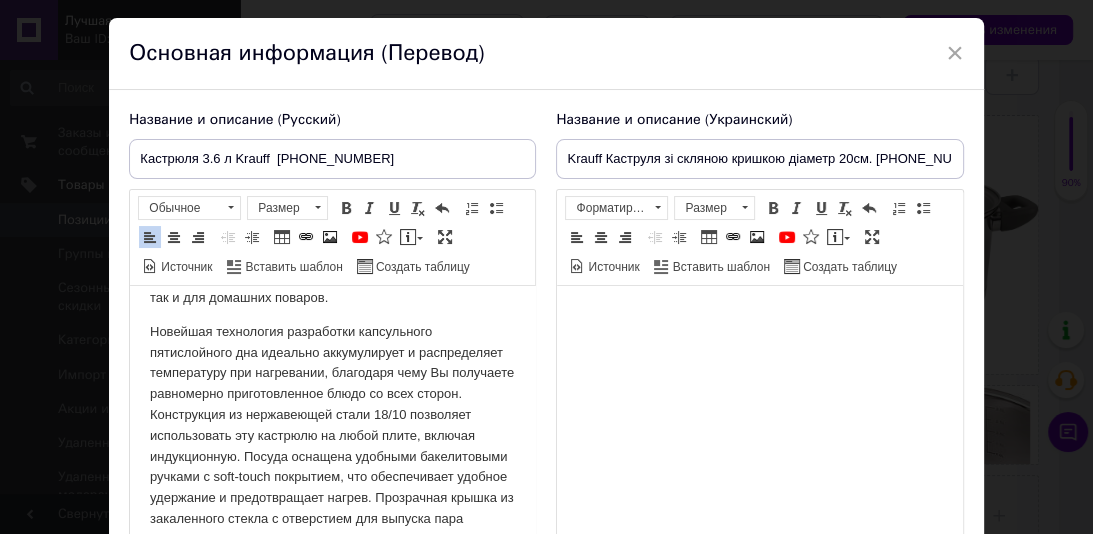 scroll, scrollTop: 0, scrollLeft: 0, axis: both 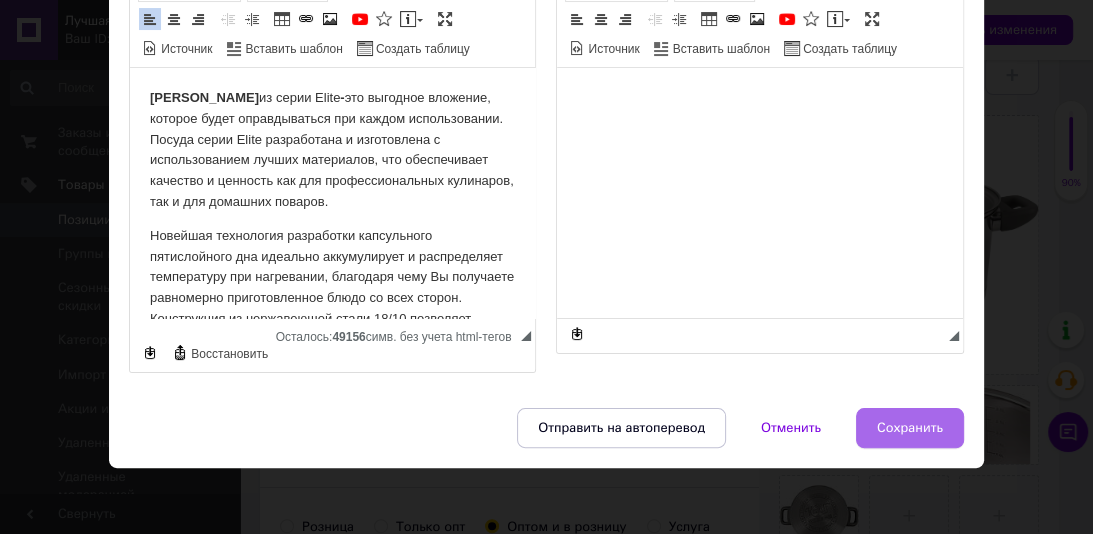 click on "Сохранить" at bounding box center [910, 428] 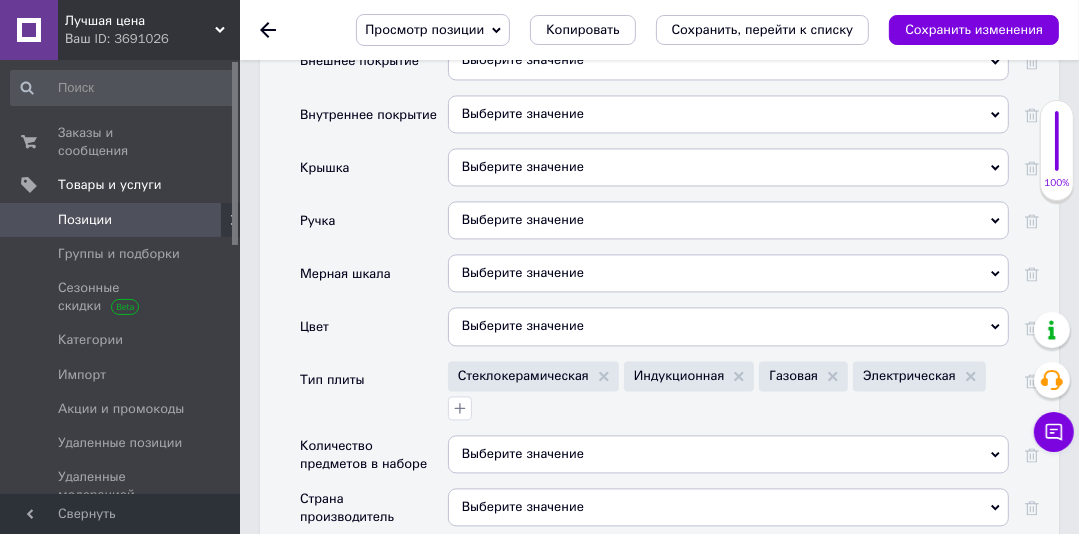 scroll, scrollTop: 2937, scrollLeft: 0, axis: vertical 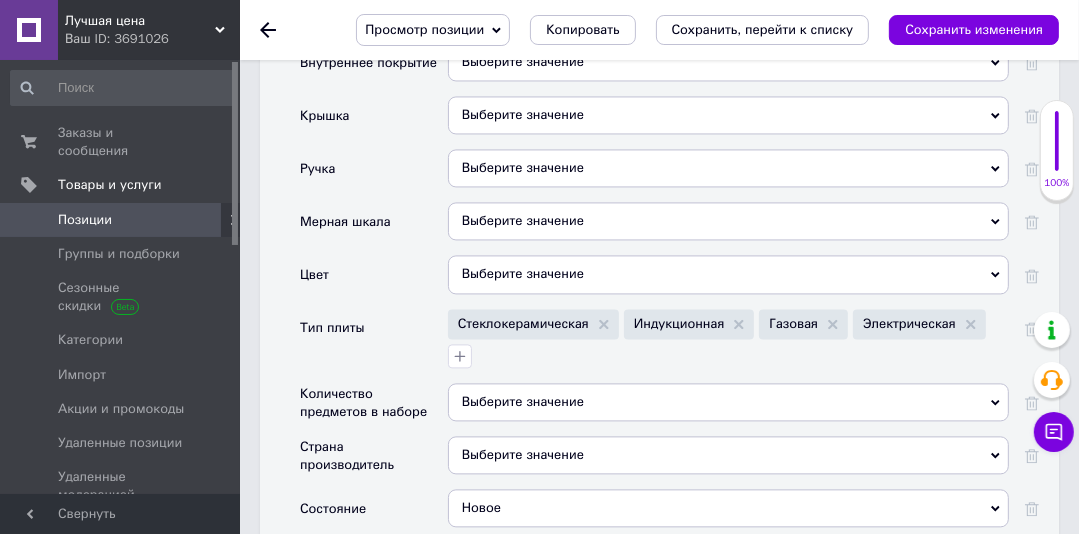 click on "Выберите значение" at bounding box center [728, 221] 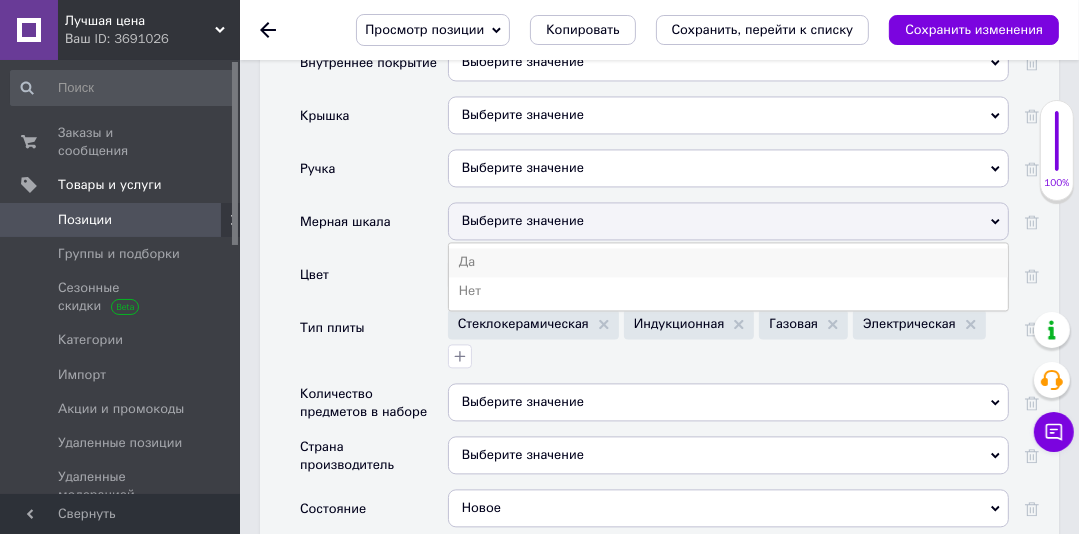 click on "Да" at bounding box center [728, 262] 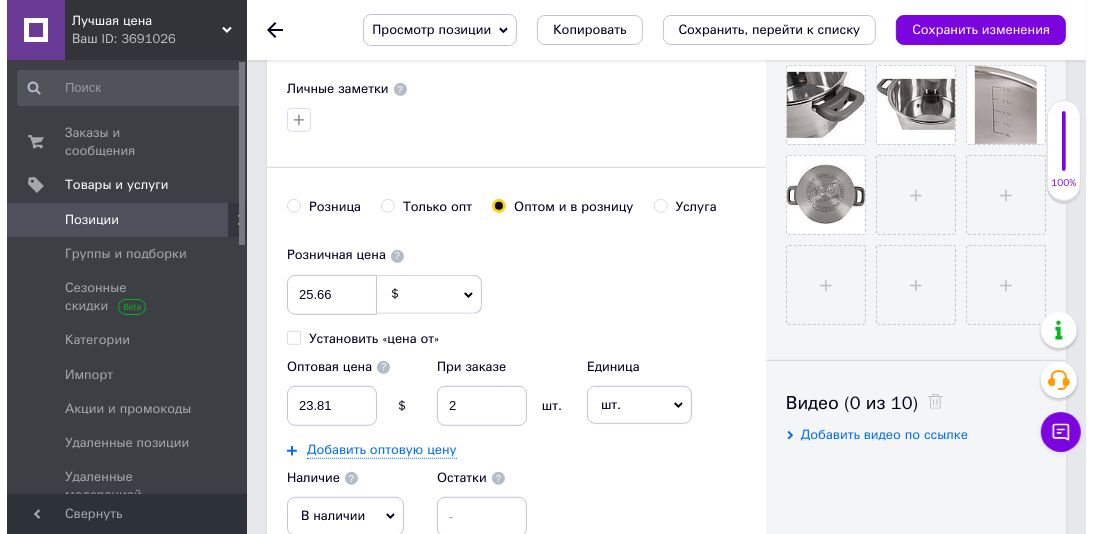 scroll, scrollTop: 455, scrollLeft: 0, axis: vertical 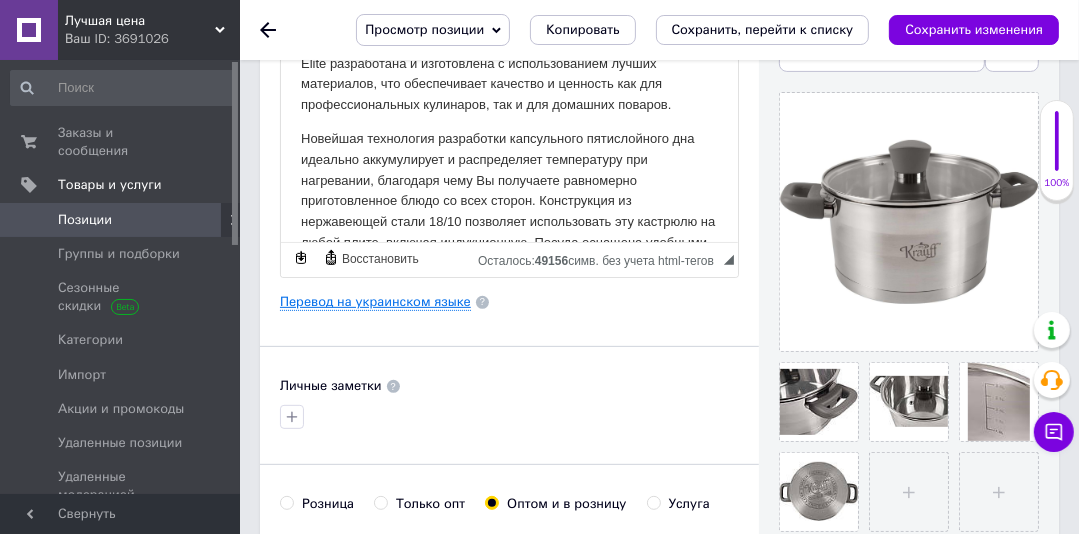 click on "Перевод на украинском языке" at bounding box center [375, 302] 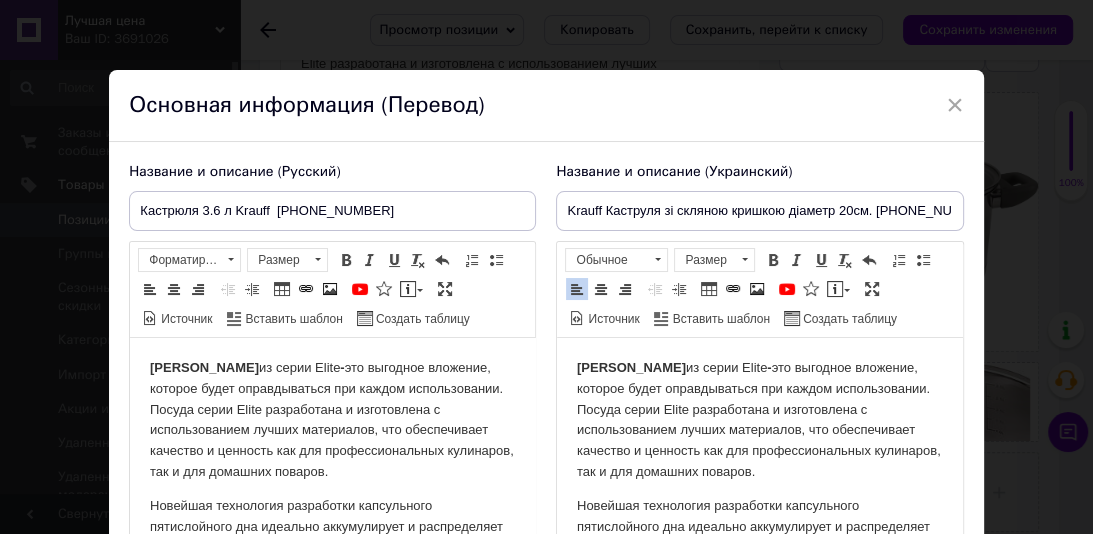 scroll, scrollTop: 174, scrollLeft: 0, axis: vertical 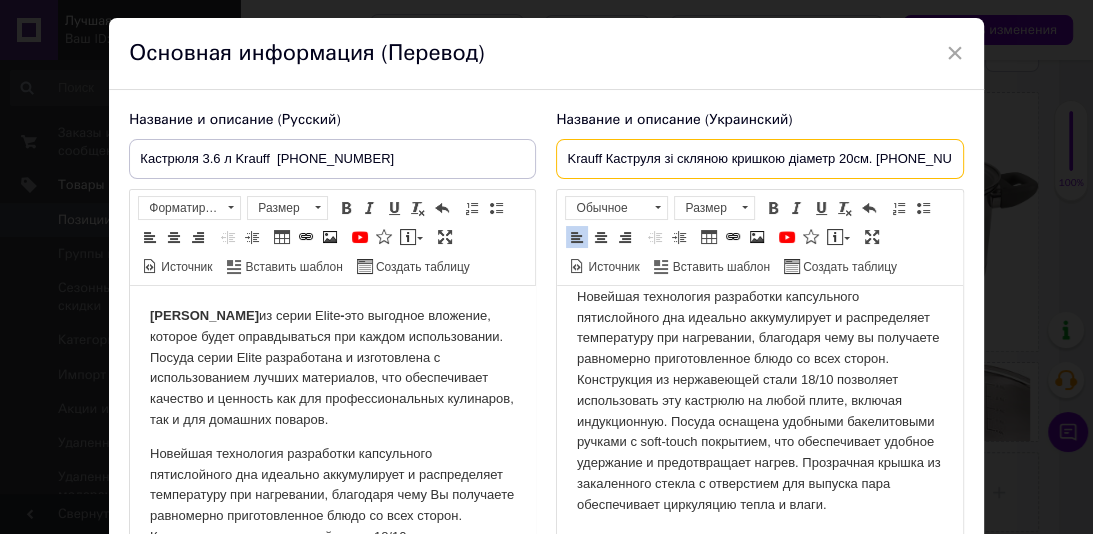 drag, startPoint x: 601, startPoint y: 155, endPoint x: 549, endPoint y: 157, distance: 52.03845 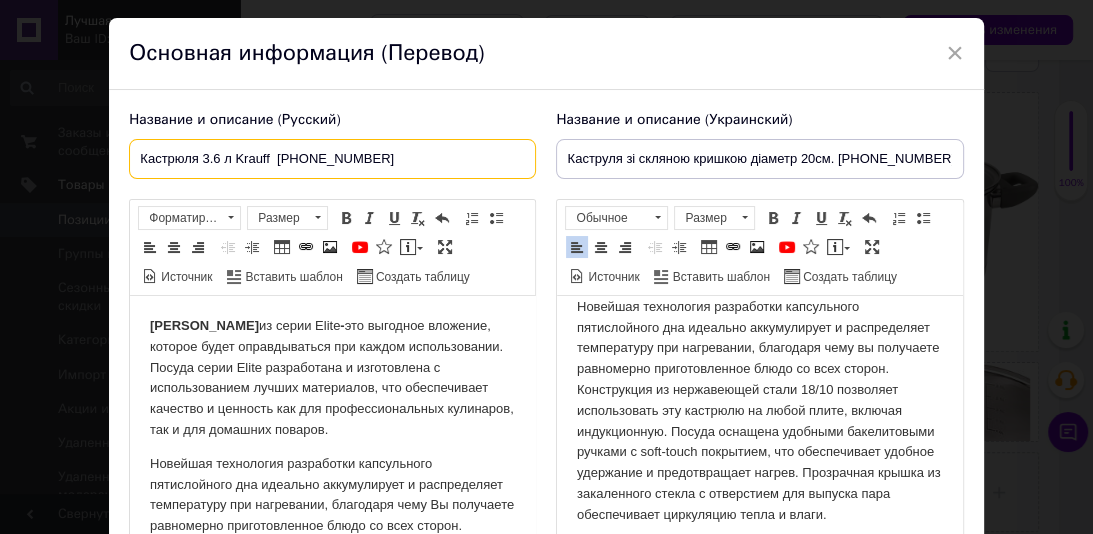 drag, startPoint x: 203, startPoint y: 157, endPoint x: 342, endPoint y: 160, distance: 139.03236 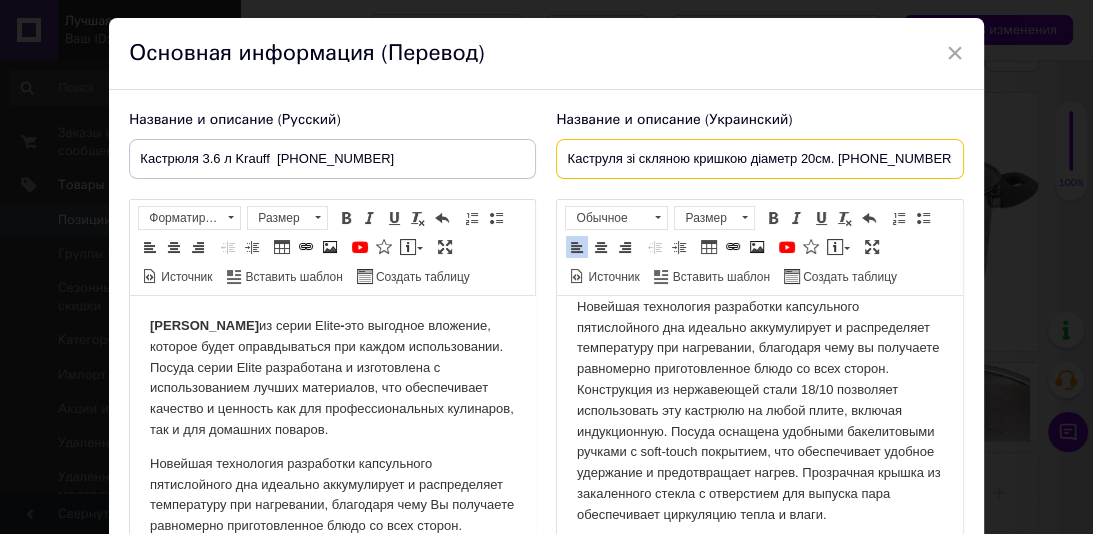 drag, startPoint x: 620, startPoint y: 160, endPoint x: 929, endPoint y: 168, distance: 309.10355 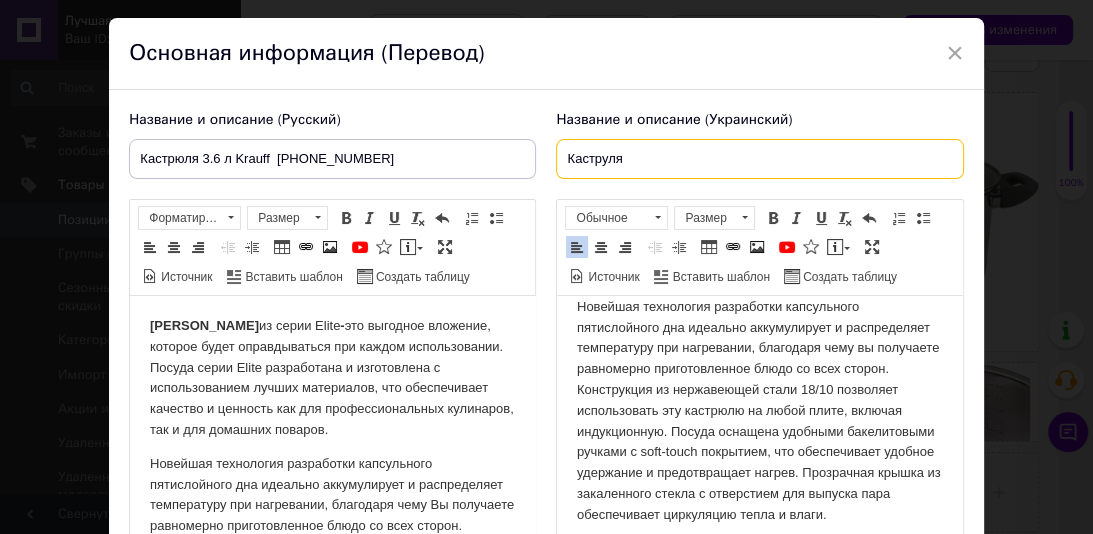 paste on "3.6 л Krauff  26-238-057" 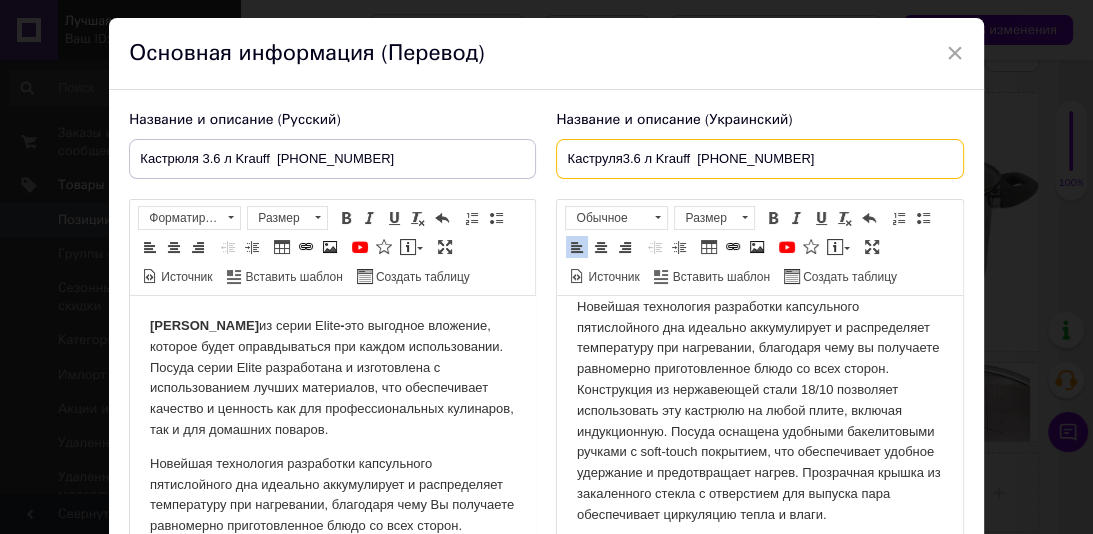 click on "Каструля3.6 л Krauff  26-238-057" at bounding box center [759, 159] 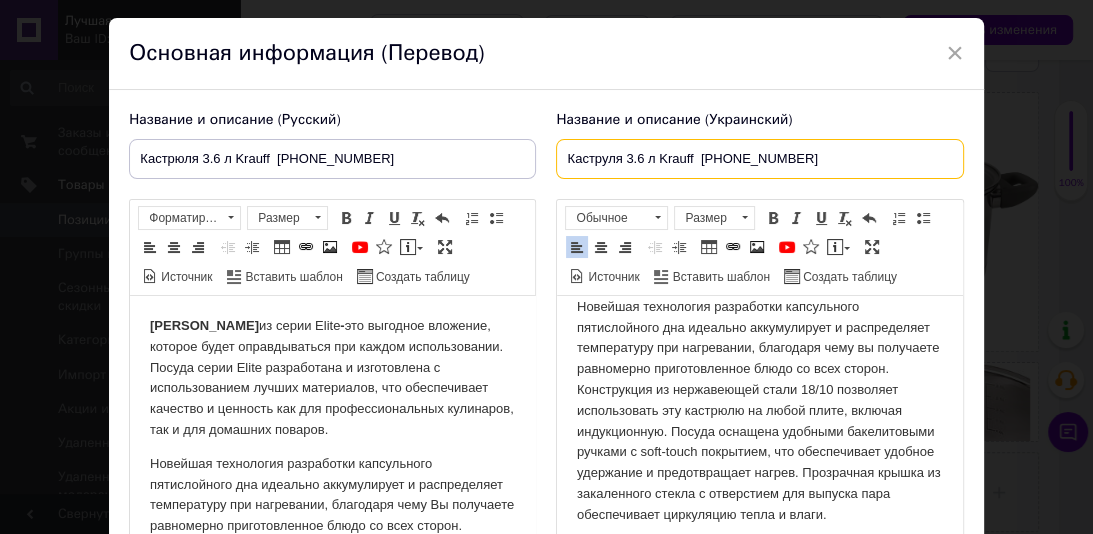 type on "Каструля 3.6 л Krauff  26-238-057" 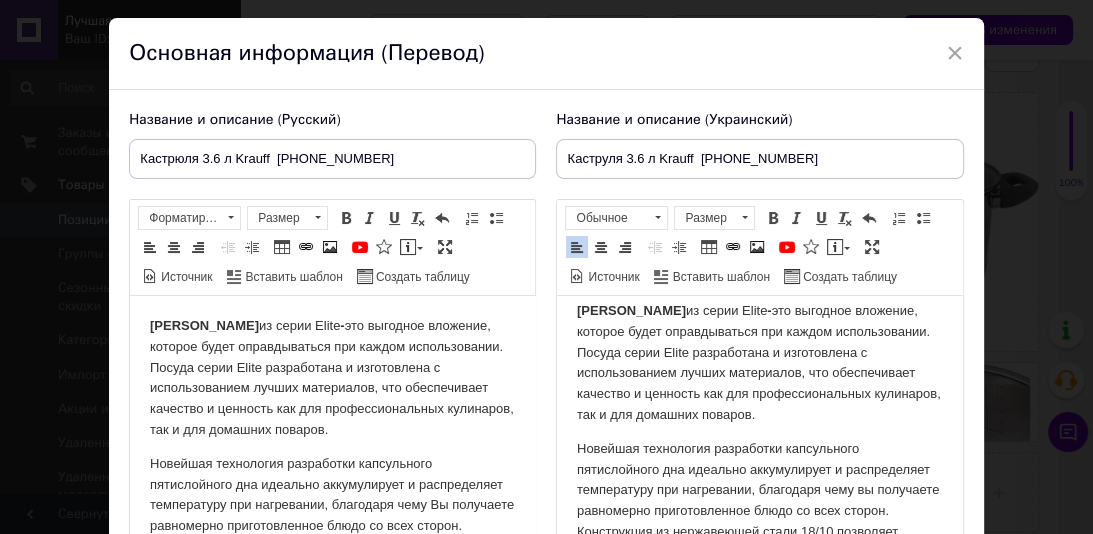 scroll, scrollTop: 0, scrollLeft: 0, axis: both 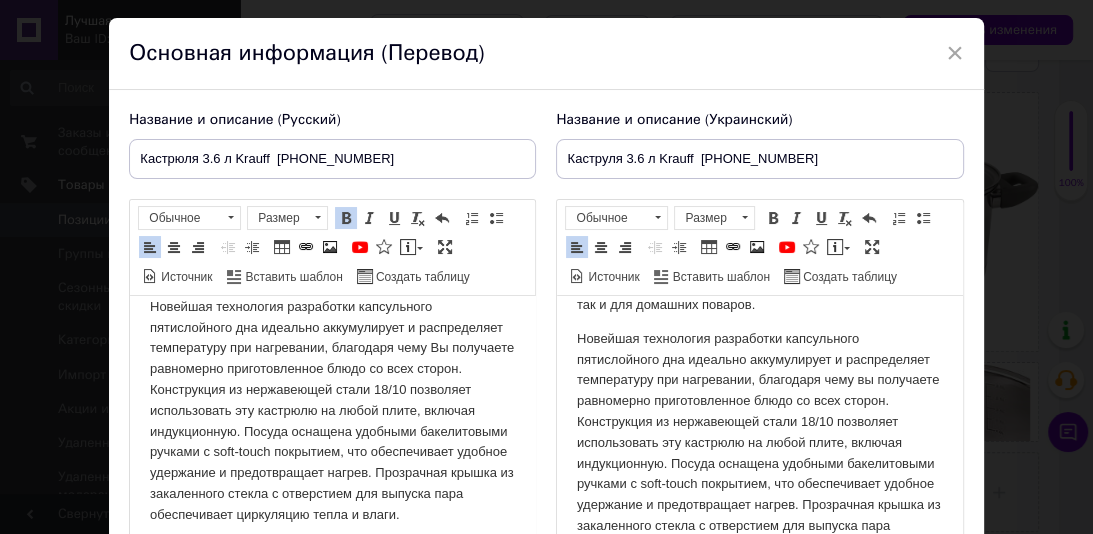drag, startPoint x: 532, startPoint y: 393, endPoint x: 666, endPoint y: 810, distance: 438.00113 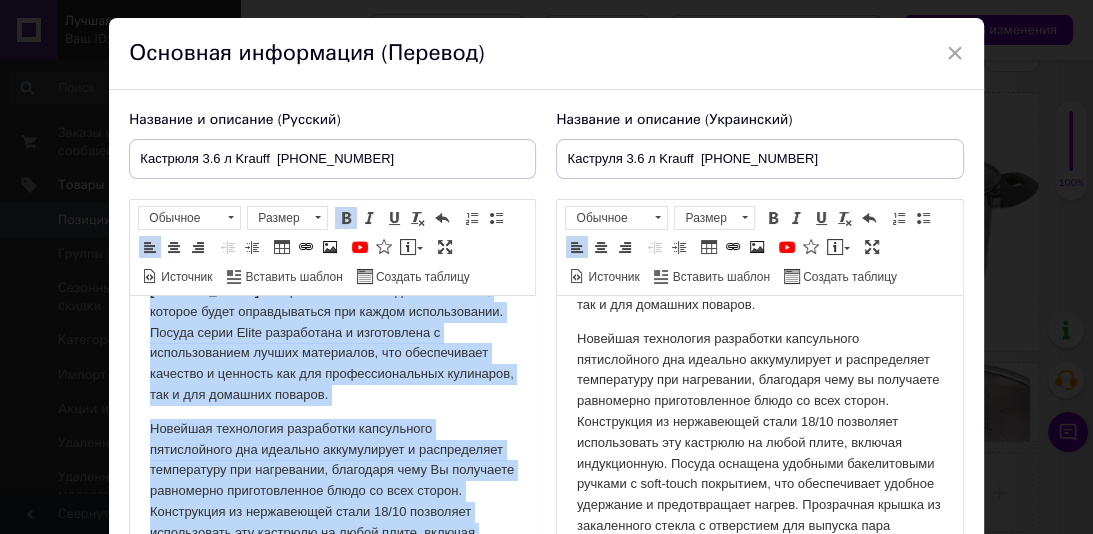 scroll, scrollTop: 0, scrollLeft: 0, axis: both 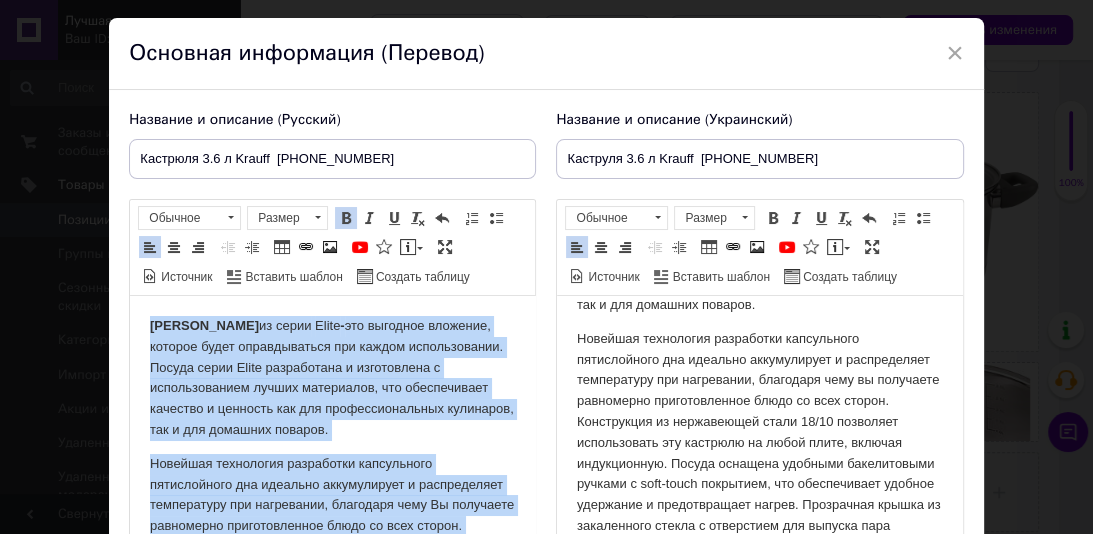 drag, startPoint x: 257, startPoint y: 513, endPoint x: 142, endPoint y: 297, distance: 244.70595 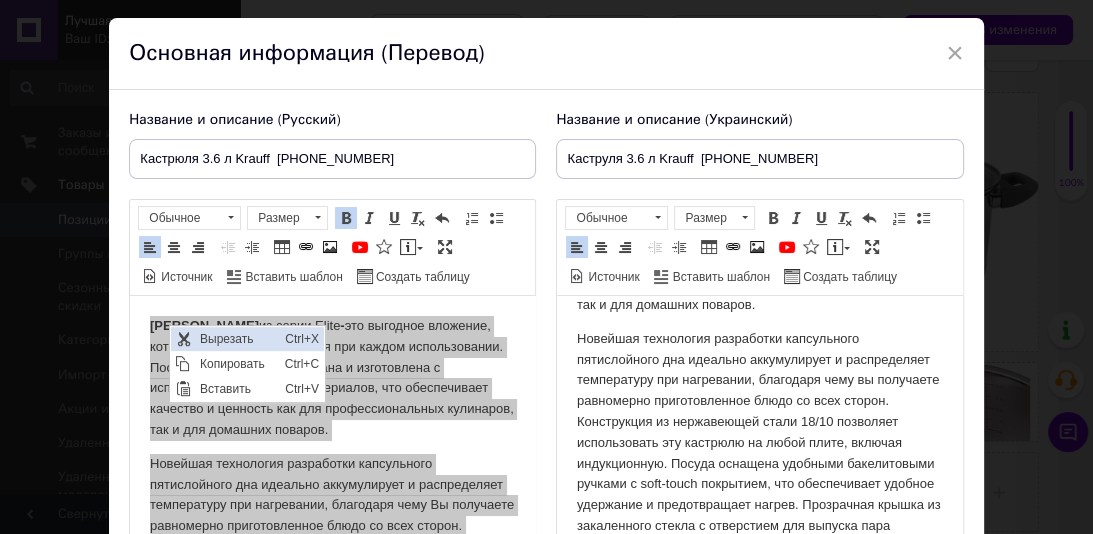 scroll, scrollTop: 0, scrollLeft: 0, axis: both 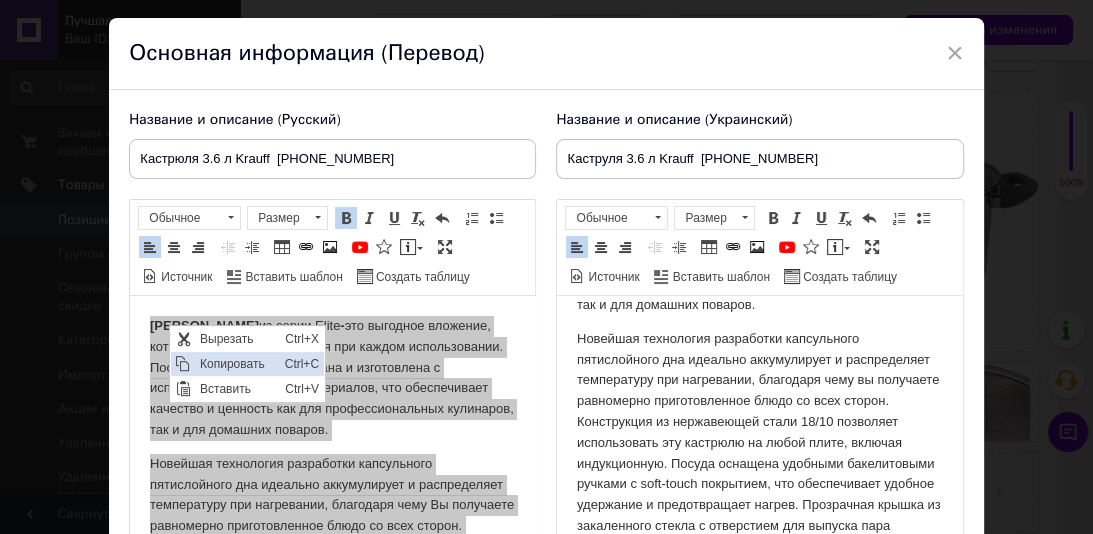 click on "Копировать" at bounding box center (236, 364) 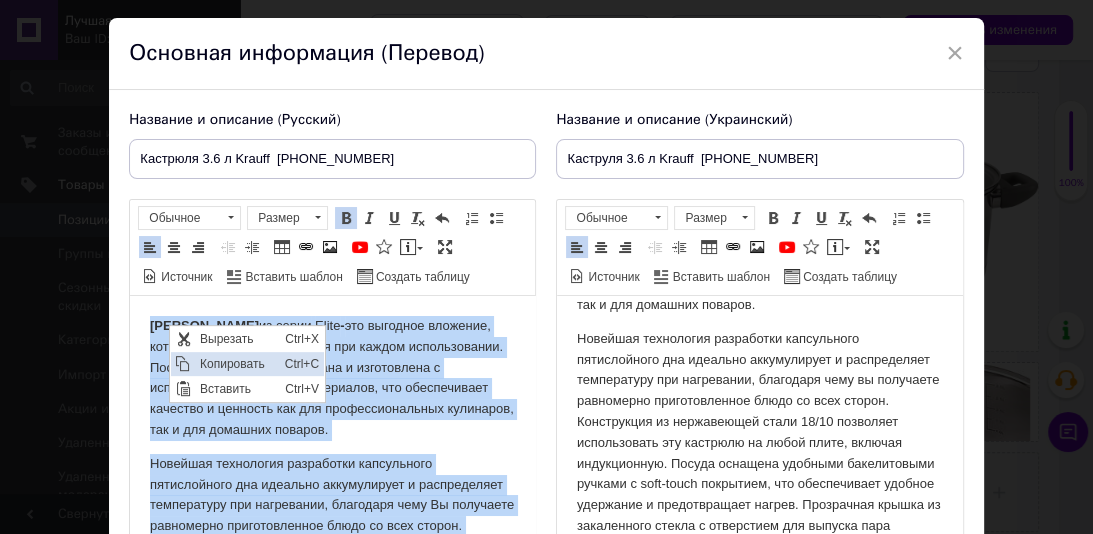 copy on "Кастрюля Krauff  из серии   Elite  -  это выгодное вложение, которое будет оправдываться при каждом использовании. Посуда серии Elite разработана и изготовлена с использованием лучших материалов, что обеспечивает качество и ценность как для профессиональных кулинаров, так и для домашних поваров. Новейшая технология разработки капсульного пятислойного дна идеально аккумулирует и распределяет температуру при нагревании, благодаря чему Вы получаете равномерно приготовленное блюдо со всех сторон. Конструкция из нержавеющей стали 18/10 позволяет использовать эту кастрюлю на любой плите, включая индукционную. Посуда оснащена удобными бакелитовыми ручками с soft-touch покрытием, что обеспечивает удобное удержание и предотвращает нагрев. Прозрачная крышка из закаленного стекла с отверстием для выпуска пара обеспечивает циркуляцию тепла и влаги...." 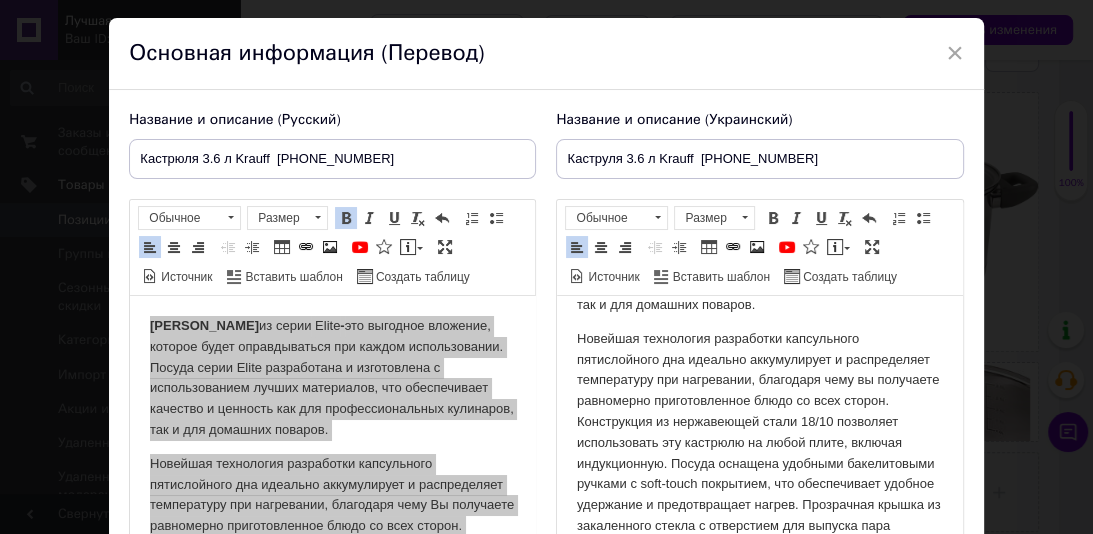 scroll, scrollTop: 197, scrollLeft: 0, axis: vertical 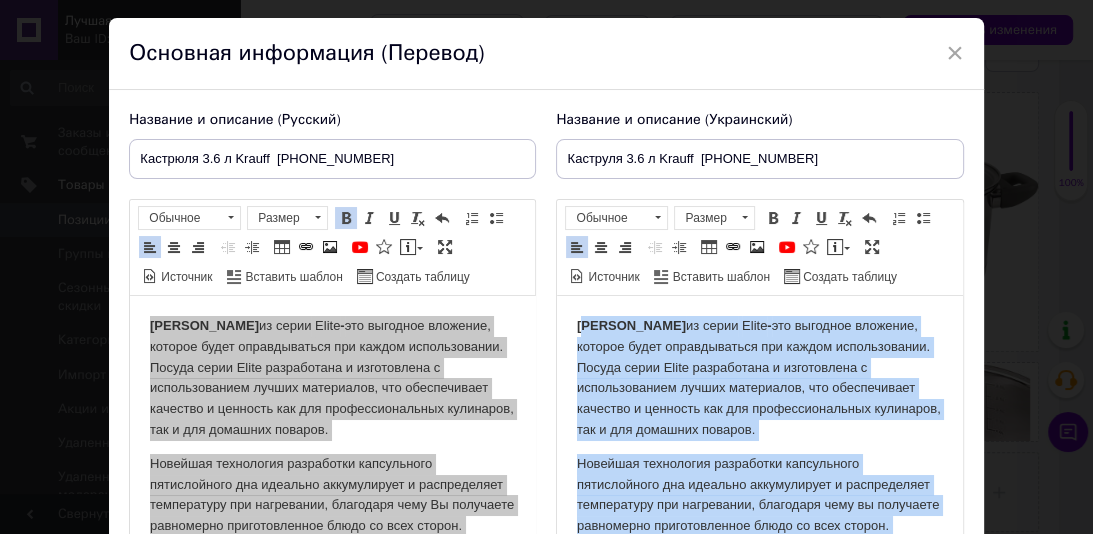 drag, startPoint x: 683, startPoint y: 513, endPoint x: 585, endPoint y: 265, distance: 266.66083 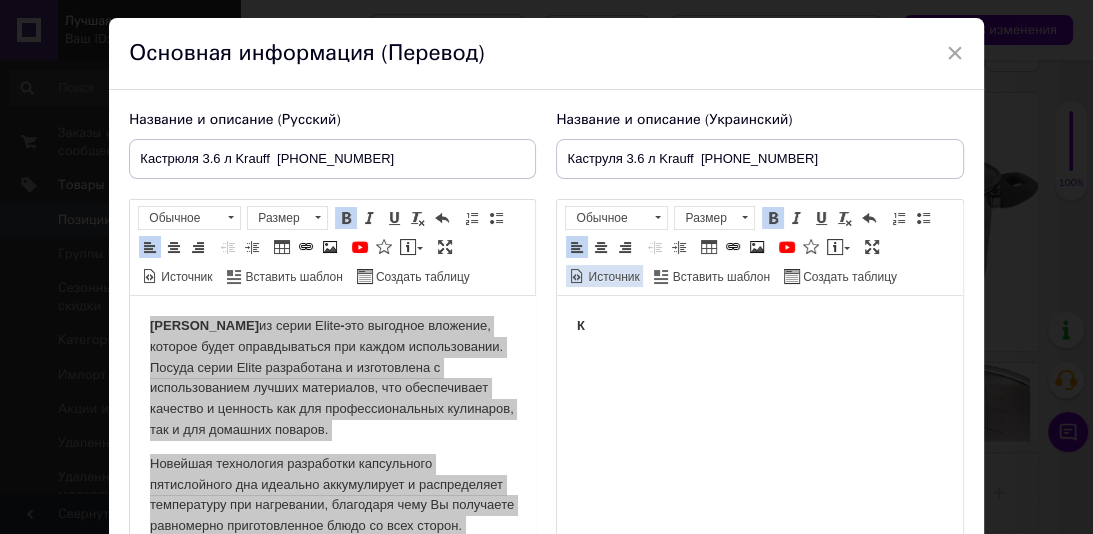 type 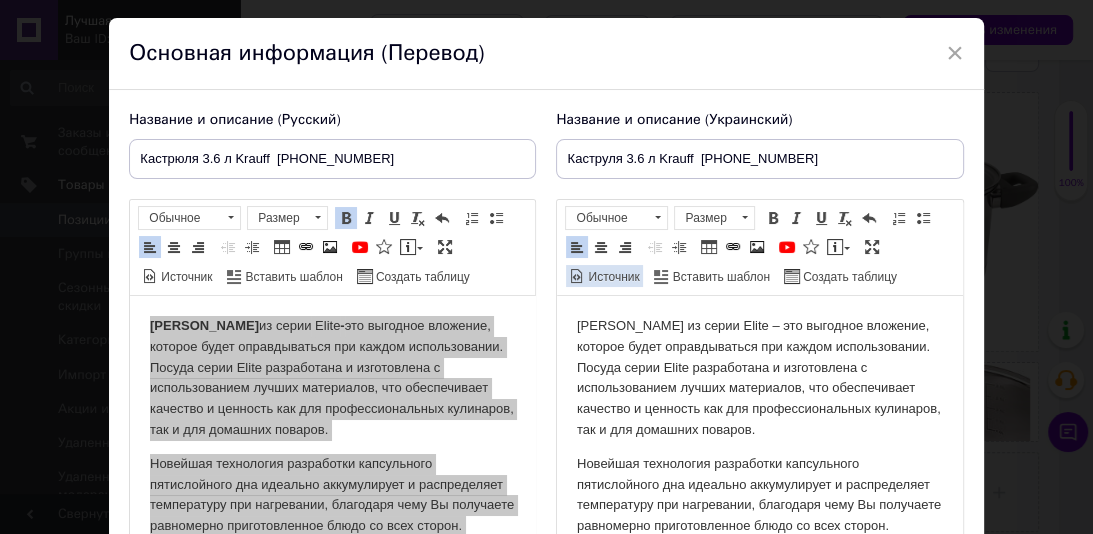 scroll, scrollTop: 174, scrollLeft: 0, axis: vertical 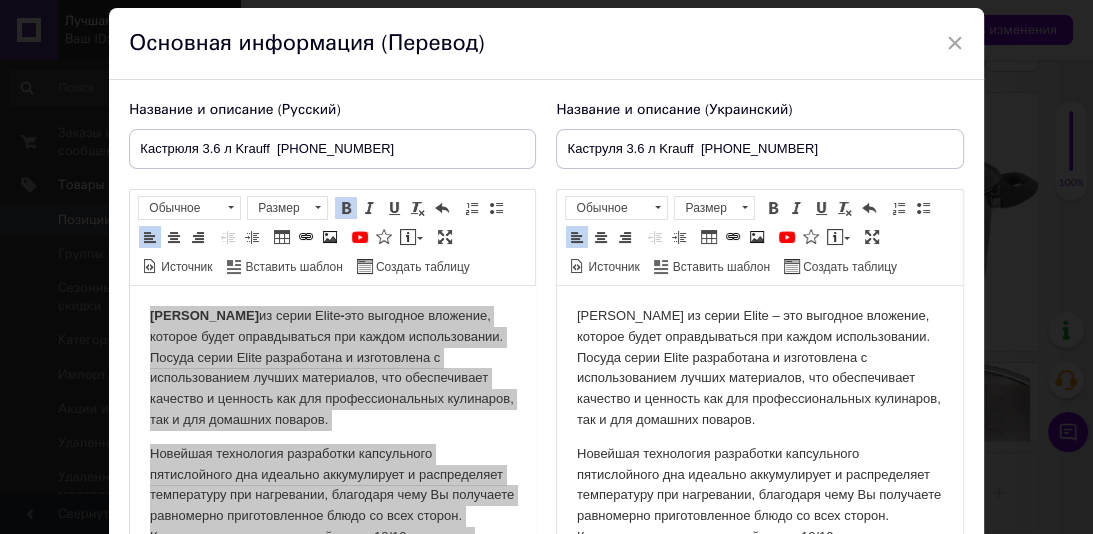 drag, startPoint x: 952, startPoint y: 445, endPoint x: 1519, endPoint y: 574, distance: 581.48944 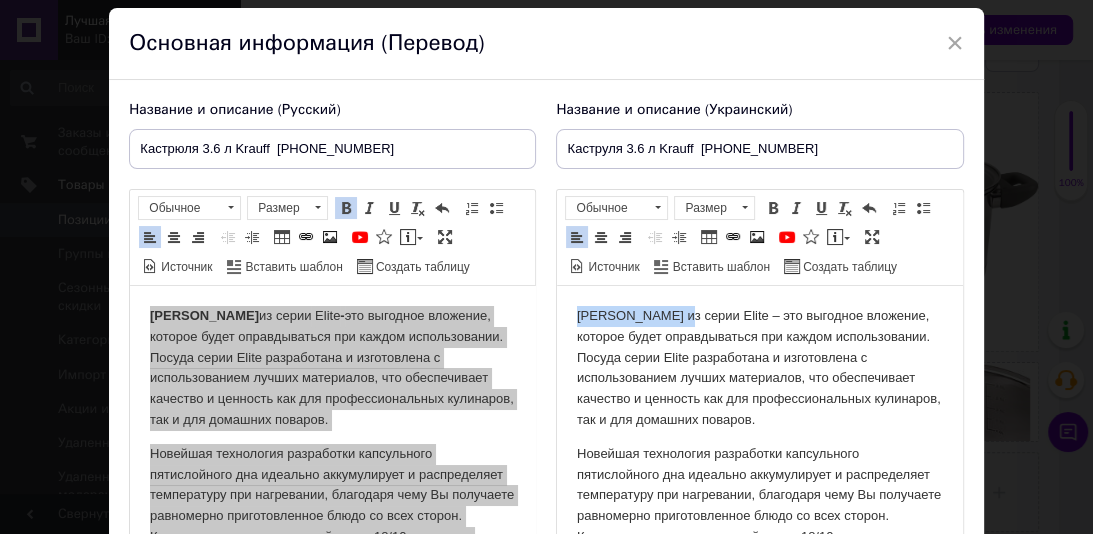 drag, startPoint x: 672, startPoint y: 318, endPoint x: 582, endPoint y: 312, distance: 90.199776 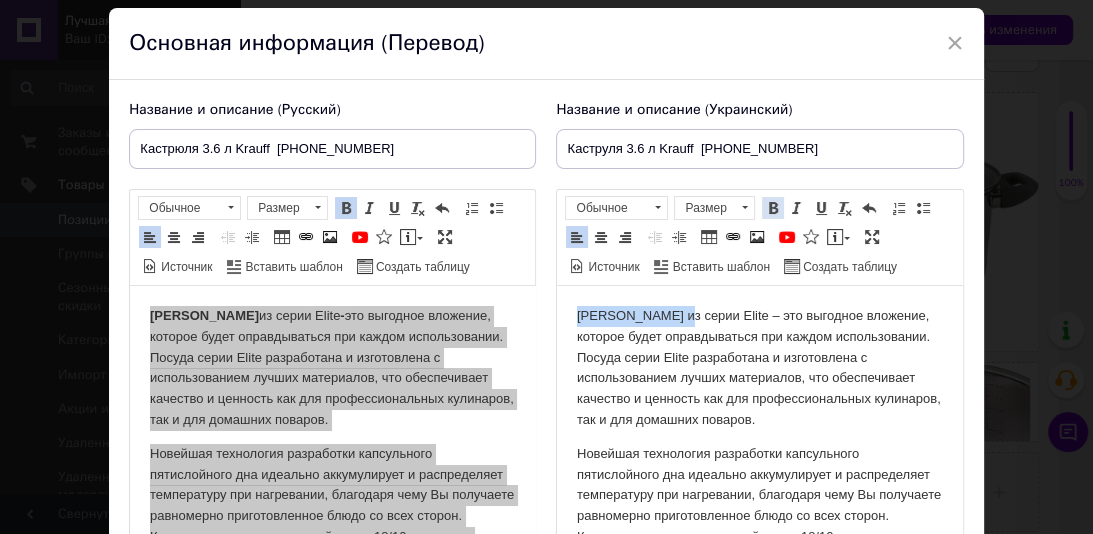 drag, startPoint x: 764, startPoint y: 215, endPoint x: 356, endPoint y: 146, distance: 413.79343 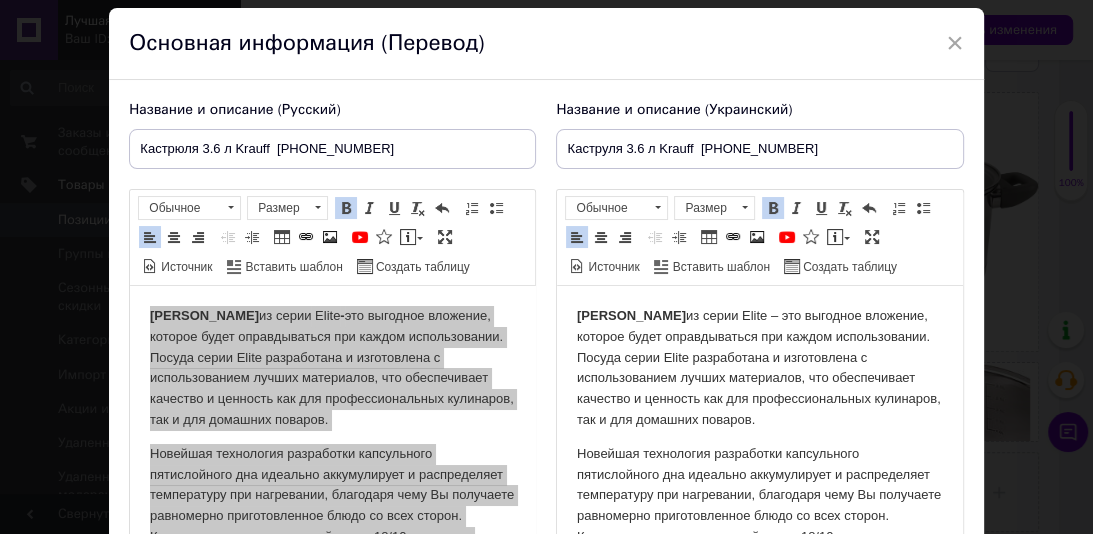 click on "Кастрюля Krauff  из серии Elite – это выгодное вложение, которое будет оправдываться при каждом использовании. Посуда серии Elite разработана и изготовлена с использованием лучших материалов, что обеспечивает качество и ценность как для профессиональных кулинаров, так и для домашних поваров." at bounding box center [759, 368] 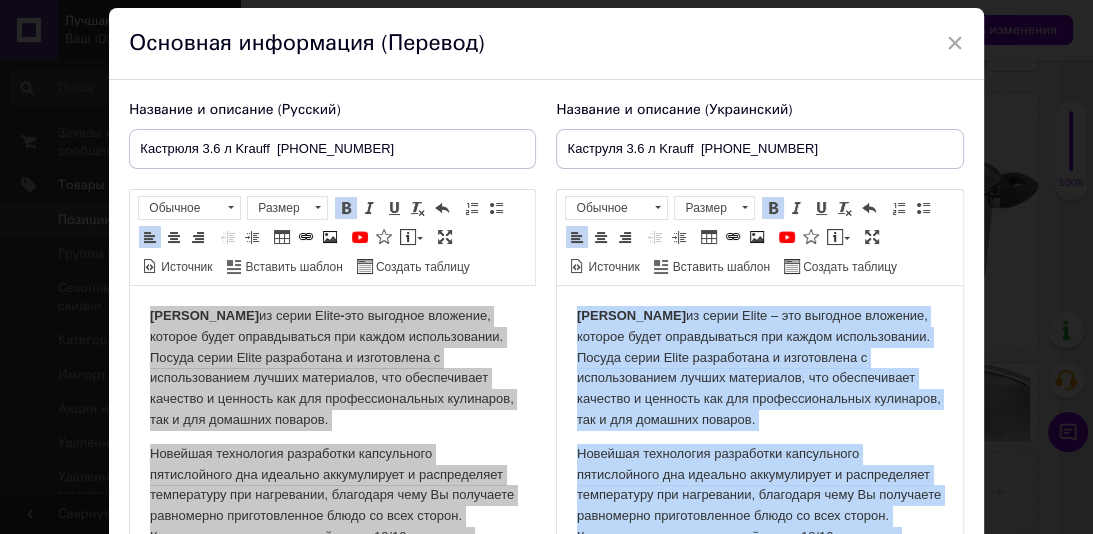 scroll, scrollTop: 197, scrollLeft: 0, axis: vertical 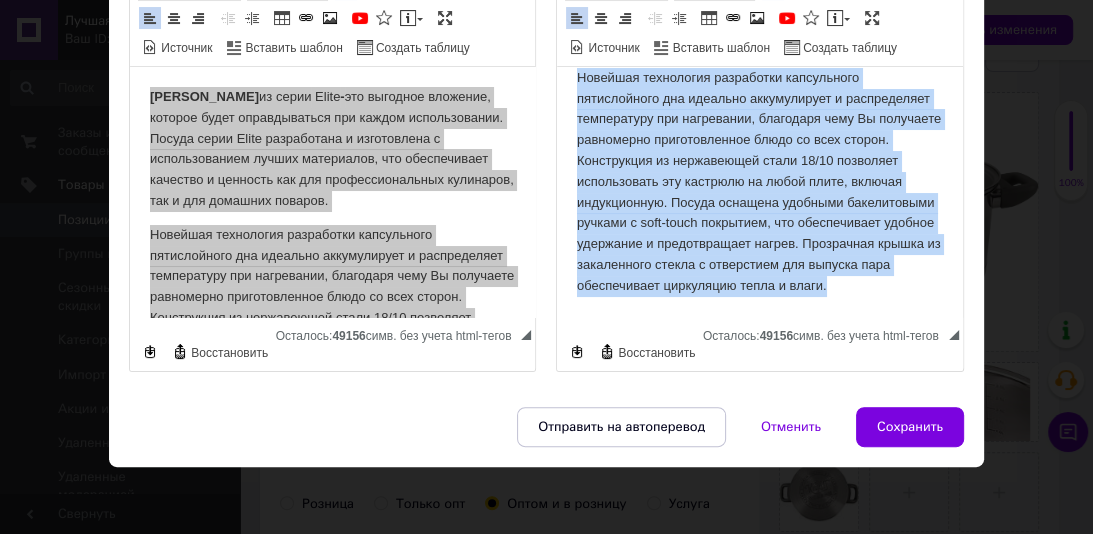 drag, startPoint x: 573, startPoint y: 94, endPoint x: 795, endPoint y: 530, distance: 489.26474 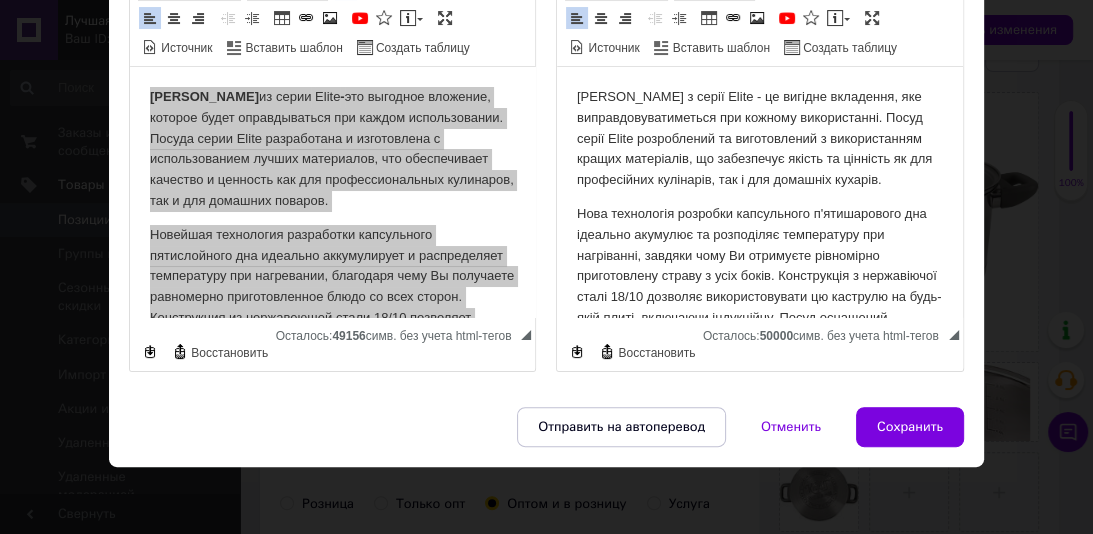scroll, scrollTop: 112, scrollLeft: 0, axis: vertical 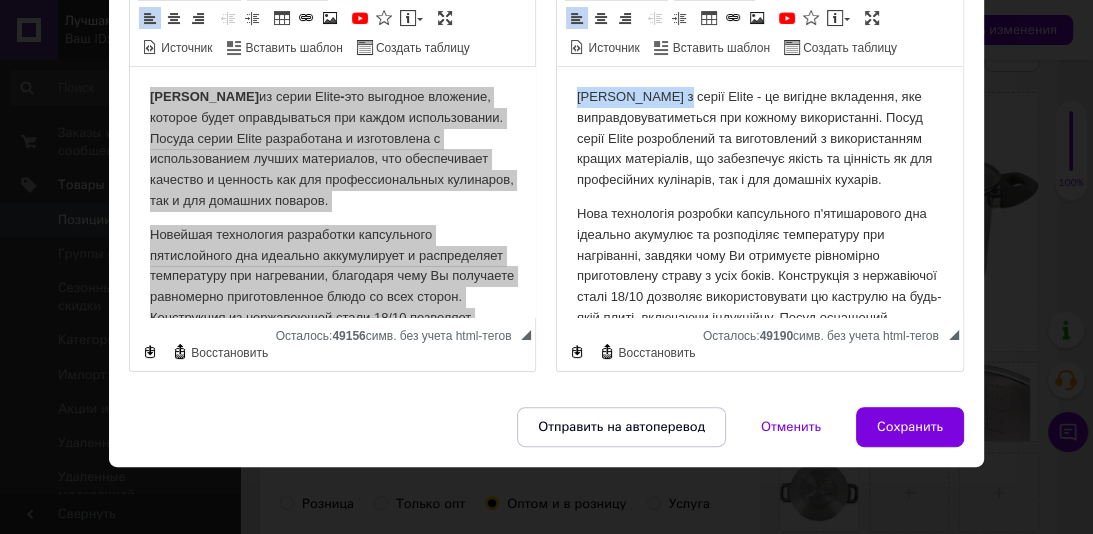 drag, startPoint x: 669, startPoint y: 92, endPoint x: 577, endPoint y: 96, distance: 92.086914 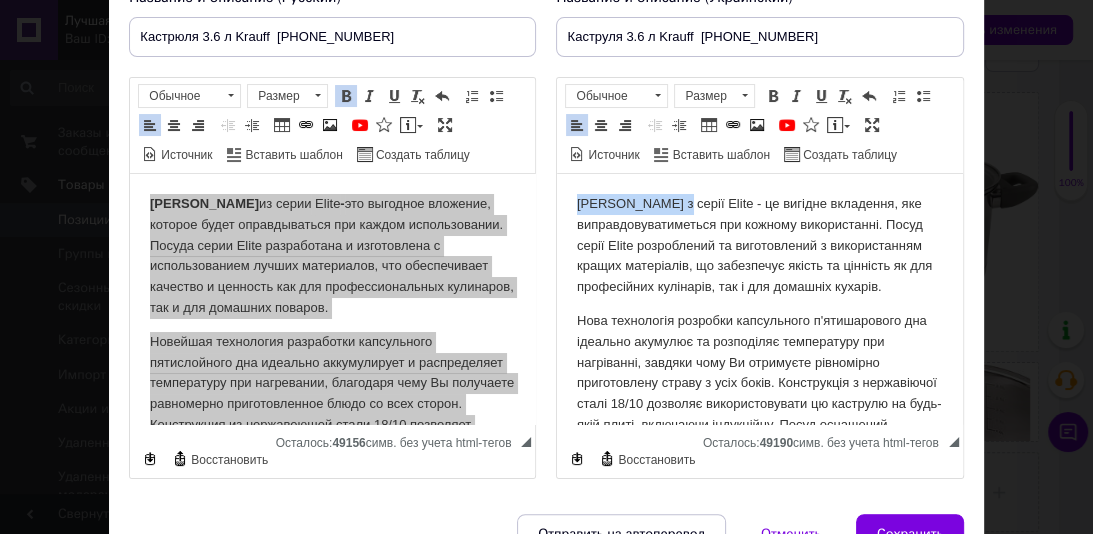 scroll, scrollTop: 171, scrollLeft: 0, axis: vertical 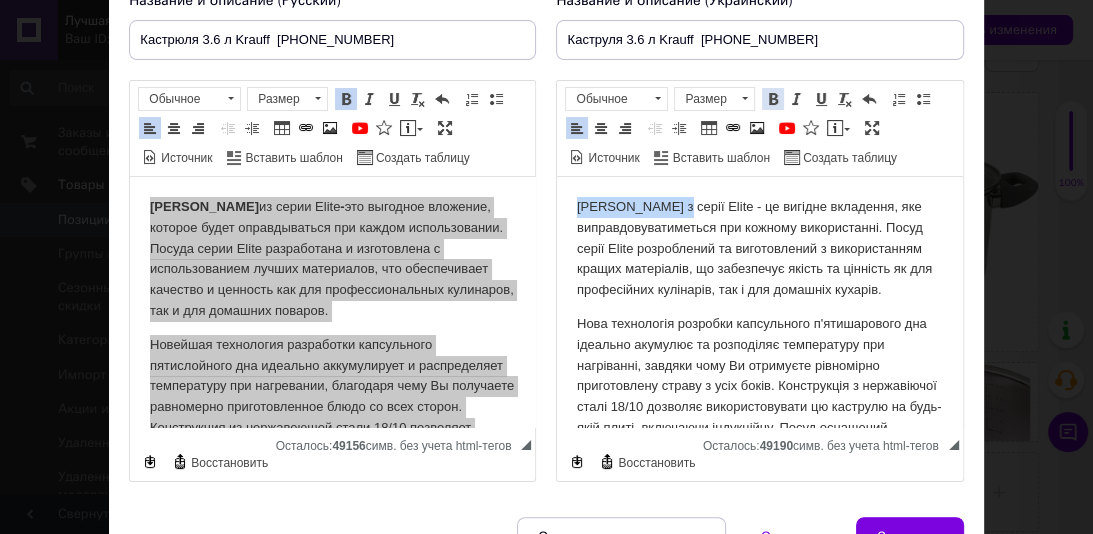 click at bounding box center (773, 99) 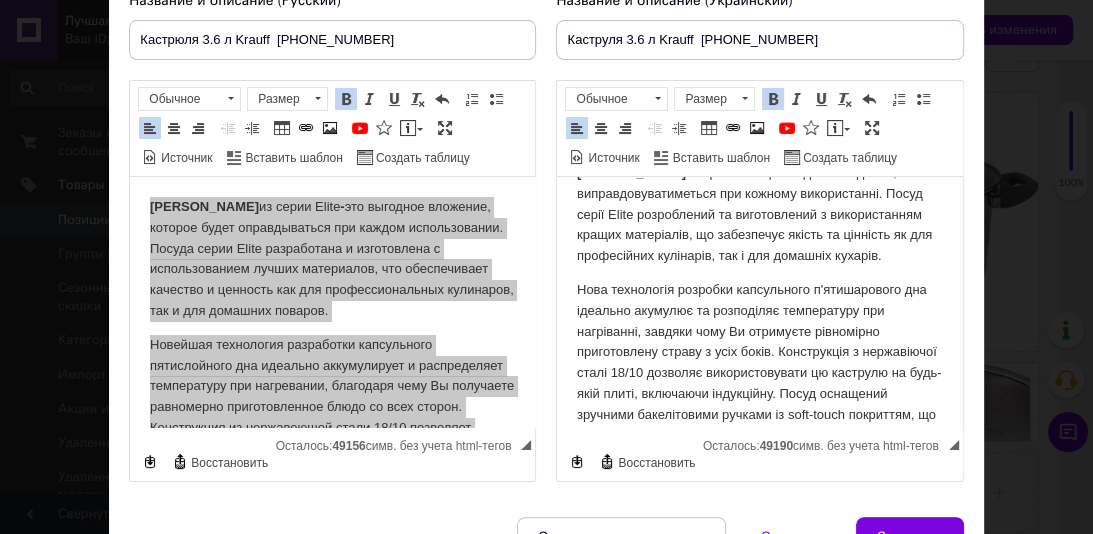 scroll, scrollTop: 0, scrollLeft: 0, axis: both 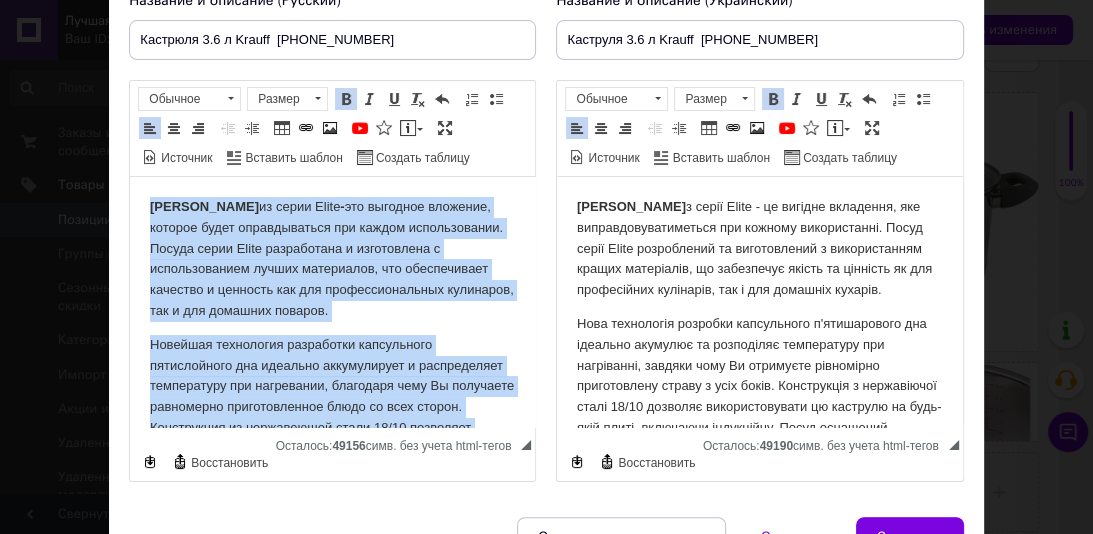 drag, startPoint x: 527, startPoint y: 283, endPoint x: 664, endPoint y: 416, distance: 190.93977 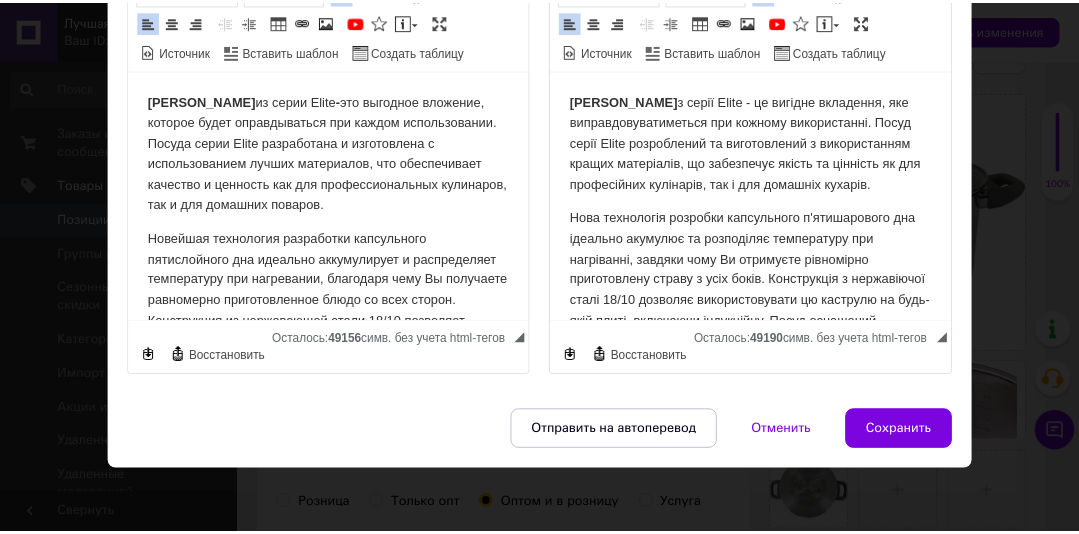 scroll, scrollTop: 281, scrollLeft: 0, axis: vertical 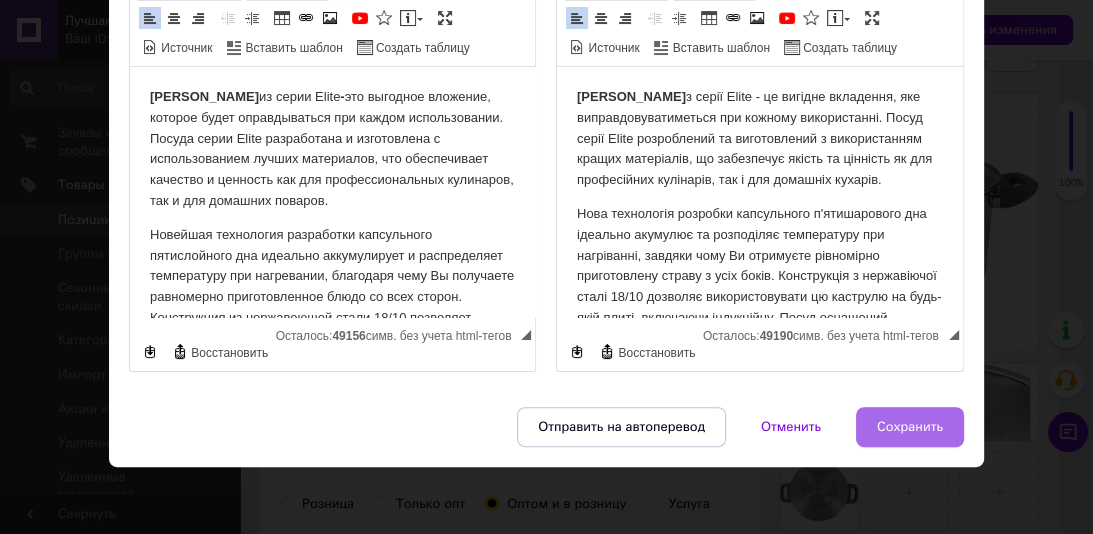 click on "Сохранить" at bounding box center (910, 427) 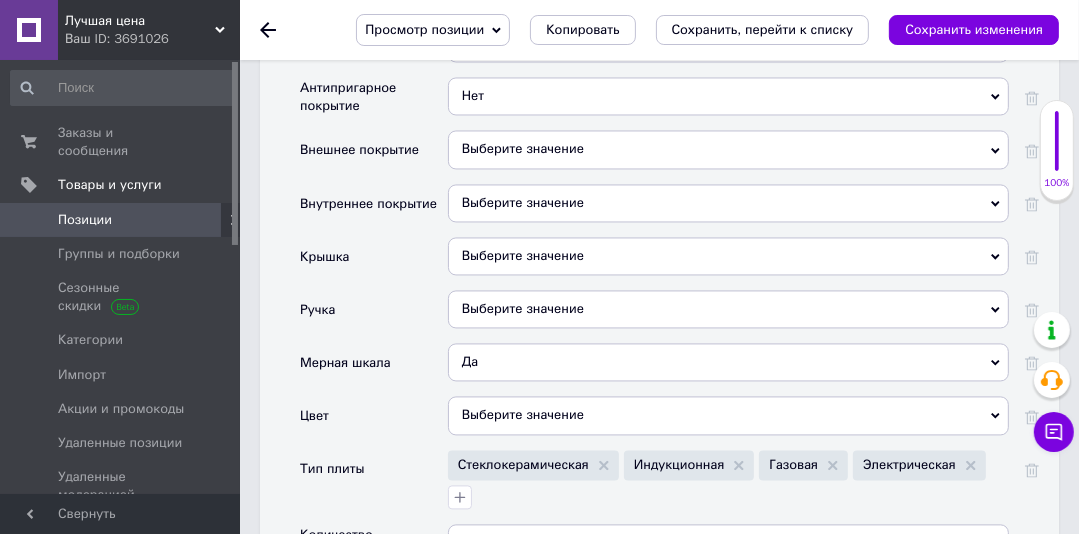 scroll, scrollTop: 2832, scrollLeft: 0, axis: vertical 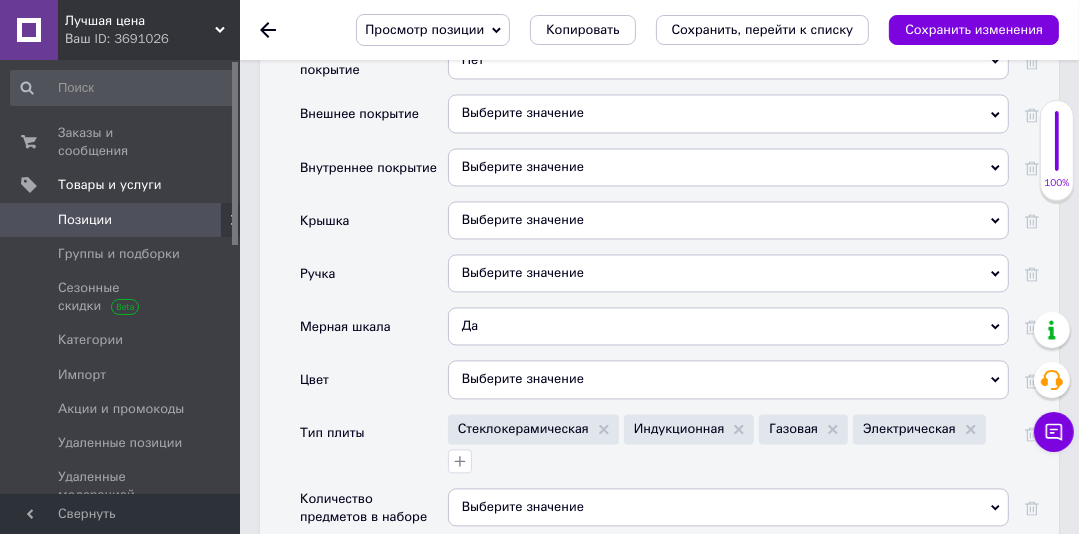 click on "Выберите значение" at bounding box center (728, 220) 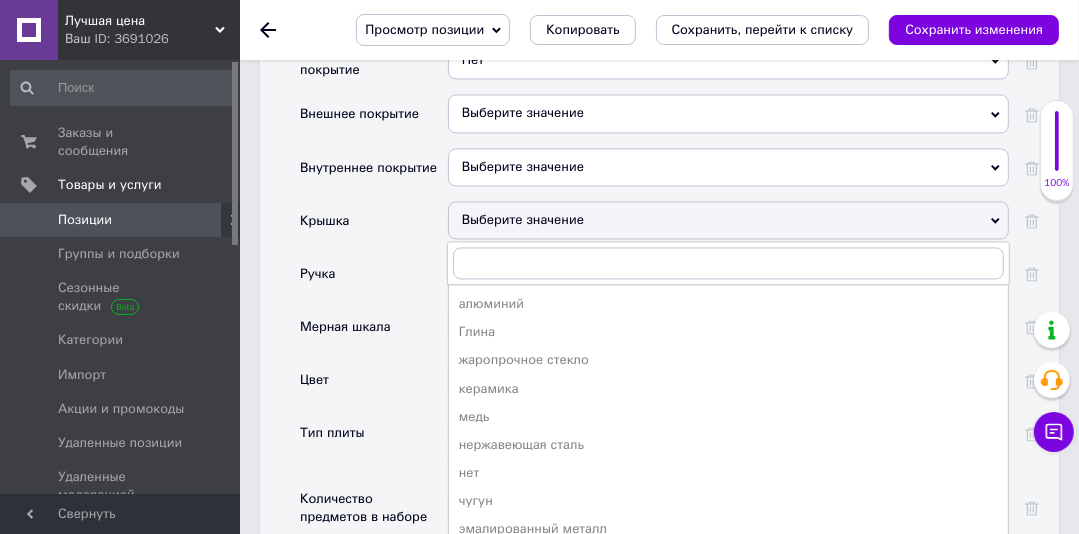 click on "жаропрочное стекло" at bounding box center [728, 360] 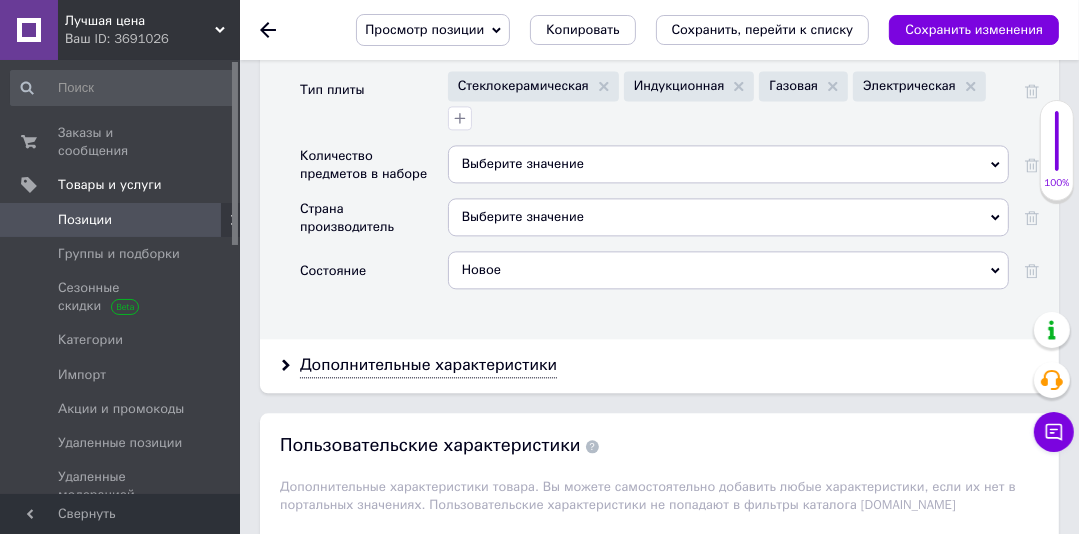 scroll, scrollTop: 3204, scrollLeft: 0, axis: vertical 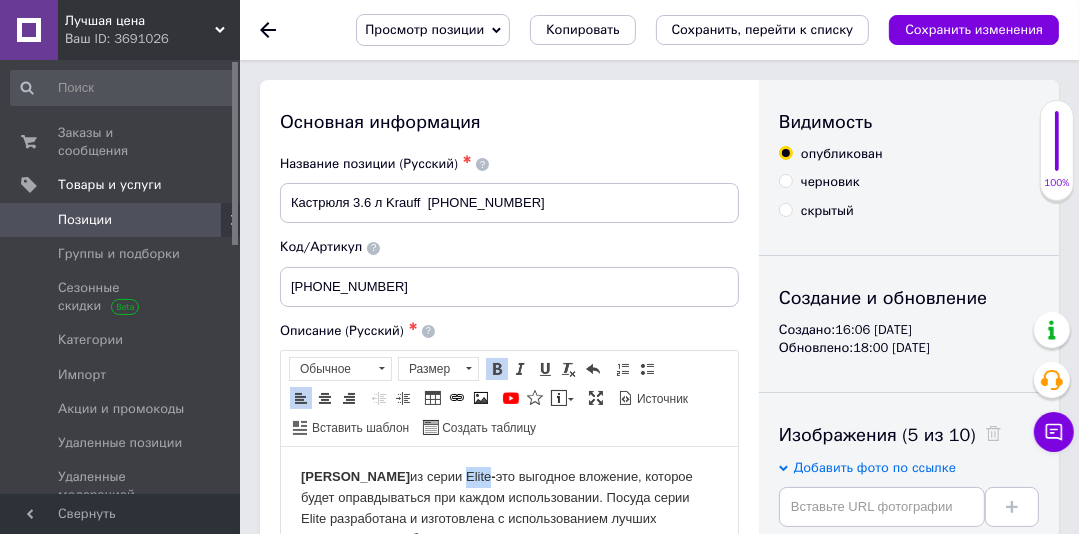 drag, startPoint x: 489, startPoint y: 476, endPoint x: 467, endPoint y: 472, distance: 22.36068 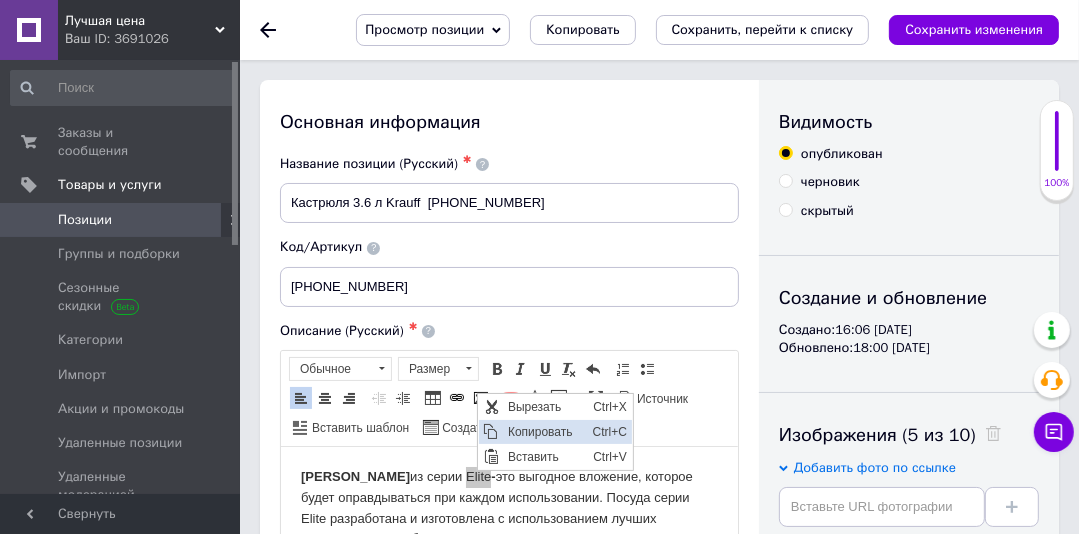 click on "Копировать" at bounding box center (544, 431) 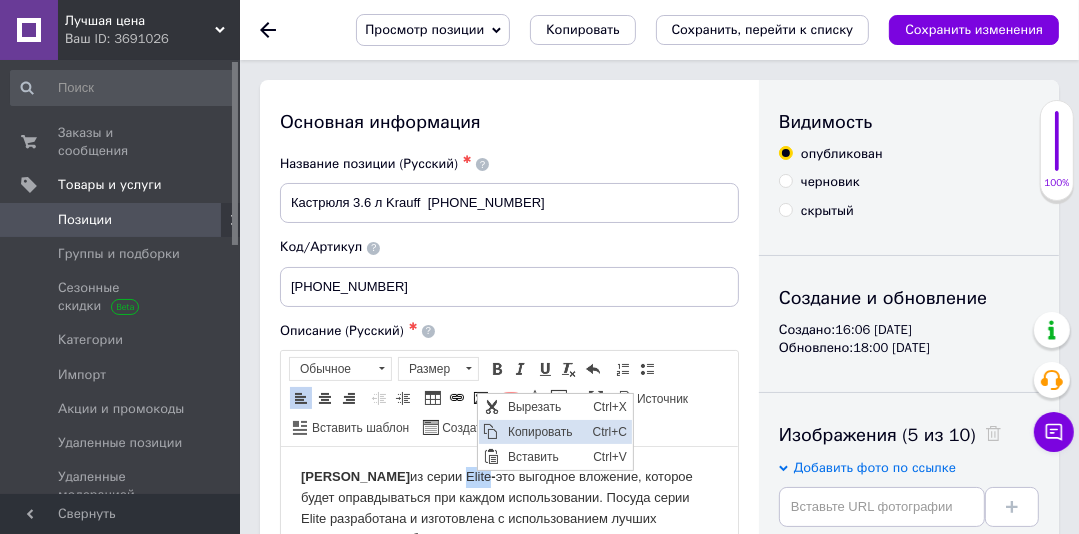 copy on "Elite" 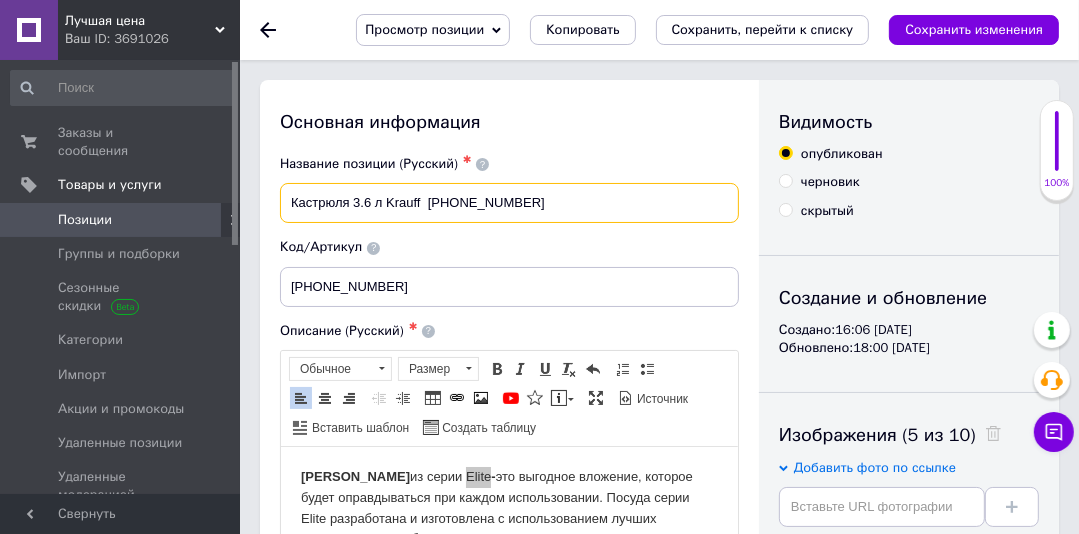 click on "Кастрюля 3.6 л Krauff  26-238-057" at bounding box center [509, 203] 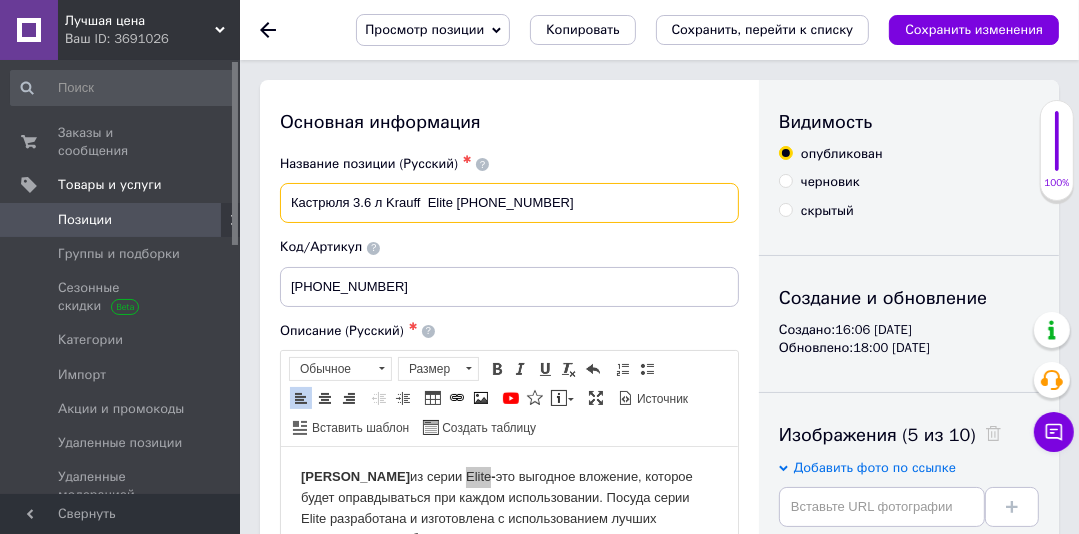 click on "Кастрюля 3.6 л Krauff  Elite 26-238-057" at bounding box center [509, 203] 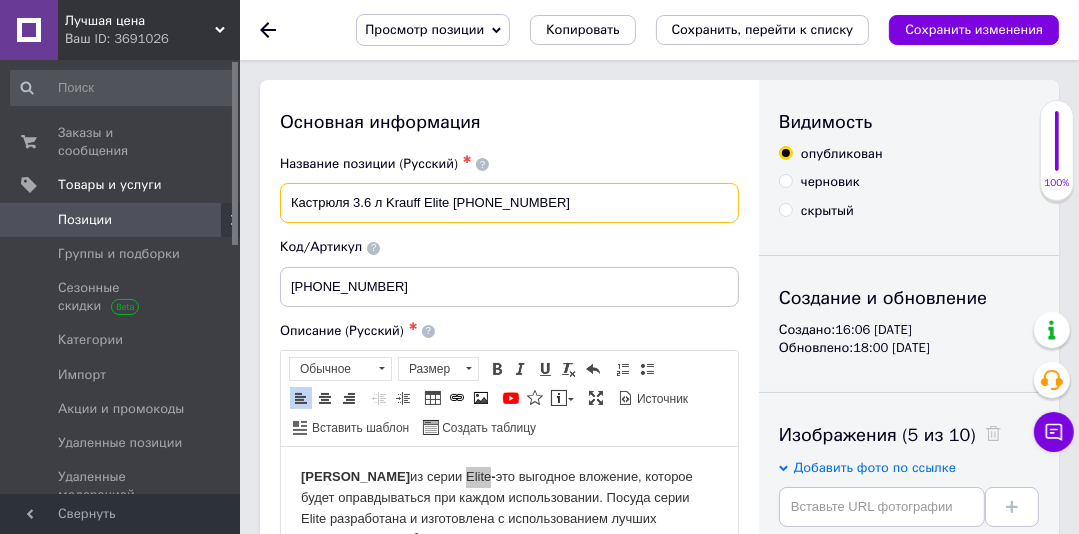 drag, startPoint x: 548, startPoint y: 214, endPoint x: 720, endPoint y: 217, distance: 172.02615 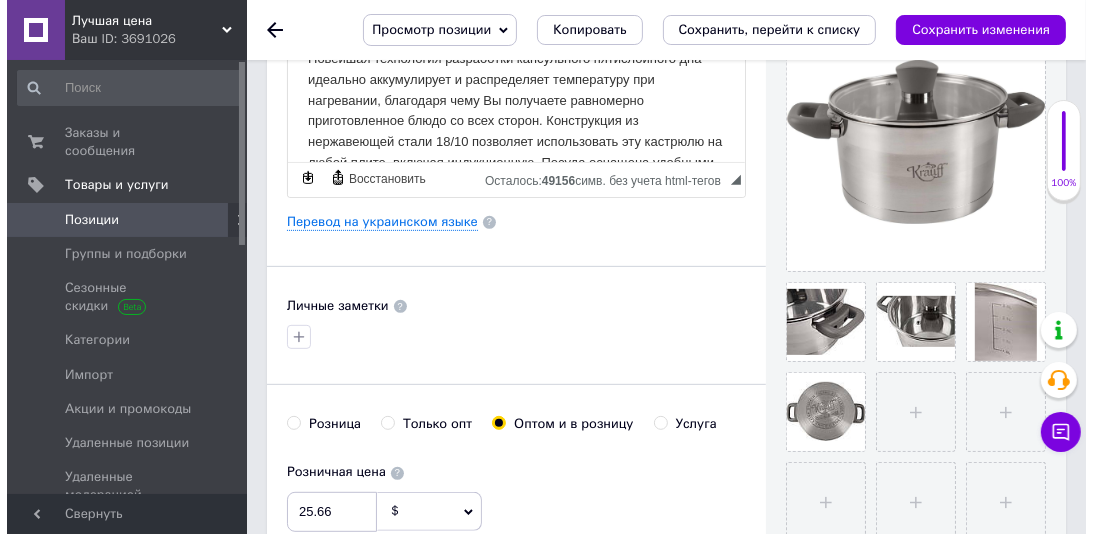 scroll, scrollTop: 564, scrollLeft: 0, axis: vertical 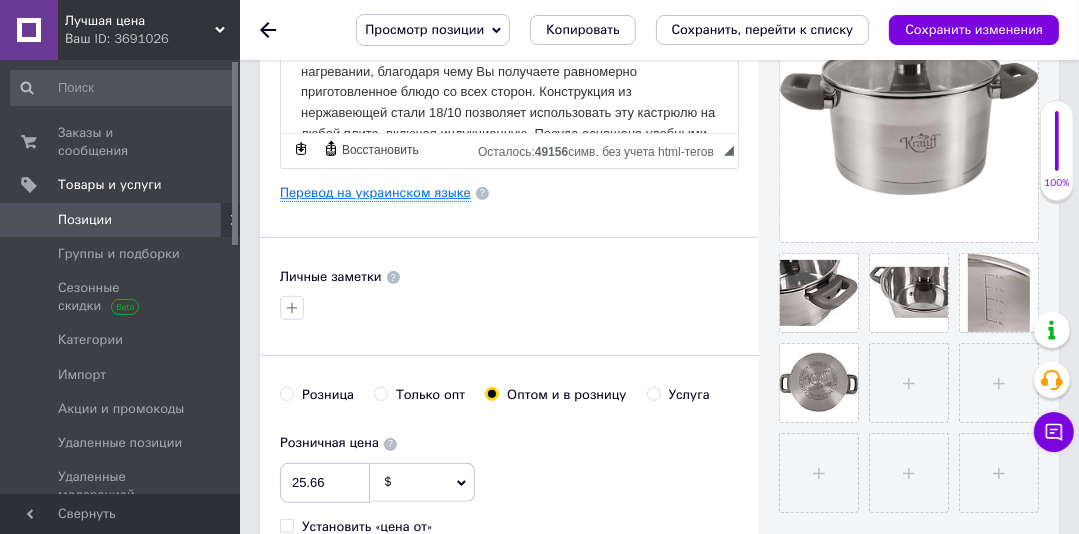type on "Кастрюля 3.6 л Krauff Elite 26-238-057" 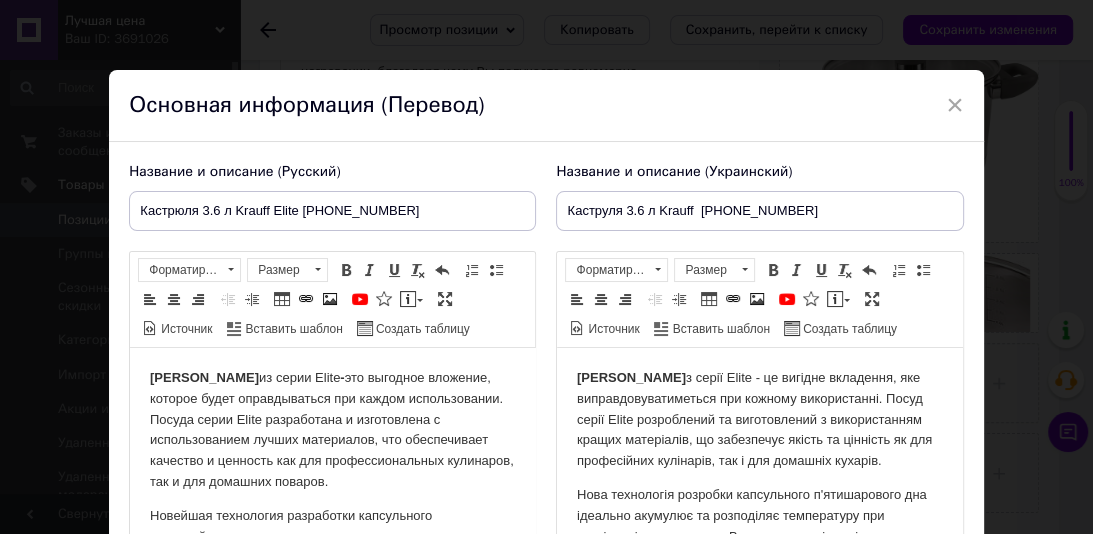 scroll, scrollTop: 0, scrollLeft: 0, axis: both 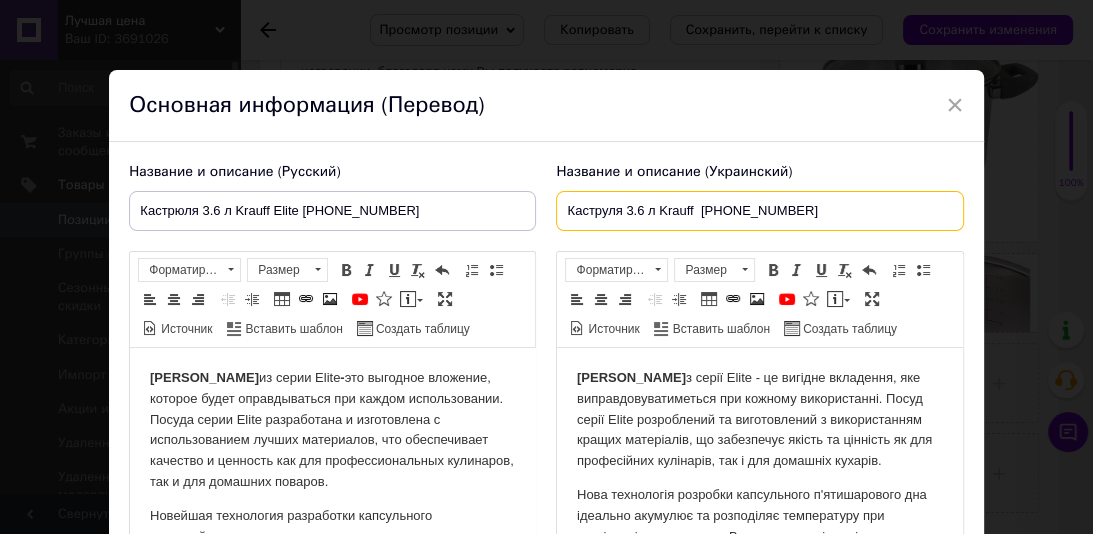 click on "Каструля 3.6 л Krauff  26-238-057" at bounding box center (759, 211) 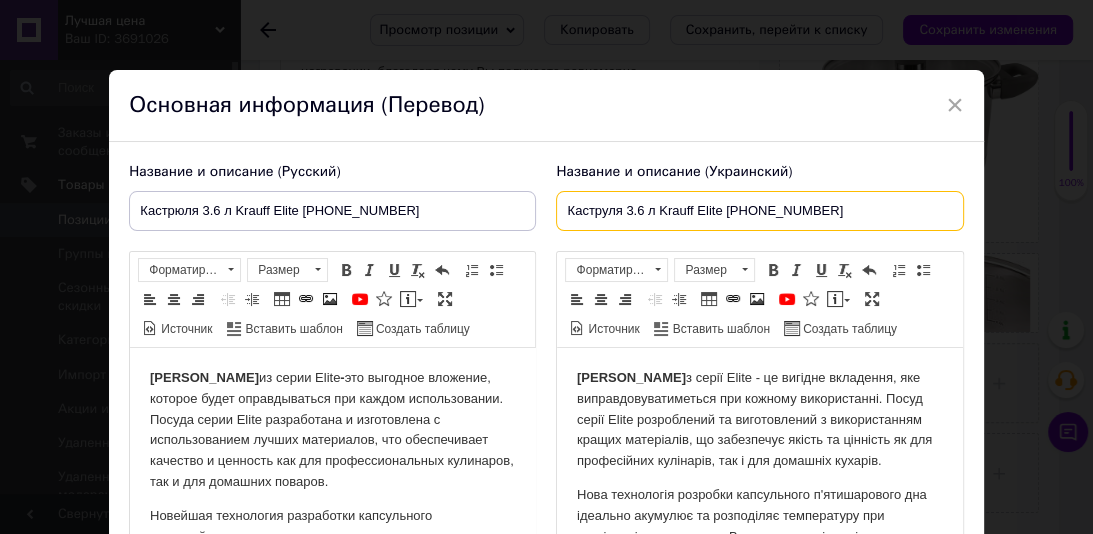 click on "Каструля 3.6 л Krauff Elite 26-238-057" at bounding box center (759, 211) 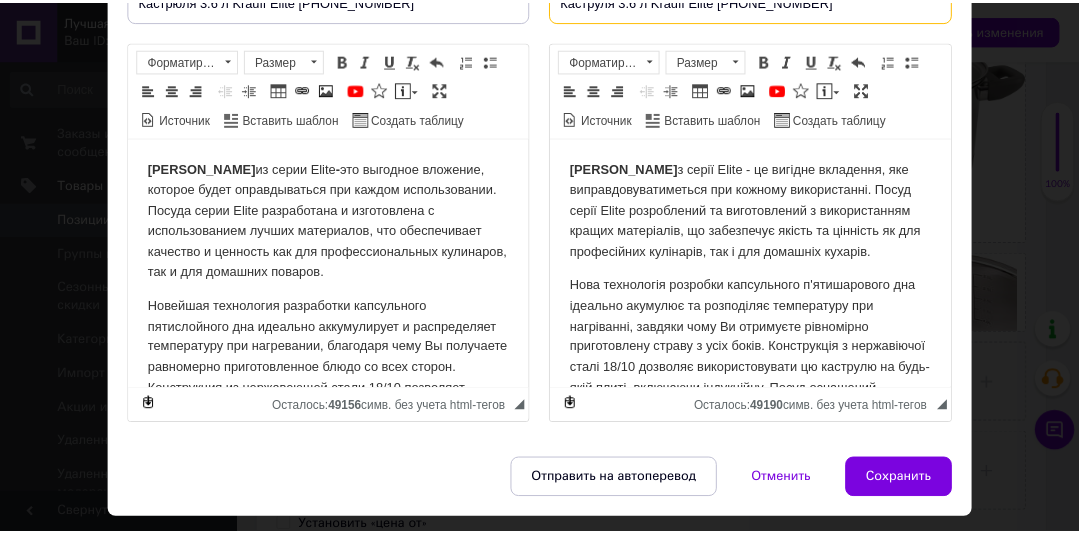 scroll, scrollTop: 234, scrollLeft: 0, axis: vertical 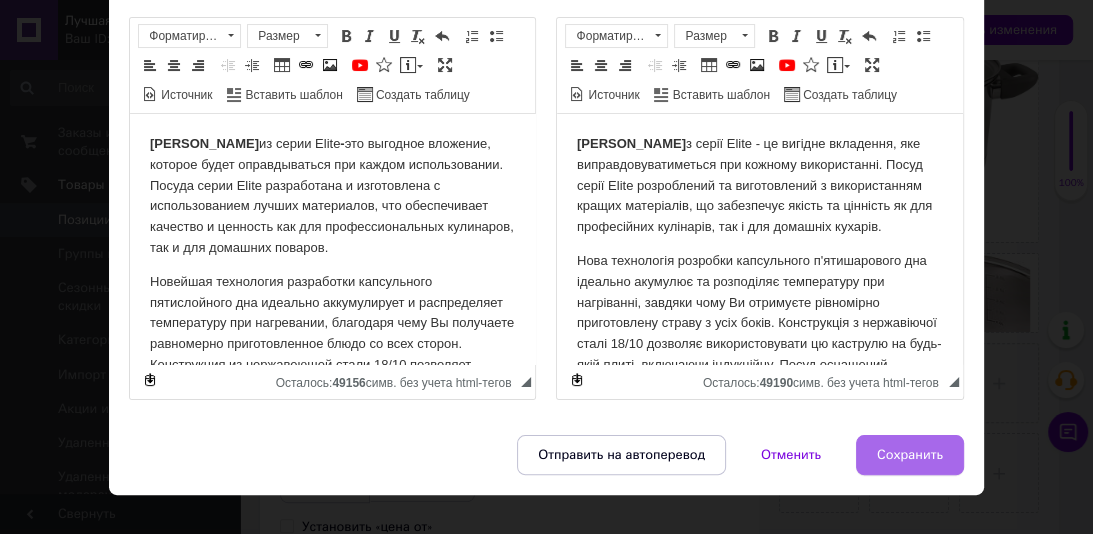 type on "Каструля 3.6 л Krauff Elite 26-238-057" 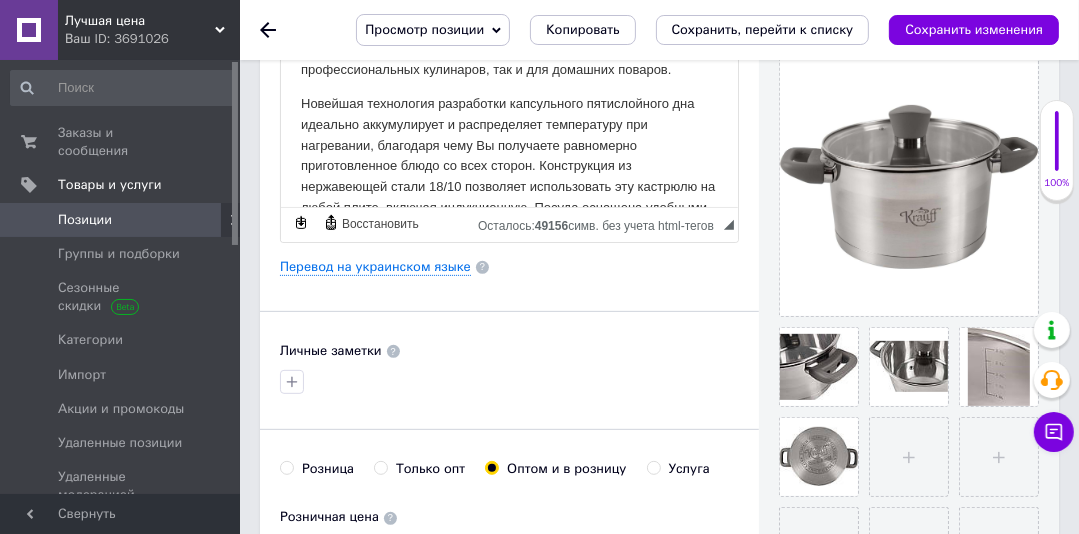 scroll, scrollTop: 453, scrollLeft: 0, axis: vertical 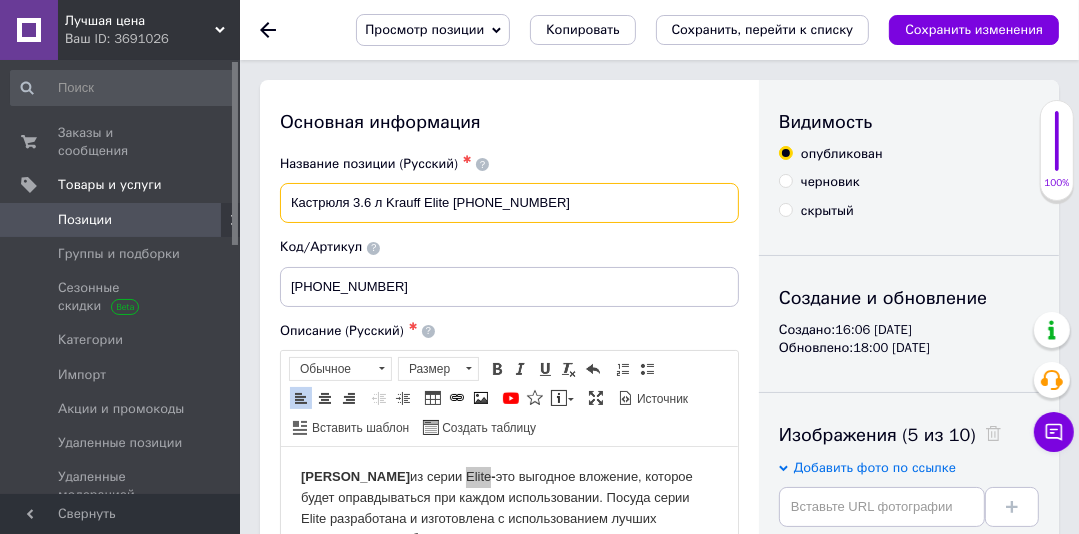 drag, startPoint x: 545, startPoint y: 196, endPoint x: 286, endPoint y: 204, distance: 259.12354 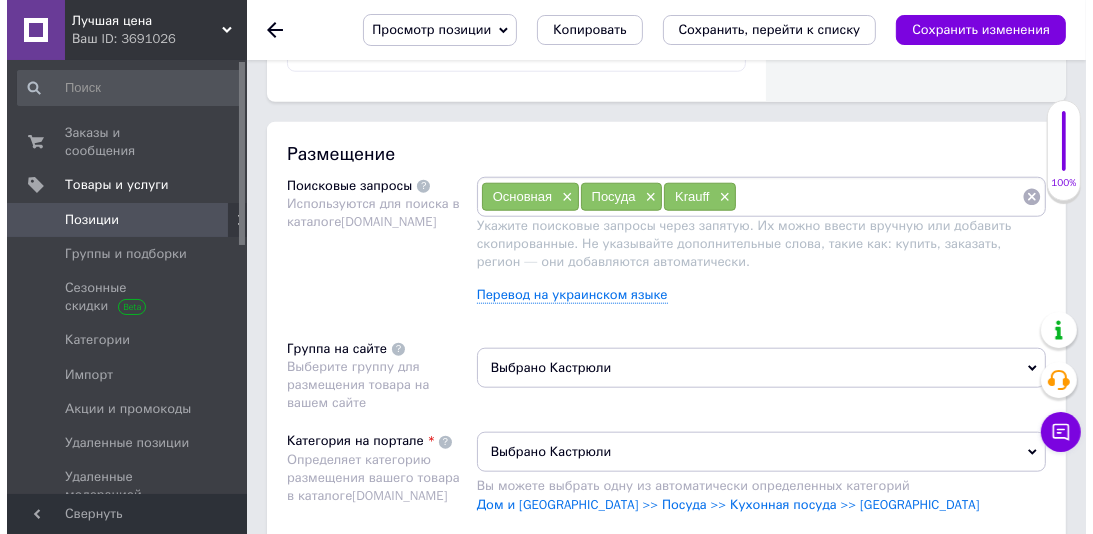 scroll, scrollTop: 1419, scrollLeft: 0, axis: vertical 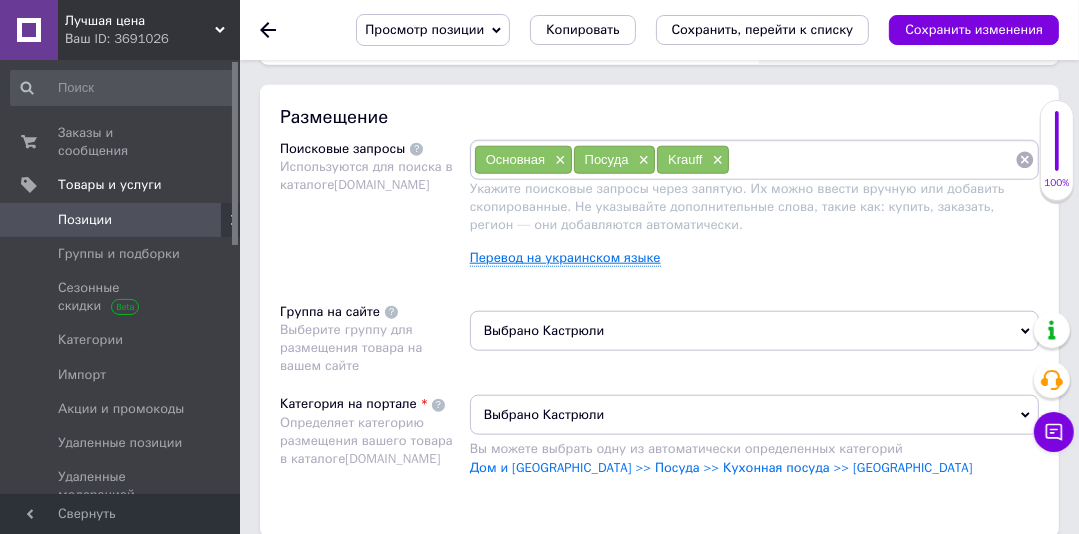 click on "Перевод на украинском языке" at bounding box center (565, 258) 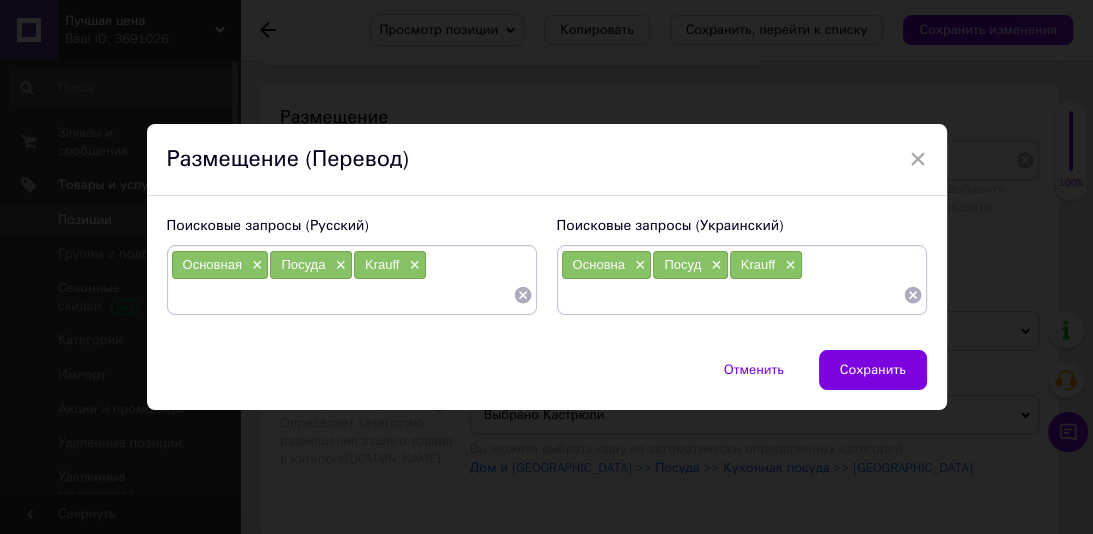 paste on "Кастрюля 3.6 л Krauff Elite 26-238-057" 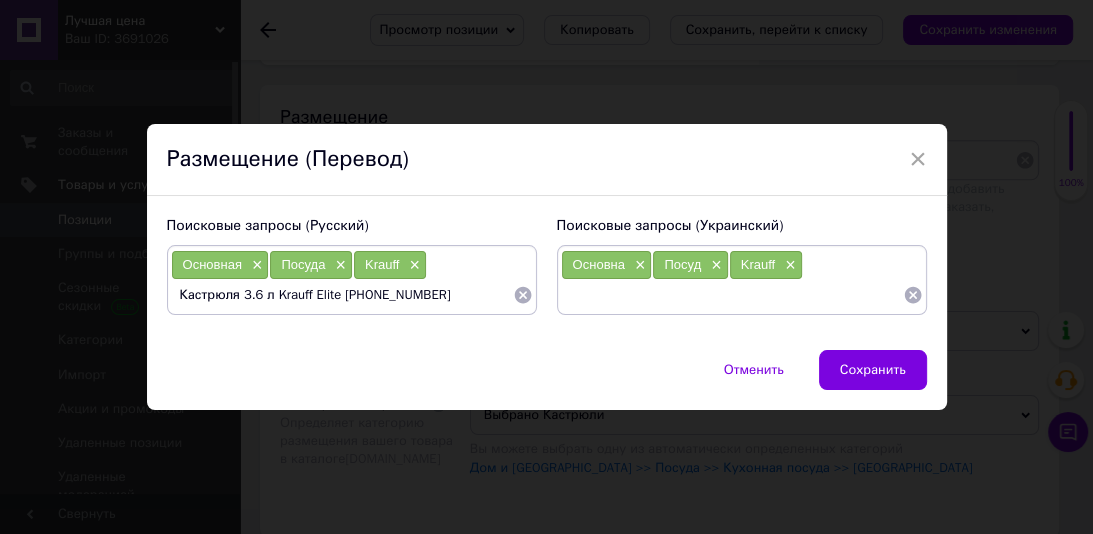 scroll, scrollTop: 0, scrollLeft: 0, axis: both 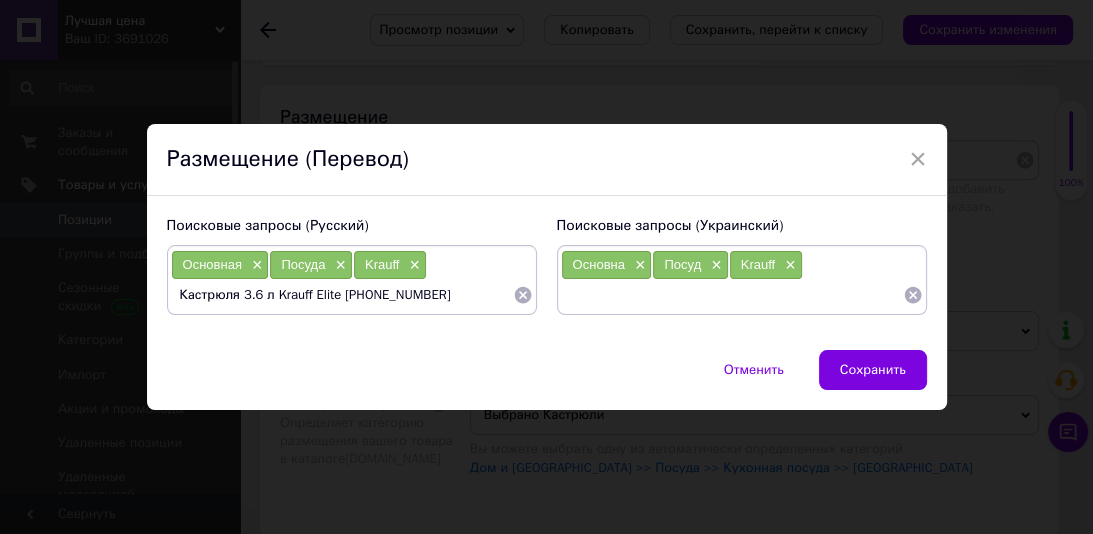 type on "Кастрюля 3.6 л" 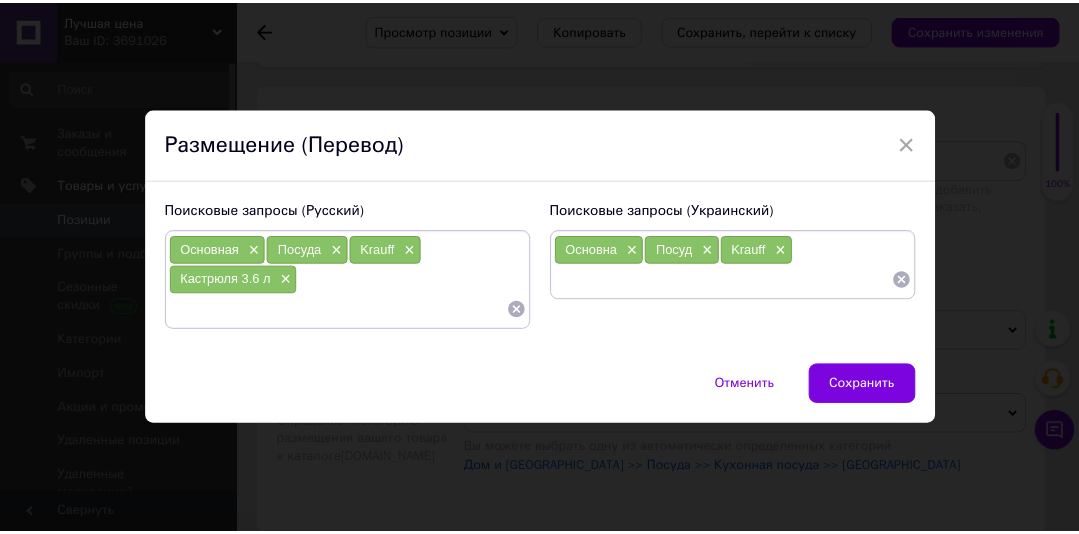 scroll, scrollTop: 0, scrollLeft: 0, axis: both 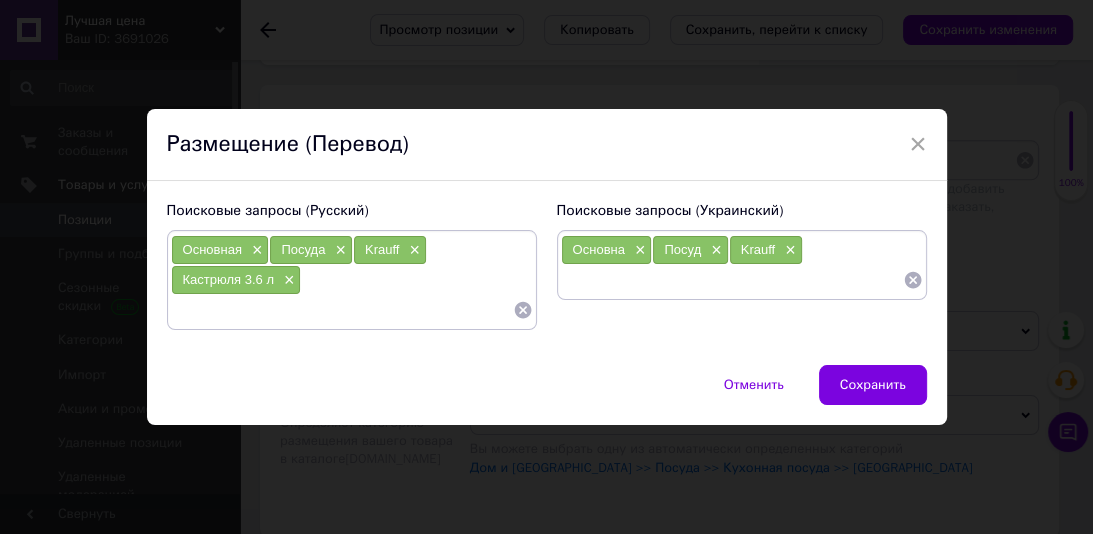 paste on "Krauff Elite 26-238-057" 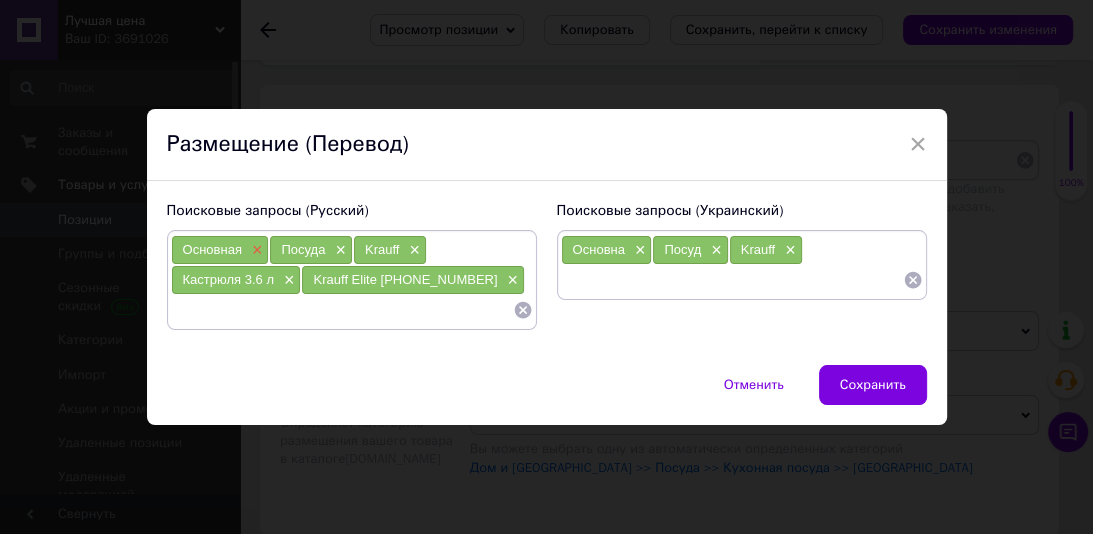 click on "×" at bounding box center [255, 250] 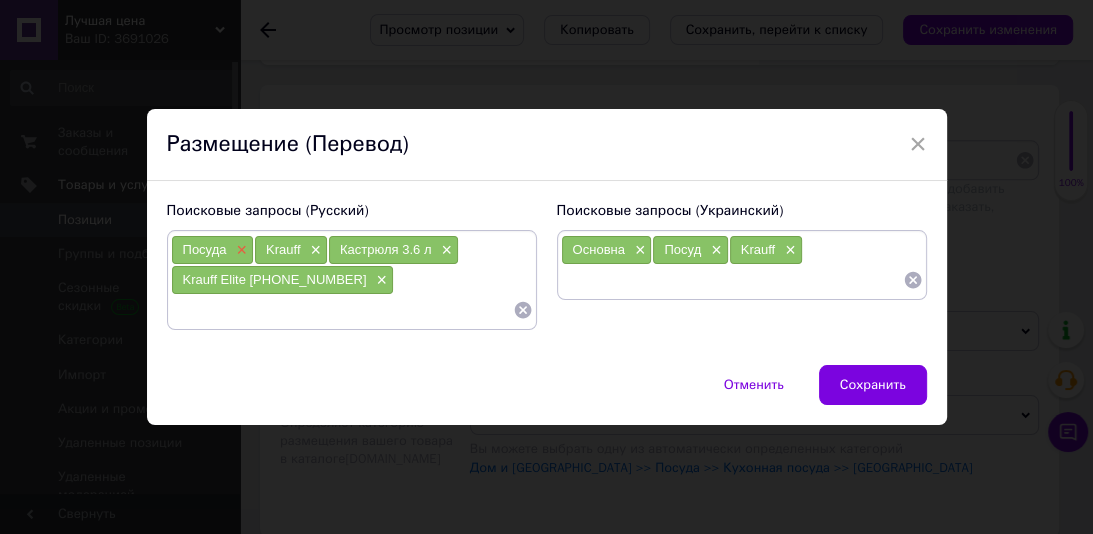 click on "×" at bounding box center (239, 250) 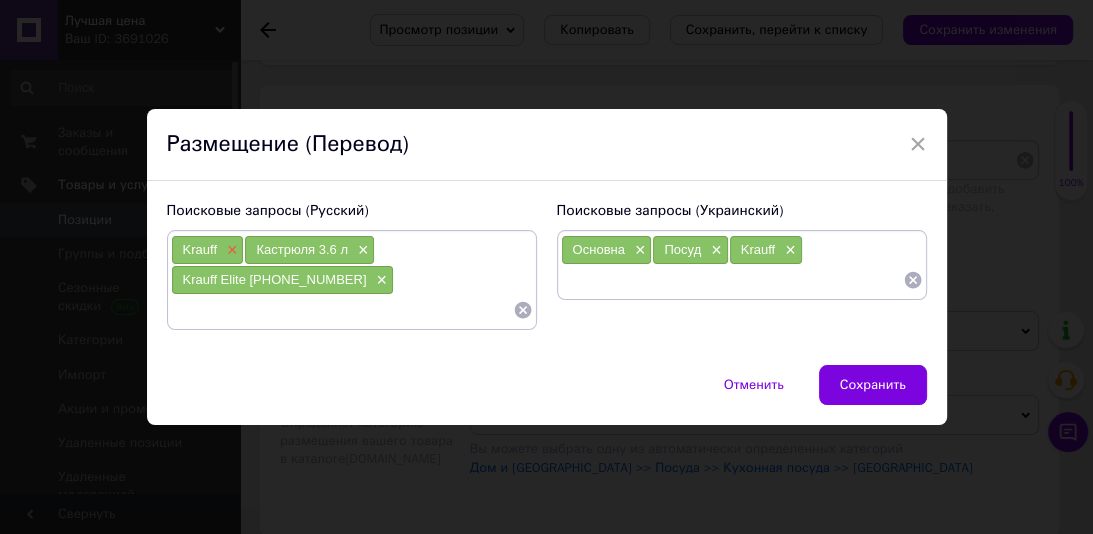 click on "×" at bounding box center (230, 250) 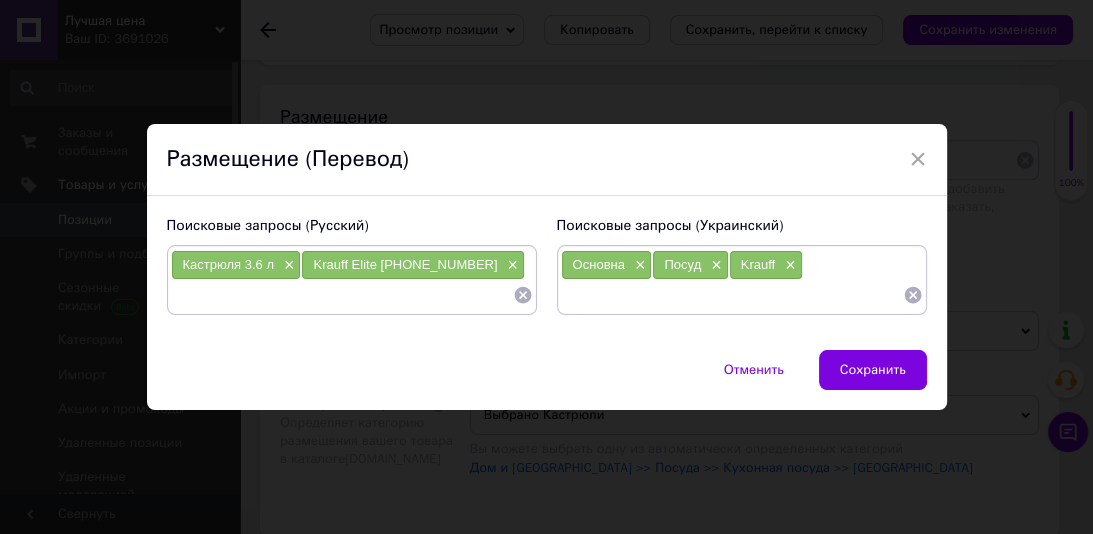 click on "Основна ×" at bounding box center [607, 265] 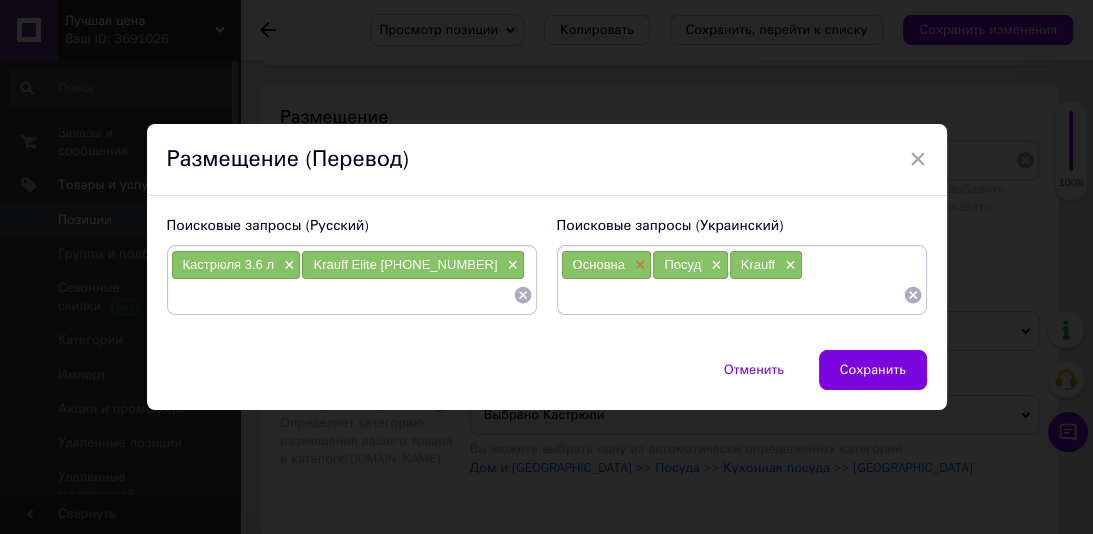 click on "×" at bounding box center [638, 265] 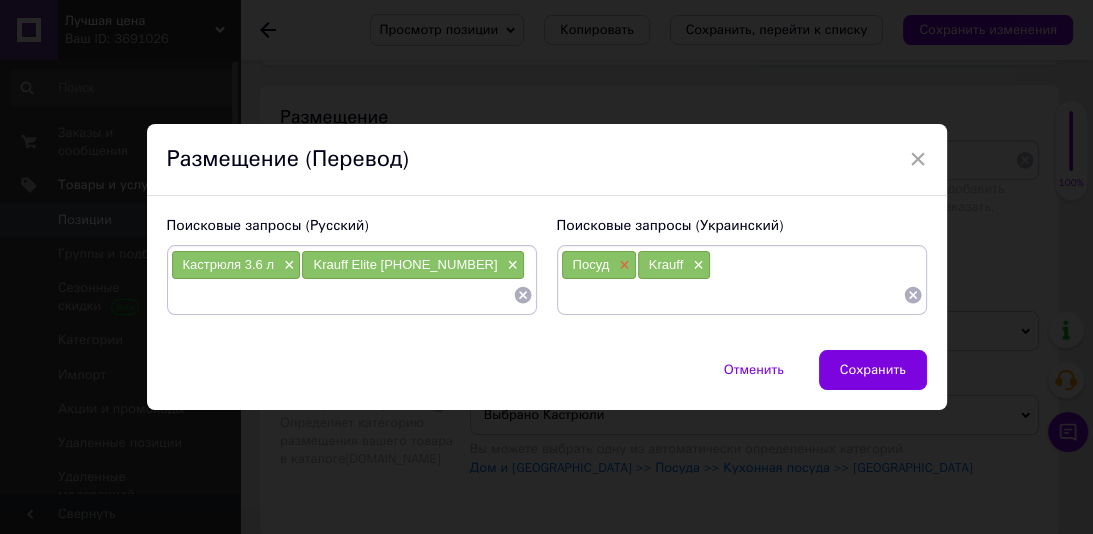 click on "×" at bounding box center (622, 265) 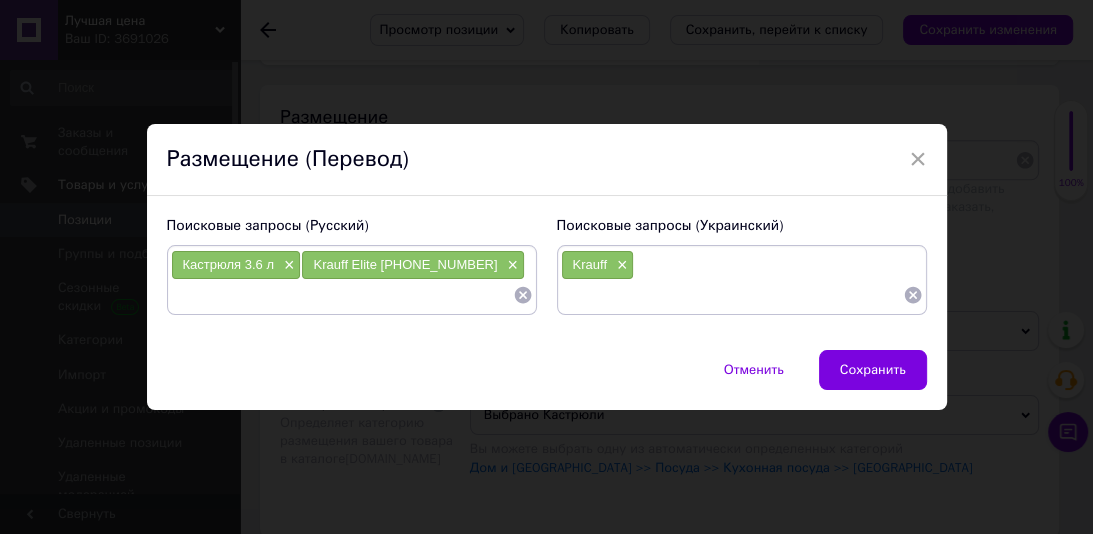 drag, startPoint x: 623, startPoint y: 266, endPoint x: 336, endPoint y: 268, distance: 287.00696 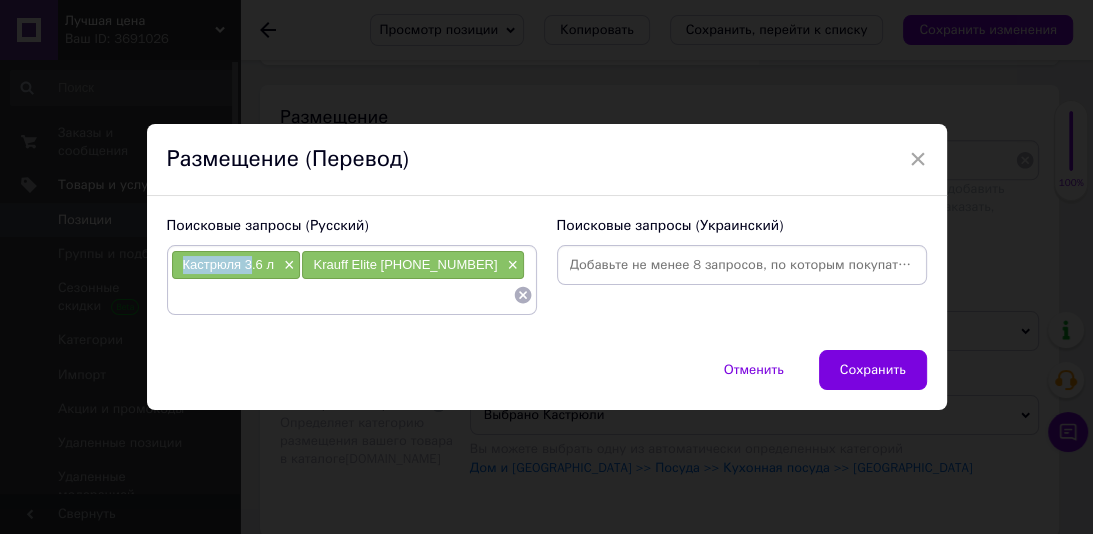 drag, startPoint x: 244, startPoint y: 267, endPoint x: 184, endPoint y: 265, distance: 60.033325 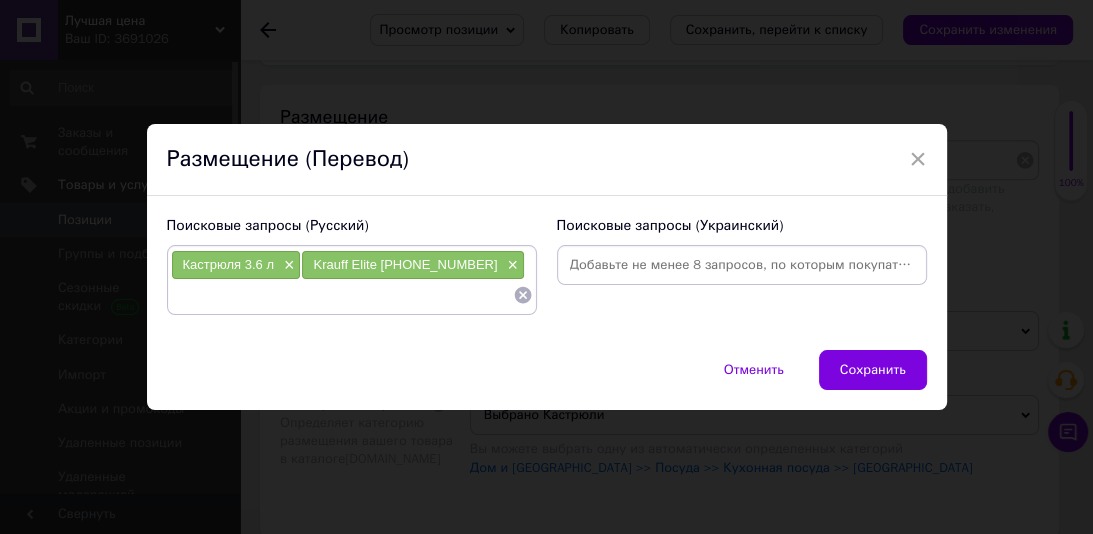 click at bounding box center [342, 295] 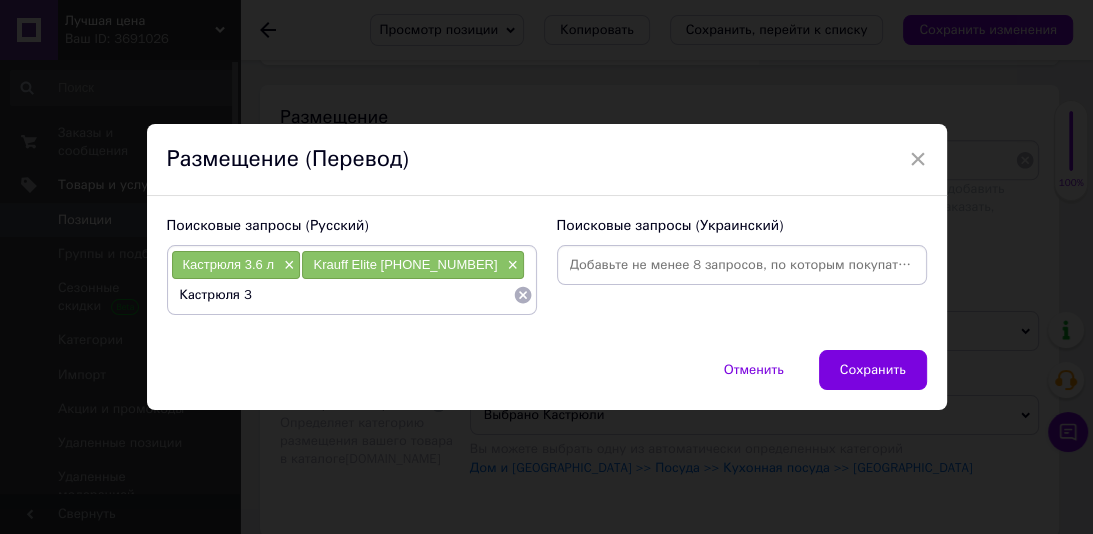 type on "Кастрюля" 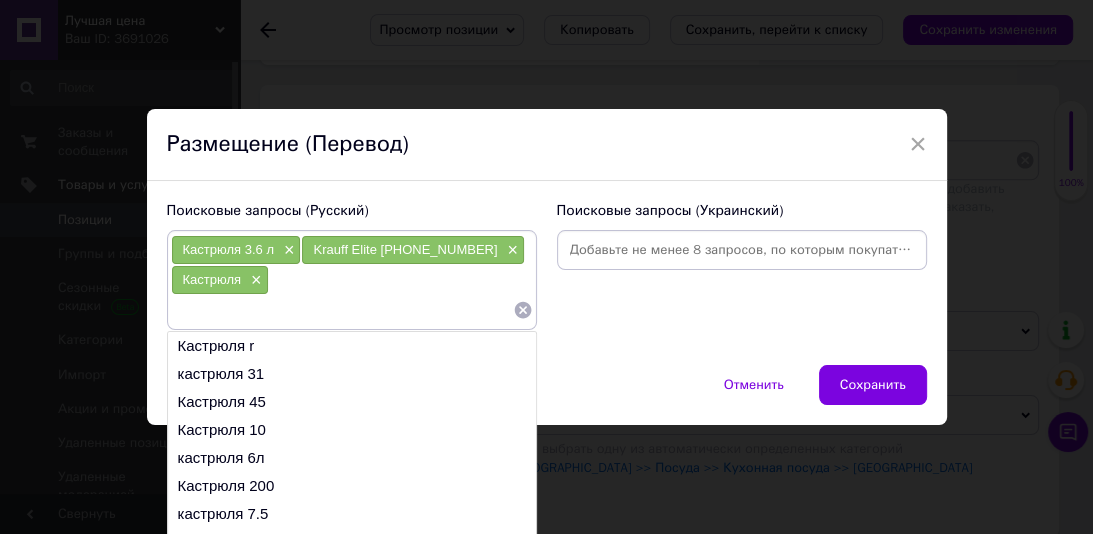 paste on "Кастрюля 3" 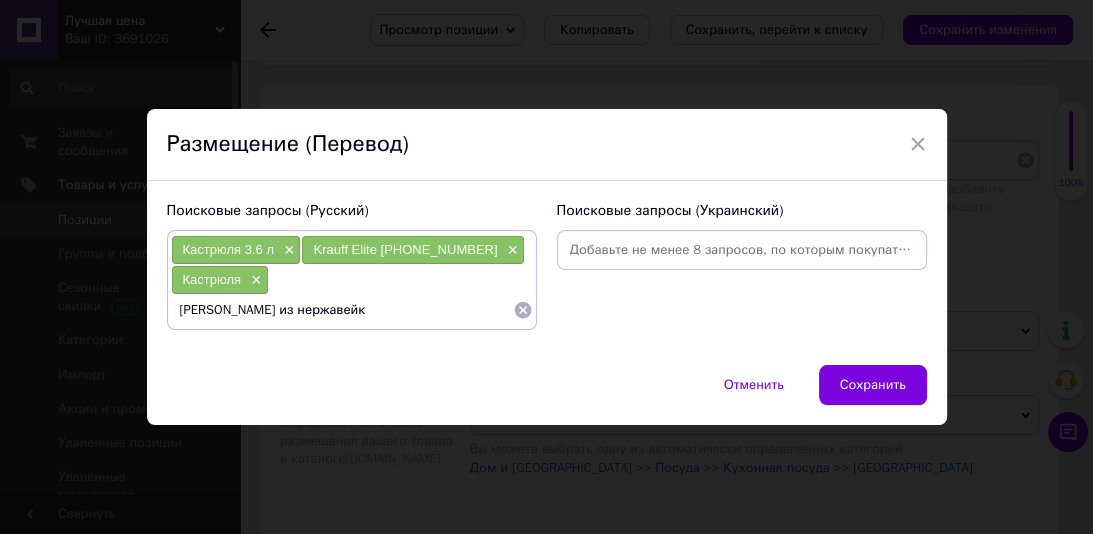 type on "Кастрюля из нержавейки" 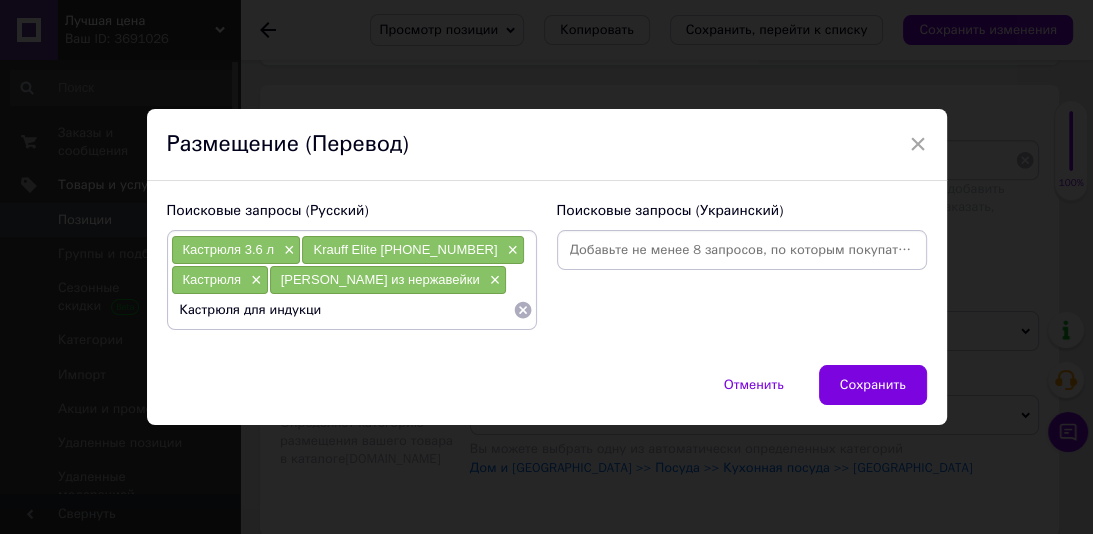 type on "Кастрюля для индукции" 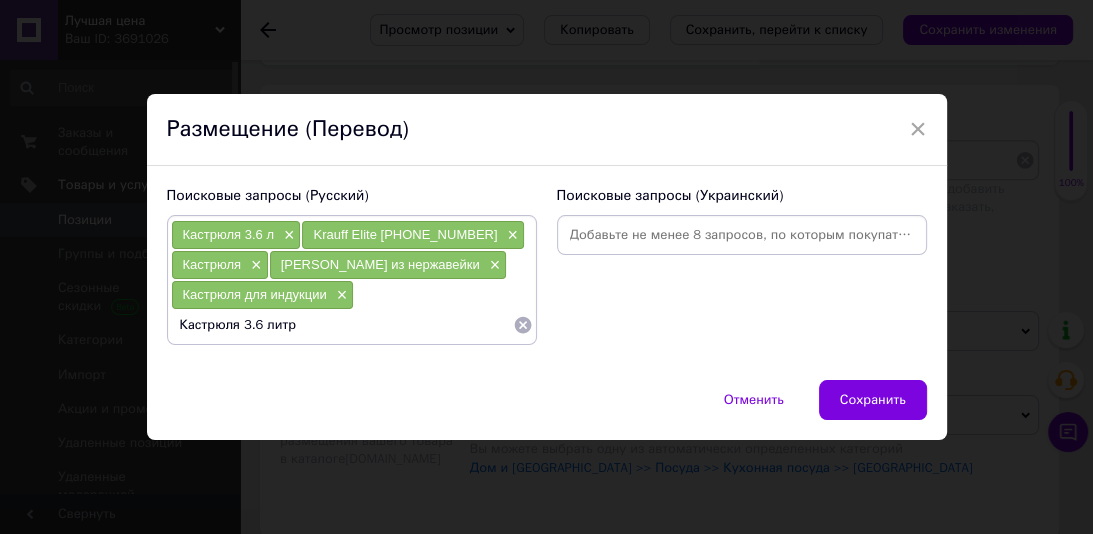type on "Кастрюля 3.6 литра" 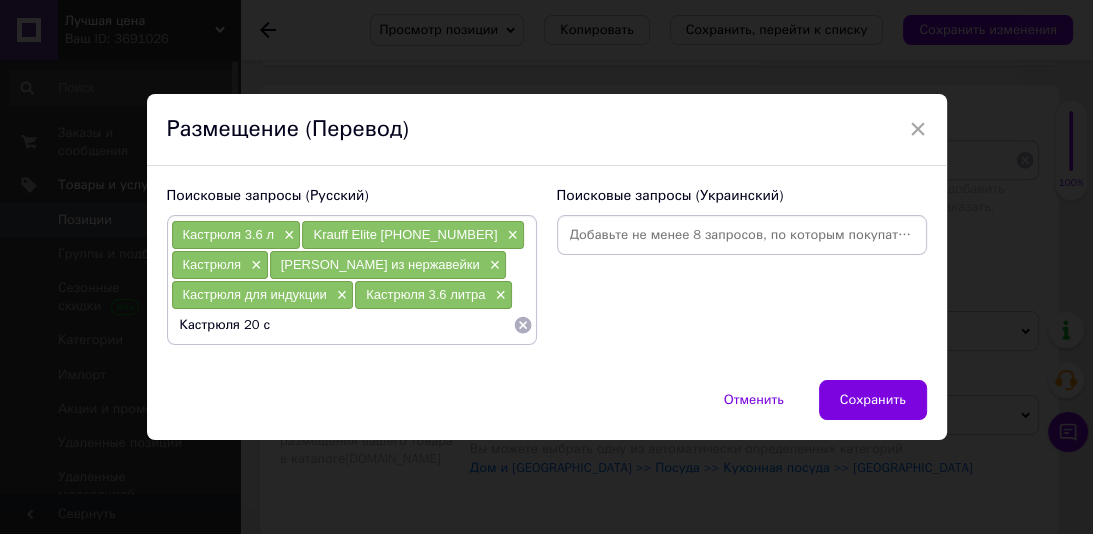 type on "Кастрюля 20 см" 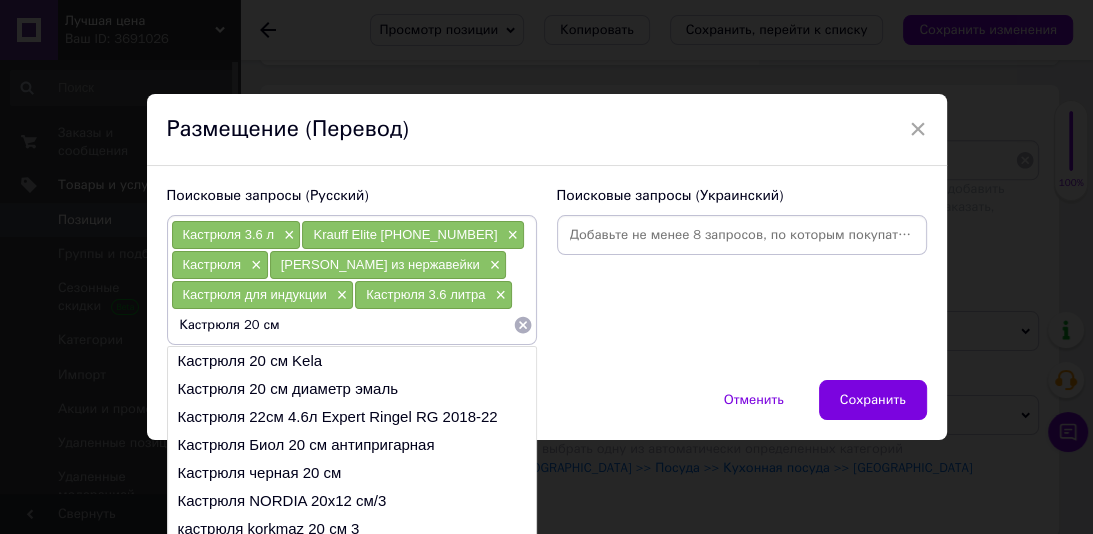 type 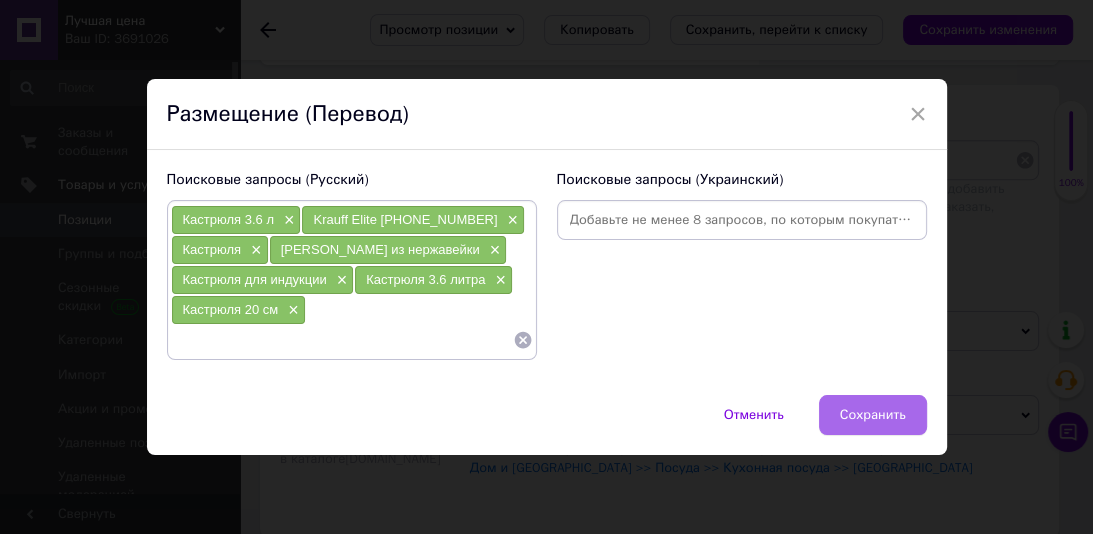 click on "Сохранить" at bounding box center (873, 415) 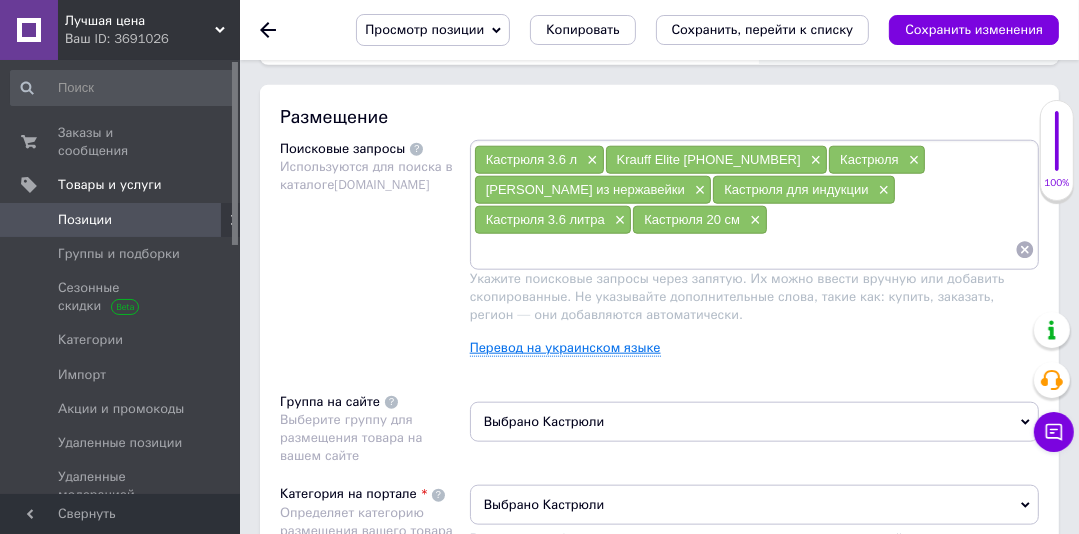 click on "Перевод на украинском языке" at bounding box center (565, 348) 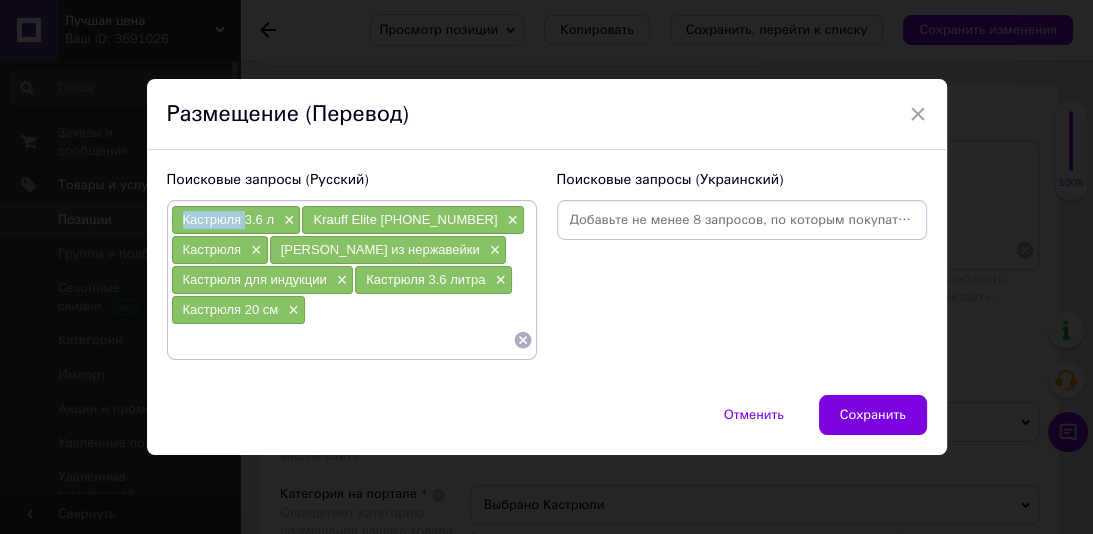 drag, startPoint x: 227, startPoint y: 224, endPoint x: 182, endPoint y: 227, distance: 45.099888 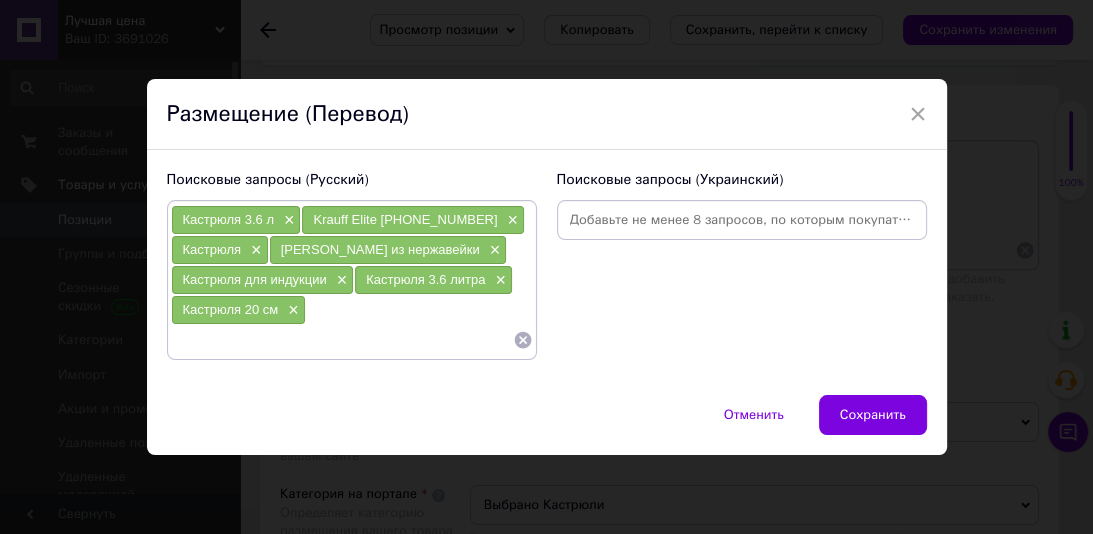 click at bounding box center (342, 340) 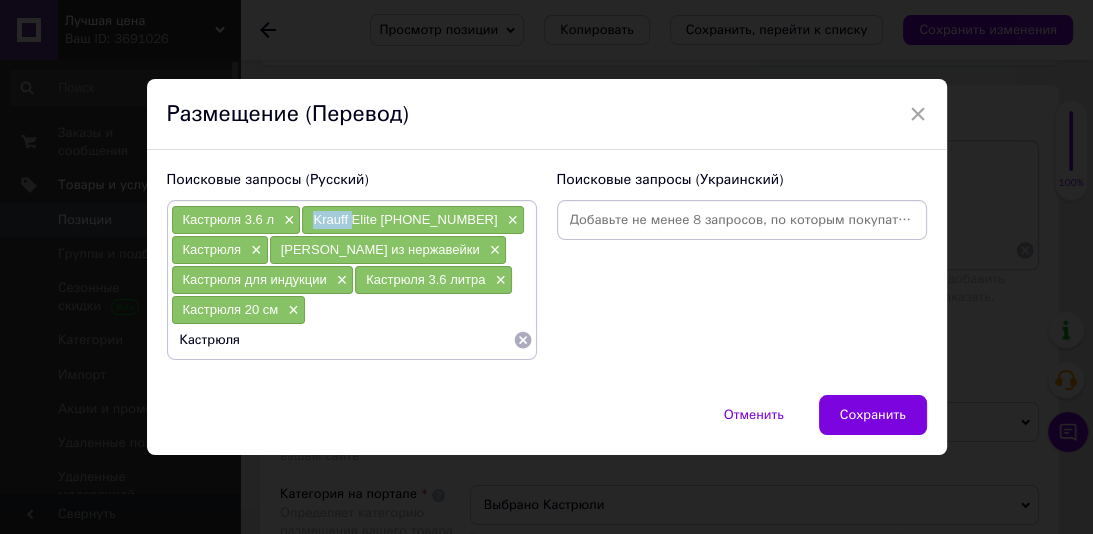 drag, startPoint x: 348, startPoint y: 223, endPoint x: 305, endPoint y: 220, distance: 43.104523 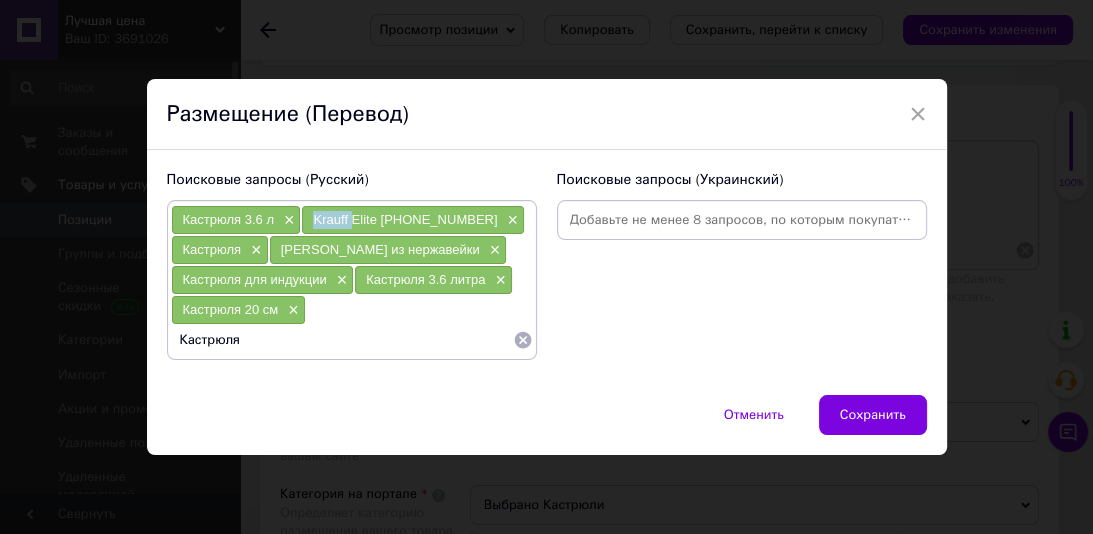 click on "Krauff Elite 26-238-057 ×" at bounding box center [413, 220] 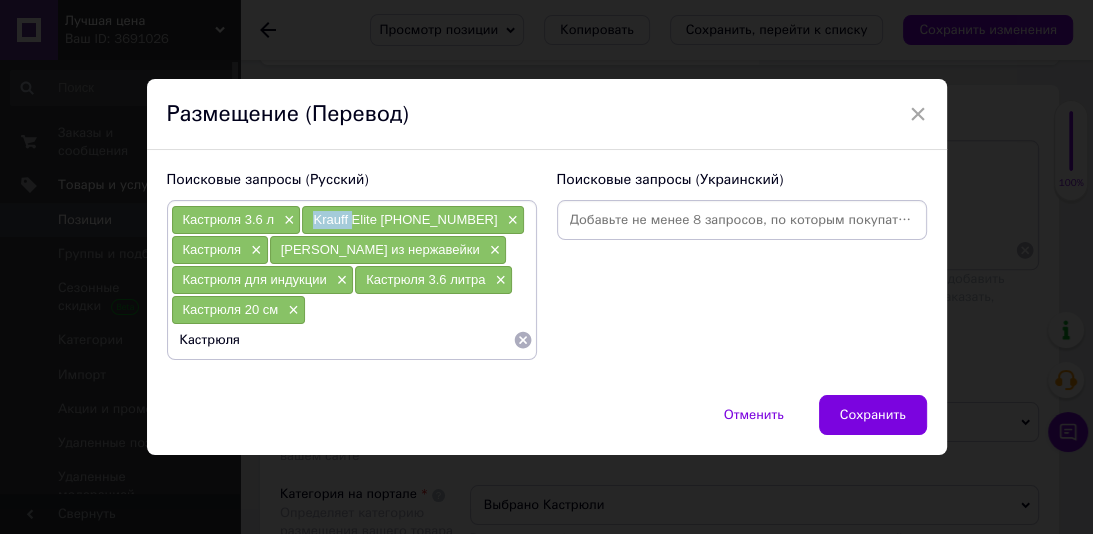 copy on "Krauff" 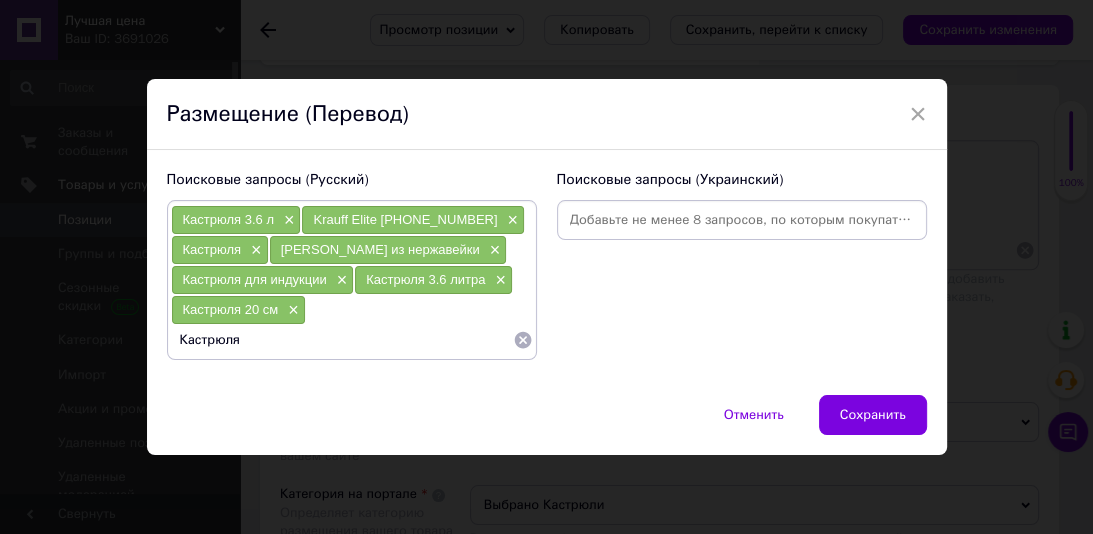 drag, startPoint x: 267, startPoint y: 328, endPoint x: 255, endPoint y: 344, distance: 20 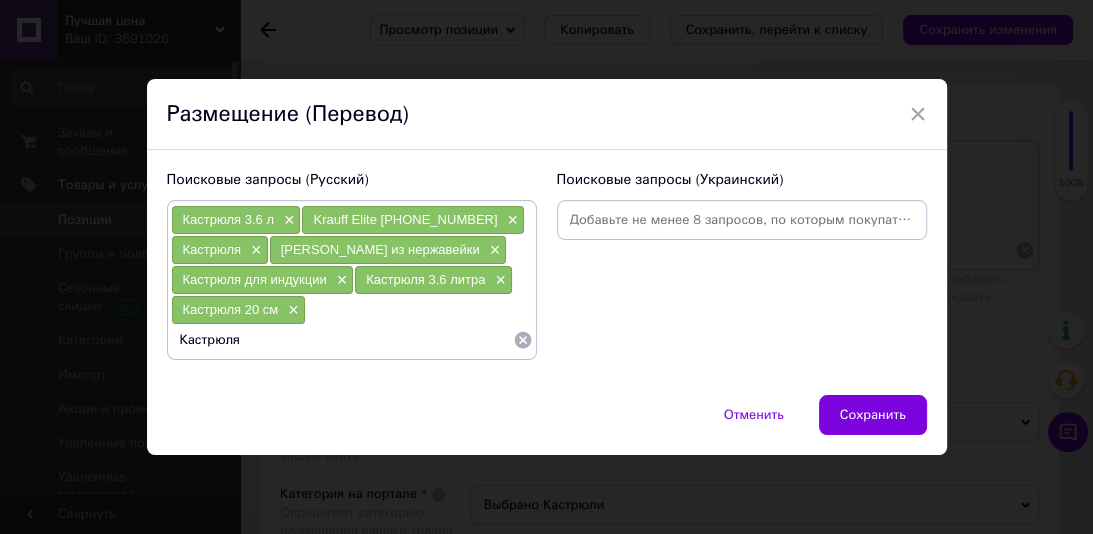 paste on "Krauff" 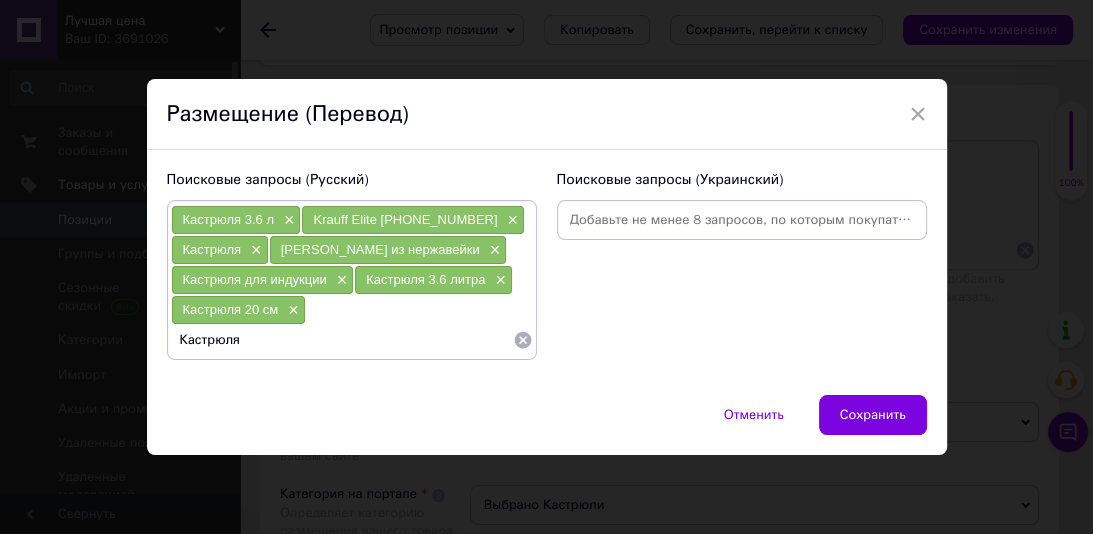type on "Кастрюля  Krauff" 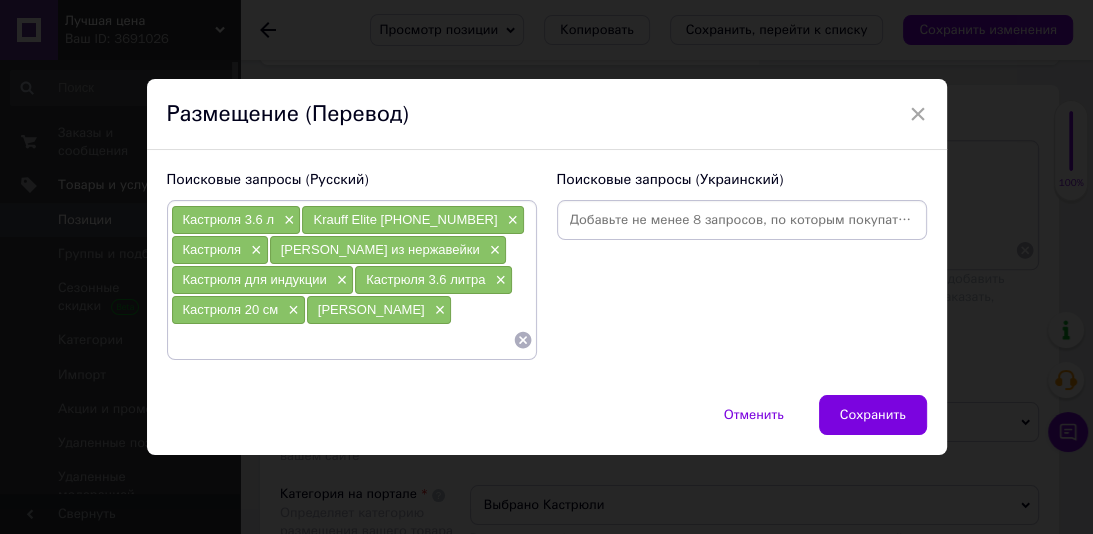 drag, startPoint x: 413, startPoint y: 307, endPoint x: 311, endPoint y: 316, distance: 102.396286 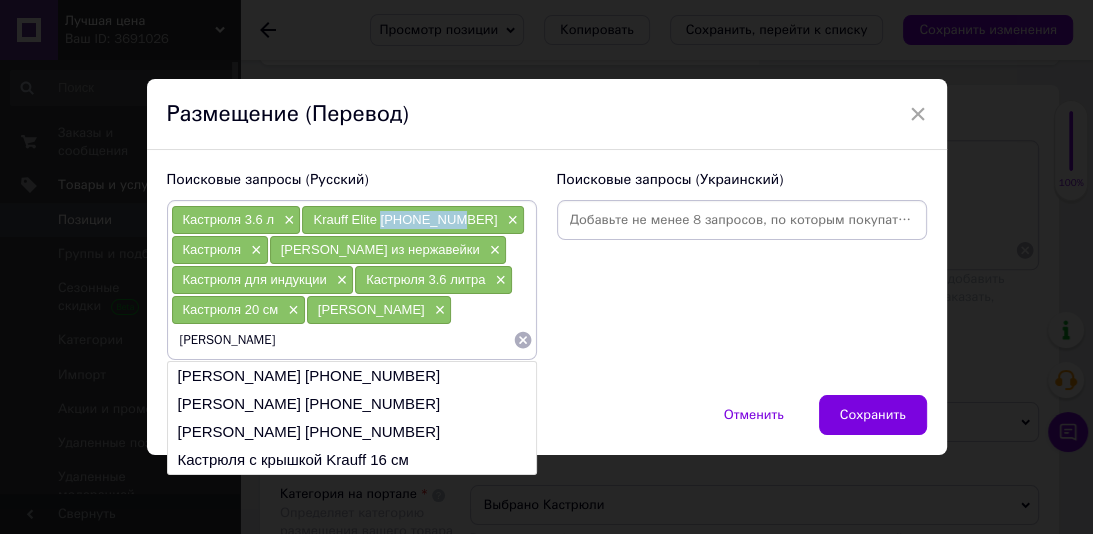 drag, startPoint x: 441, startPoint y: 223, endPoint x: 385, endPoint y: 223, distance: 56 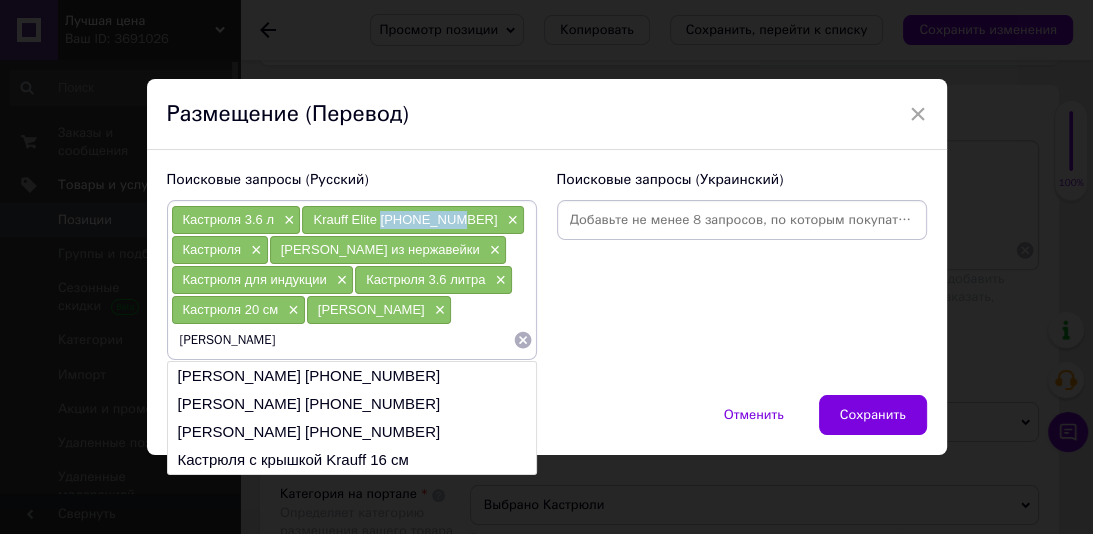 click on "Krauff Elite 26-238-057" at bounding box center [405, 219] 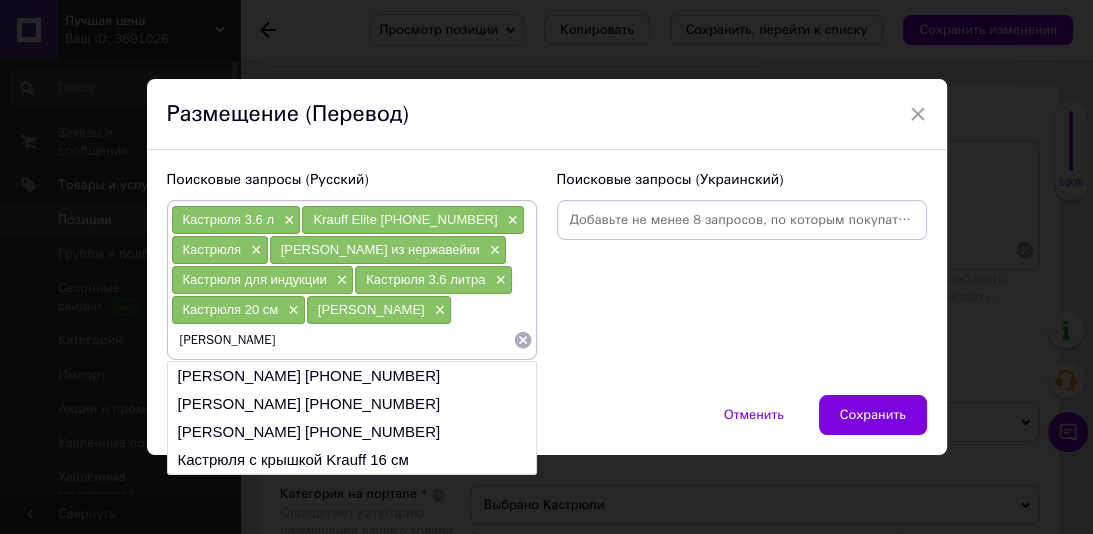 drag, startPoint x: 297, startPoint y: 338, endPoint x: 344, endPoint y: 250, distance: 99.764725 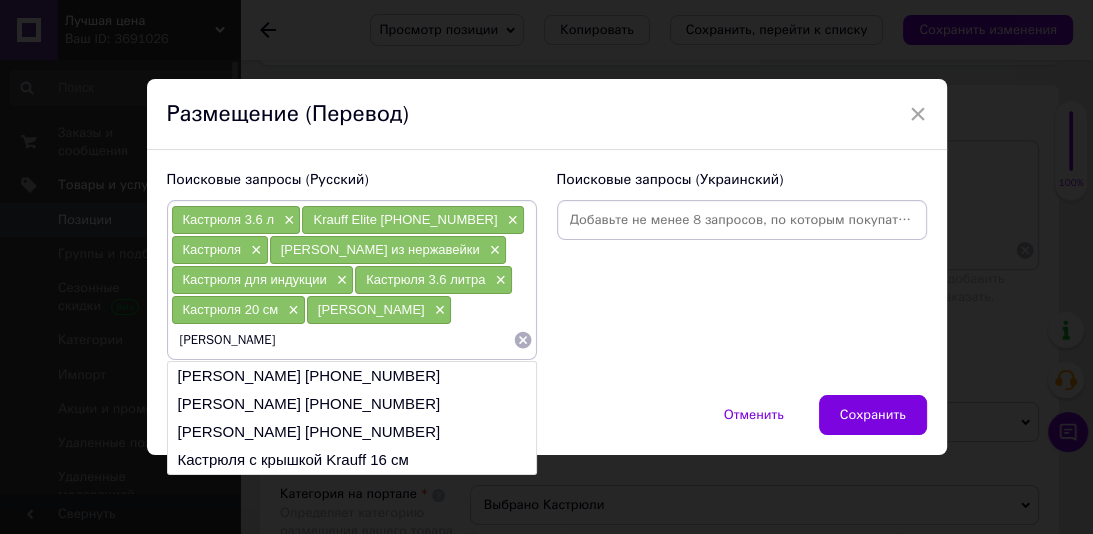 paste on "26-238-057" 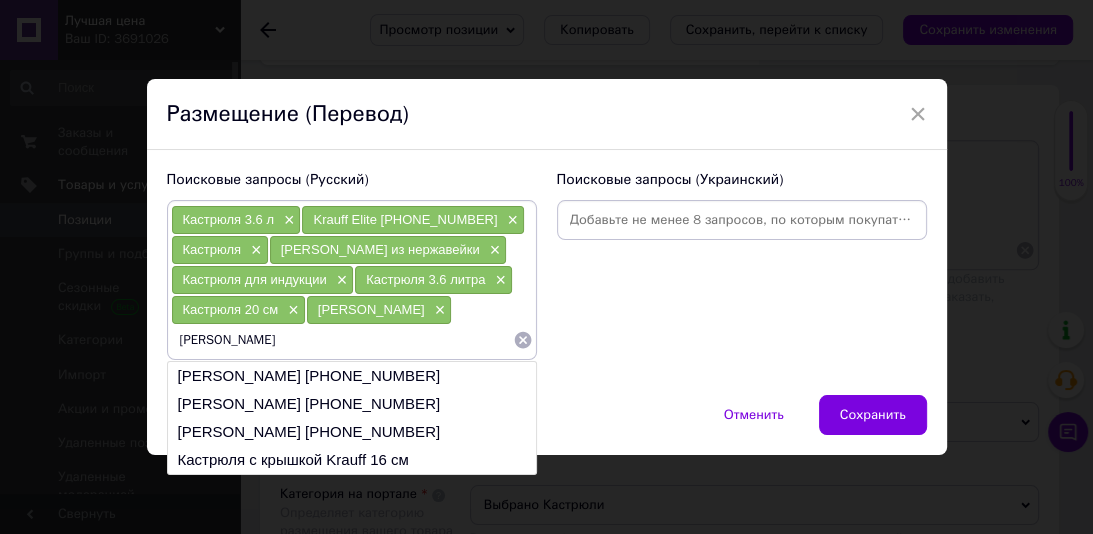 type on "Кастрюля Krauff 26-238-057" 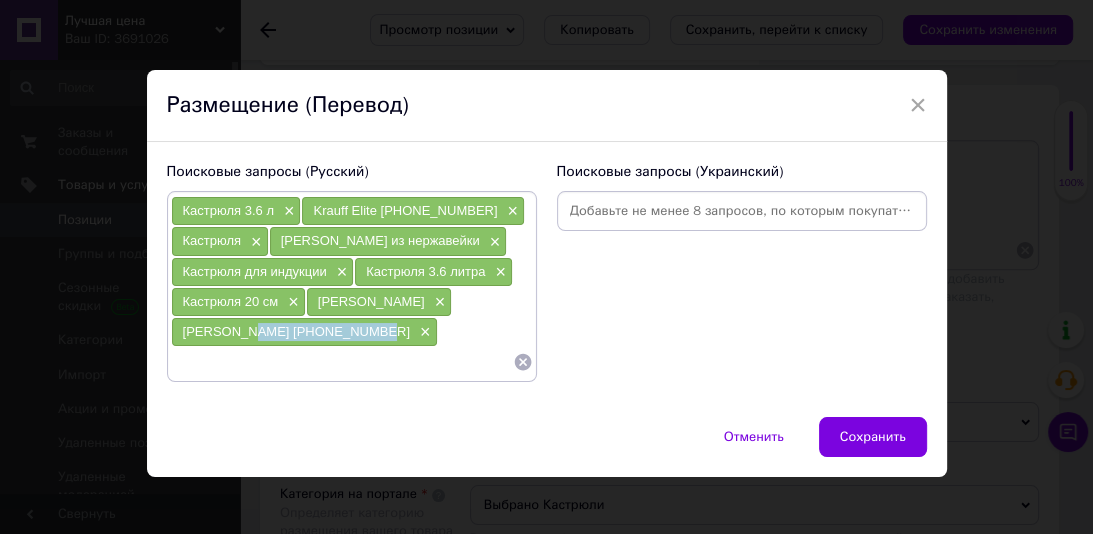 drag, startPoint x: 346, startPoint y: 330, endPoint x: 244, endPoint y: 336, distance: 102.176315 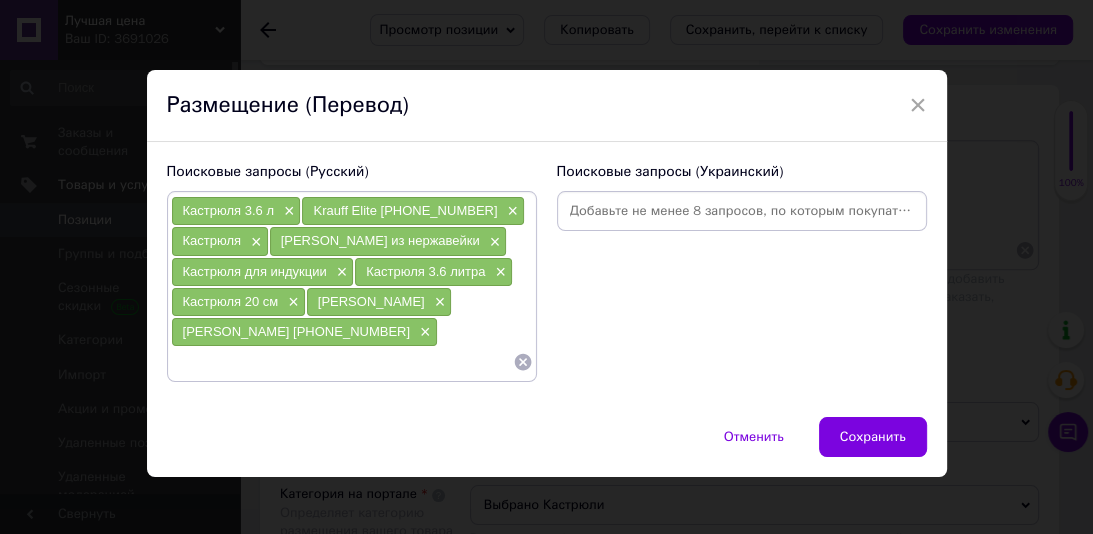 click at bounding box center [342, 362] 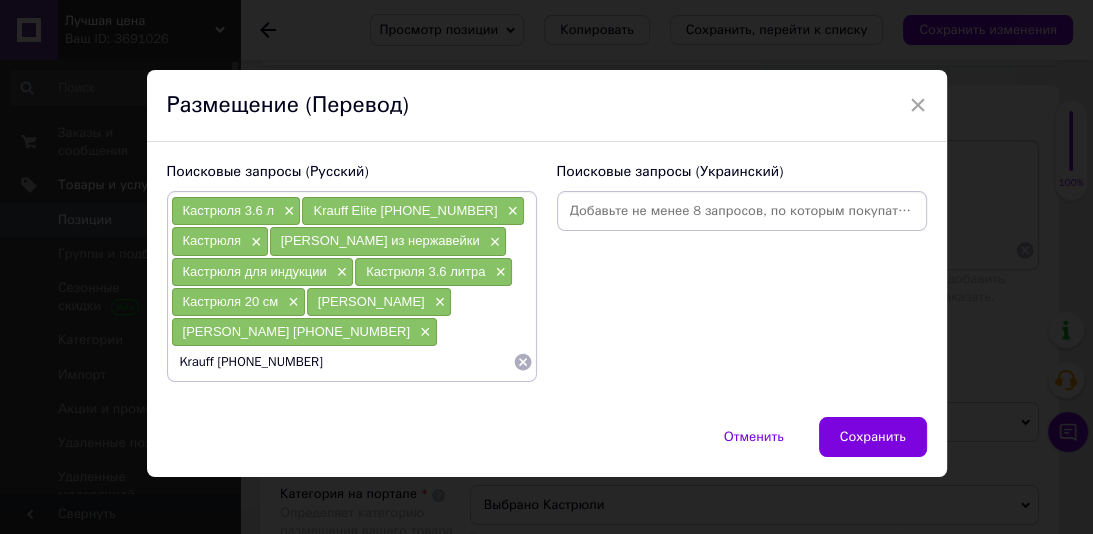 type 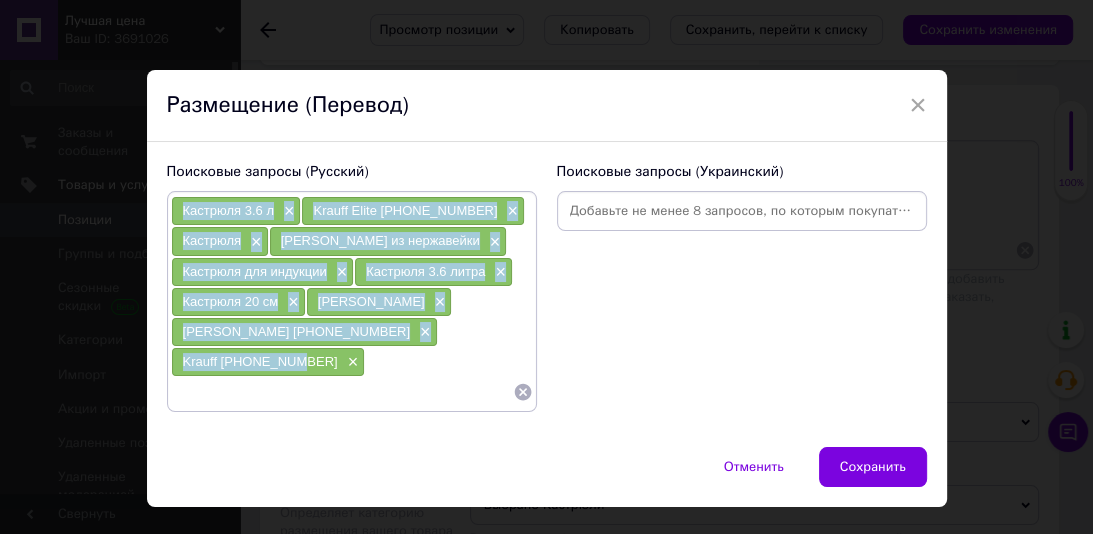 drag, startPoint x: 489, startPoint y: 325, endPoint x: 176, endPoint y: 206, distance: 334.8582 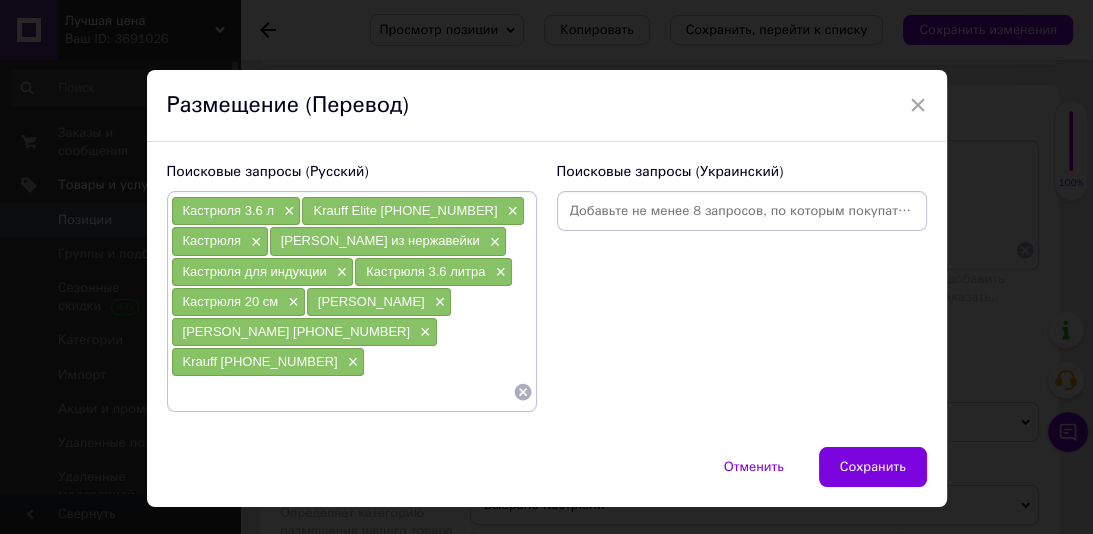 paste on "Каструля 3.6 л×" 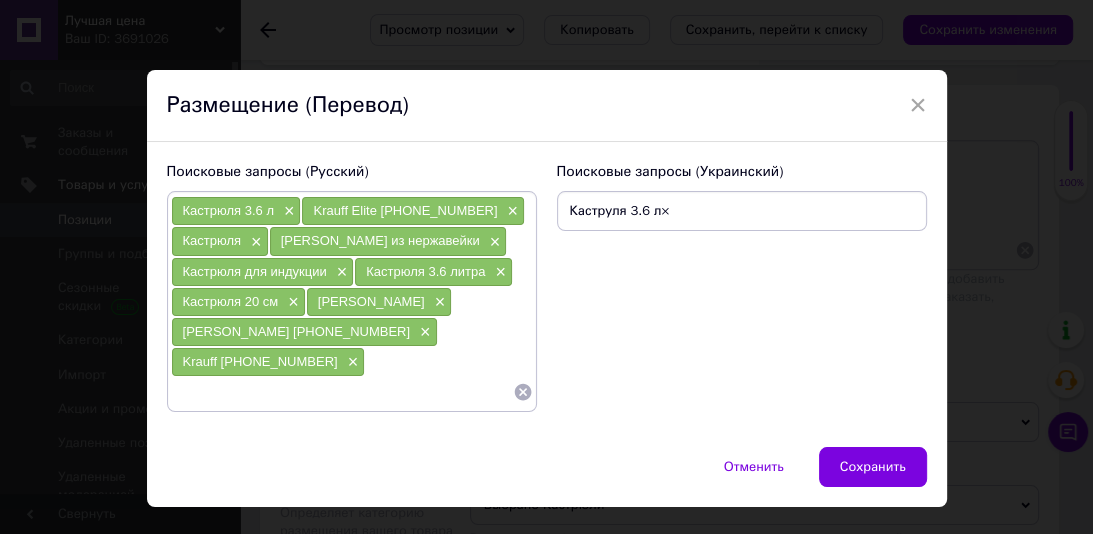 type on "Каструля 3.6 л" 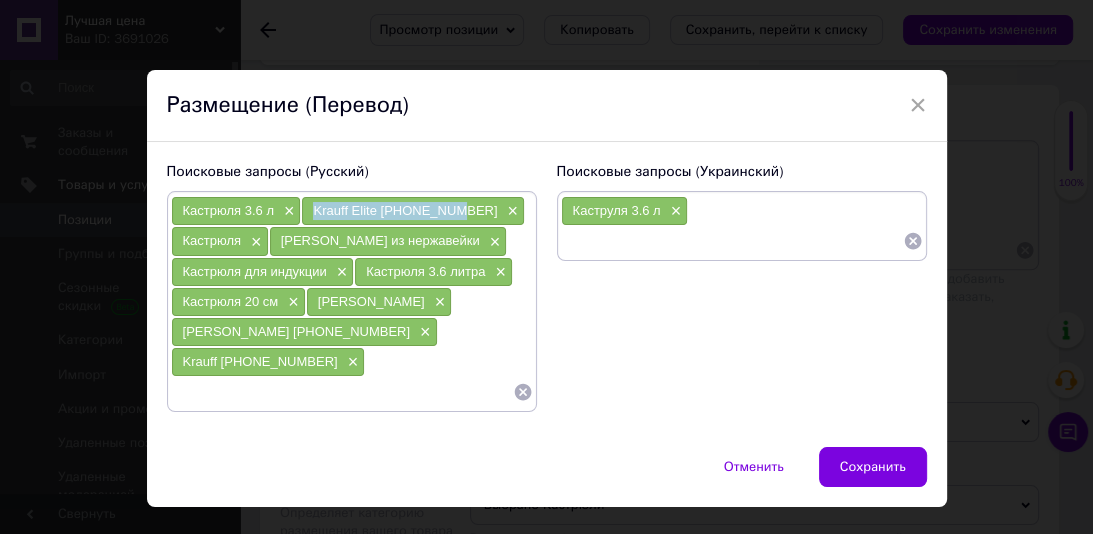 drag, startPoint x: 448, startPoint y: 215, endPoint x: 304, endPoint y: 215, distance: 144 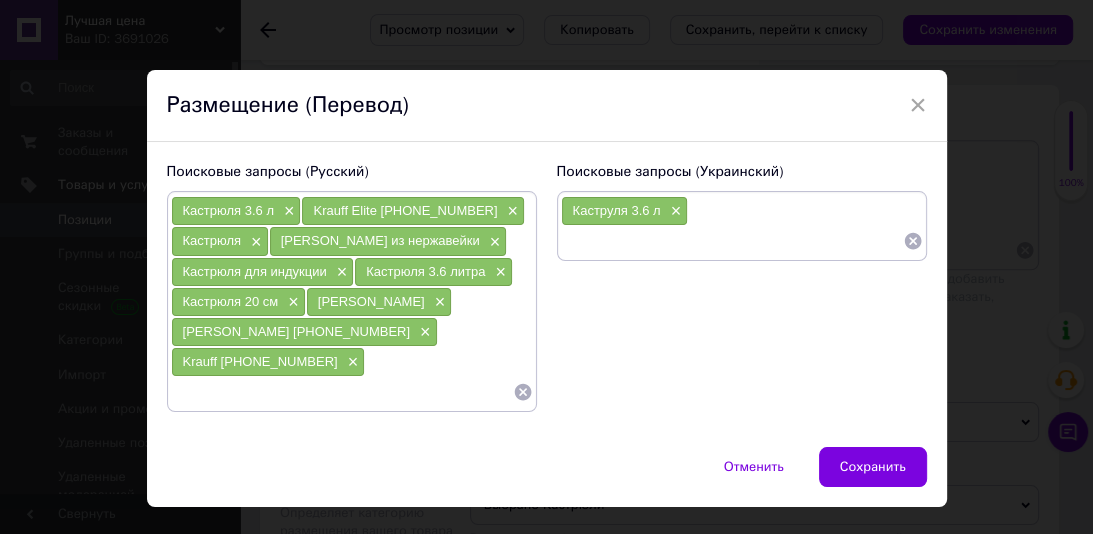 click at bounding box center [732, 241] 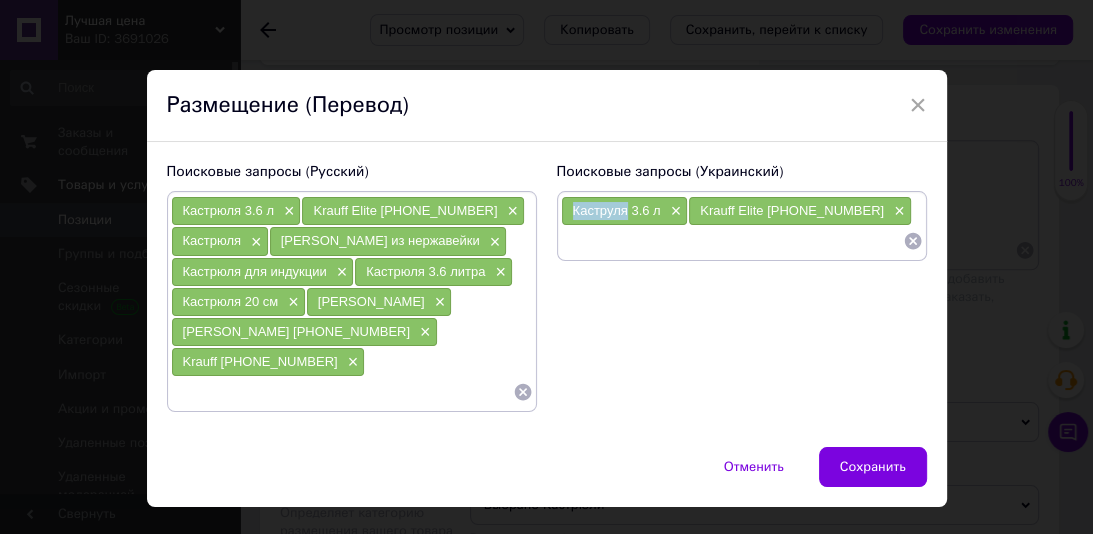 drag, startPoint x: 627, startPoint y: 216, endPoint x: 576, endPoint y: 212, distance: 51.156624 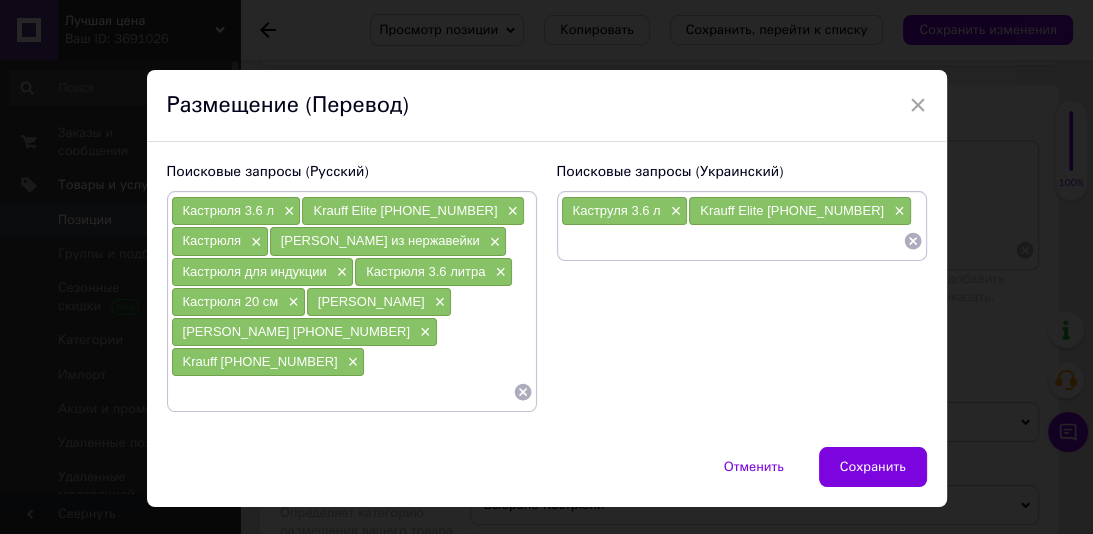 click at bounding box center (732, 241) 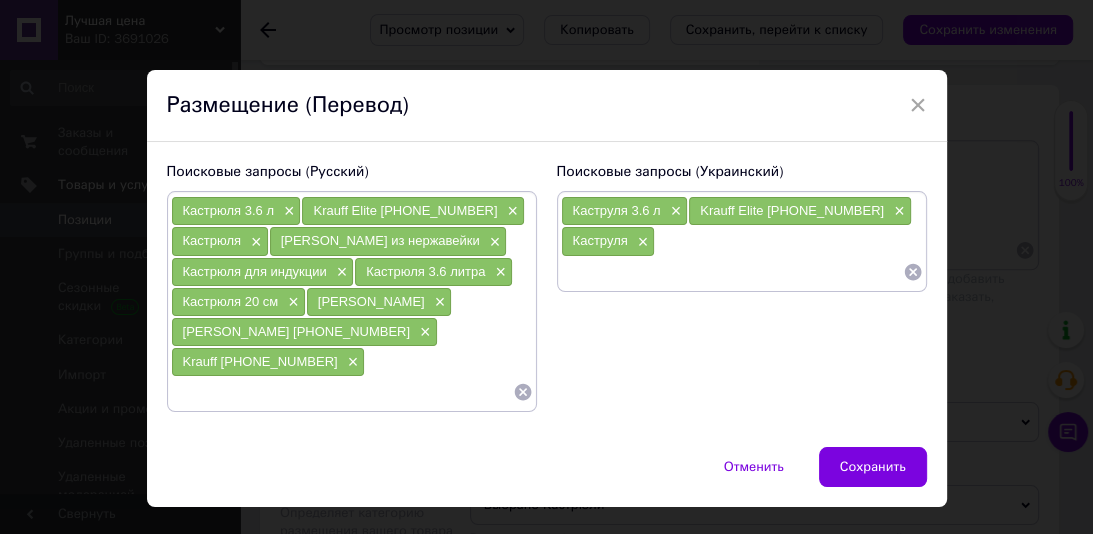 paste on "Каструля з нержавіючої сталі×" 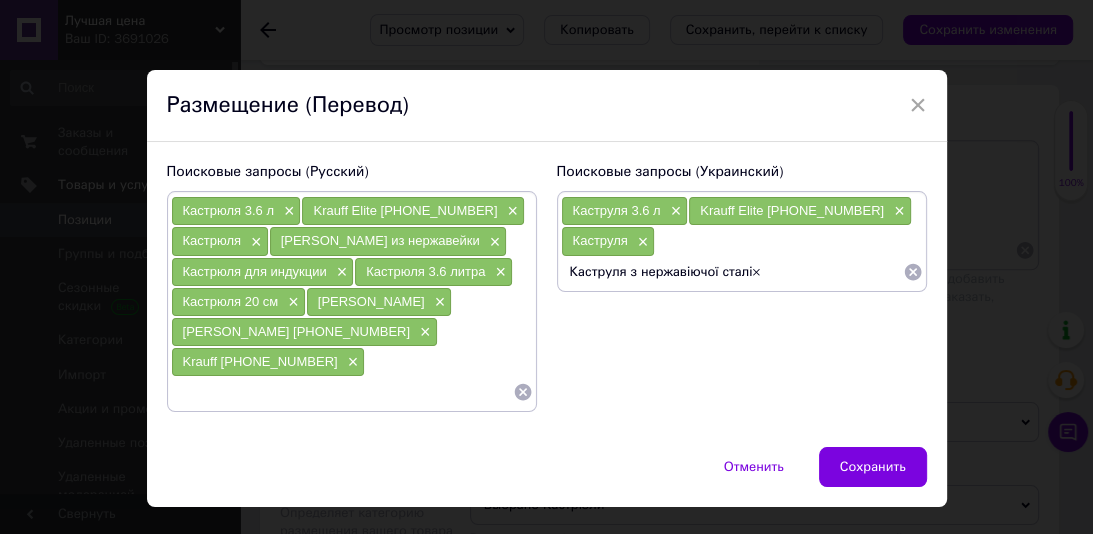 type on "Каструля з нержавіючої сталі" 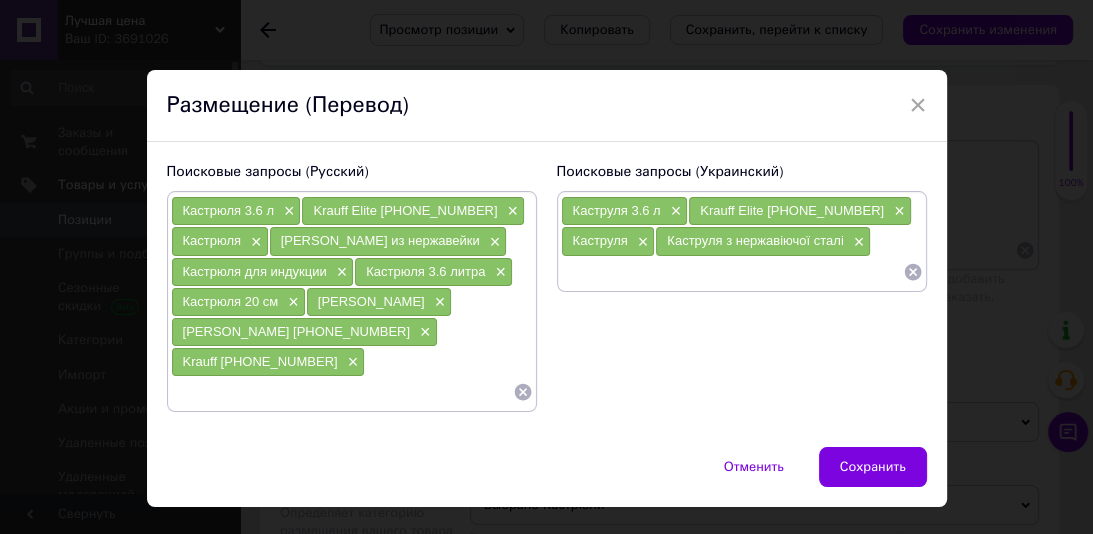 paste on "Каструля для індукції×" 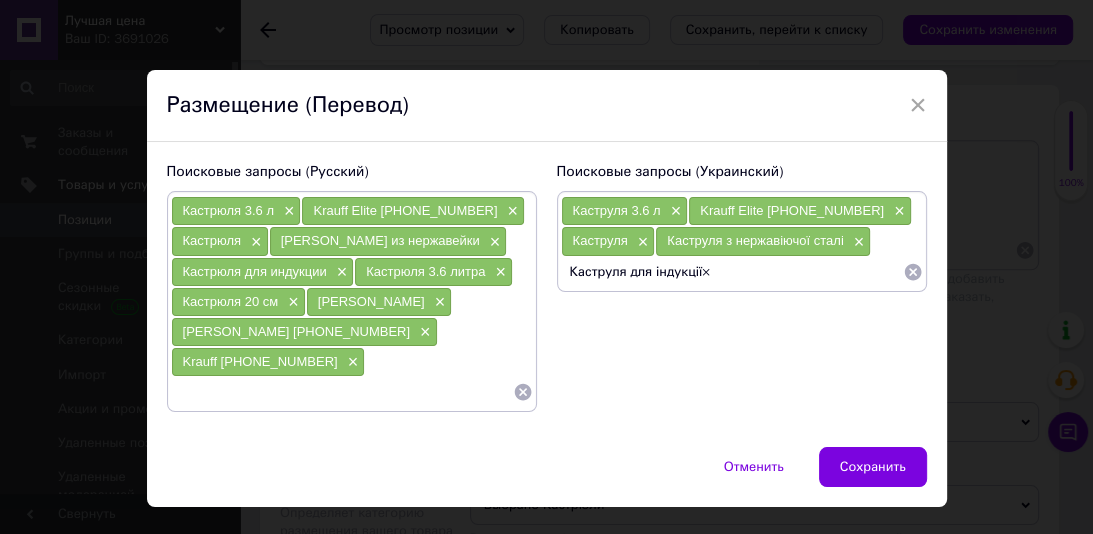 type on "Каструля для індукції" 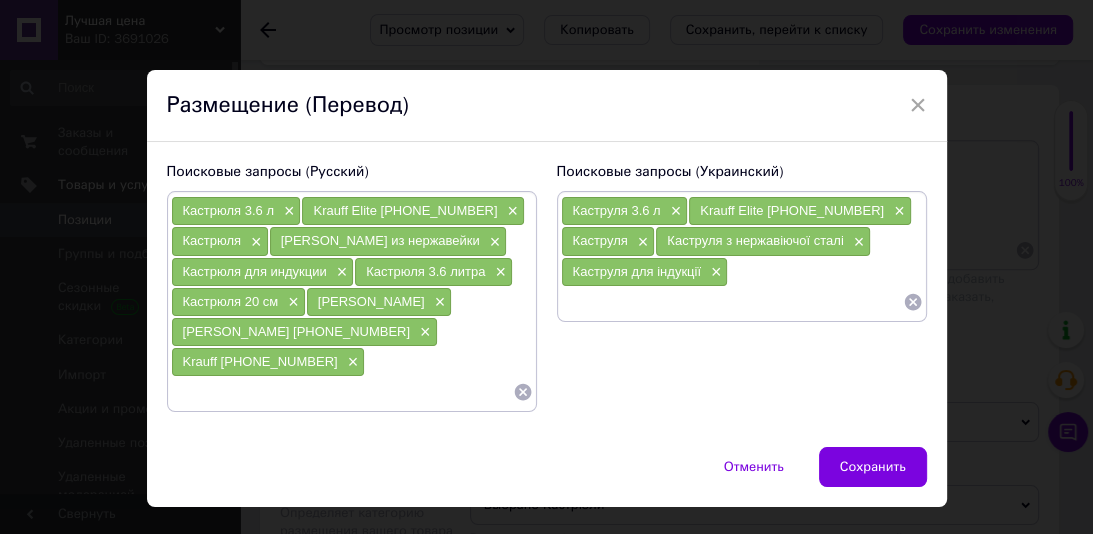 paste on "Каструля 3.6 літра×" 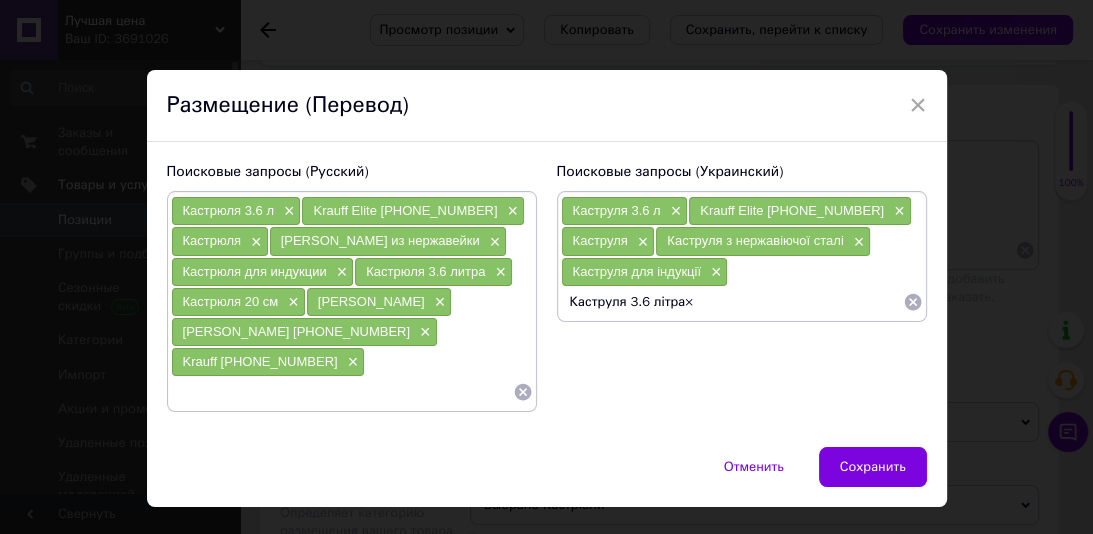 type on "Каструля 3.6 літра" 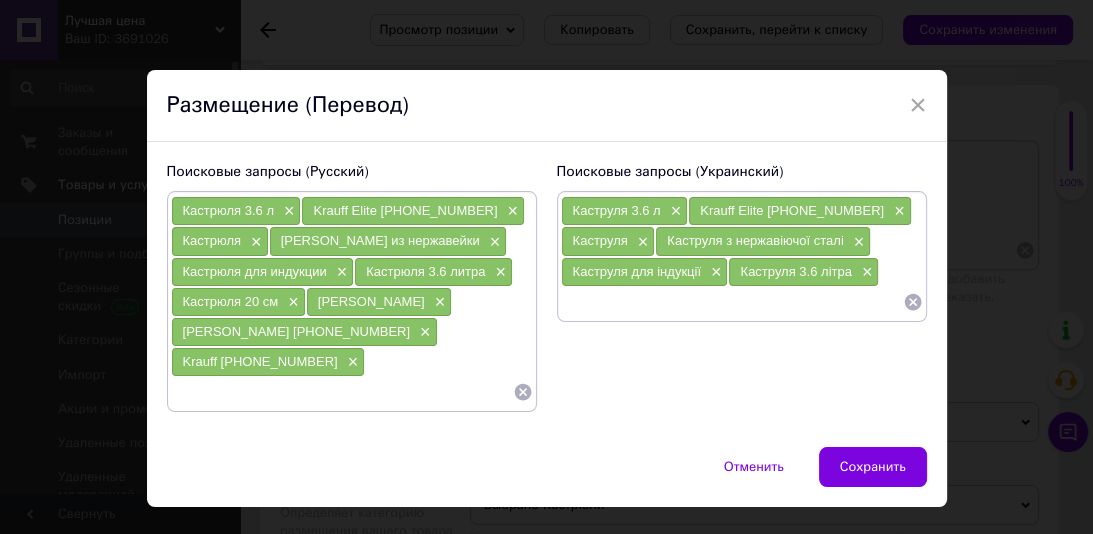 paste on "Каструля 20 см×" 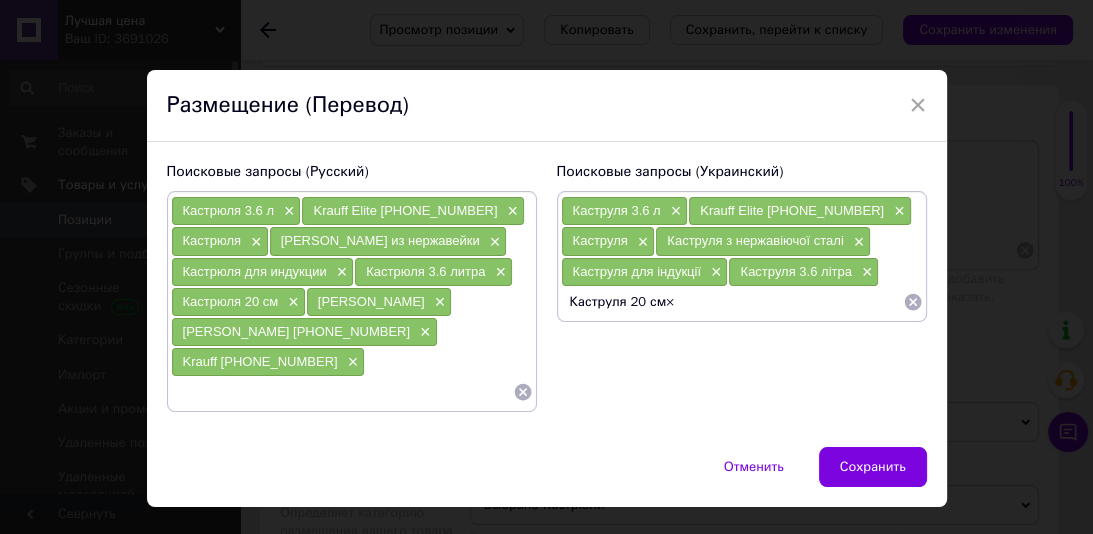 type on "Каструля 20 см" 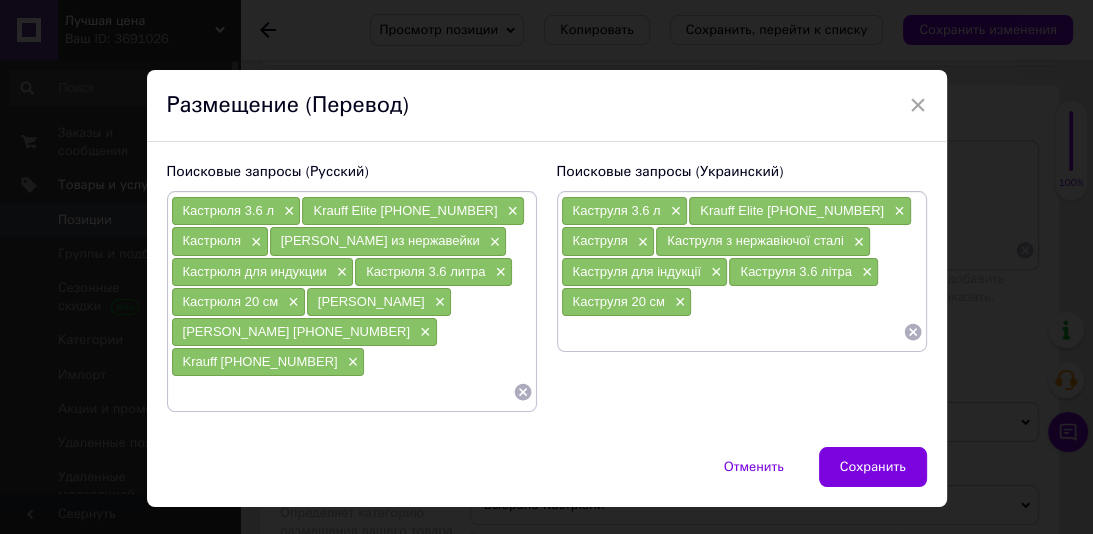 paste on "Каструля Krauff×" 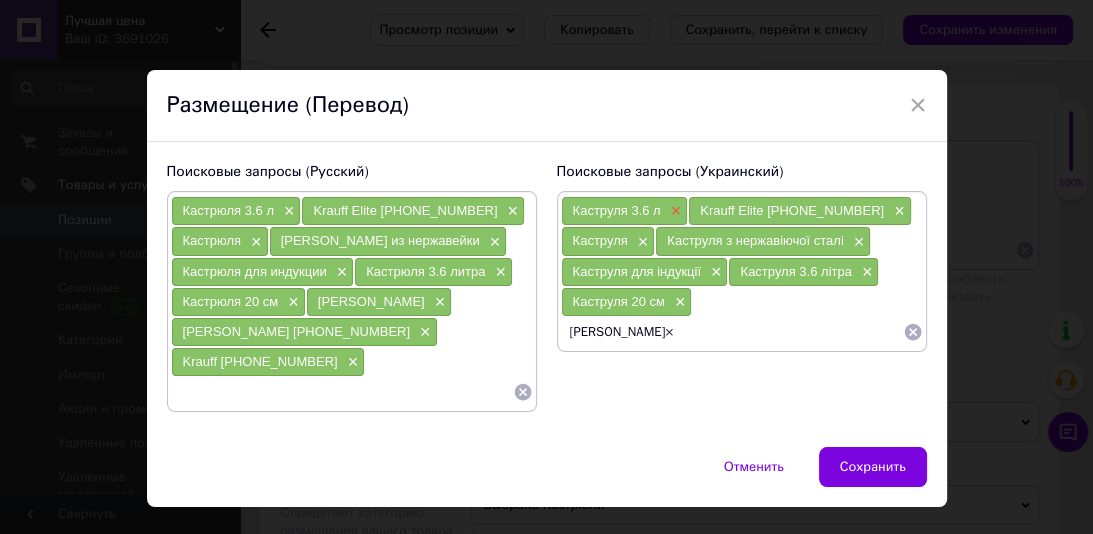 type on "Каструля Krauff" 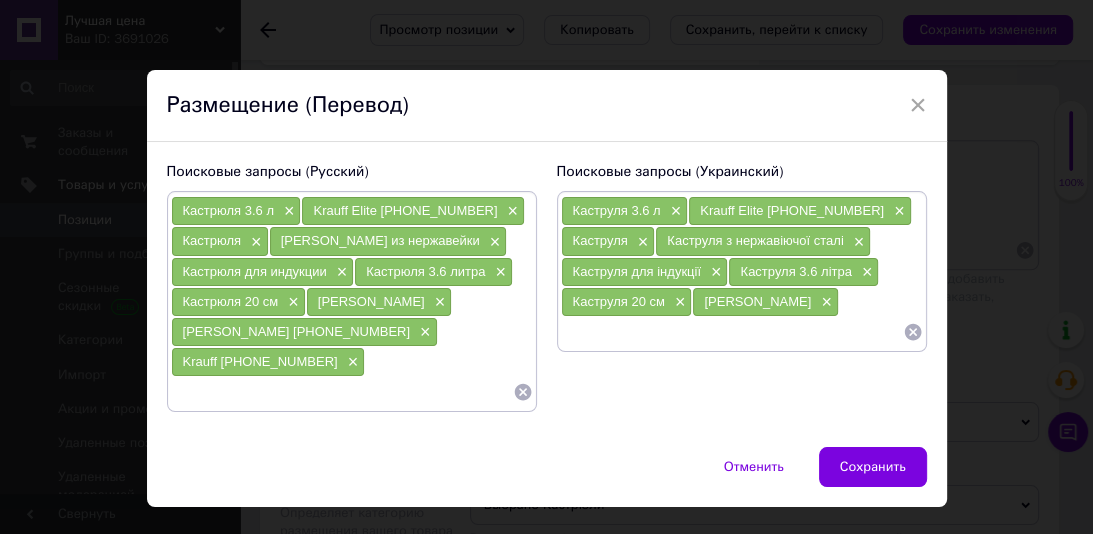 drag, startPoint x: 800, startPoint y: 304, endPoint x: 700, endPoint y: 304, distance: 100 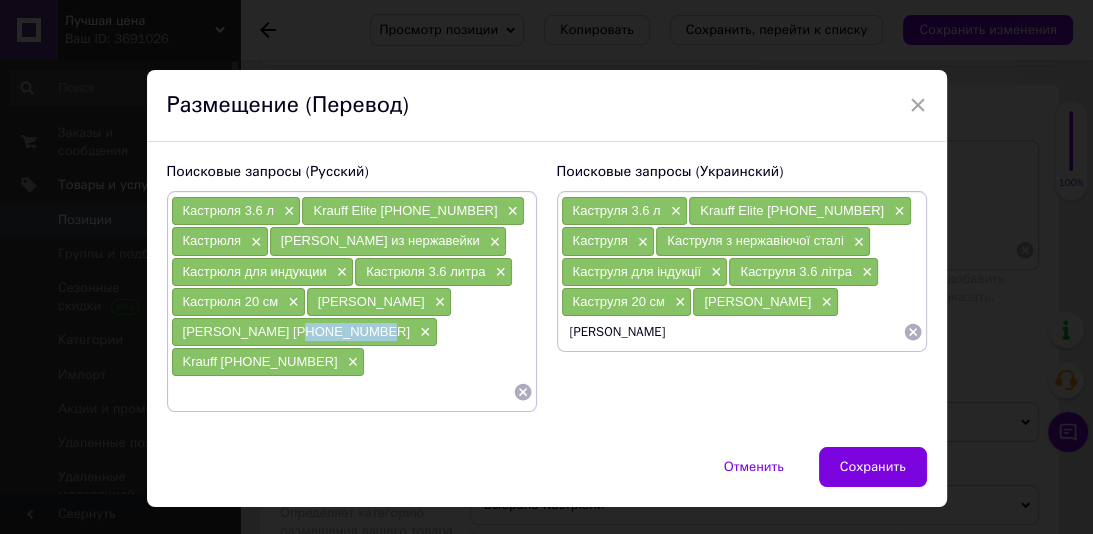 drag, startPoint x: 347, startPoint y: 331, endPoint x: 295, endPoint y: 325, distance: 52.34501 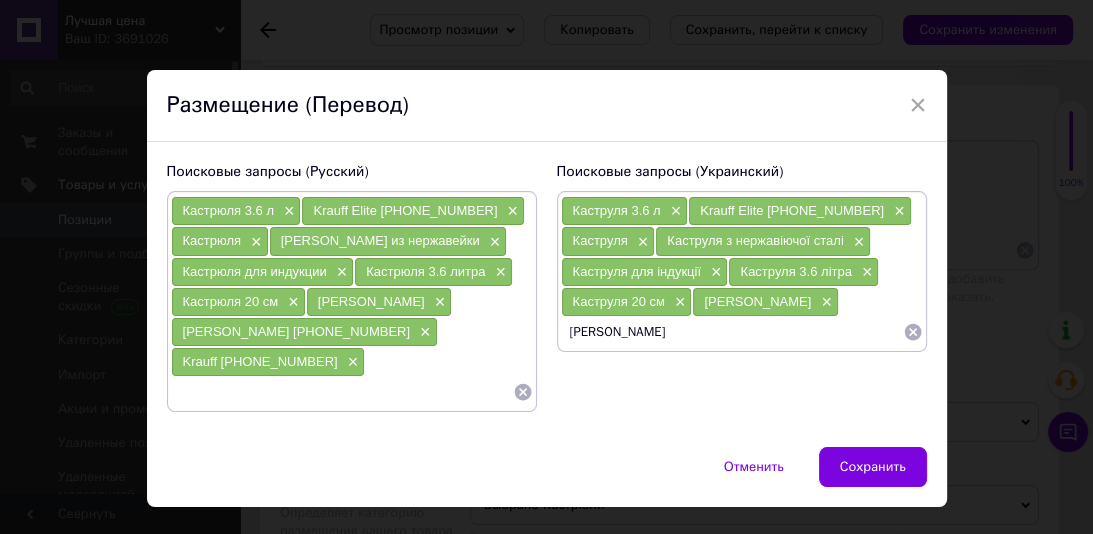 click on "Каструля Krauff" at bounding box center [732, 332] 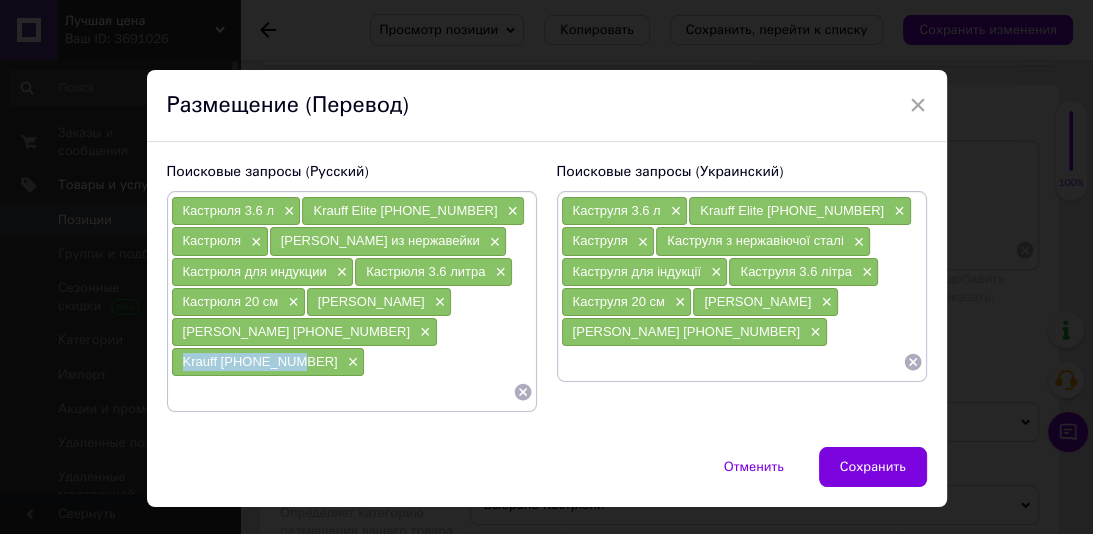 drag, startPoint x: 487, startPoint y: 332, endPoint x: 382, endPoint y: 330, distance: 105.01904 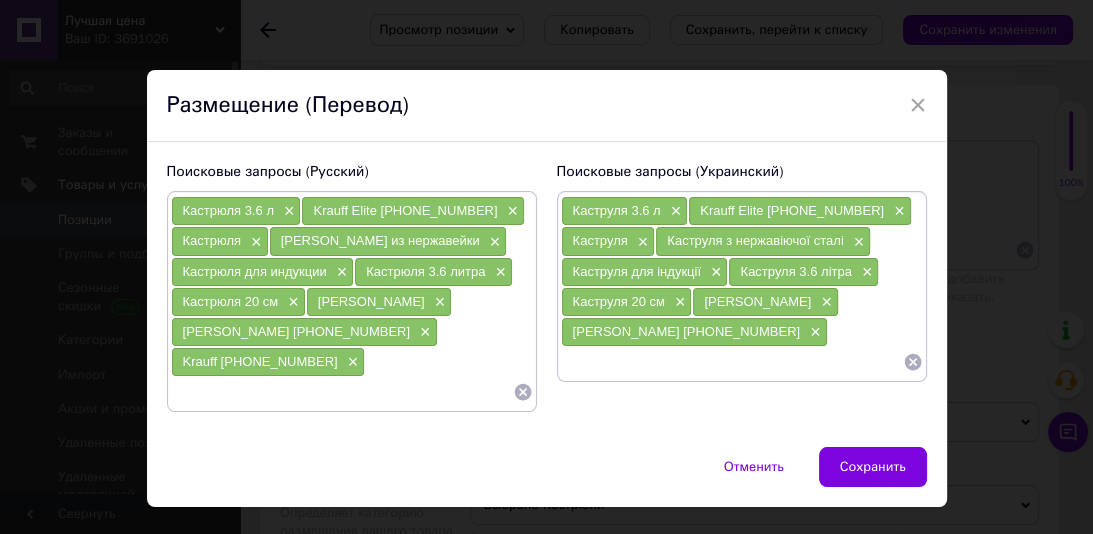 drag, startPoint x: 594, startPoint y: 352, endPoint x: 618, endPoint y: 264, distance: 91.214035 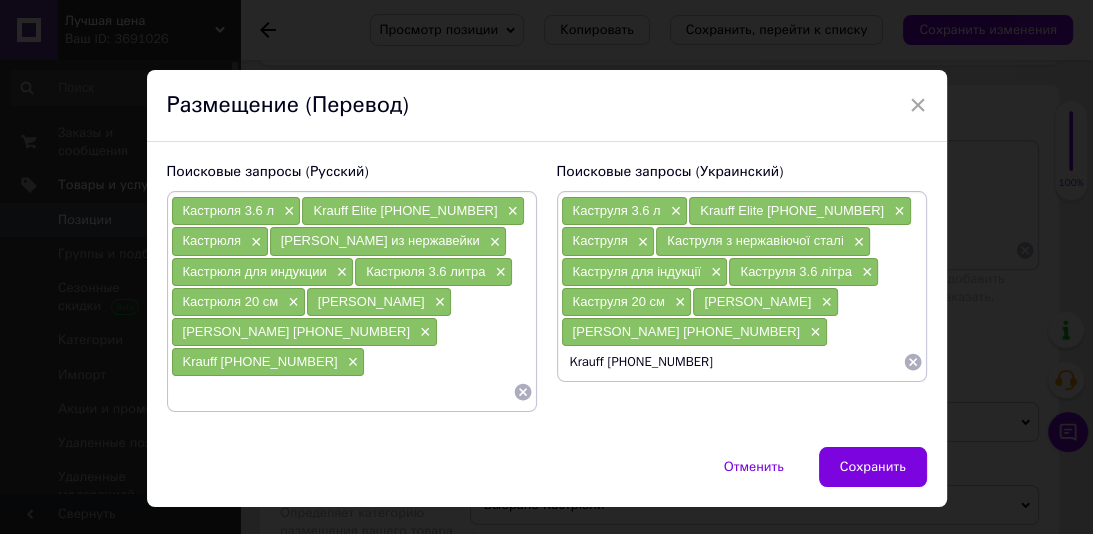 type 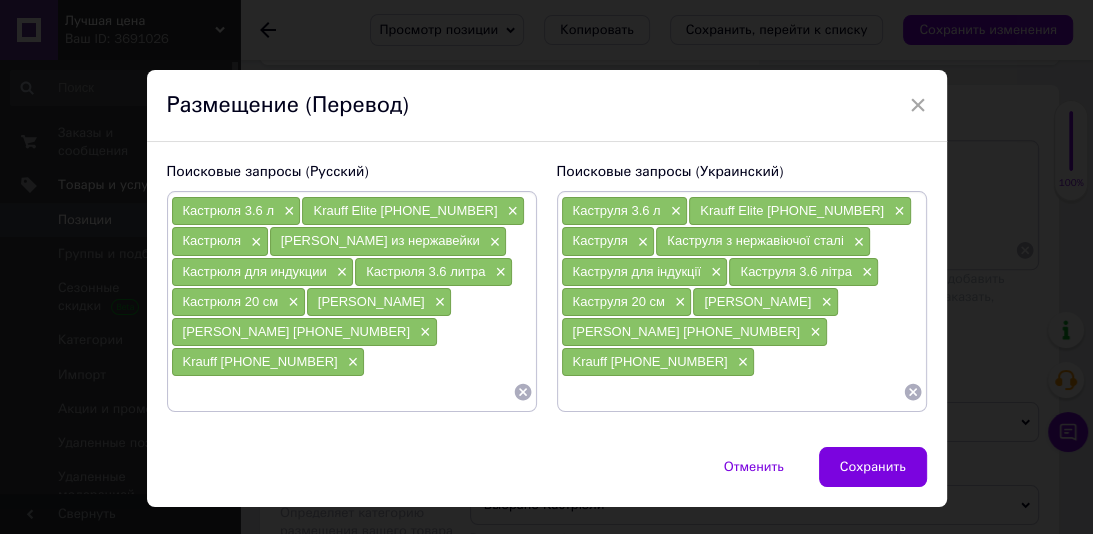 drag, startPoint x: 878, startPoint y: 435, endPoint x: 881, endPoint y: 337, distance: 98.045906 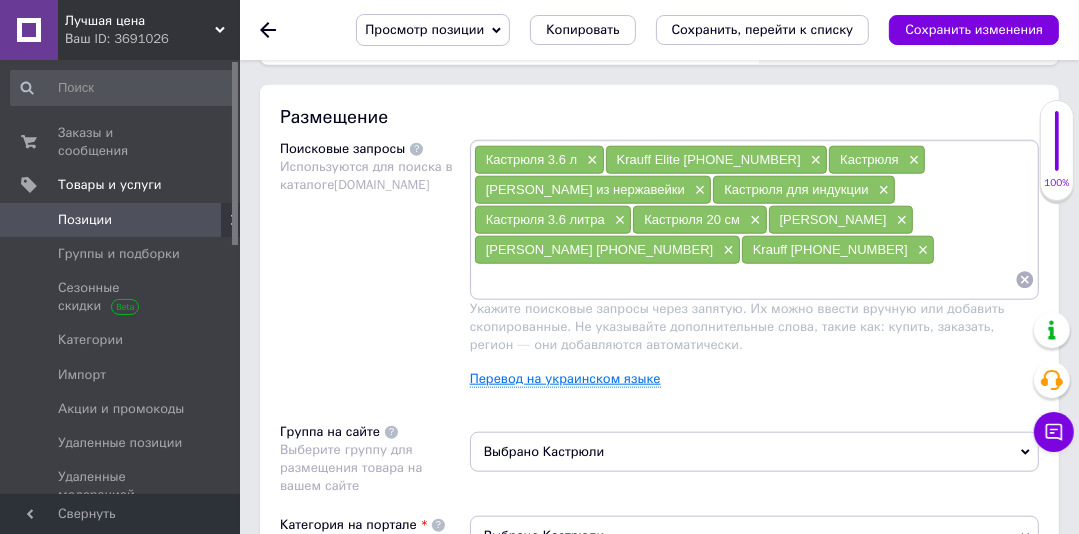 click on "Перевод на украинском языке" at bounding box center (565, 379) 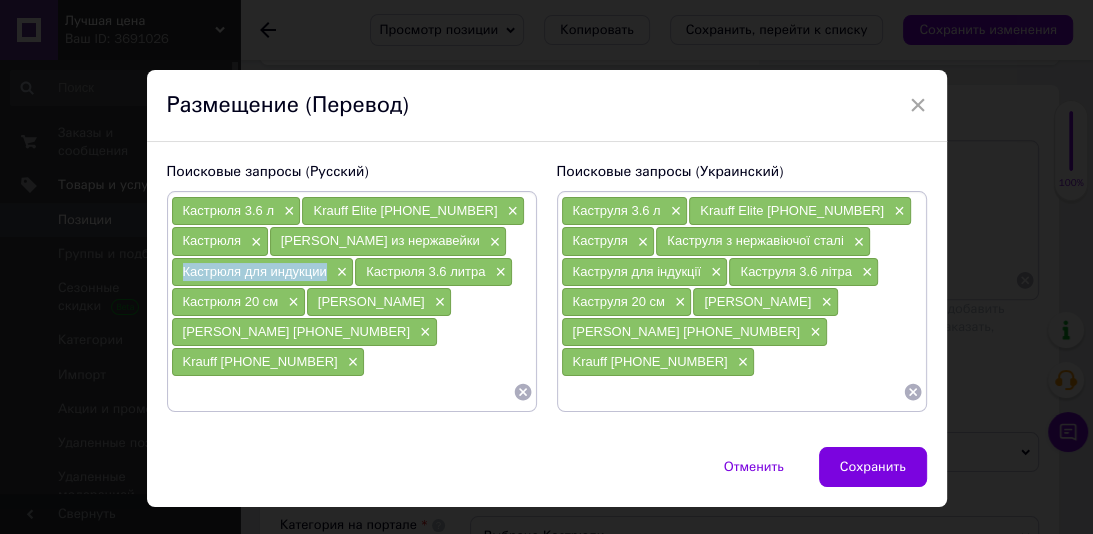 drag, startPoint x: 325, startPoint y: 276, endPoint x: 170, endPoint y: 276, distance: 155 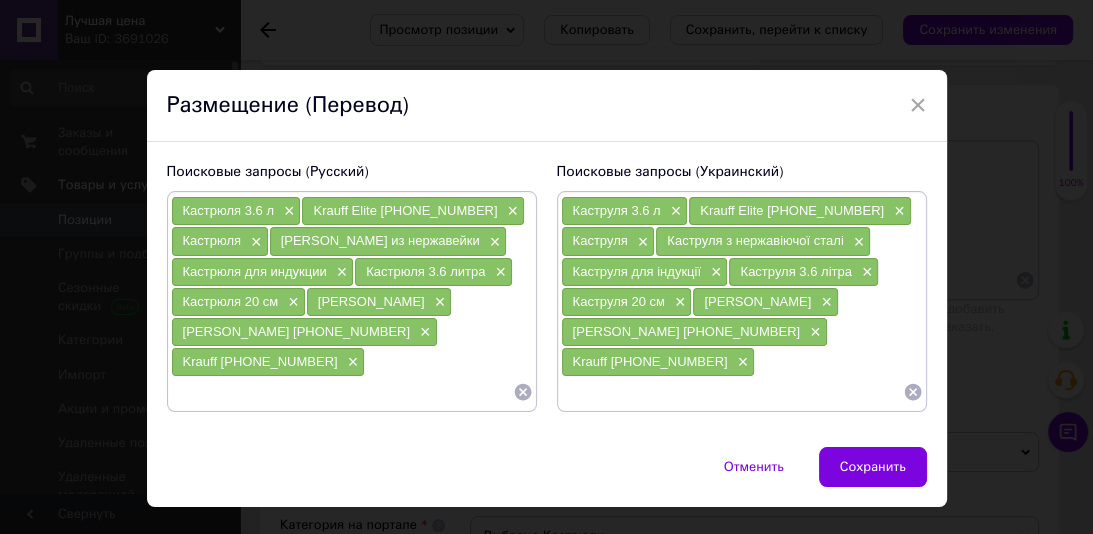 click at bounding box center [342, 392] 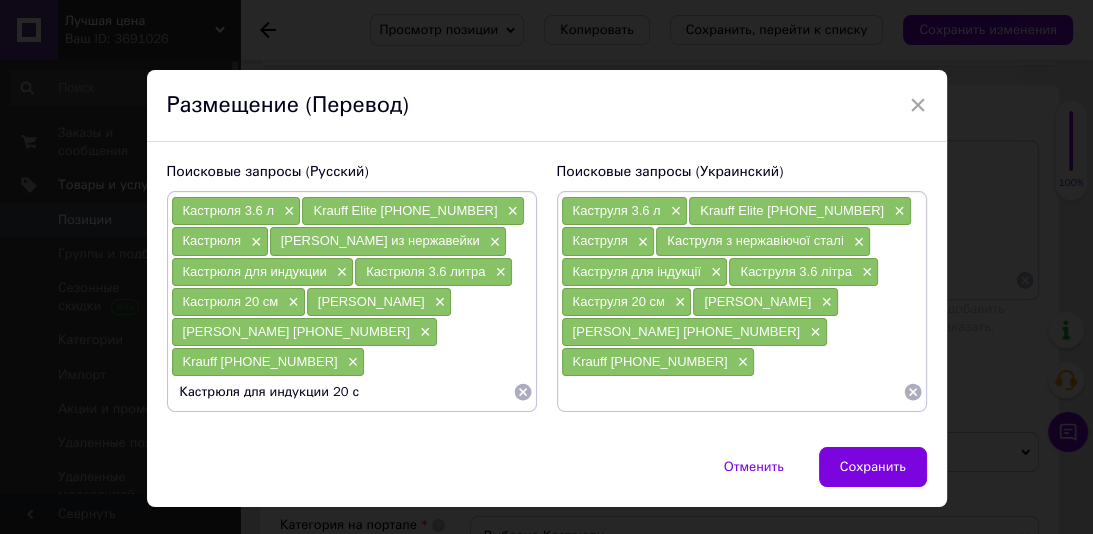 type on "Кастрюля для индукции 20 см" 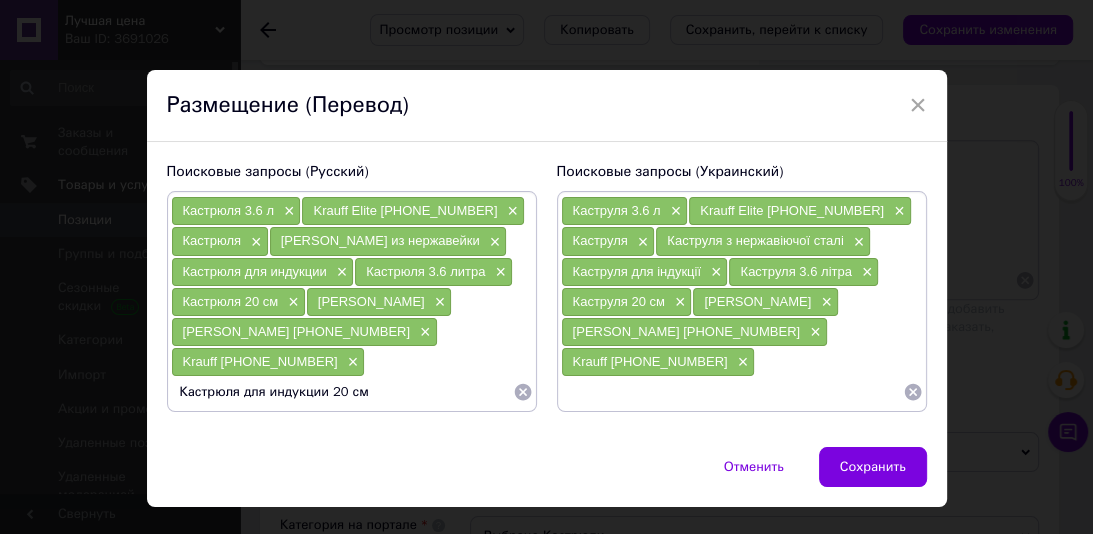 type 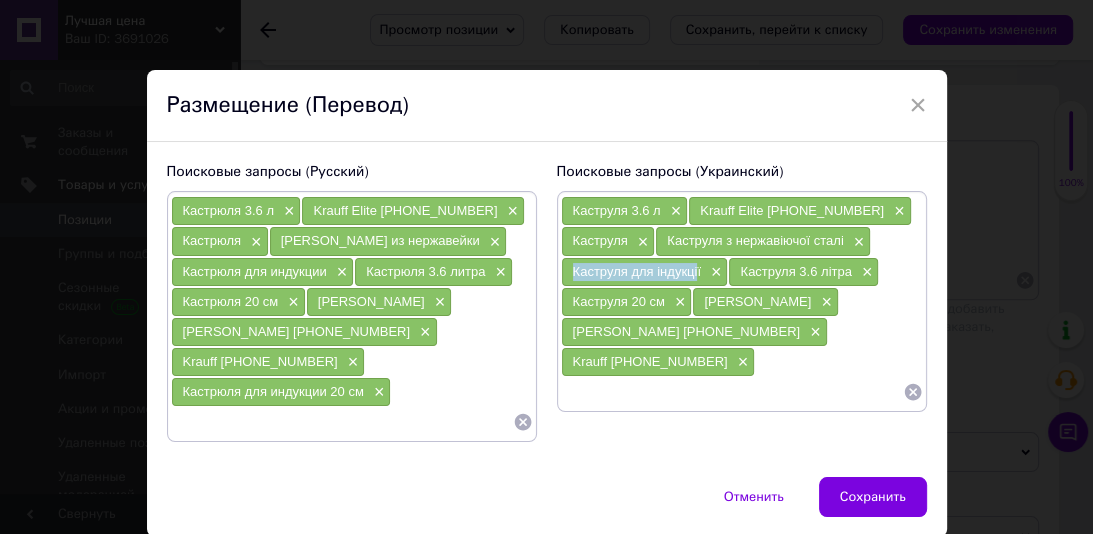 drag, startPoint x: 696, startPoint y: 270, endPoint x: 564, endPoint y: 268, distance: 132.01515 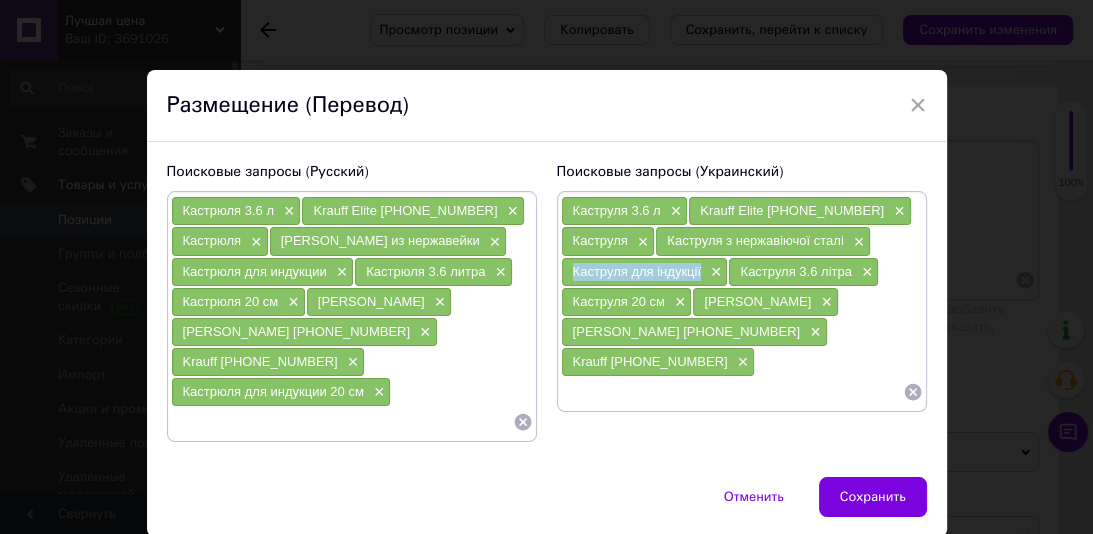 drag, startPoint x: 701, startPoint y: 268, endPoint x: 565, endPoint y: 267, distance: 136.00368 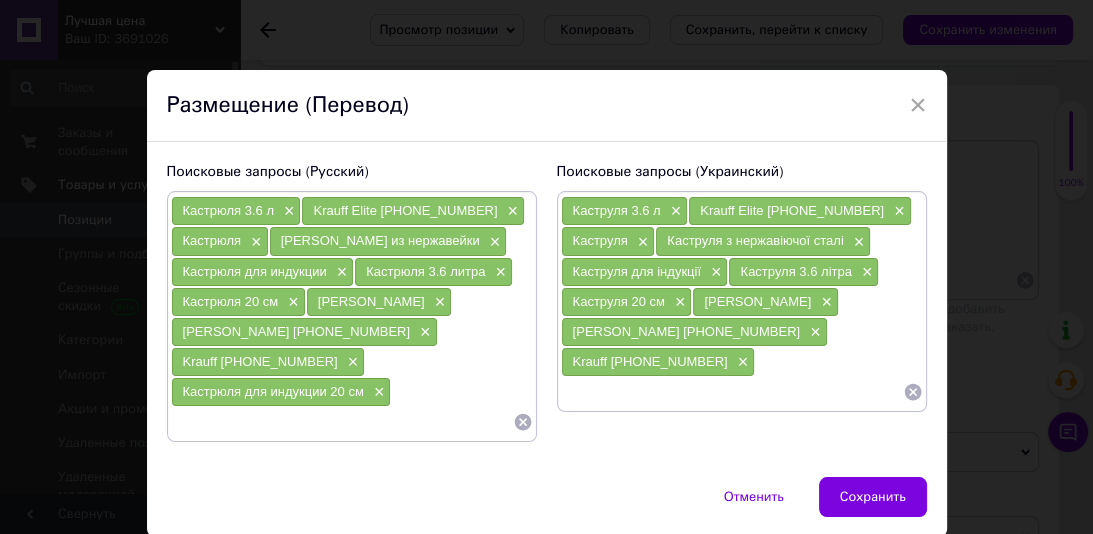 click at bounding box center (732, 392) 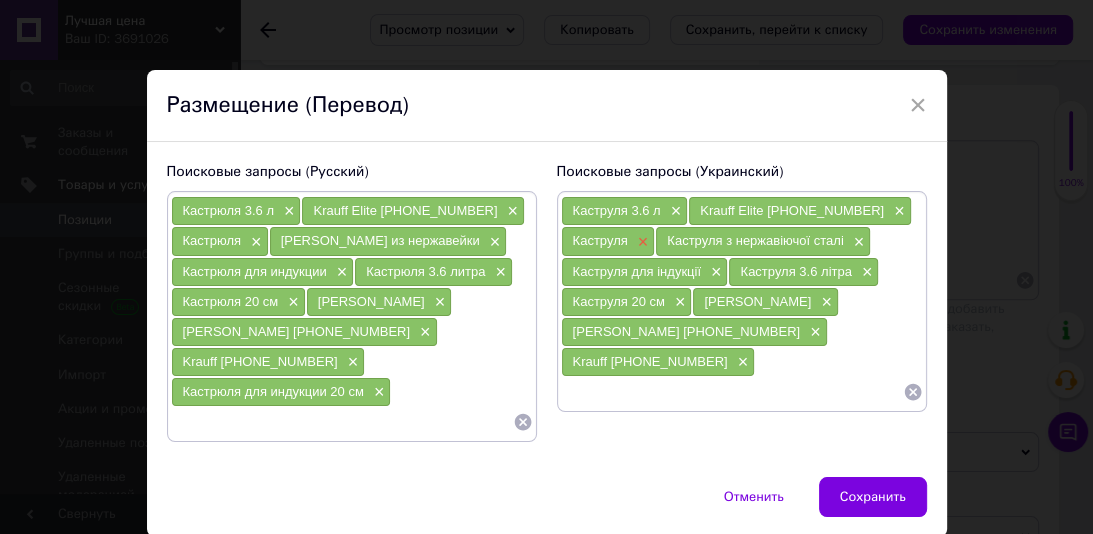 paste on "Каструля для індукції" 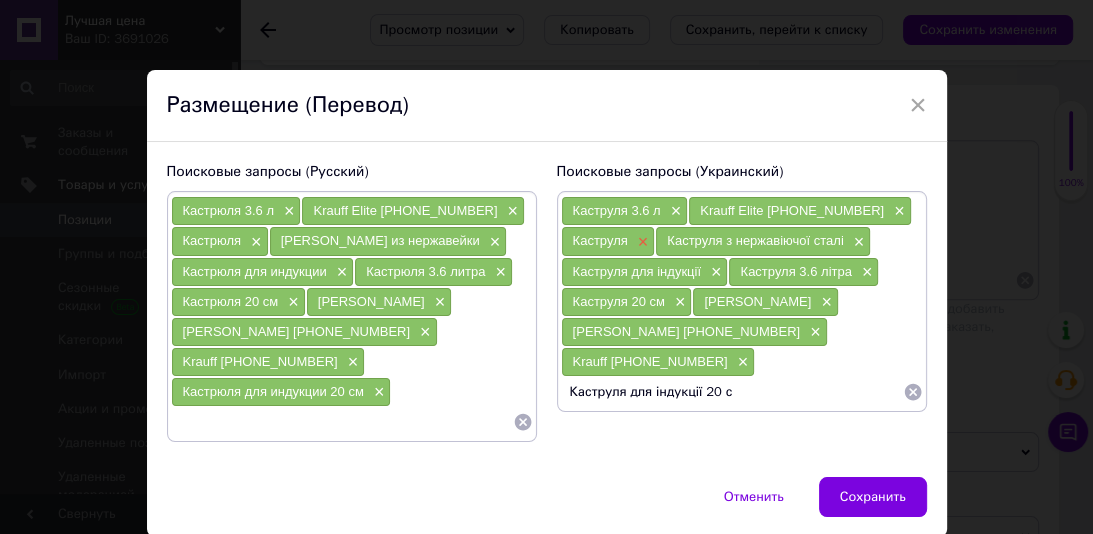 type on "Каструля для індукції 20 см" 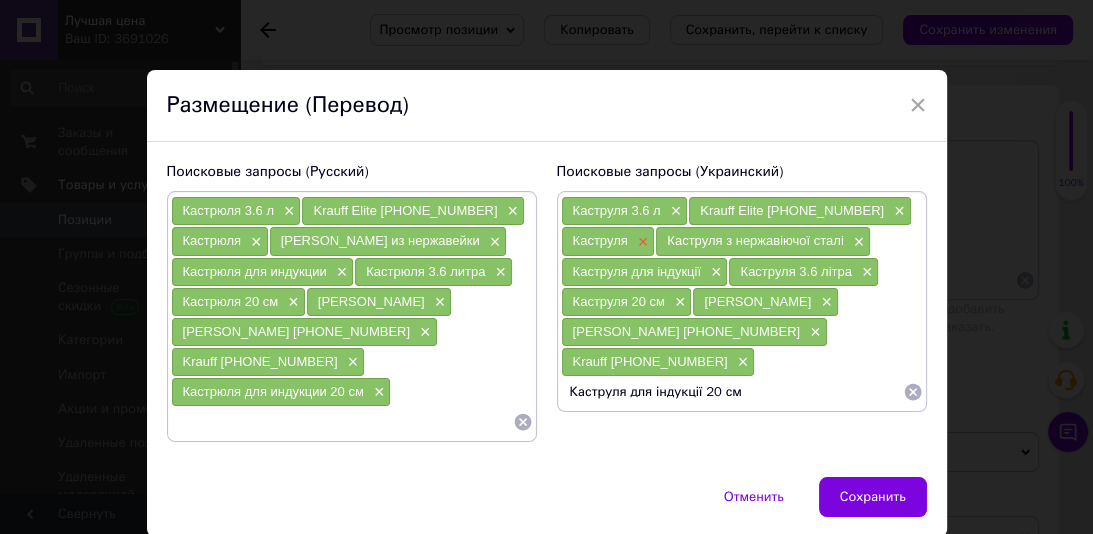 type 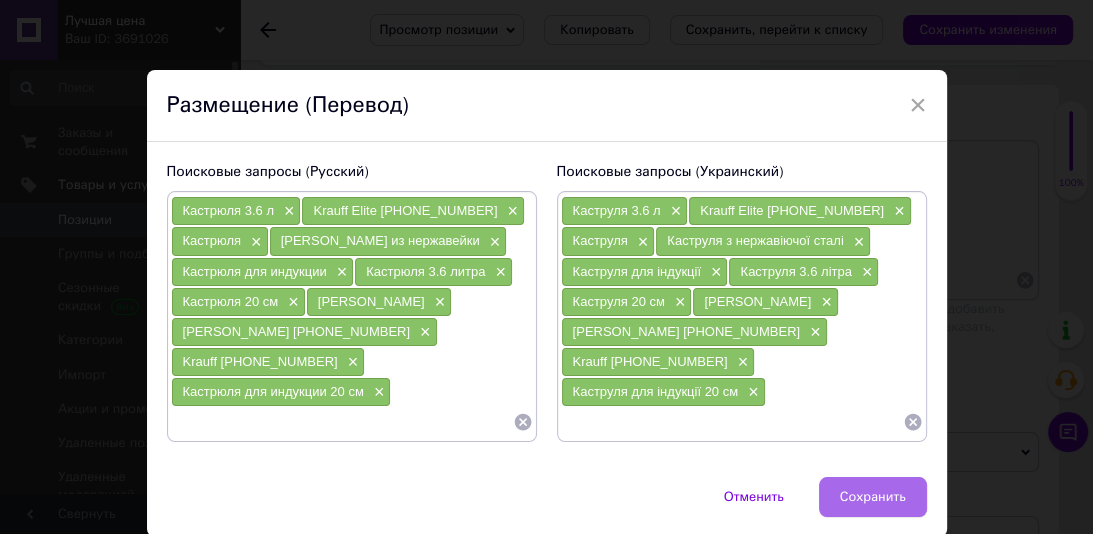 click on "Сохранить" at bounding box center [873, 497] 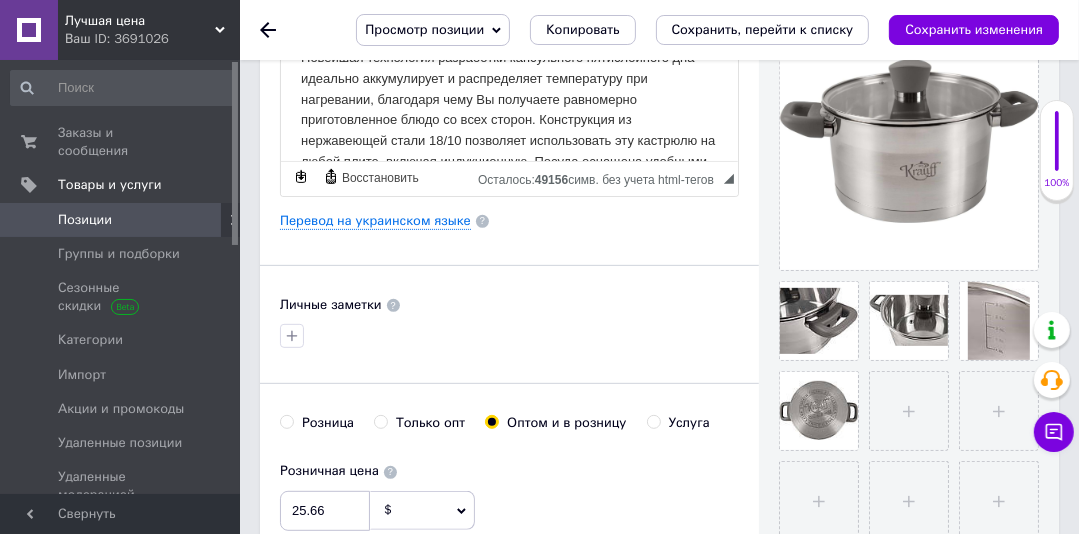 scroll, scrollTop: 604, scrollLeft: 0, axis: vertical 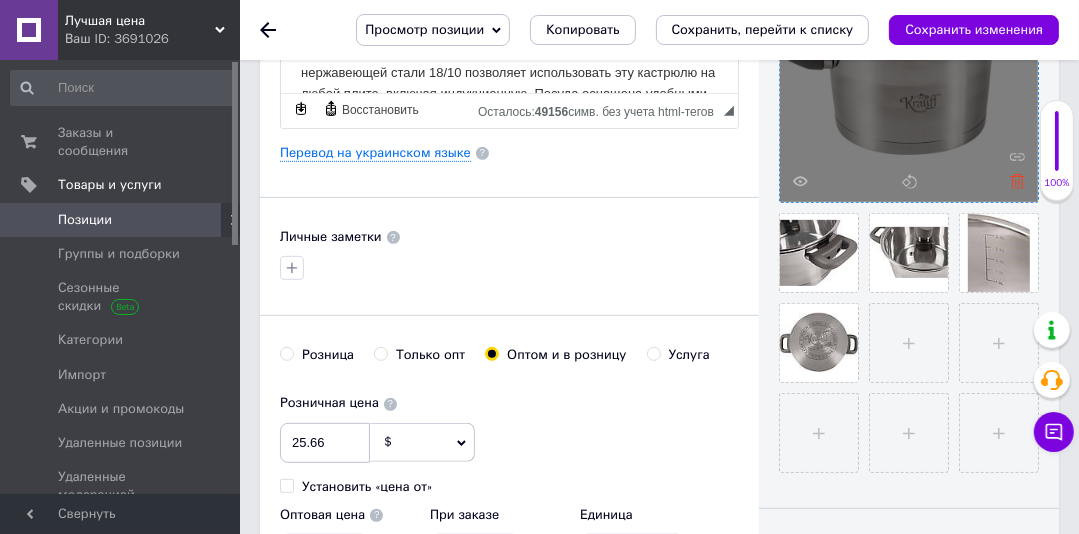 click 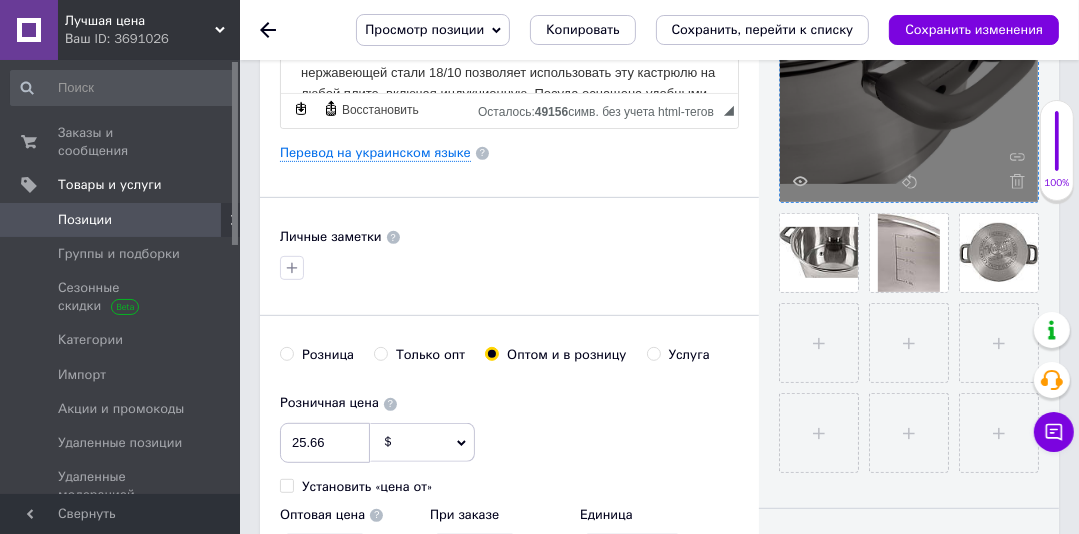 click 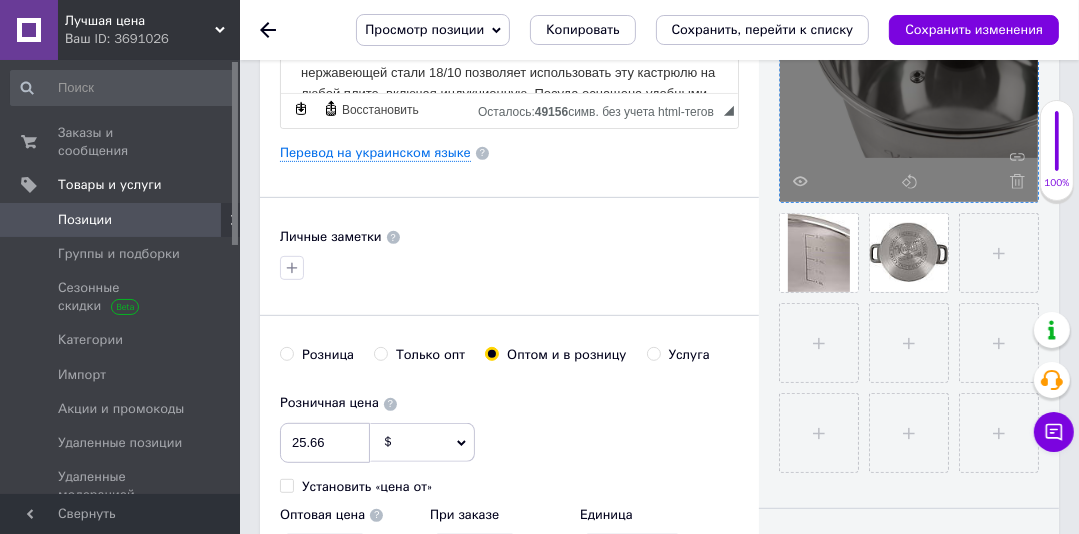 click 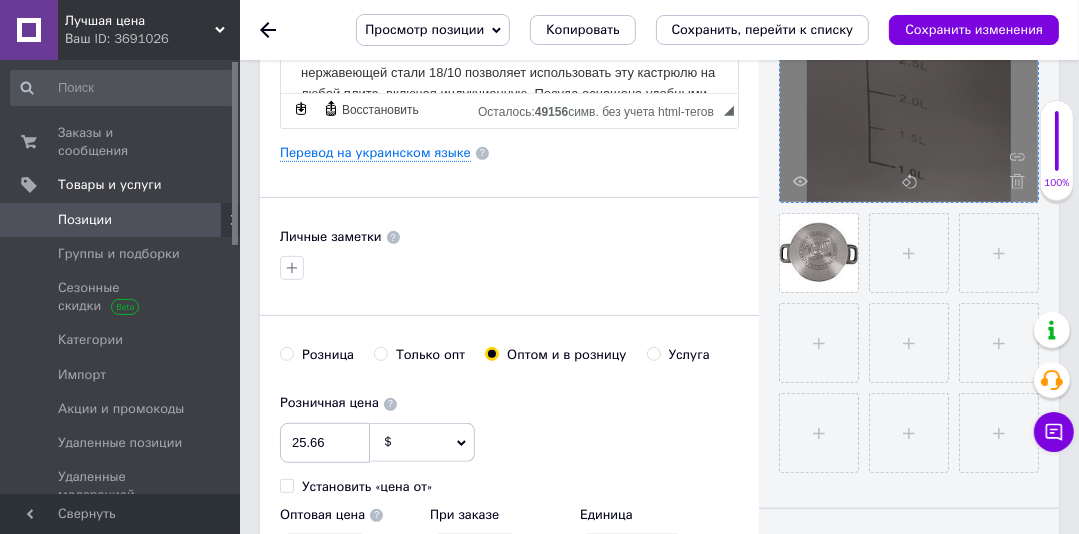 click 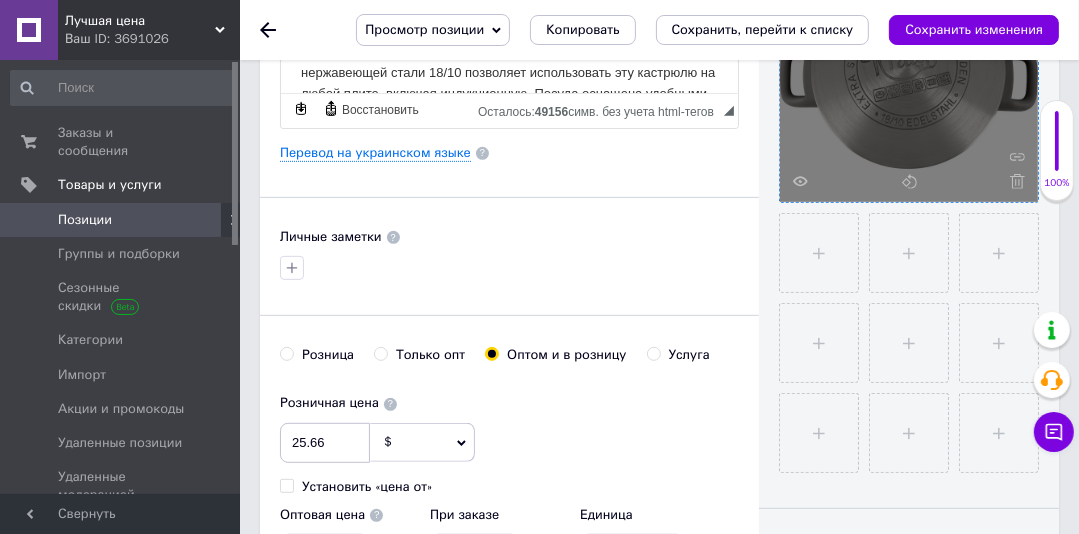 click 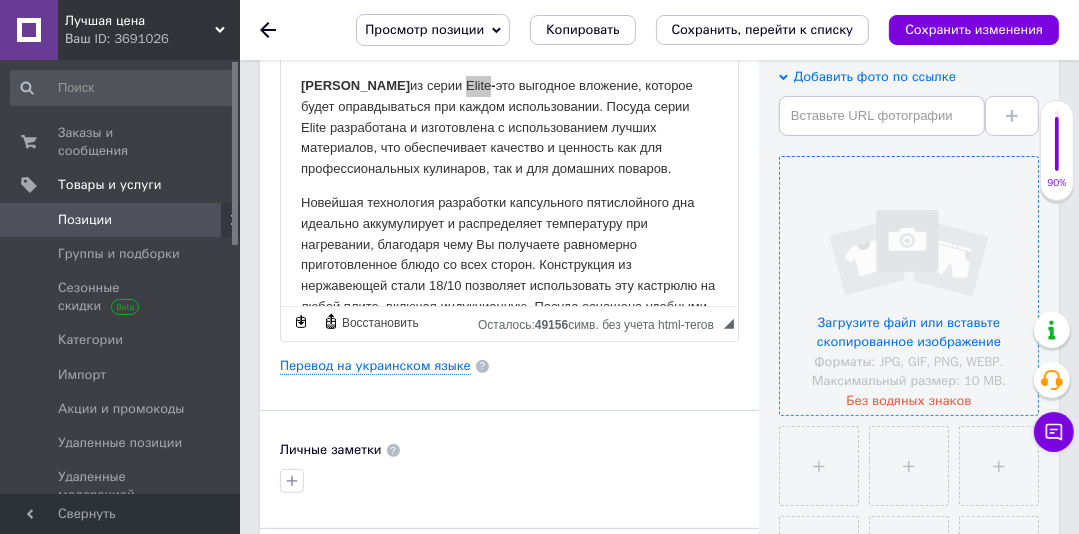 scroll, scrollTop: 353, scrollLeft: 0, axis: vertical 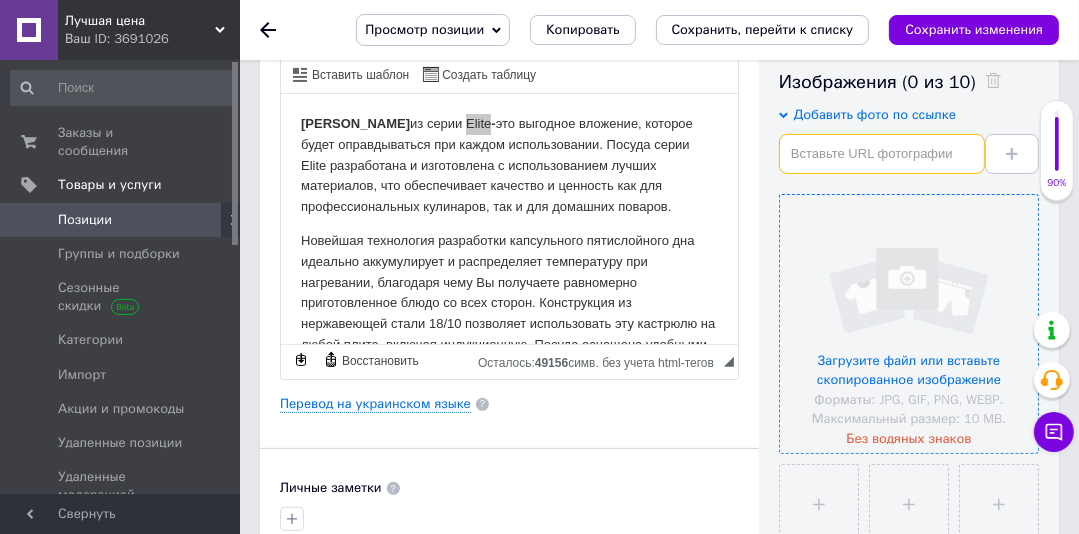 drag, startPoint x: 847, startPoint y: 143, endPoint x: 862, endPoint y: 188, distance: 47.434166 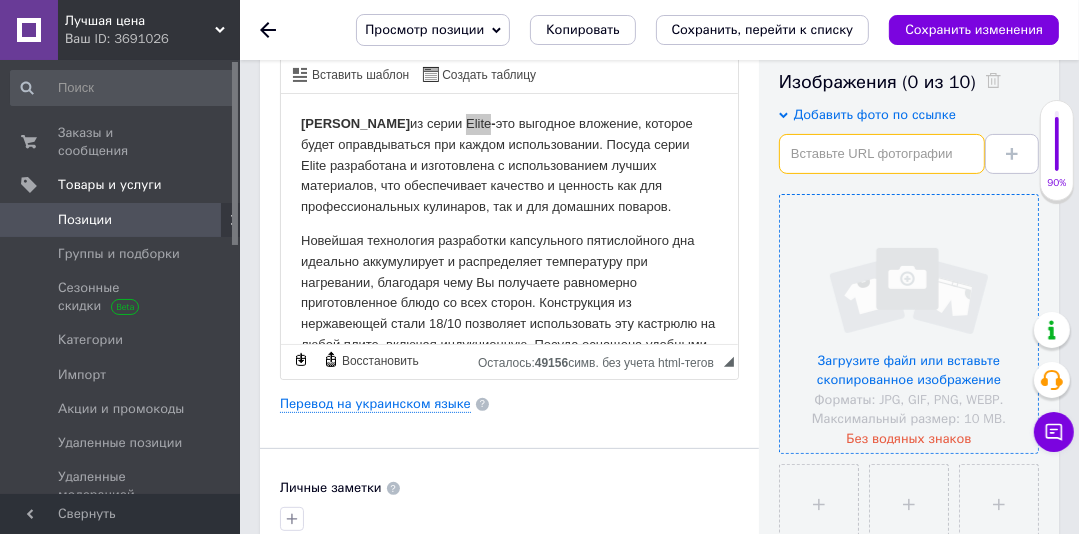 paste on "https://pwa-api.eva.ua/img/512/512/resize/1/1/1197983_1_1749560562.jpg" 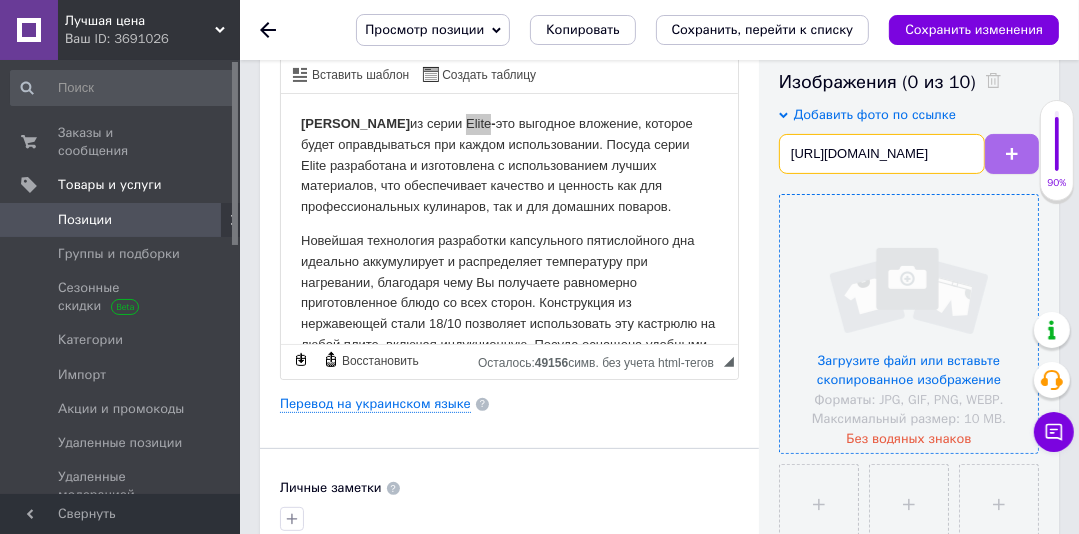 scroll, scrollTop: 0, scrollLeft: 248, axis: horizontal 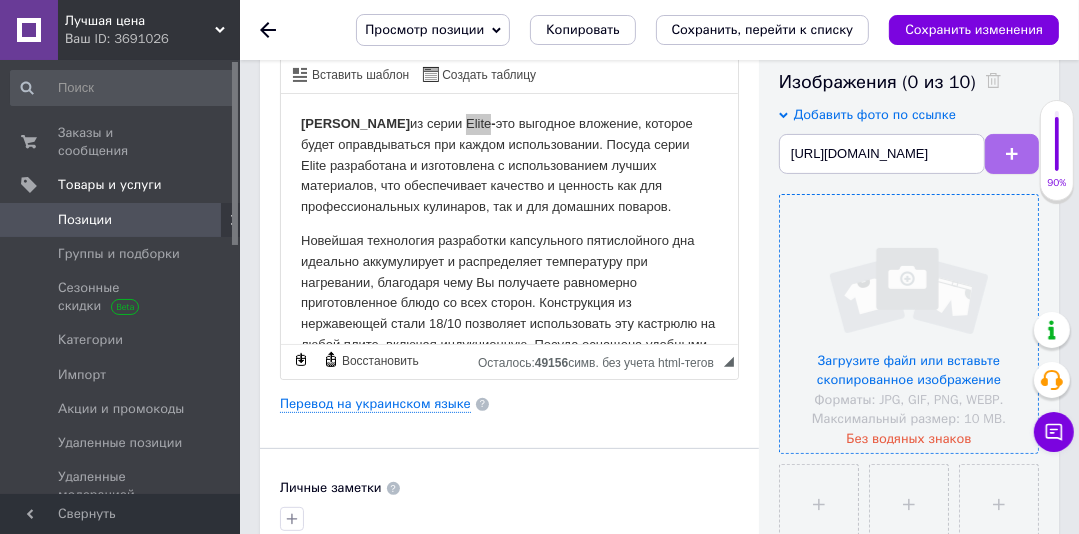 click at bounding box center [1012, 154] 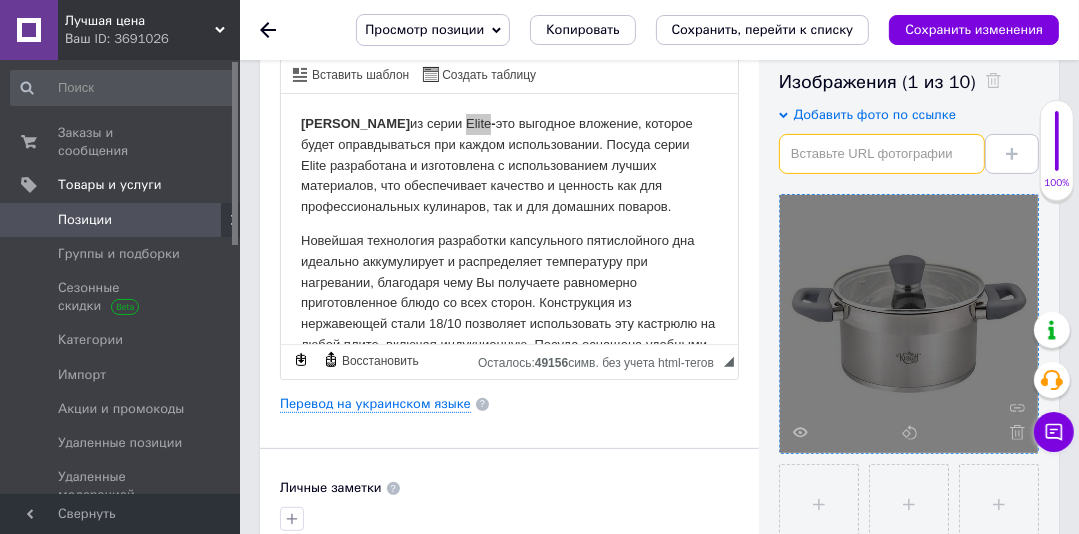 click at bounding box center (882, 154) 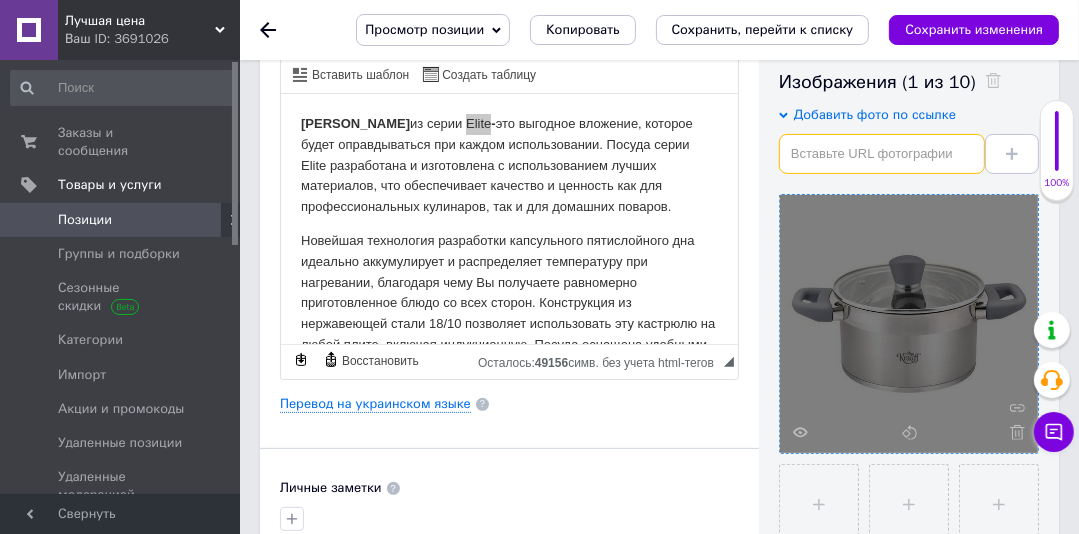 paste on "https://pwa-api.eva.ua/img/512/512/resize/1/1/1197983_3_1749560562.jpg" 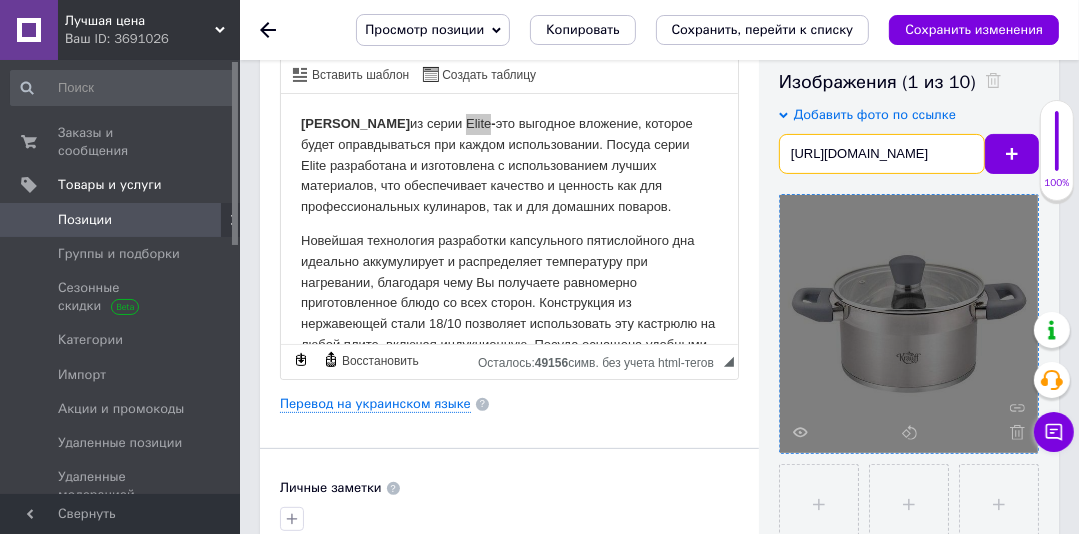 scroll, scrollTop: 0, scrollLeft: 248, axis: horizontal 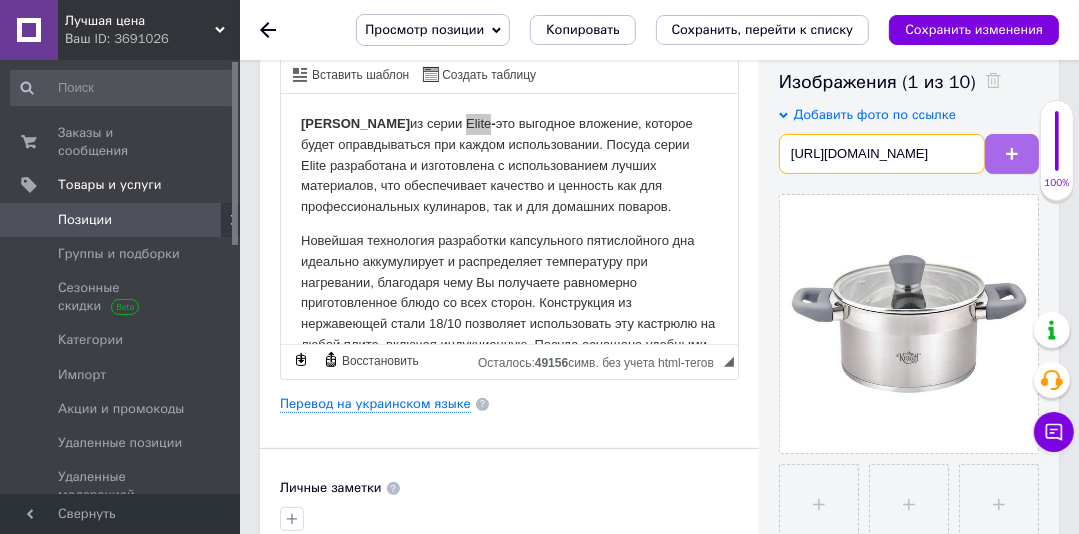 type on "https://pwa-api.eva.ua/img/512/512/resize/1/1/1197983_3_1749560562.jpg" 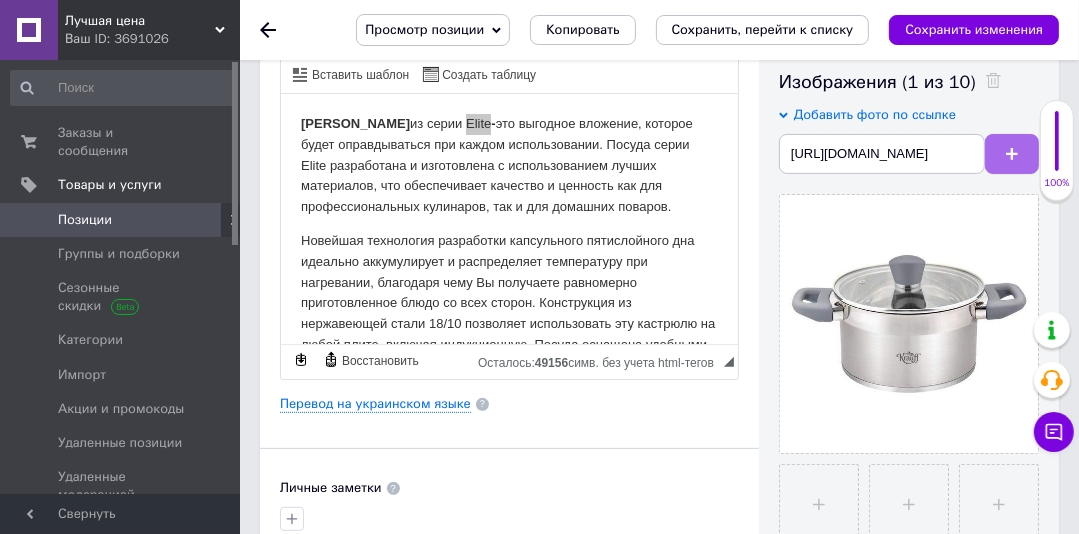 scroll, scrollTop: 0, scrollLeft: 0, axis: both 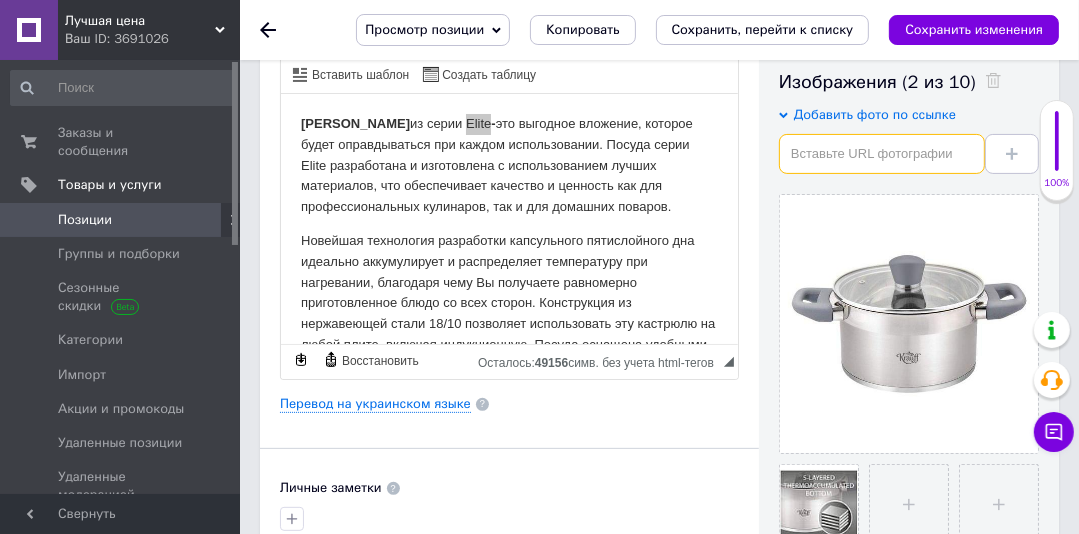click at bounding box center (882, 154) 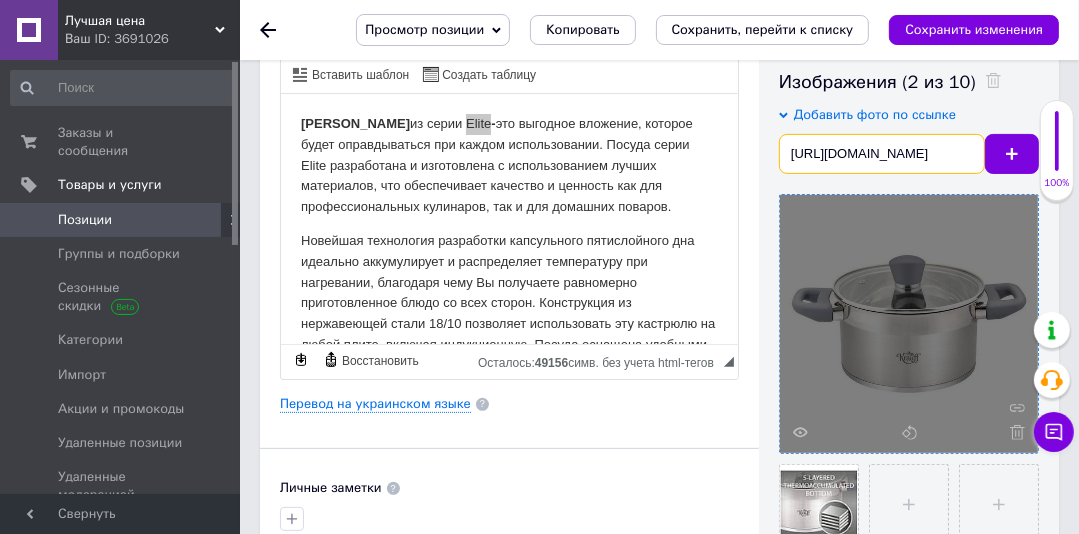 scroll, scrollTop: 0, scrollLeft: 248, axis: horizontal 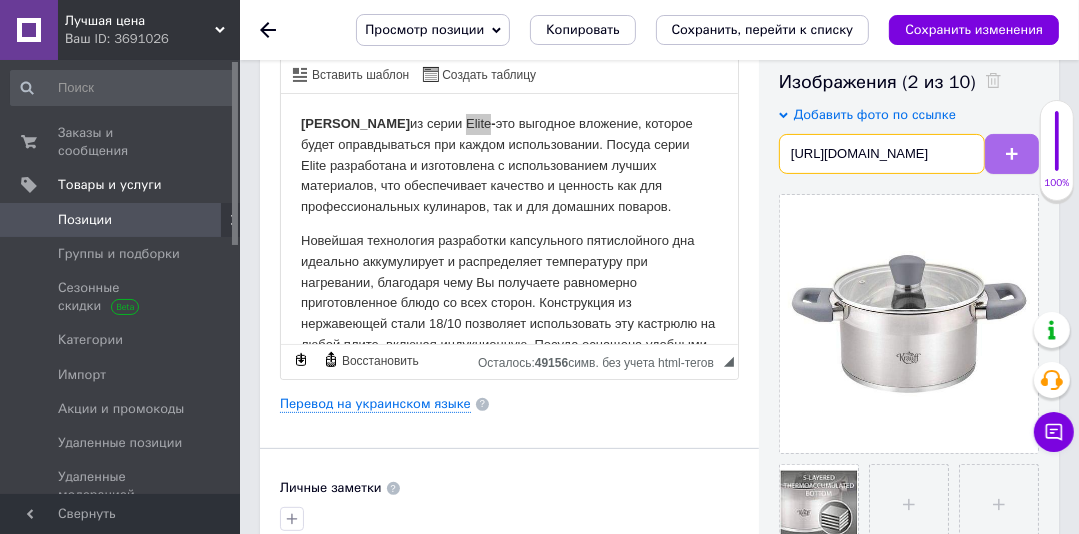 type on "https://pwa-api.eva.ua/img/512/512/resize/1/1/1197983_4_1749560562.jpg" 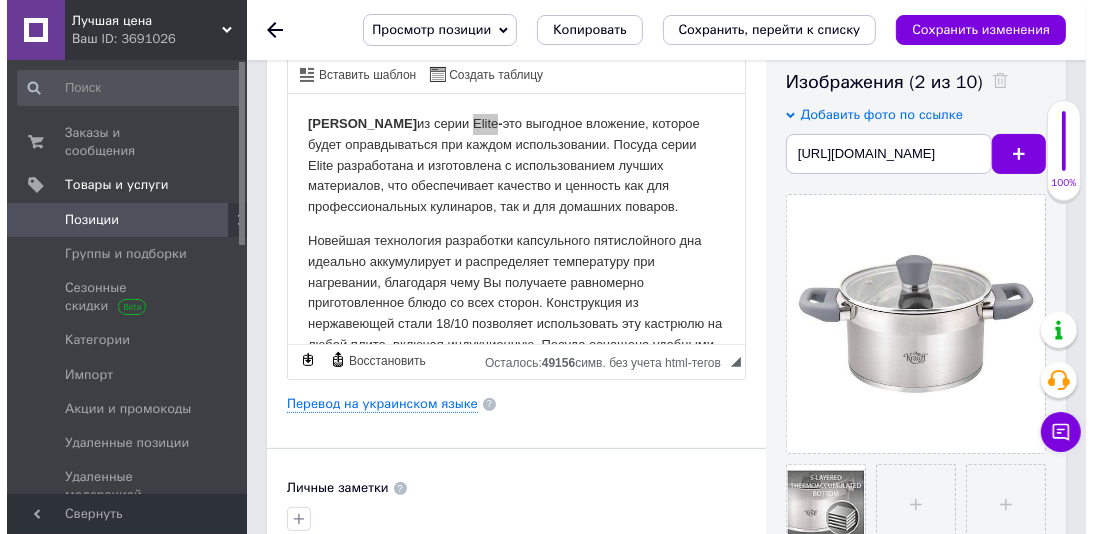scroll, scrollTop: 0, scrollLeft: 0, axis: both 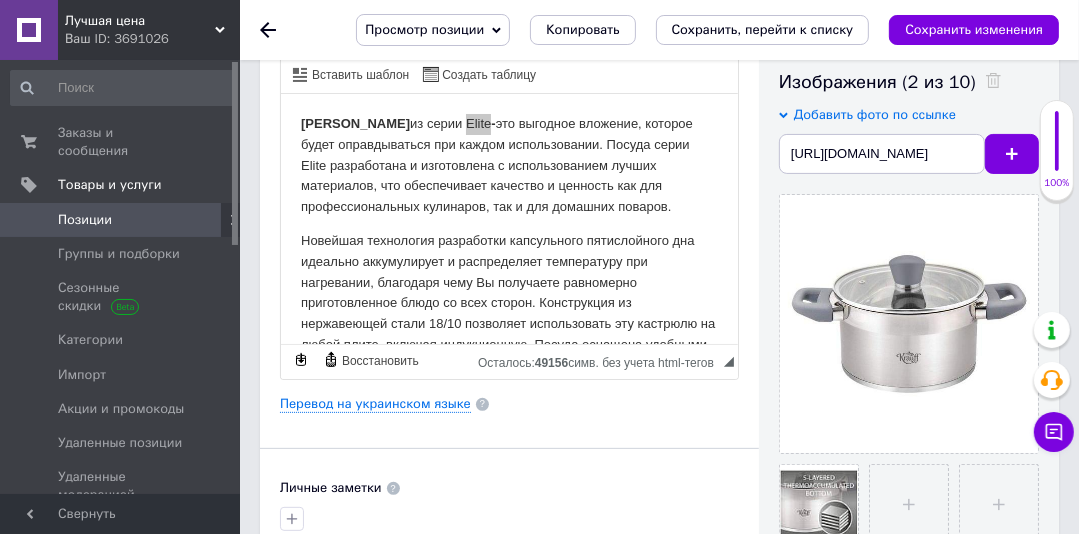 drag, startPoint x: 997, startPoint y: 157, endPoint x: 894, endPoint y: 2, distance: 186.10213 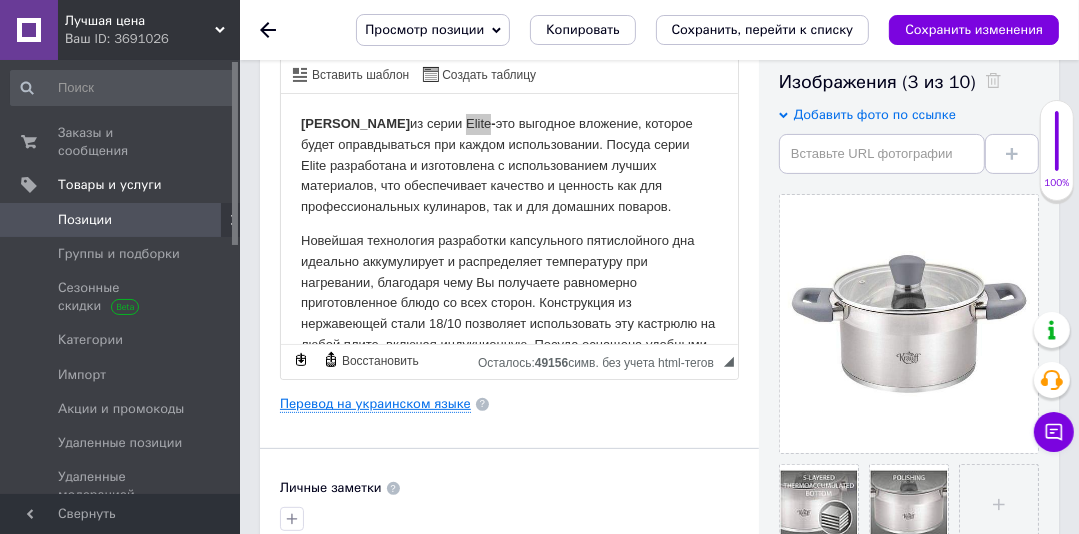 click on "Перевод на украинском языке" at bounding box center (375, 404) 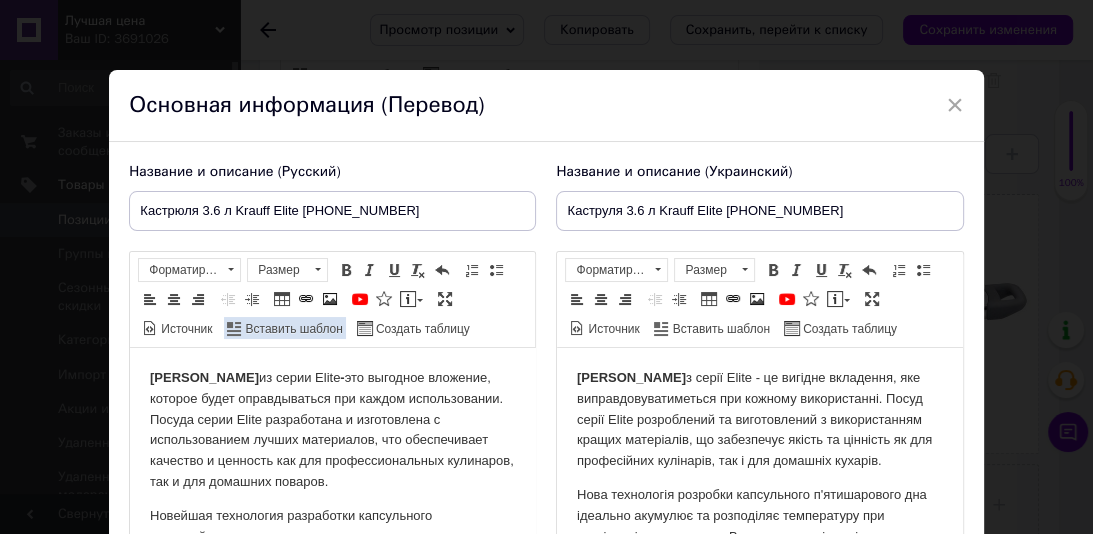 scroll, scrollTop: 0, scrollLeft: 0, axis: both 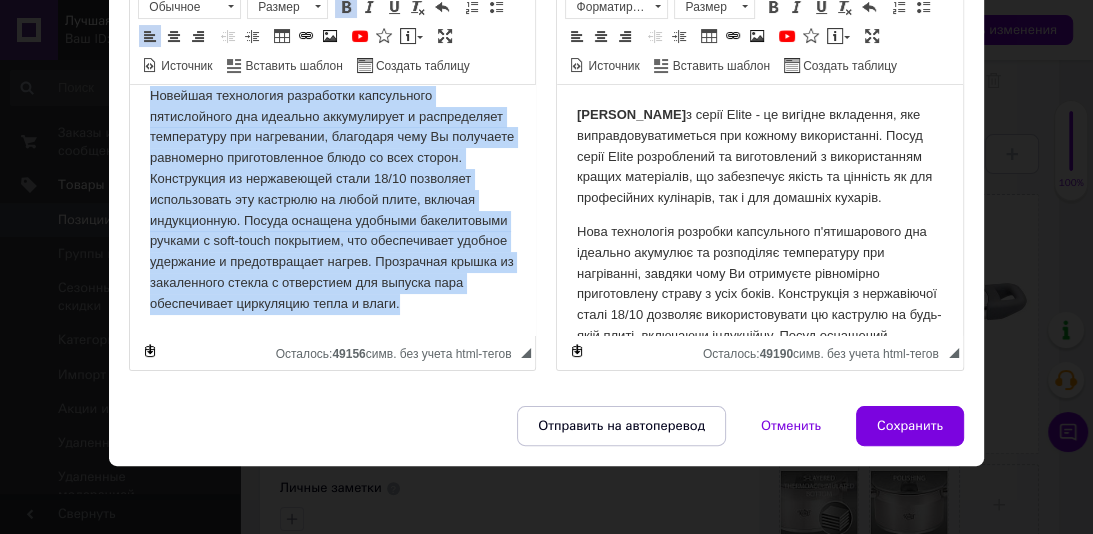 drag, startPoint x: 378, startPoint y: 403, endPoint x: 386, endPoint y: 546, distance: 143.2236 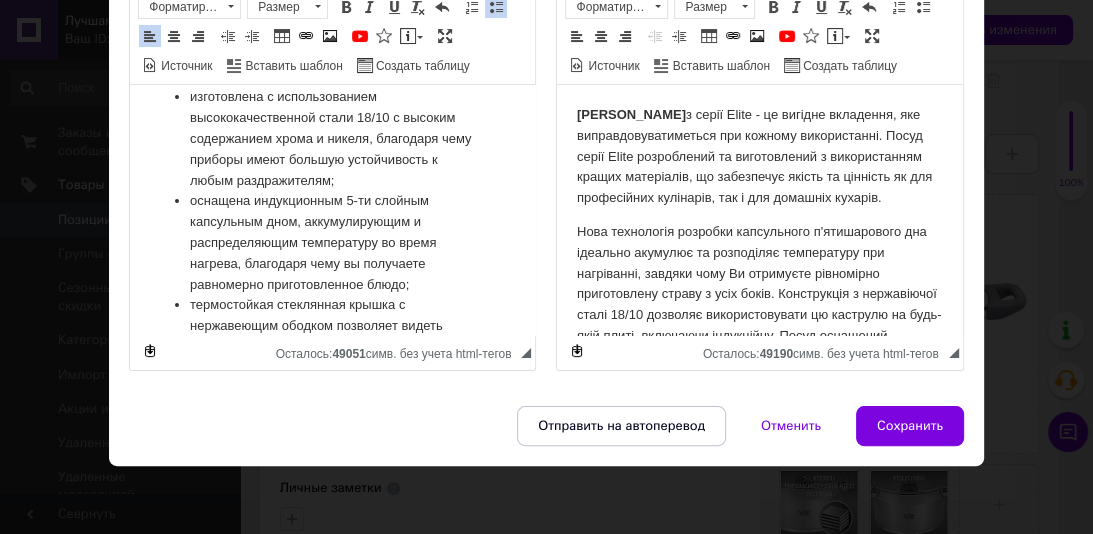 scroll, scrollTop: 361, scrollLeft: 0, axis: vertical 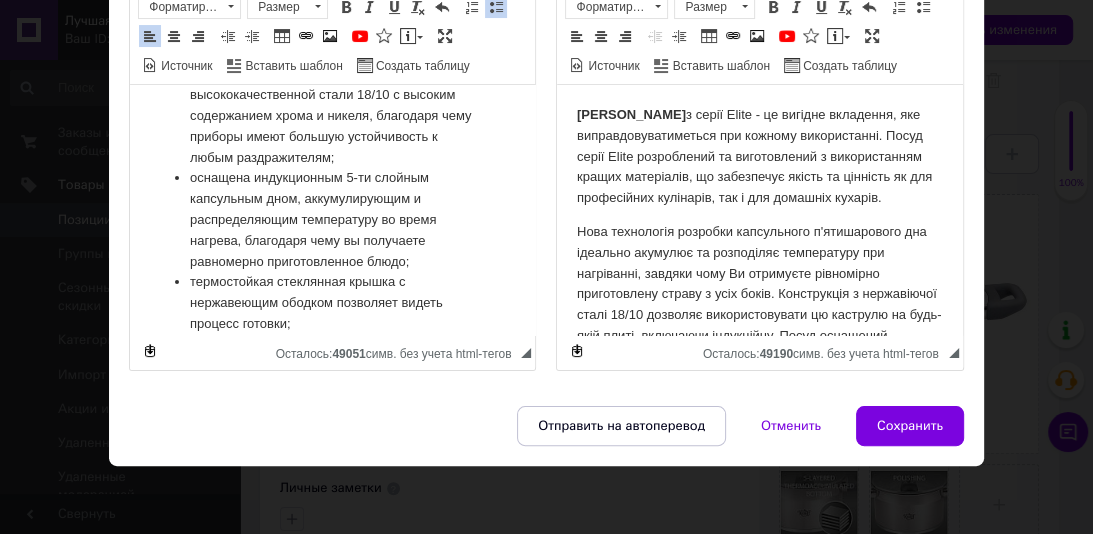 click on "оснащена индукционным 5-ти слойным капсульным дном, аккумулирующим и распределяющим температуру во время нагрева, благодаря чему вы получаете равномерно приготовленное блюдо;" at bounding box center (332, 220) 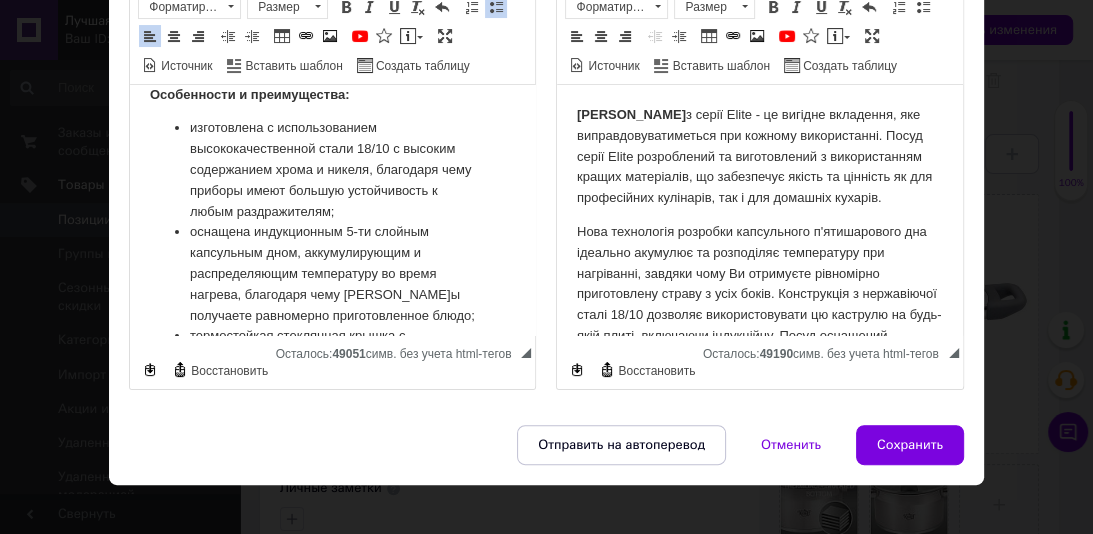 scroll, scrollTop: 0, scrollLeft: 0, axis: both 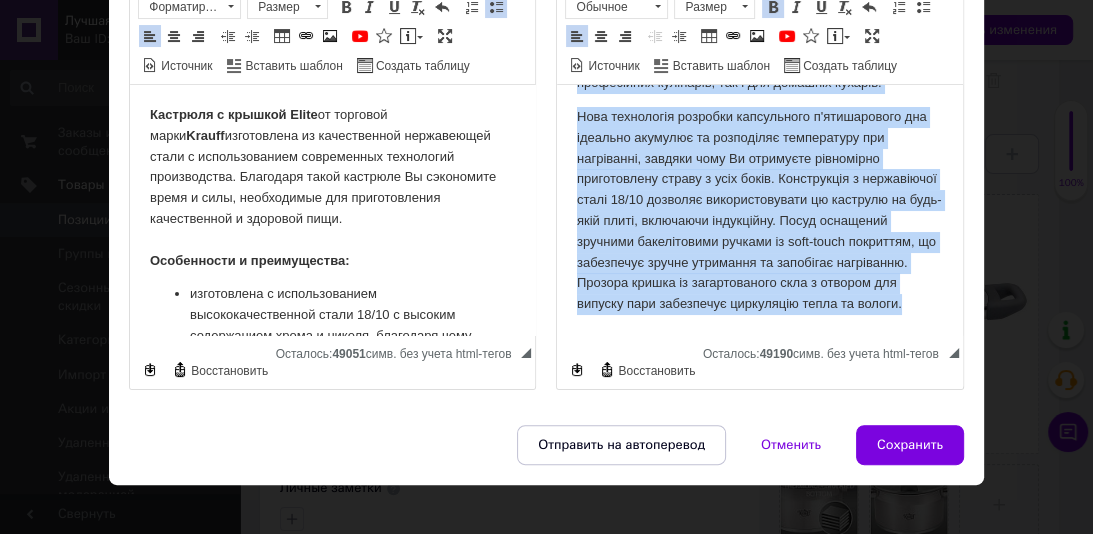drag, startPoint x: 571, startPoint y: 116, endPoint x: 1316, endPoint y: 431, distance: 808.85724 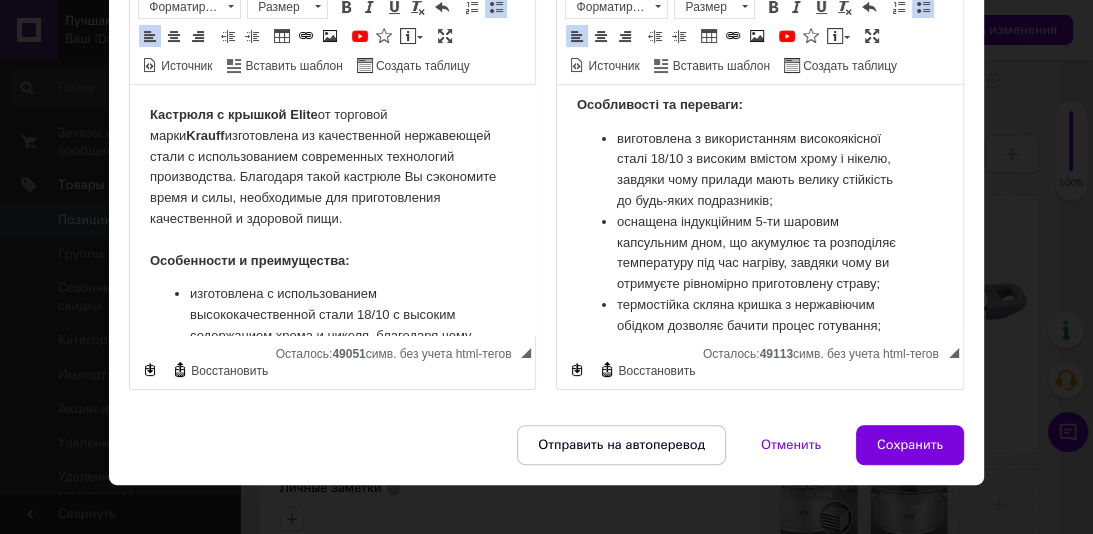 scroll, scrollTop: 299, scrollLeft: 0, axis: vertical 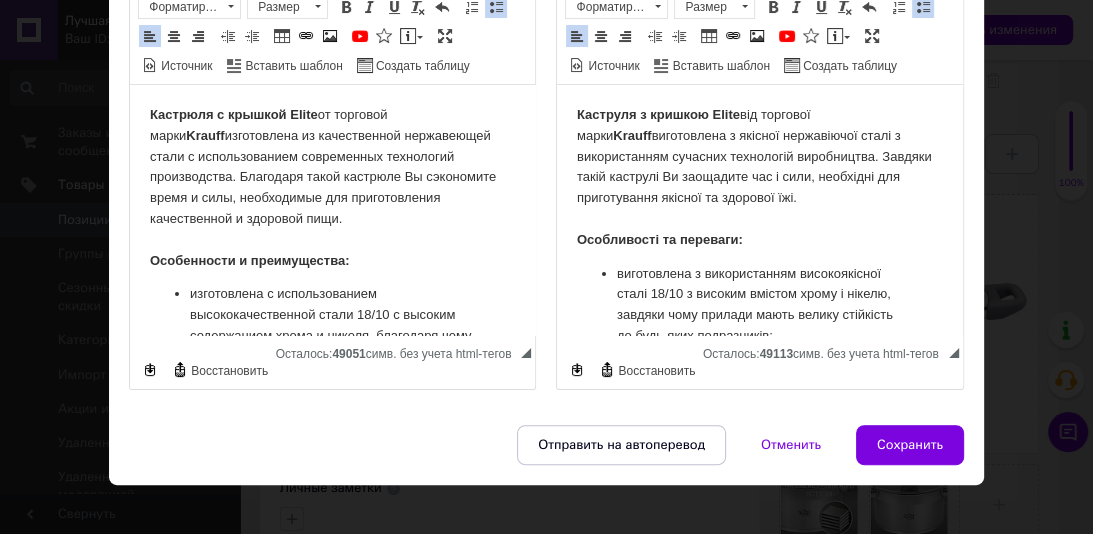 drag, startPoint x: 949, startPoint y: 251, endPoint x: 1526, endPoint y: 198, distance: 579.429 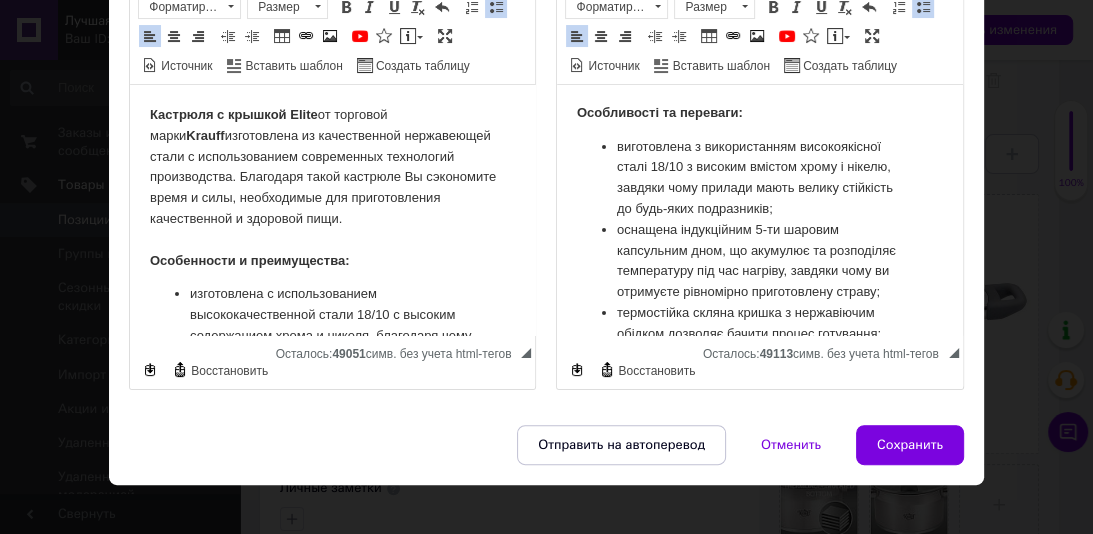 scroll, scrollTop: 131, scrollLeft: 0, axis: vertical 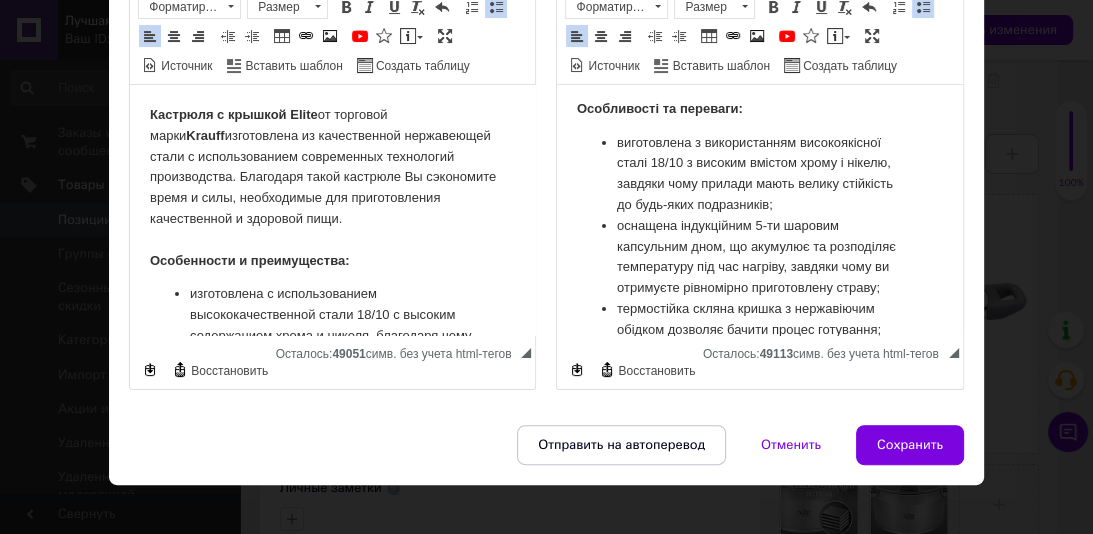 click on "оснащена індукційним 5-ти шаровим капсульним дном, що акумулює та розподіляє температуру під час нагріву, завдяки чому ви отримуєте рівномірно приготовлену страву;" at bounding box center (759, 257) 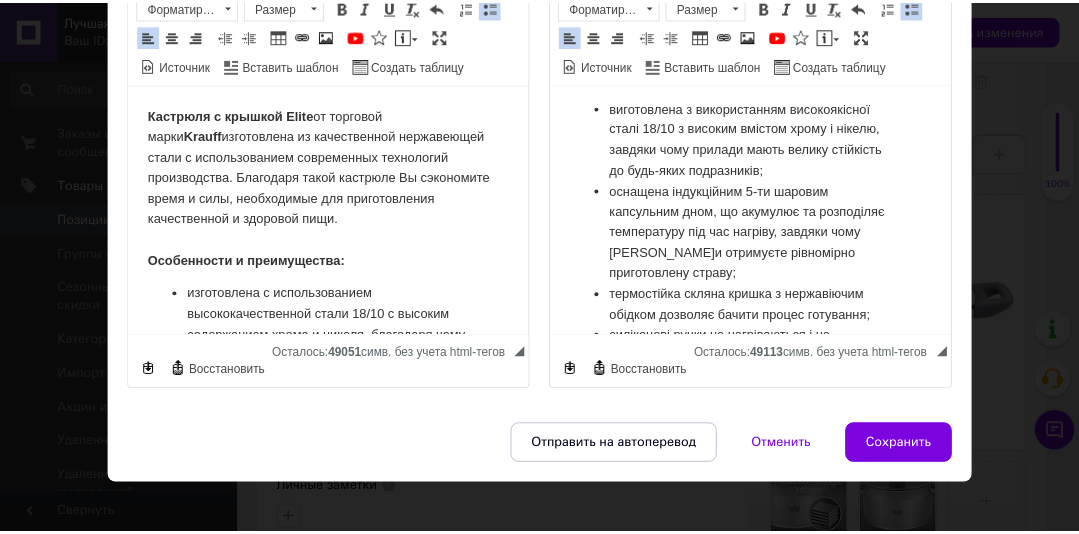 scroll, scrollTop: 0, scrollLeft: 0, axis: both 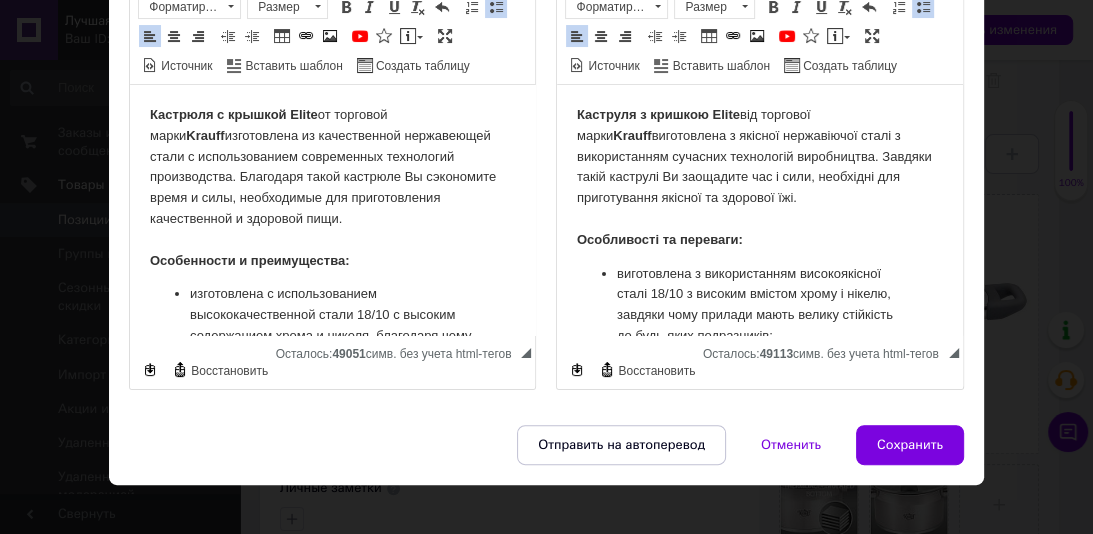 drag, startPoint x: 947, startPoint y: 238, endPoint x: 1521, endPoint y: 301, distance: 577.44696 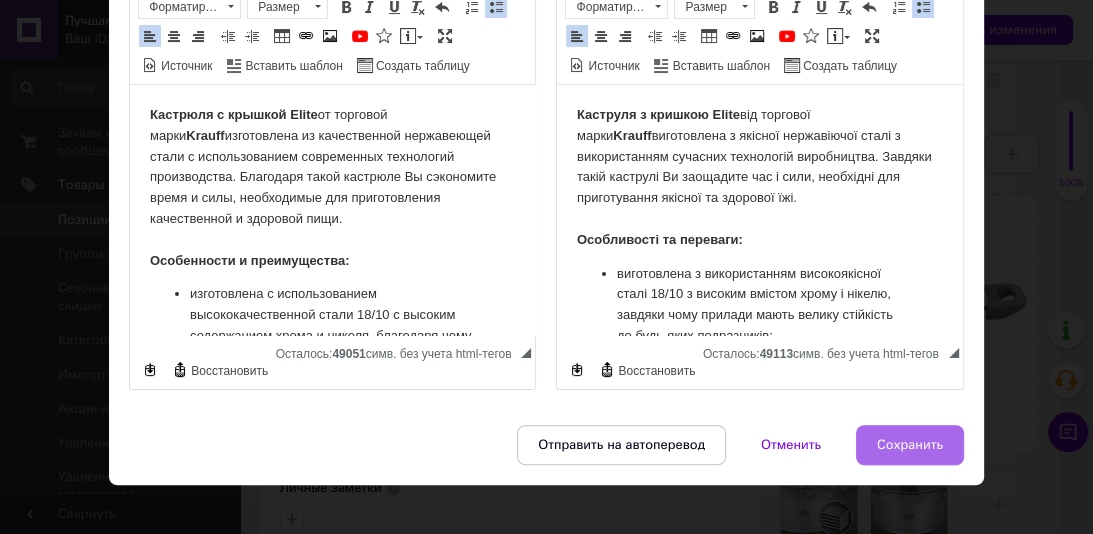 click on "Сохранить" at bounding box center [910, 445] 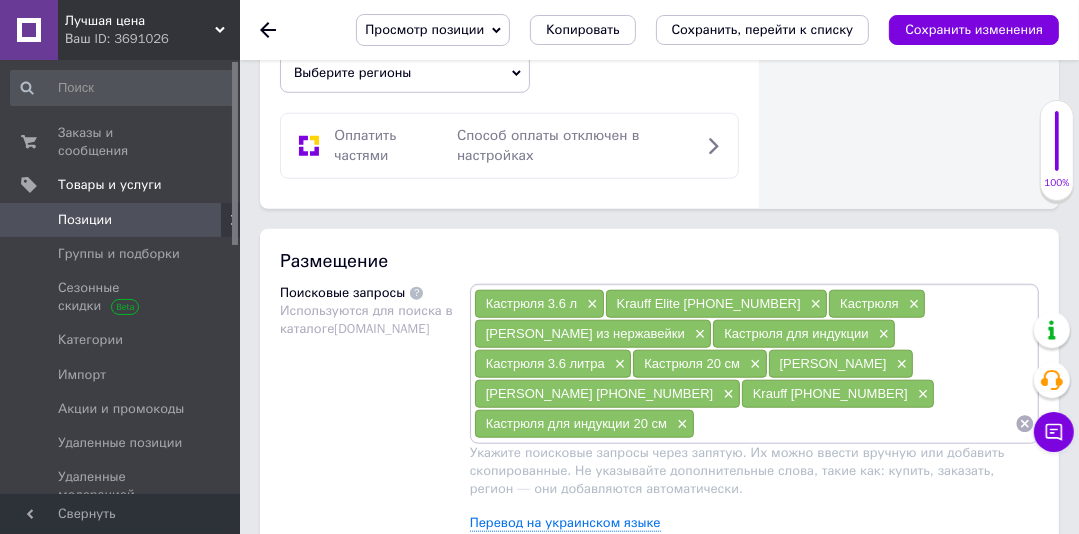 scroll, scrollTop: 1312, scrollLeft: 0, axis: vertical 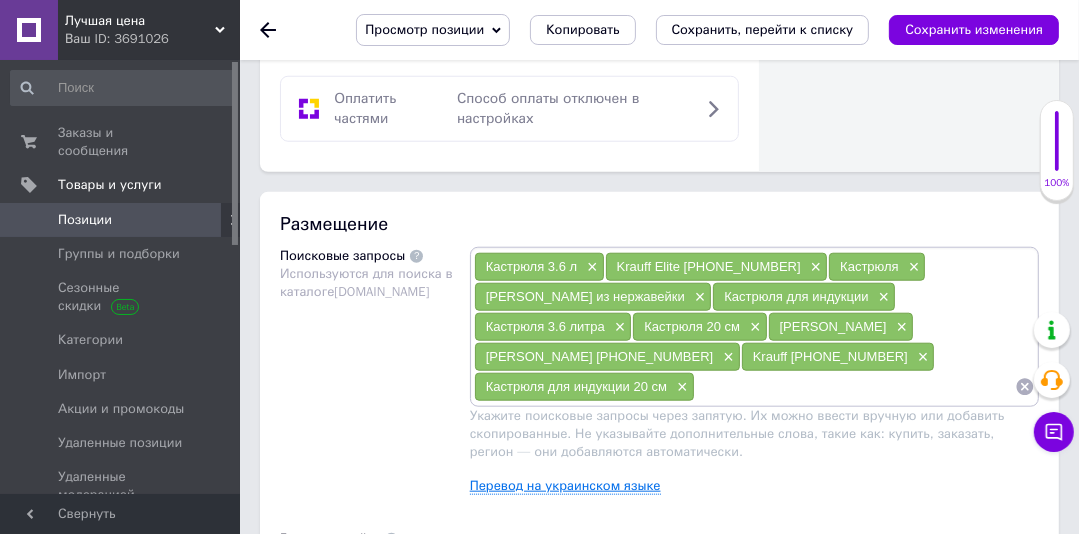 click on "Перевод на украинском языке" at bounding box center [565, 486] 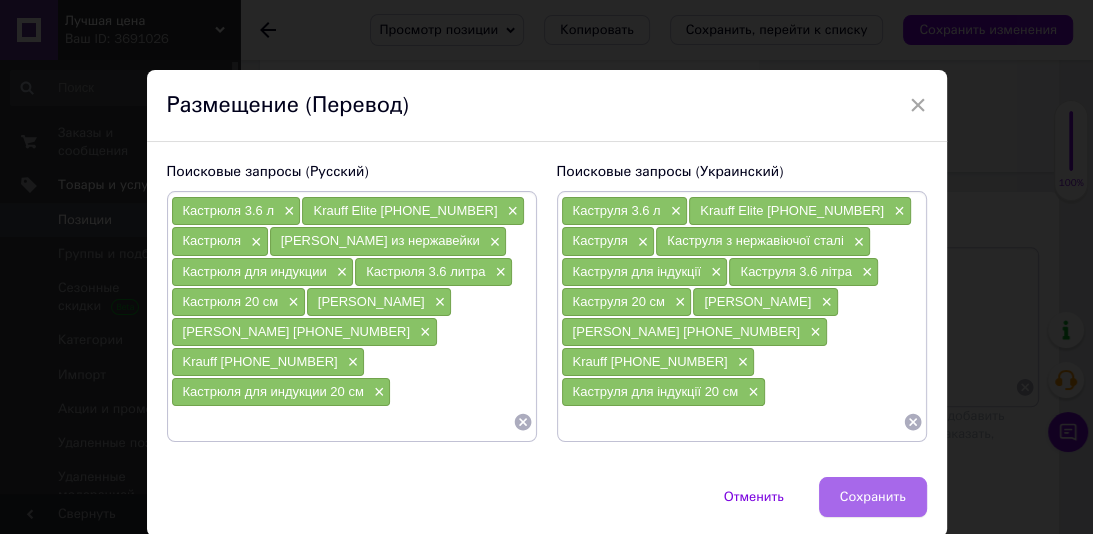 click on "Сохранить" at bounding box center (873, 497) 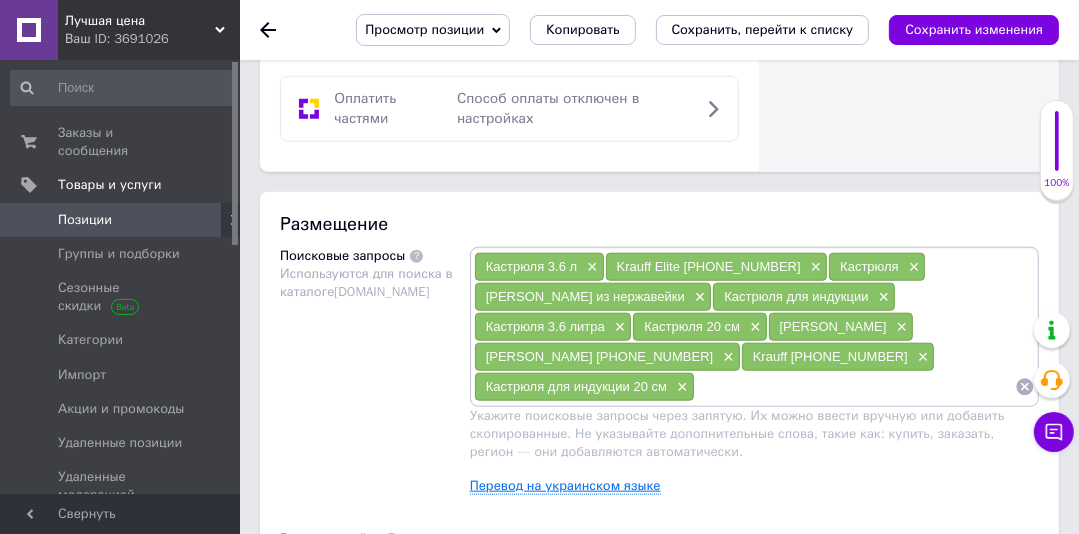 click on "Перевод на украинском языке" at bounding box center [565, 486] 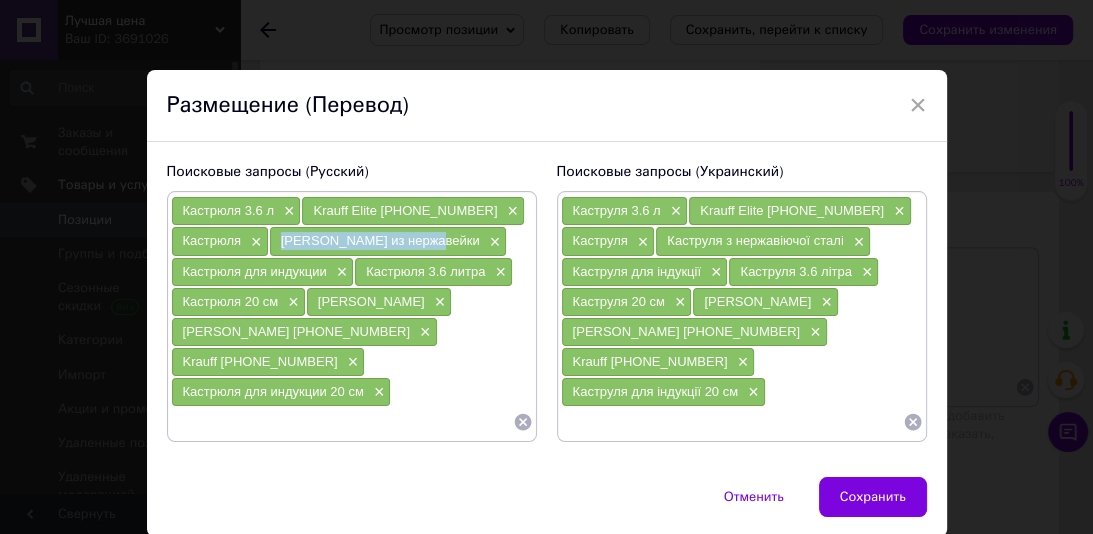 drag, startPoint x: 436, startPoint y: 247, endPoint x: 275, endPoint y: 247, distance: 161 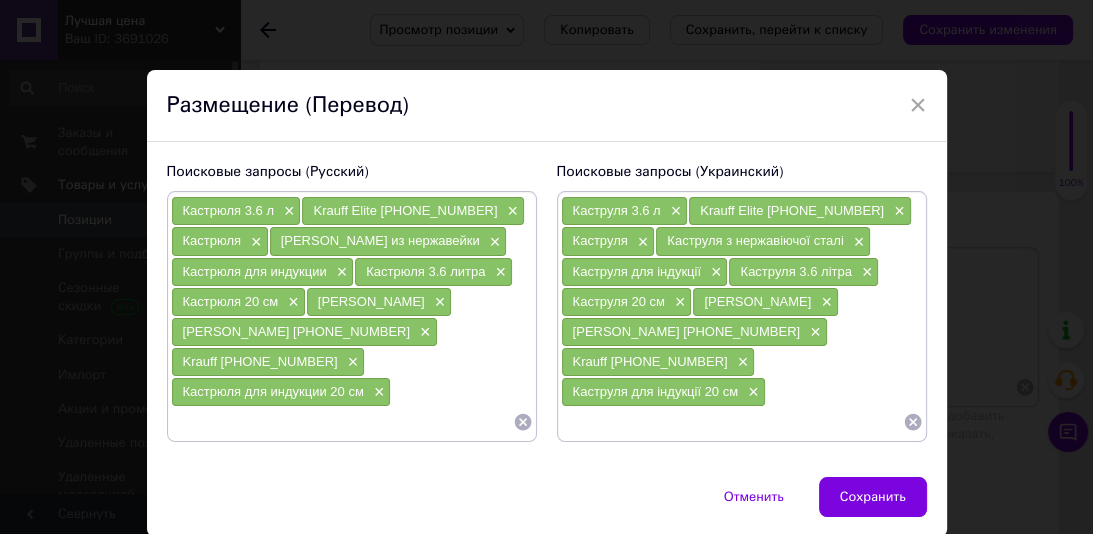 click at bounding box center [342, 422] 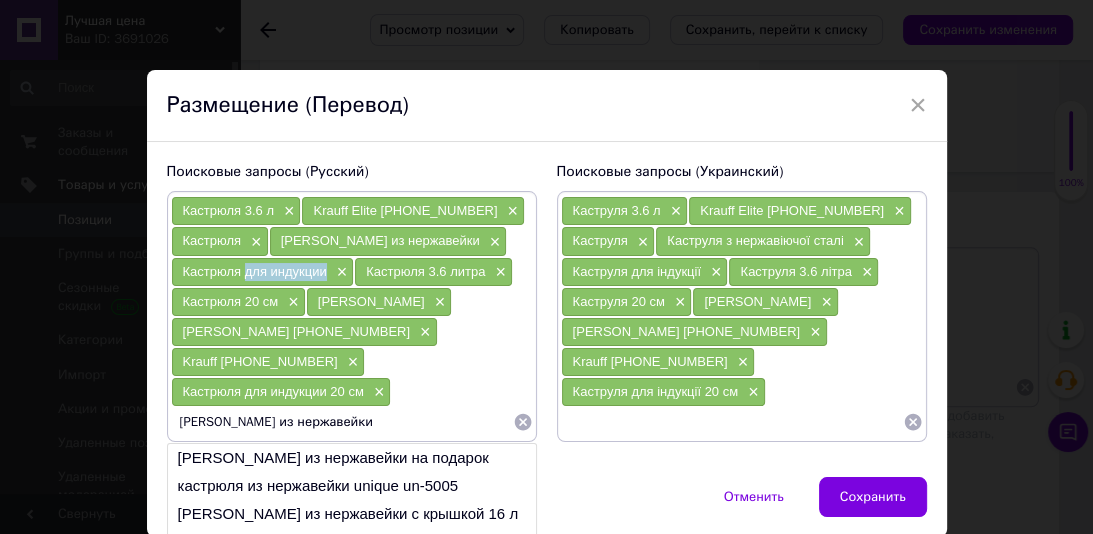 drag, startPoint x: 323, startPoint y: 274, endPoint x: 246, endPoint y: 274, distance: 77 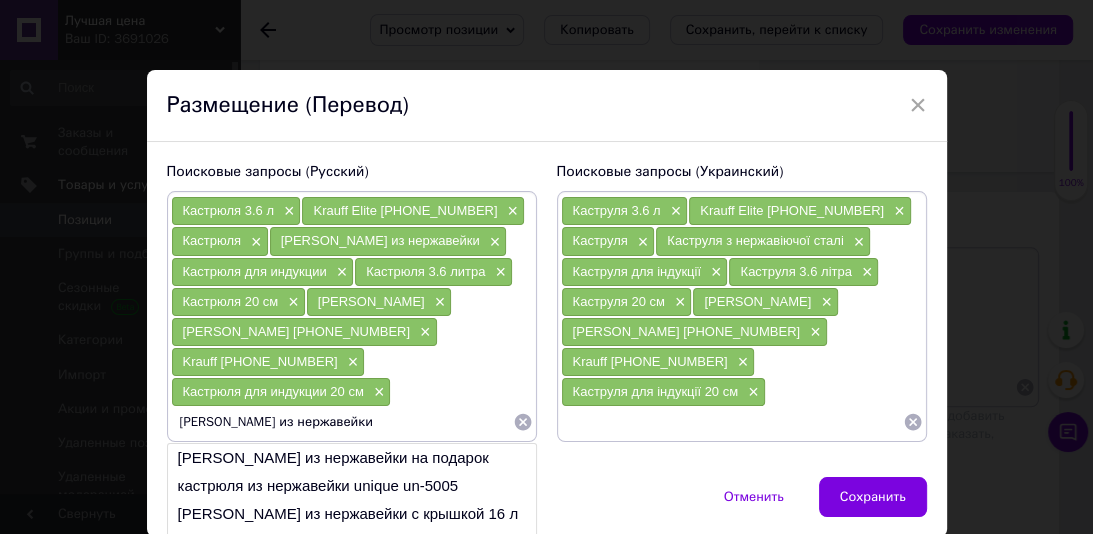 click on "Кастрюля из нержавейки" at bounding box center (342, 422) 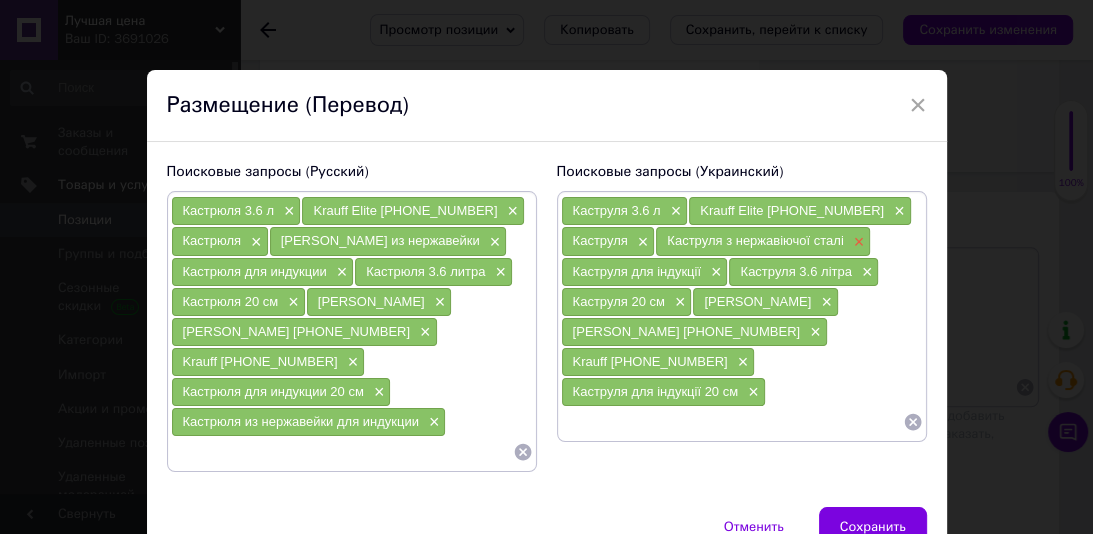 type 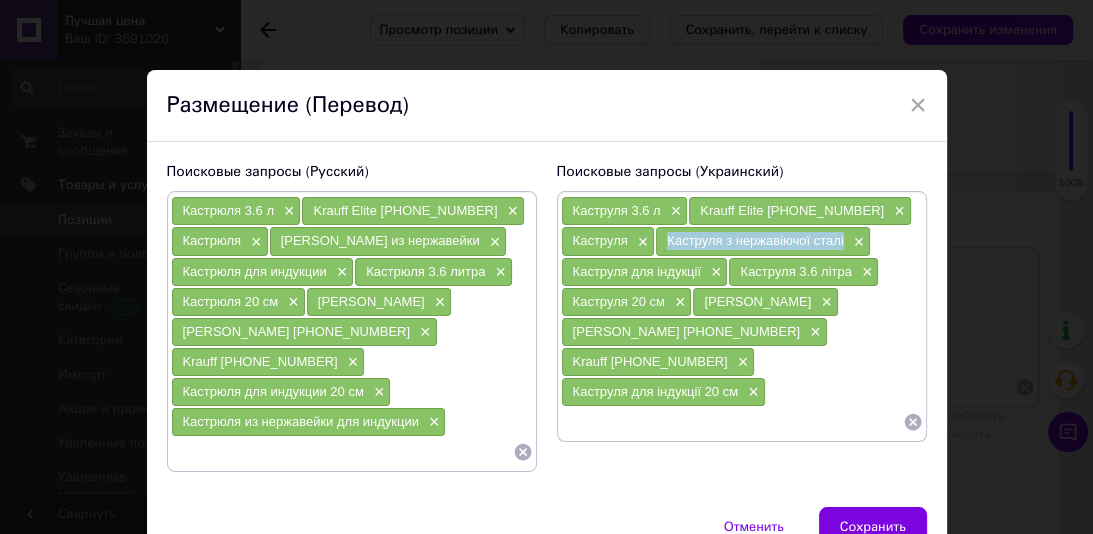drag, startPoint x: 847, startPoint y: 236, endPoint x: 669, endPoint y: 242, distance: 178.10109 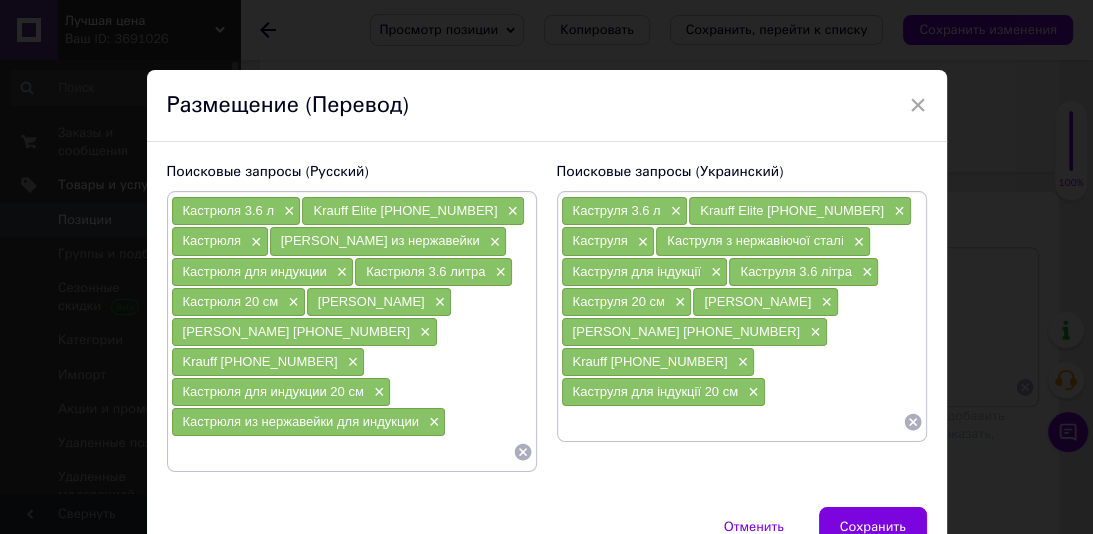 paste on "Каструля з нержавіючої сталі" 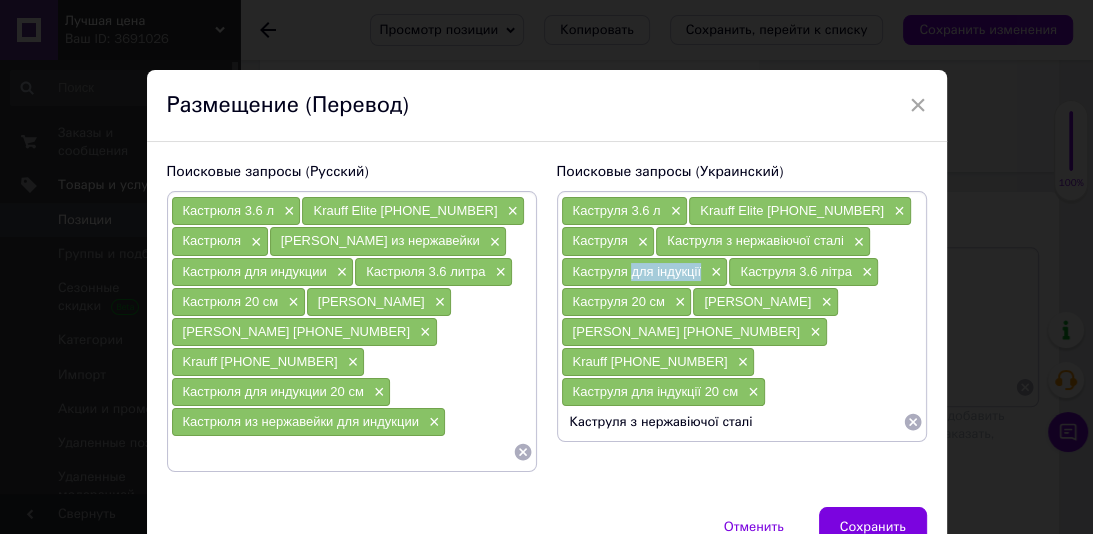 drag, startPoint x: 704, startPoint y: 273, endPoint x: 633, endPoint y: 276, distance: 71.063354 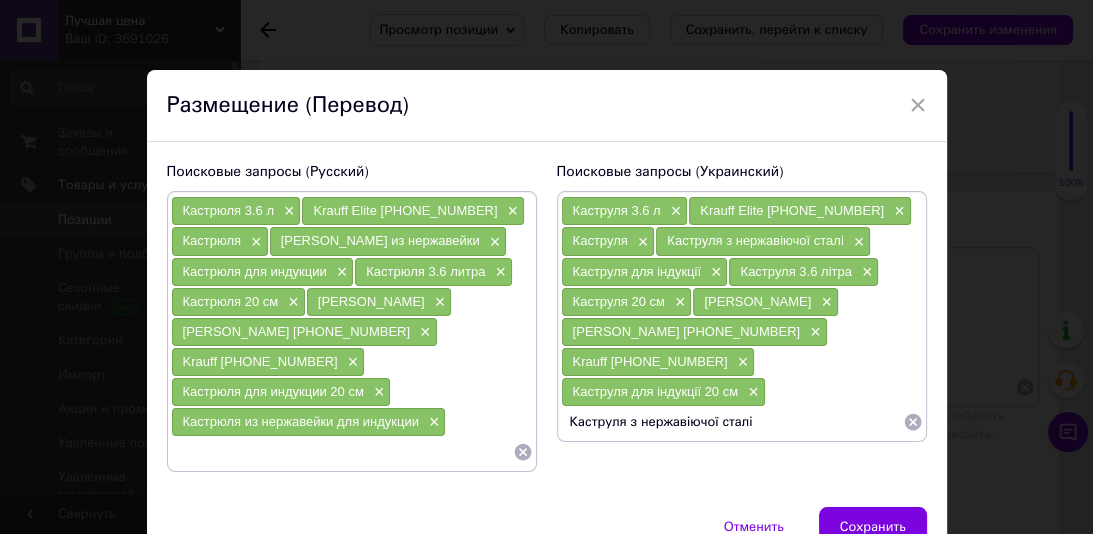 click on "Каструля з нержавіючої сталі" at bounding box center (732, 422) 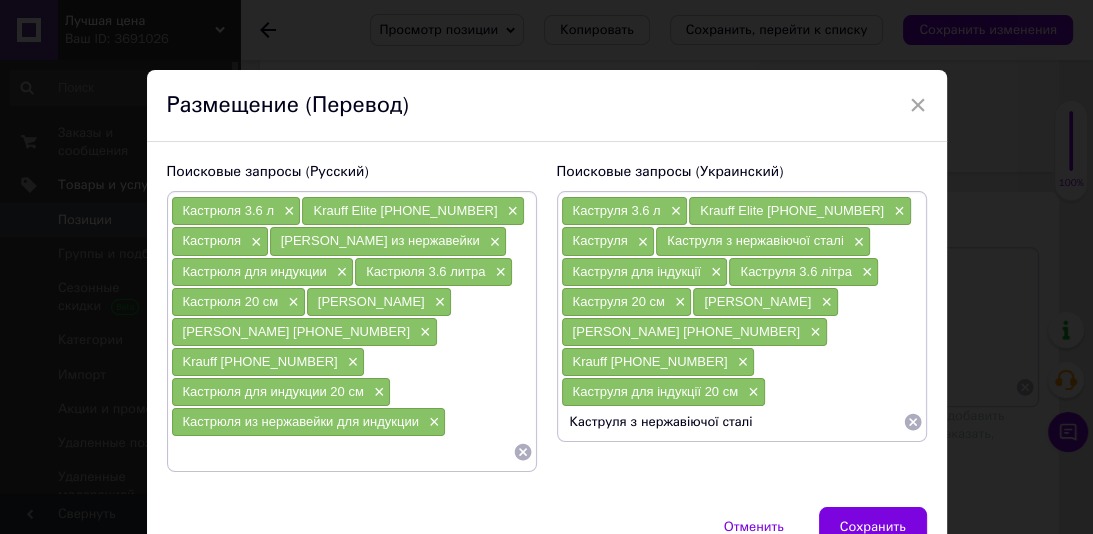 click on "Каструля з нержавіючої сталі ×" at bounding box center [763, 241] 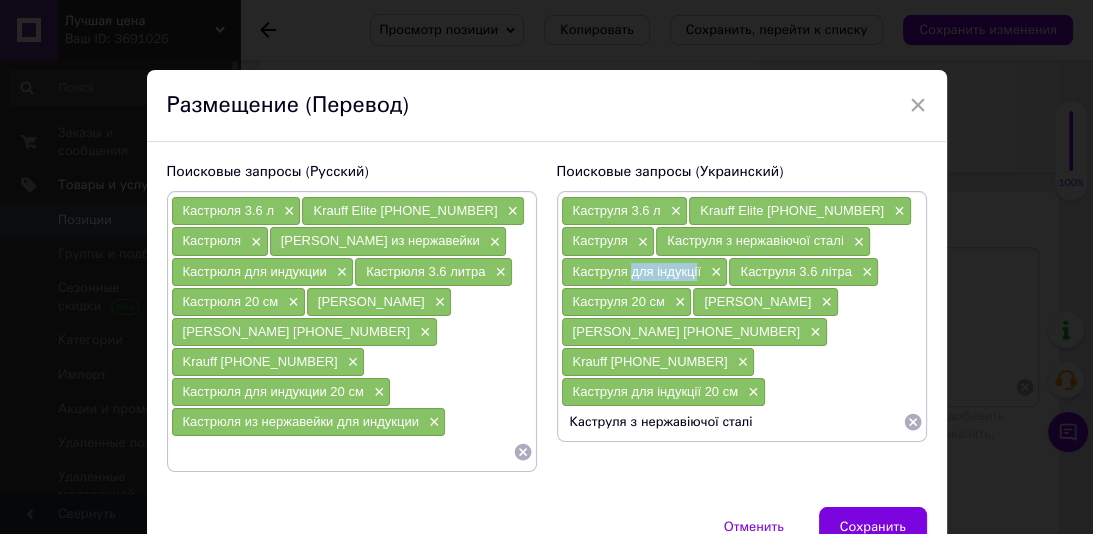 drag, startPoint x: 694, startPoint y: 272, endPoint x: 628, endPoint y: 269, distance: 66.068146 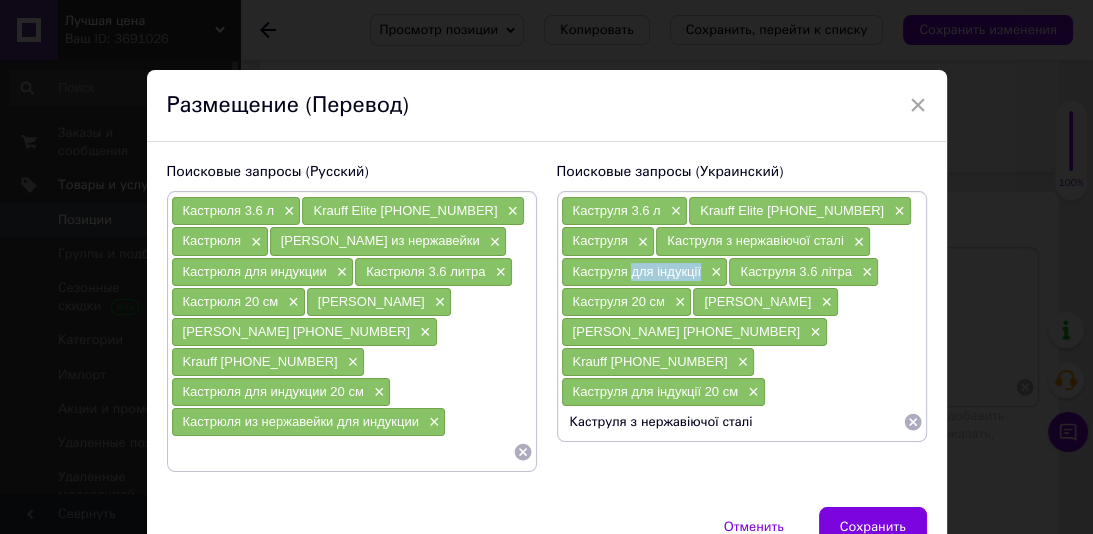 drag, startPoint x: 700, startPoint y: 269, endPoint x: 626, endPoint y: 269, distance: 74 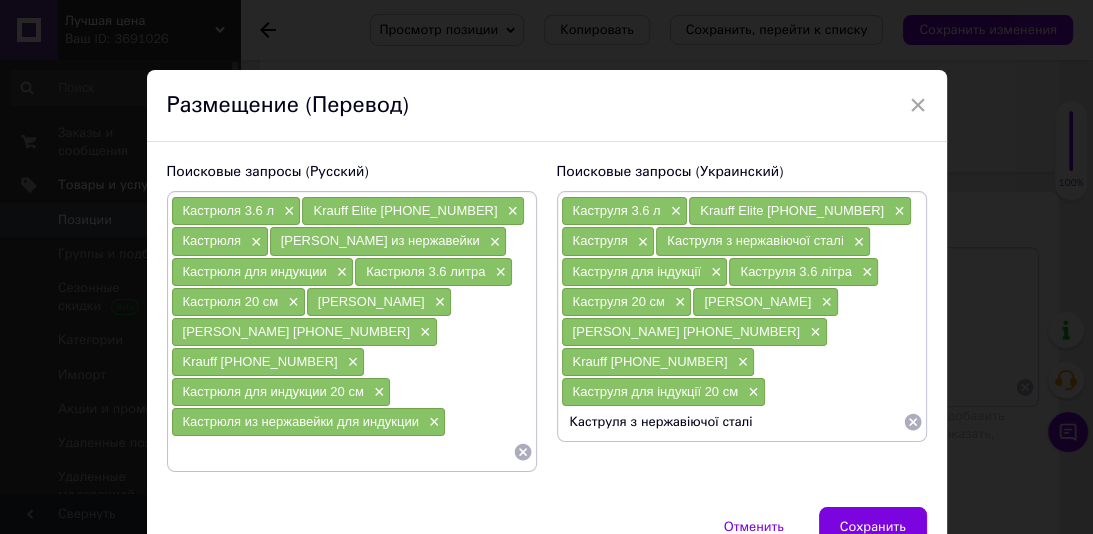 click on "Каструля з нержавіючої сталі" at bounding box center (732, 422) 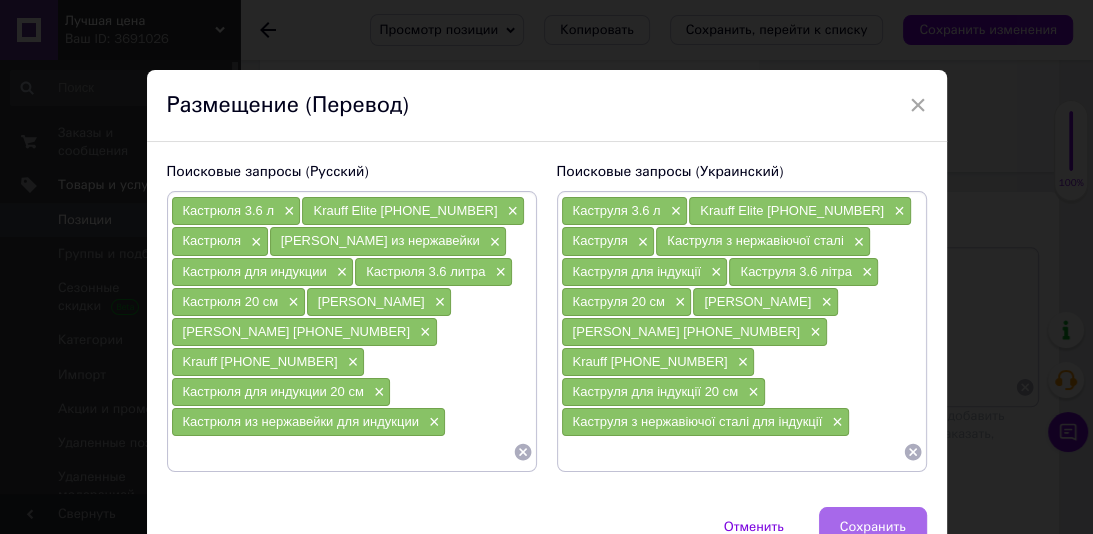 type 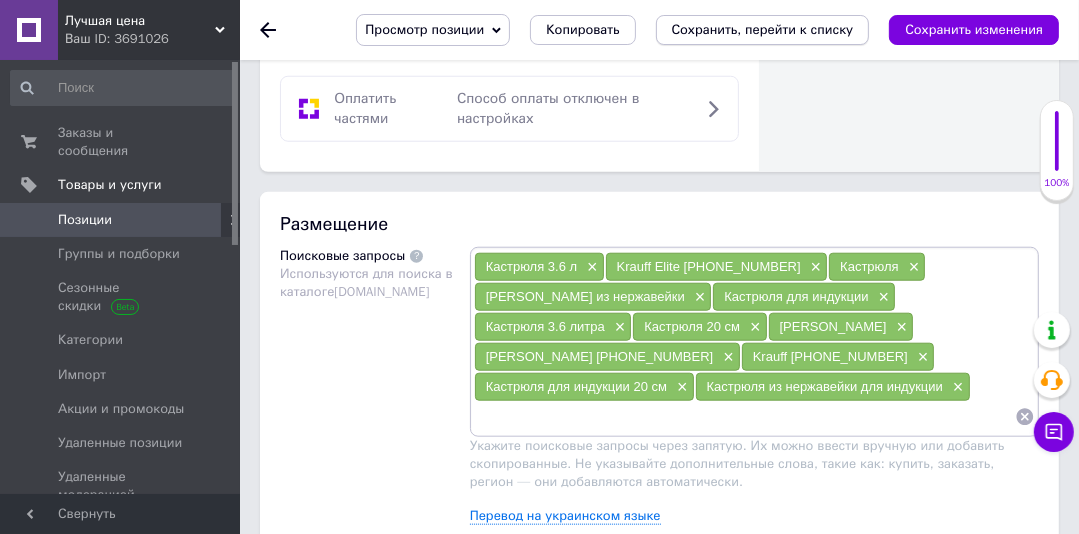 click on "Сохранить, перейти к списку" at bounding box center [763, 29] 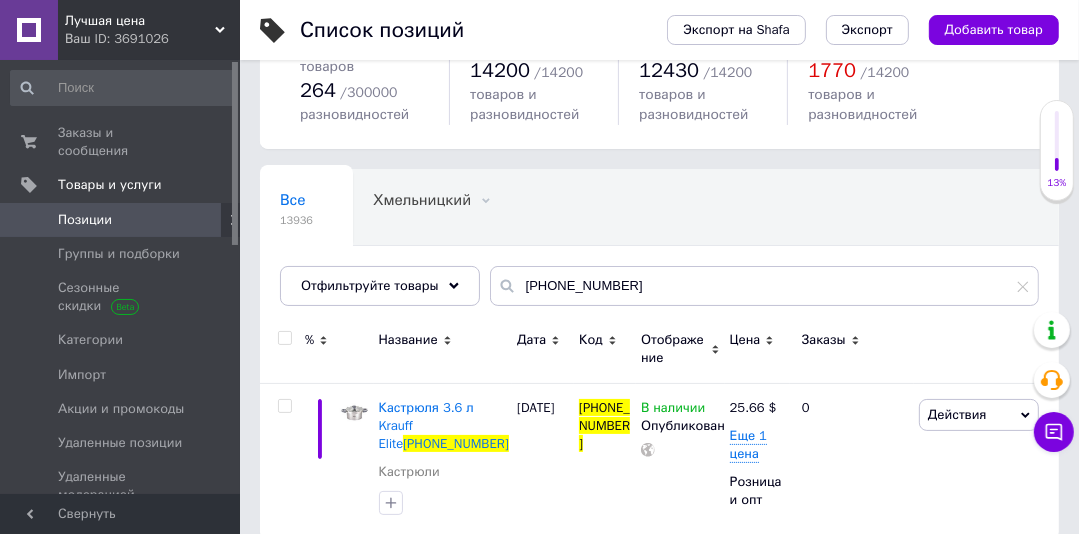 scroll, scrollTop: 109, scrollLeft: 0, axis: vertical 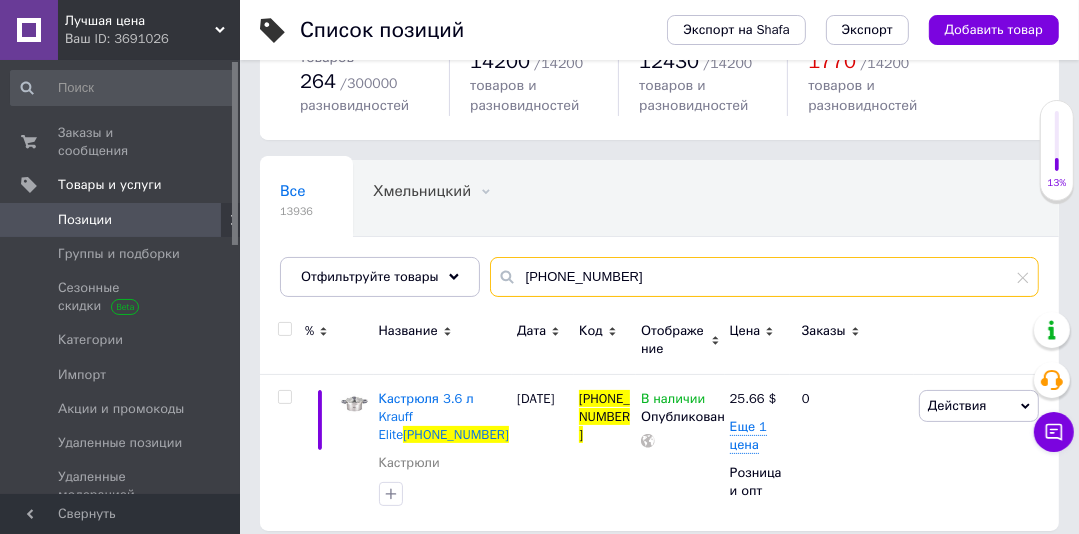 drag, startPoint x: 580, startPoint y: 280, endPoint x: 508, endPoint y: 280, distance: 72 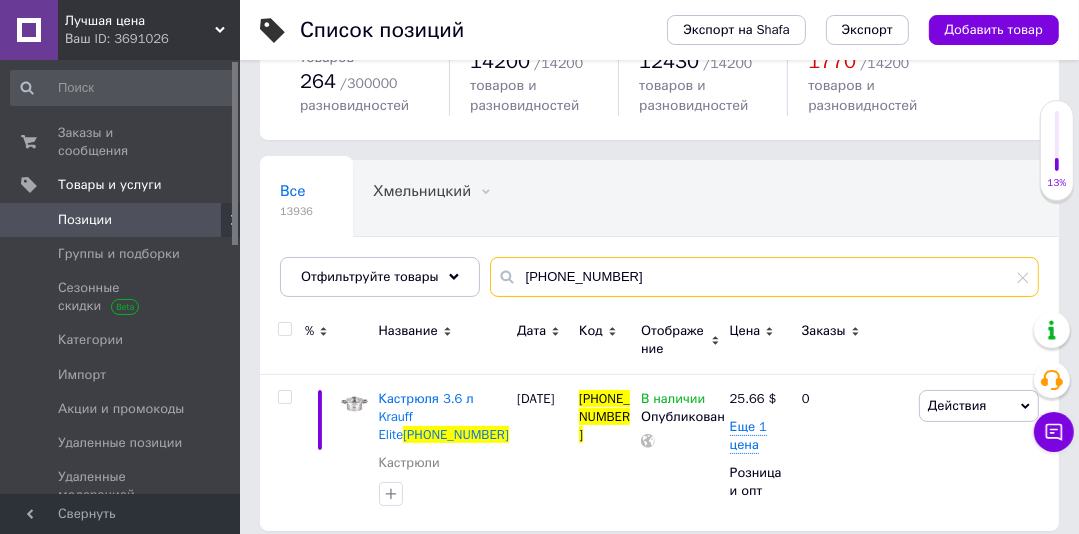 paste on "8" 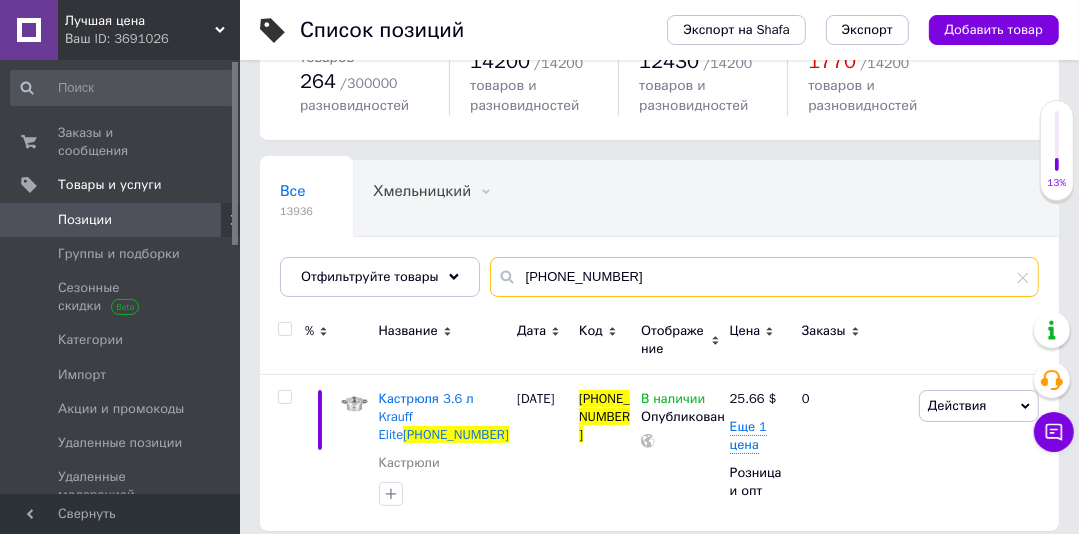 type on "26-238-058" 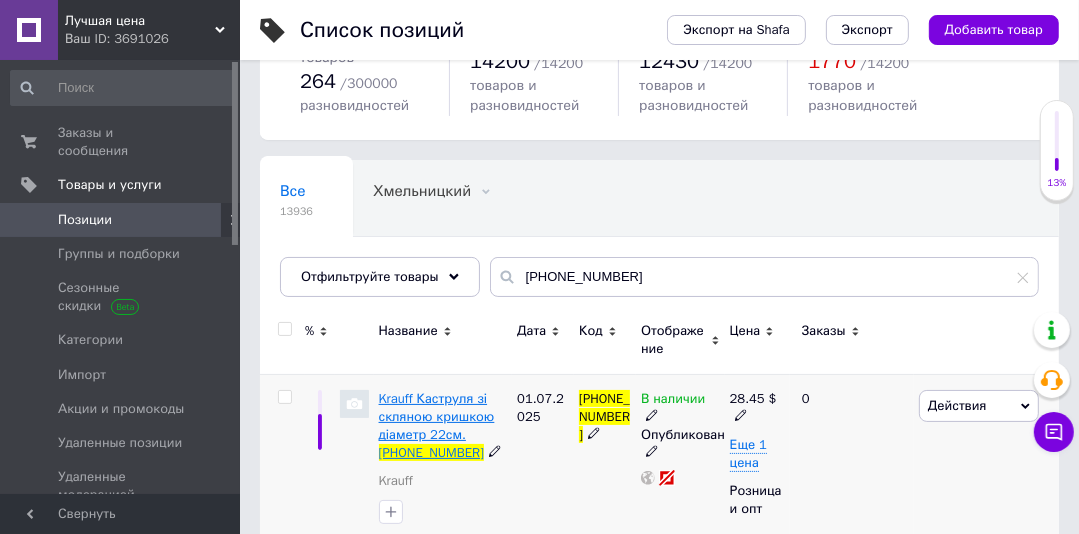 click on "Krauff Каструля зі скляною кришкою діаметр 22см." at bounding box center (437, 416) 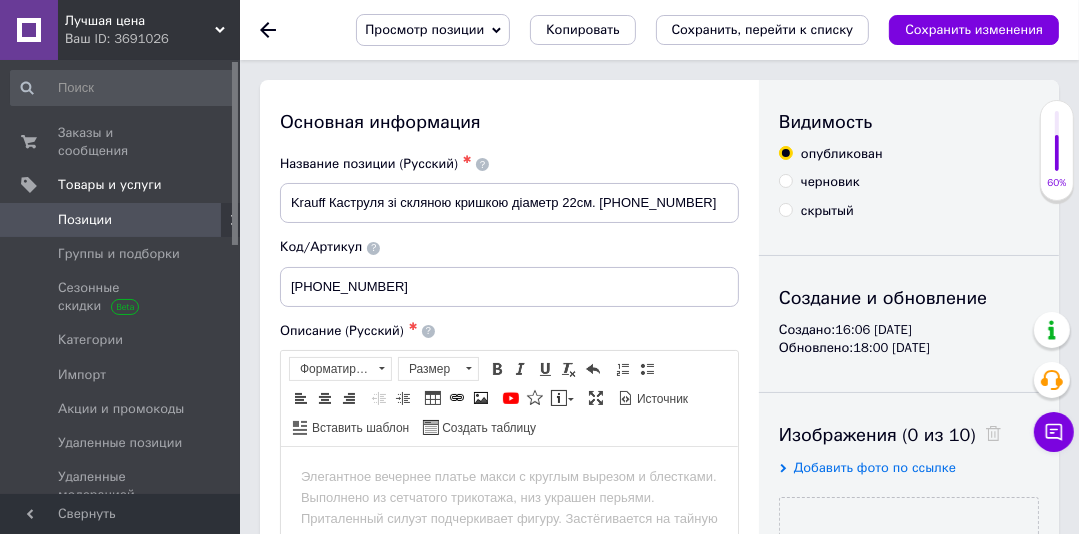 scroll, scrollTop: 0, scrollLeft: 0, axis: both 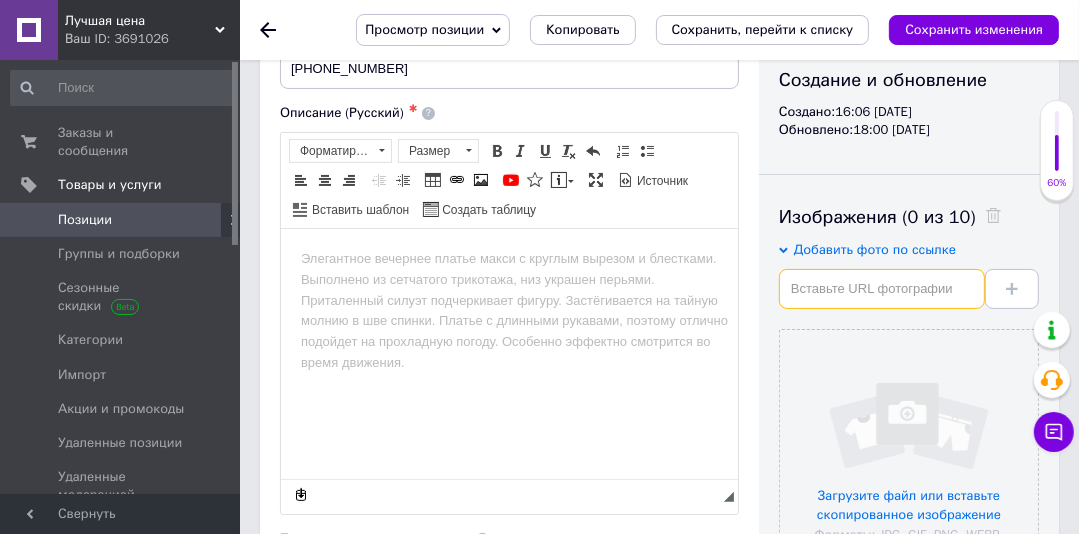 paste on "https://krauff.com/cdn/shop/files/4.7_Elite_-_Krauff-6493863.jpg?v=1734082890&width=1440" 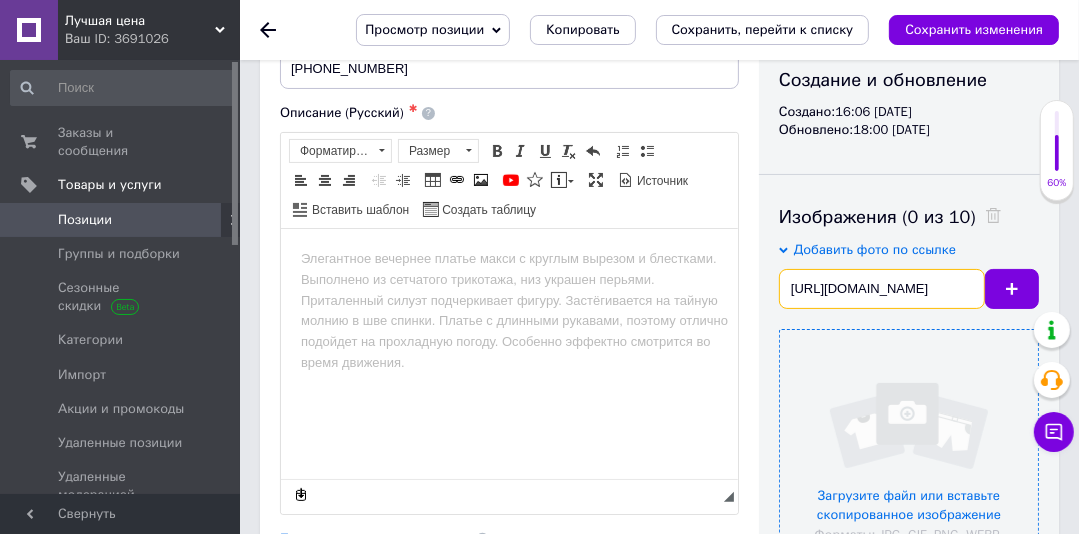 scroll, scrollTop: 0, scrollLeft: 352, axis: horizontal 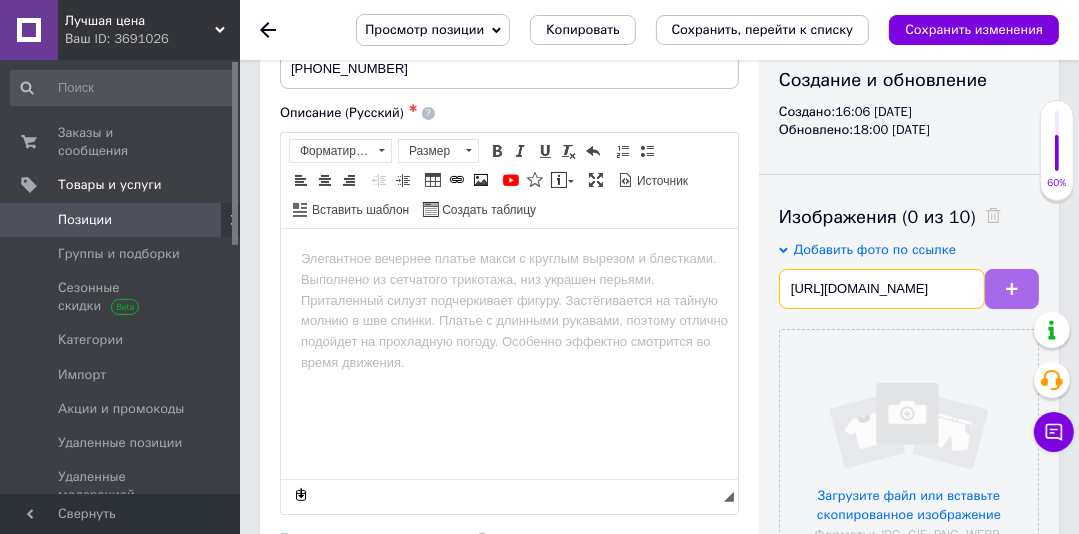 type on "https://krauff.com/cdn/shop/files/4.7_Elite_-_Krauff-6493863.jpg?v=1734082890&width=1440" 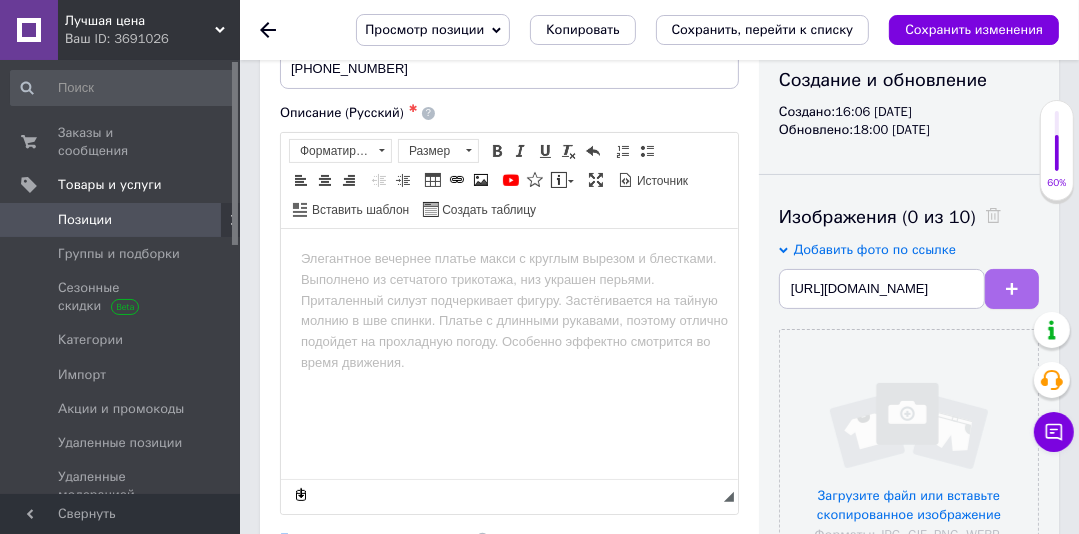 click at bounding box center (1012, 289) 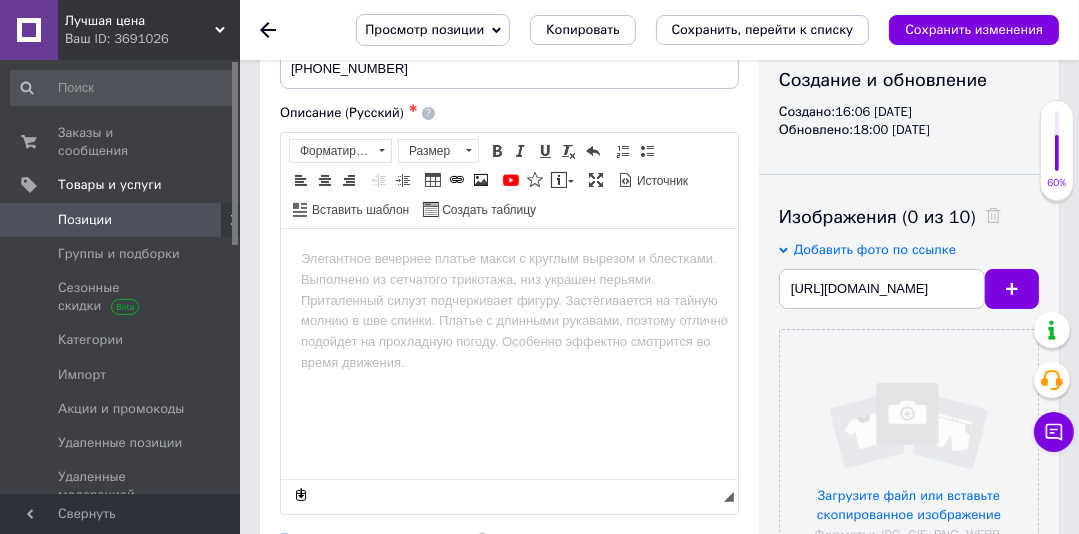 scroll, scrollTop: 0, scrollLeft: 0, axis: both 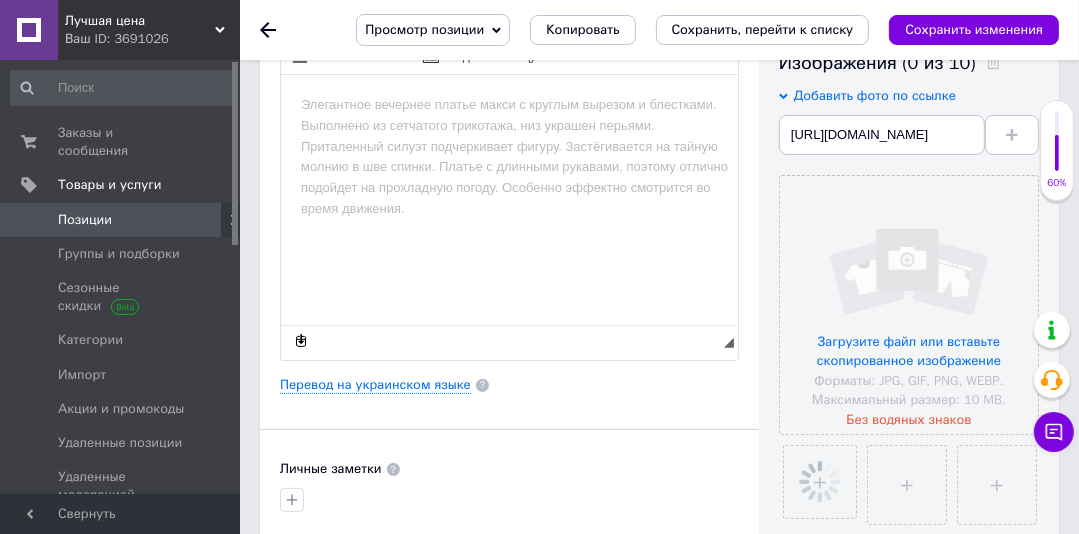 type 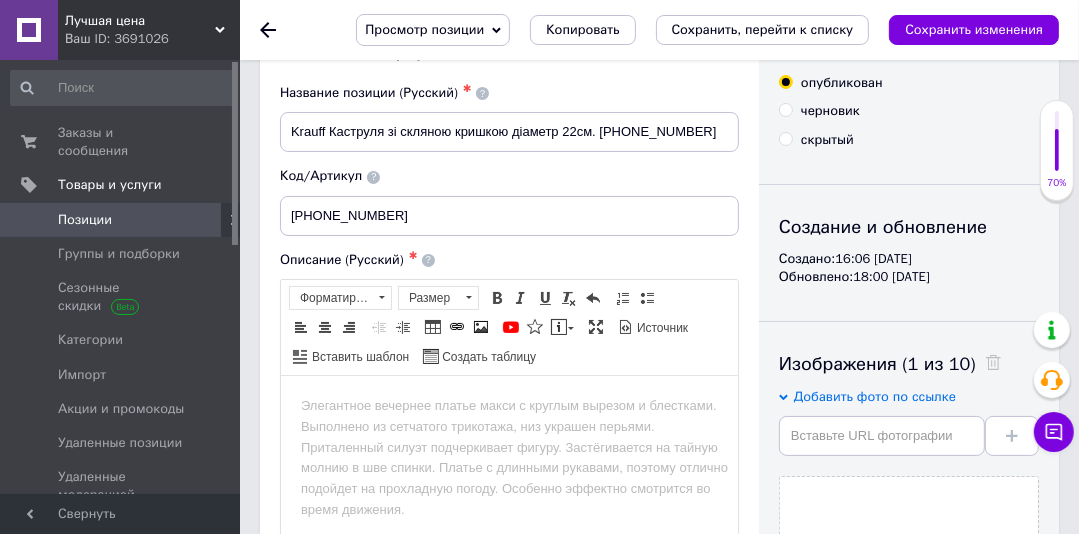 scroll, scrollTop: 0, scrollLeft: 0, axis: both 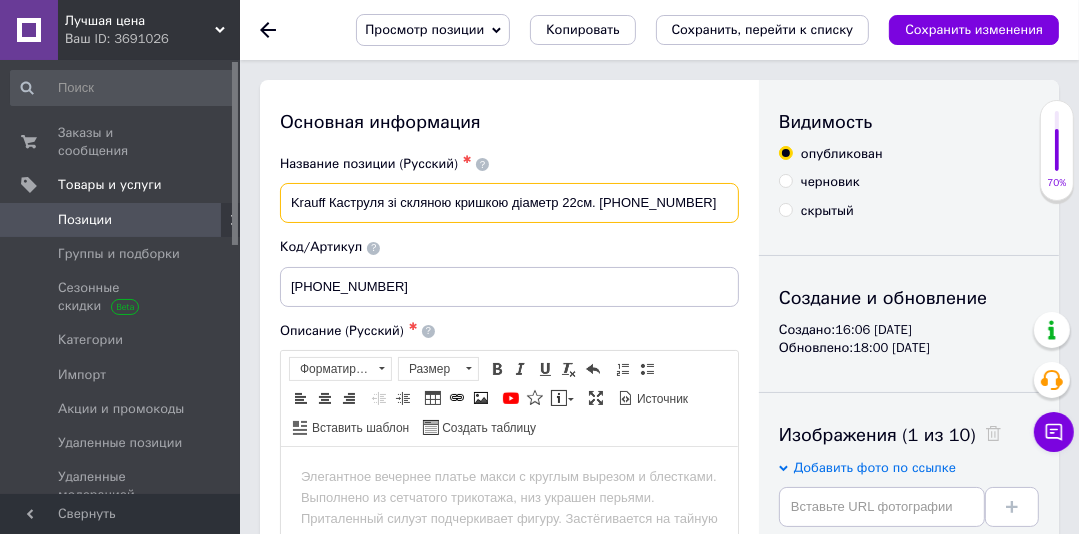 drag, startPoint x: 691, startPoint y: 212, endPoint x: 286, endPoint y: 203, distance: 405.09998 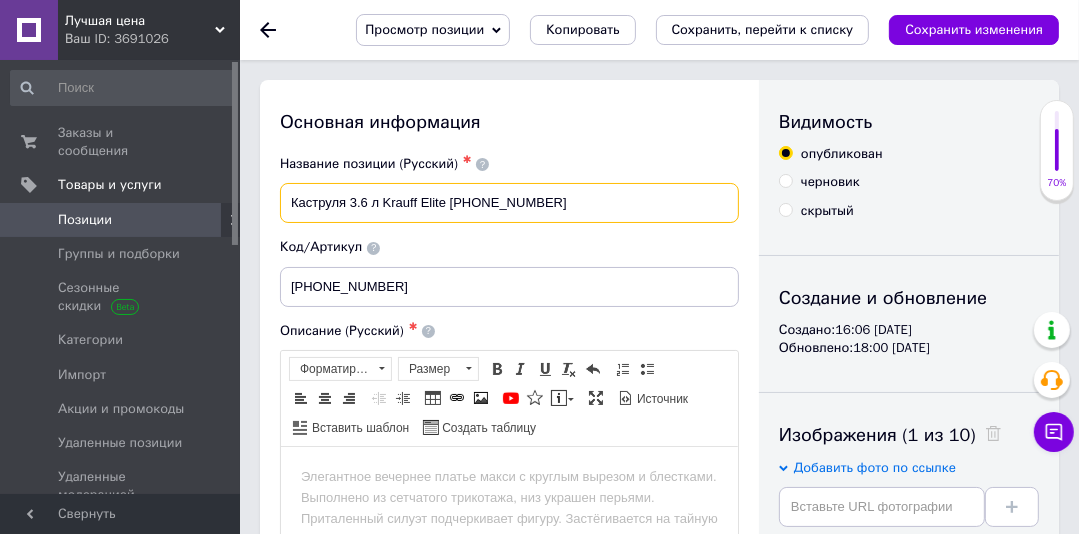 click on "Каструля 3.6 л Krauff Elite 26-238-057" at bounding box center [509, 203] 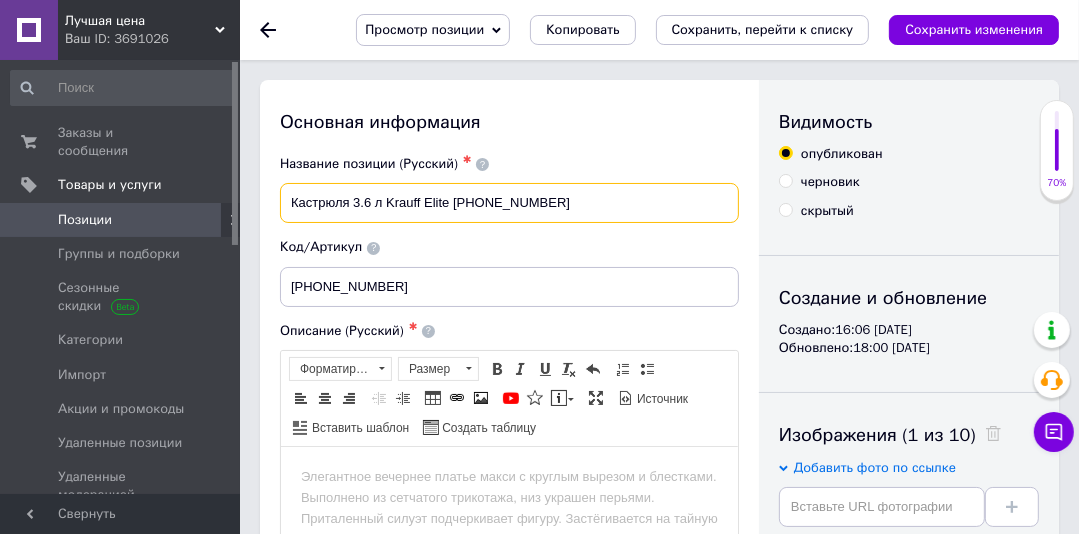 click on "Кастрюля 3.6 л Krauff Elite 26-238-057" at bounding box center (509, 203) 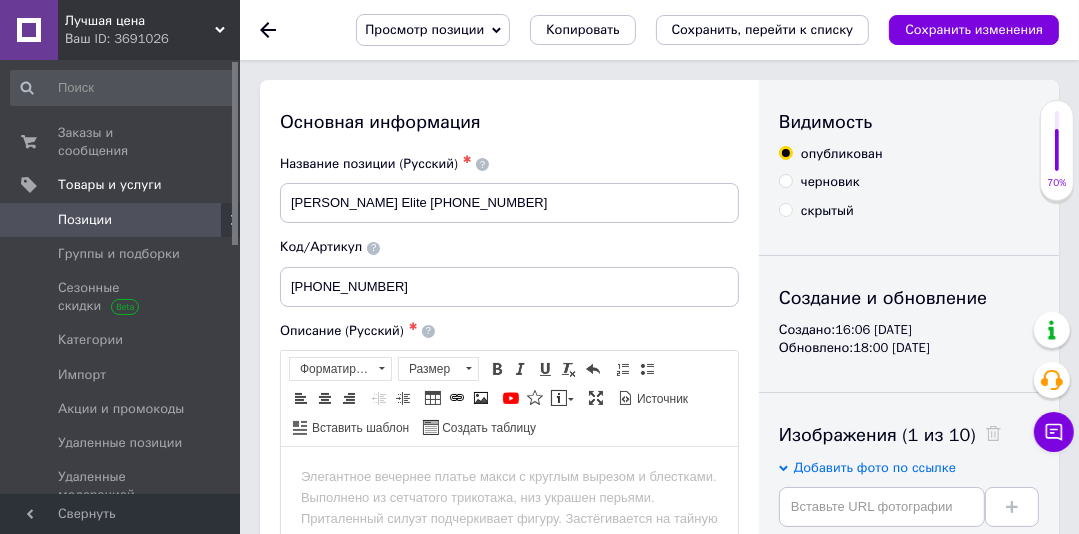 click on "Название позиции (Русский) ✱ Кастрюля Krauff Elite 26-238-057" at bounding box center (509, 189) 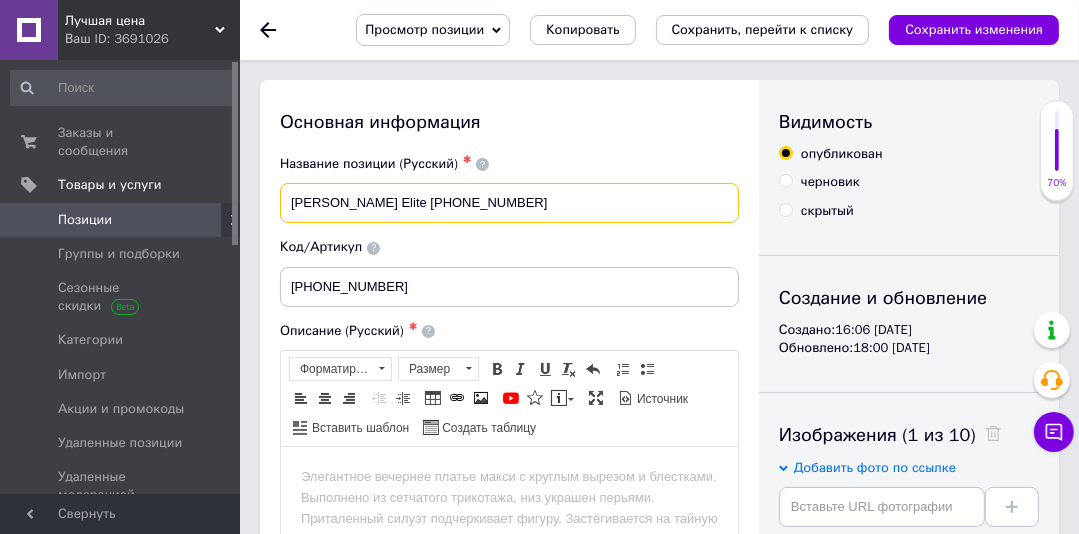 click on "Кастрюля Krauff Elite 26-238-057" at bounding box center (509, 203) 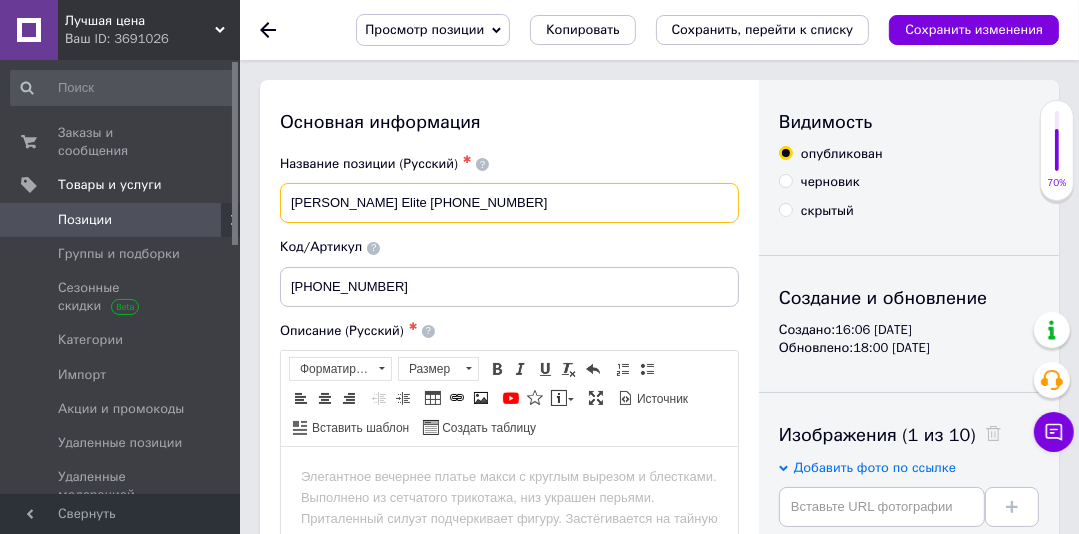click on "Кастрюля Krauff Elite 26-238-058" at bounding box center [509, 203] 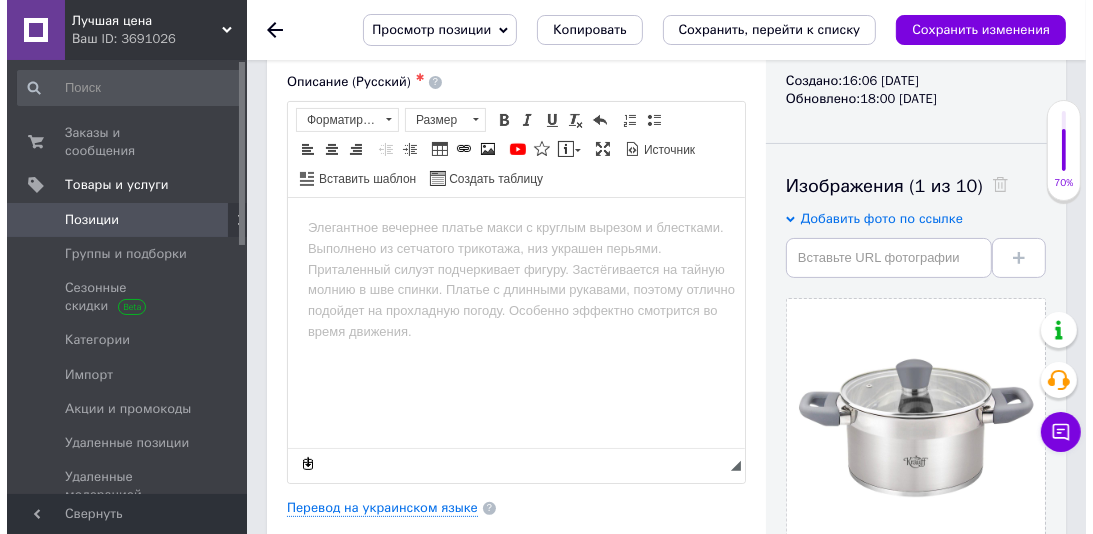 scroll, scrollTop: 261, scrollLeft: 0, axis: vertical 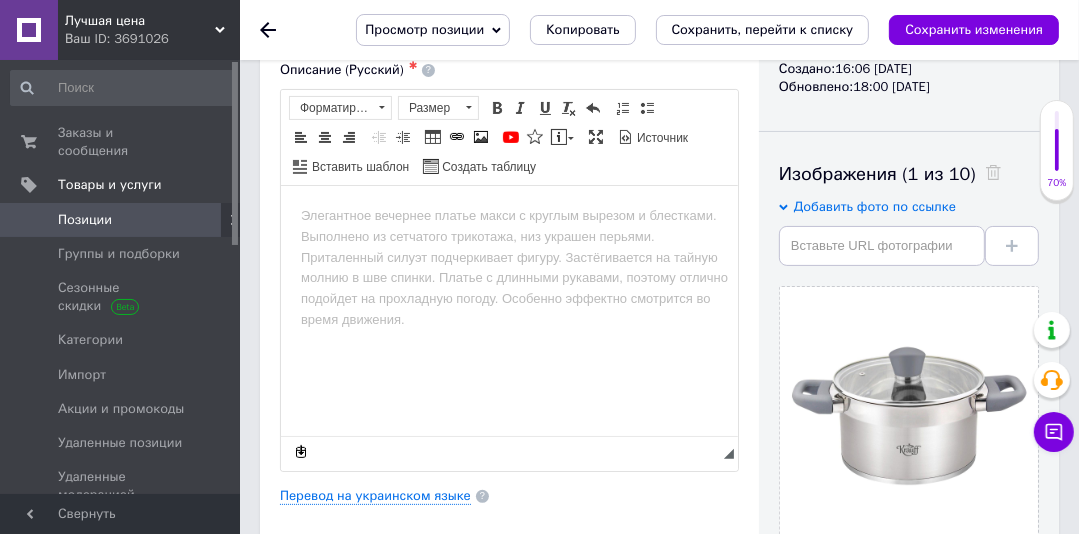 type on "Кастрюля 4.7 л Krauff Elite 26-238-058" 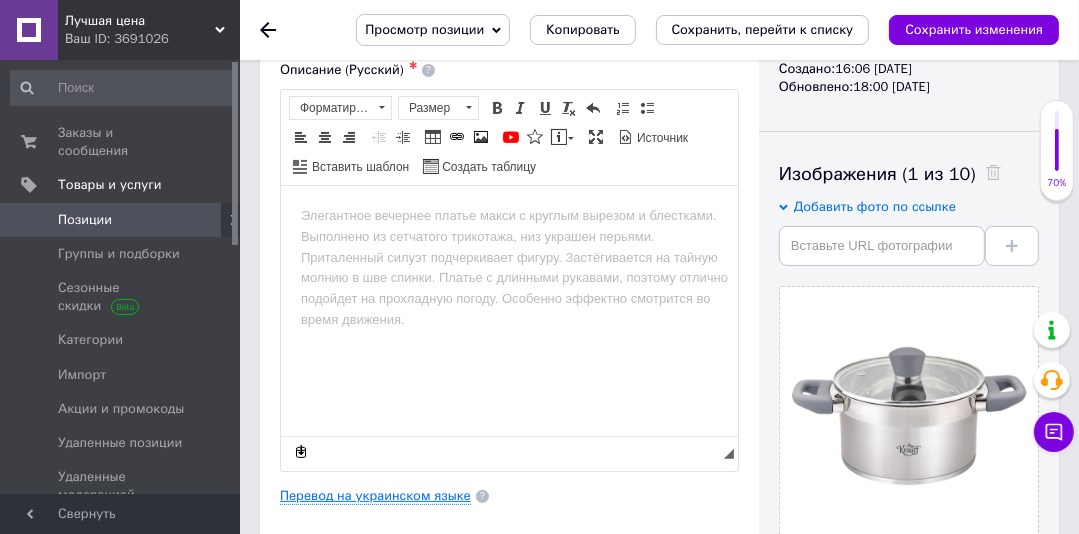 click on "Перевод на украинском языке" at bounding box center (375, 496) 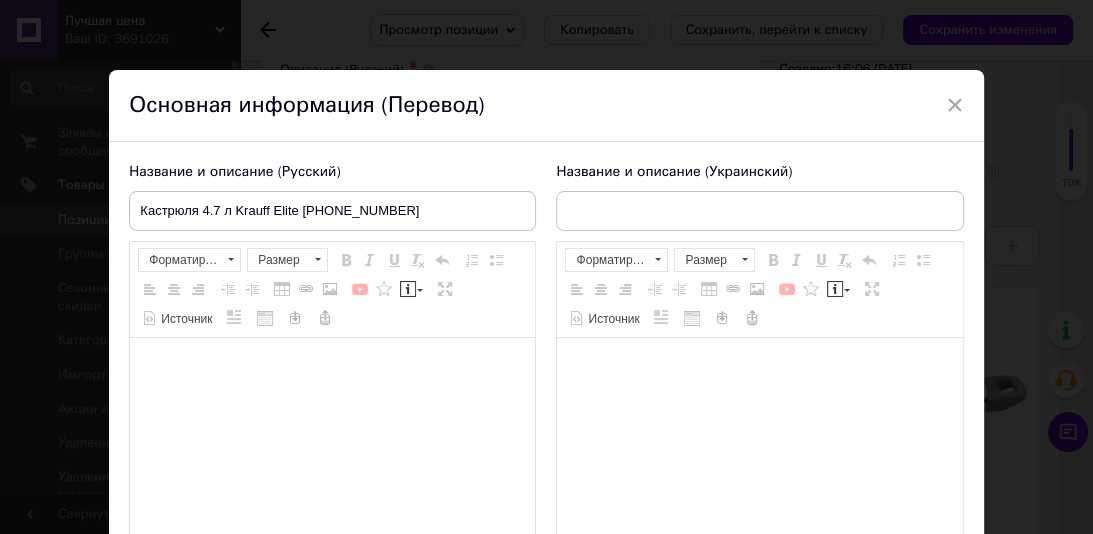 type on "Krauff Каструля зі скляною кришкою діаметр 22см. 26-238-058" 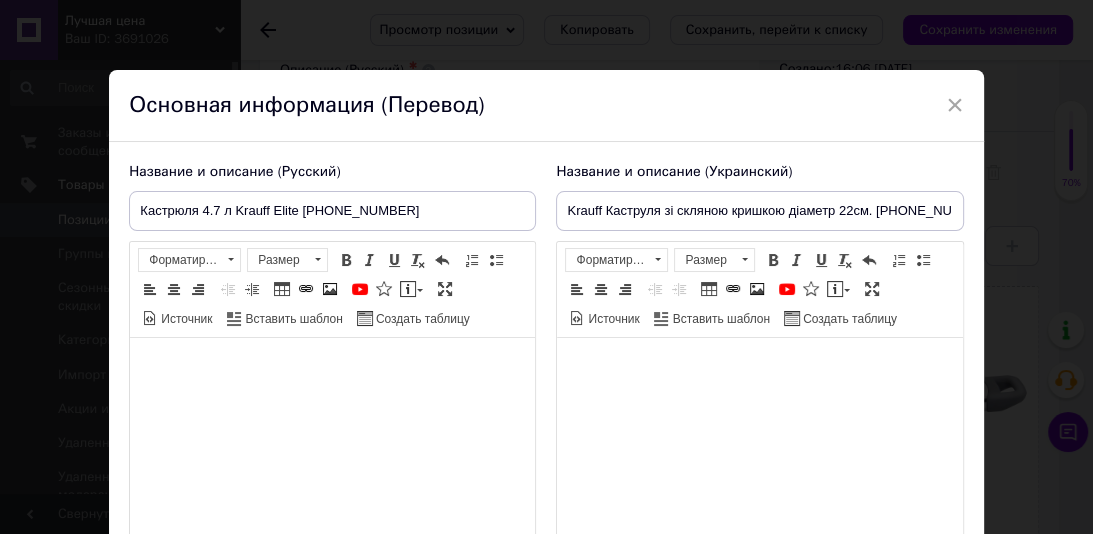 scroll, scrollTop: 0, scrollLeft: 0, axis: both 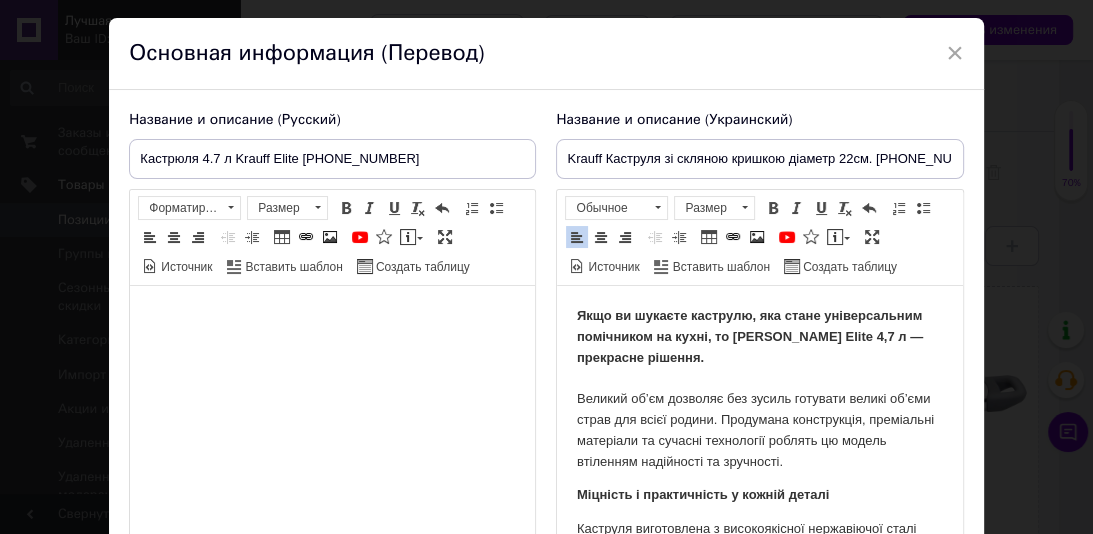 click on "Міцність і практичність у кожній деталі" at bounding box center [759, 495] 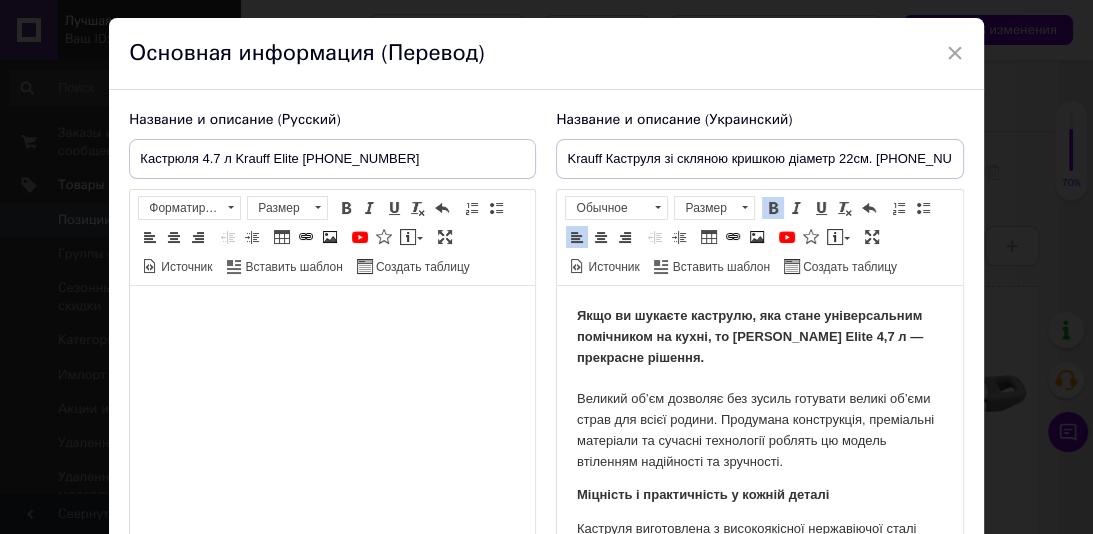 type 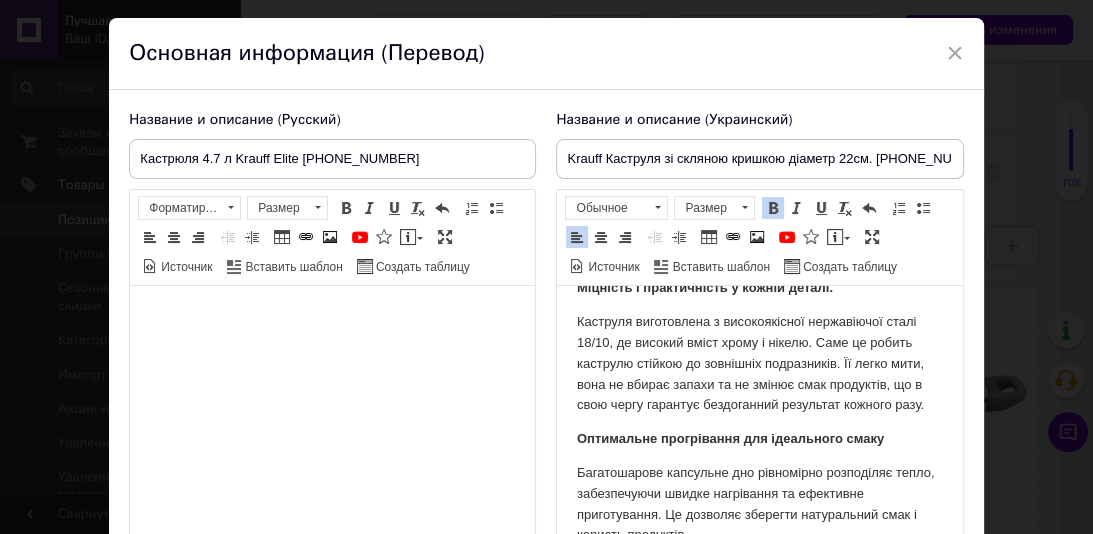 scroll, scrollTop: 215, scrollLeft: 0, axis: vertical 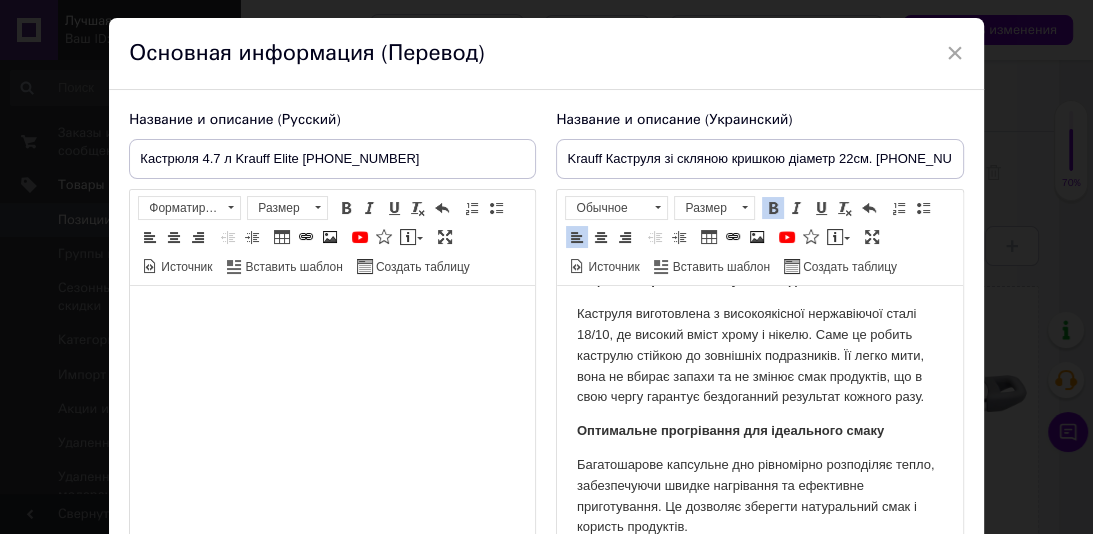 click on "Оптимальне прогрівання для ідеального смаку" at bounding box center (759, 431) 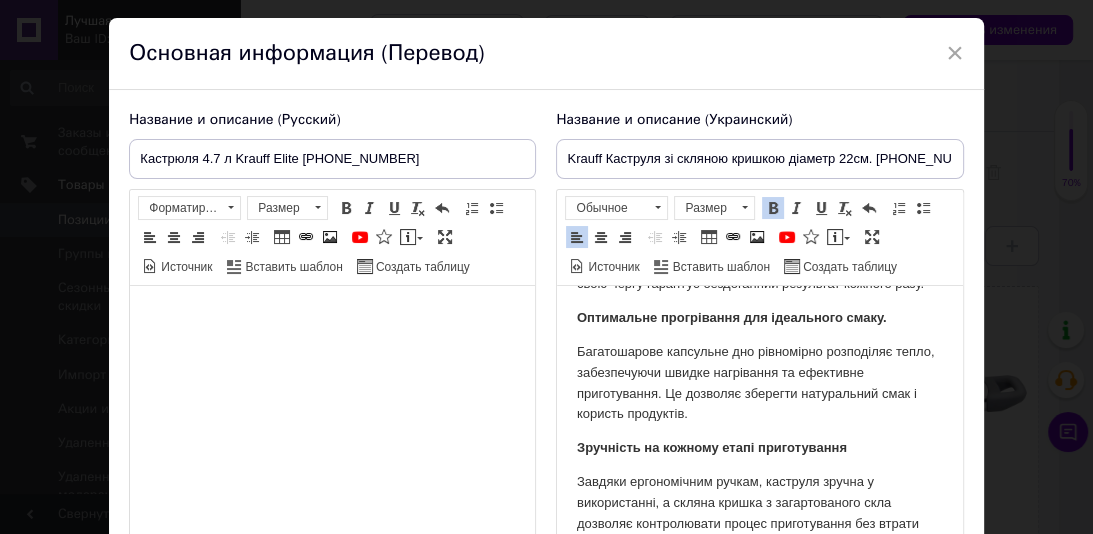 scroll, scrollTop: 334, scrollLeft: 0, axis: vertical 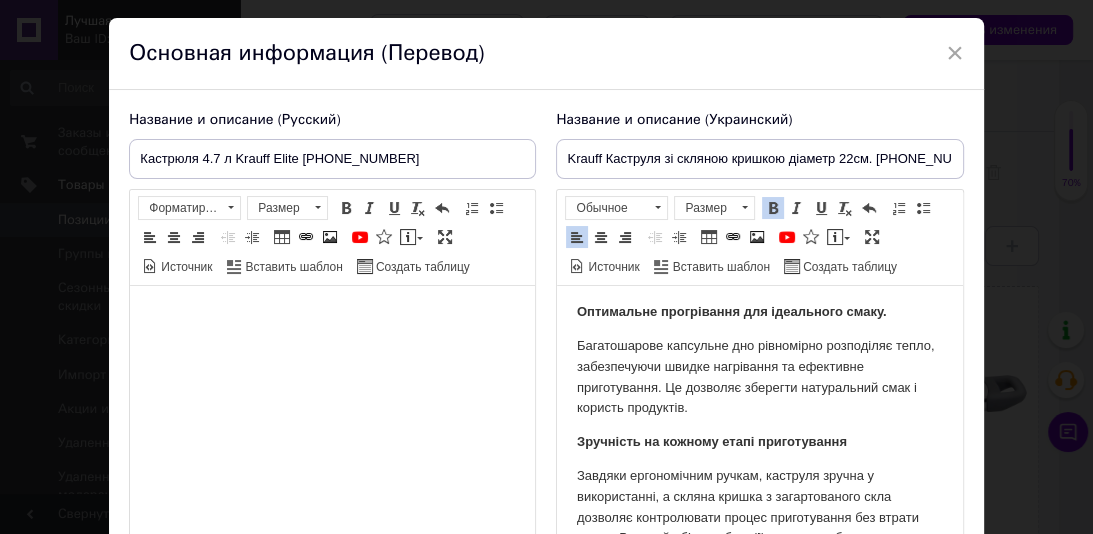 click on "Зручність на кожному етапі приготування" at bounding box center [759, 442] 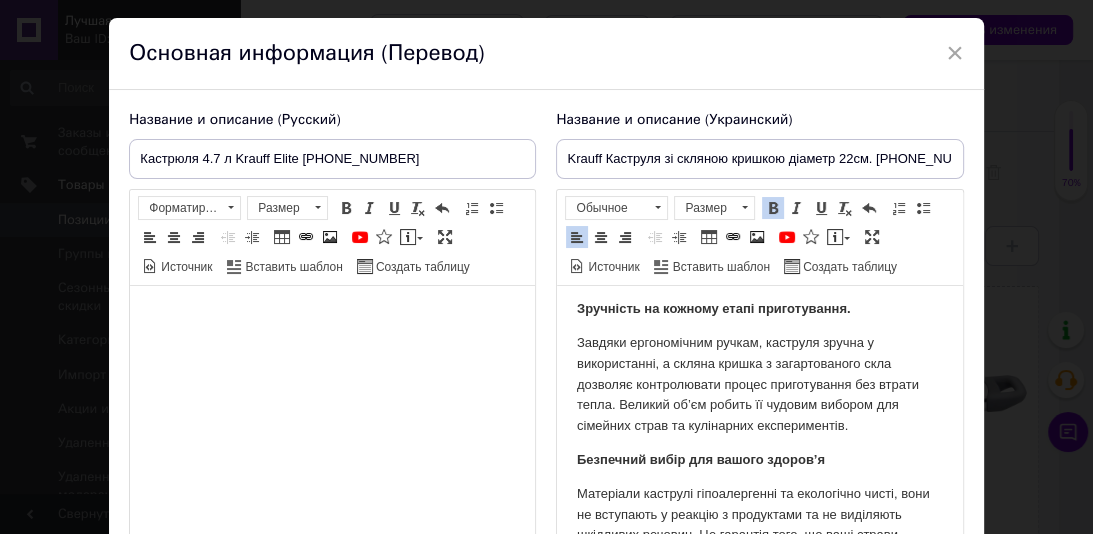 scroll, scrollTop: 473, scrollLeft: 0, axis: vertical 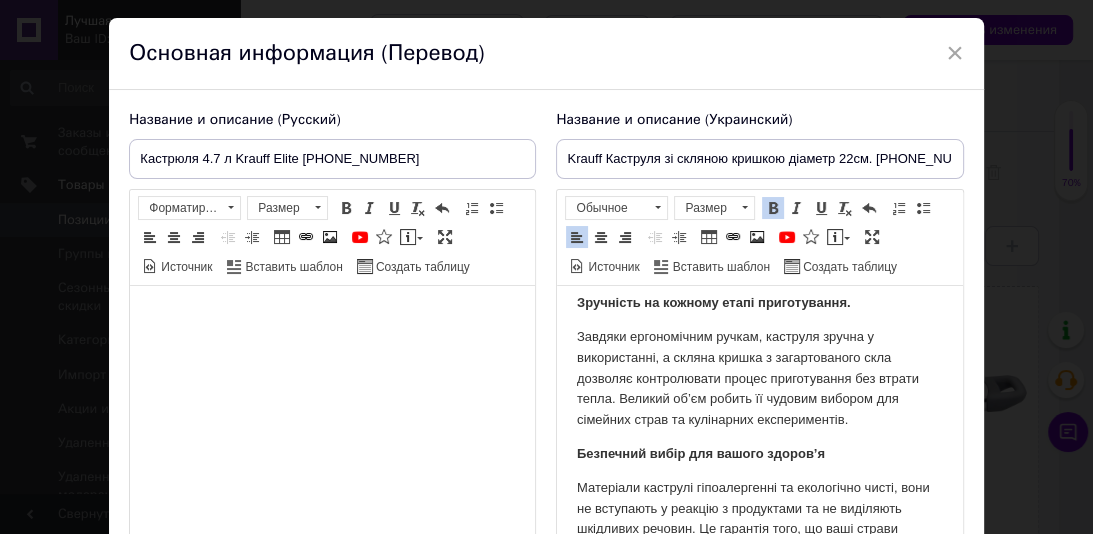 click on "Безпечний вибір для вашого здоров’я" at bounding box center [759, 454] 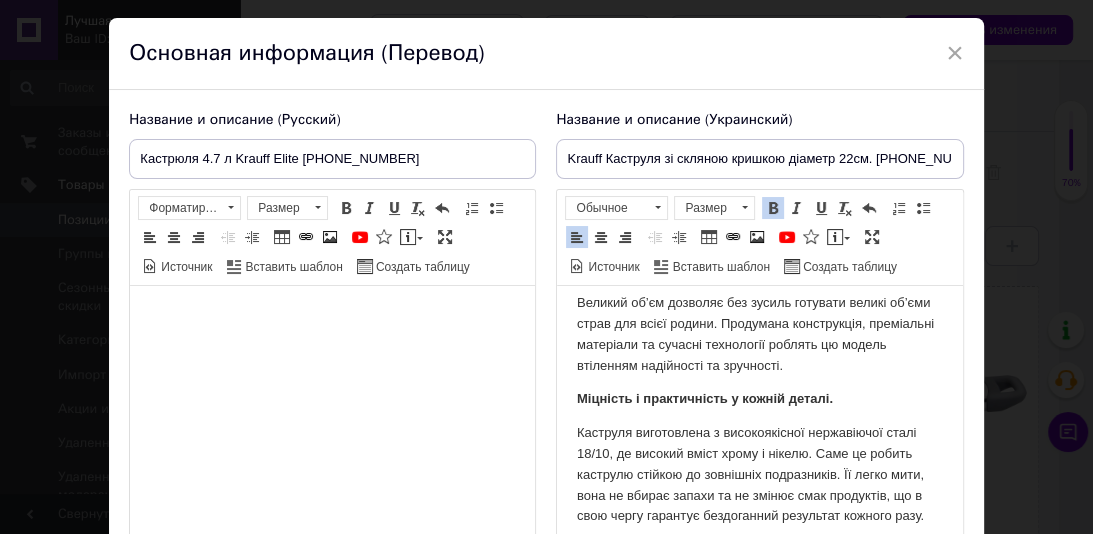 scroll, scrollTop: 0, scrollLeft: 0, axis: both 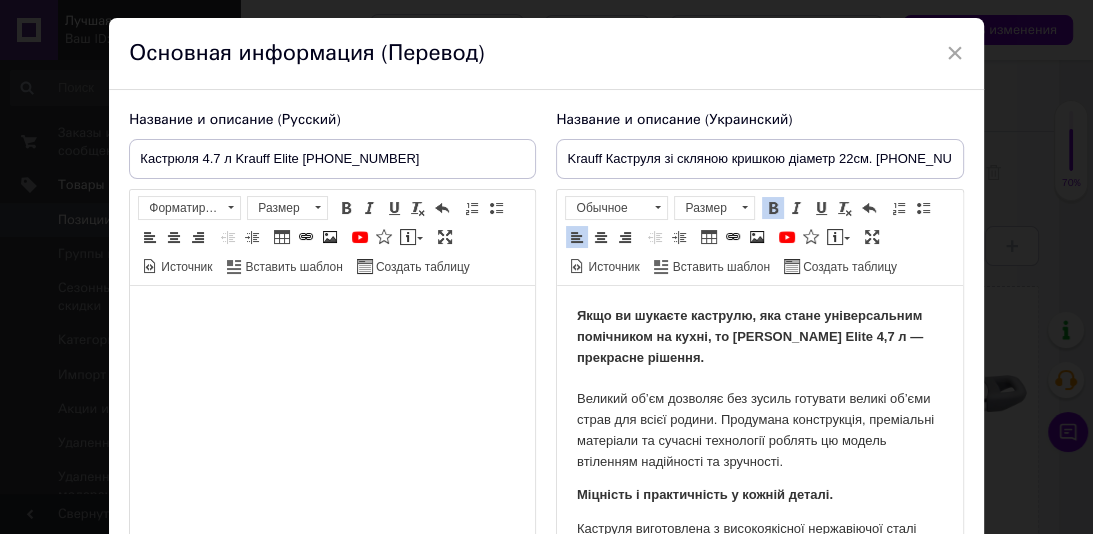 drag, startPoint x: 950, startPoint y: 453, endPoint x: 1542, endPoint y: 592, distance: 608.0995 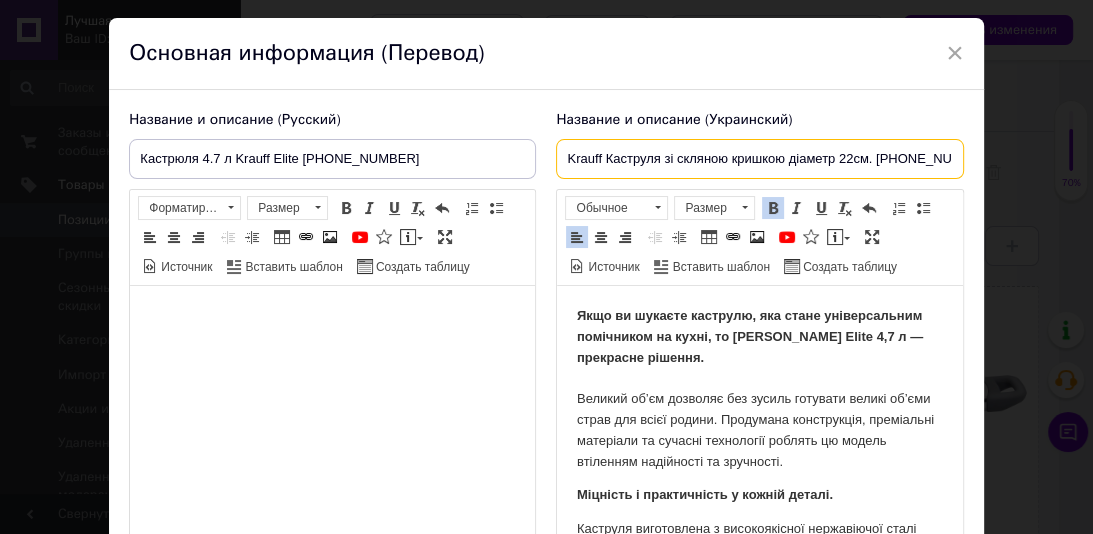 drag, startPoint x: 586, startPoint y: 161, endPoint x: 543, endPoint y: 158, distance: 43.104523 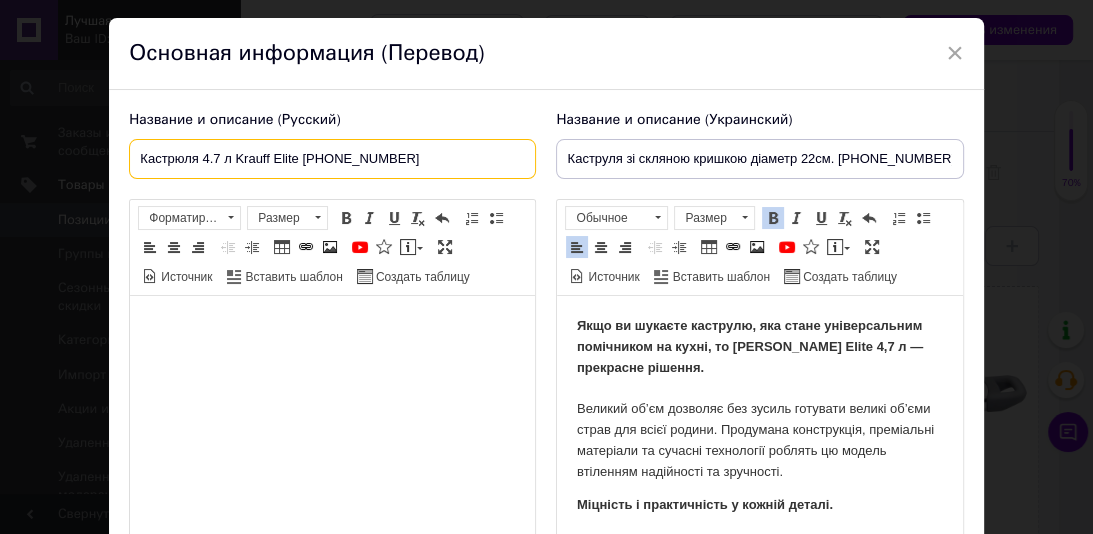 drag, startPoint x: 200, startPoint y: 158, endPoint x: 347, endPoint y: 155, distance: 147.03061 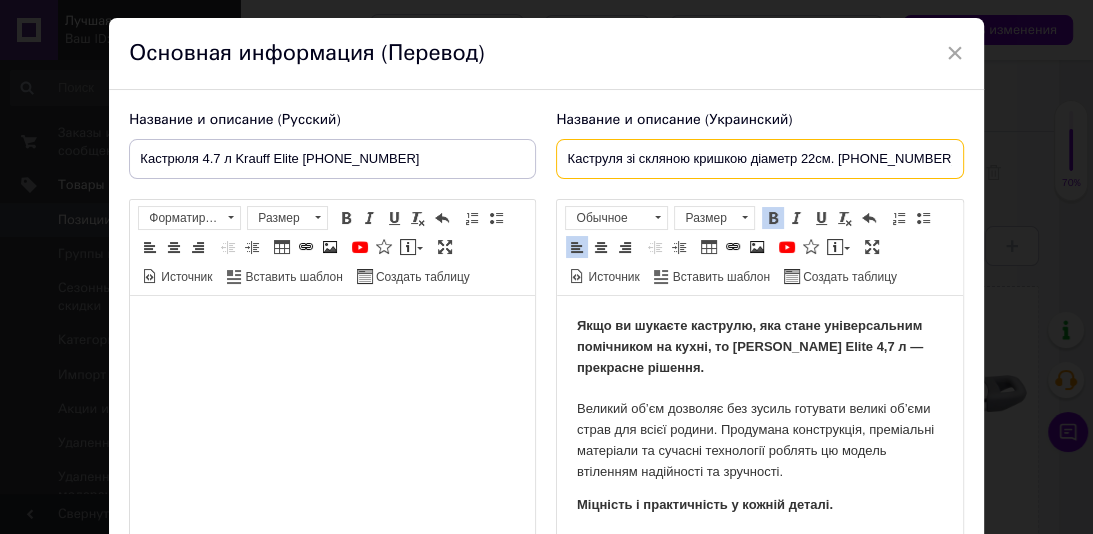 drag, startPoint x: 623, startPoint y: 167, endPoint x: 912, endPoint y: 168, distance: 289.00174 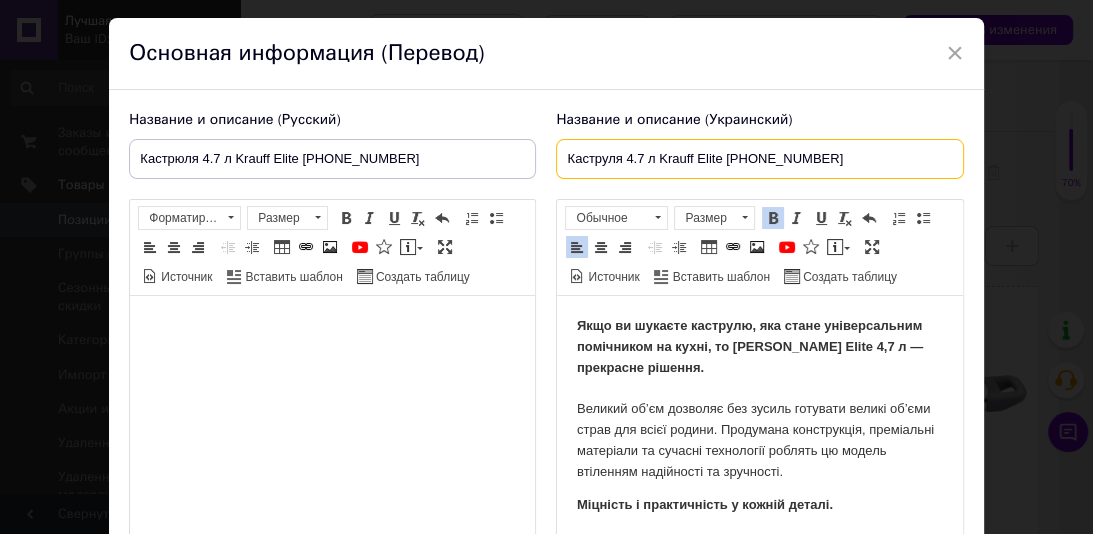 type on "Каструля 4.7 л Krauff Elite 26-238-058" 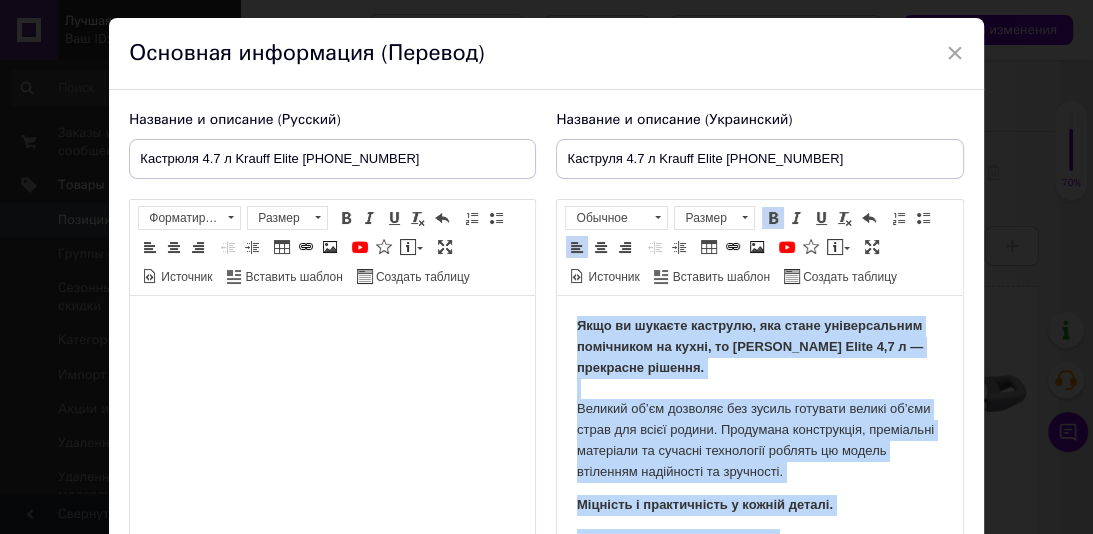 scroll, scrollTop: 112, scrollLeft: 0, axis: vertical 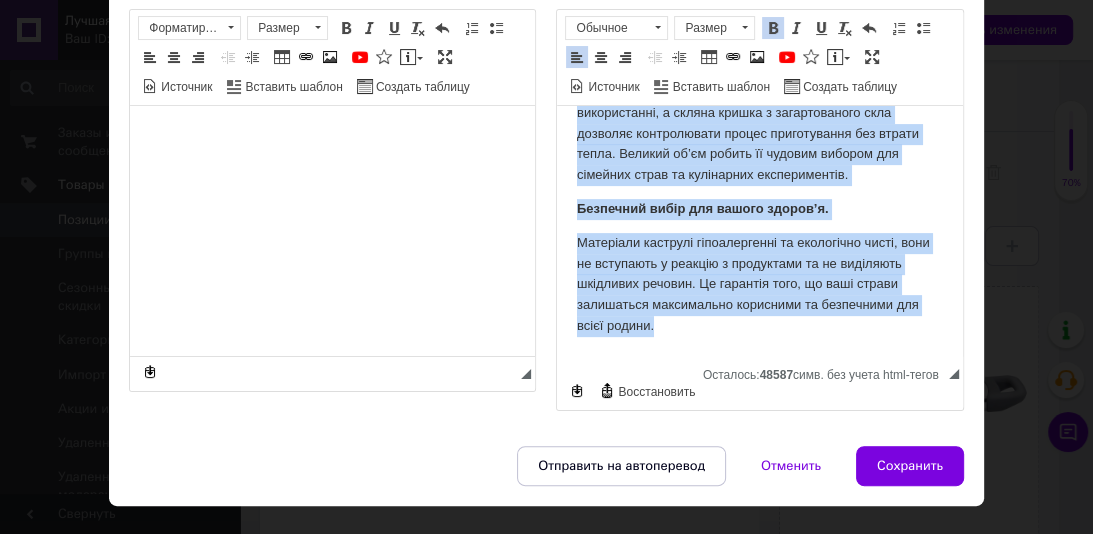 drag, startPoint x: 574, startPoint y: 131, endPoint x: 809, endPoint y: 298, distance: 288.29498 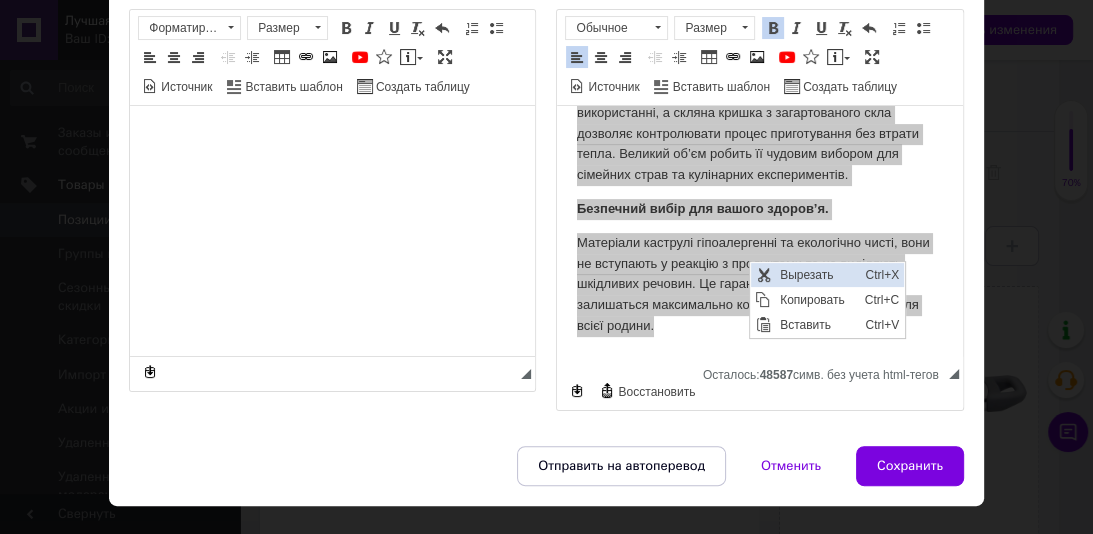 scroll, scrollTop: 0, scrollLeft: 0, axis: both 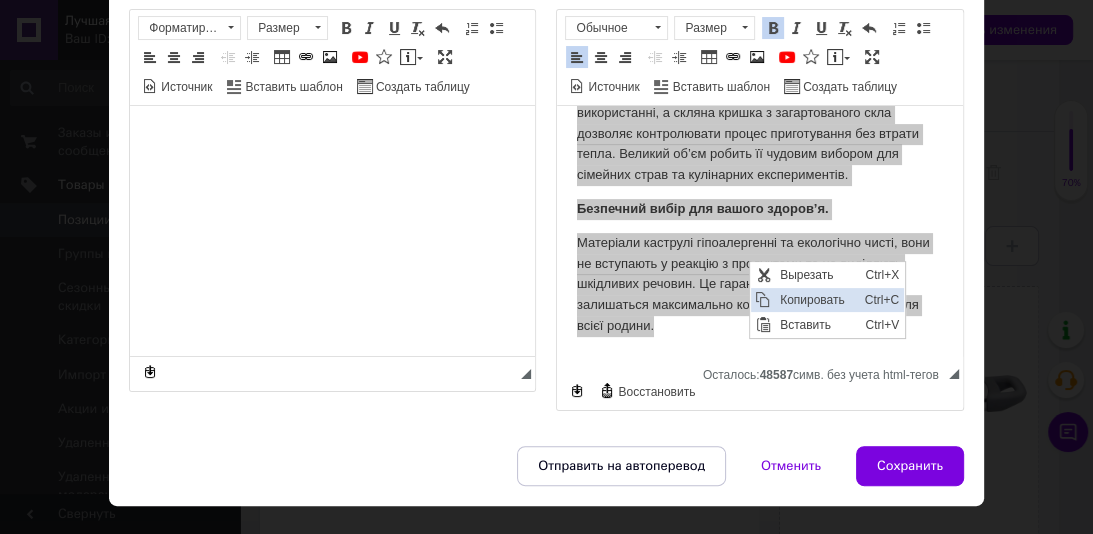 click on "Копировать" at bounding box center (817, 300) 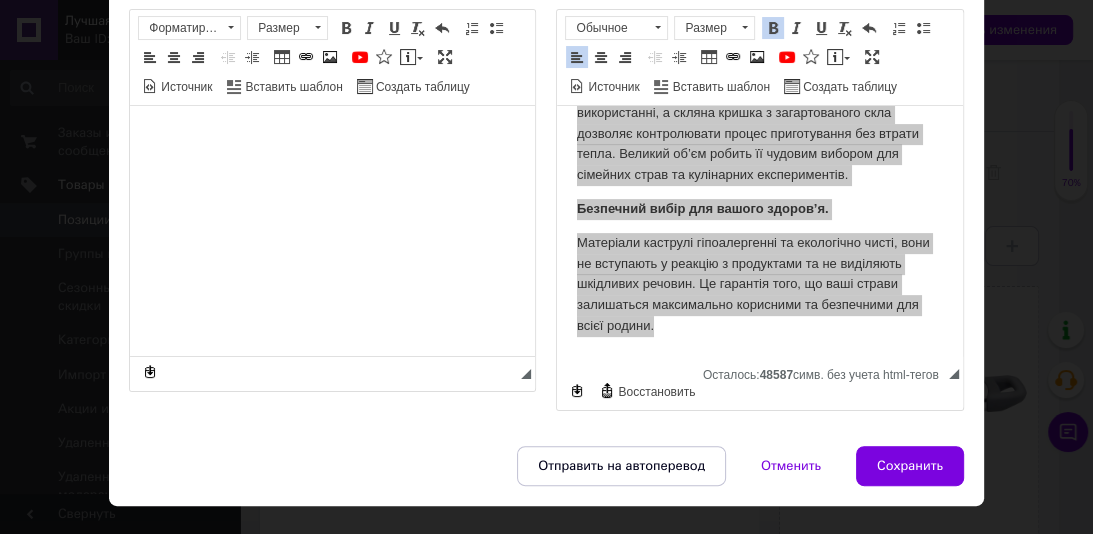 click at bounding box center (332, 136) 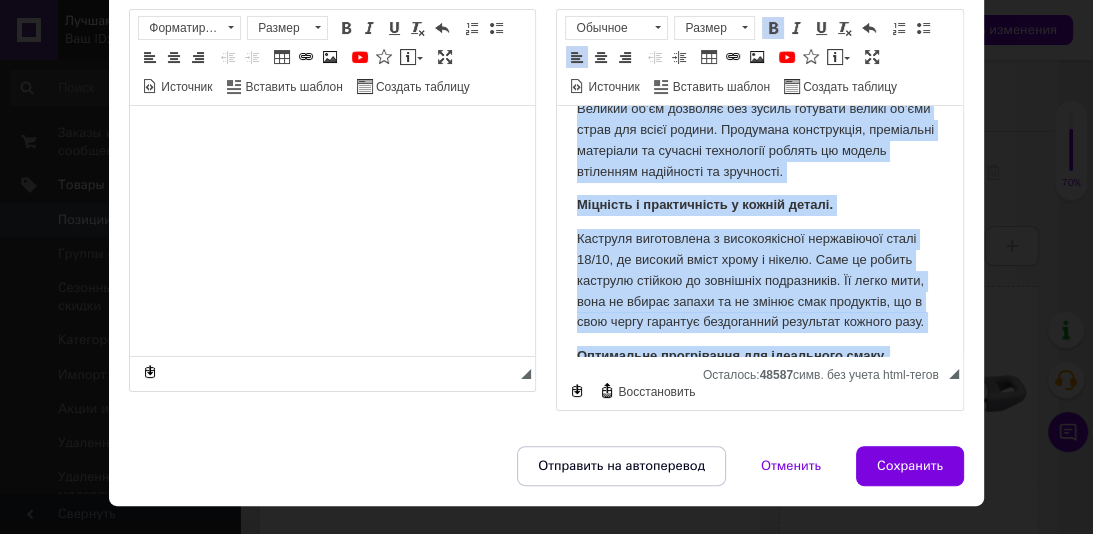 scroll, scrollTop: 0, scrollLeft: 0, axis: both 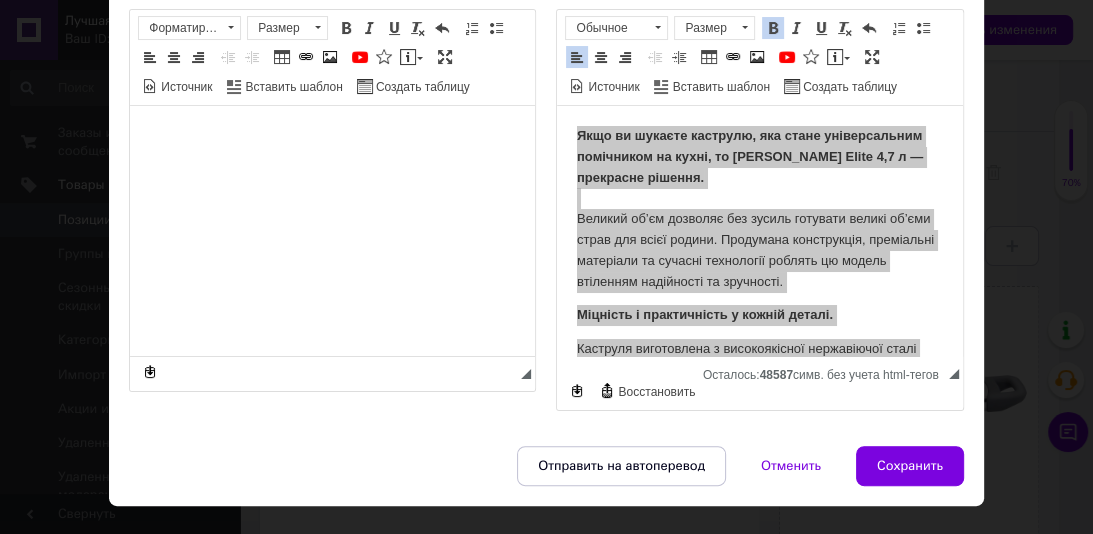 click at bounding box center (332, 136) 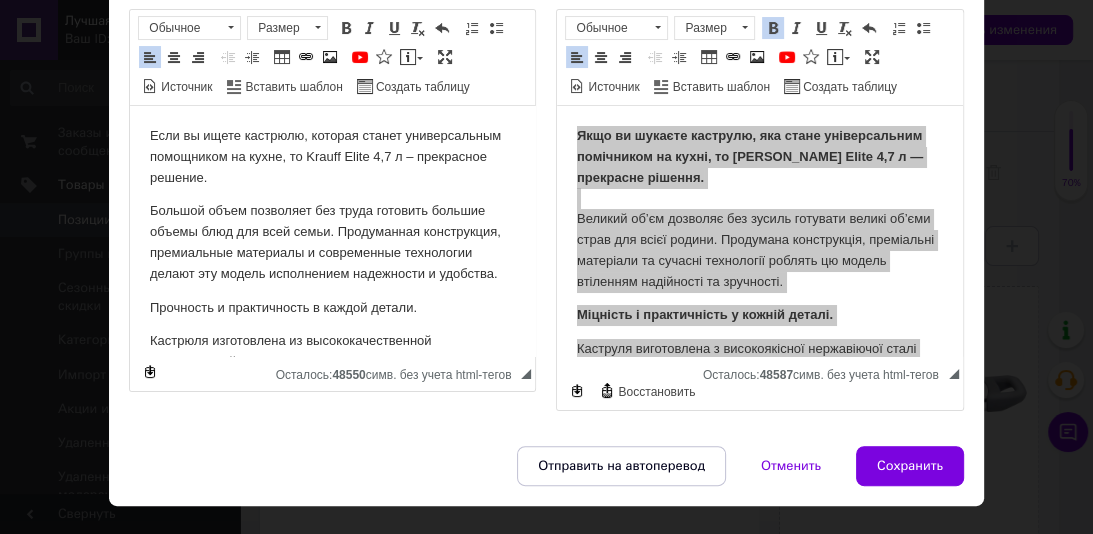 scroll, scrollTop: 590, scrollLeft: 0, axis: vertical 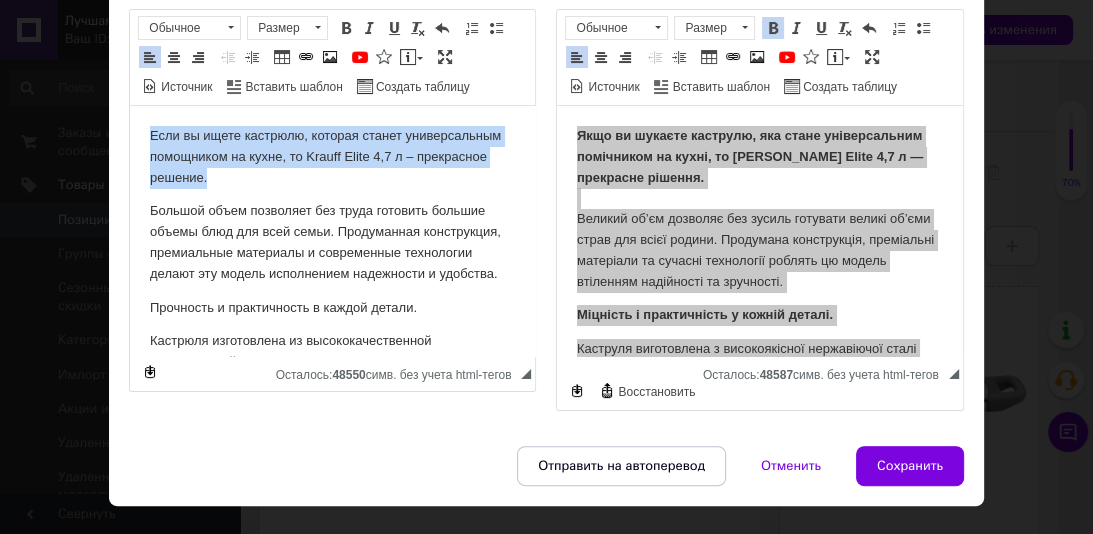 drag, startPoint x: 313, startPoint y: 183, endPoint x: 139, endPoint y: 133, distance: 181.04143 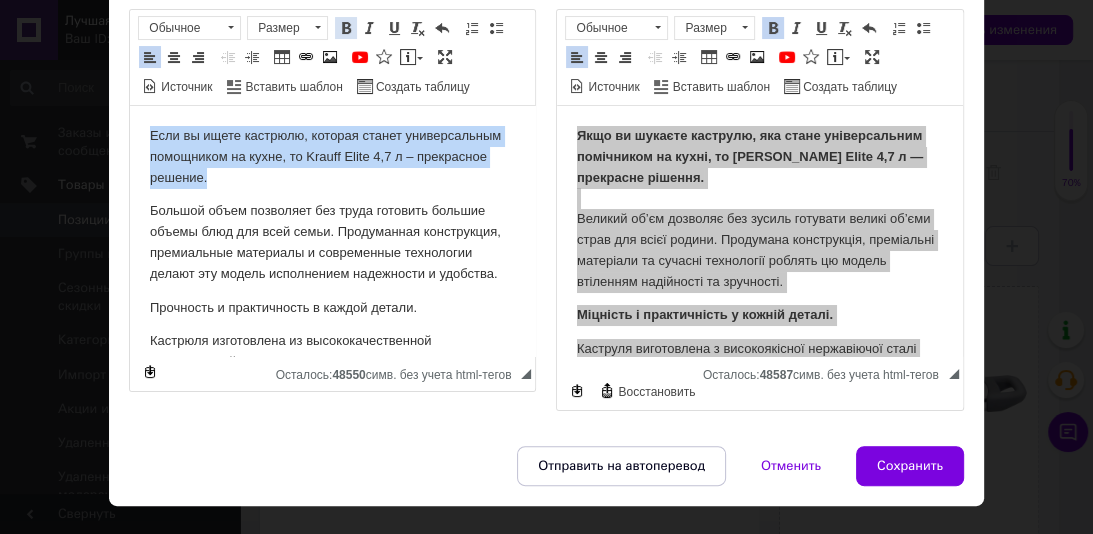 drag, startPoint x: 345, startPoint y: 29, endPoint x: 324, endPoint y: 68, distance: 44.294468 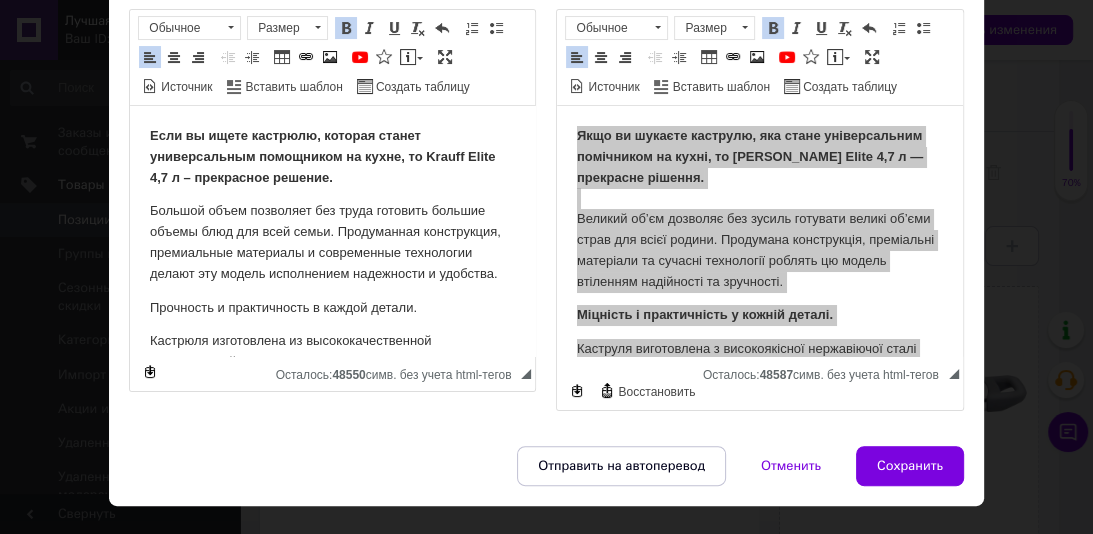 click on "Если вы ищете кастрюлю, которая станет универсальным помощником на кухне, то Krauff Elite 4,7 л – прекрасное решение. Большой объем позволяет без труда готовить большие объемы блюд для всей семьи. Продуманная конструкция, премиальные материалы и современные технологии делают эту модель исполнением надежности и удобства. Прочность и практичность в каждой детали. Оптимальный прогрев для идеального вкуса. Удобство на каждом этапе приготовления. Безопасный выбор для вашего здоровья." at bounding box center (332, 507) 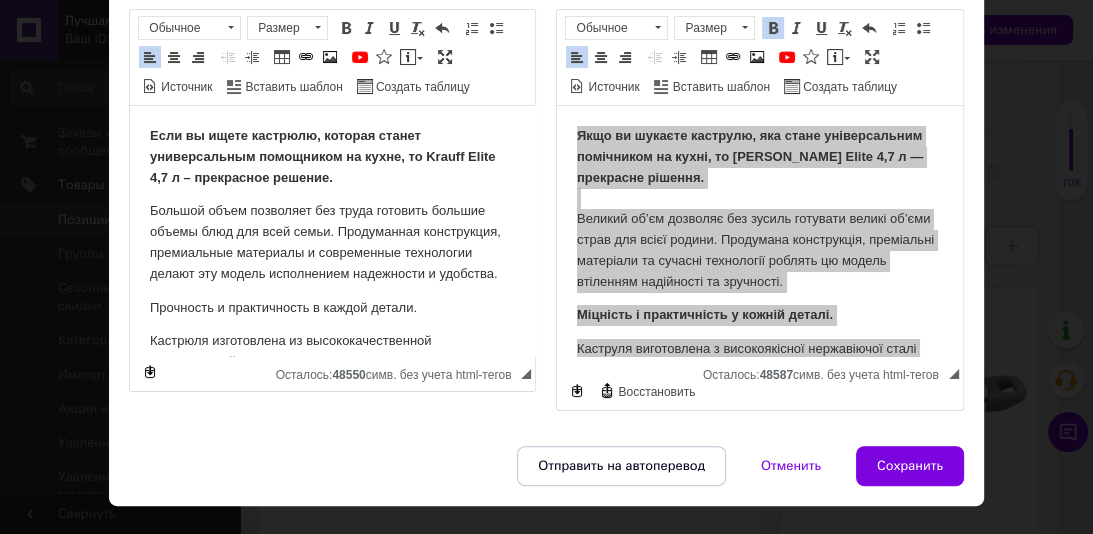 click on "Если вы ищете кастрюлю, которая станет универсальным помощником на кухне, то Krauff Elite 4,7 л – прекрасное решение." at bounding box center [322, 156] 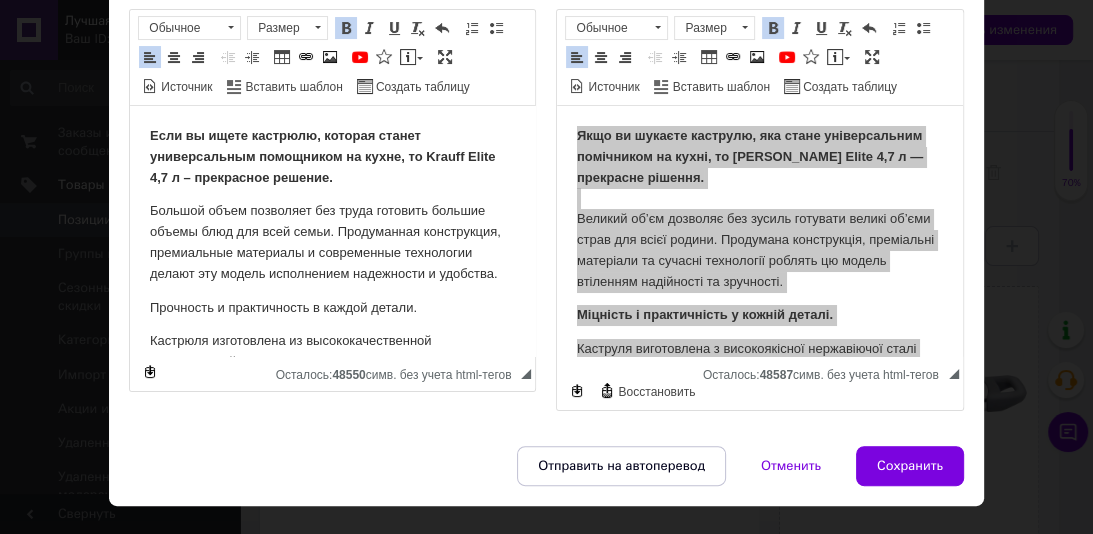 type 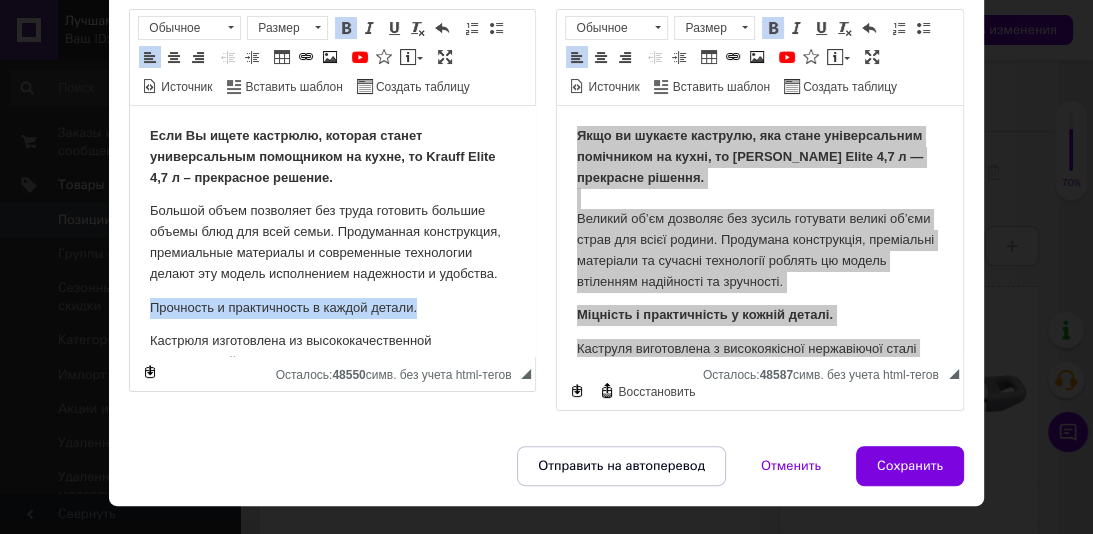 drag, startPoint x: 424, startPoint y: 324, endPoint x: 206, endPoint y: 296, distance: 219.79082 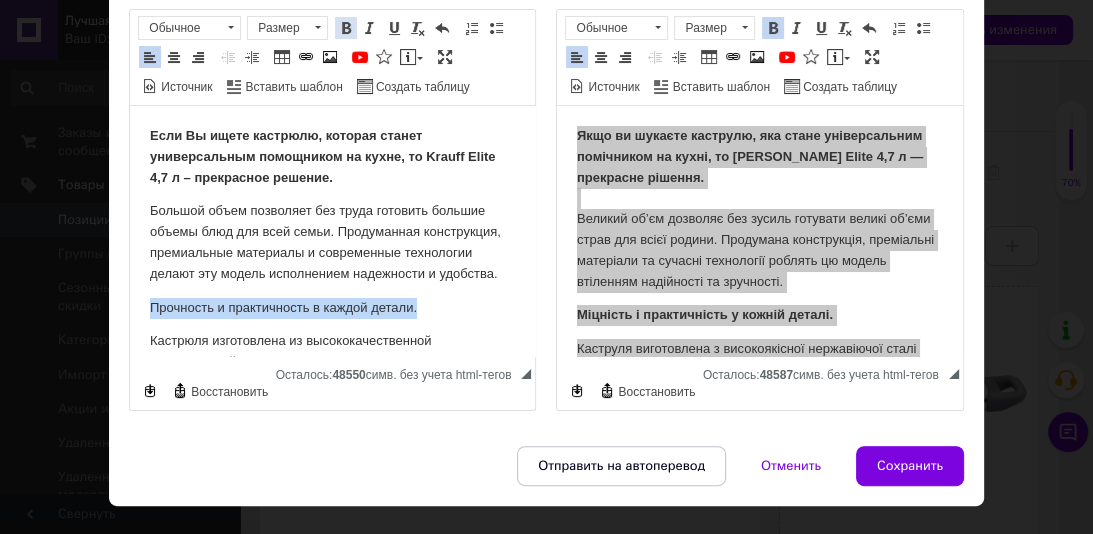 drag, startPoint x: 341, startPoint y: 28, endPoint x: 345, endPoint y: 172, distance: 144.05554 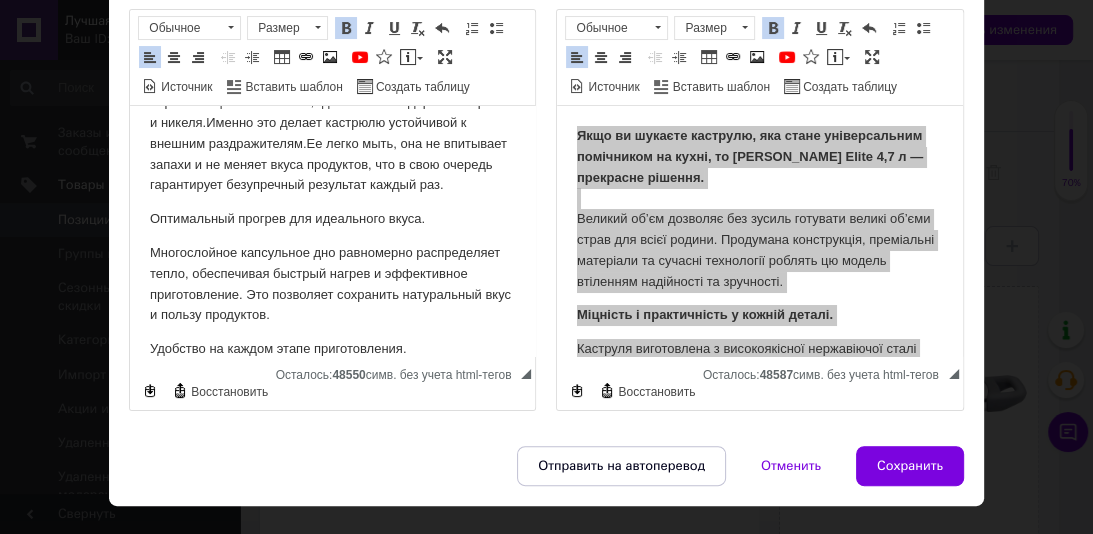 scroll, scrollTop: 263, scrollLeft: 0, axis: vertical 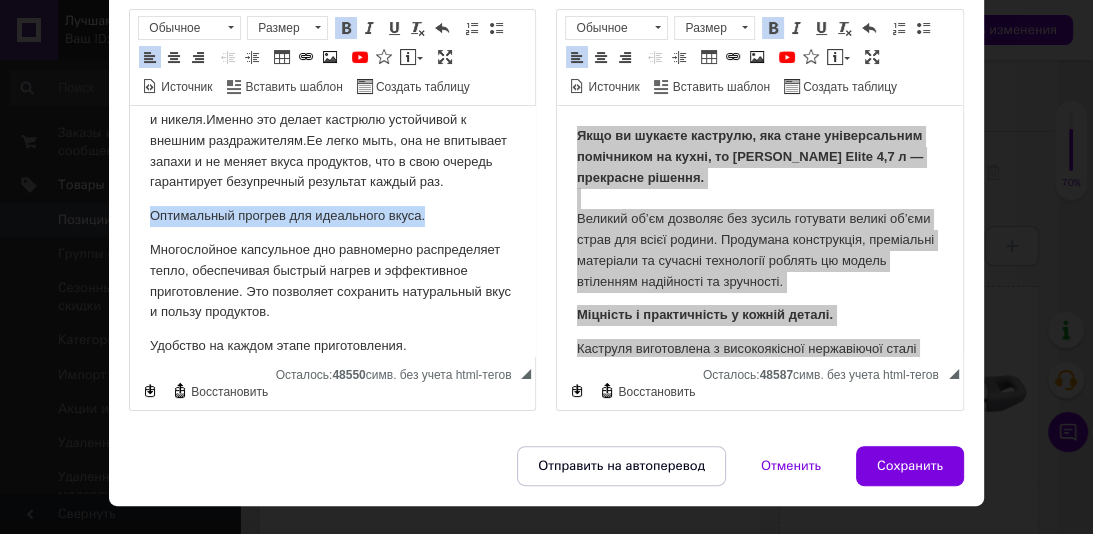 drag, startPoint x: 458, startPoint y: 257, endPoint x: 144, endPoint y: 256, distance: 314.0016 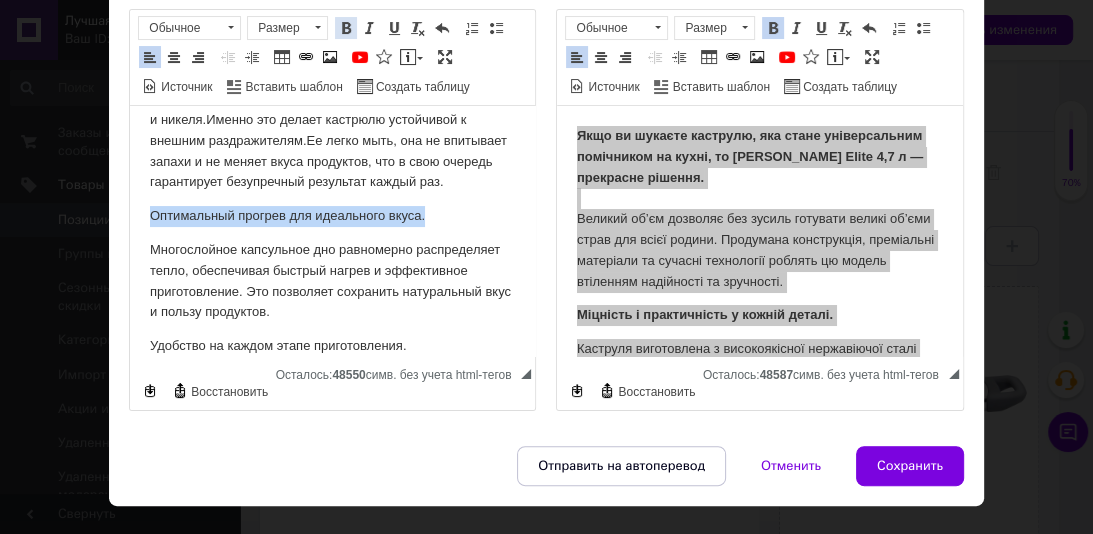 drag, startPoint x: 379, startPoint y: 133, endPoint x: 338, endPoint y: 29, distance: 111.78998 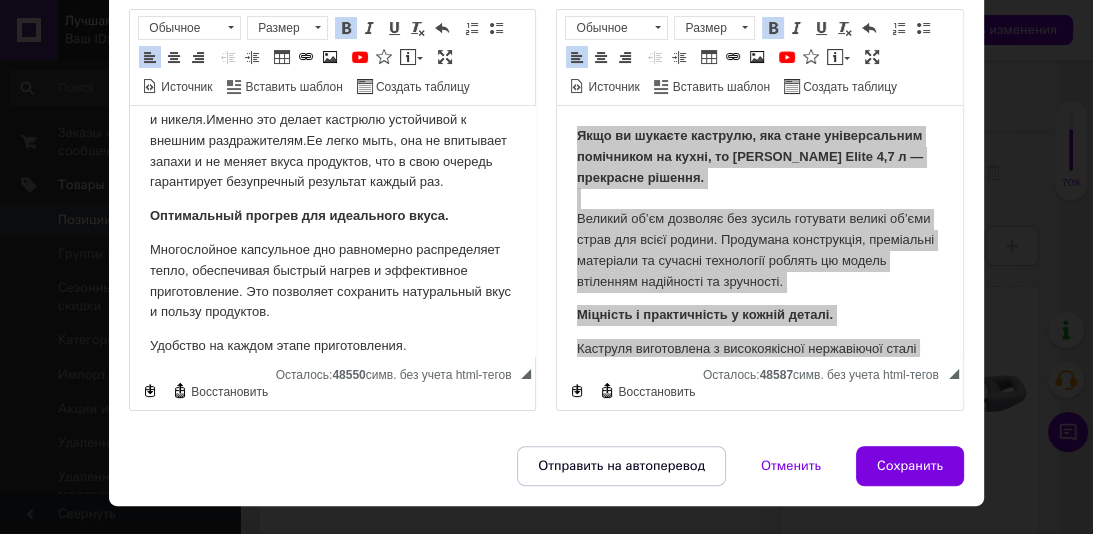 click on "Если Вы ищете кастрюлю, которая станет универсальным помощником на кухне, то Krauff Elite 4,7 л – прекрасное решение. Большой объем позволяет без труда готовить большие объемы блюд для всей семьи. Продуманная конструкция, премиальные материалы и современные технологии делают эту модель исполнением надежности и удобства. Прочность и практичность в каждой детали. Оптимальный прогрев для идеального вкуса. Удобство на каждом этапе приготовления. Безопасный выбор для вашего здоровья." at bounding box center (332, 244) 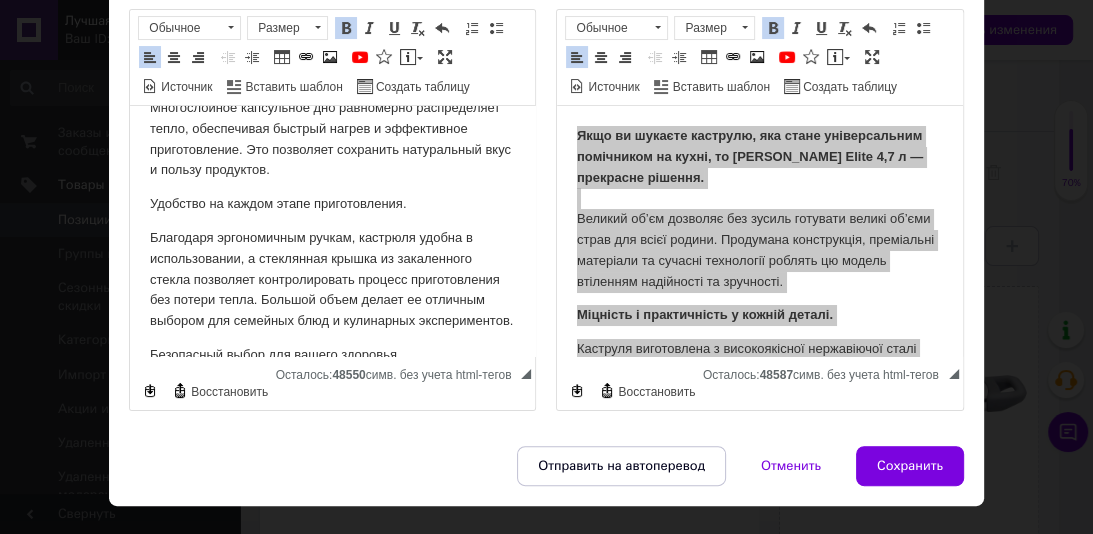 scroll, scrollTop: 418, scrollLeft: 0, axis: vertical 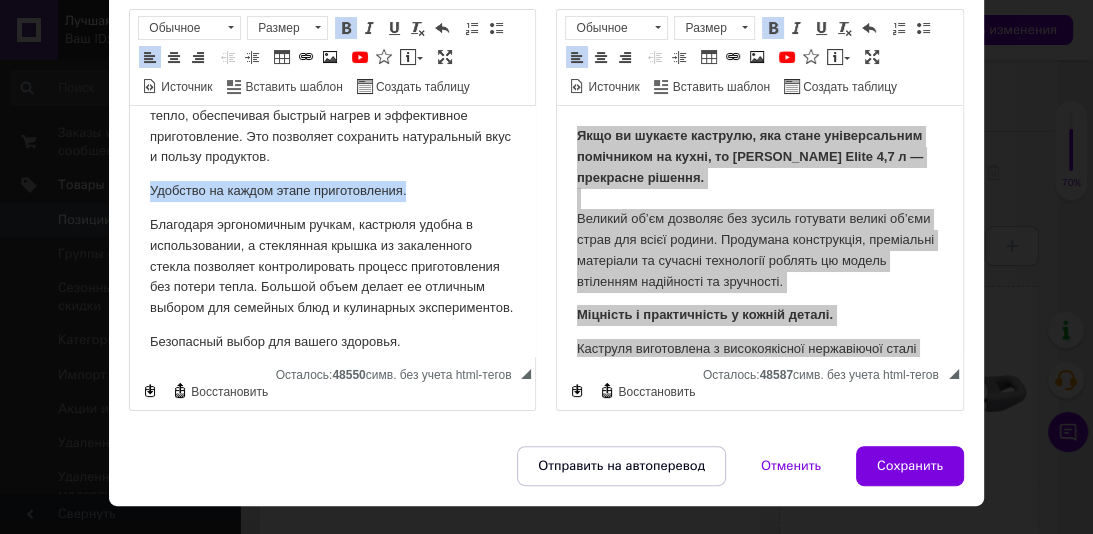 drag, startPoint x: 420, startPoint y: 231, endPoint x: 142, endPoint y: 224, distance: 278.0881 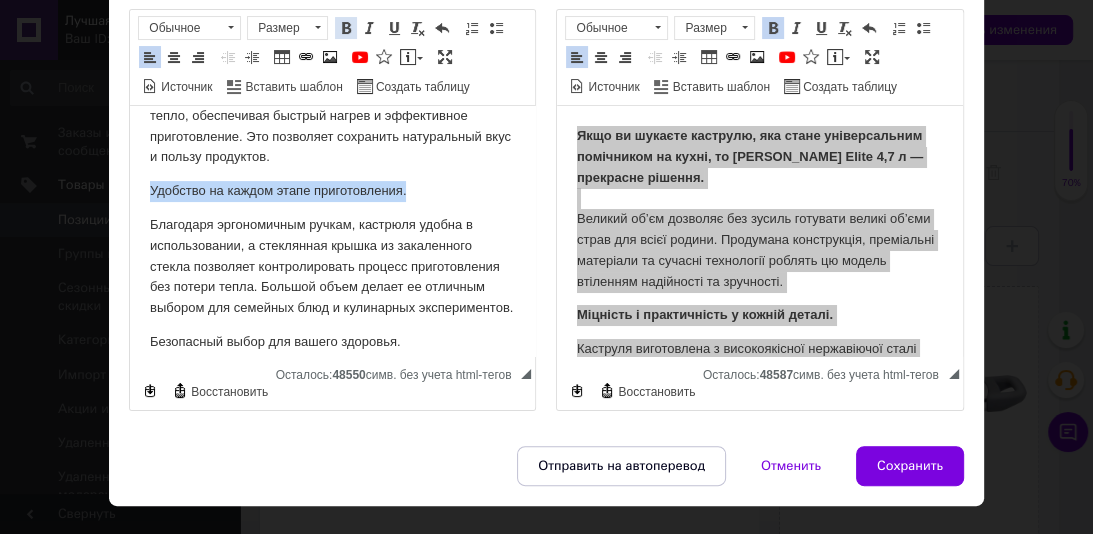 drag, startPoint x: 339, startPoint y: 77, endPoint x: 344, endPoint y: 26, distance: 51.24451 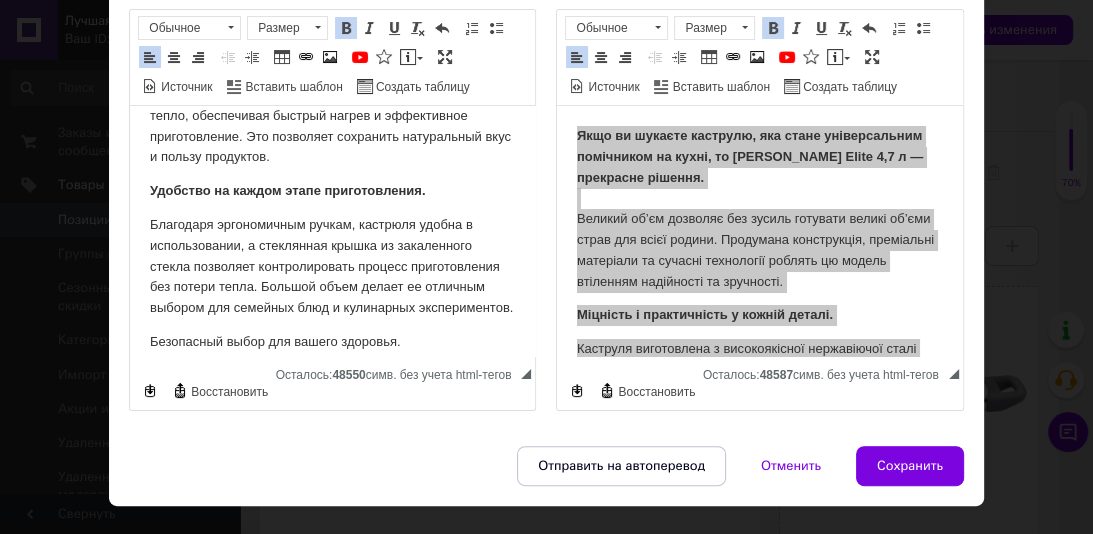click on "Удобство на каждом этапе приготовления." at bounding box center (332, 191) 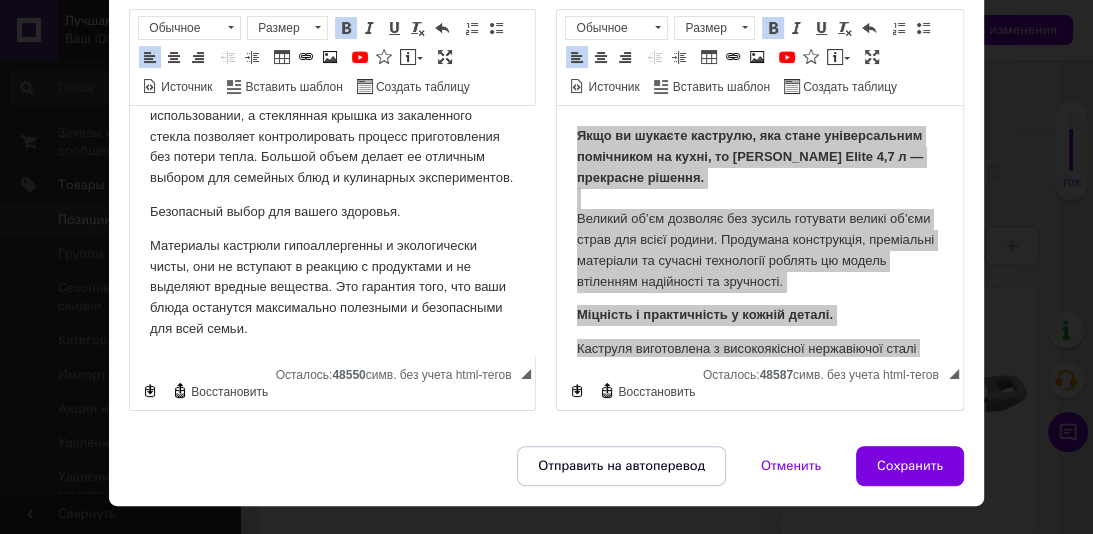 scroll, scrollTop: 557, scrollLeft: 0, axis: vertical 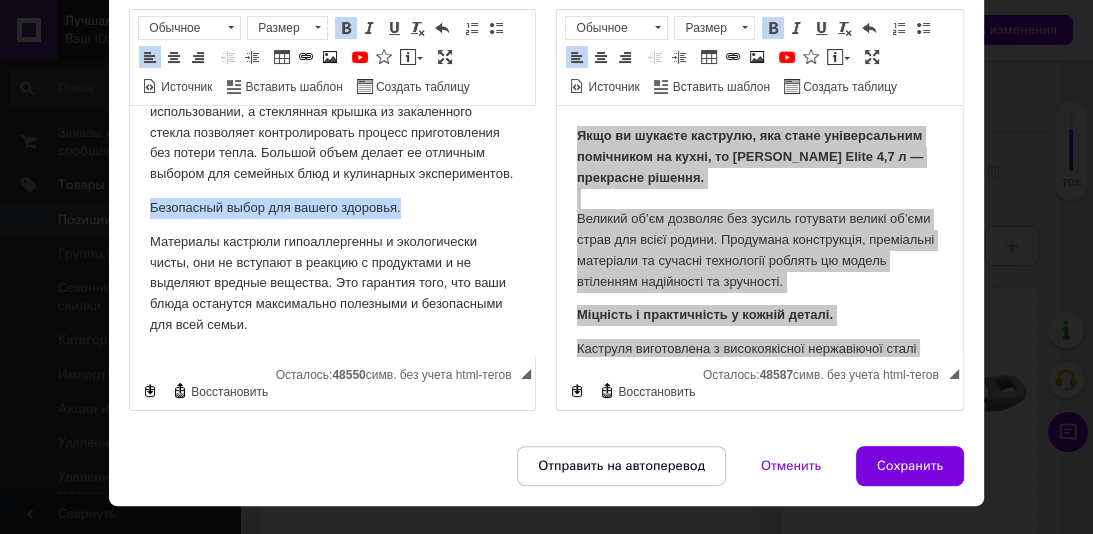 drag, startPoint x: 419, startPoint y: 266, endPoint x: 150, endPoint y: 266, distance: 269 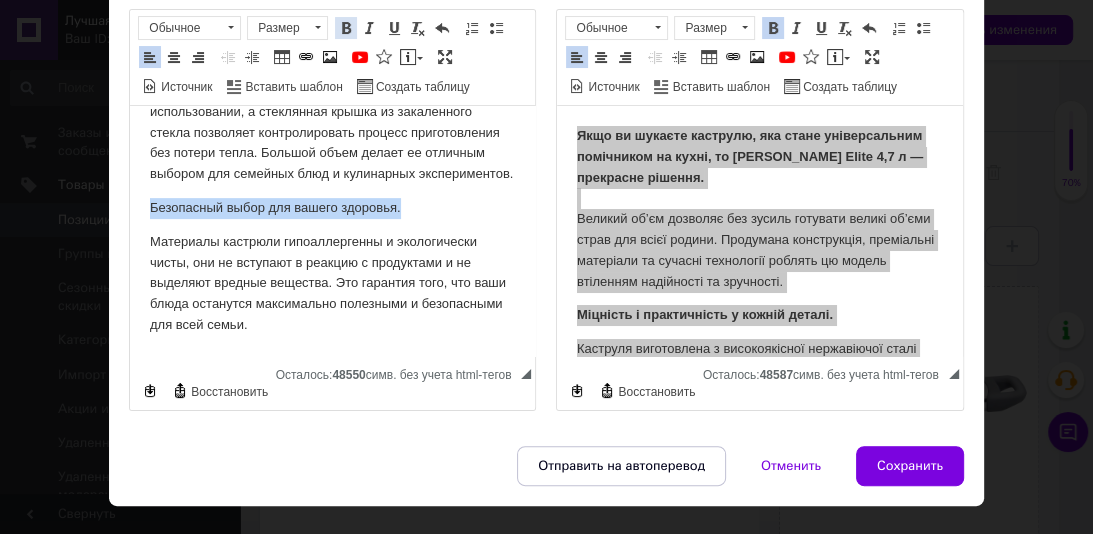 click at bounding box center (346, 28) 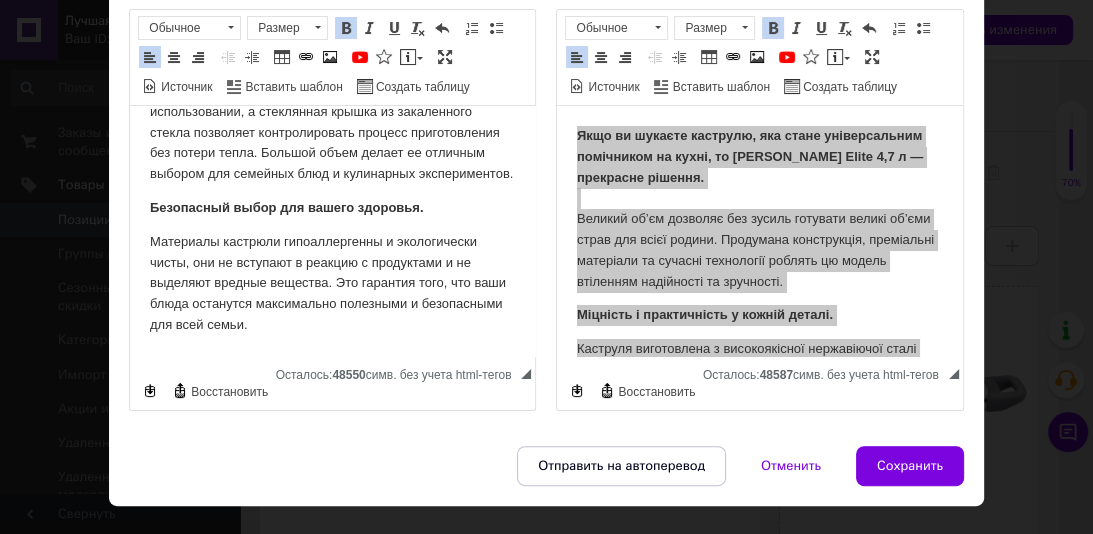 click on "Благодаря эргономичным ручкам, кастрюля удобна в использовании, а стеклянная крышка из закаленного стекла позволяет контролировать процесс приготовления без потери тепла. Большой объем делает ее отличным выбором для семейных блюд и кулинарных экспериментов." at bounding box center (332, 133) 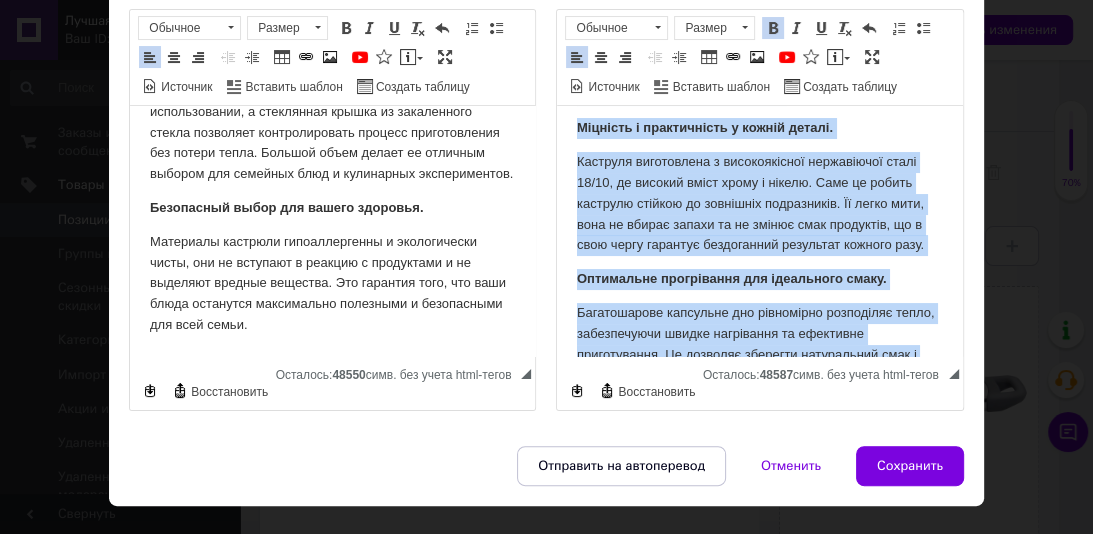 scroll, scrollTop: 204, scrollLeft: 0, axis: vertical 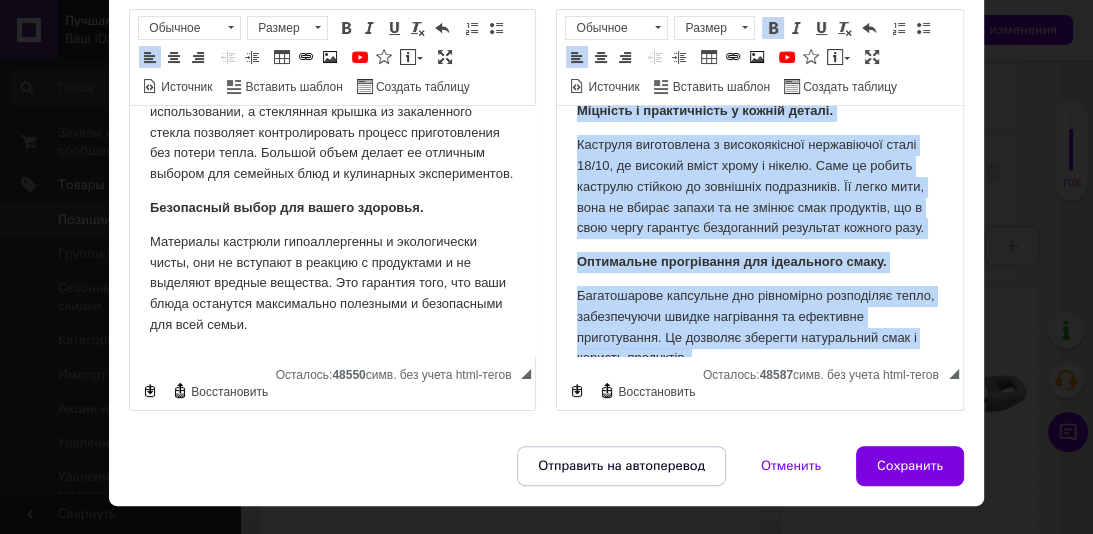 click on "Якщо ви шукаєте каструлю, яка стане універсальним помічником на кухні, то Krauff Elite 4,7 л — прекрасне рішення. Великий об’єм дозволяє без зусиль готувати великі об’єми страв для всієї родини. Продумана конструкція, преміальні матеріали та сучасні технології роблять цю модель втіленням надійності та зручності. Міцність і практичність у кожній деталі. Оптимальне прогрівання для ідеального смаку. Зручність на кожному етапі приготування. Безпечний вибір для вашого здоров’я." at bounding box center (759, 296) 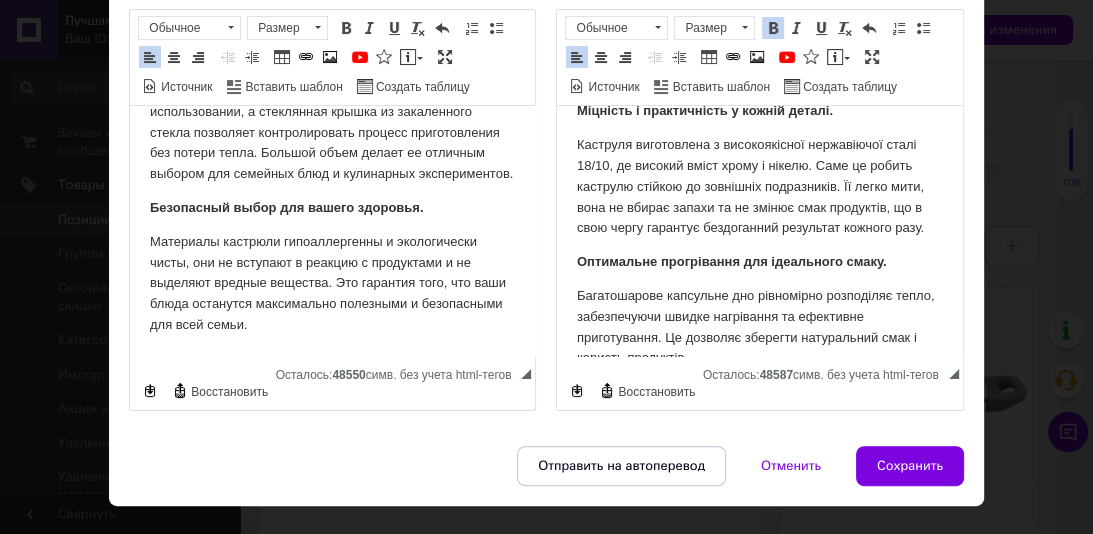 drag, startPoint x: 400, startPoint y: 120, endPoint x: 961, endPoint y: 228, distance: 571.30115 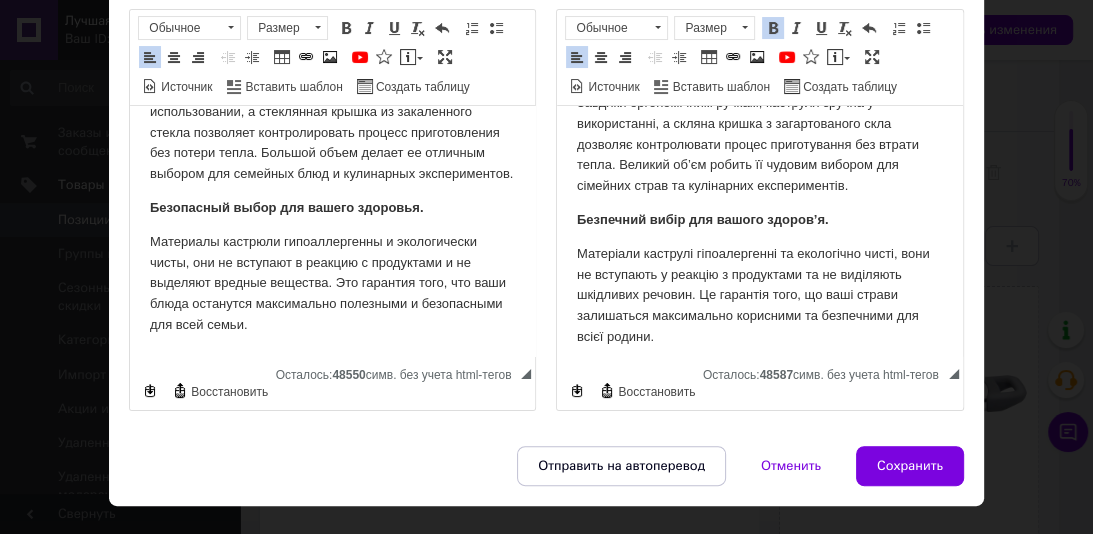 scroll, scrollTop: 538, scrollLeft: 0, axis: vertical 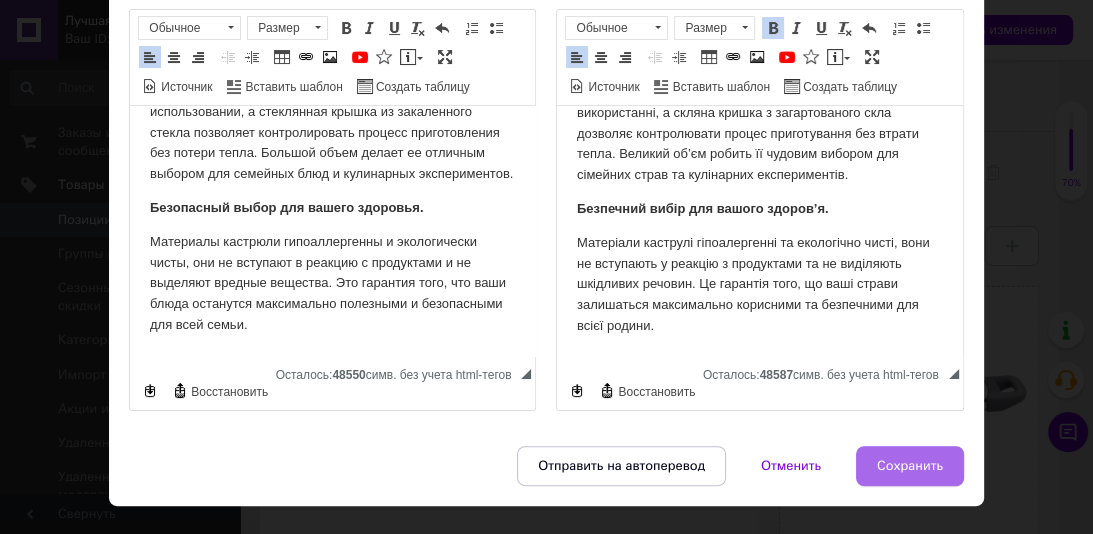 click on "Сохранить" at bounding box center [910, 466] 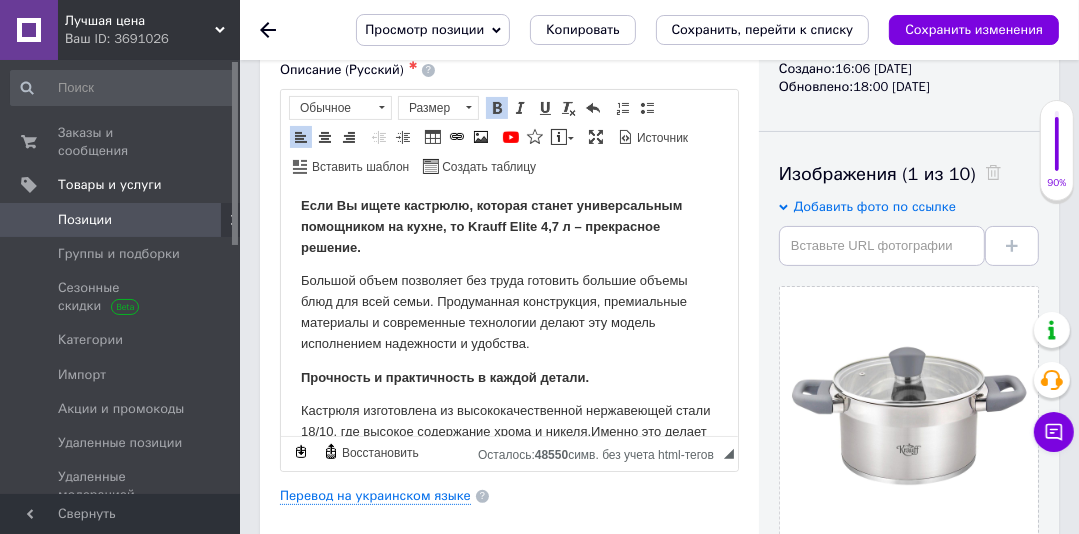 scroll, scrollTop: 8, scrollLeft: 0, axis: vertical 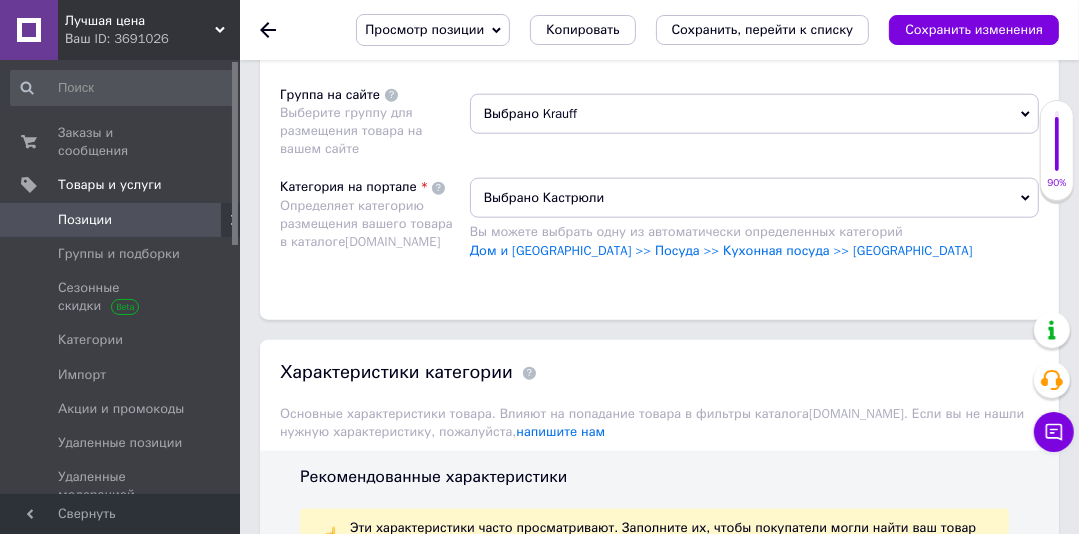 click on "Выбрано Krauff" at bounding box center (754, 114) 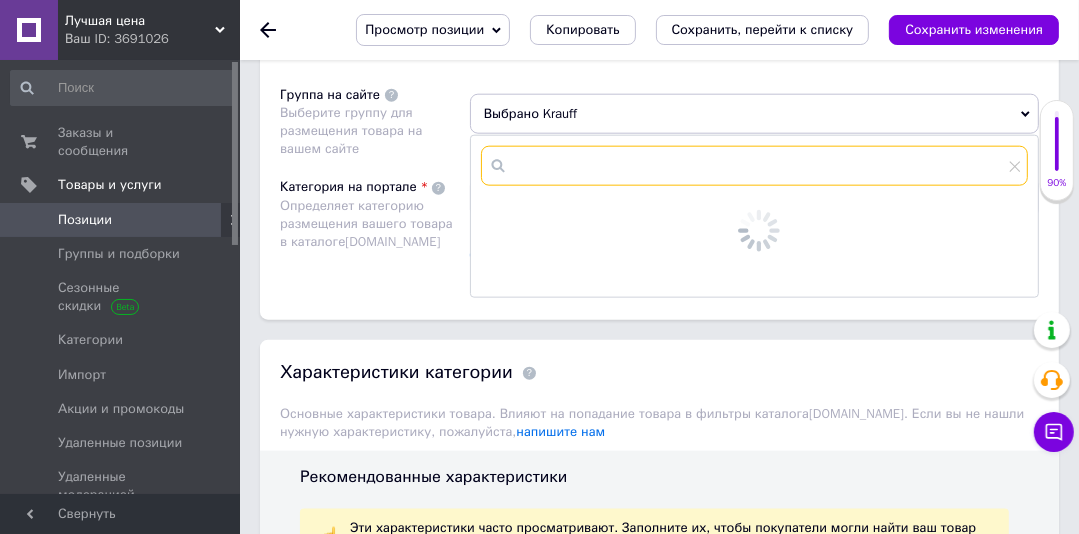 click at bounding box center [754, 166] 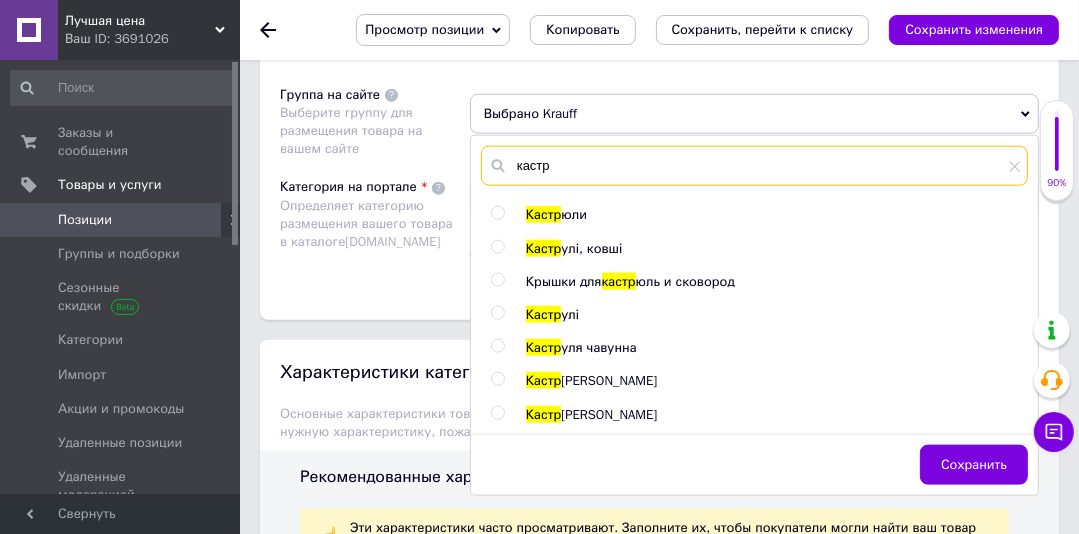 type on "кастр" 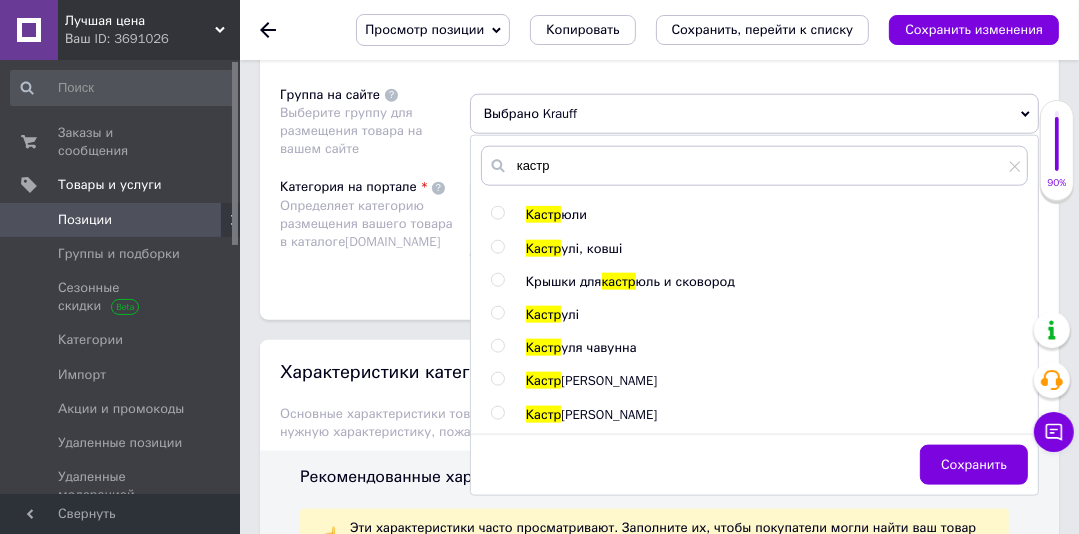 click at bounding box center (497, 213) 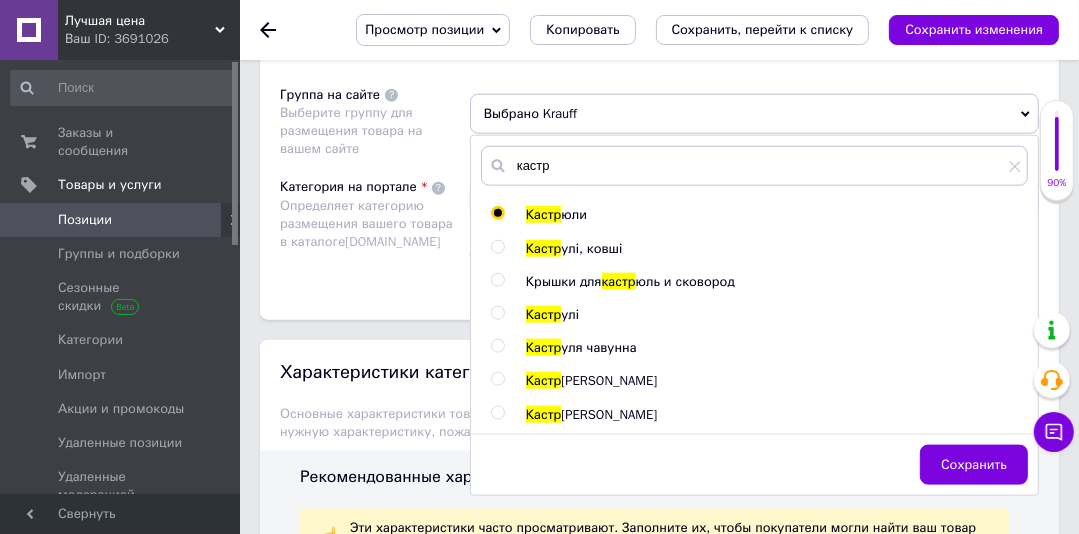 radio on "true" 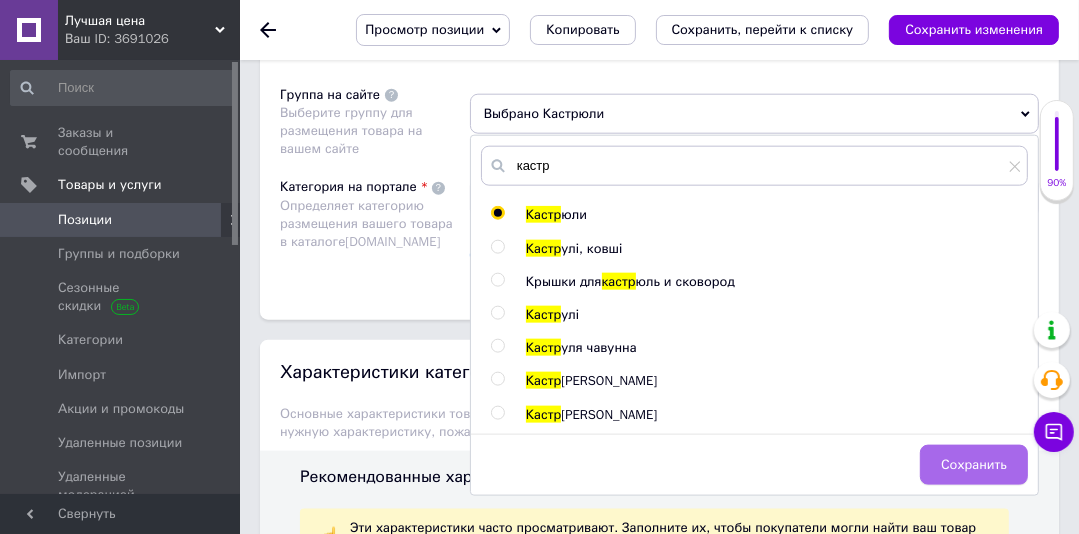 click on "Сохранить" at bounding box center [974, 465] 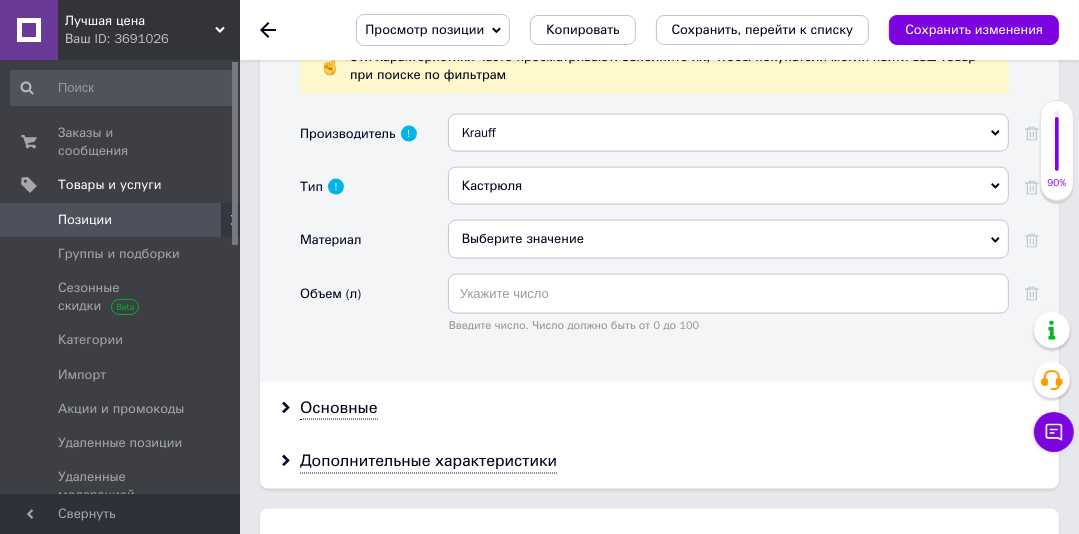 scroll, scrollTop: 2112, scrollLeft: 0, axis: vertical 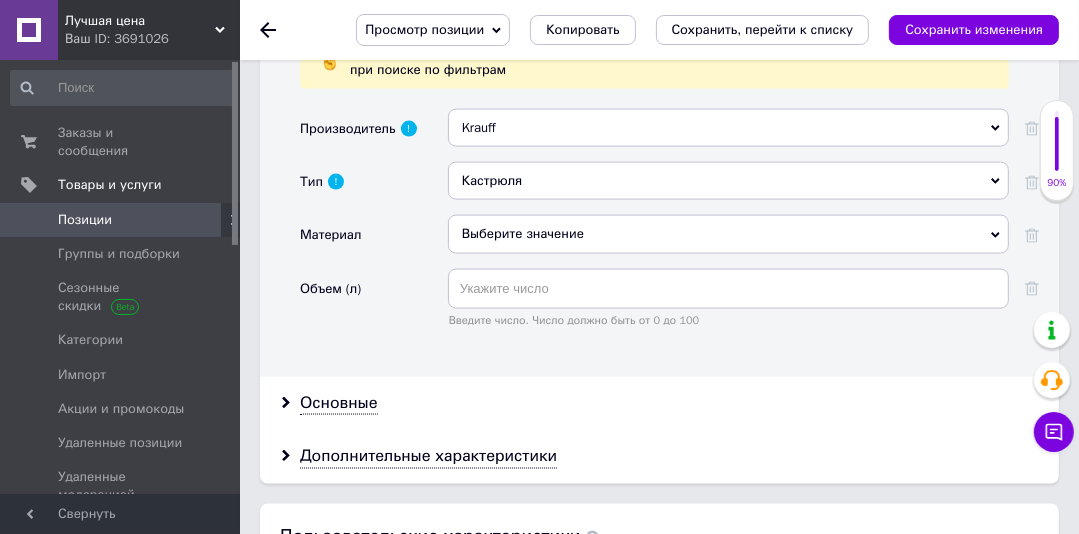 click on "Выберите значение" at bounding box center [728, 234] 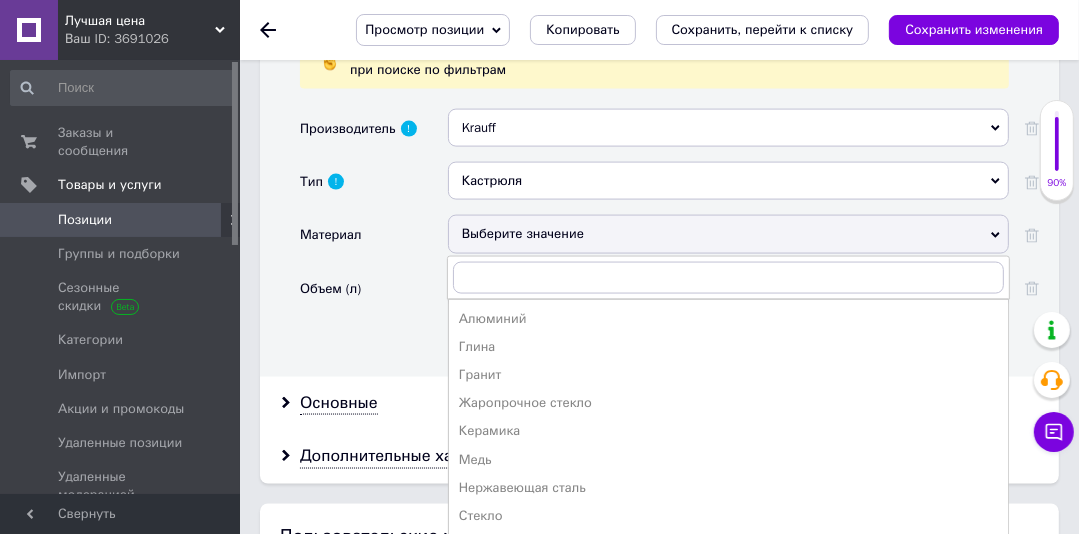 drag, startPoint x: 531, startPoint y: 476, endPoint x: 591, endPoint y: 240, distance: 243.5077 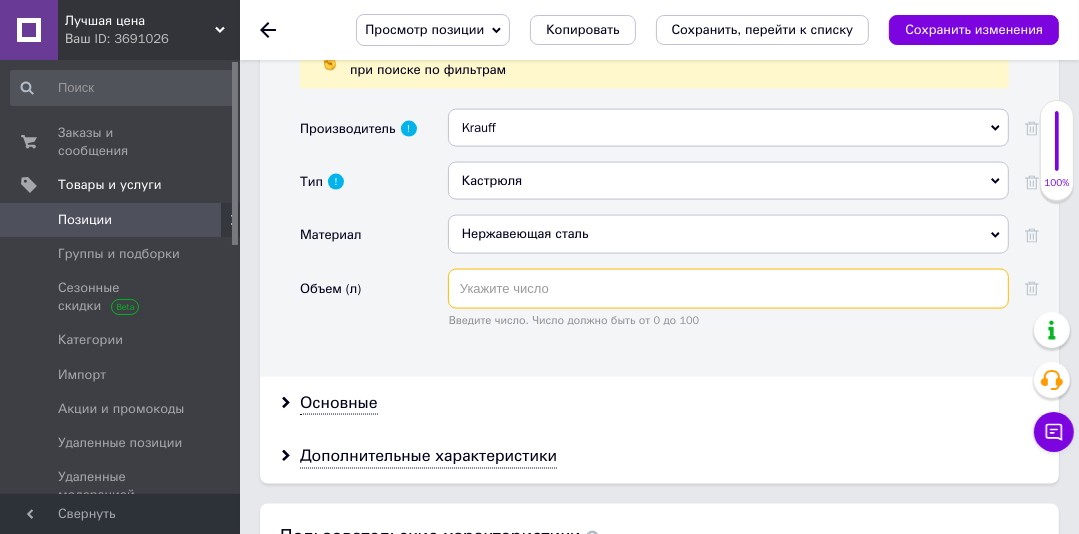 click at bounding box center (728, 289) 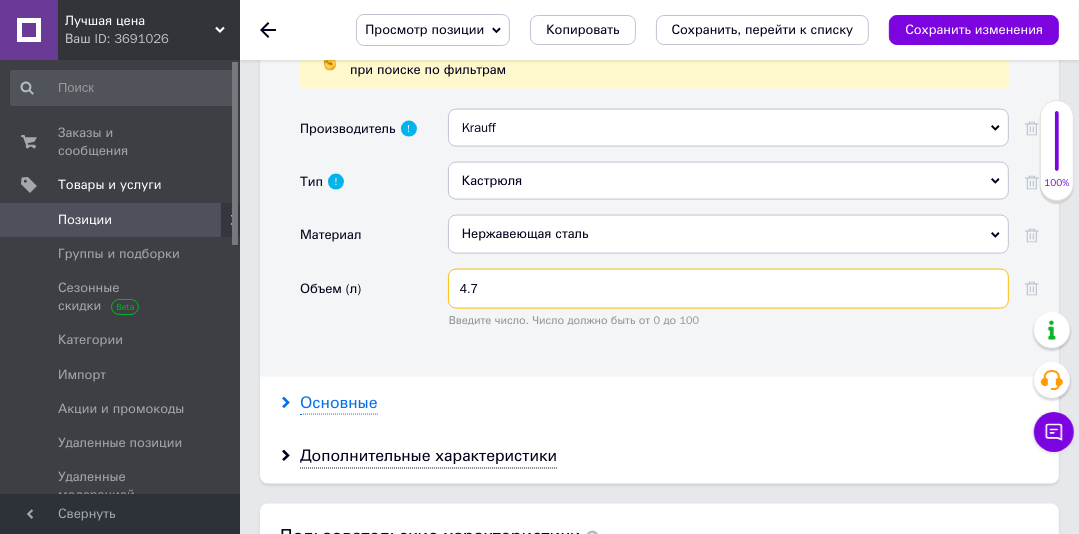 type on "4.7" 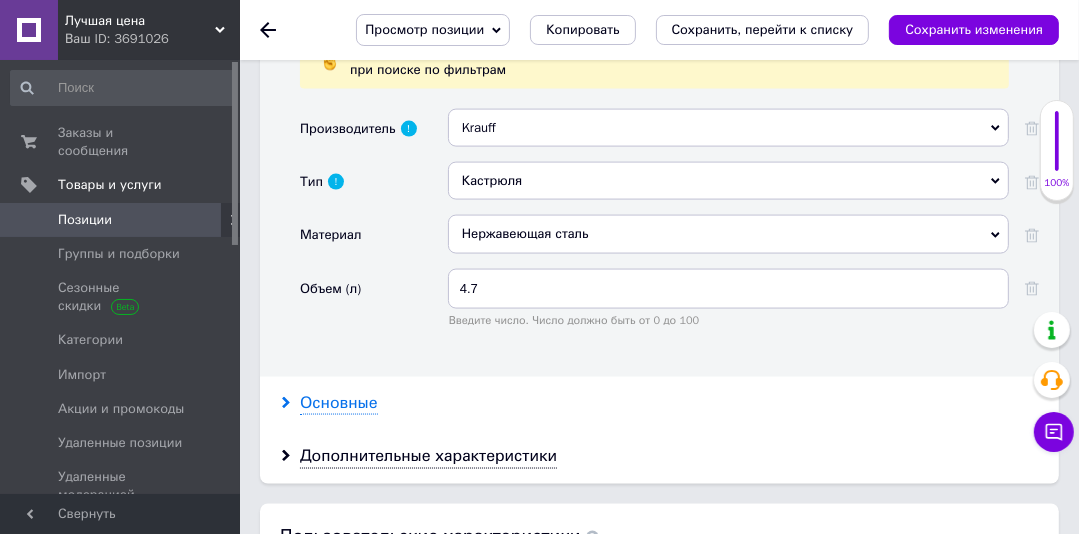click on "Основные" at bounding box center (339, 403) 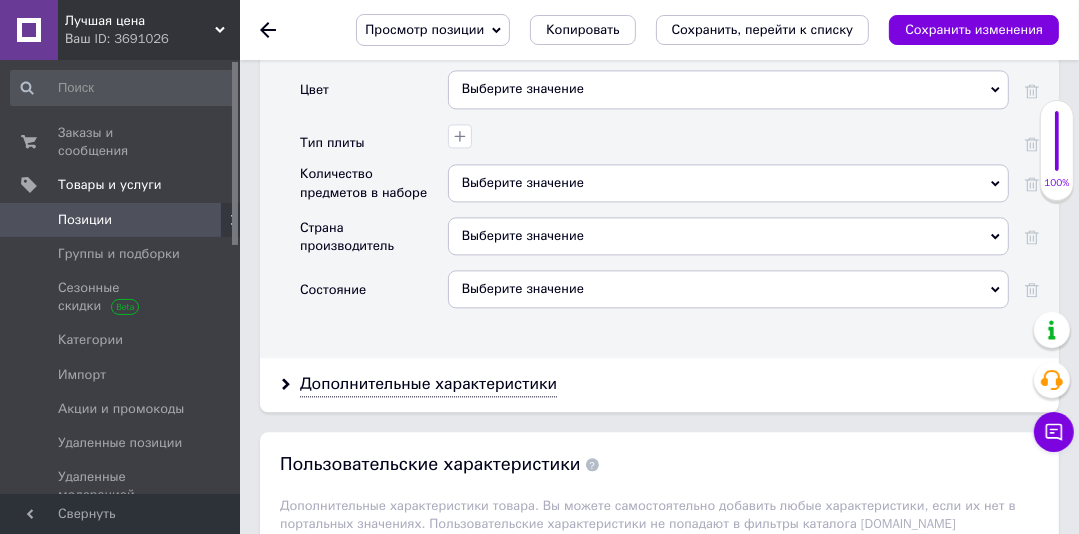 scroll, scrollTop: 3167, scrollLeft: 0, axis: vertical 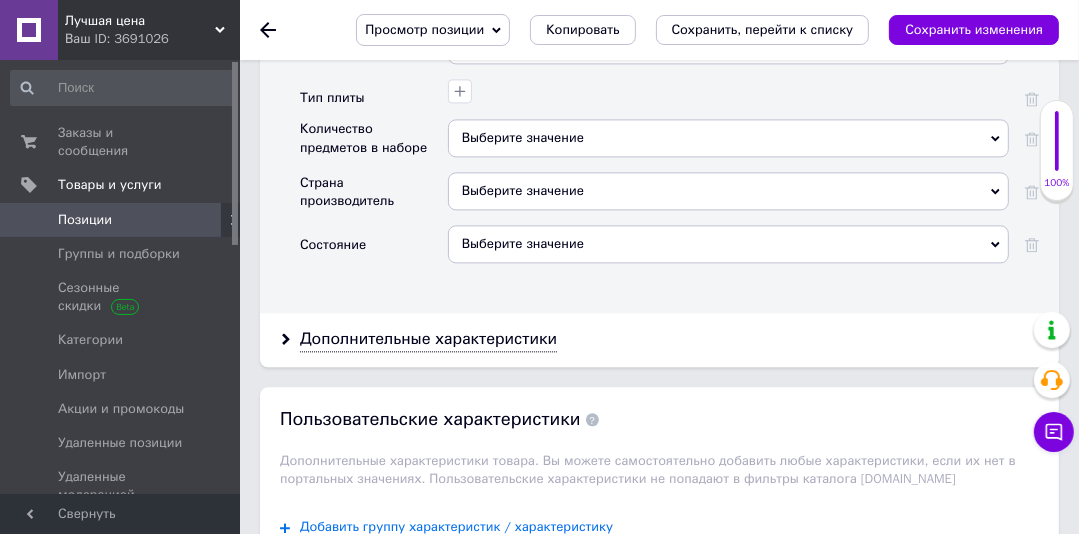 click on "Выберите значение" at bounding box center [728, 244] 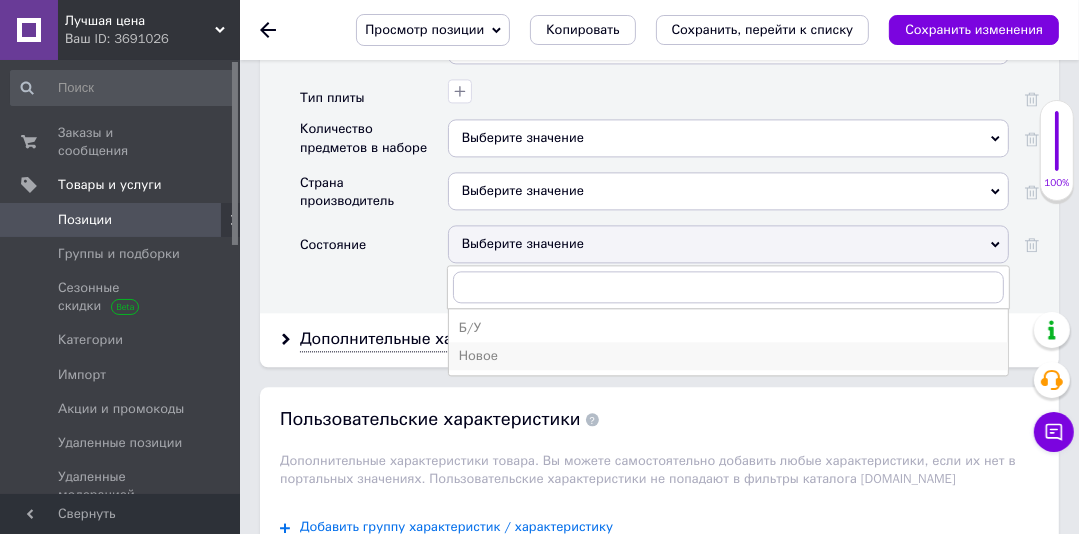 click on "Новое" at bounding box center [728, 356] 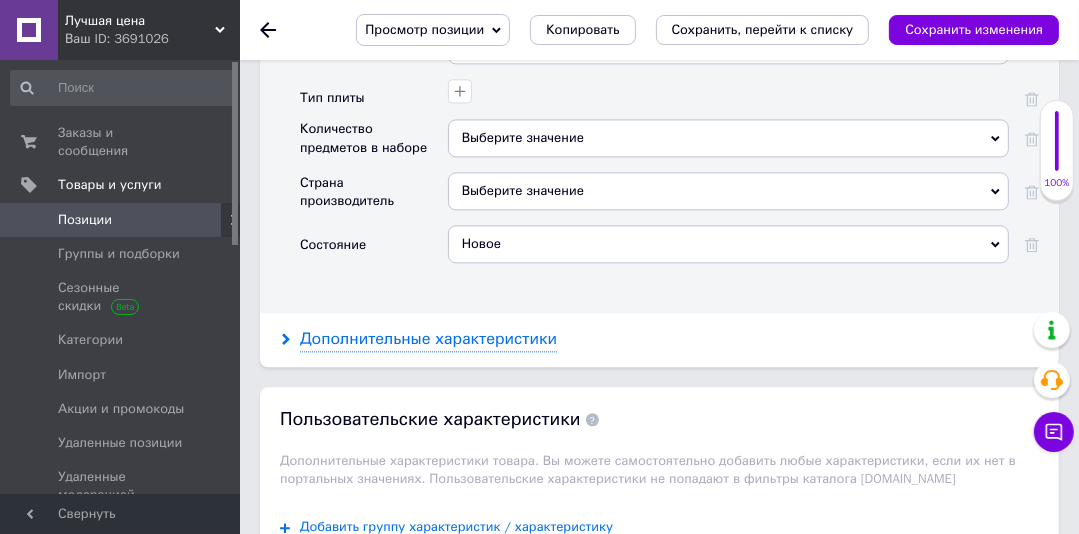 click on "Дополнительные характеристики" at bounding box center (428, 339) 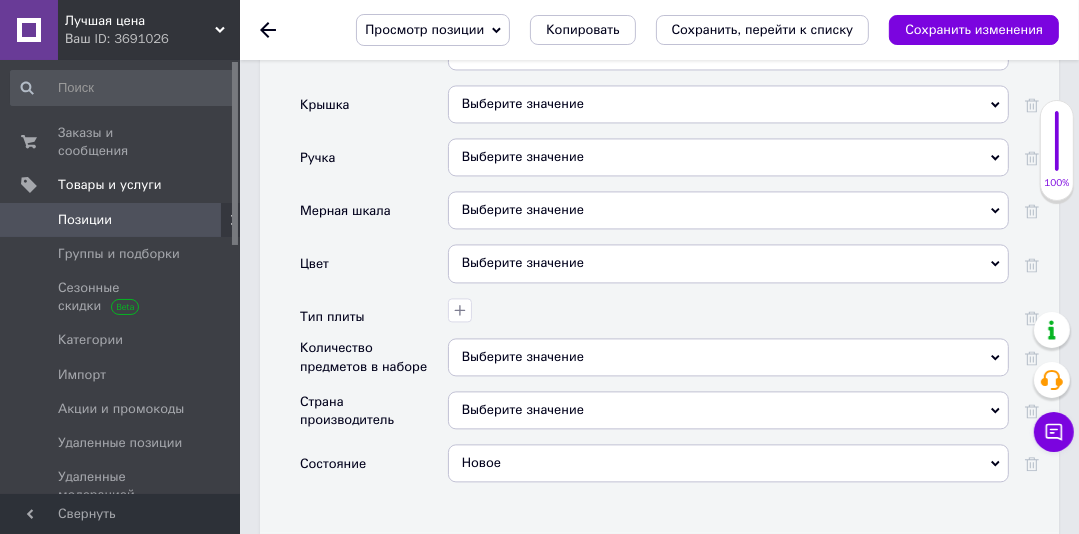 scroll, scrollTop: 2964, scrollLeft: 0, axis: vertical 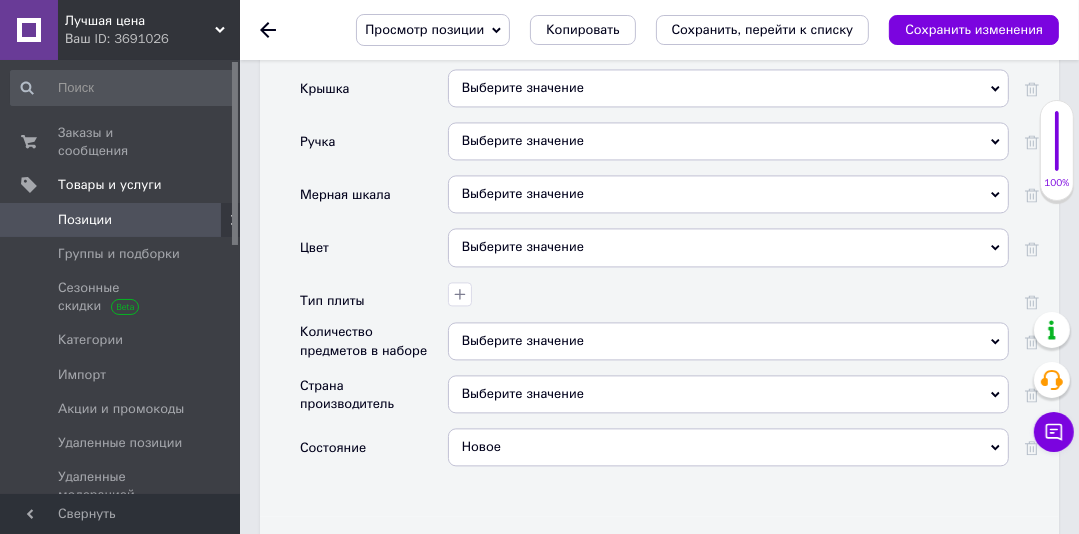 click on "Выберите значение" at bounding box center (728, 88) 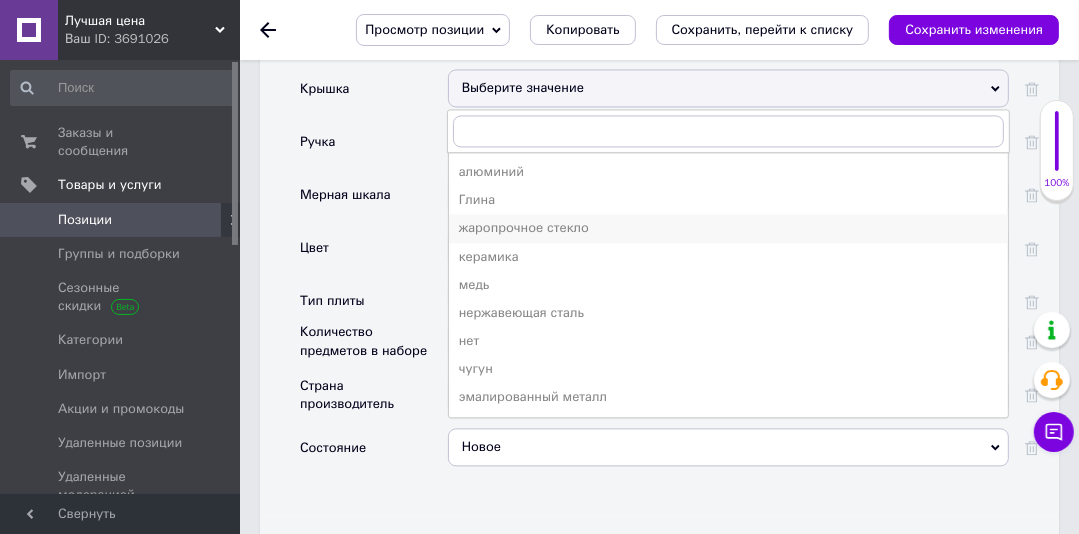 click on "жаропрочное стекло" at bounding box center [728, 228] 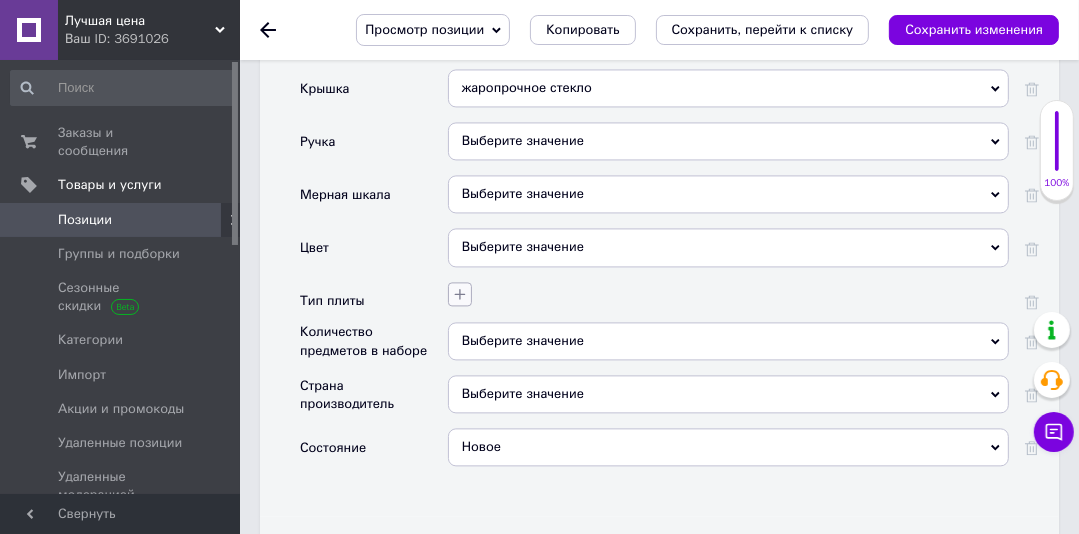 click 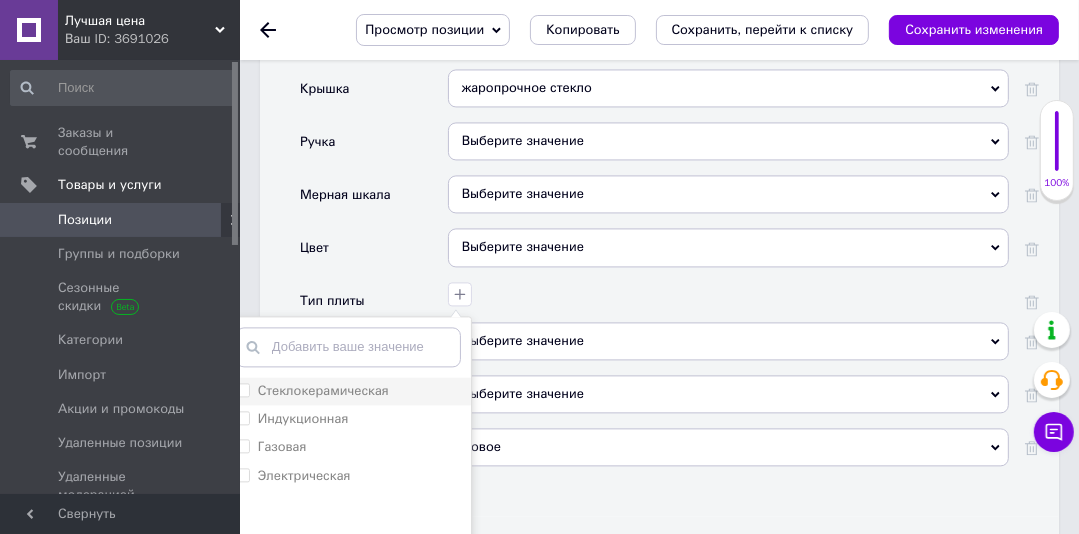 click at bounding box center (243, 390) 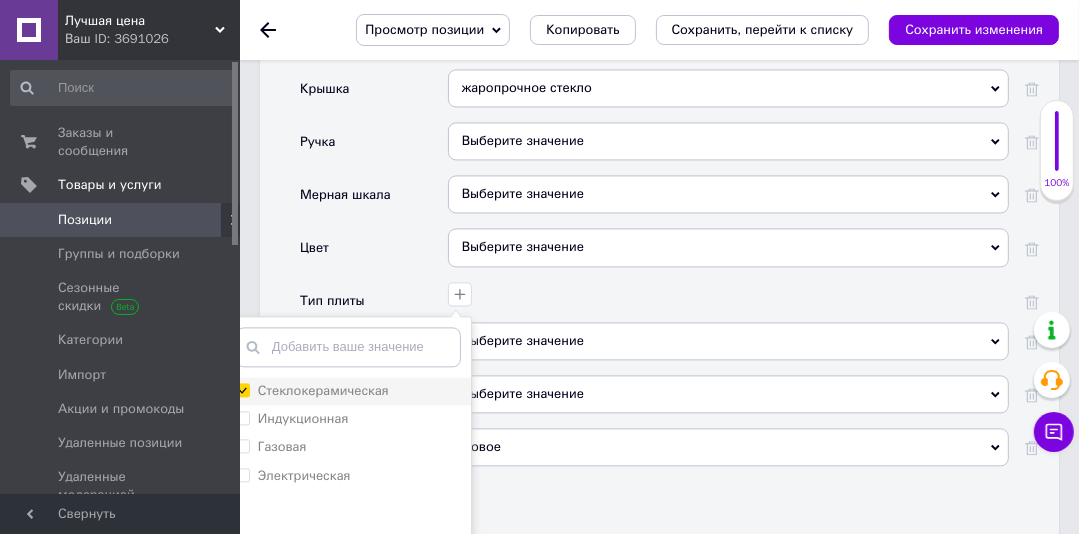 click on "Стеклокерамическая" at bounding box center [242, 389] 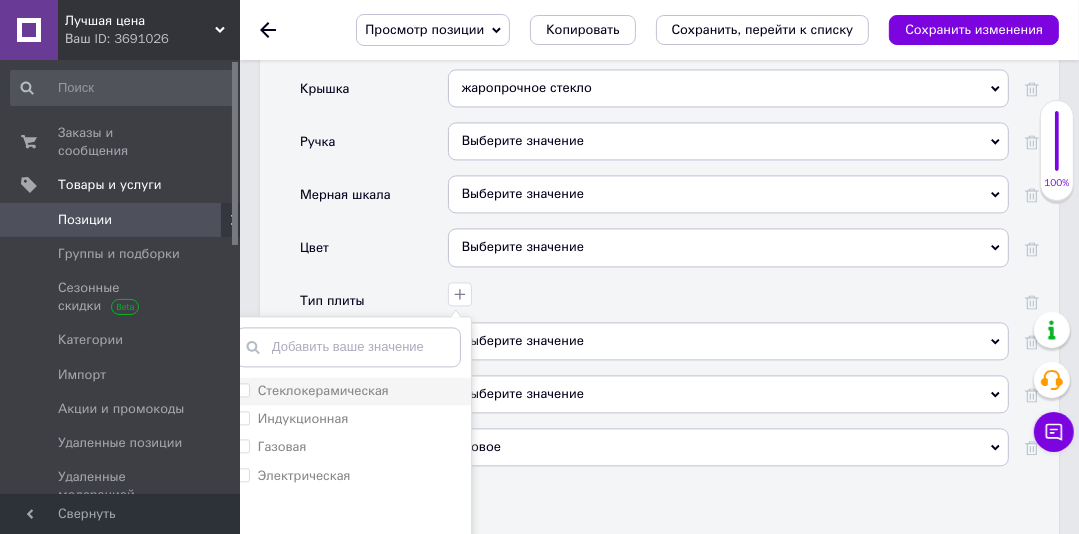 checkbox on "false" 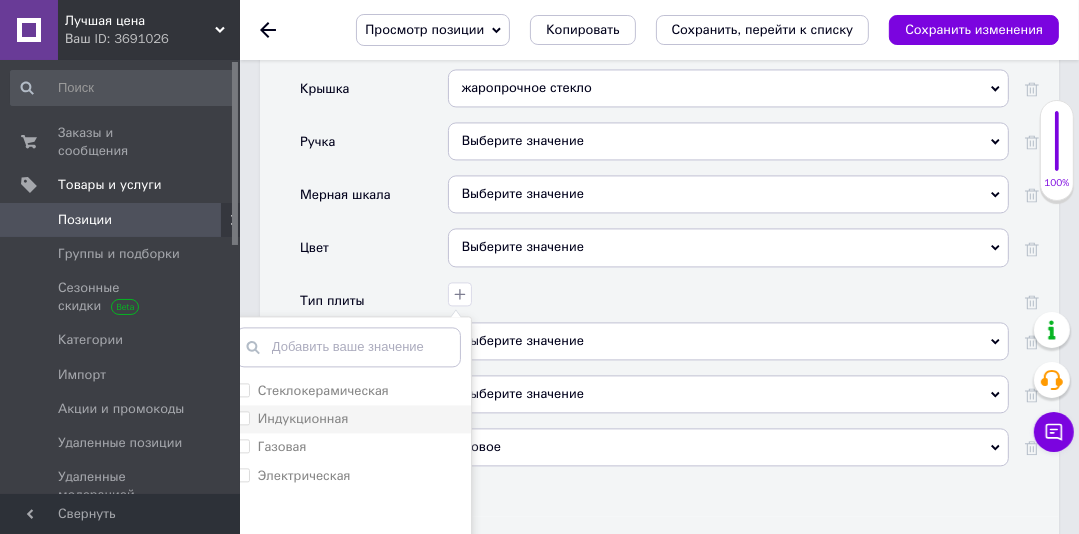 click on "Индукционная" at bounding box center [242, 417] 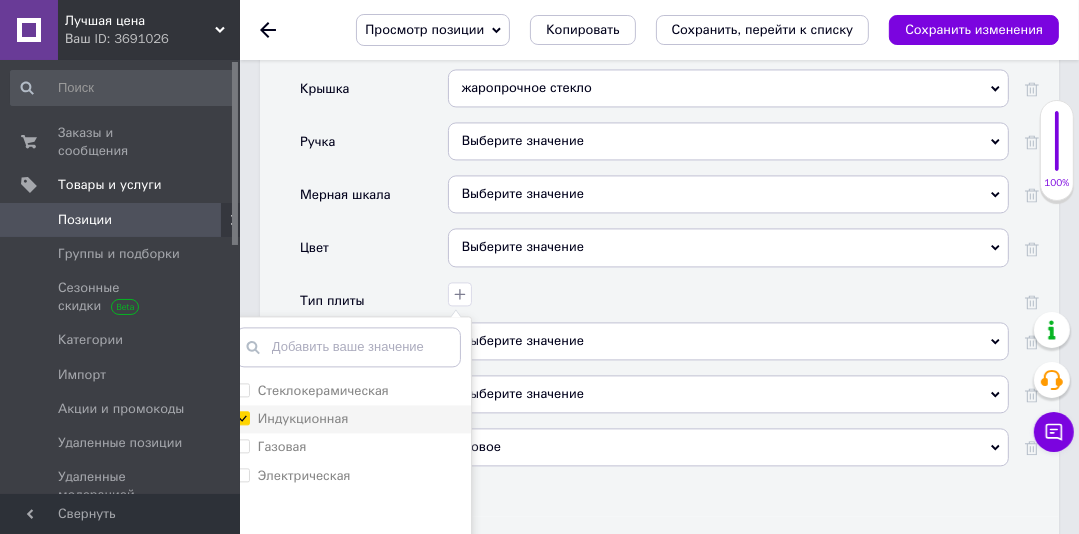 checkbox on "true" 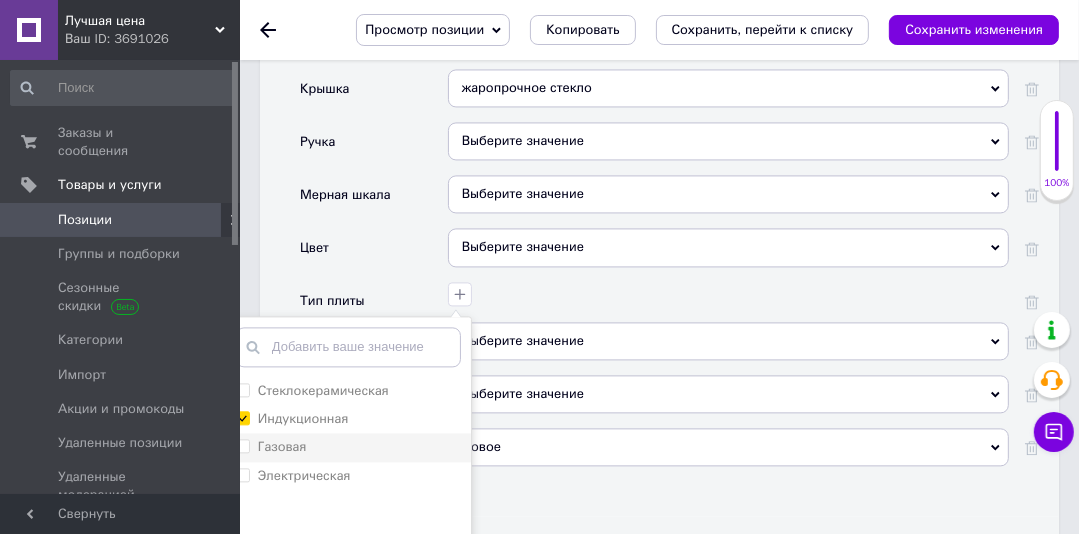 click on "Газовая" at bounding box center [242, 445] 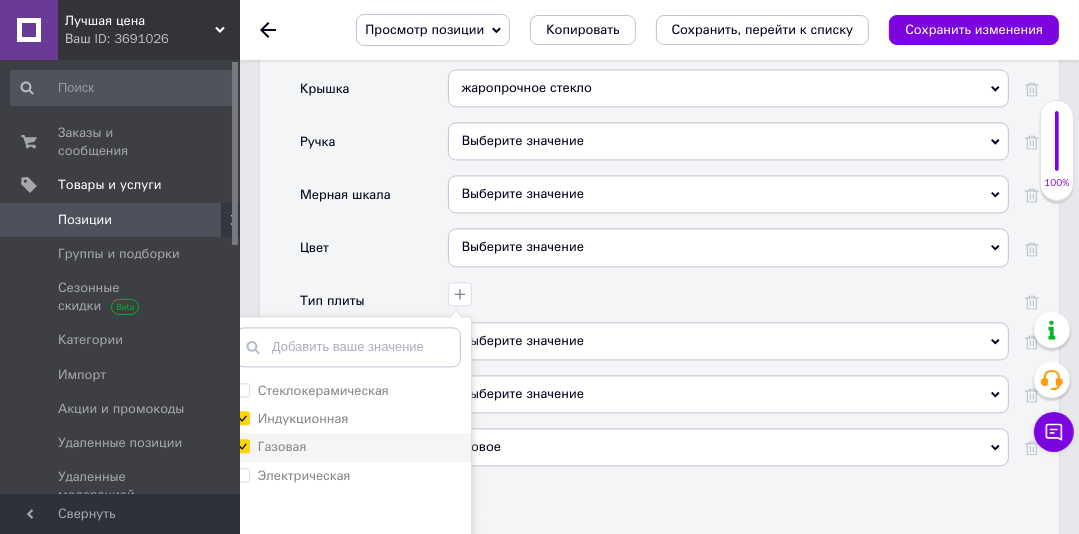 checkbox on "true" 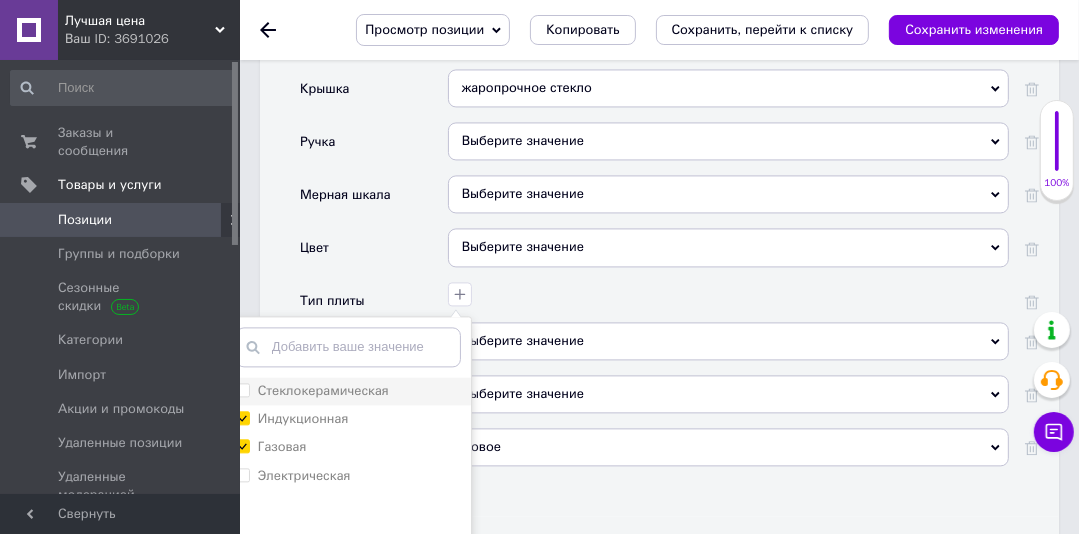 click on "Стеклокерамическая" at bounding box center [242, 389] 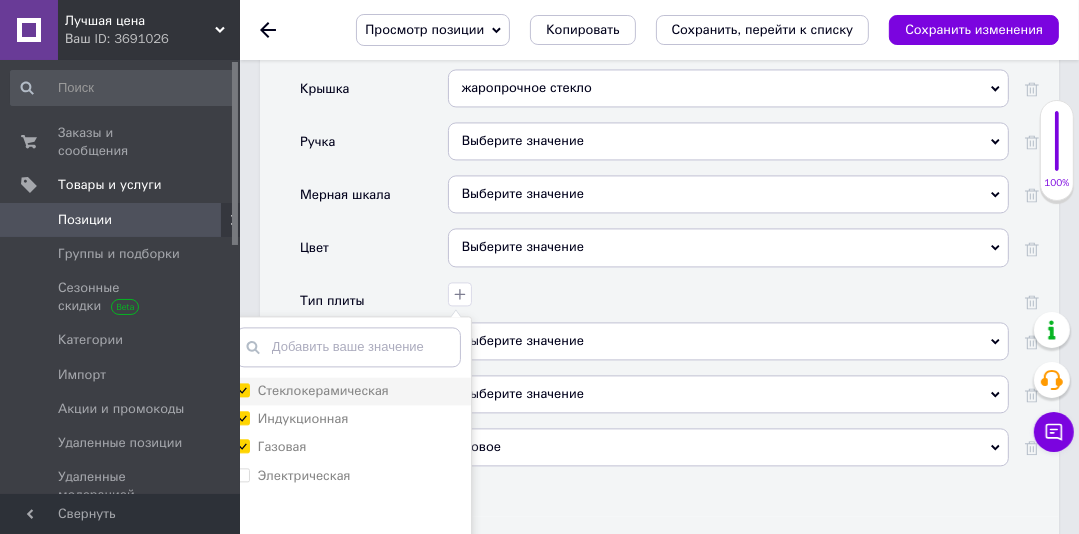checkbox on "true" 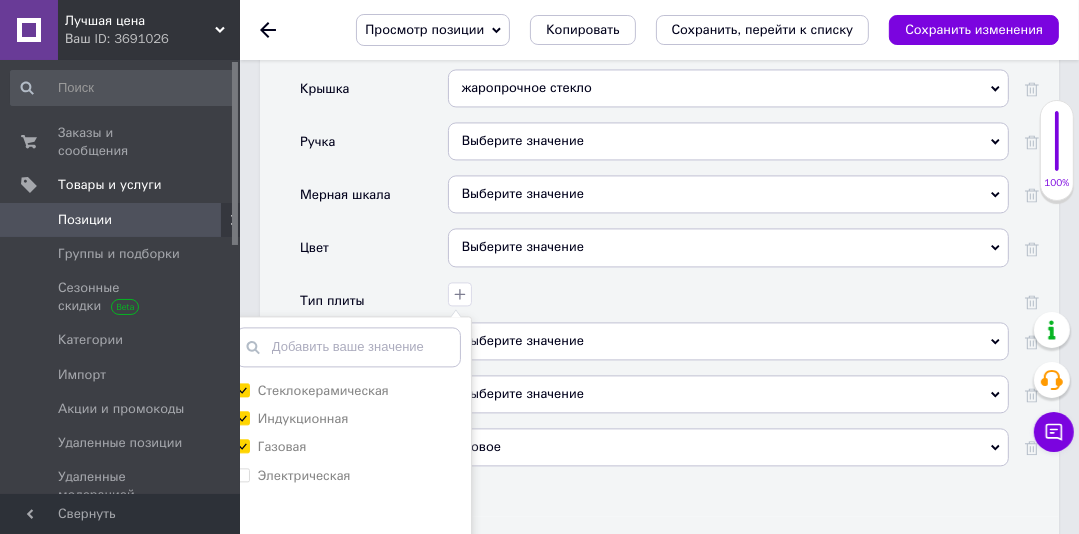 click at bounding box center [243, 475] 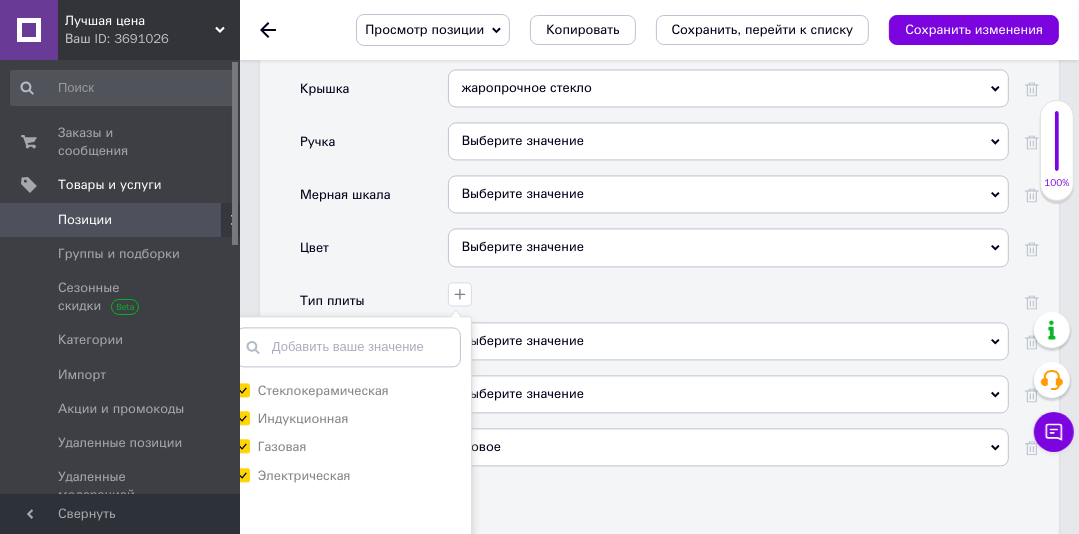 click on "Электрическая" at bounding box center (242, 474) 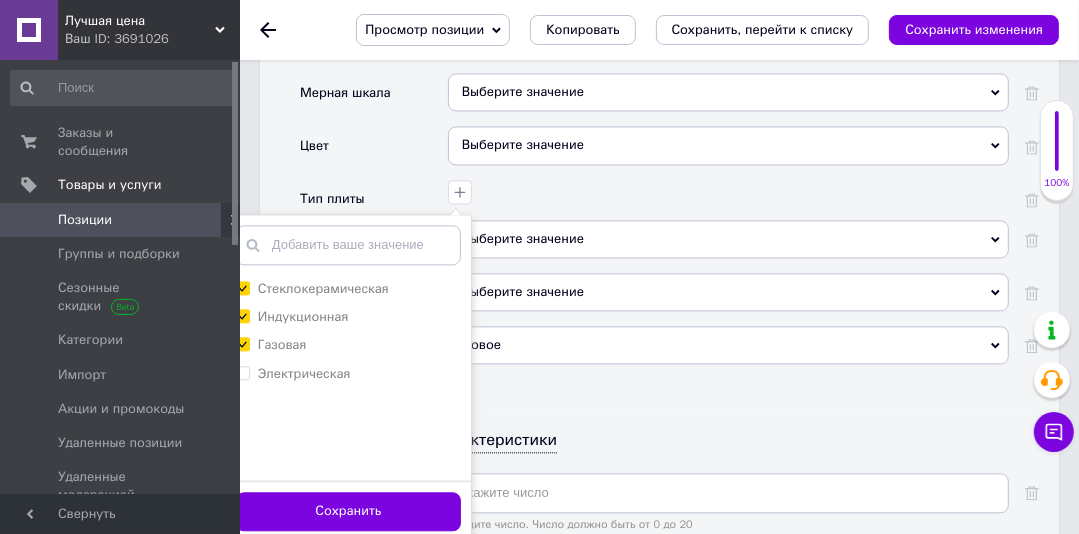 scroll, scrollTop: 3133, scrollLeft: 0, axis: vertical 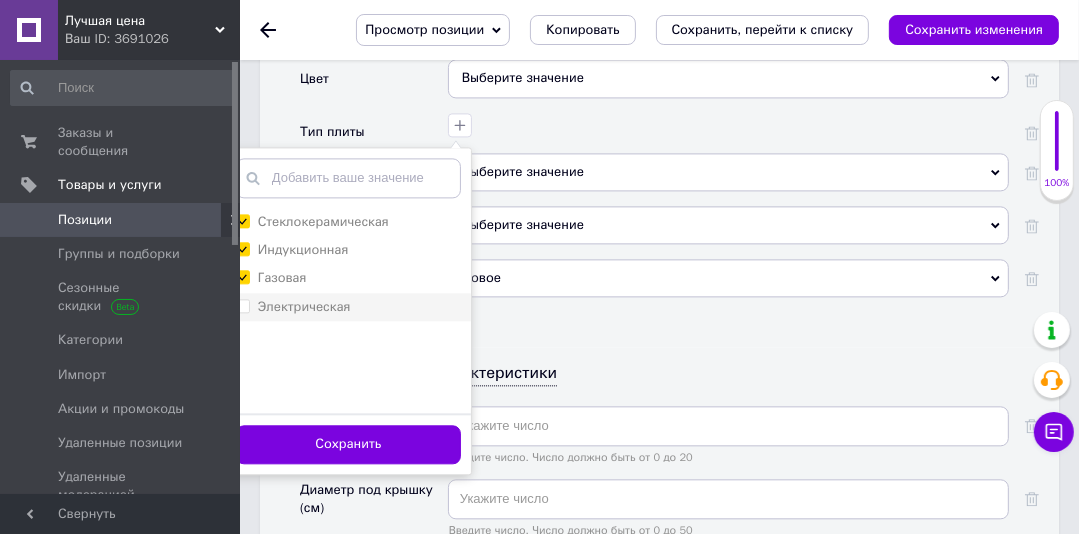click on "Электрическая" at bounding box center [242, 305] 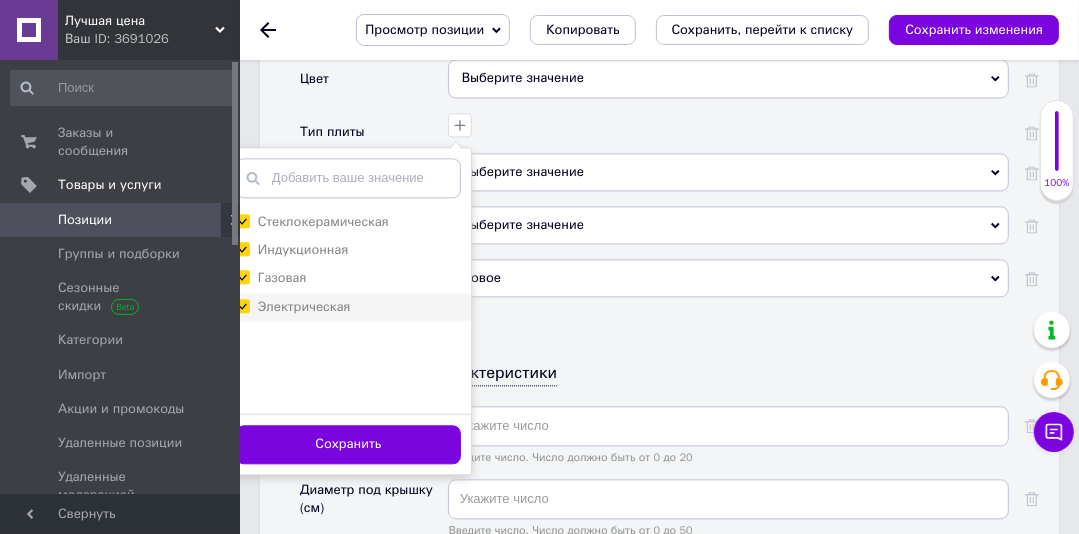 checkbox on "true" 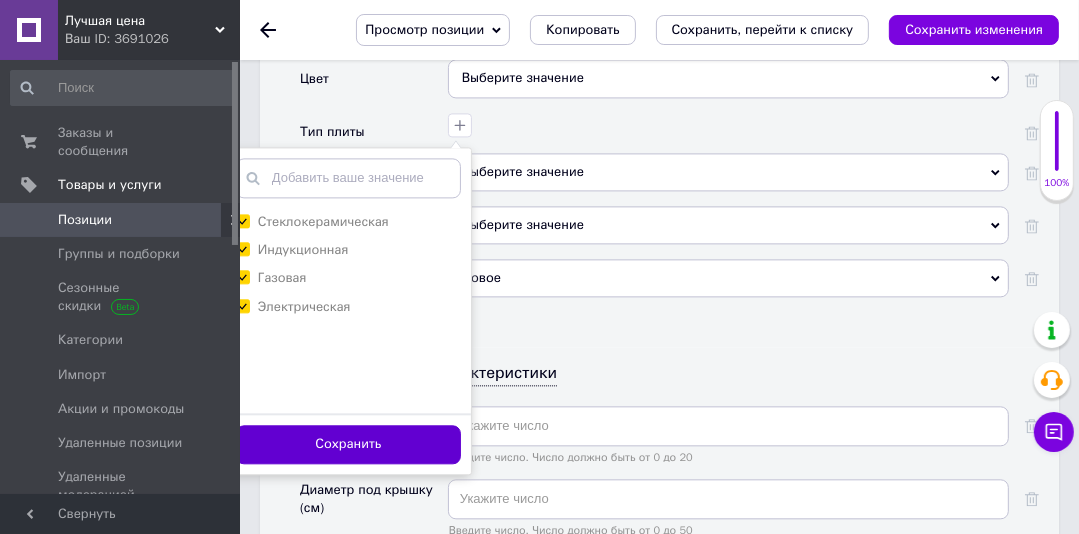 click on "Сохранить" at bounding box center (348, 444) 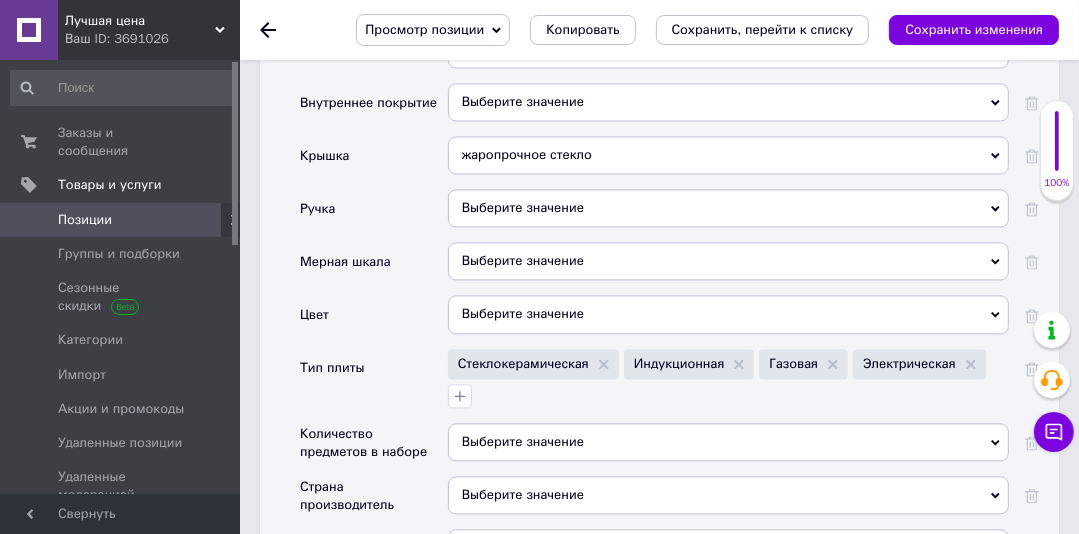 scroll, scrollTop: 2906, scrollLeft: 0, axis: vertical 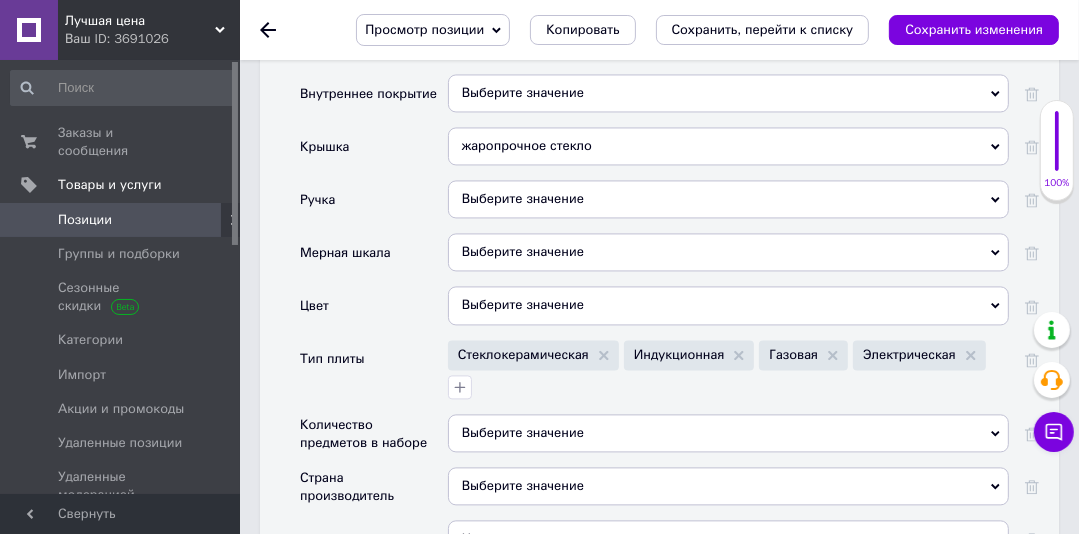 click on "Выберите значение" at bounding box center (728, 252) 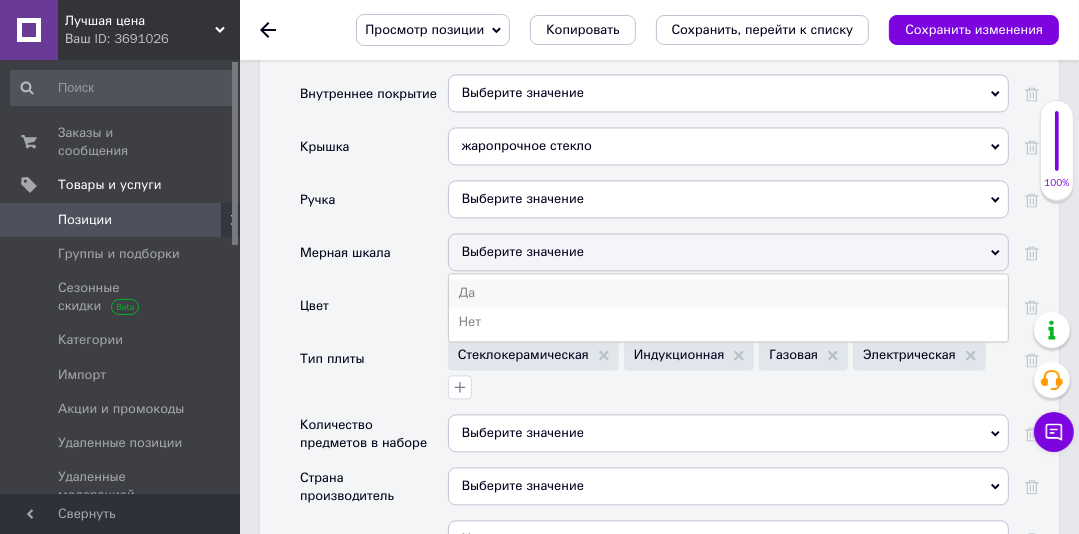 click on "Да" at bounding box center (728, 293) 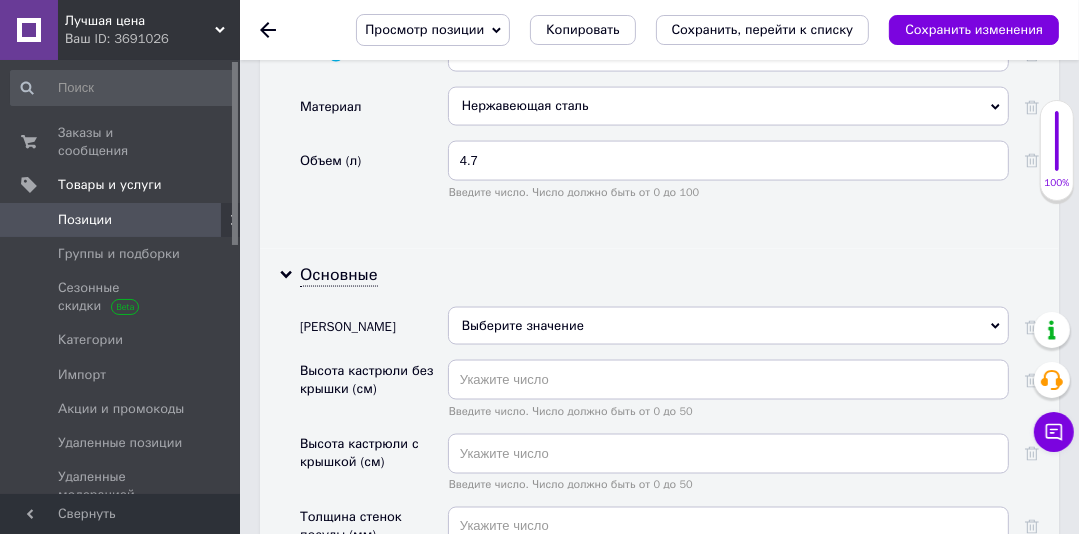 scroll, scrollTop: 2367, scrollLeft: 0, axis: vertical 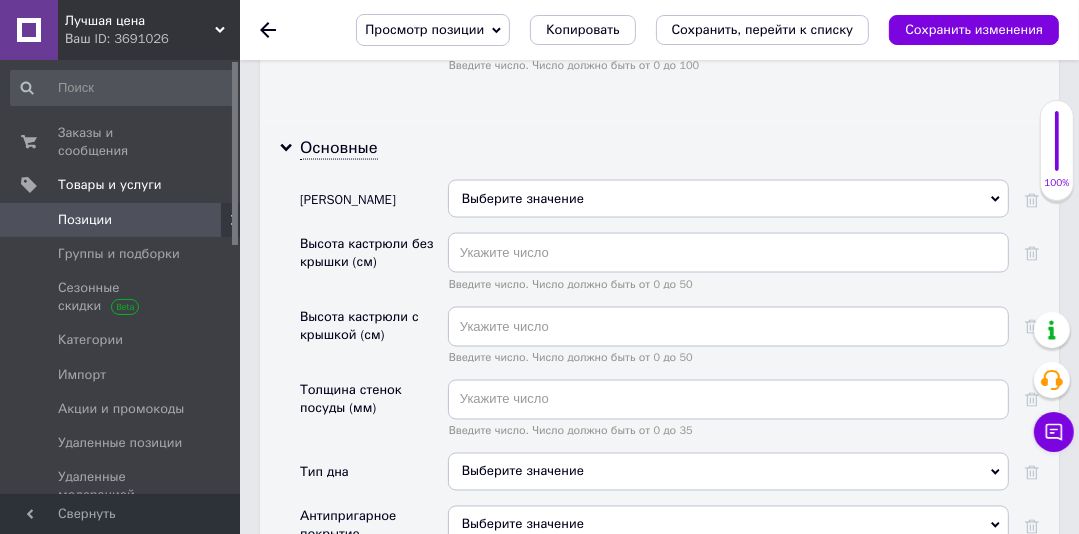 click on "Выберите значение" at bounding box center (728, 199) 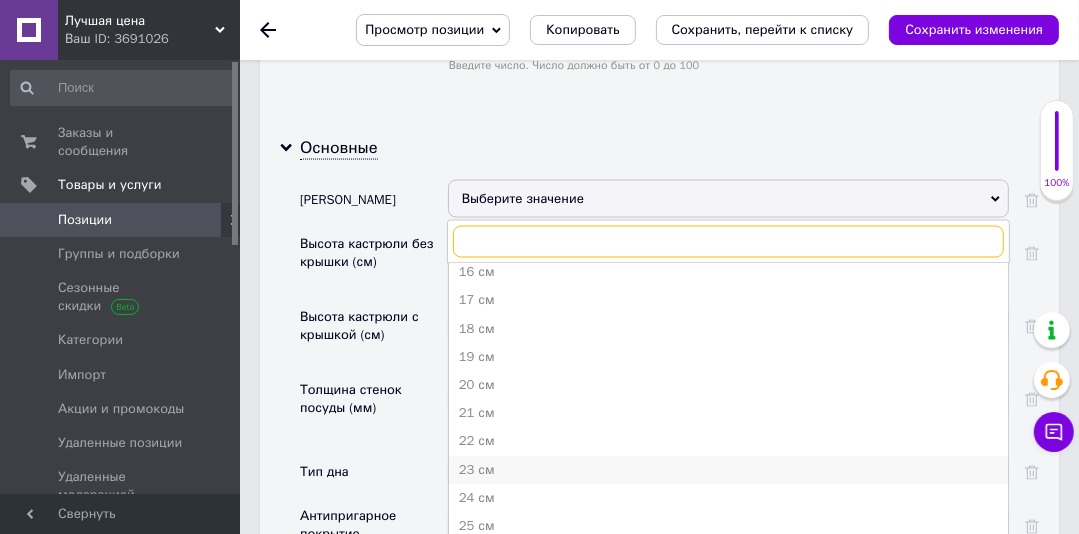 scroll, scrollTop: 160, scrollLeft: 0, axis: vertical 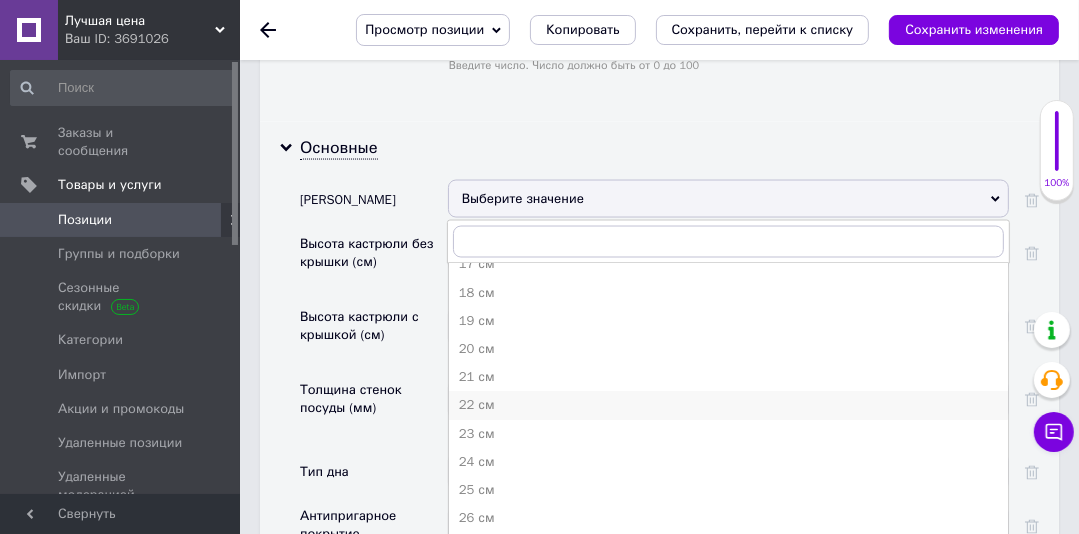 click on "22 см" at bounding box center [728, 405] 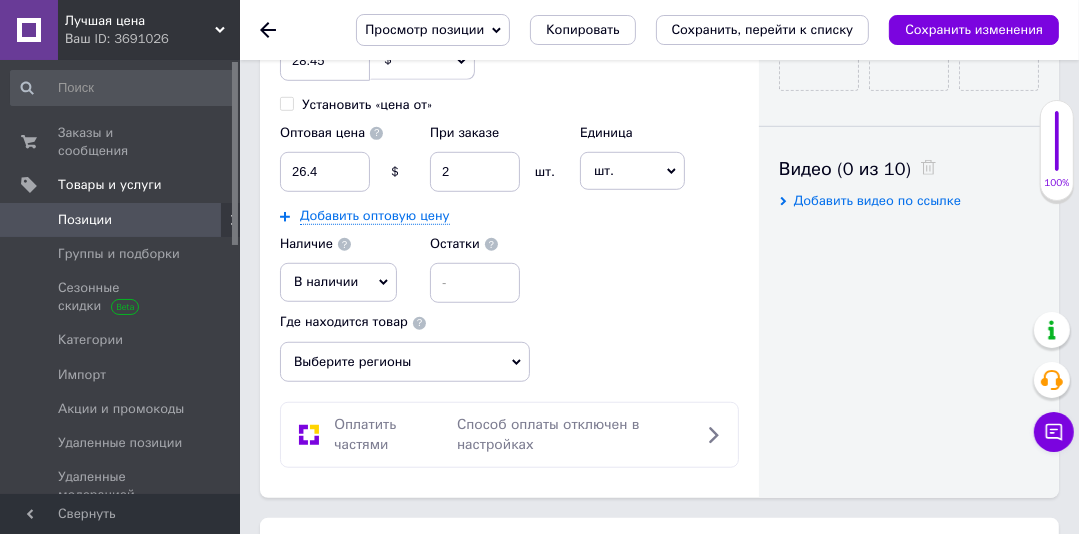 scroll, scrollTop: 0, scrollLeft: 0, axis: both 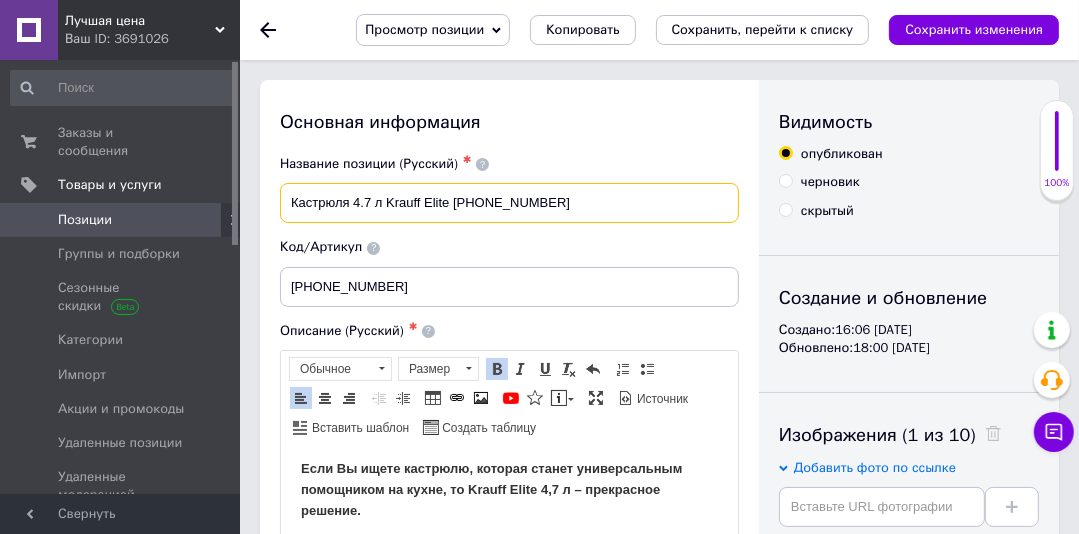 drag, startPoint x: 487, startPoint y: 206, endPoint x: 291, endPoint y: 198, distance: 196.1632 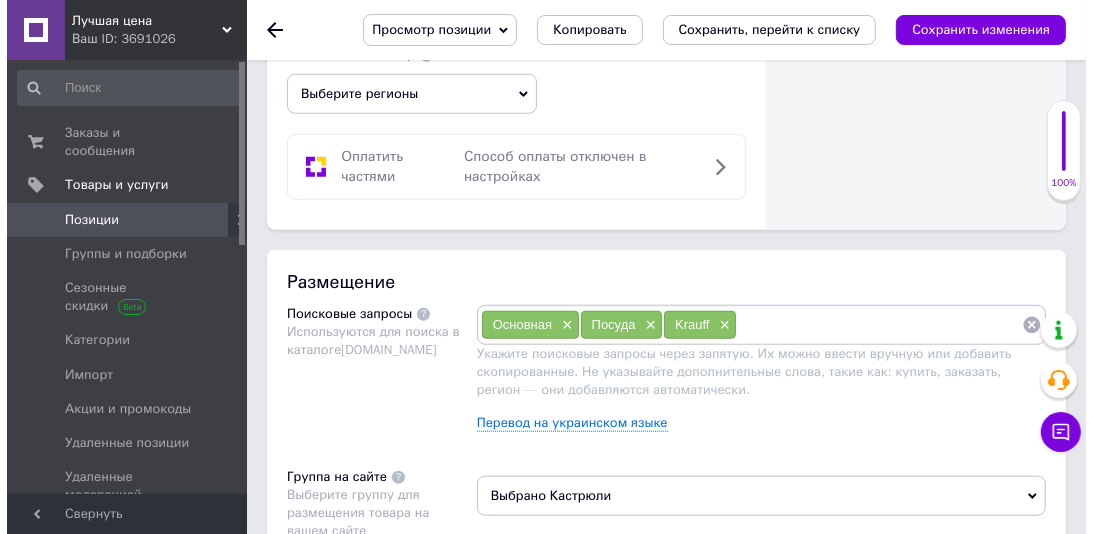 scroll, scrollTop: 1364, scrollLeft: 0, axis: vertical 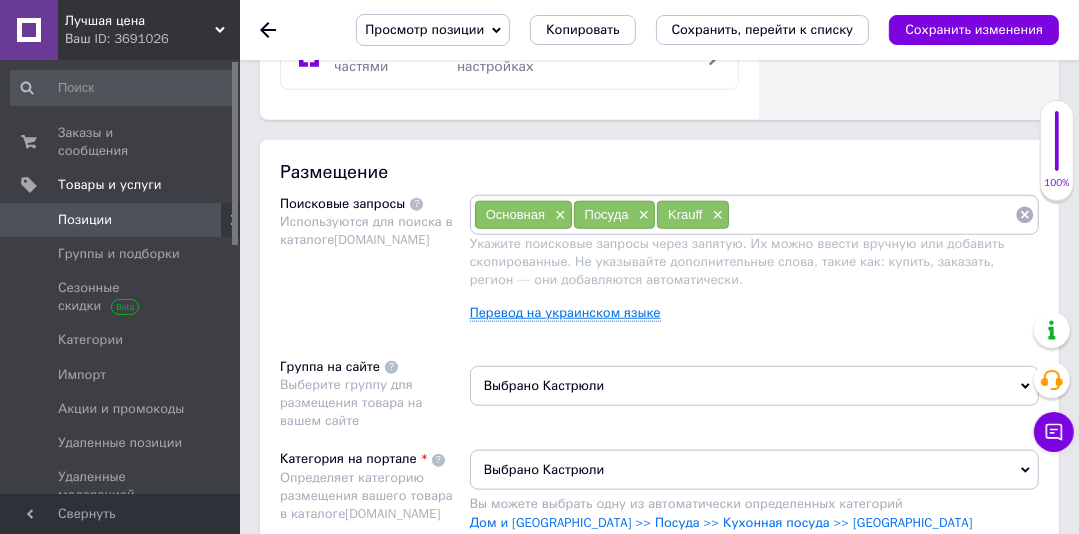 click on "Перевод на украинском языке" at bounding box center (565, 313) 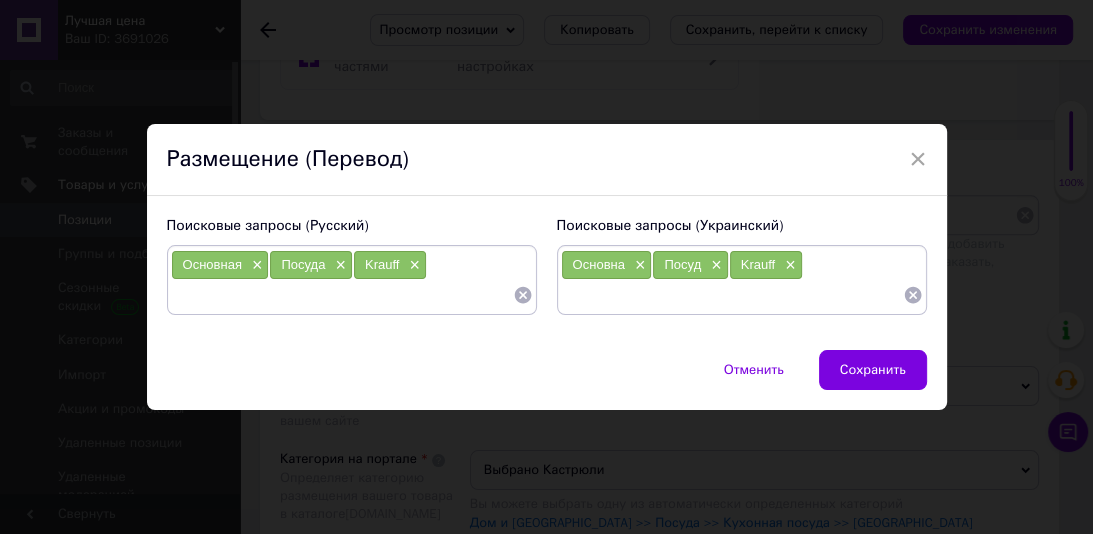 paste on "Кастрюля 4.7 л Krauff Elite 26-238-058" 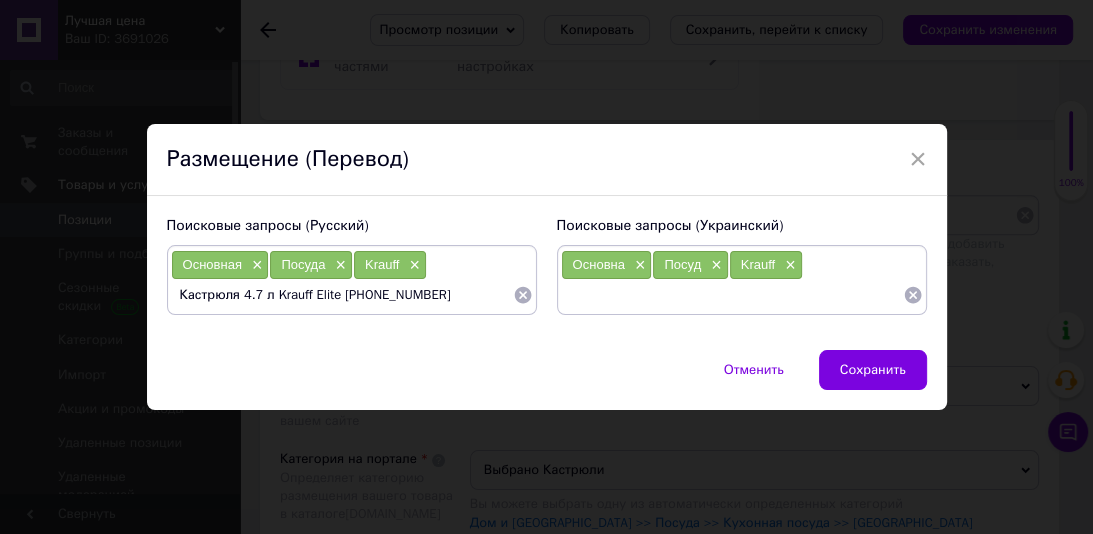 scroll, scrollTop: 0, scrollLeft: 0, axis: both 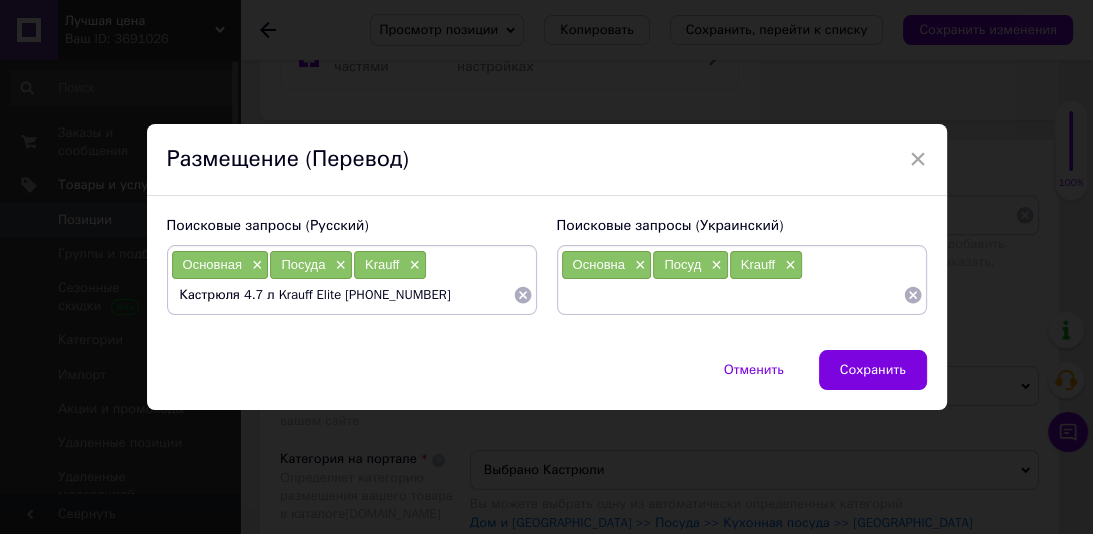 type on "Кастрюля" 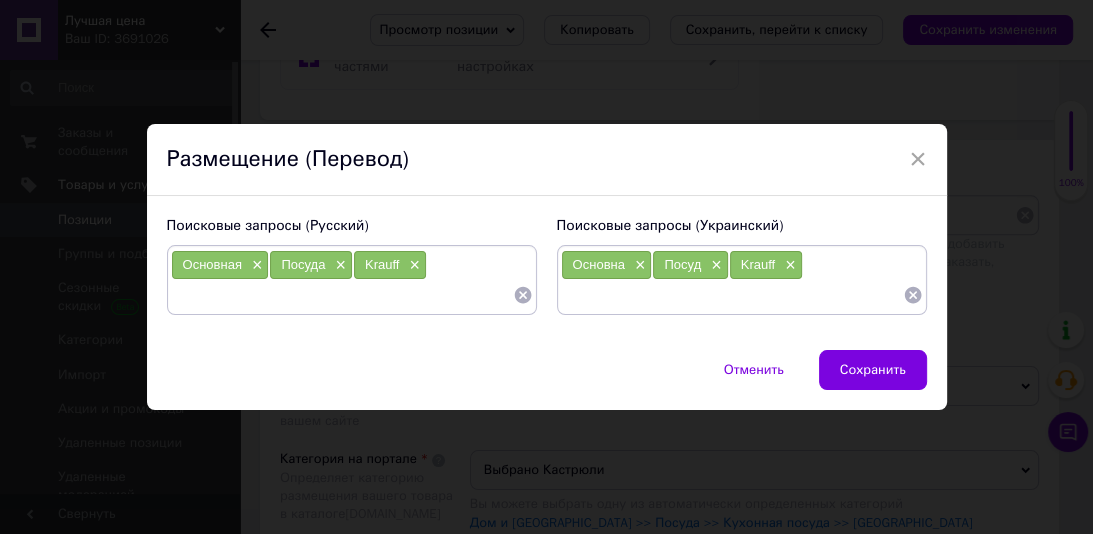 scroll, scrollTop: 0, scrollLeft: 0, axis: both 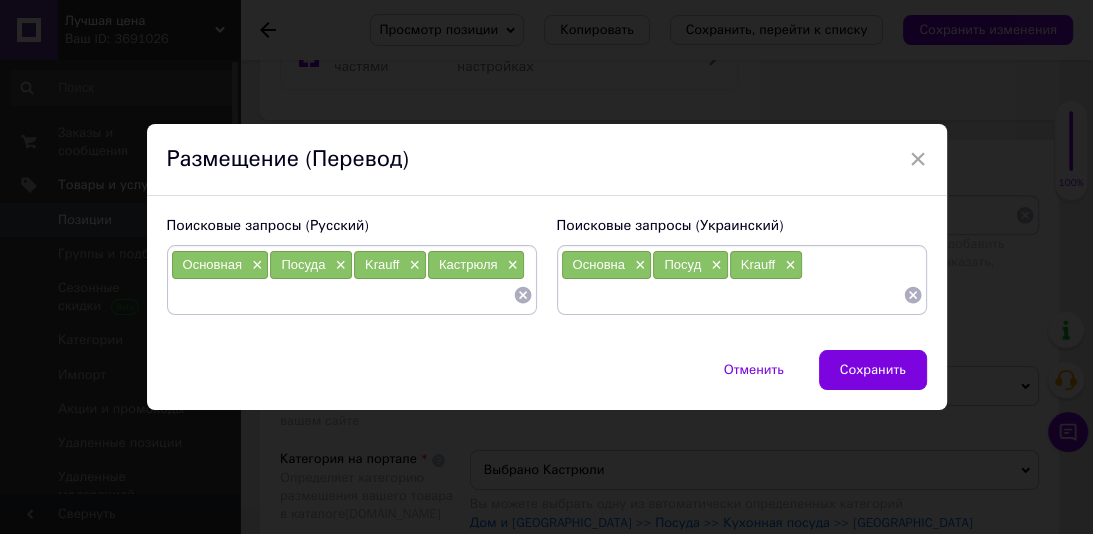 paste on "4.7 л Krauff Elite 26-238-058" 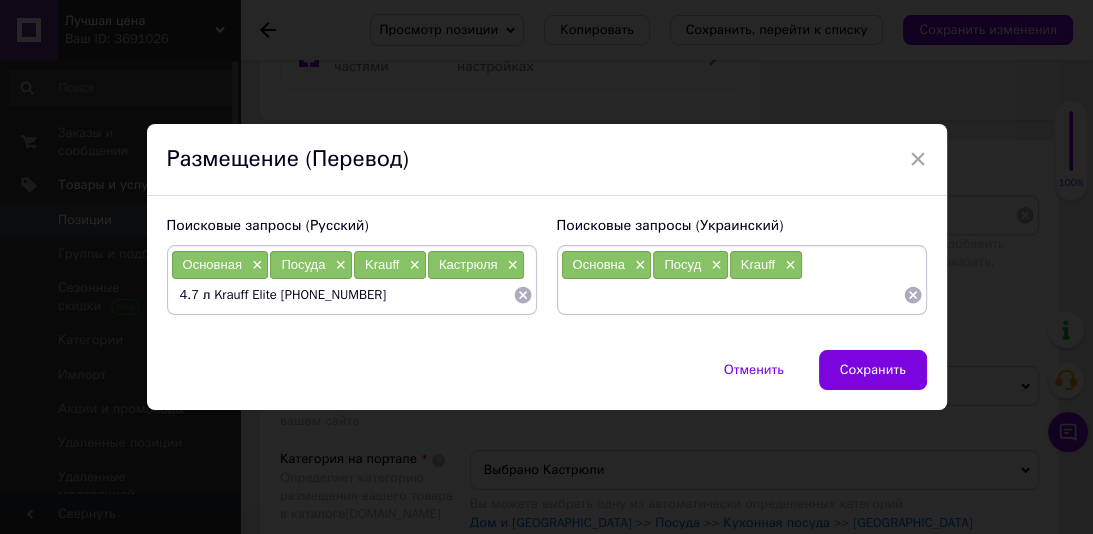 drag, startPoint x: 203, startPoint y: 292, endPoint x: 161, endPoint y: 300, distance: 42.755116 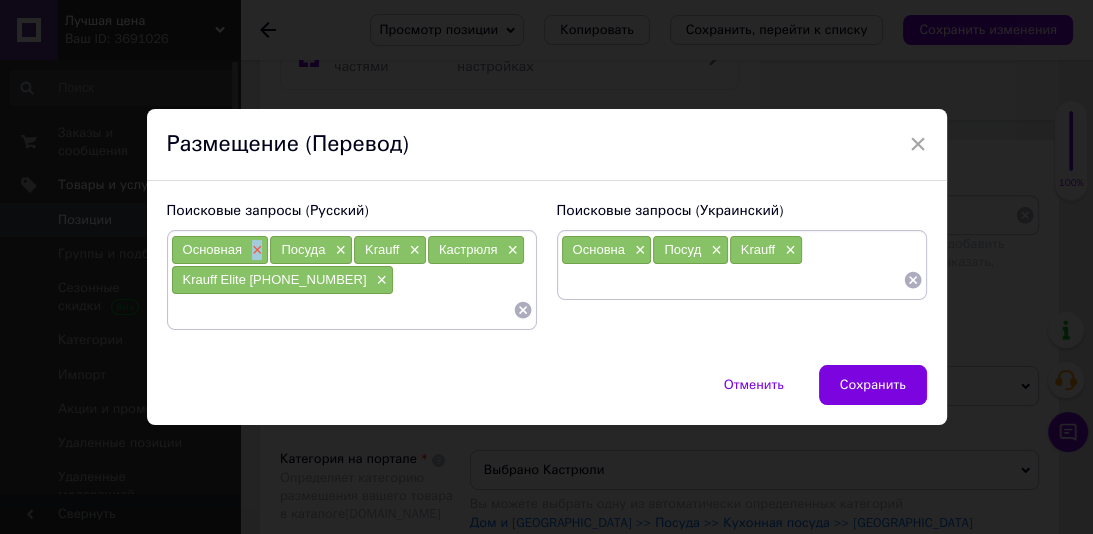 click on "×" at bounding box center (255, 250) 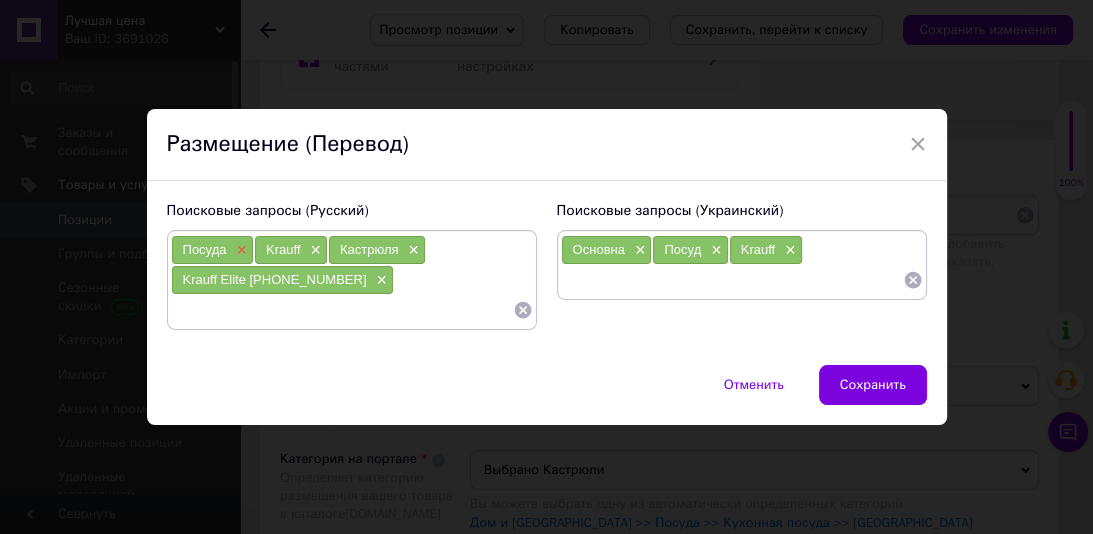 click on "×" at bounding box center [239, 250] 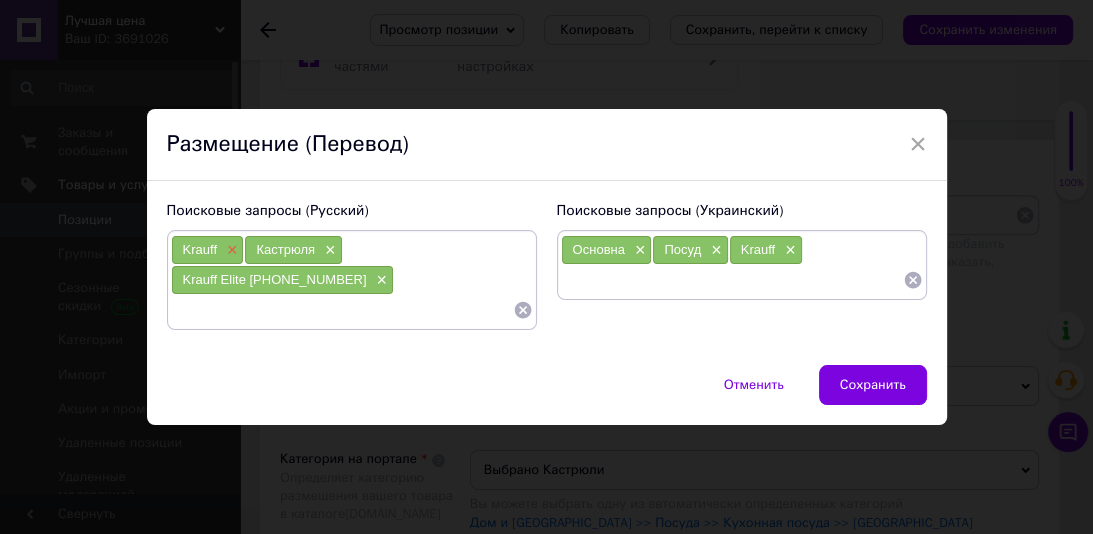 click on "×" at bounding box center [230, 250] 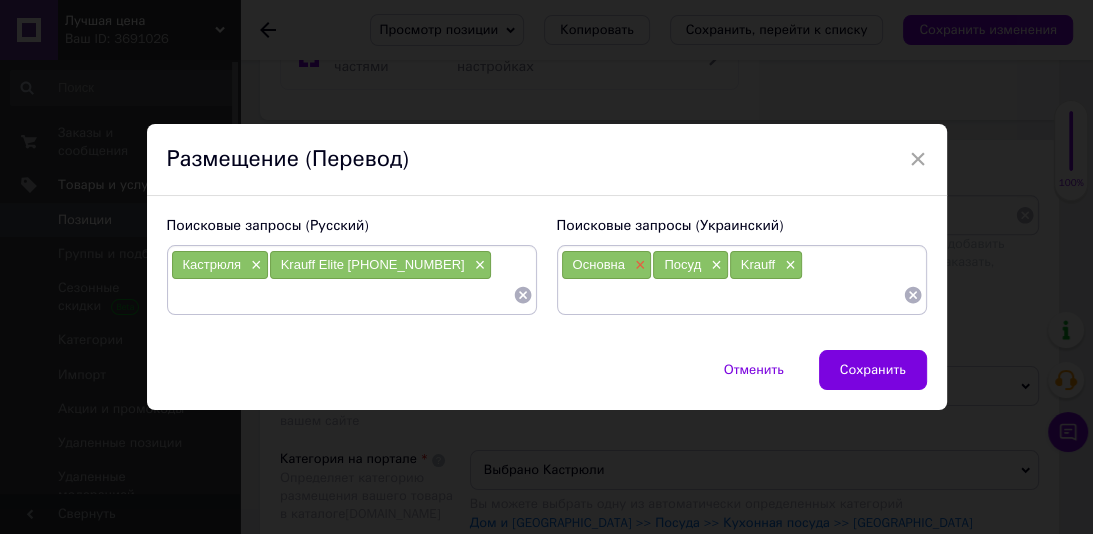 click on "×" at bounding box center (638, 265) 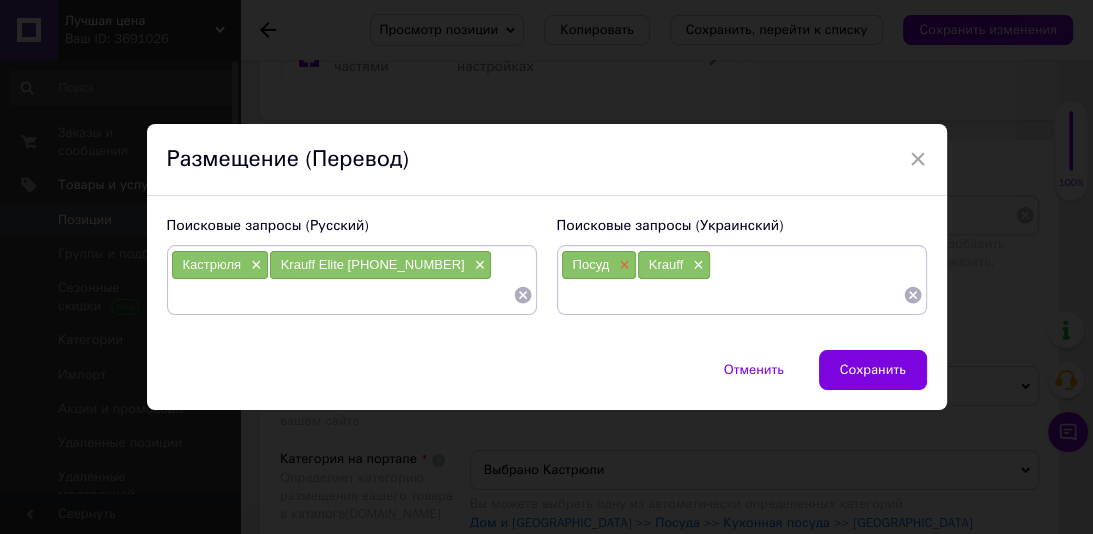 click on "×" at bounding box center (622, 265) 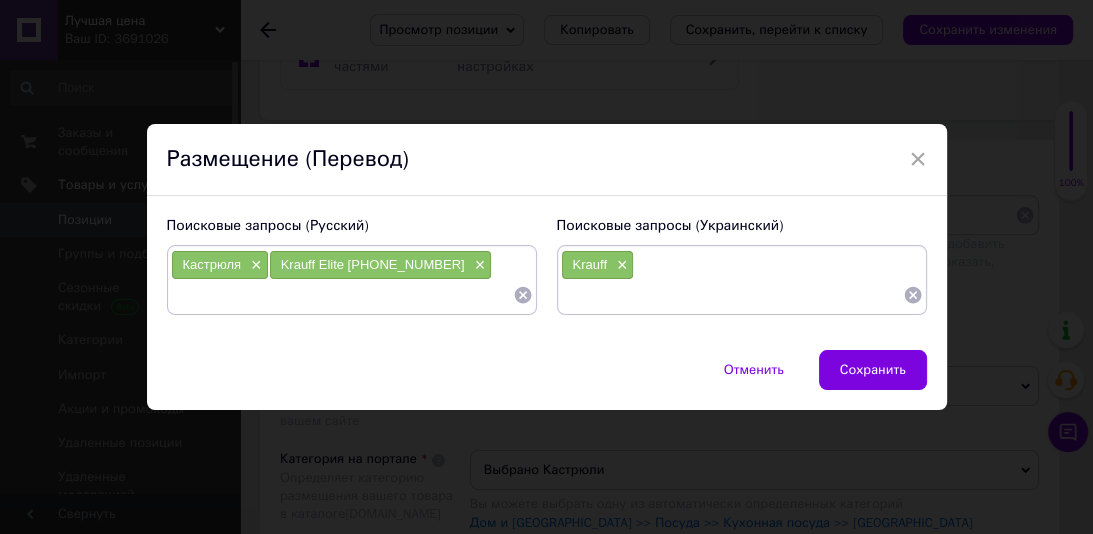 click on "×" at bounding box center (620, 265) 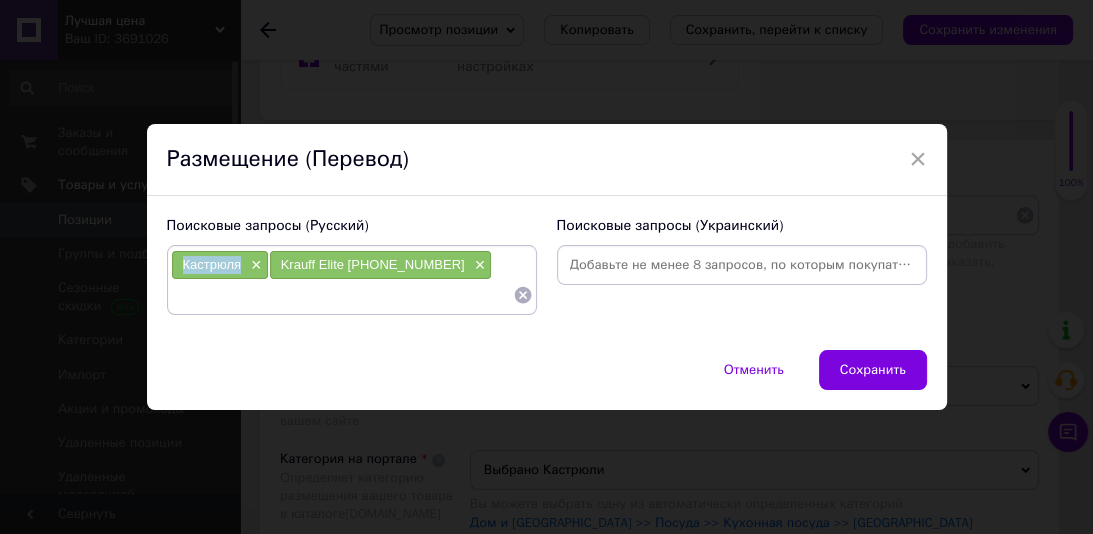 drag, startPoint x: 226, startPoint y: 267, endPoint x: 172, endPoint y: 267, distance: 54 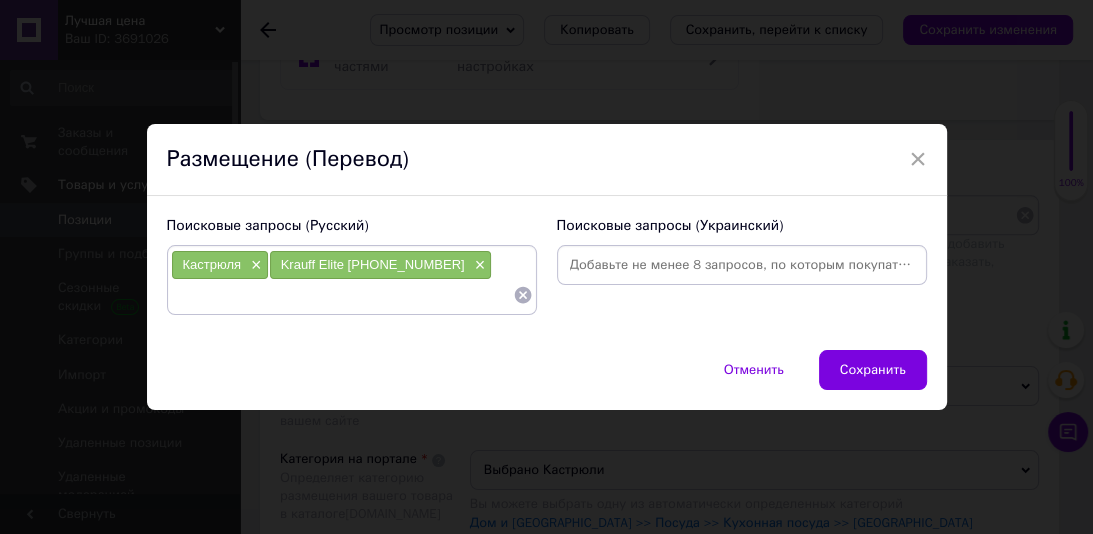 click at bounding box center [342, 295] 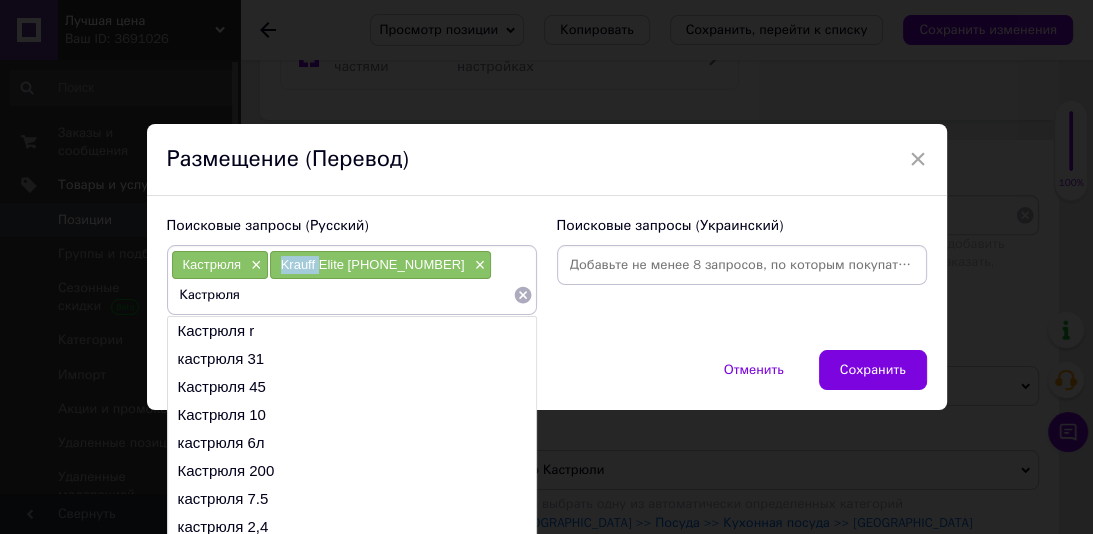 drag, startPoint x: 314, startPoint y: 270, endPoint x: 281, endPoint y: 264, distance: 33.54102 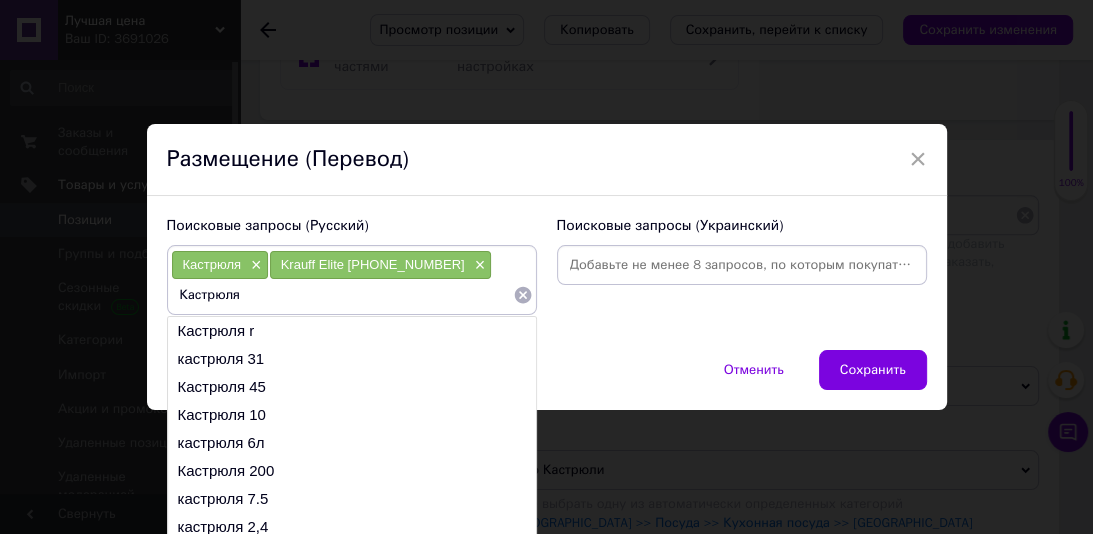 paste on "Krauff" 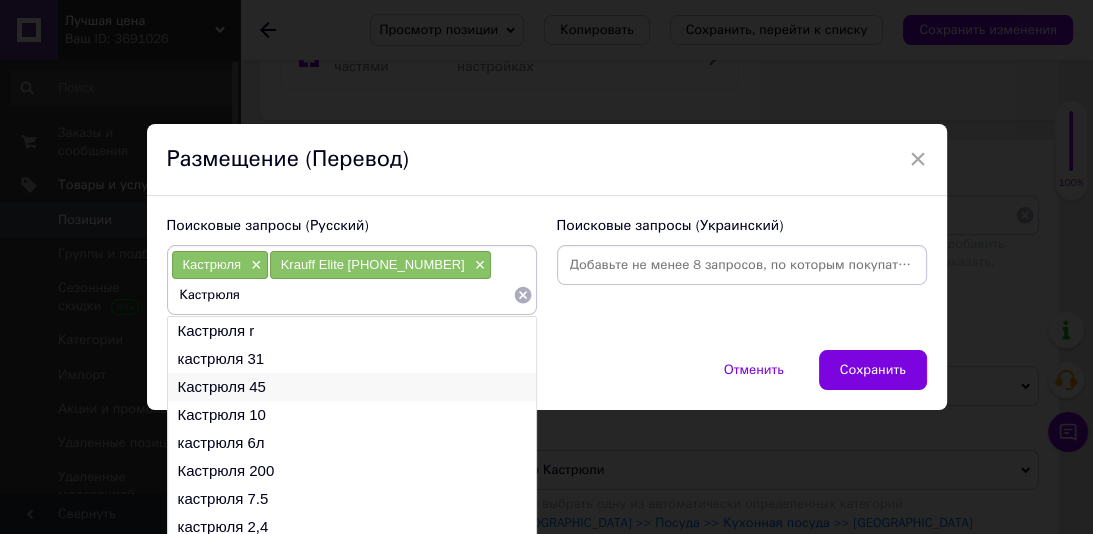 type on "Кастрюля Krauff" 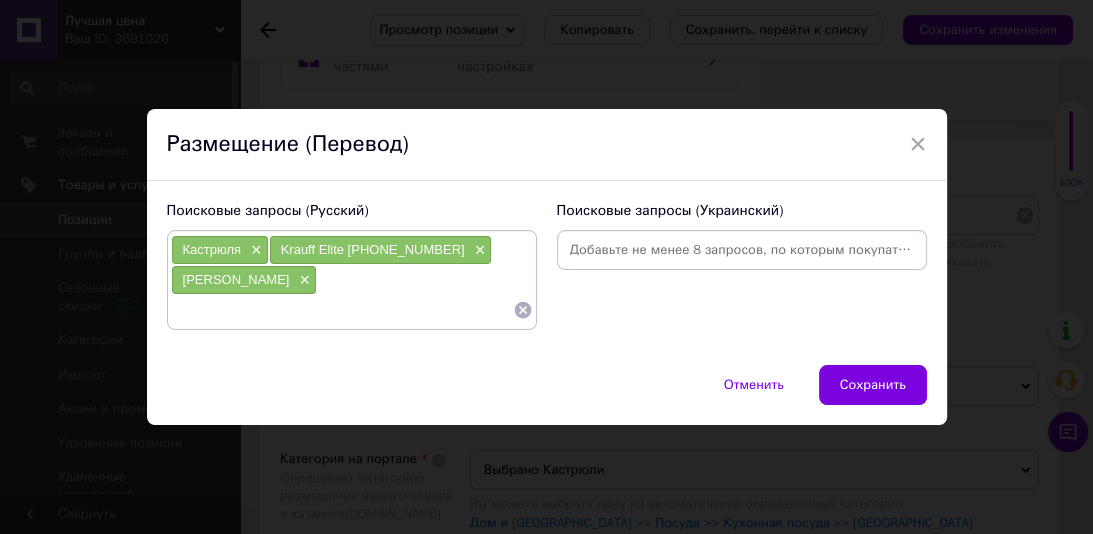 type 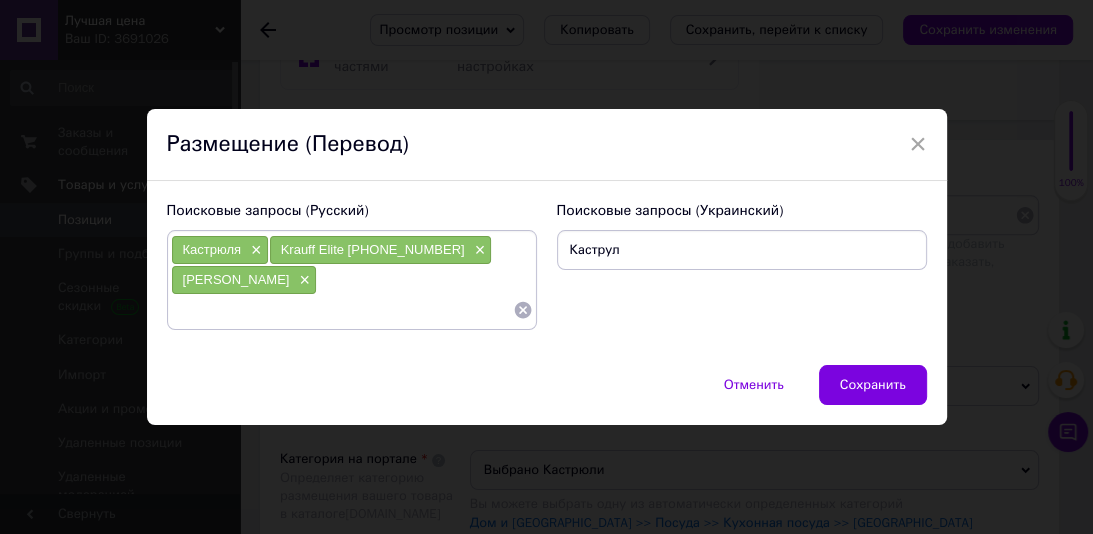 type on "Каструля" 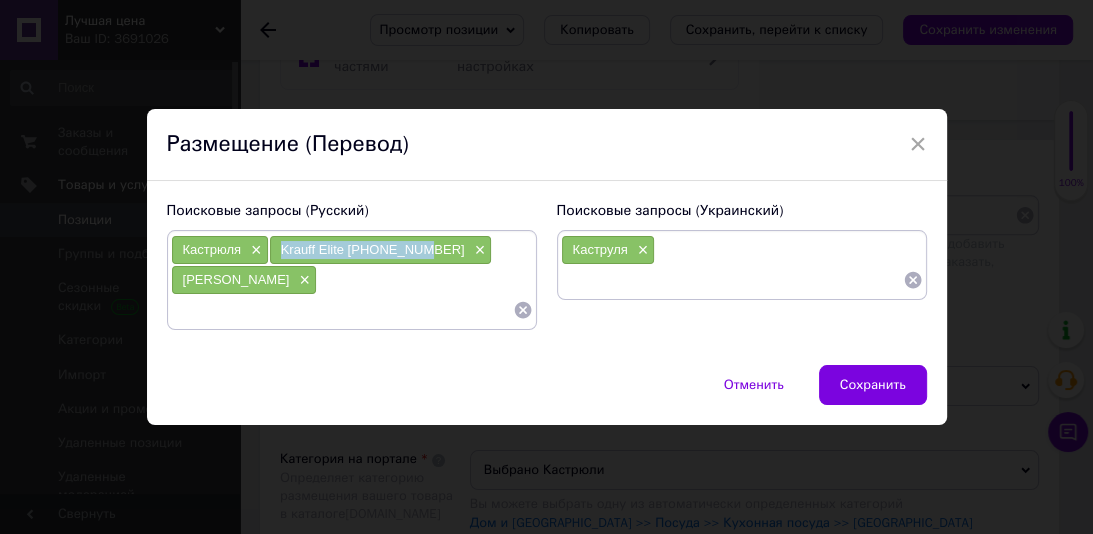 drag, startPoint x: 407, startPoint y: 251, endPoint x: 276, endPoint y: 255, distance: 131.06105 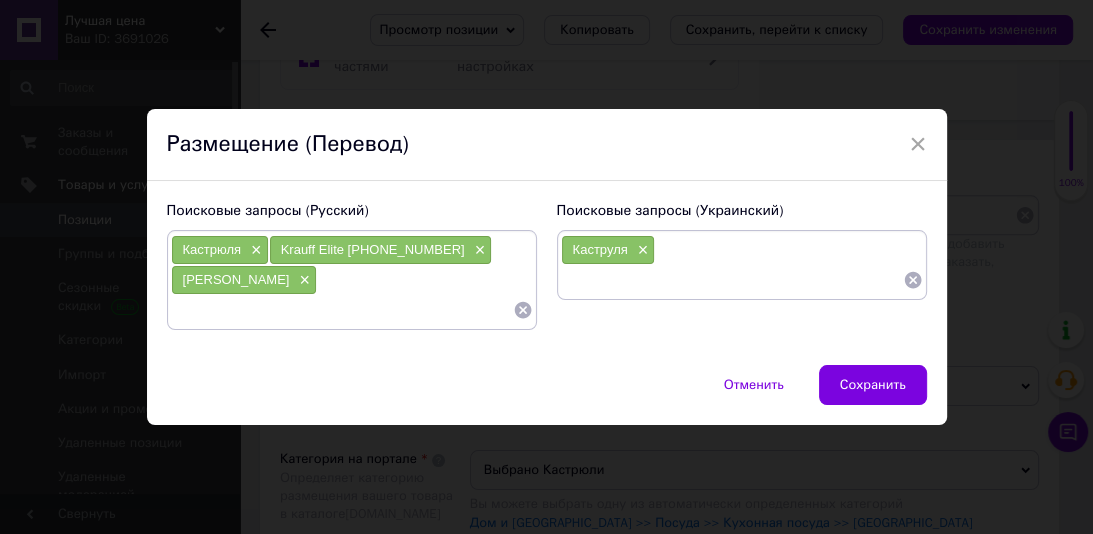 click at bounding box center (732, 280) 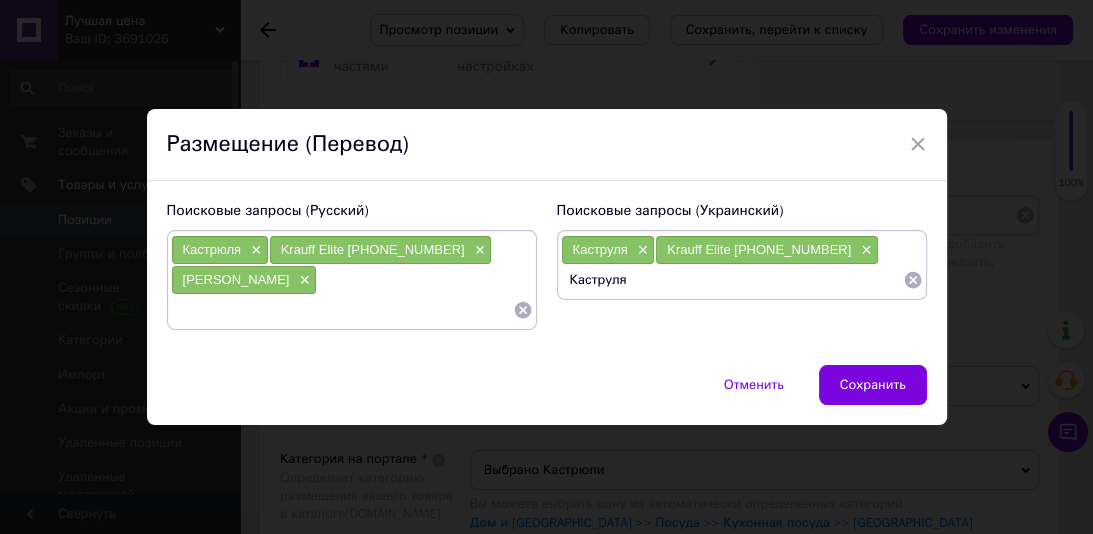 drag, startPoint x: 285, startPoint y: 276, endPoint x: 253, endPoint y: 280, distance: 32.24903 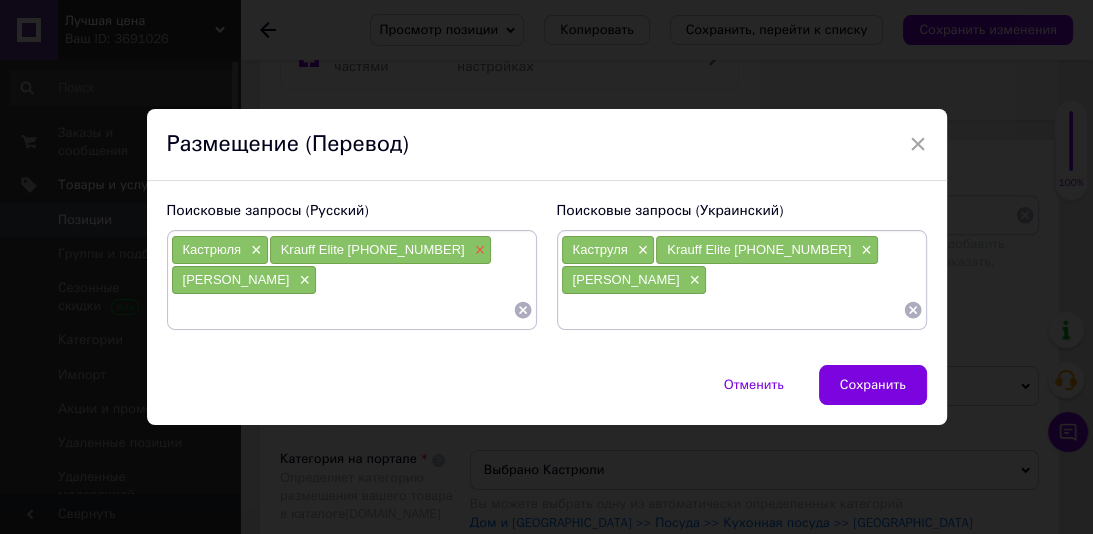 type 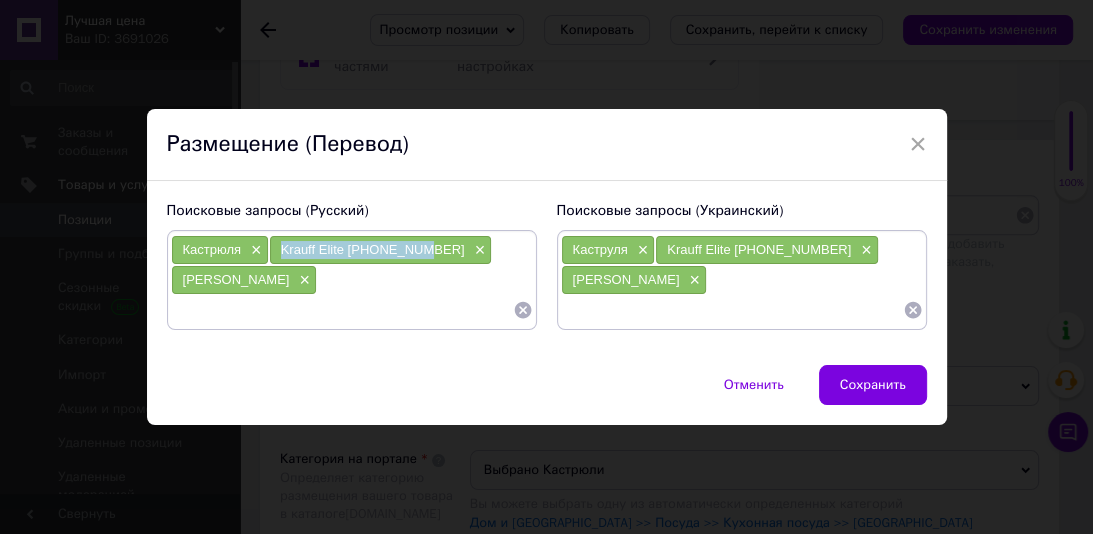drag, startPoint x: 416, startPoint y: 252, endPoint x: 276, endPoint y: 249, distance: 140.03214 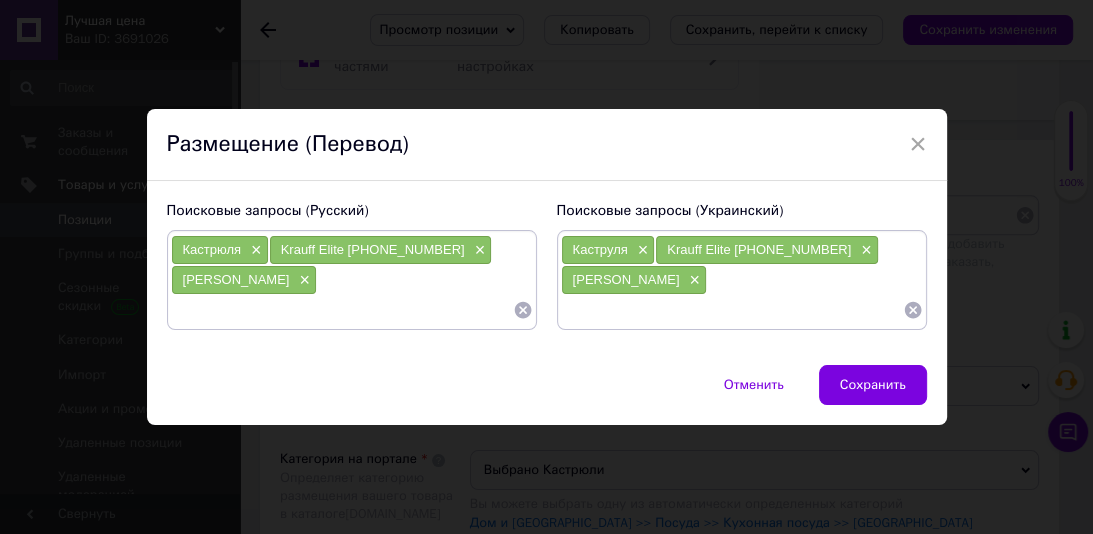 click at bounding box center [342, 310] 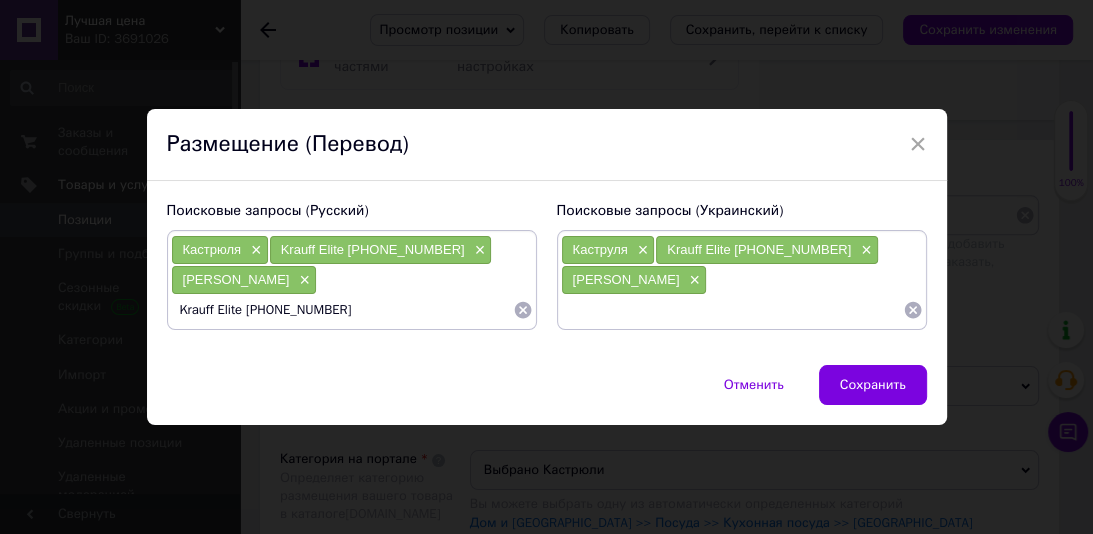 click on "Krauff Elite 26-238-058" at bounding box center (342, 310) 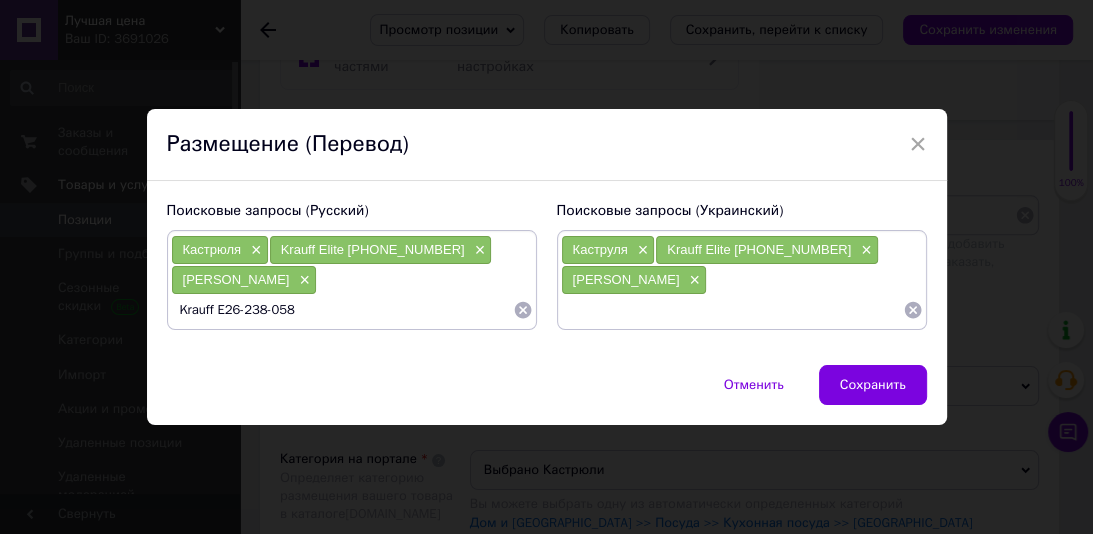 type on "Krauff 26-238-058" 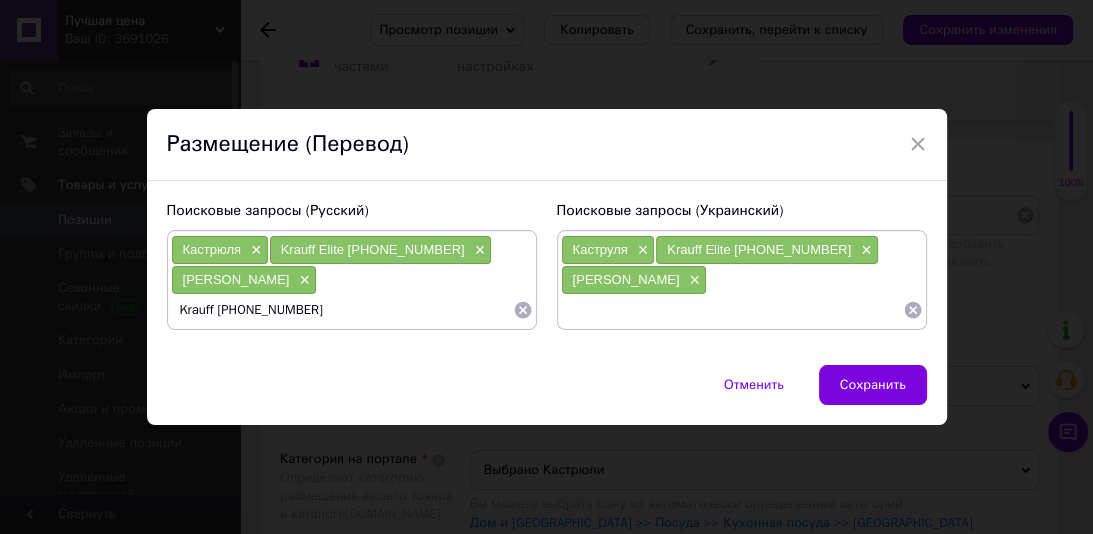 type 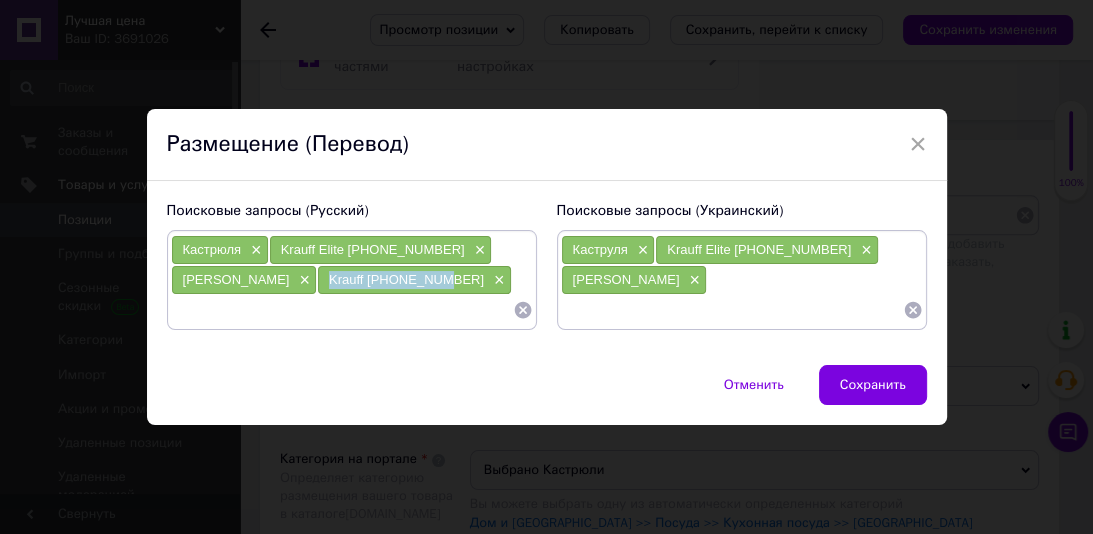 drag, startPoint x: 419, startPoint y: 282, endPoint x: 312, endPoint y: 283, distance: 107.00467 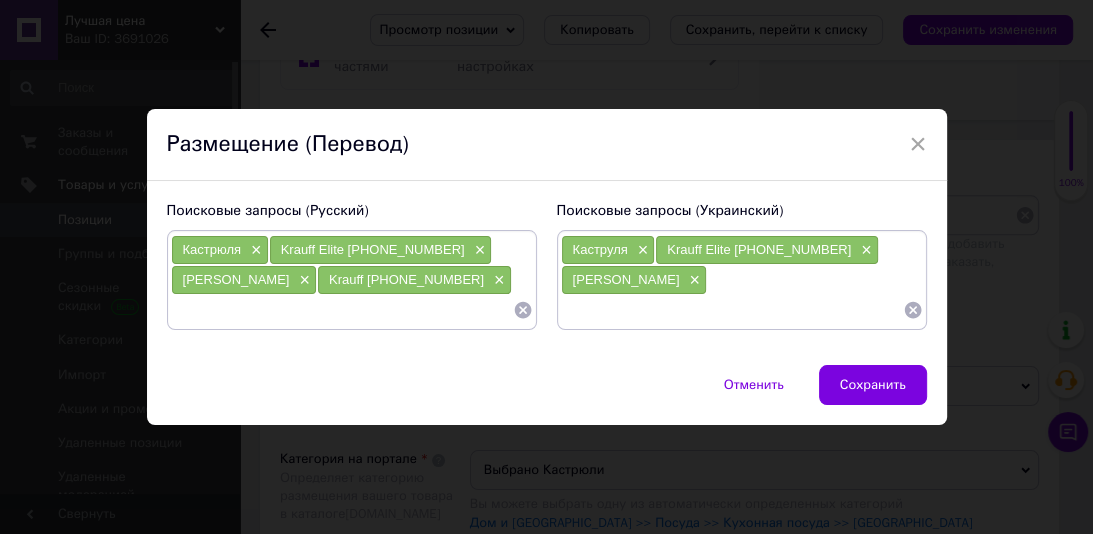 paste on "Krauff 26-238-058" 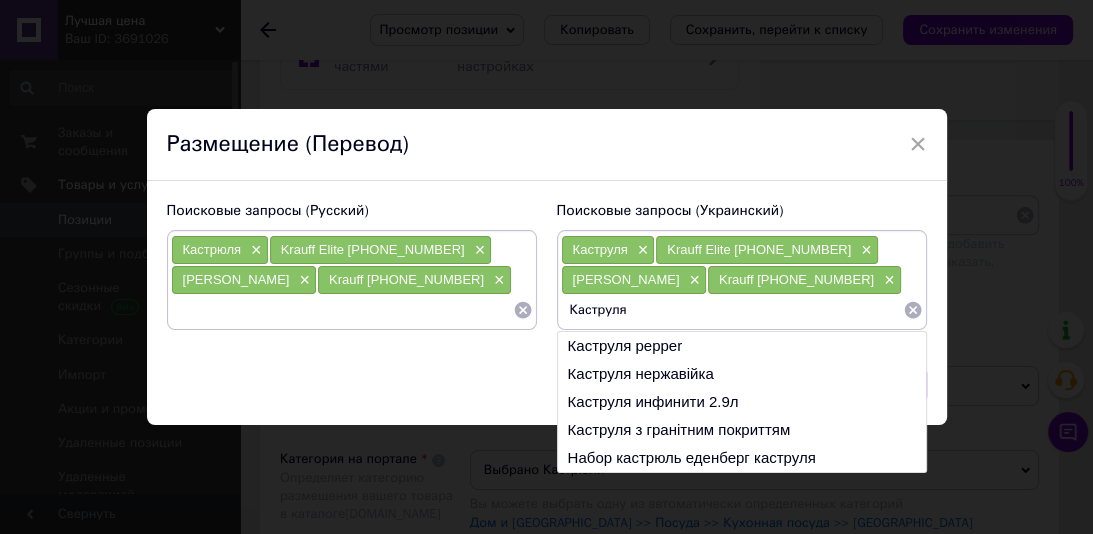 paste on "Krauff 26-238-058" 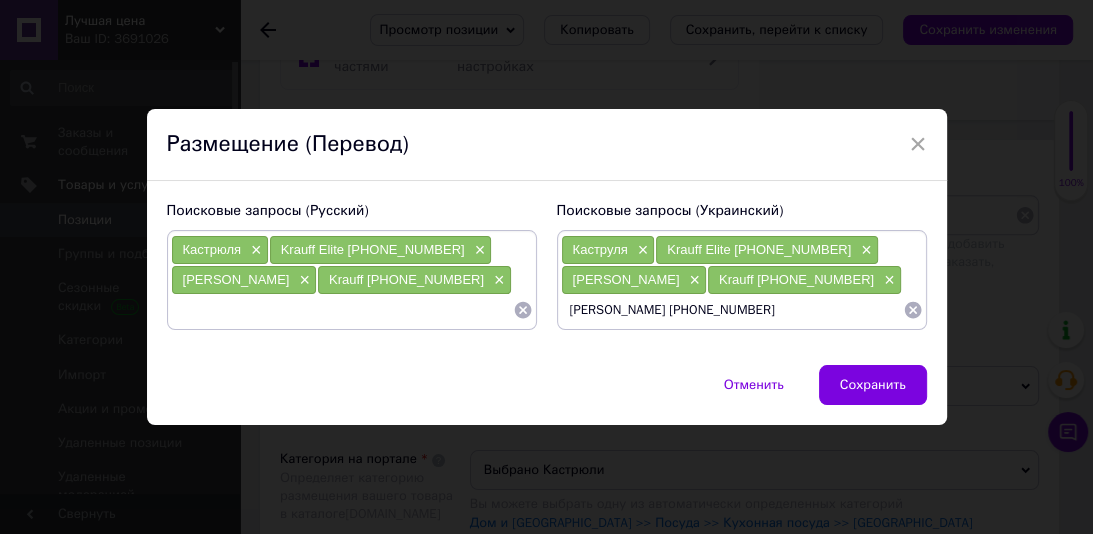 type 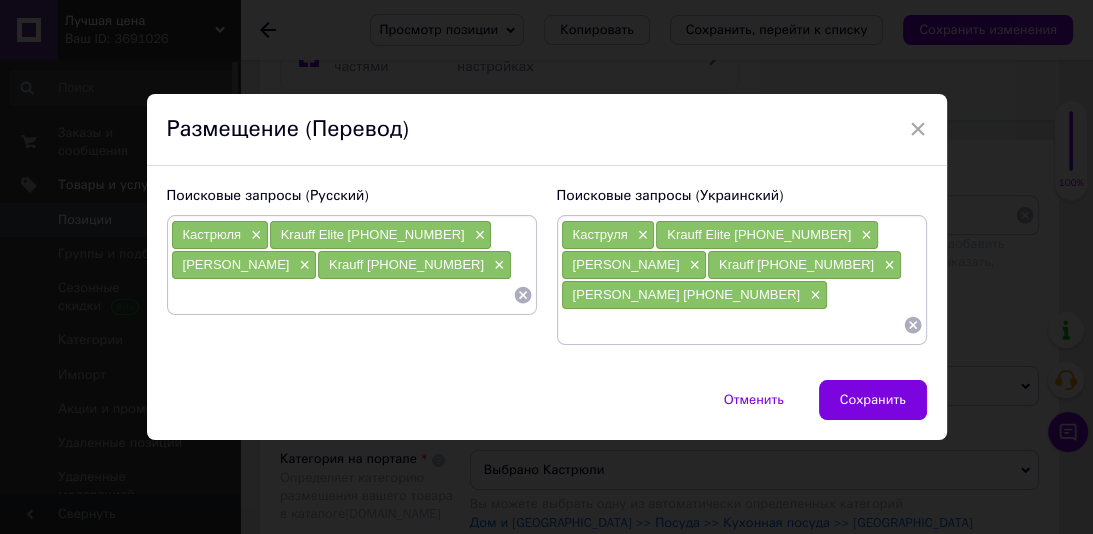 paste on "Krauff 26-238-058" 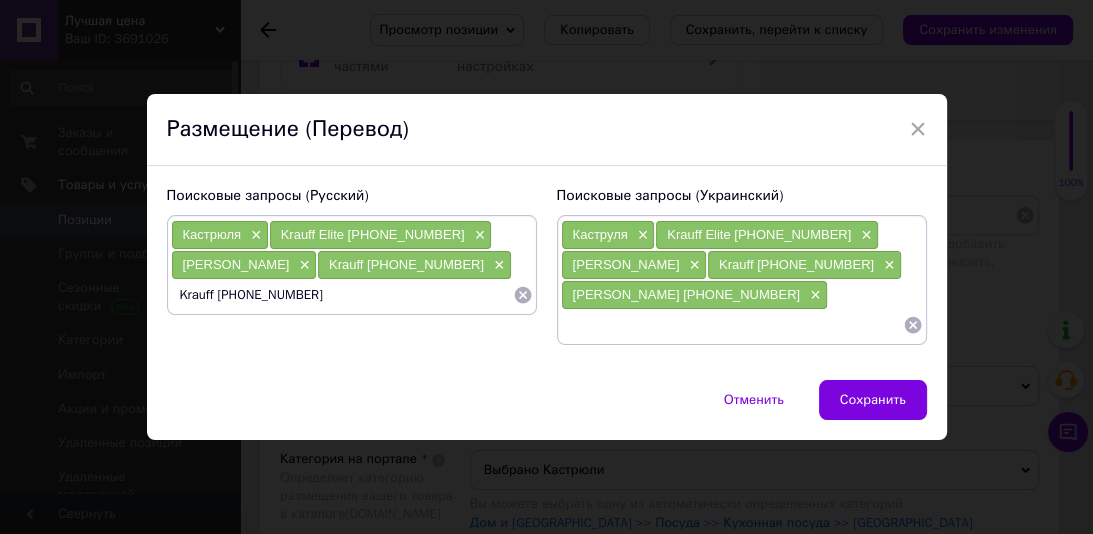 click on "Krauff 26-238-058" at bounding box center [342, 295] 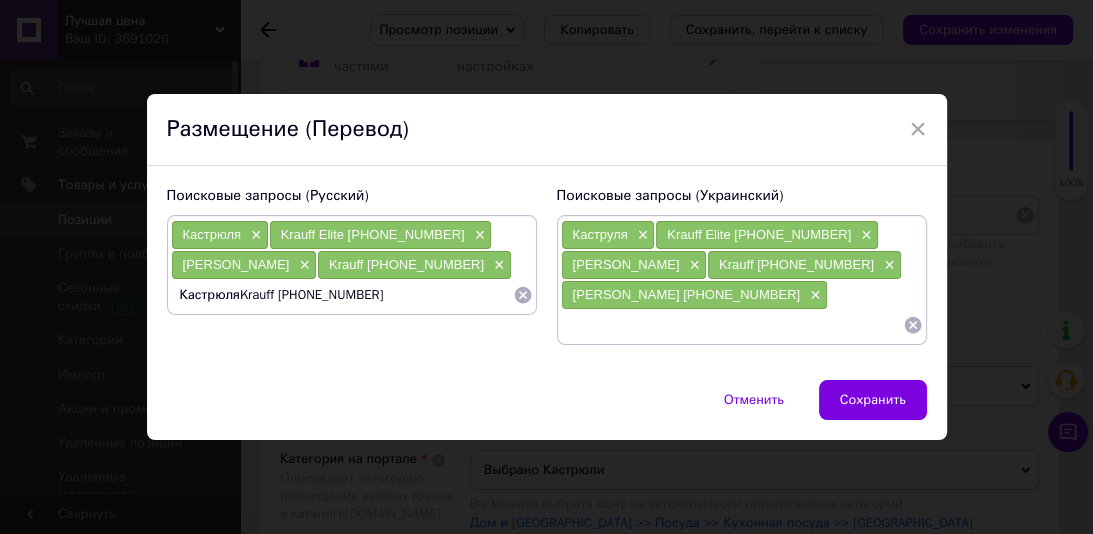 type on "Кастрюля Krauff 26-238-058" 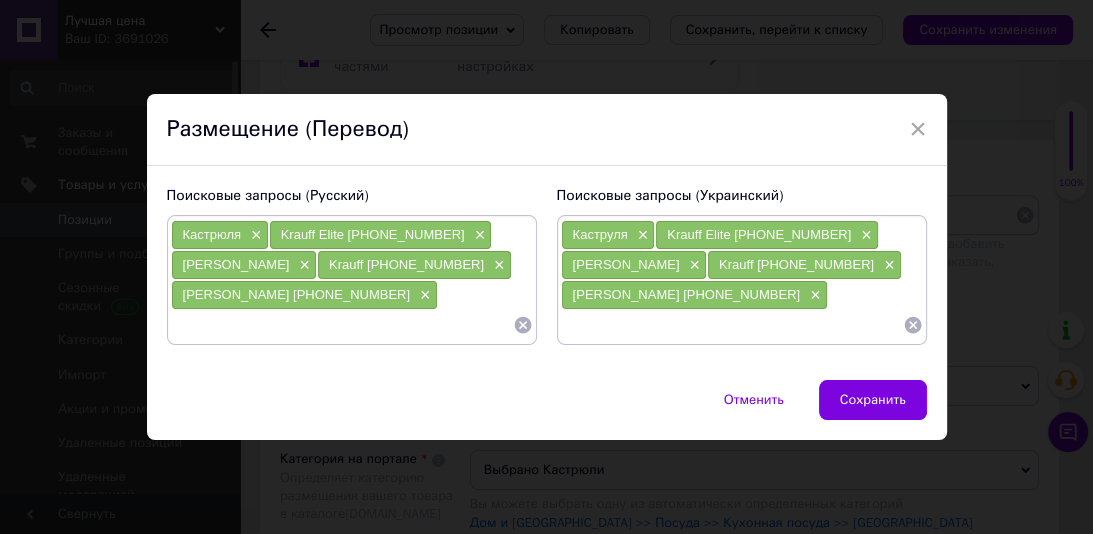 paste on "Кастрюля 4.7 л" 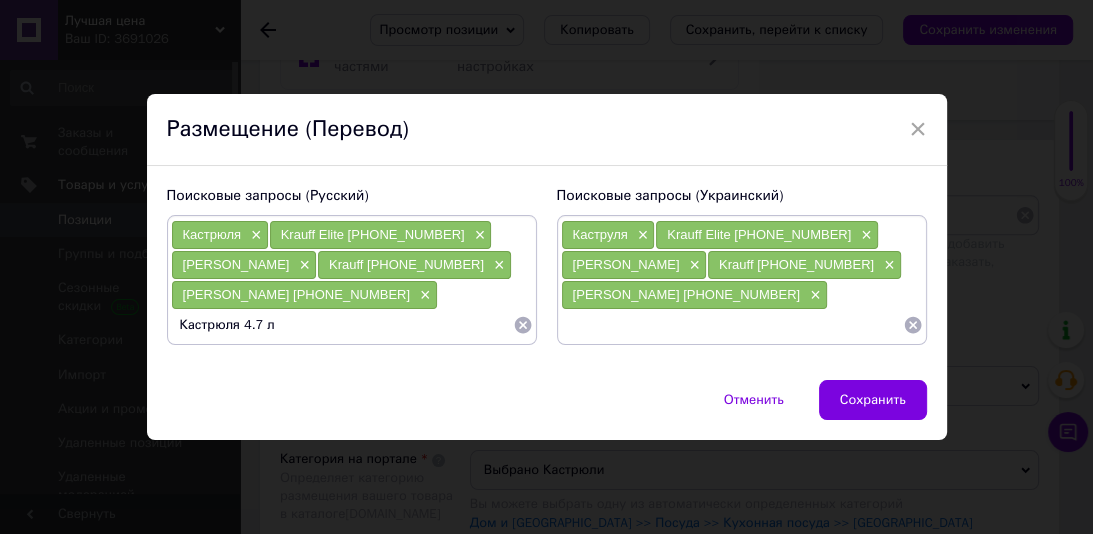 type 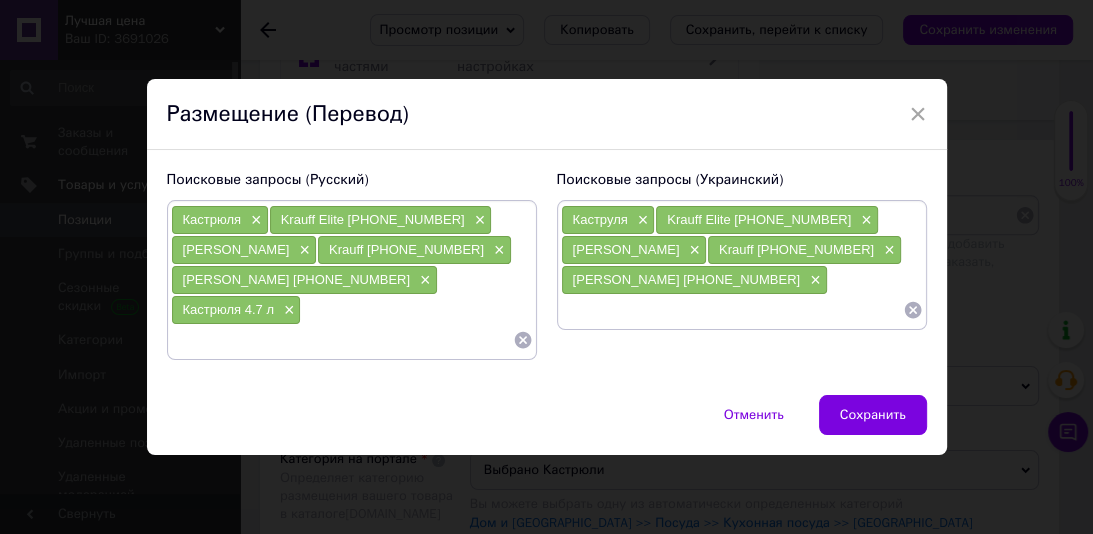 paste on "Кастрюля 4.7 л" 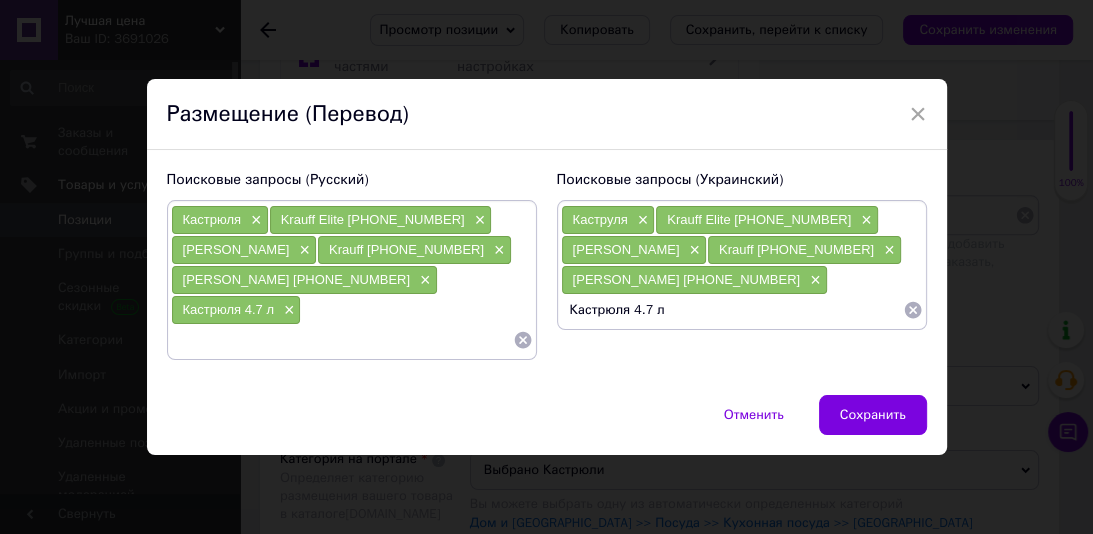 drag, startPoint x: 610, startPoint y: 328, endPoint x: 608, endPoint y: 377, distance: 49.0408 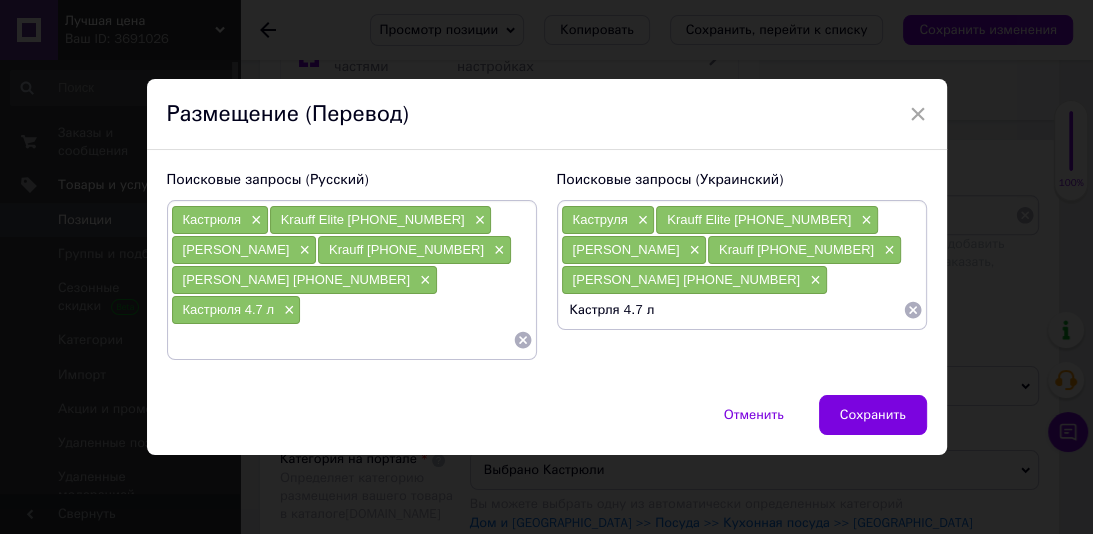 type on "Каструля 4.7 л" 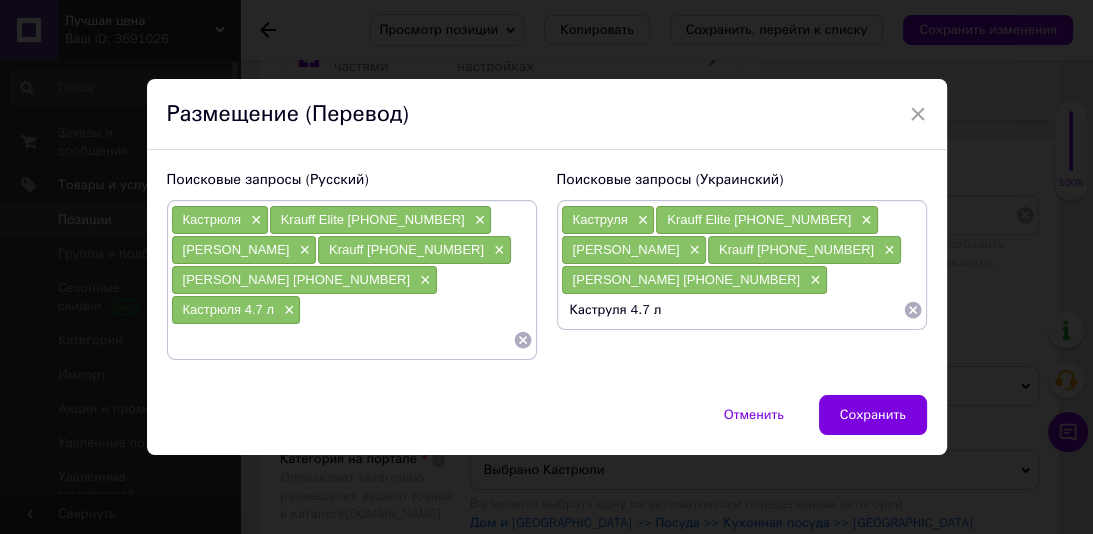 type 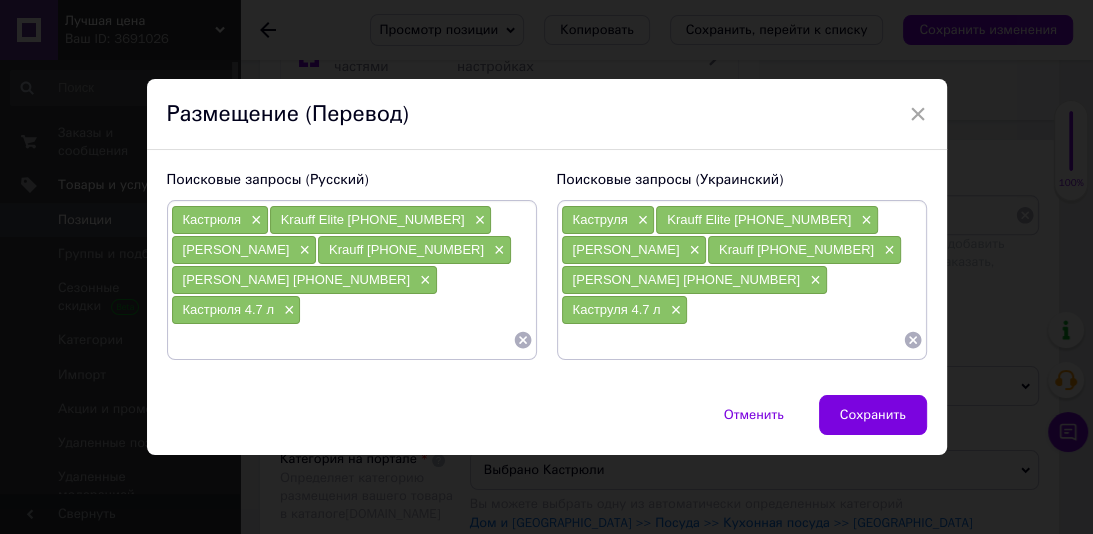 paste on "Кастрюля из нержавейки" 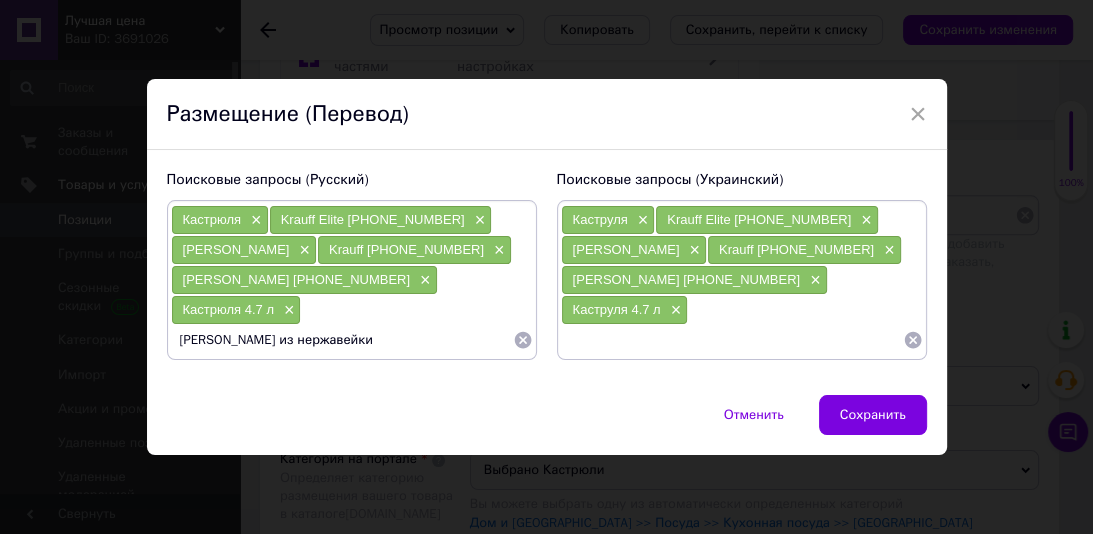 type 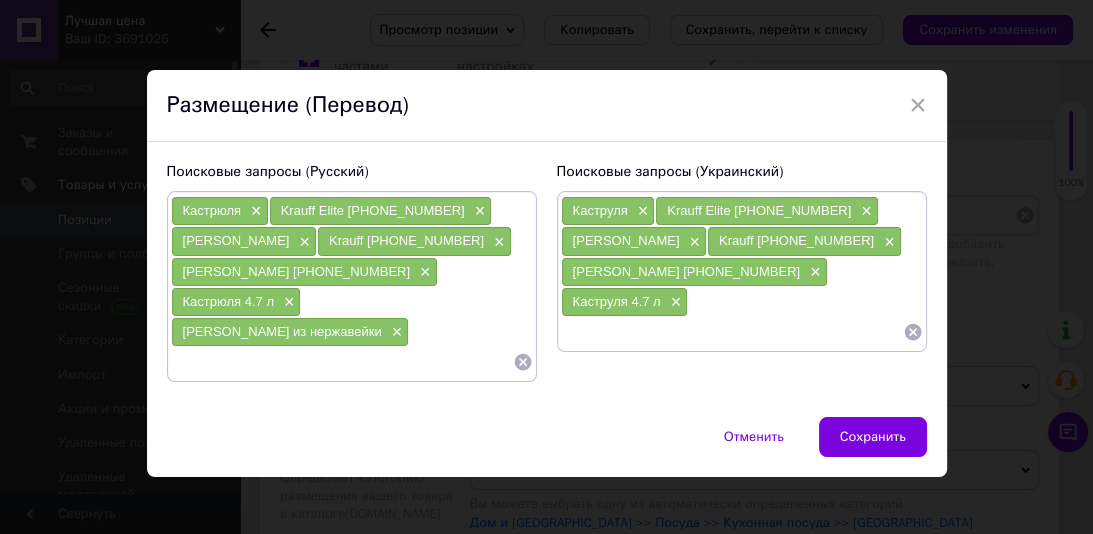 paste on "Каструля з нержавіючої сталі" 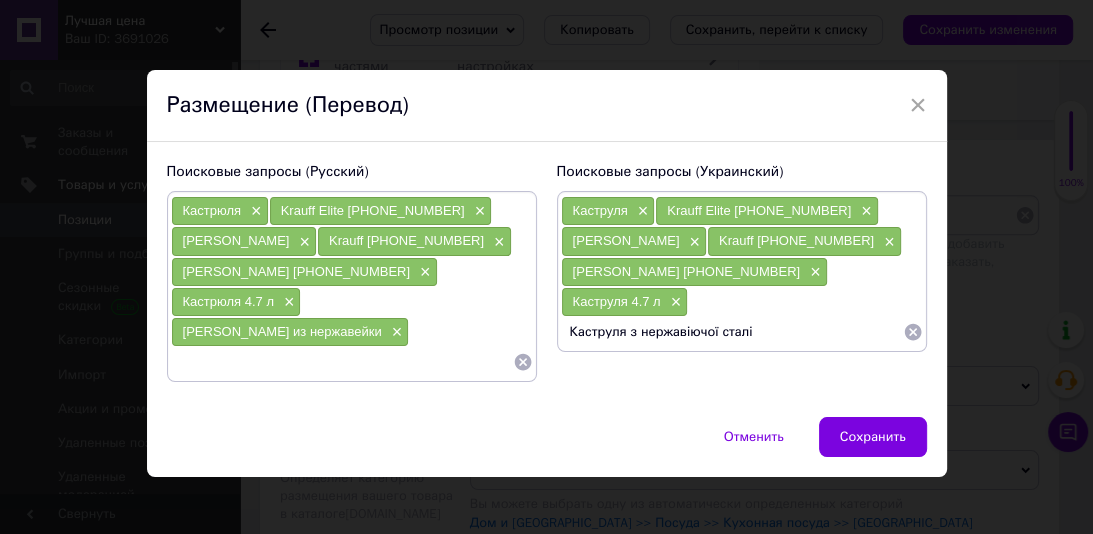 type 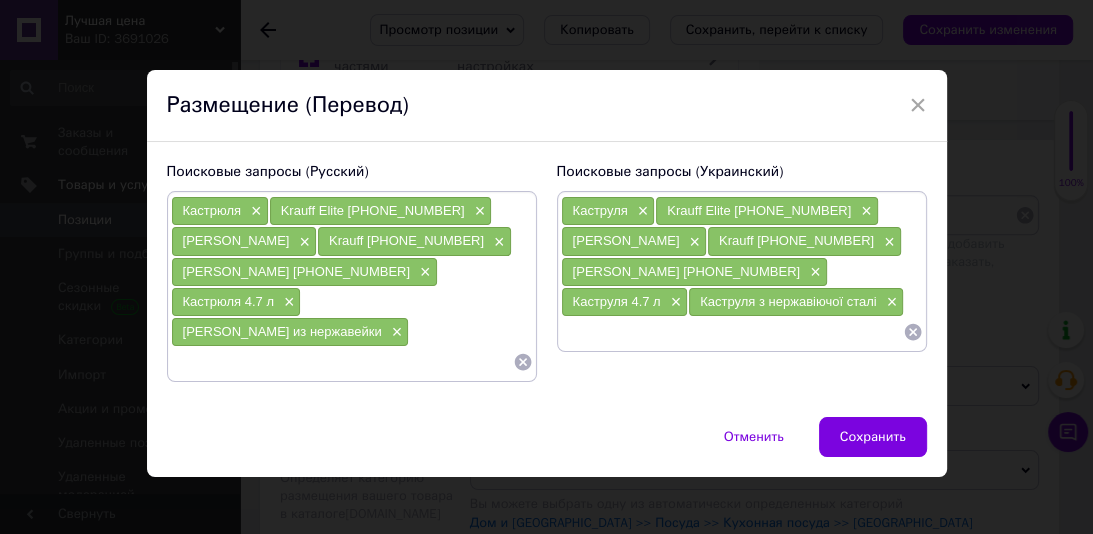 paste on "Кастрюля для индукции" 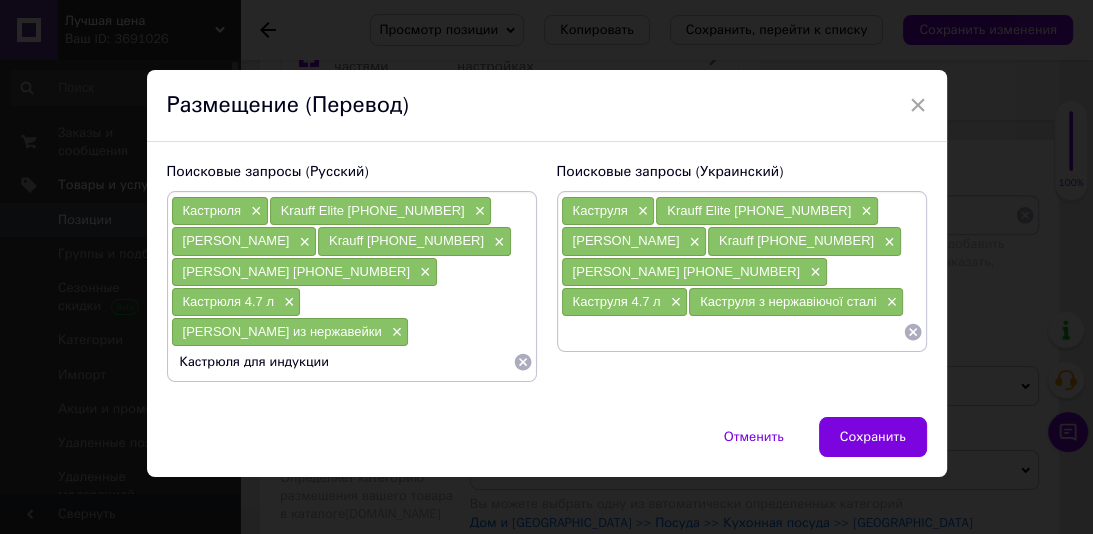 type 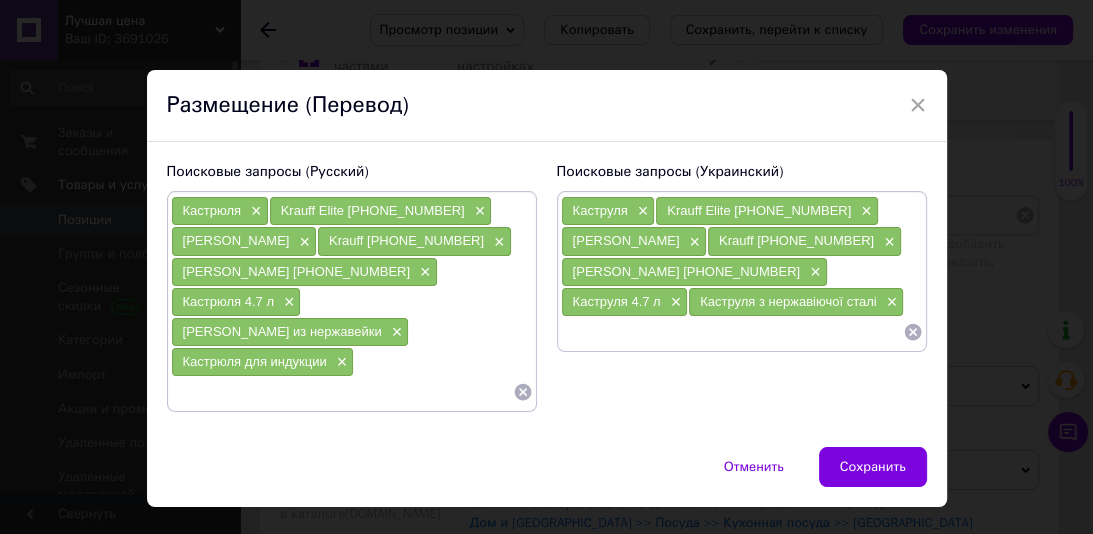 paste on "Каструля для індукції" 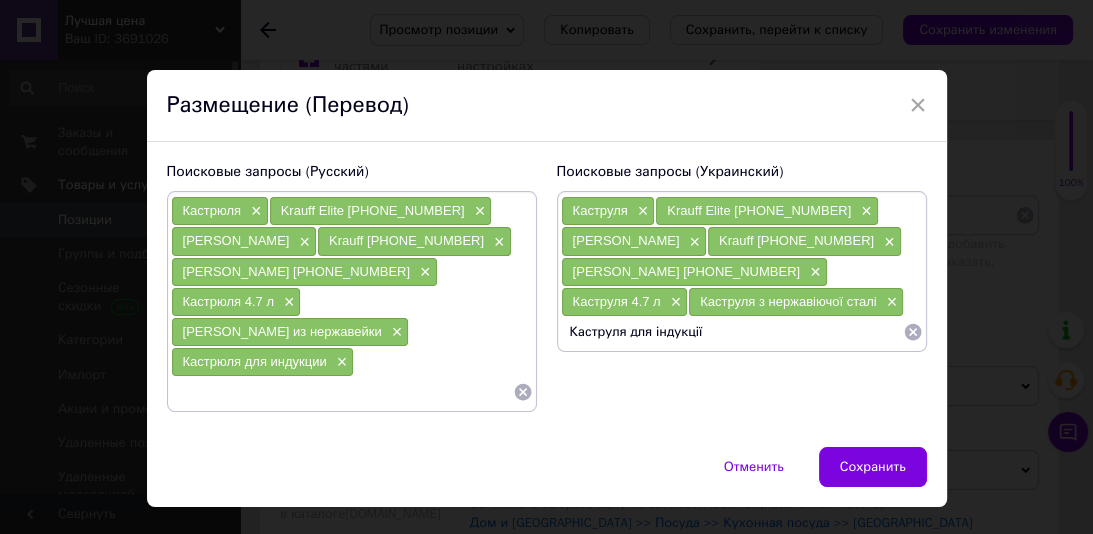 type 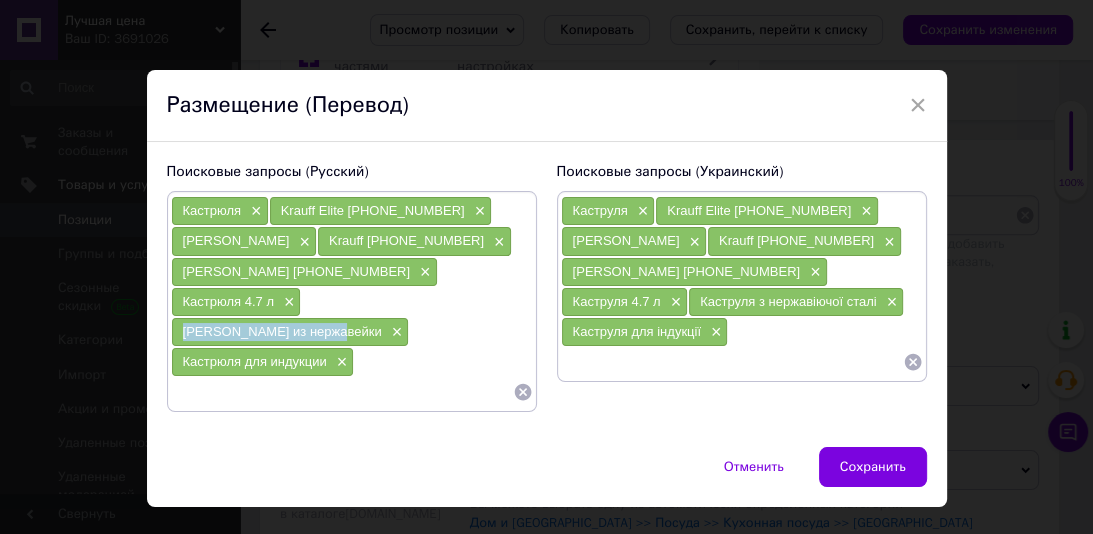 drag, startPoint x: 316, startPoint y: 298, endPoint x: 225, endPoint y: 308, distance: 91.5478 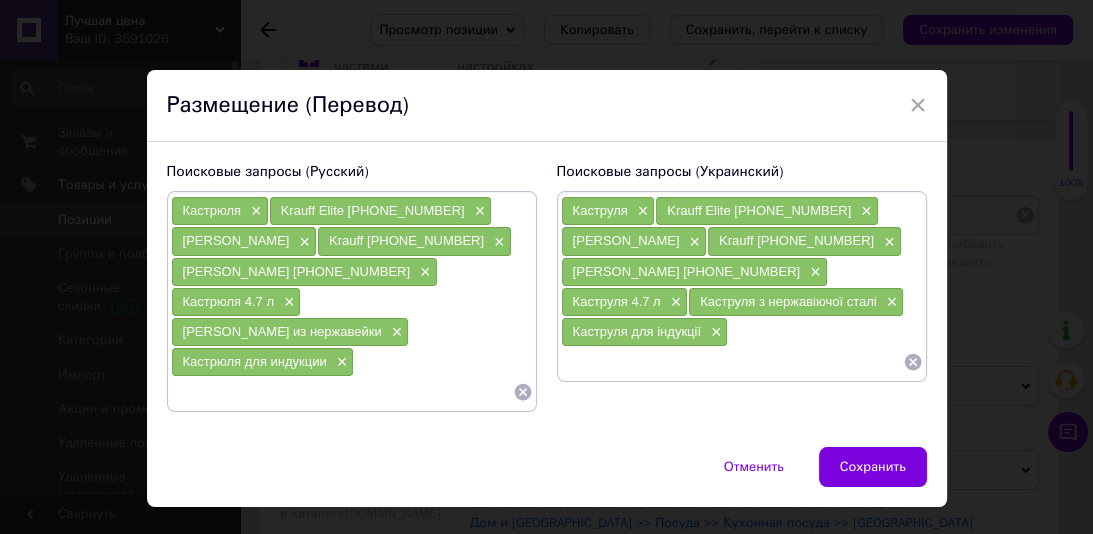 click at bounding box center (342, 392) 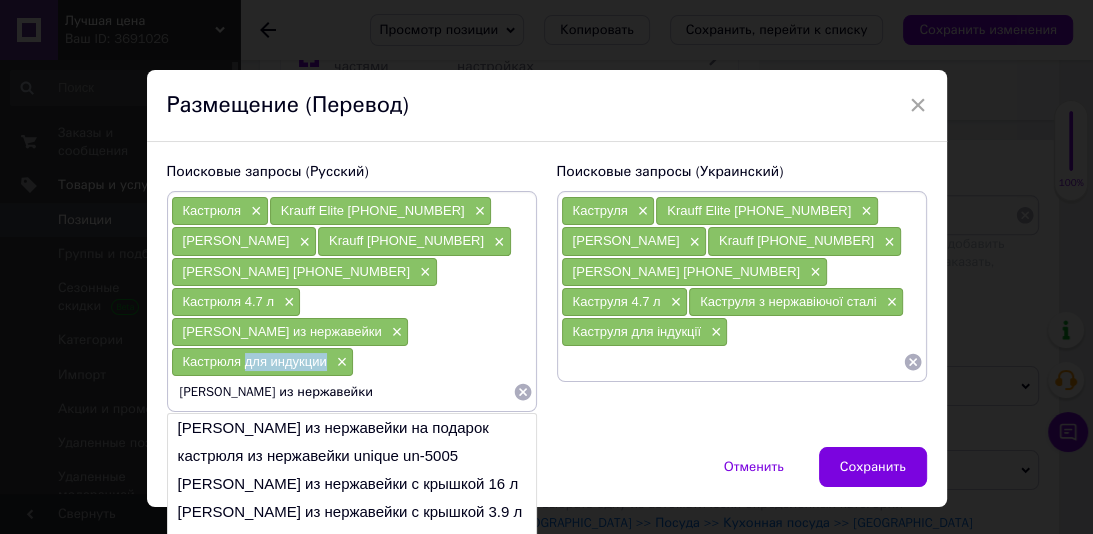 drag, startPoint x: 332, startPoint y: 322, endPoint x: 244, endPoint y: 333, distance: 88.68484 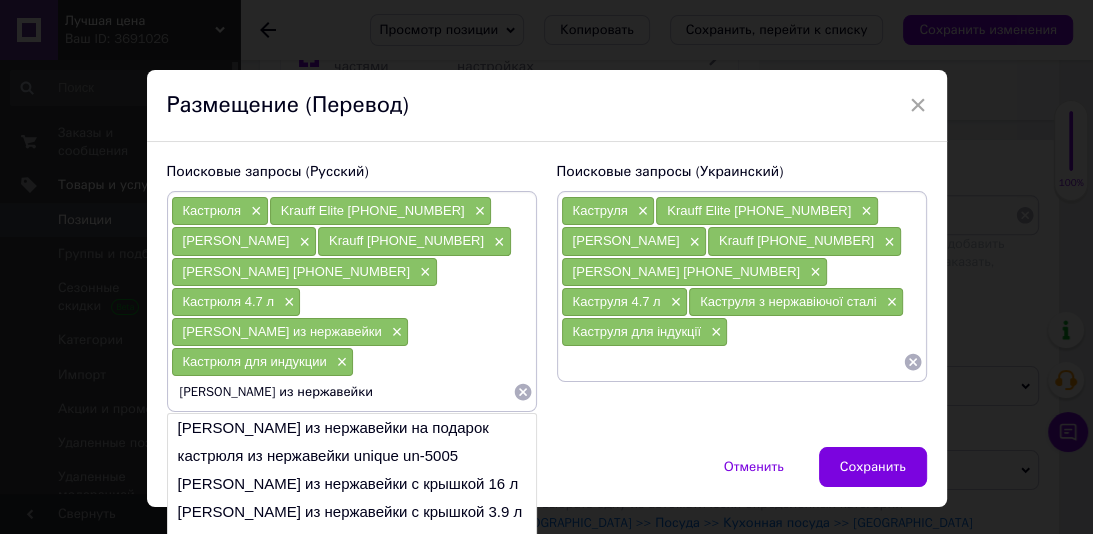 click on "Кастрюля из нержавейки" at bounding box center (342, 392) 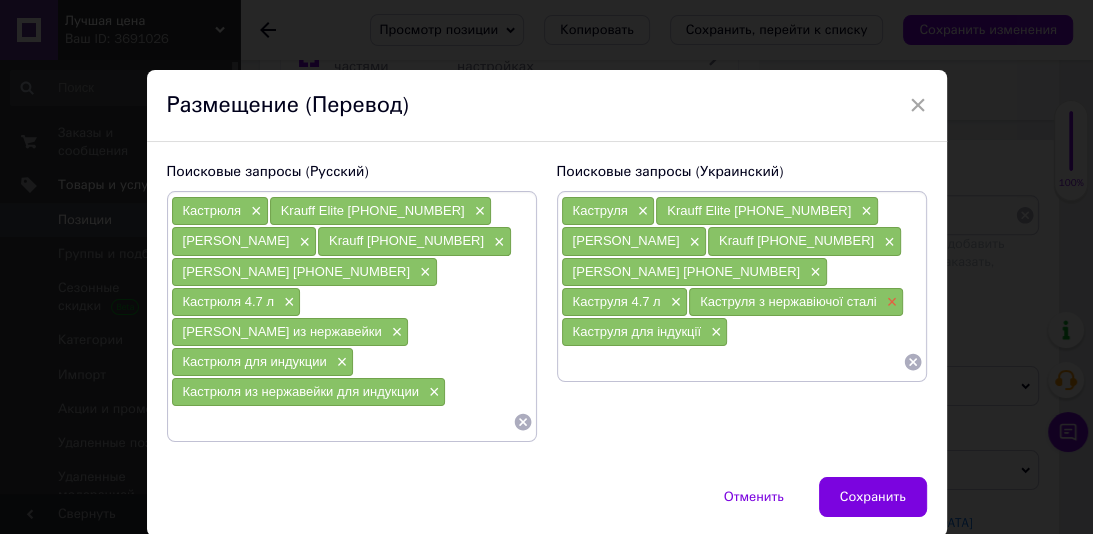 type 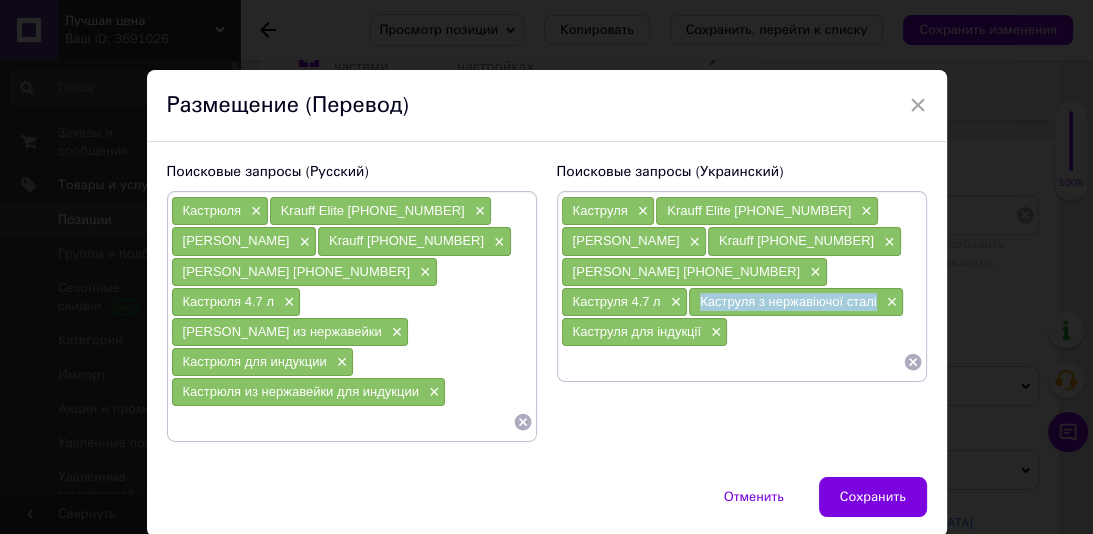 drag, startPoint x: 755, startPoint y: 301, endPoint x: 568, endPoint y: 300, distance: 187.00267 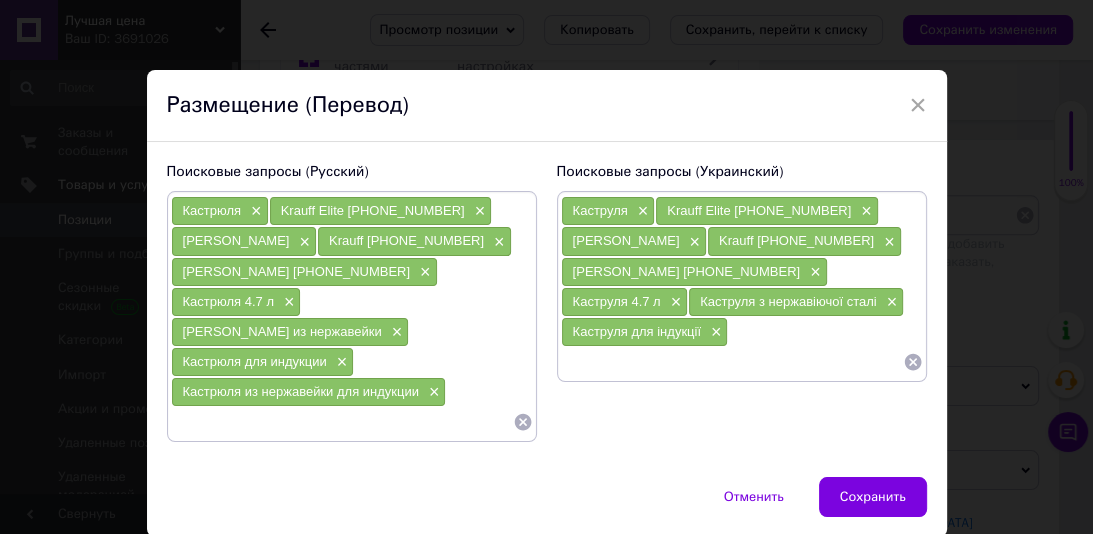 click at bounding box center (732, 362) 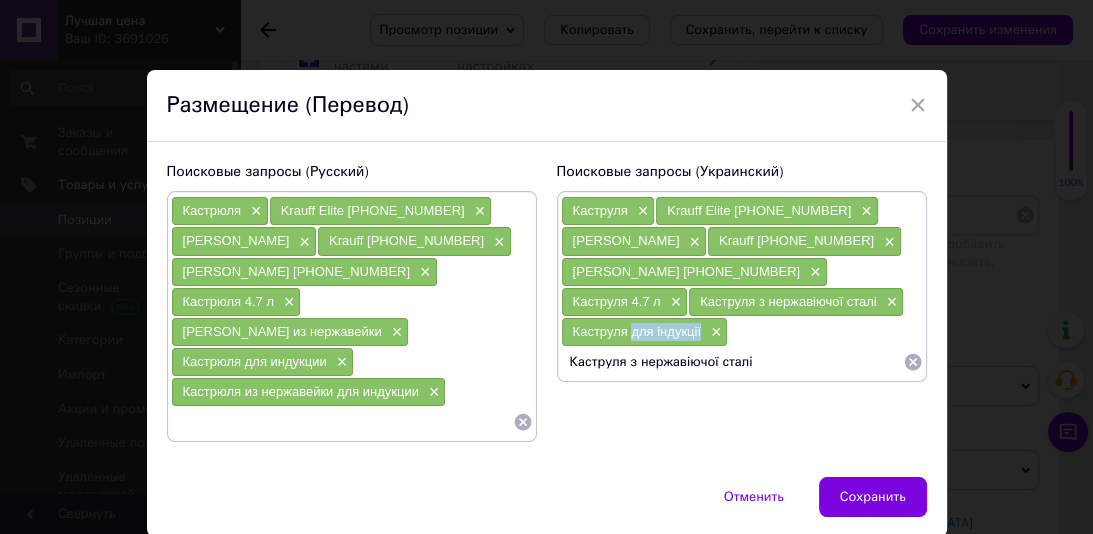 drag, startPoint x: 704, startPoint y: 334, endPoint x: 643, endPoint y: 333, distance: 61.008198 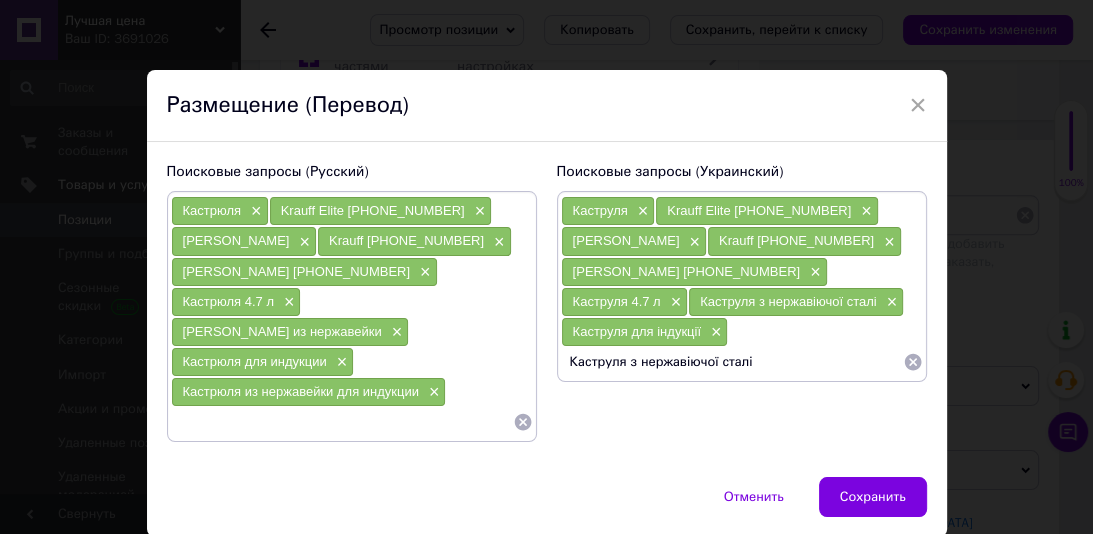 click on "Каструля з нержавіючої сталі" at bounding box center (732, 362) 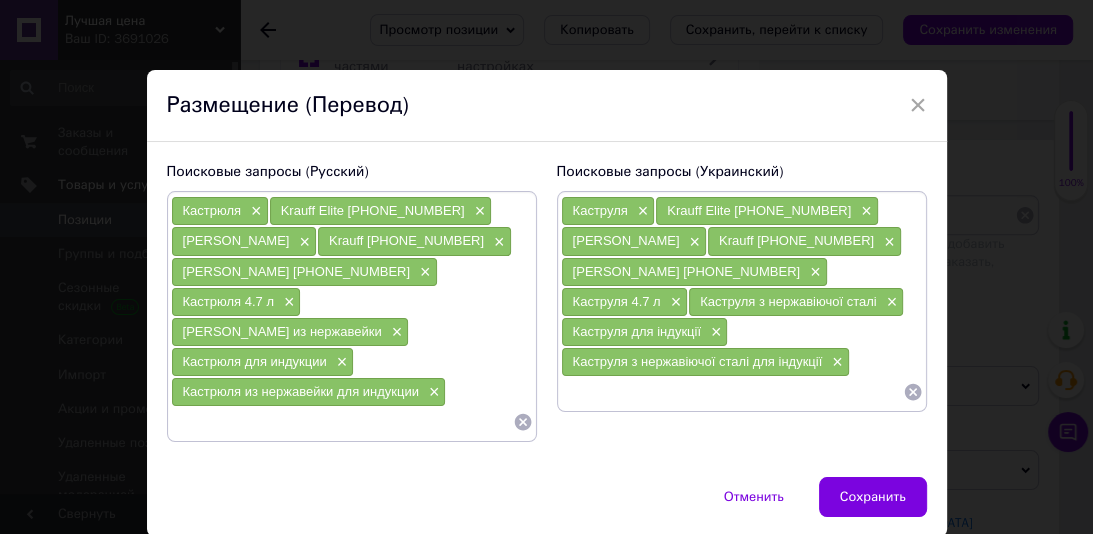 type 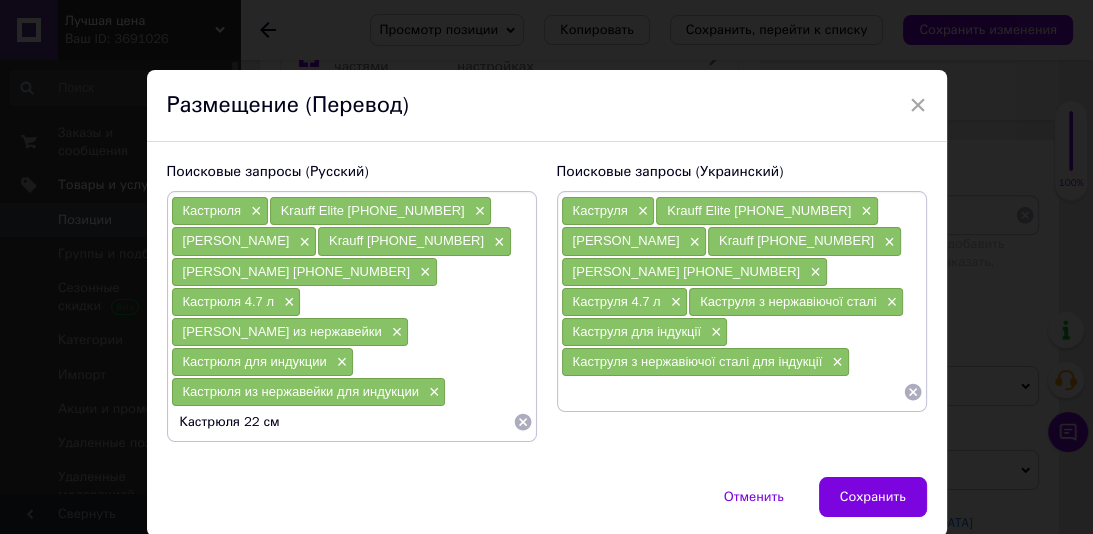 type 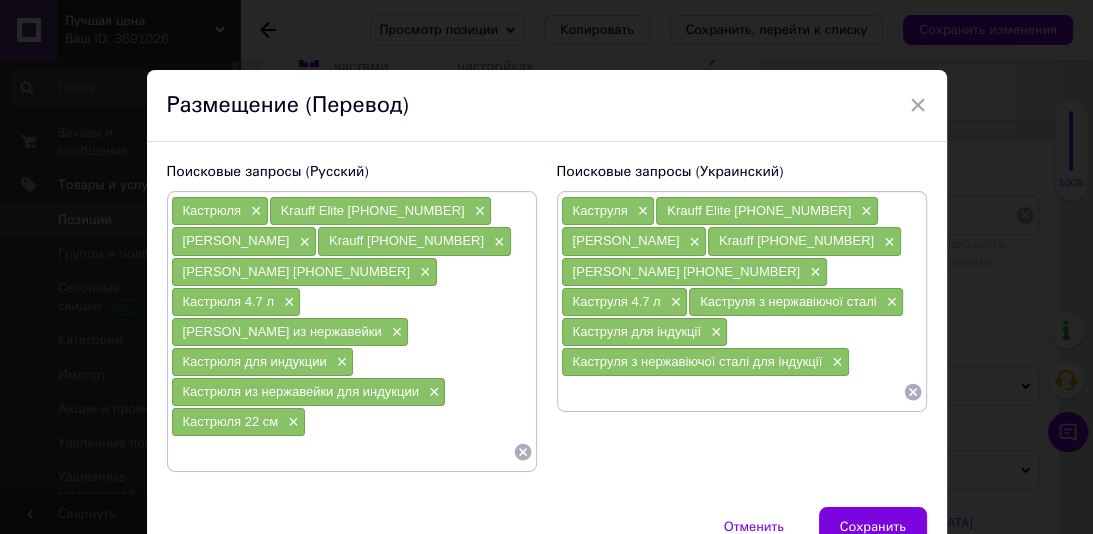 paste on "Кастрюля 22 см" 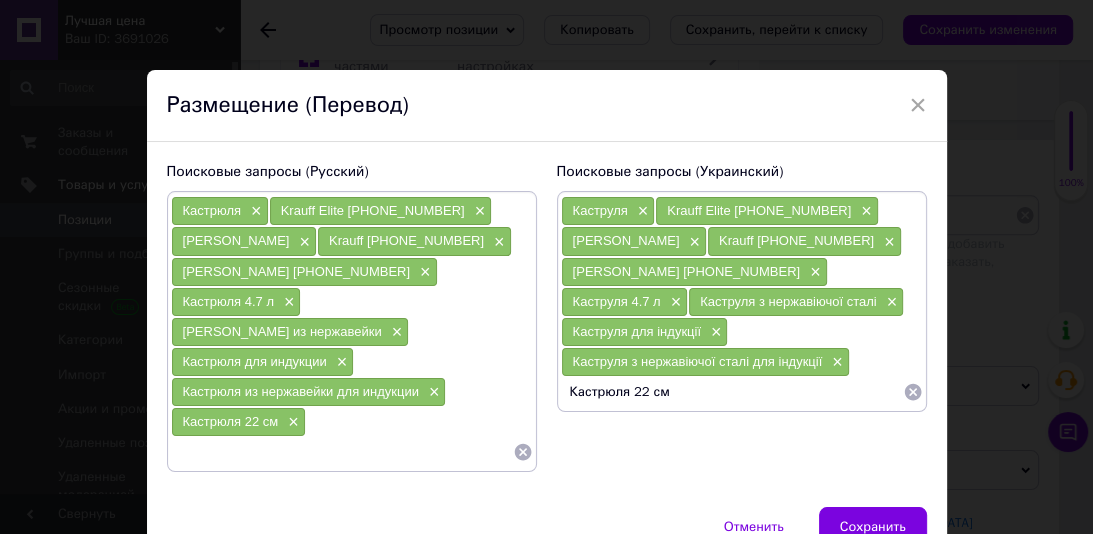 click on "Кастрюля 22 см" at bounding box center (732, 392) 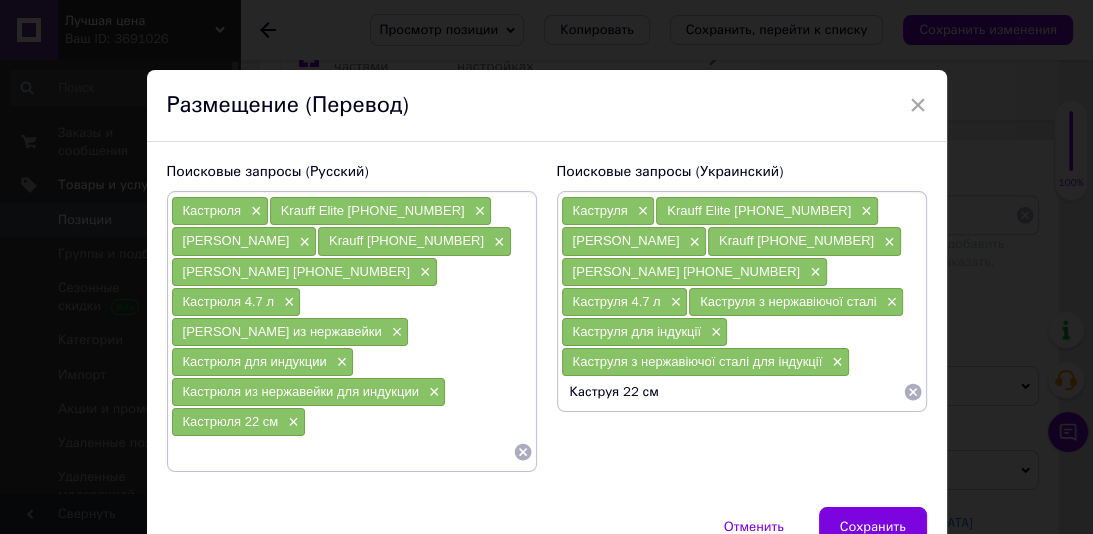 type on "Каструля 22 см" 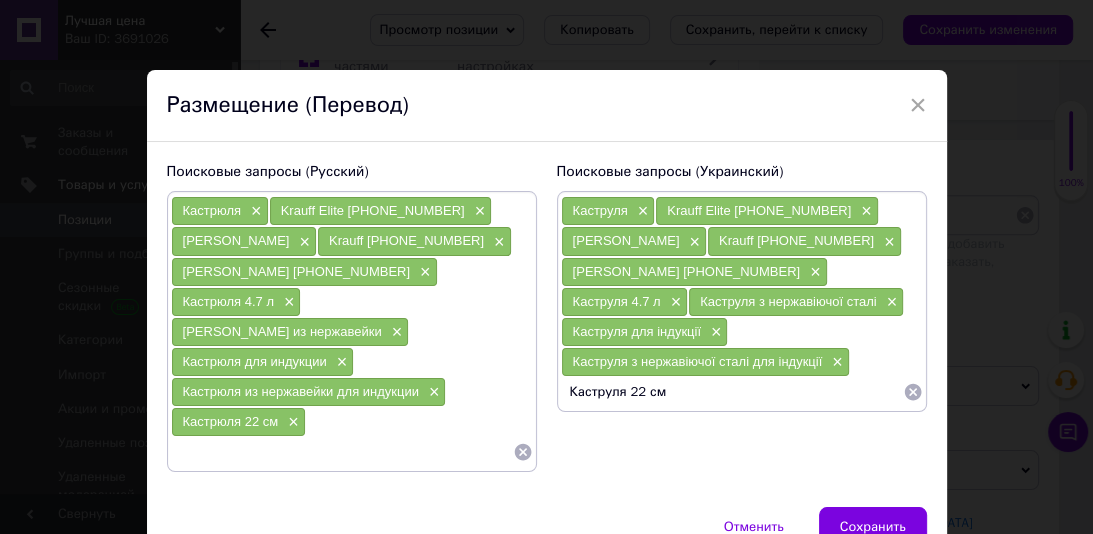 type 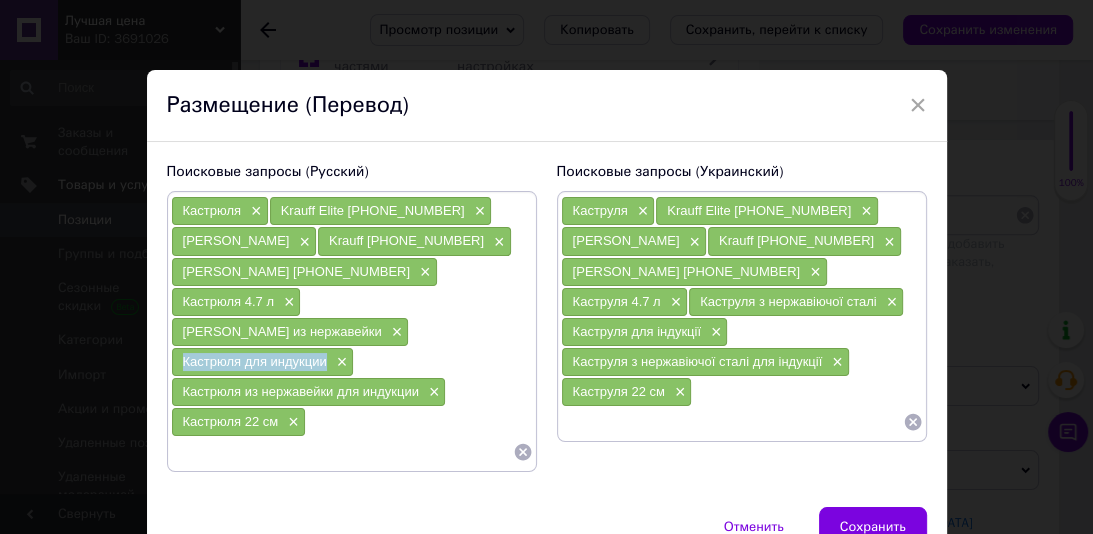drag, startPoint x: 312, startPoint y: 329, endPoint x: 204, endPoint y: 328, distance: 108.00463 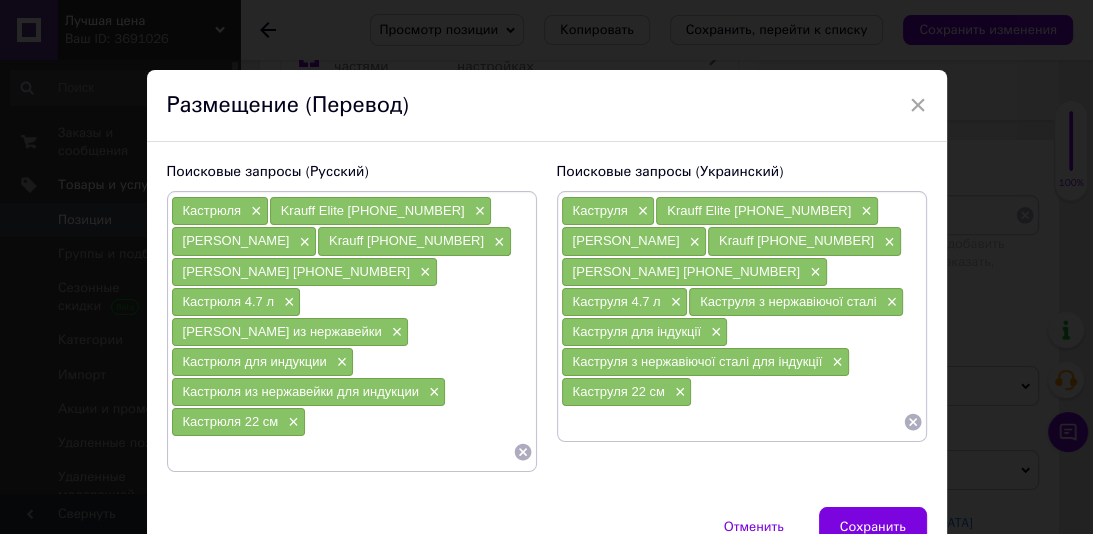 click at bounding box center (342, 452) 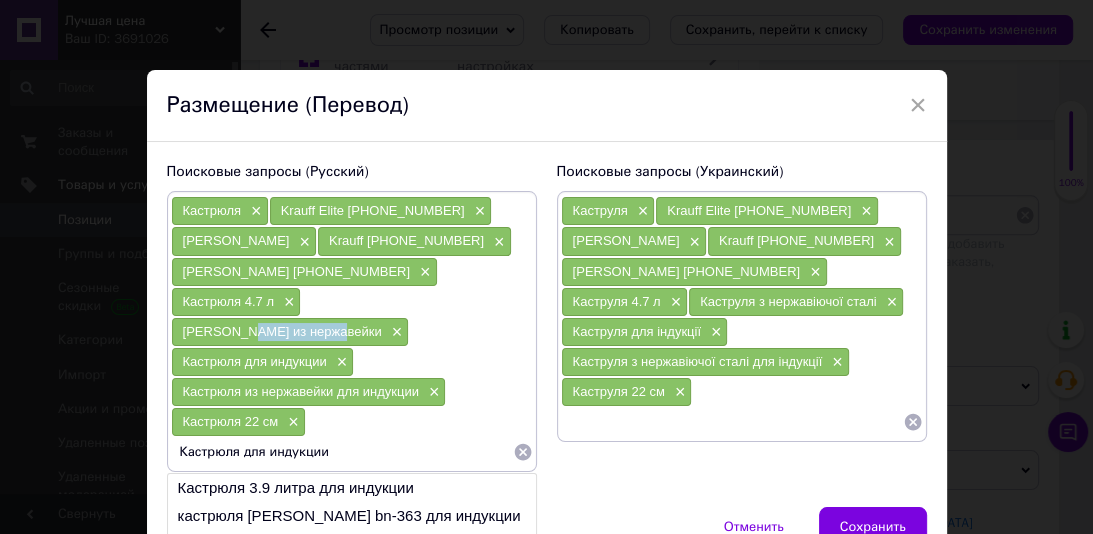 drag, startPoint x: 328, startPoint y: 299, endPoint x: 240, endPoint y: 303, distance: 88.09086 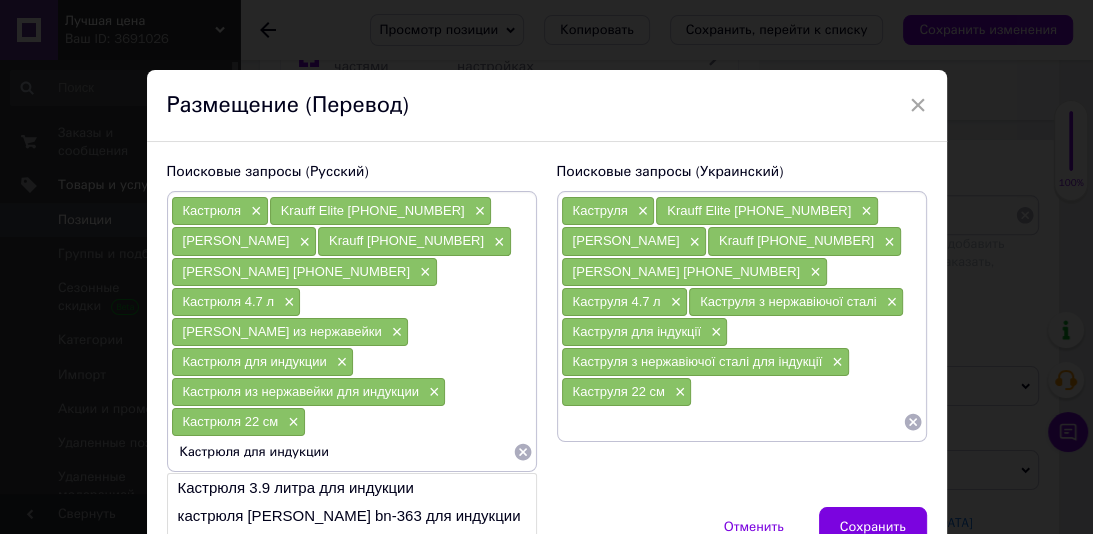 click on "Кастрюля для индукции" at bounding box center [342, 452] 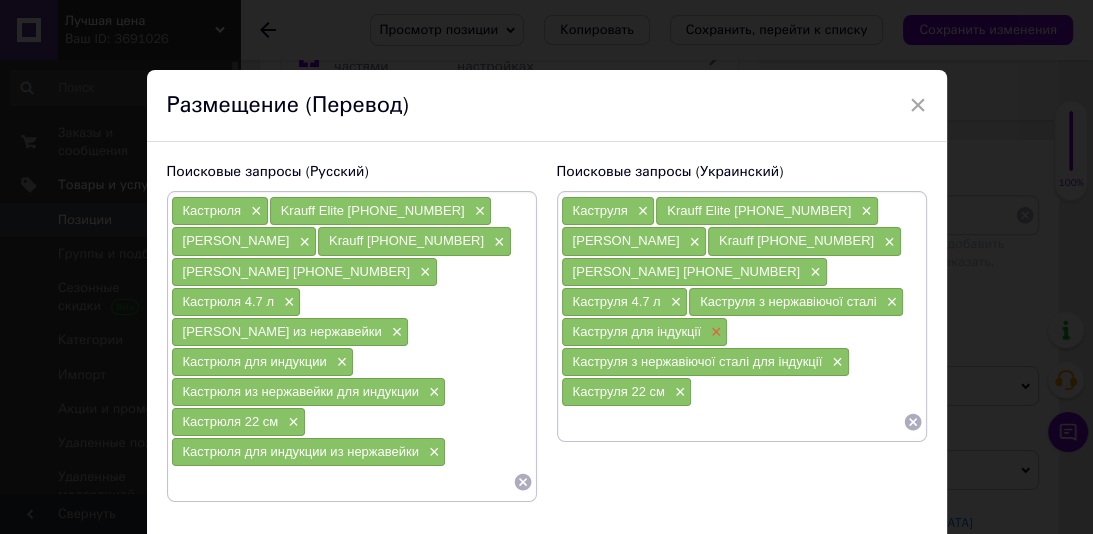 type 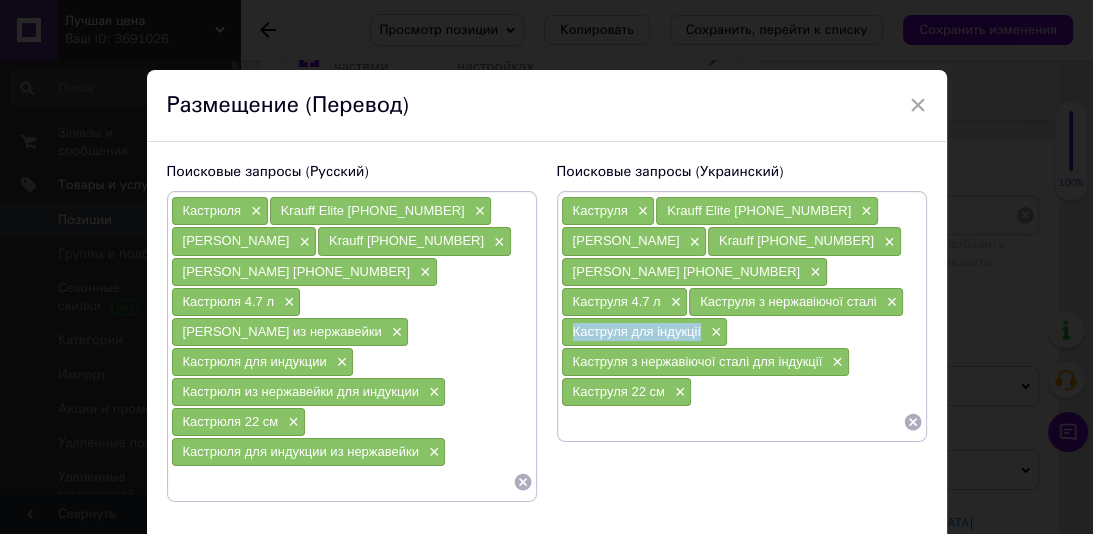 drag, startPoint x: 703, startPoint y: 336, endPoint x: 569, endPoint y: 333, distance: 134.03358 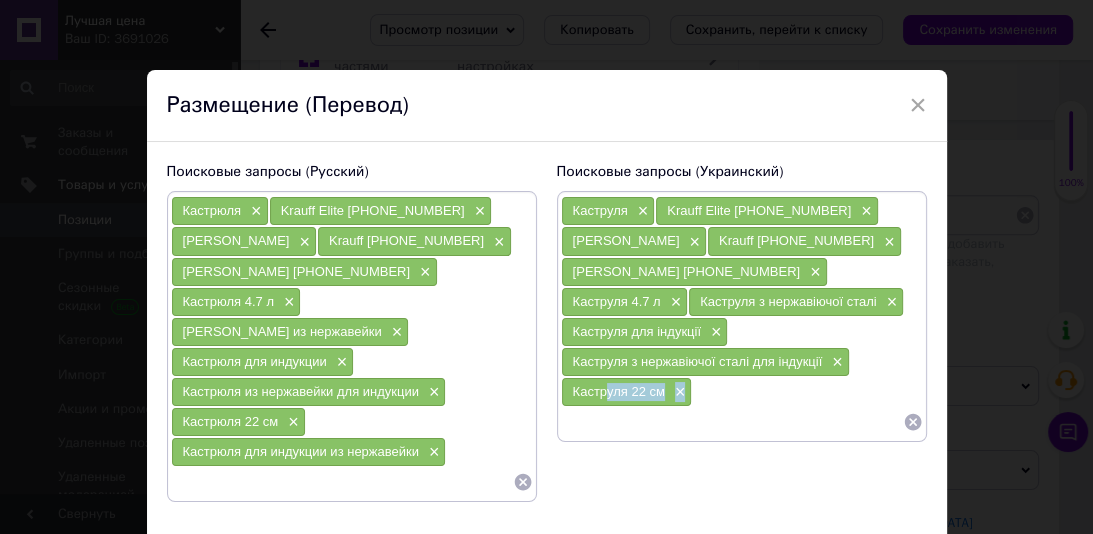 drag, startPoint x: 600, startPoint y: 401, endPoint x: 597, endPoint y: 412, distance: 11.401754 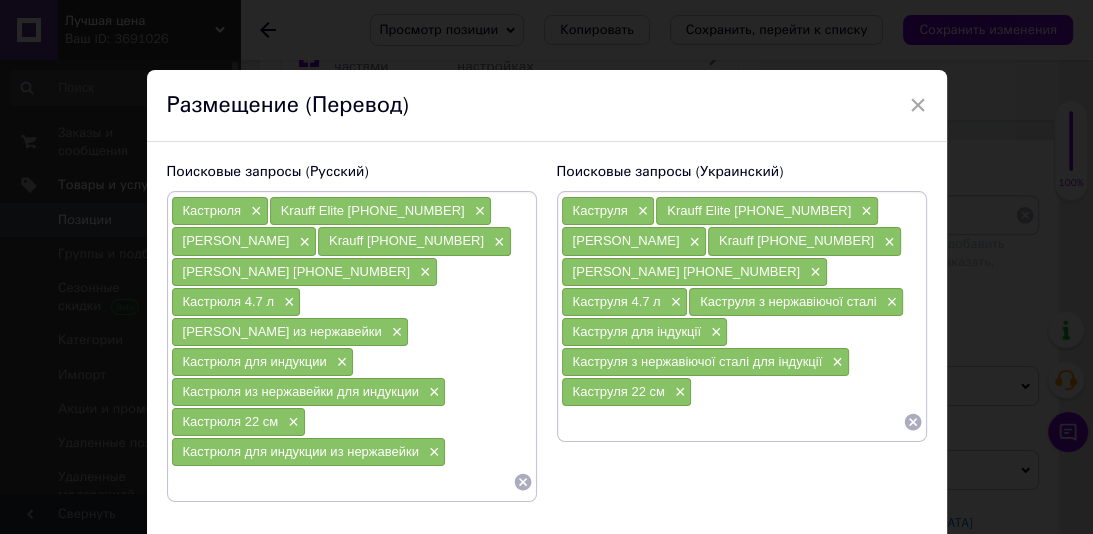 paste on "Каструля для індукції" 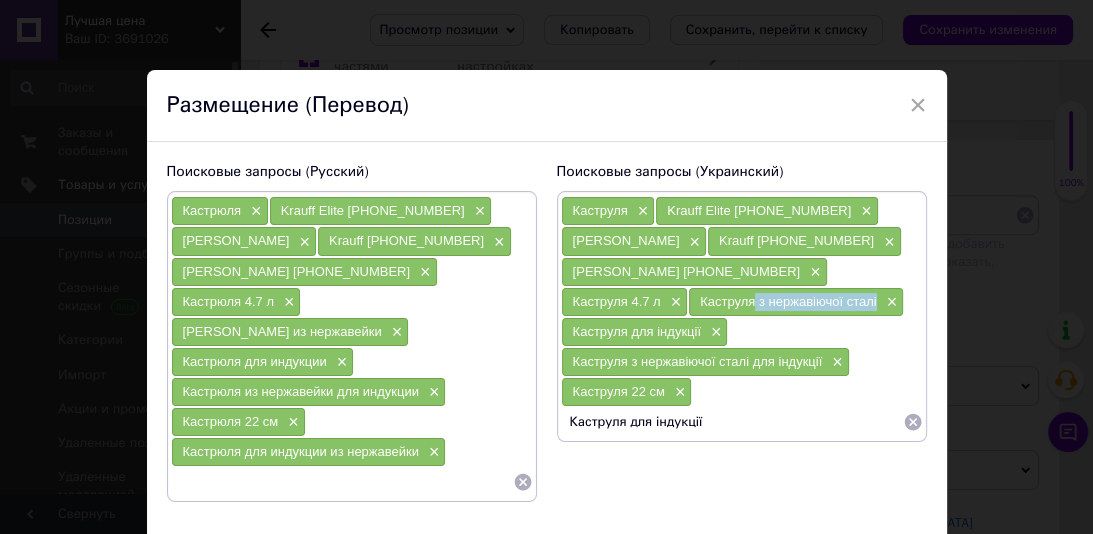 drag, startPoint x: 733, startPoint y: 304, endPoint x: 625, endPoint y: 304, distance: 108 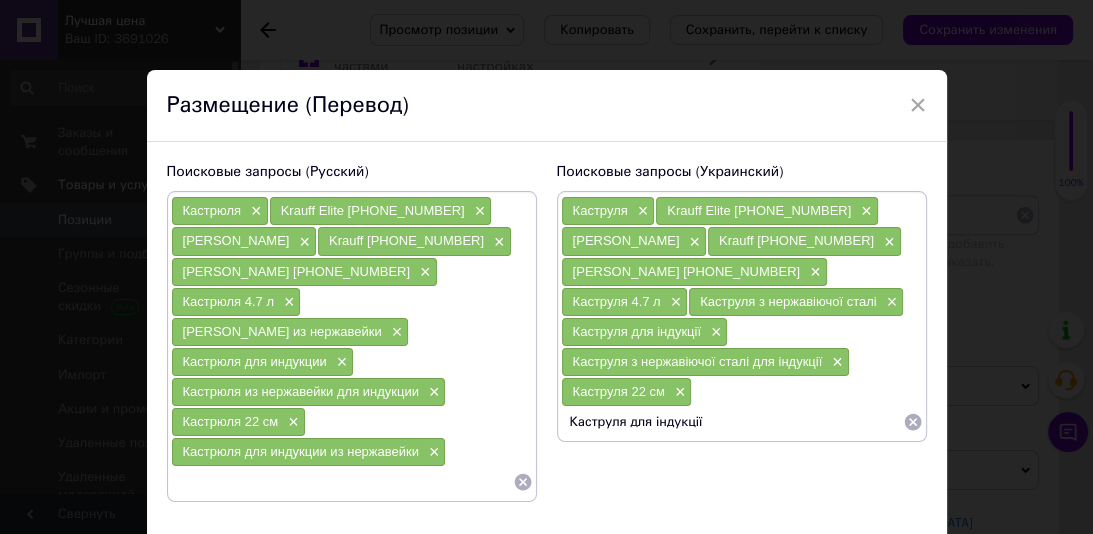 click on "Каструля для індукції" at bounding box center [732, 422] 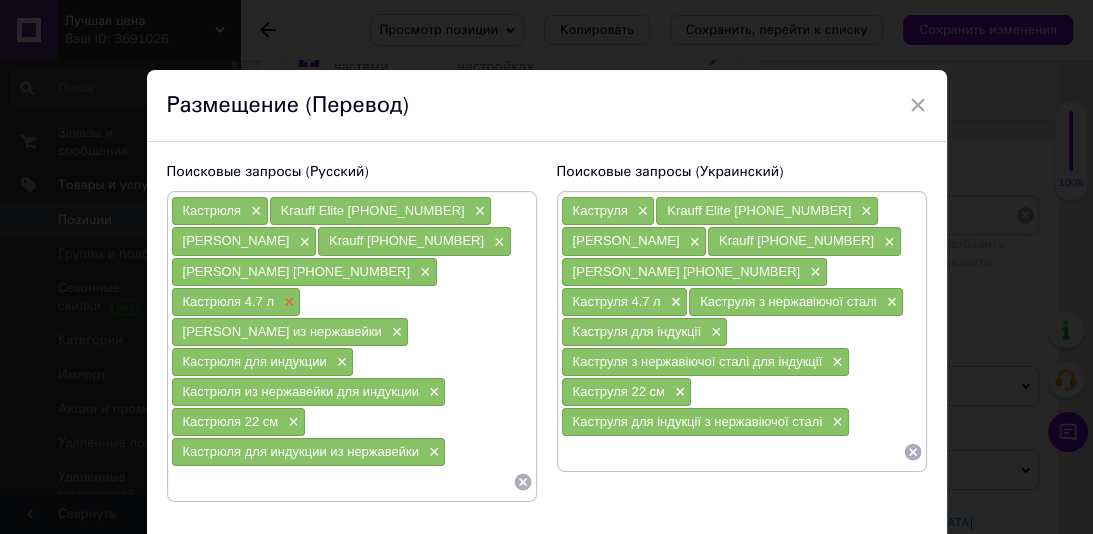 type 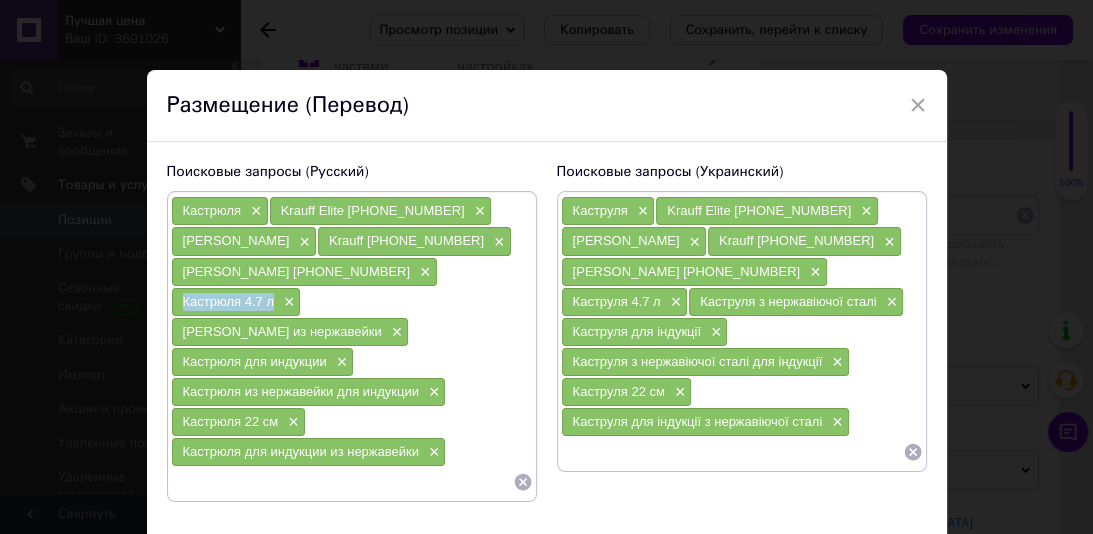 drag, startPoint x: 481, startPoint y: 262, endPoint x: 384, endPoint y: 273, distance: 97.62172 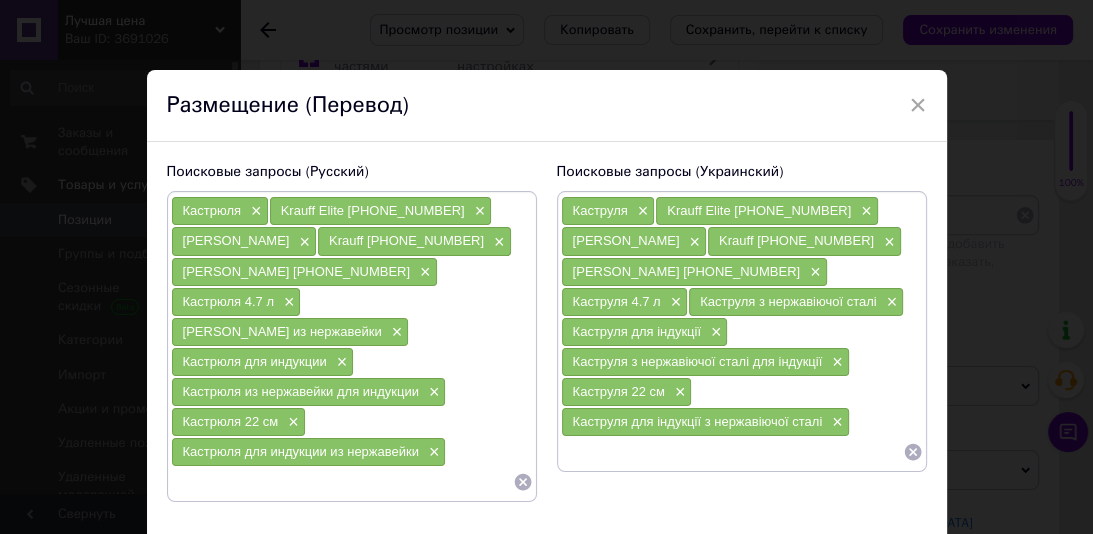 click at bounding box center (342, 482) 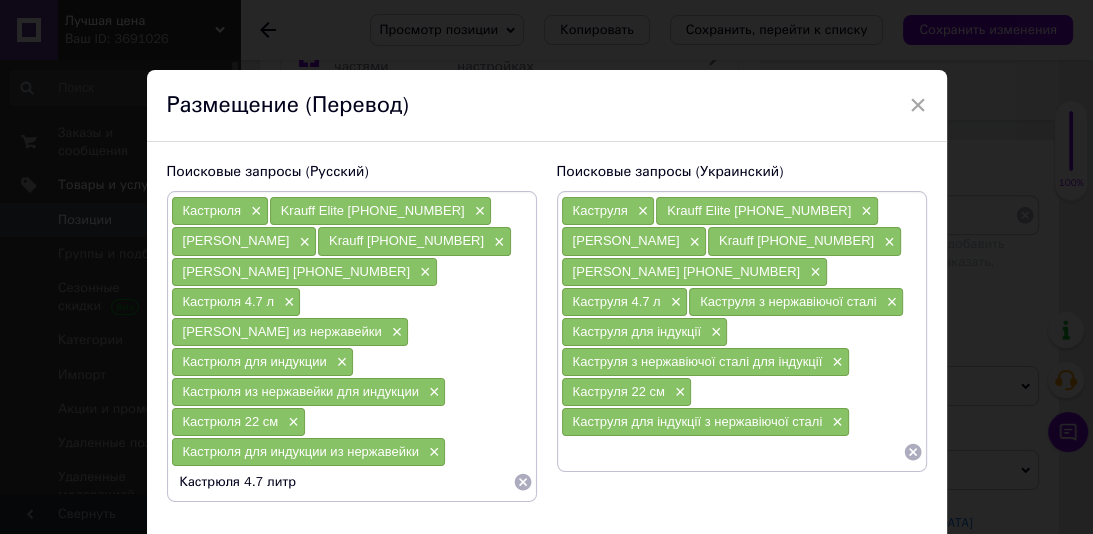 type on "Кастрюля 4.7 литра" 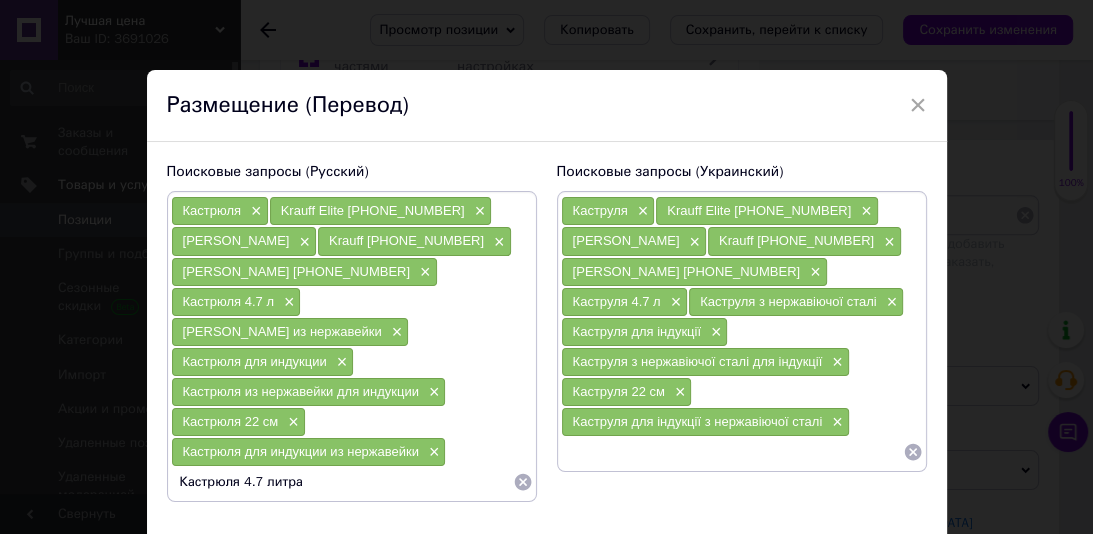 type 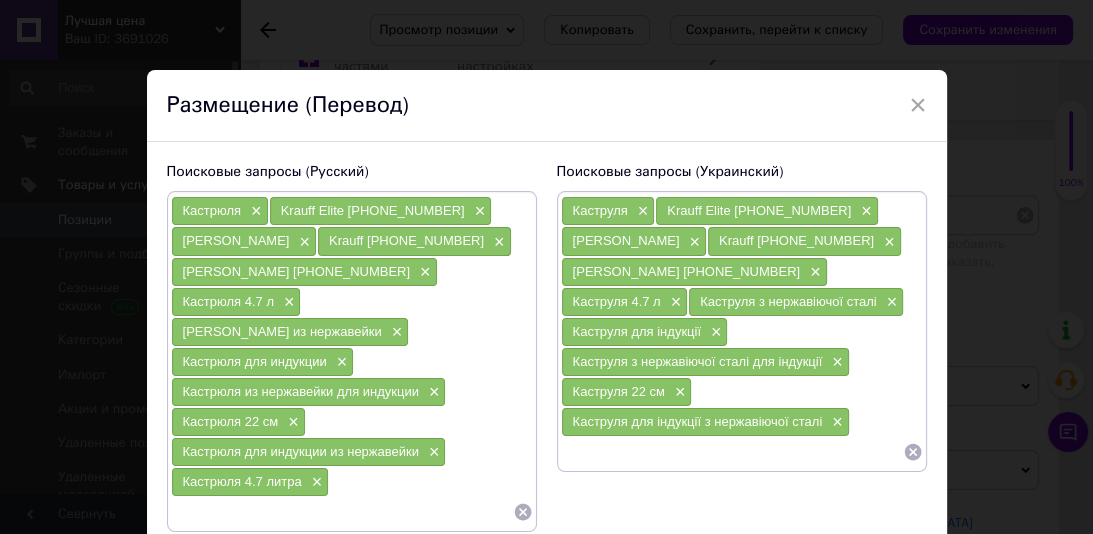 paste on "Каструля 4.7 літра" 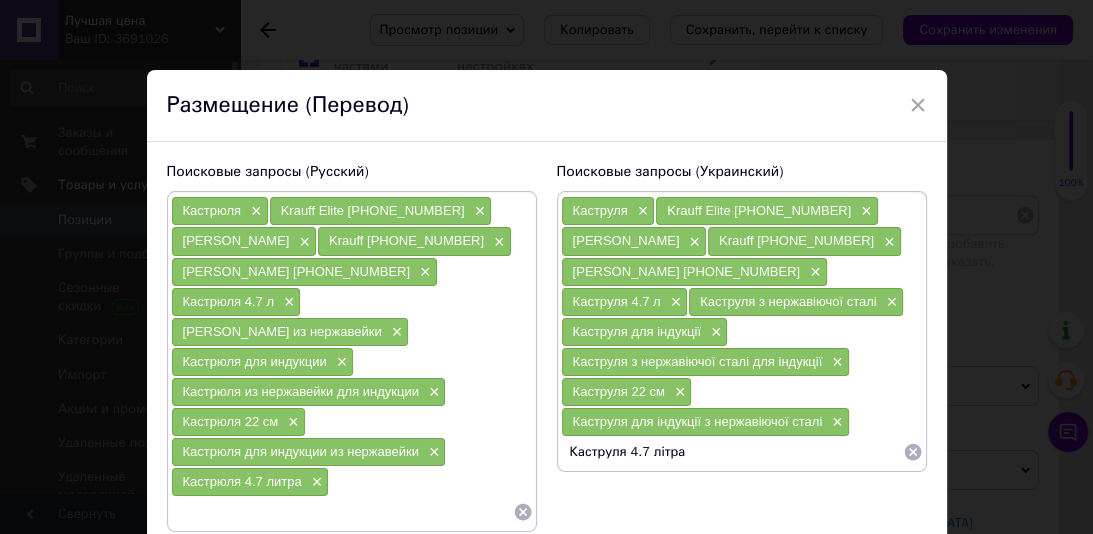 type 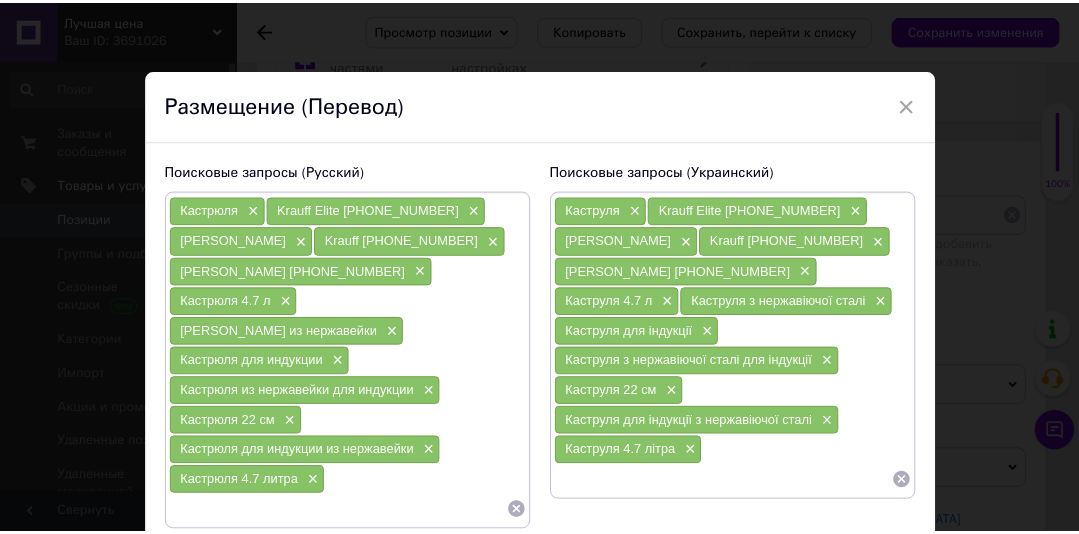 scroll, scrollTop: 128, scrollLeft: 0, axis: vertical 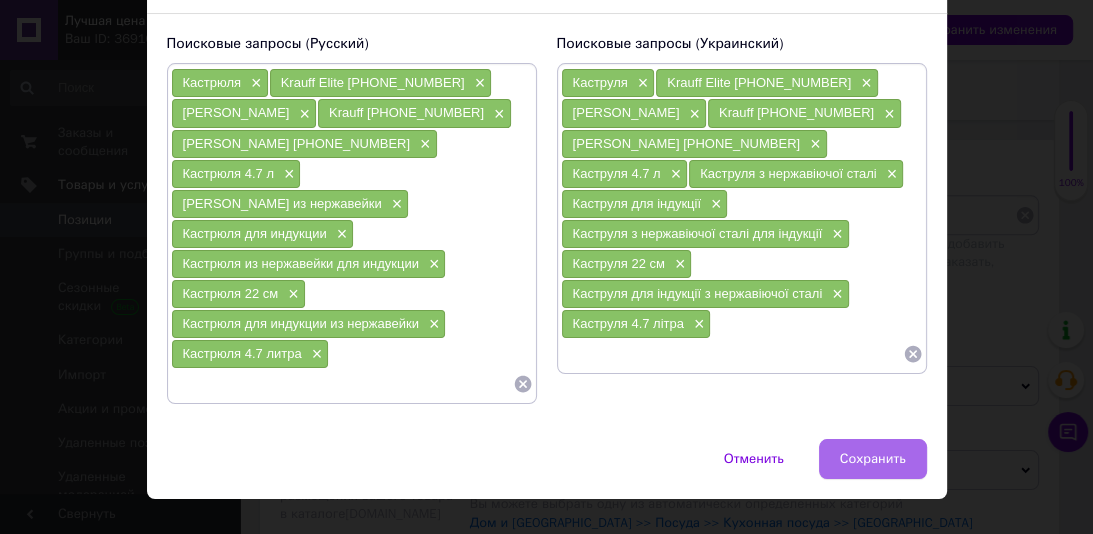 click on "Сохранить" at bounding box center [873, 459] 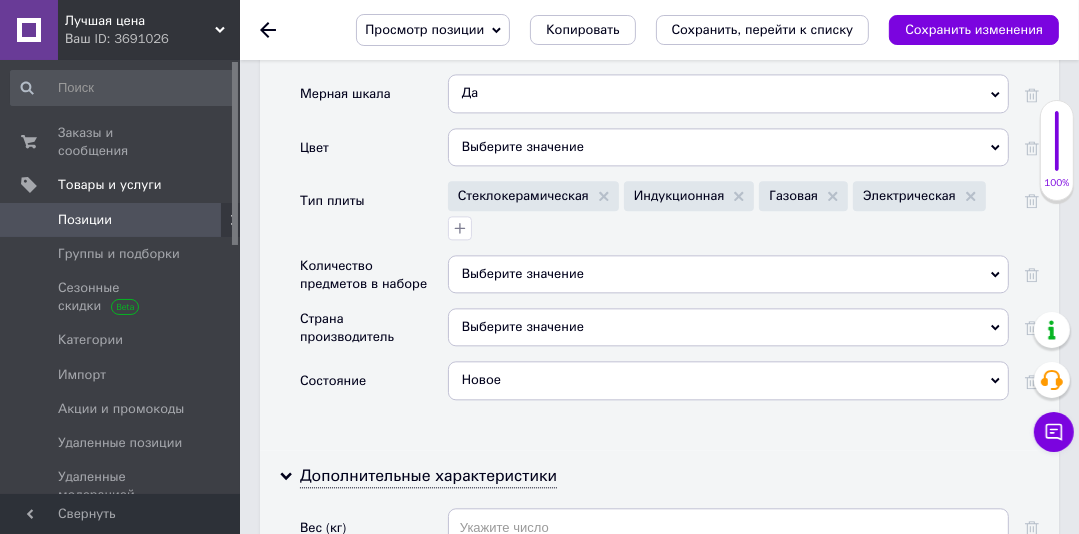 scroll, scrollTop: 3224, scrollLeft: 0, axis: vertical 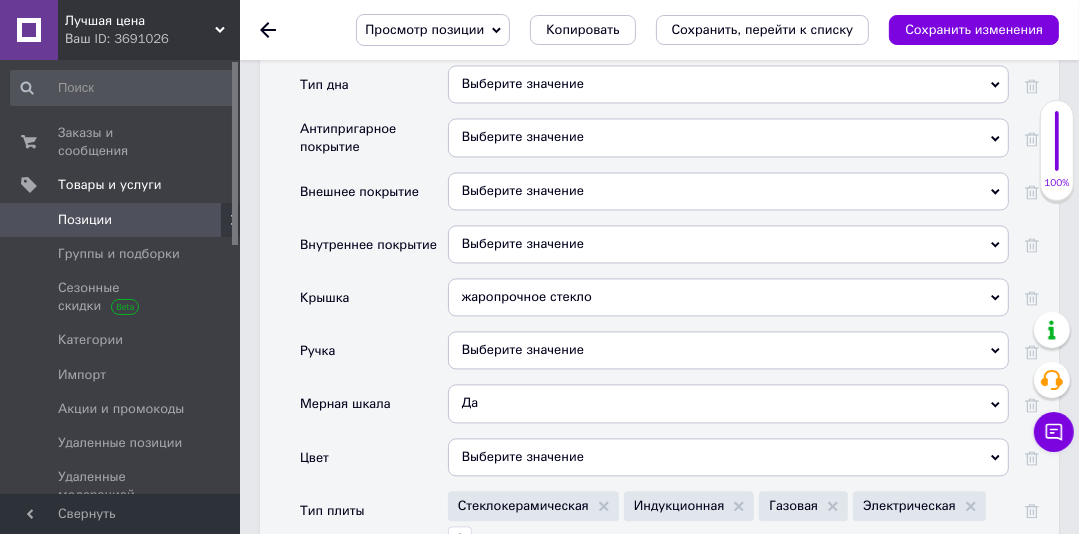 click on "Выберите значение" at bounding box center [728, 137] 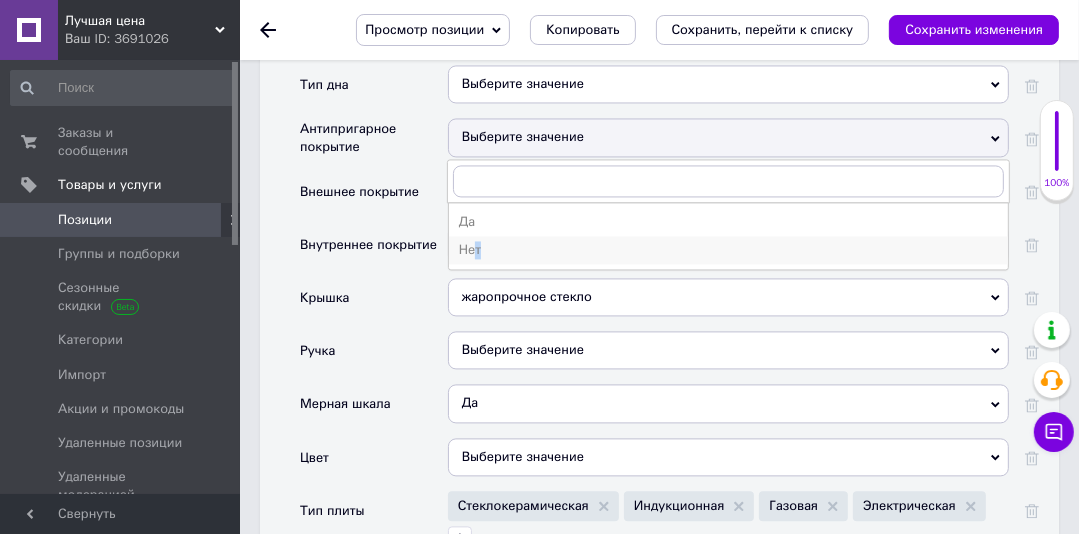 click on "Нет" at bounding box center [728, 250] 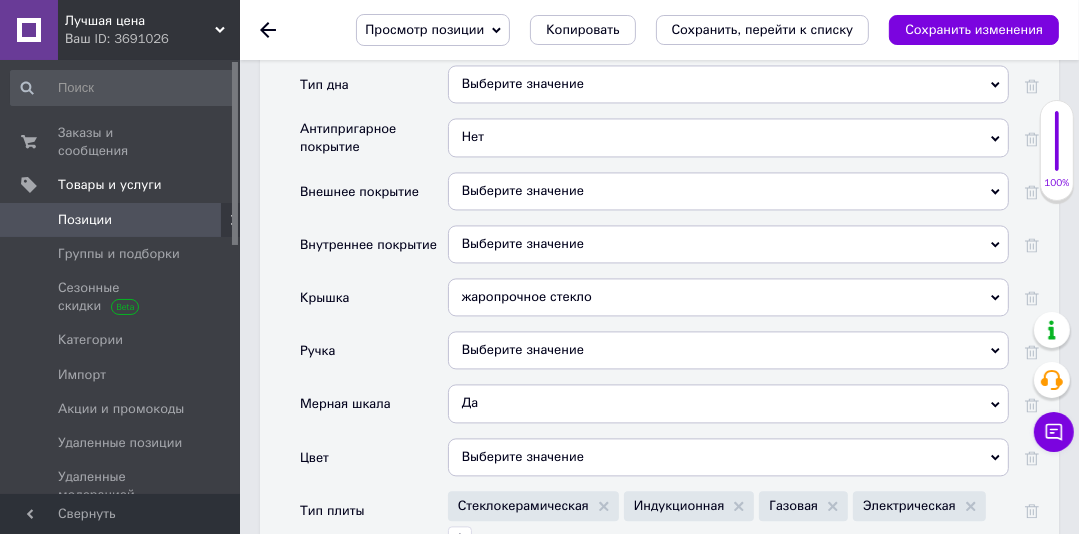 scroll, scrollTop: 1656, scrollLeft: 0, axis: vertical 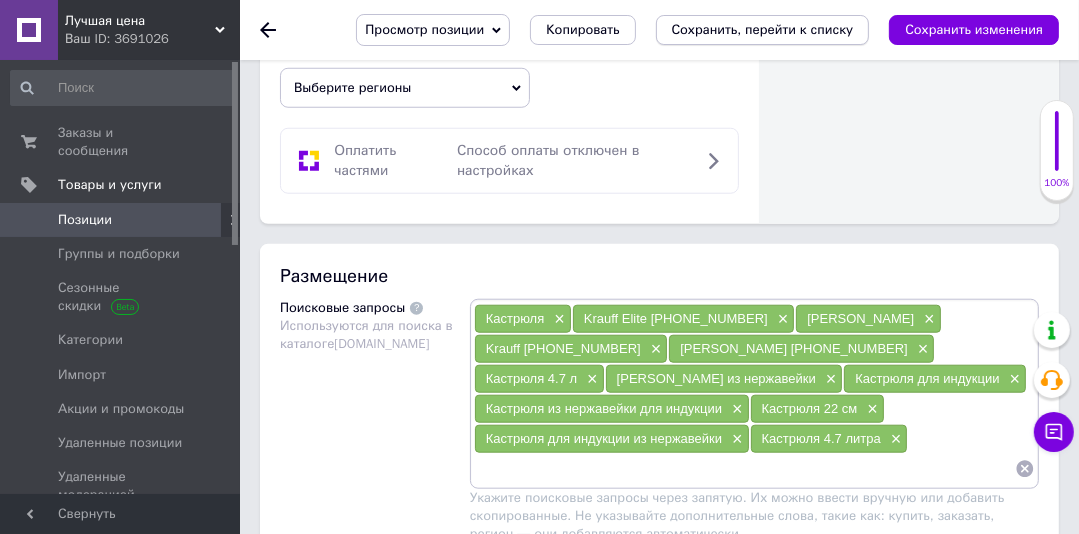 click on "Сохранить, перейти к списку" at bounding box center [763, 29] 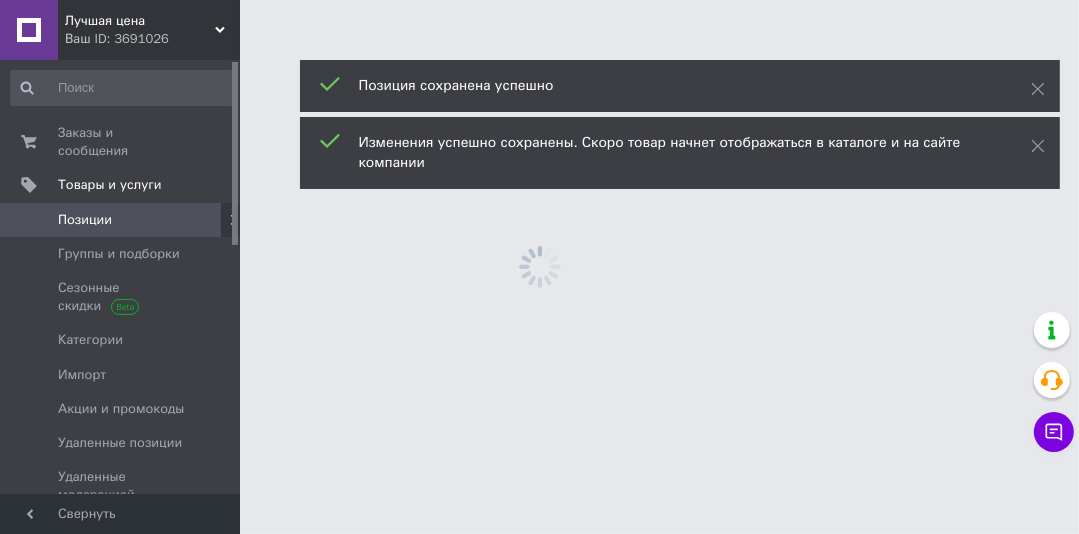 scroll, scrollTop: 0, scrollLeft: 0, axis: both 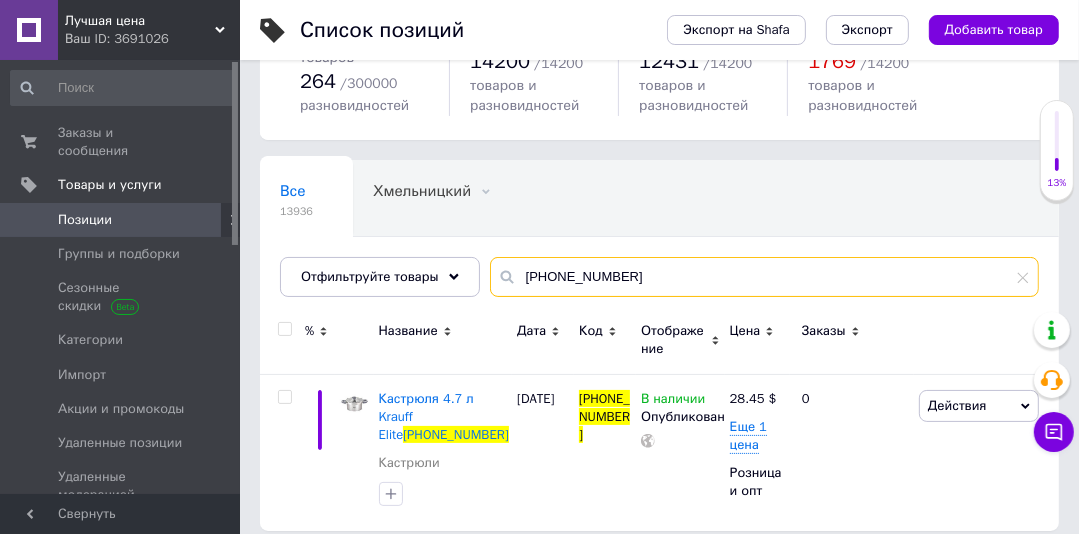 drag, startPoint x: 593, startPoint y: 278, endPoint x: 505, endPoint y: 276, distance: 88.02273 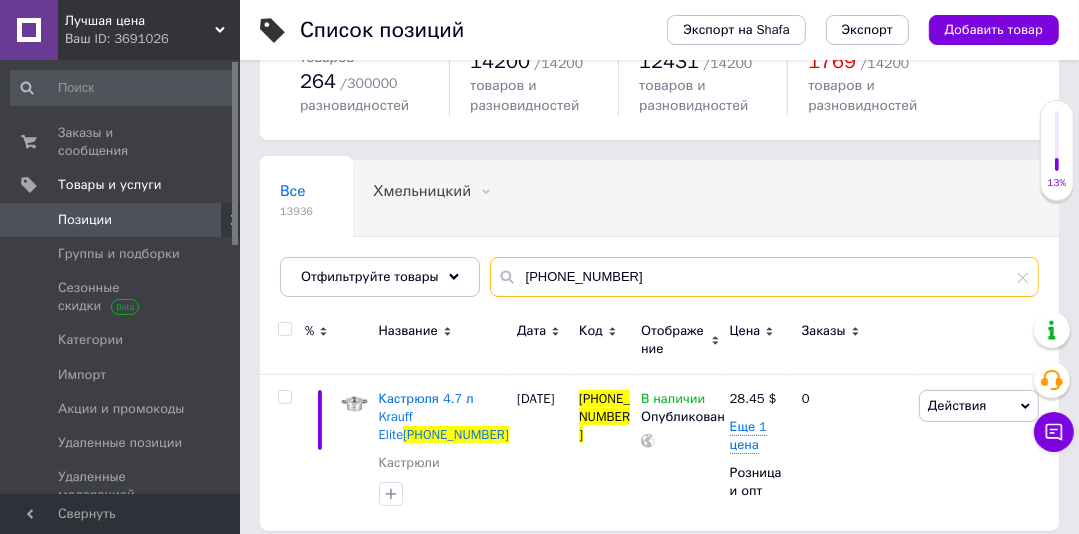 paste on "9" 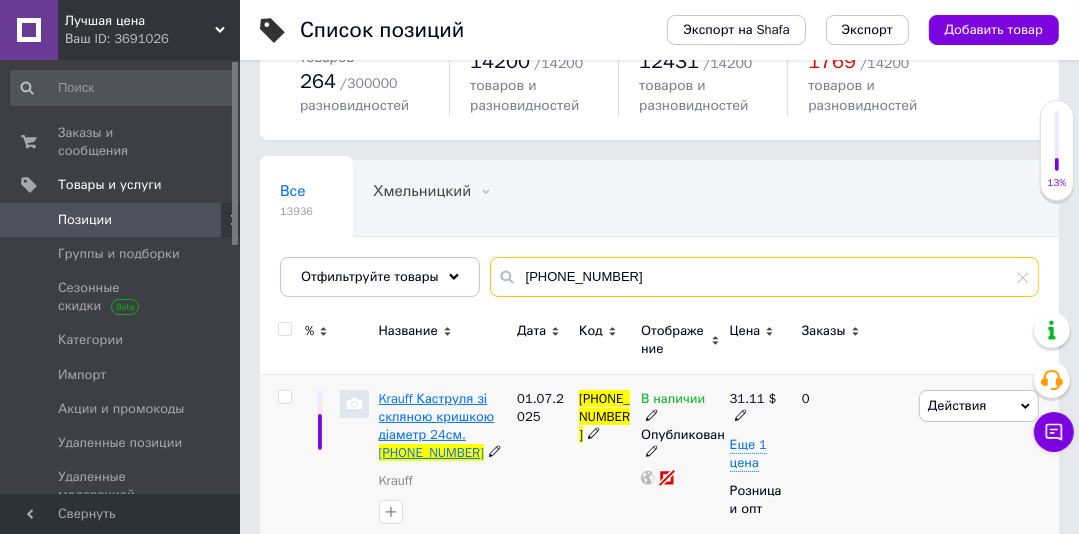 type on "26-238-059" 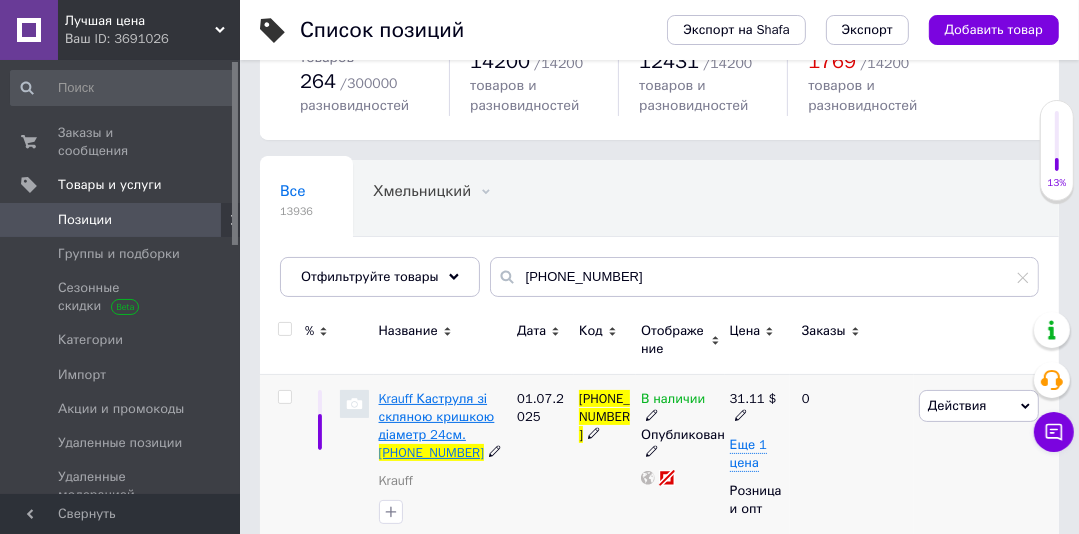 click on "Krauff Каструля зі скляною кришкою діаметр 24см." at bounding box center [437, 416] 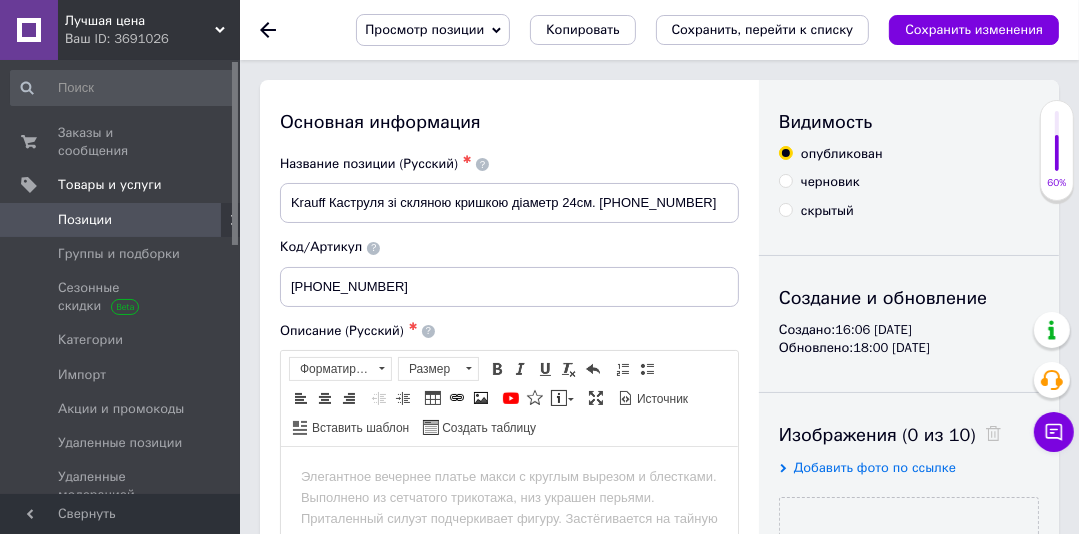 scroll, scrollTop: 0, scrollLeft: 0, axis: both 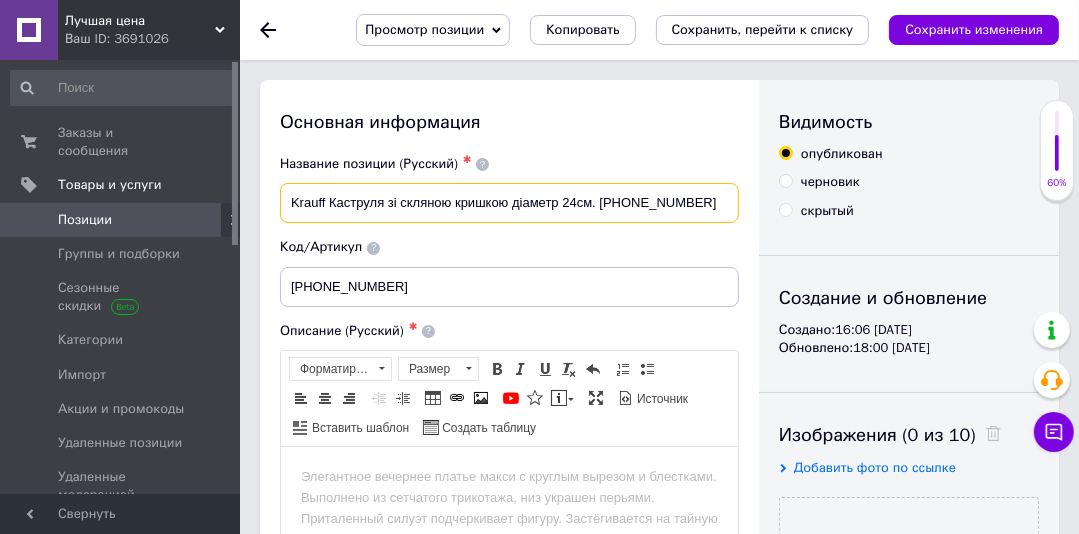 drag, startPoint x: 548, startPoint y: 204, endPoint x: 264, endPoint y: 191, distance: 284.2974 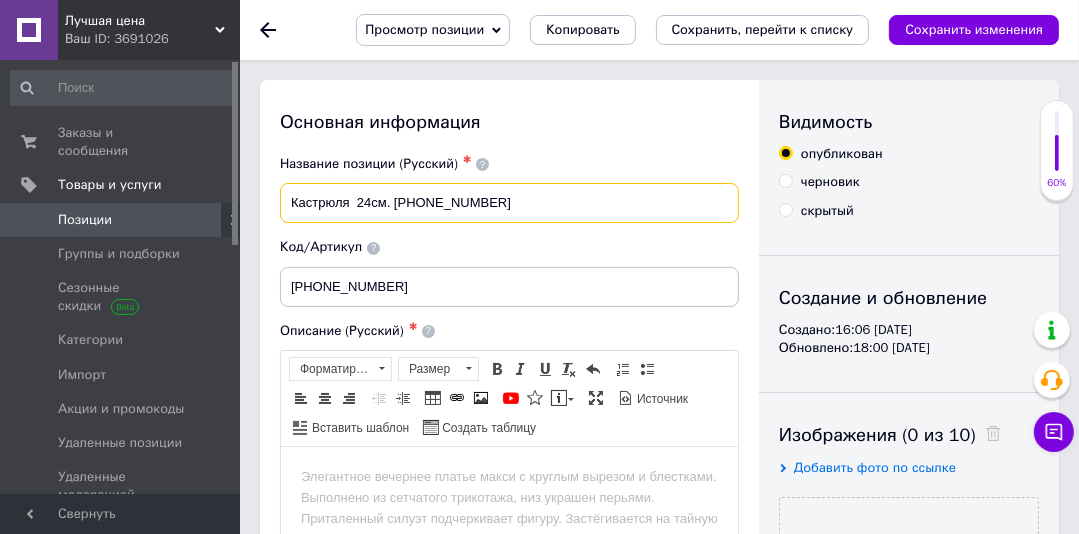 click on "Кастрюля  24см. 26-238-059" at bounding box center [509, 203] 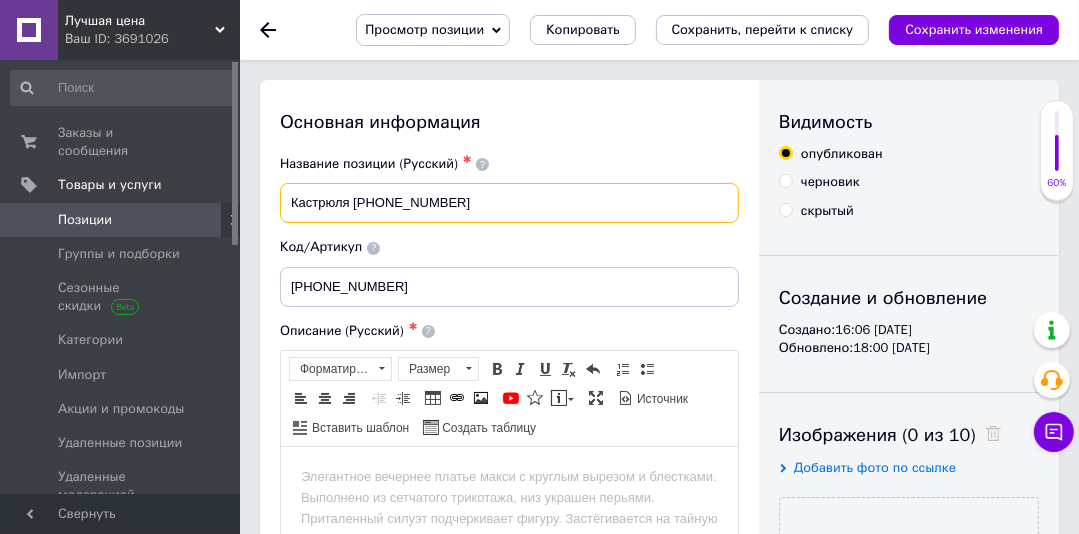 paste on "Krauff" 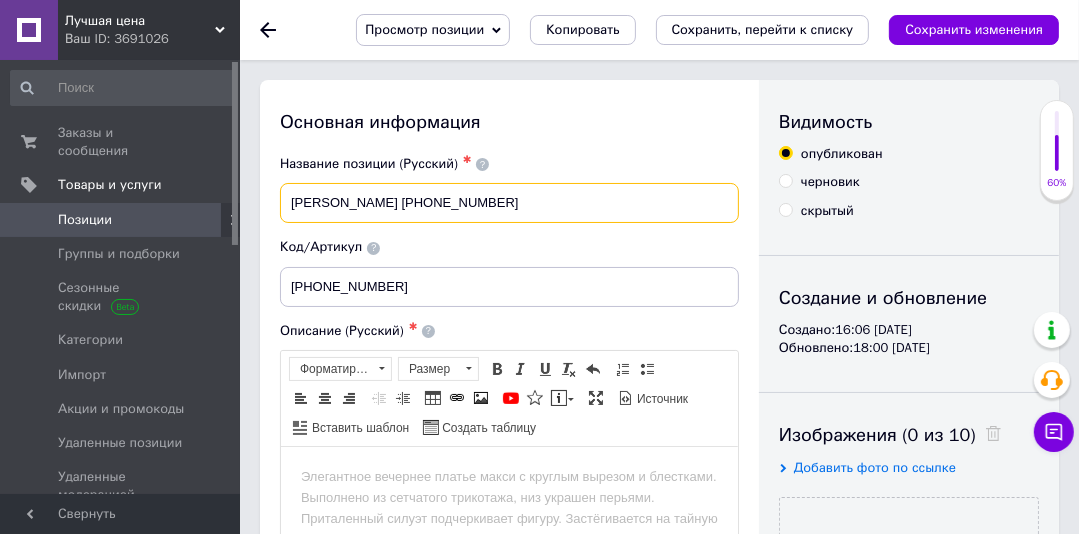 type on "Кастрюля Krauff 26-238-059" 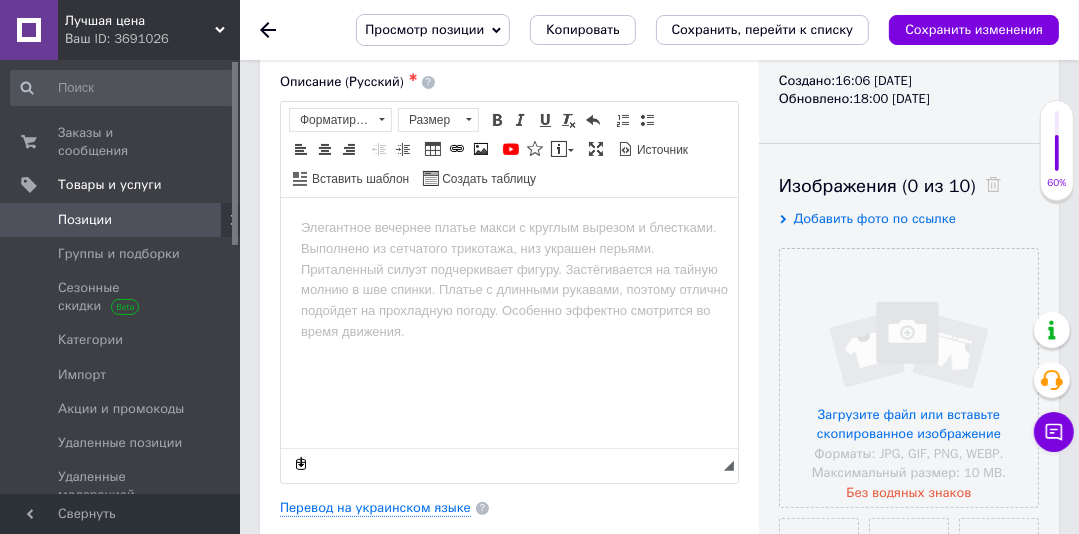scroll, scrollTop: 380, scrollLeft: 0, axis: vertical 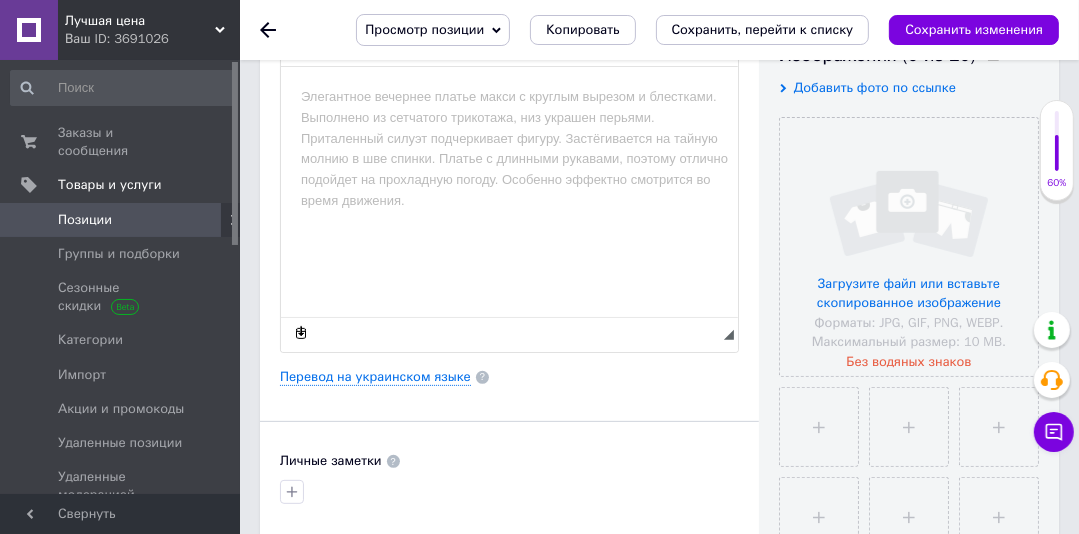 click on "Добавить фото по ссылке" at bounding box center (875, 87) 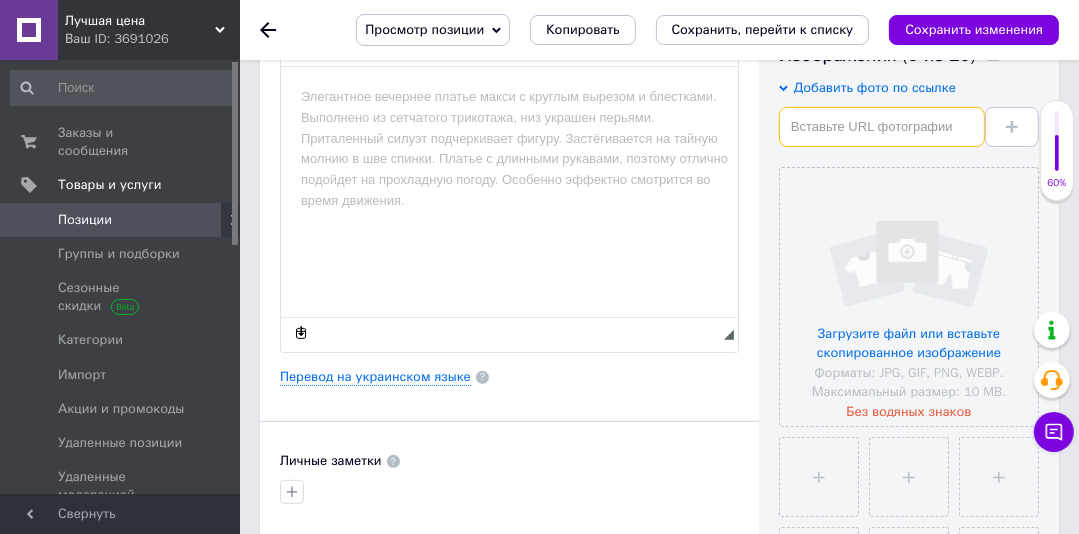 paste on "https://content2.rozetka.com.ua/goods/images/big/374117285.jpg" 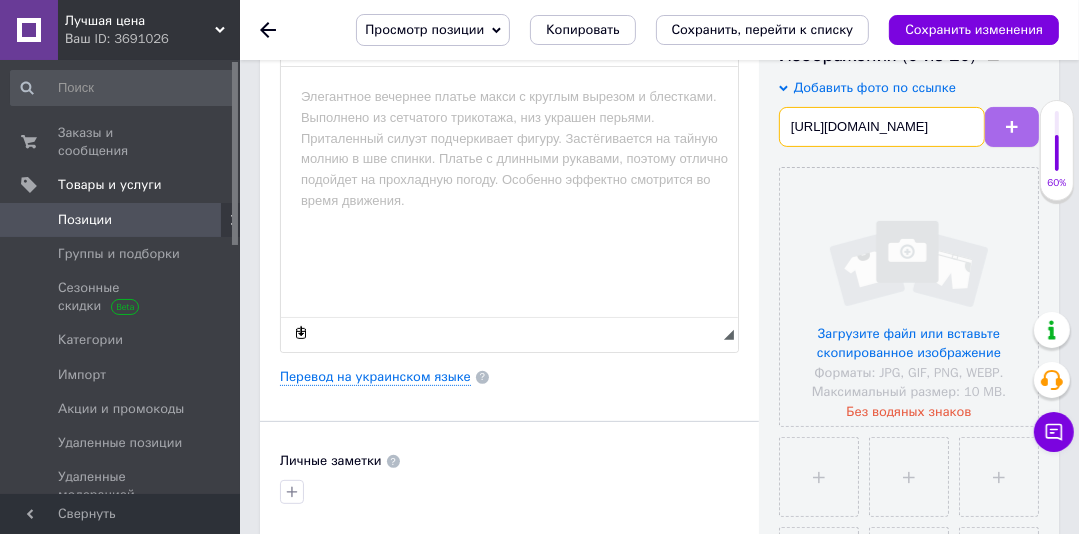scroll, scrollTop: 0, scrollLeft: 192, axis: horizontal 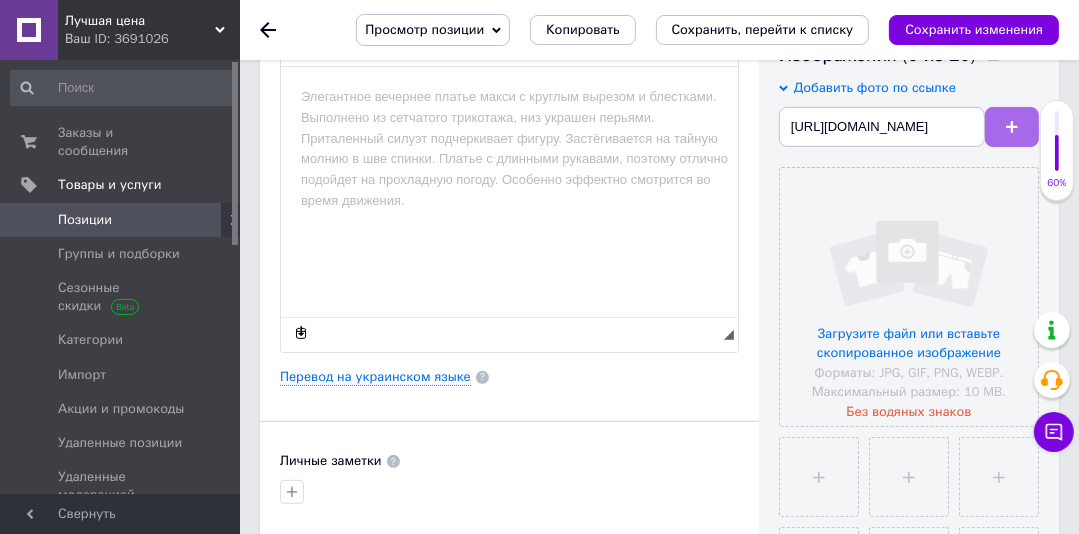 click at bounding box center (1012, 127) 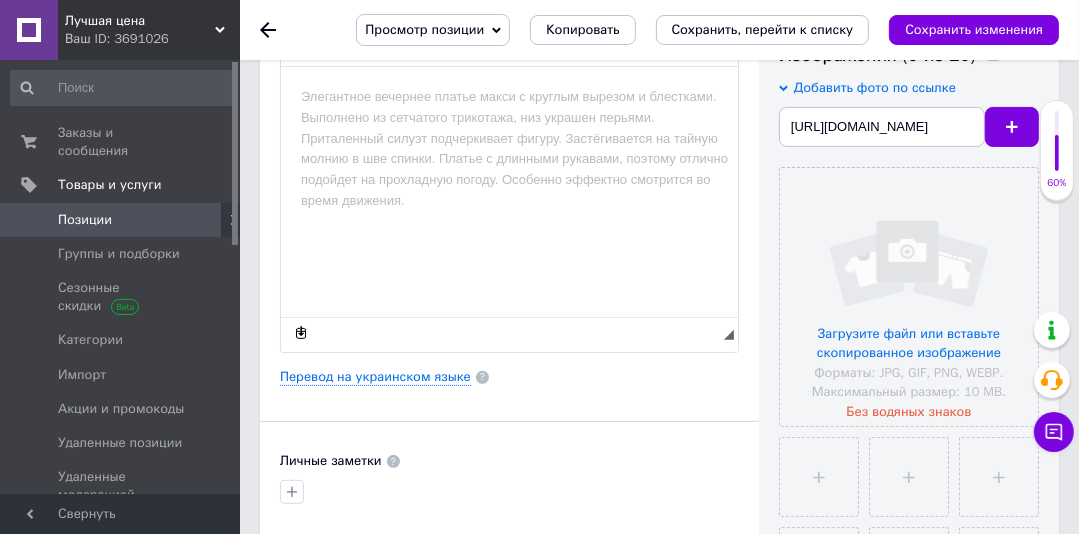 type 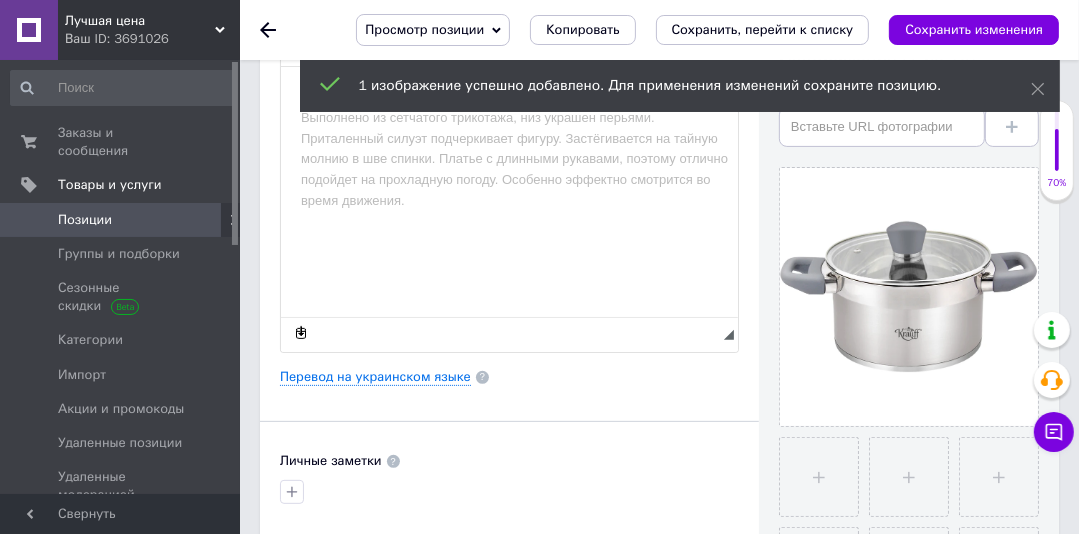 scroll, scrollTop: 0, scrollLeft: 0, axis: both 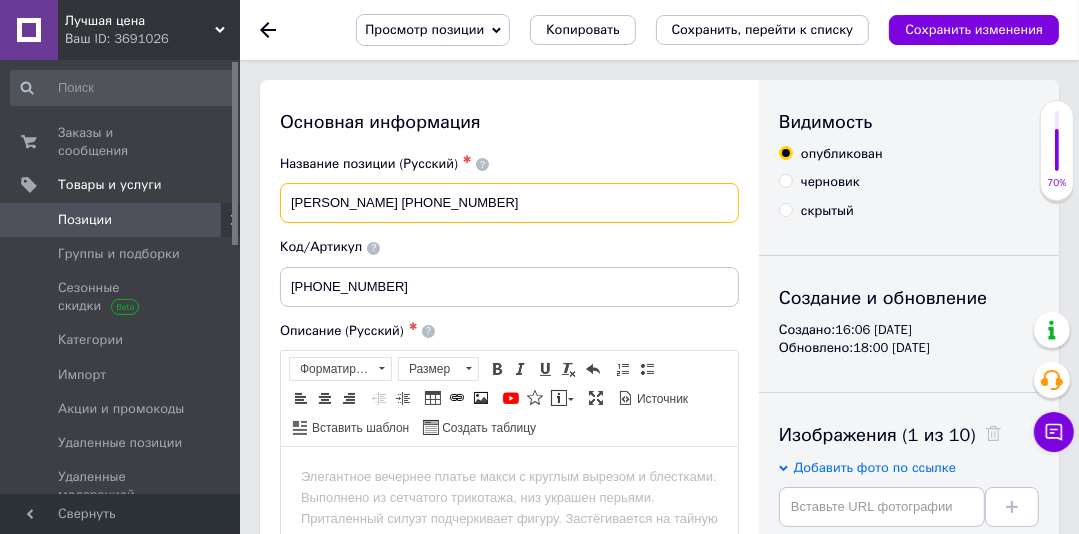click on "Кастрюля Krauff 26-238-059" at bounding box center [509, 203] 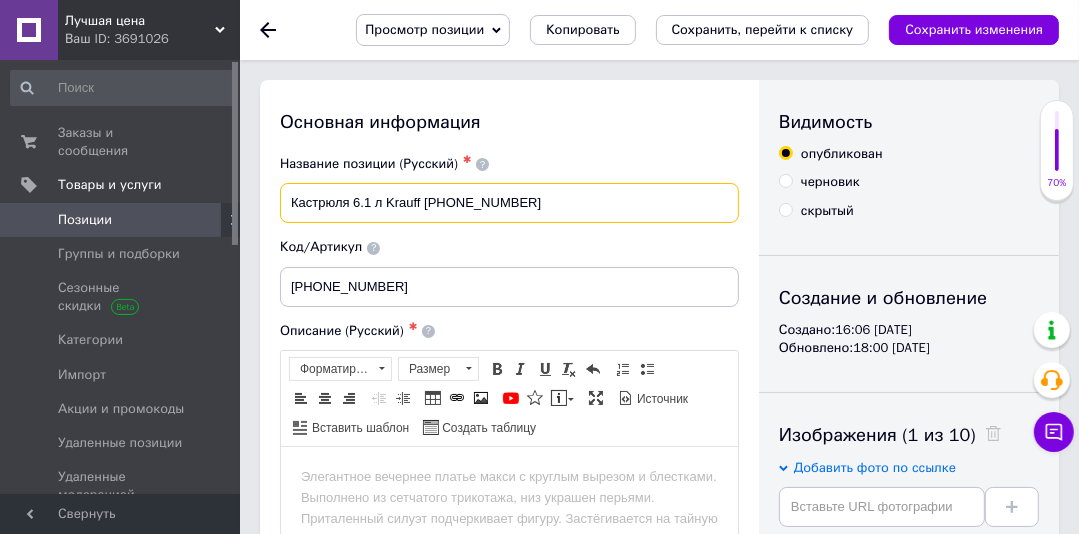 type on "Кастрюля 6.1 л Krauff 26-238-059" 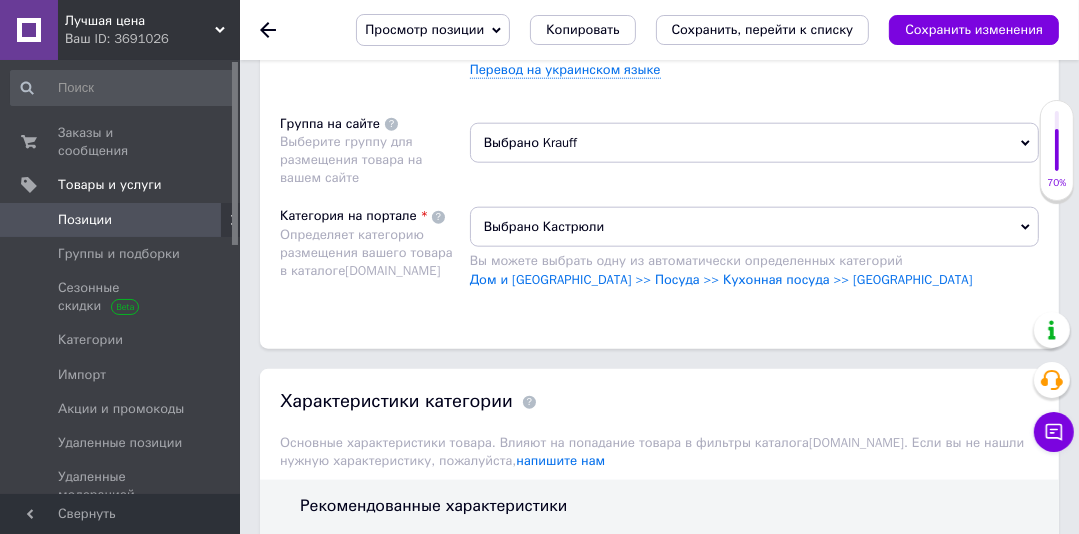 scroll, scrollTop: 1631, scrollLeft: 0, axis: vertical 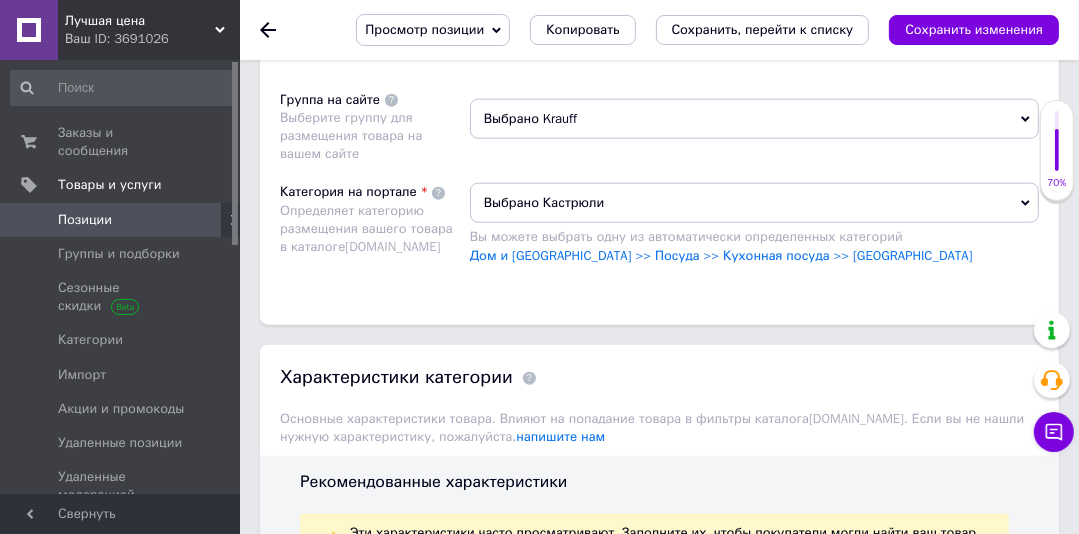 click on "Выбрано Krauff" at bounding box center (754, 119) 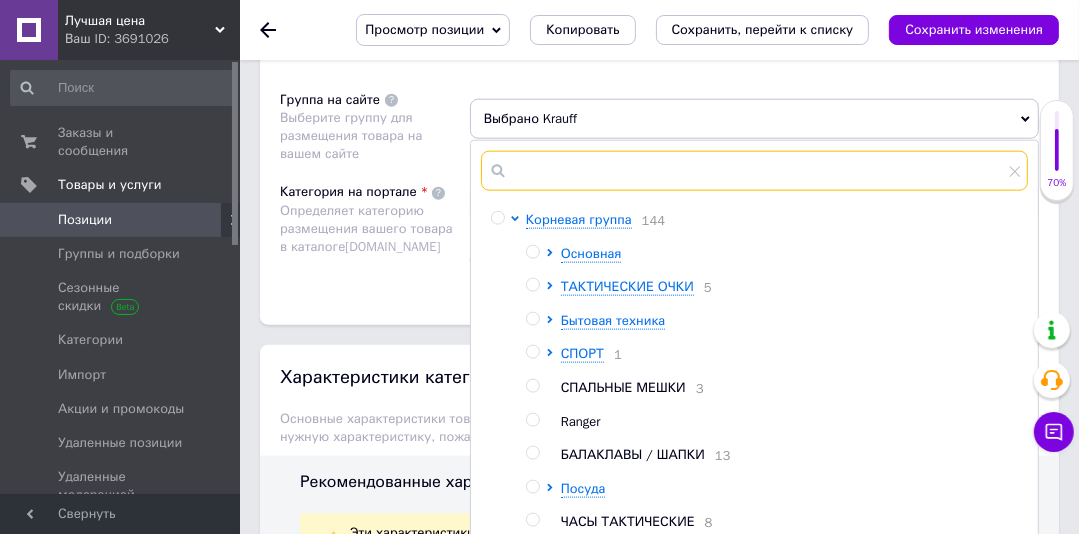 click at bounding box center (754, 171) 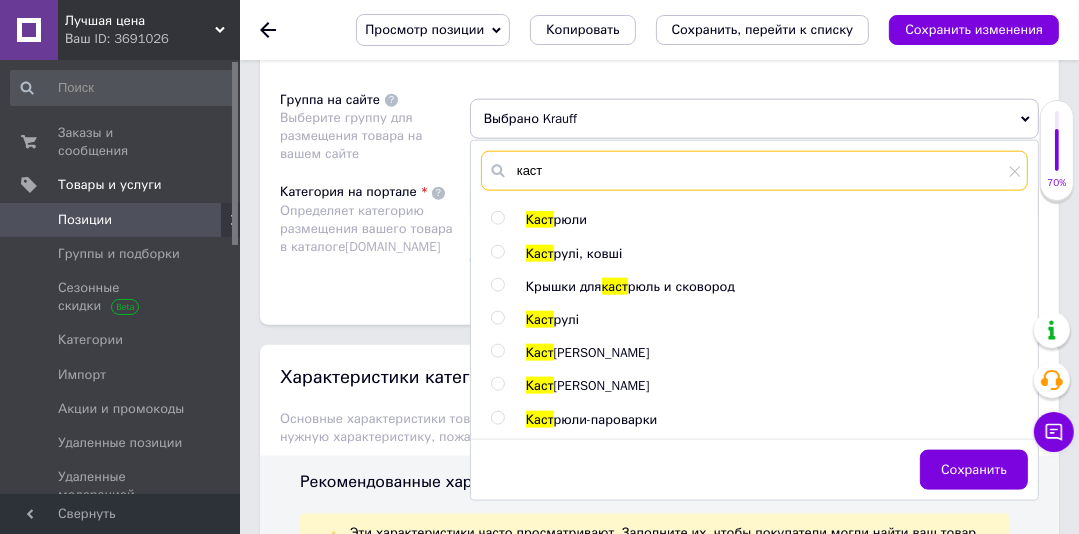 type on "каст" 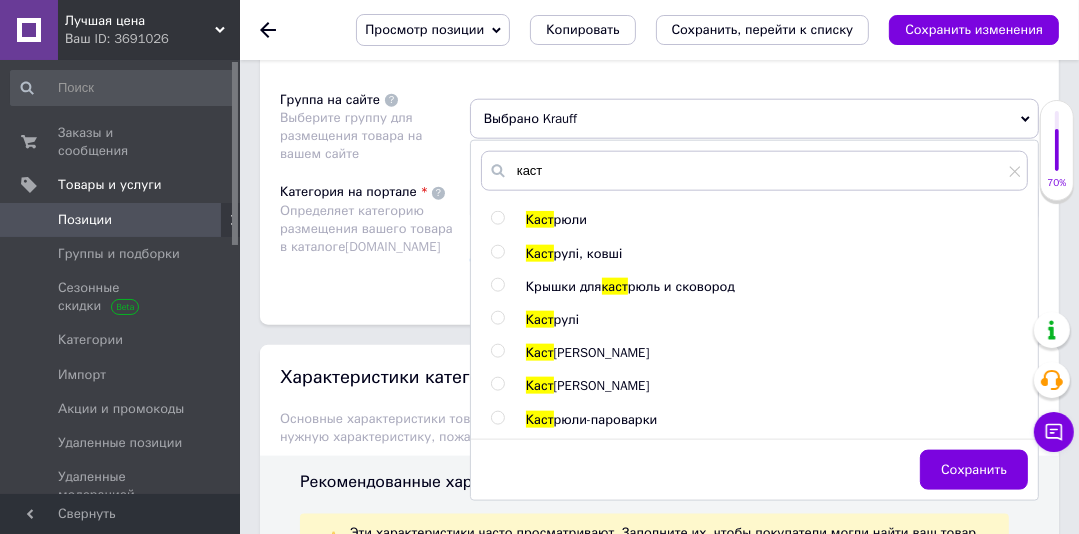 drag, startPoint x: 492, startPoint y: 208, endPoint x: 713, endPoint y: 336, distance: 255.39186 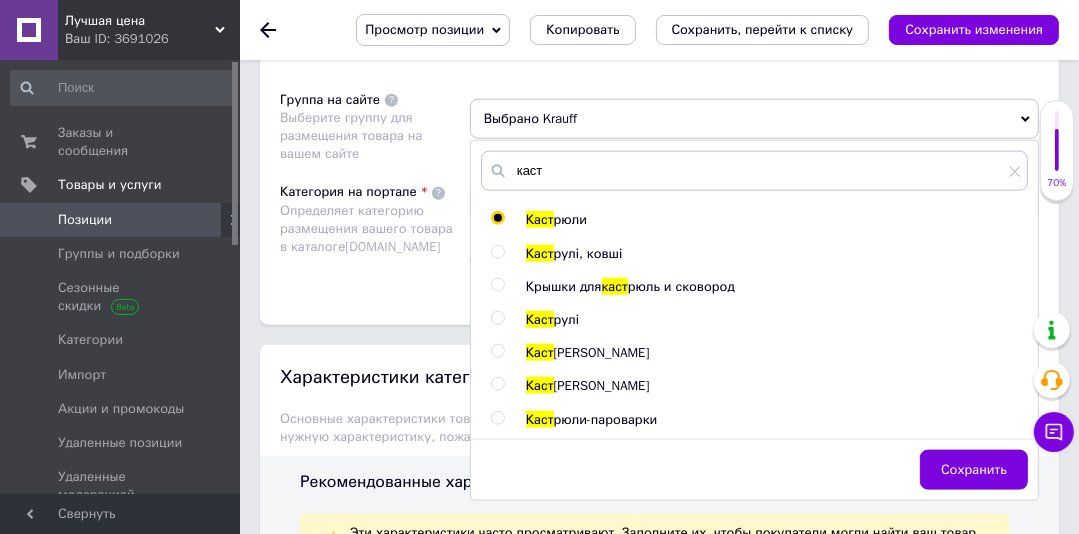 radio on "true" 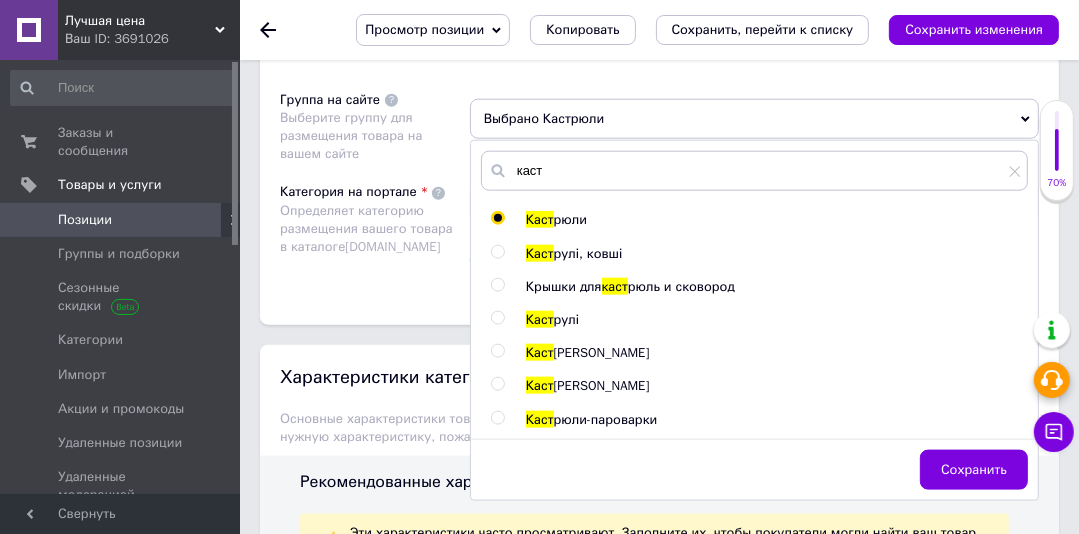 drag, startPoint x: 979, startPoint y: 468, endPoint x: 1051, endPoint y: 382, distance: 112.1606 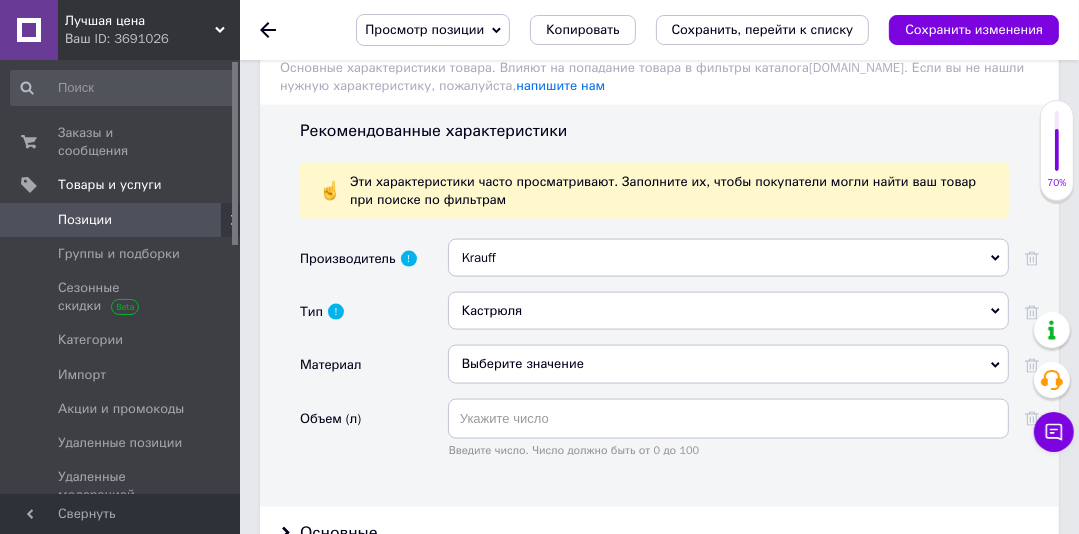 scroll, scrollTop: 2071, scrollLeft: 0, axis: vertical 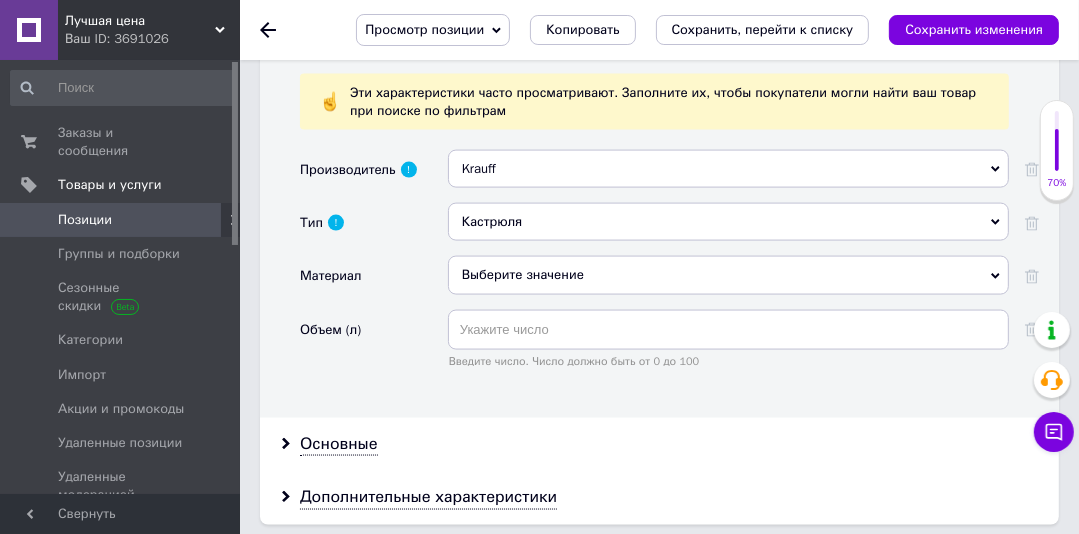 click on "Выберите значение" at bounding box center (728, 275) 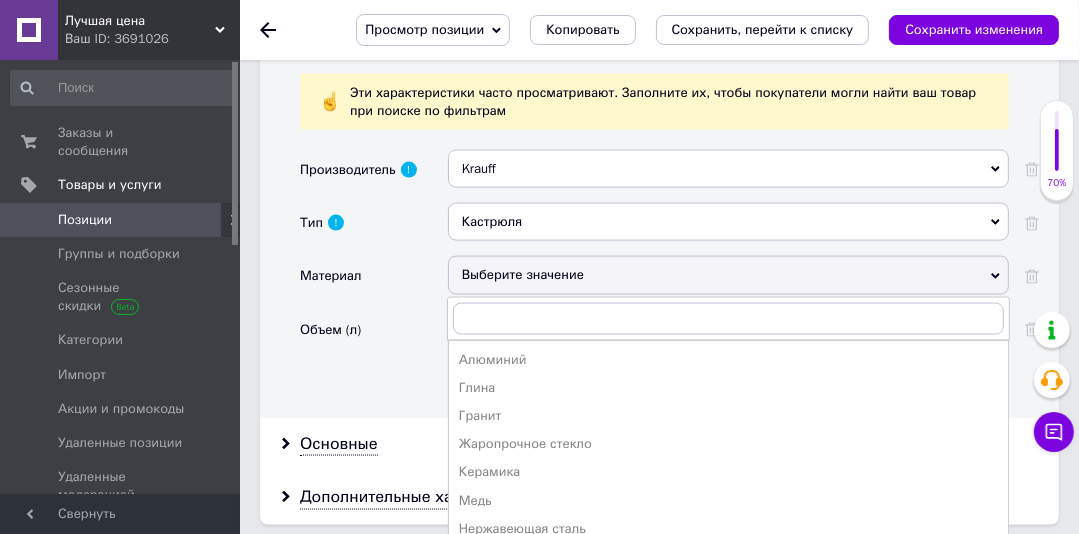 click on "Нержавеющая сталь" at bounding box center [728, 529] 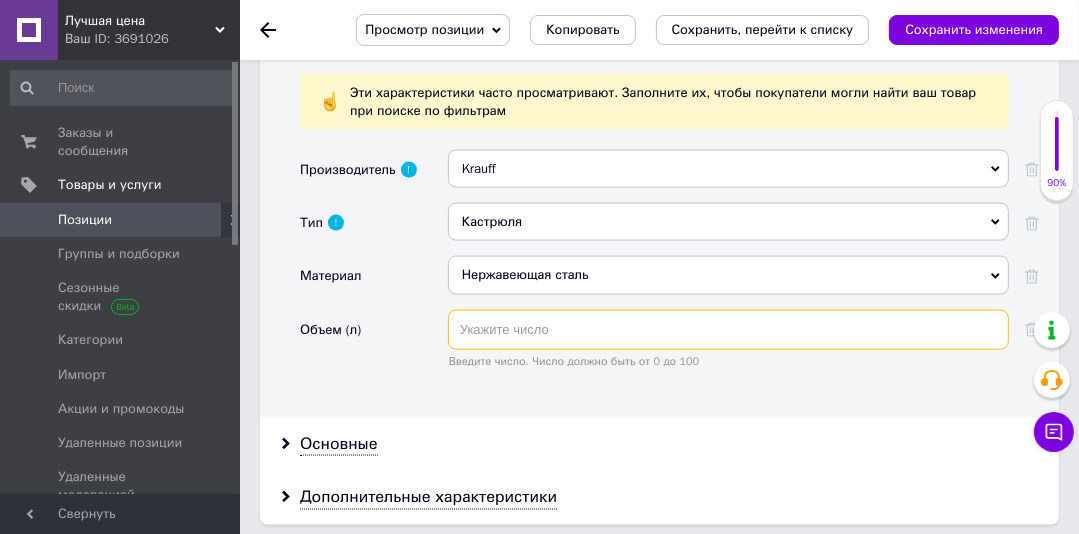 click at bounding box center [728, 330] 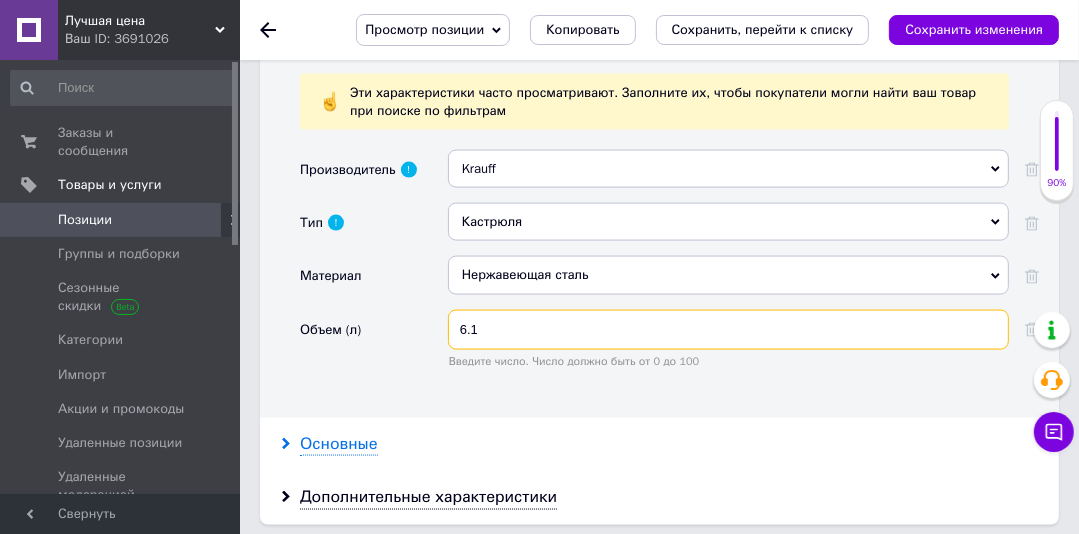 type on "6.1" 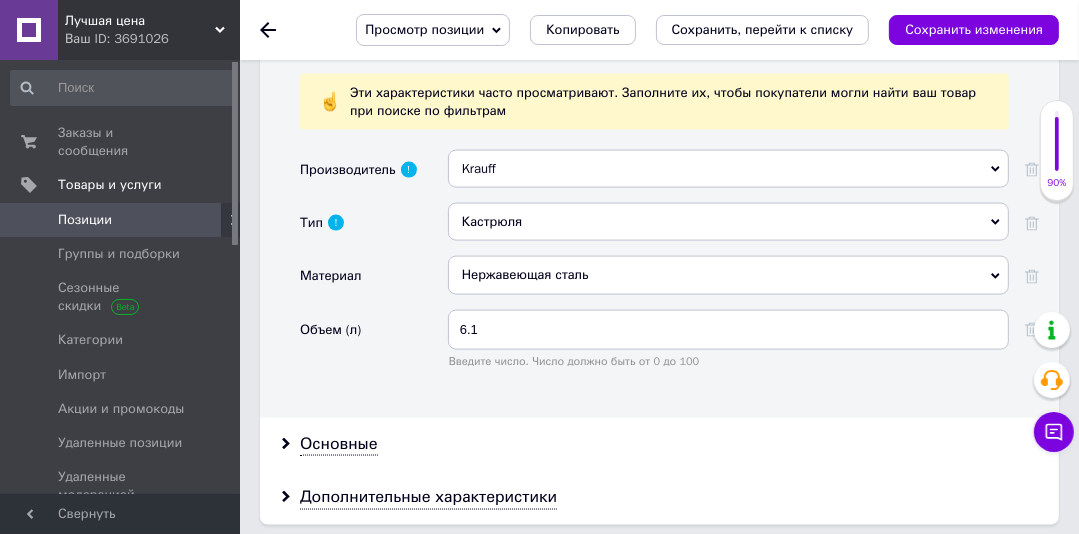 drag, startPoint x: 352, startPoint y: 430, endPoint x: 1074, endPoint y: 307, distance: 732.4022 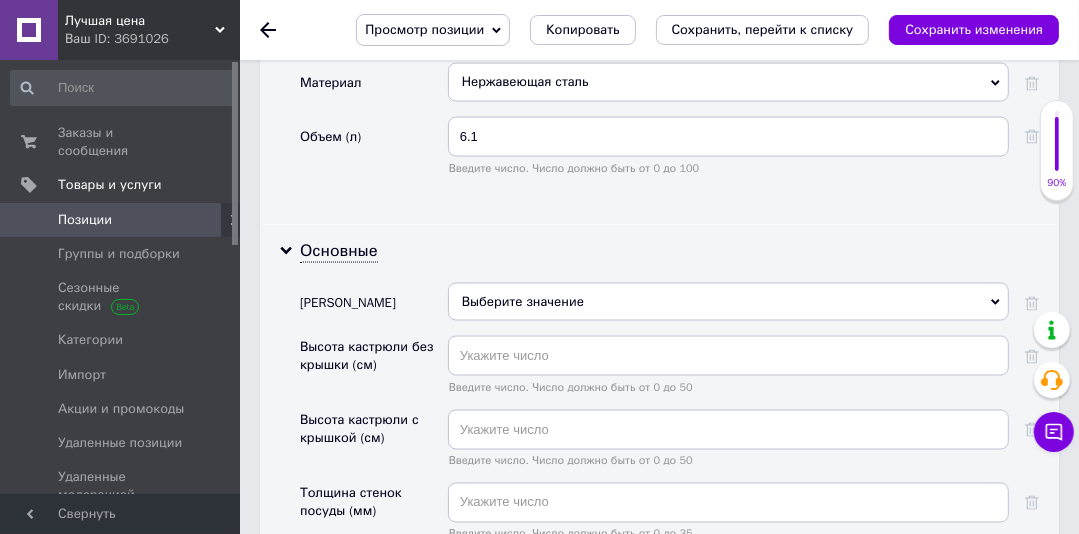 scroll, scrollTop: 2272, scrollLeft: 0, axis: vertical 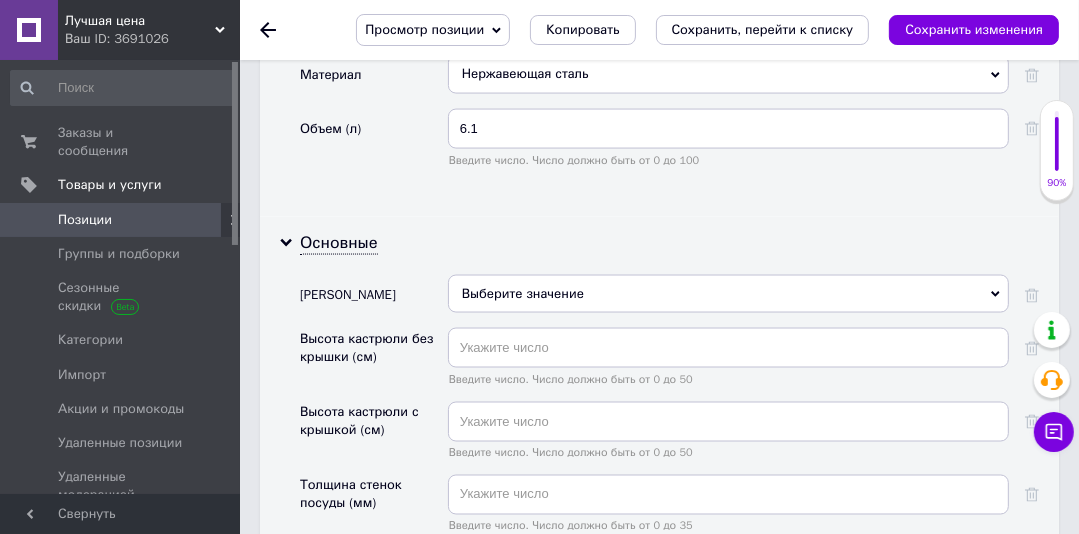 click on "Выберите значение" at bounding box center (728, 294) 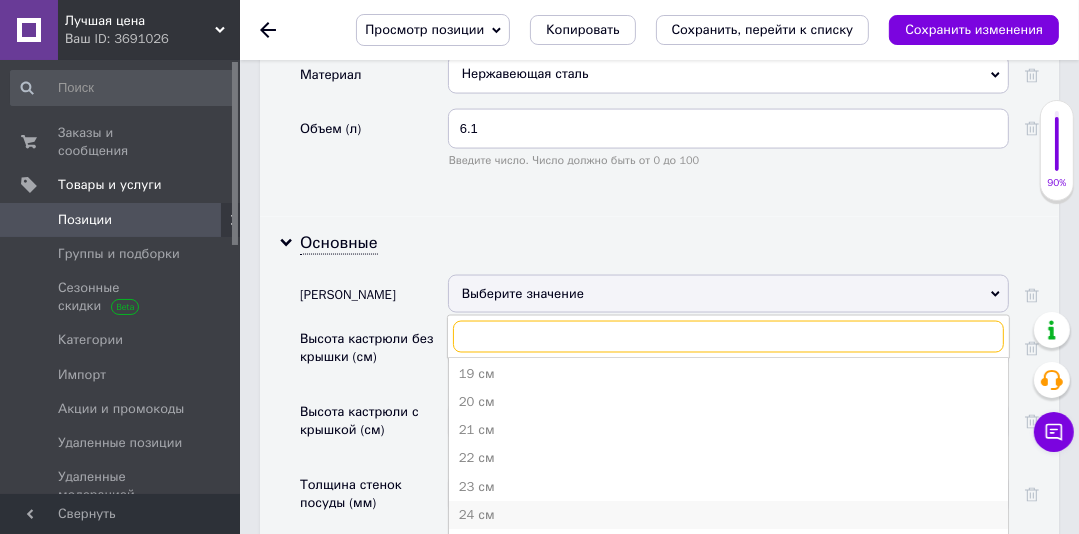 scroll, scrollTop: 240, scrollLeft: 0, axis: vertical 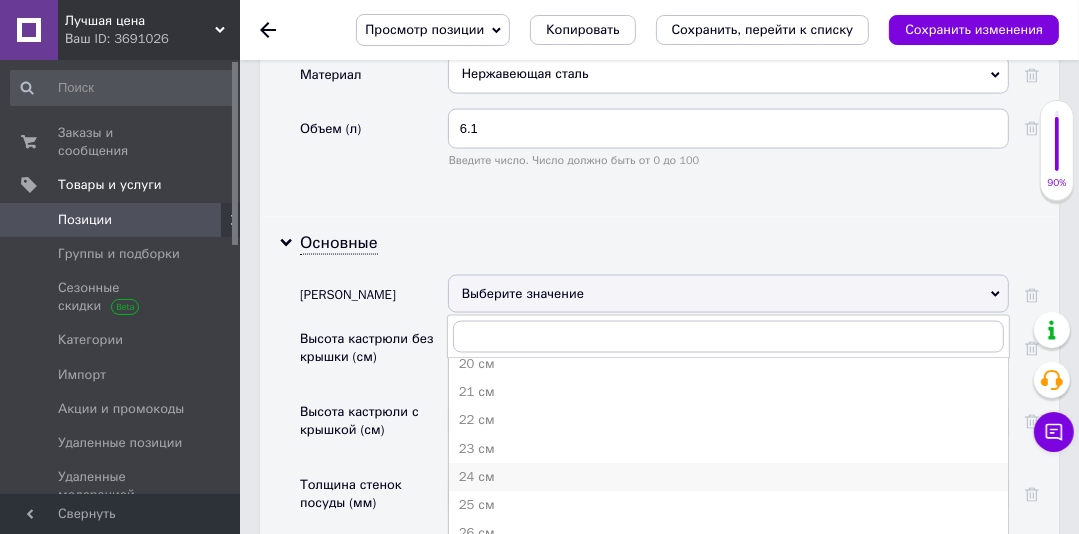 click on "24 см" at bounding box center [728, 477] 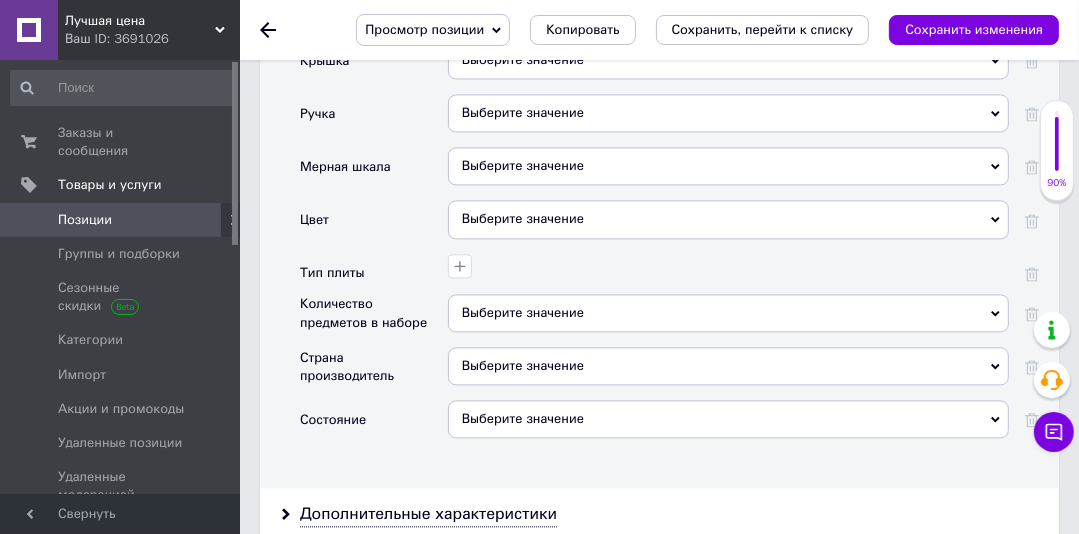 scroll, scrollTop: 3073, scrollLeft: 0, axis: vertical 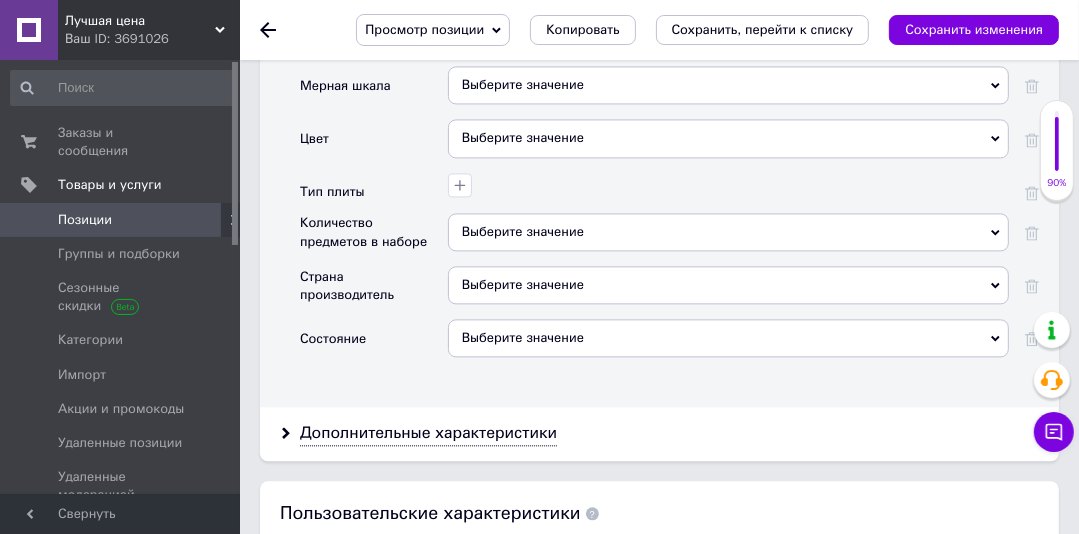 click on "Выберите значение" at bounding box center (728, 338) 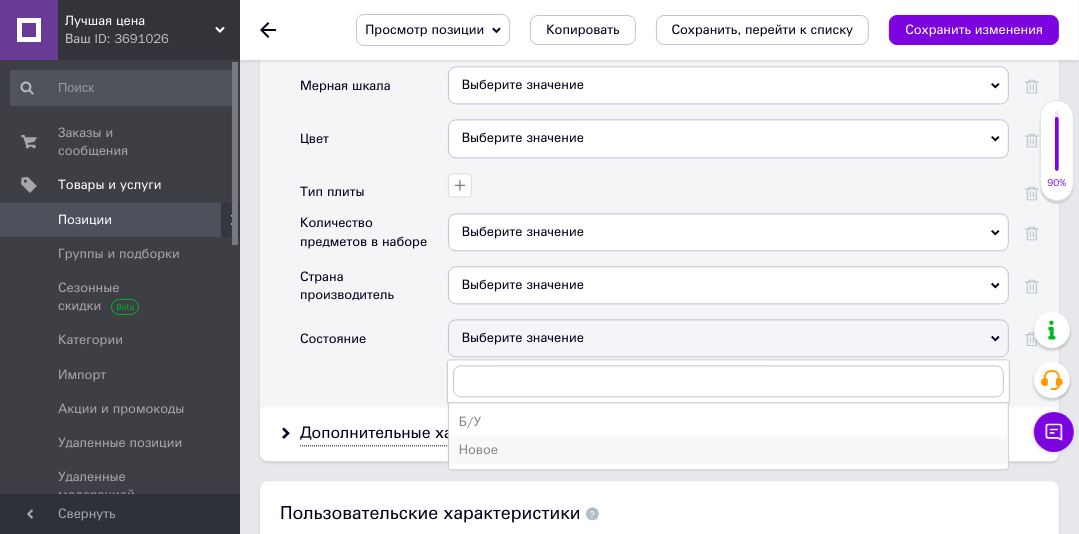 click on "Новое" at bounding box center [728, 450] 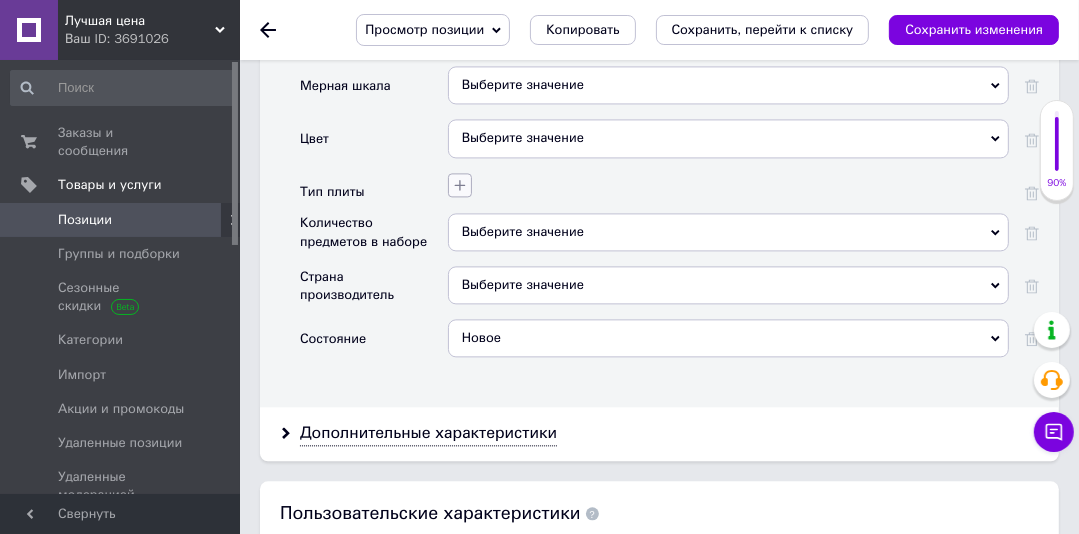 click 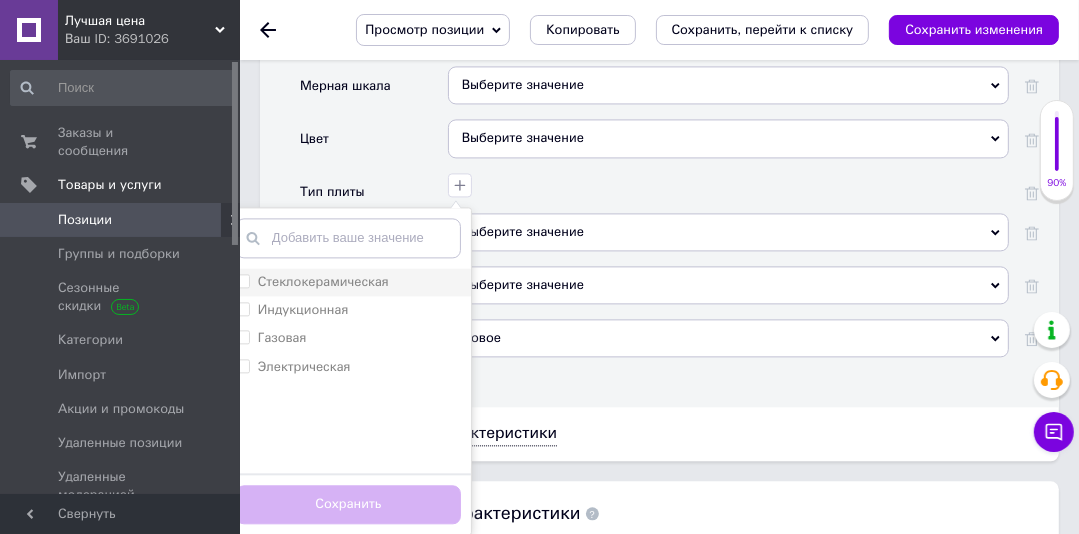 click on "Стеклокерамическая" at bounding box center (242, 280) 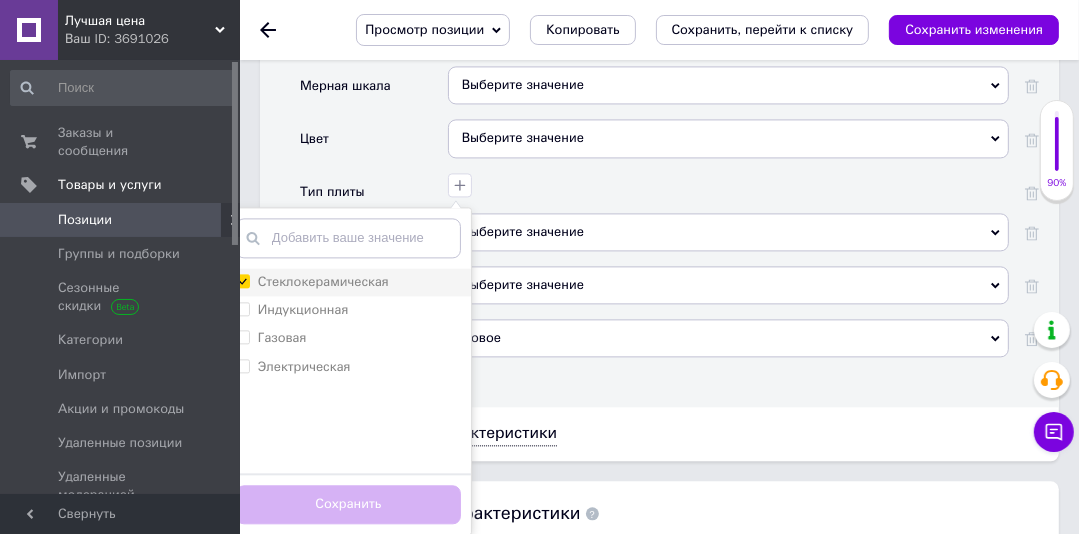 checkbox on "true" 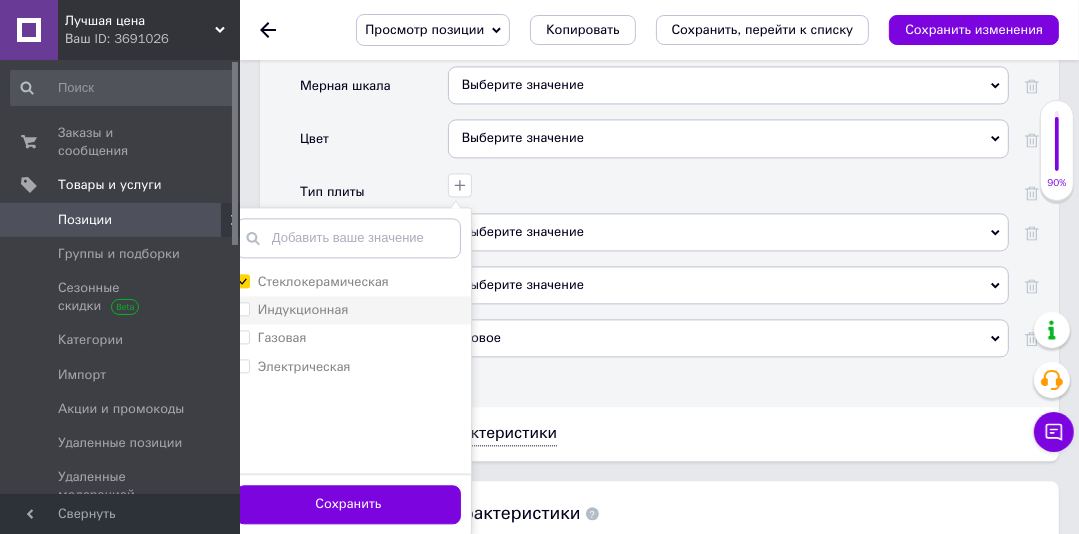 click on "Индукционная" at bounding box center [242, 308] 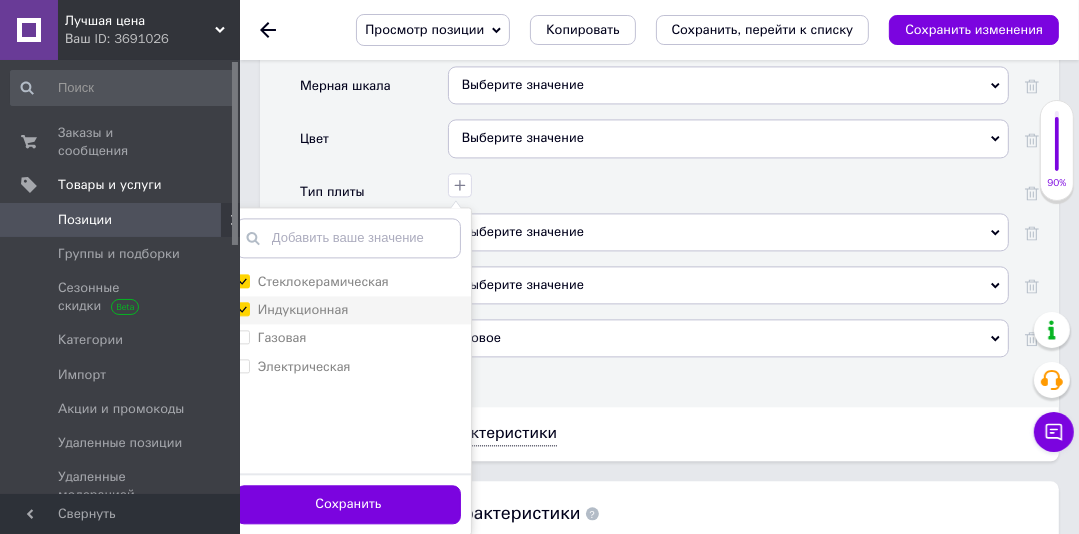 checkbox on "true" 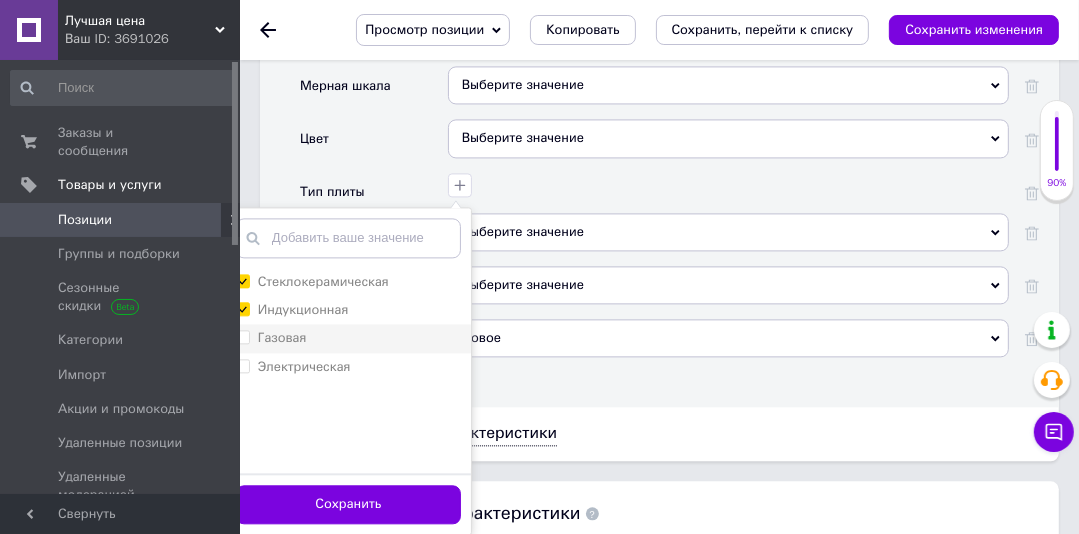 click on "Газовая" at bounding box center [242, 336] 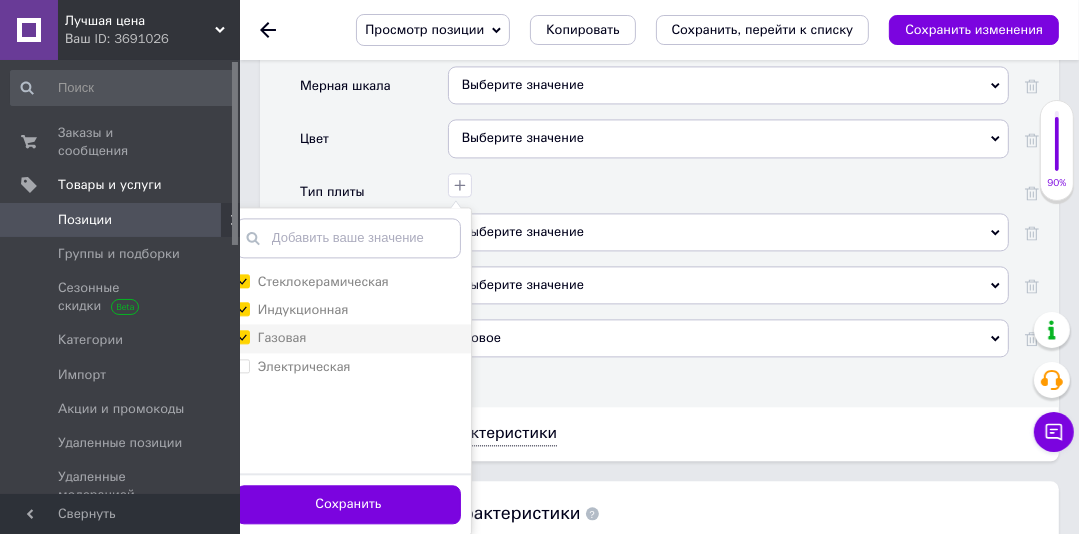 checkbox on "true" 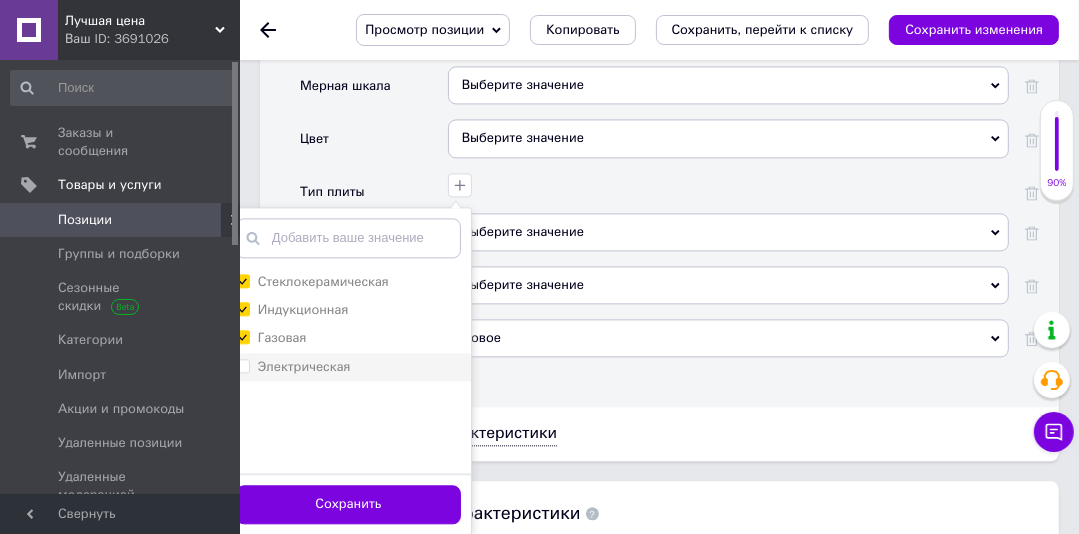 click on "Электрическая" at bounding box center [242, 365] 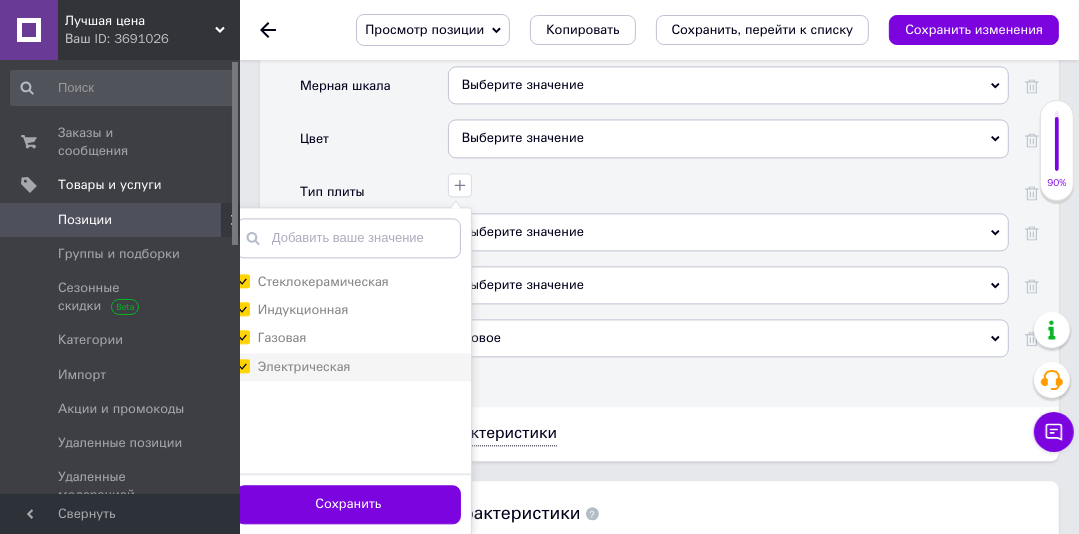 checkbox on "true" 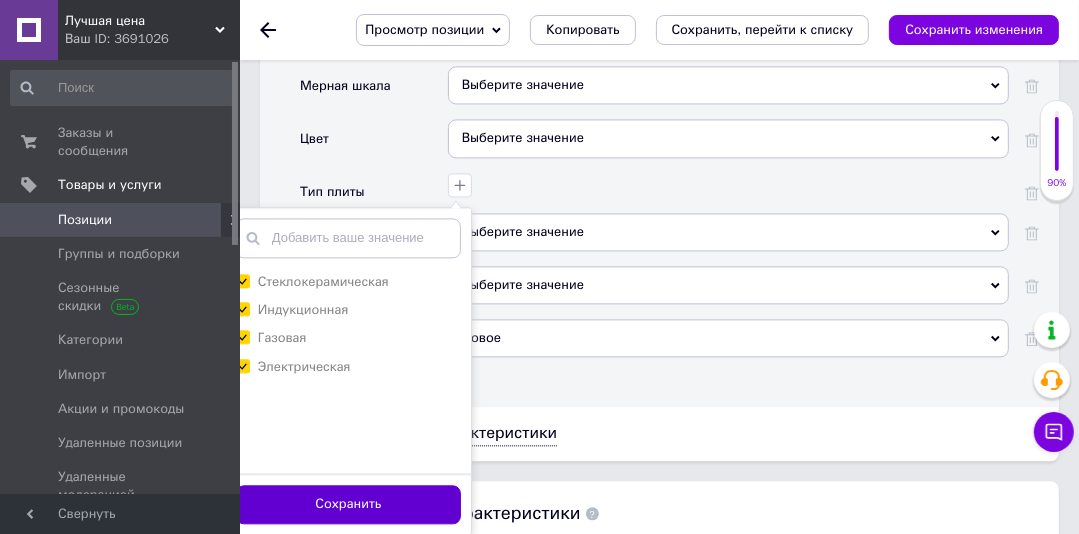 click on "Сохранить" at bounding box center (348, 504) 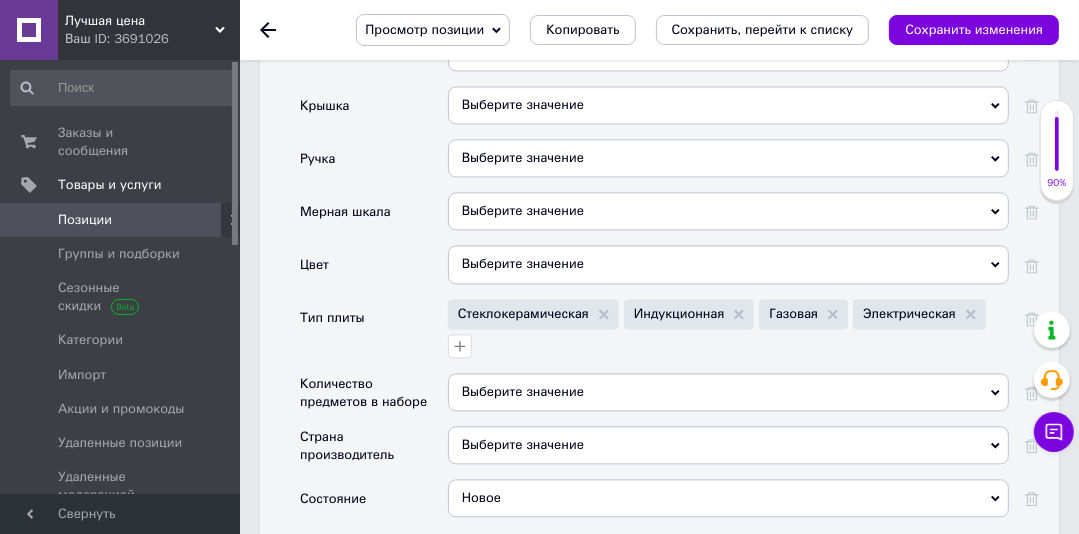 scroll, scrollTop: 2939, scrollLeft: 0, axis: vertical 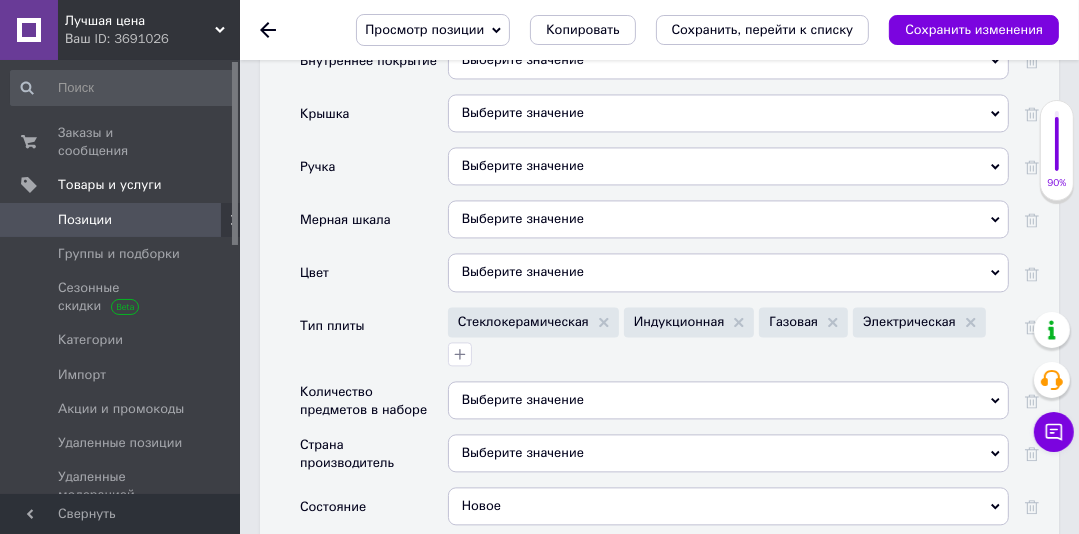 click on "Выберите значение" at bounding box center [728, 113] 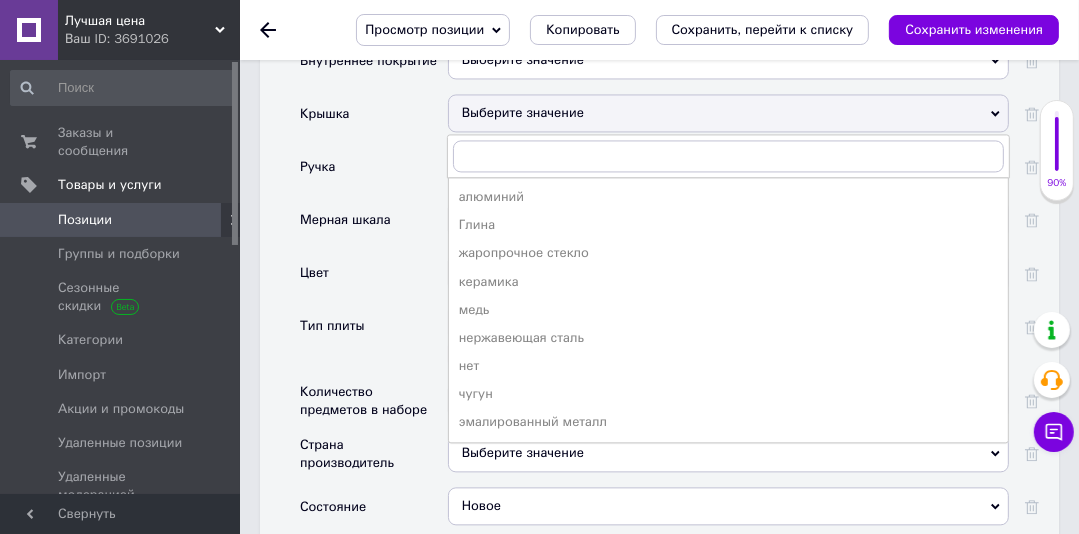 click on "жаропрочное стекло" at bounding box center [728, 253] 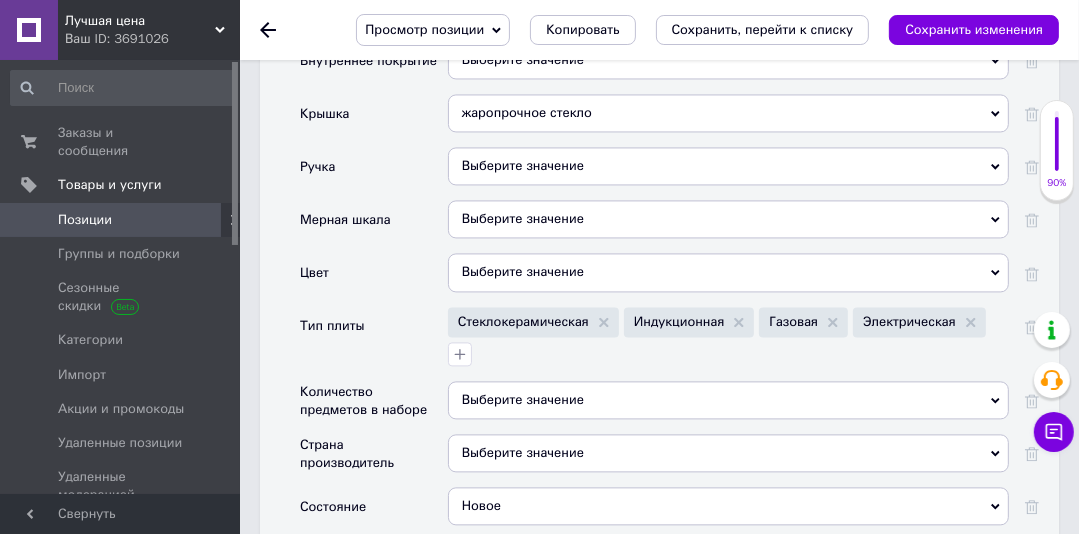 scroll, scrollTop: 2779, scrollLeft: 0, axis: vertical 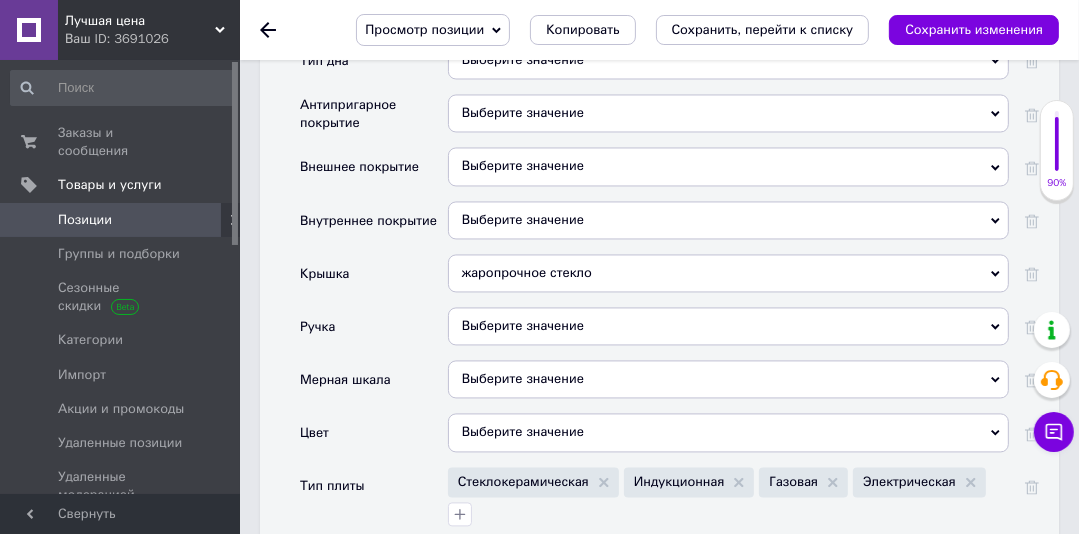 click on "Выберите значение" at bounding box center [728, 113] 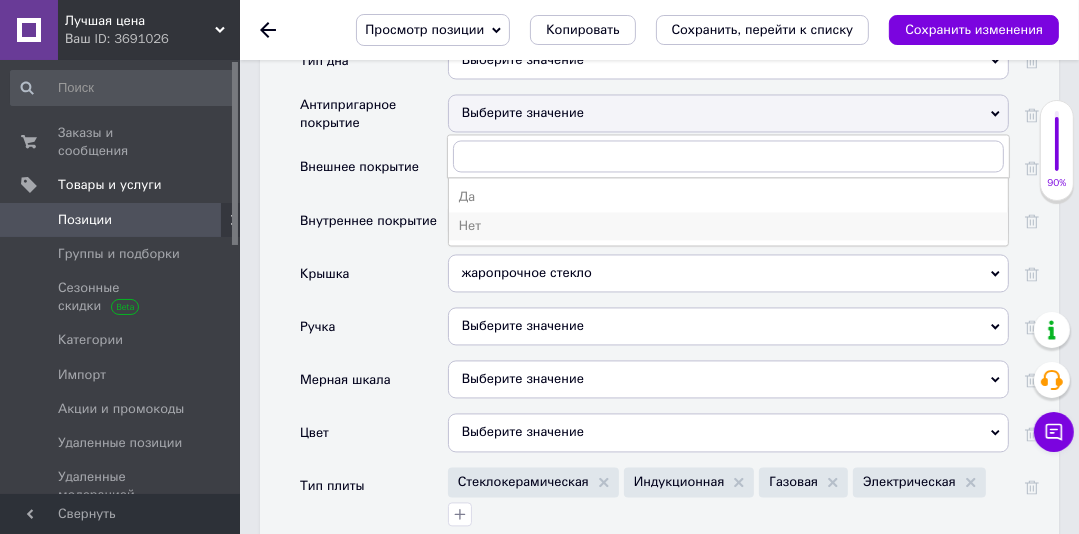 click on "Нет" at bounding box center (728, 226) 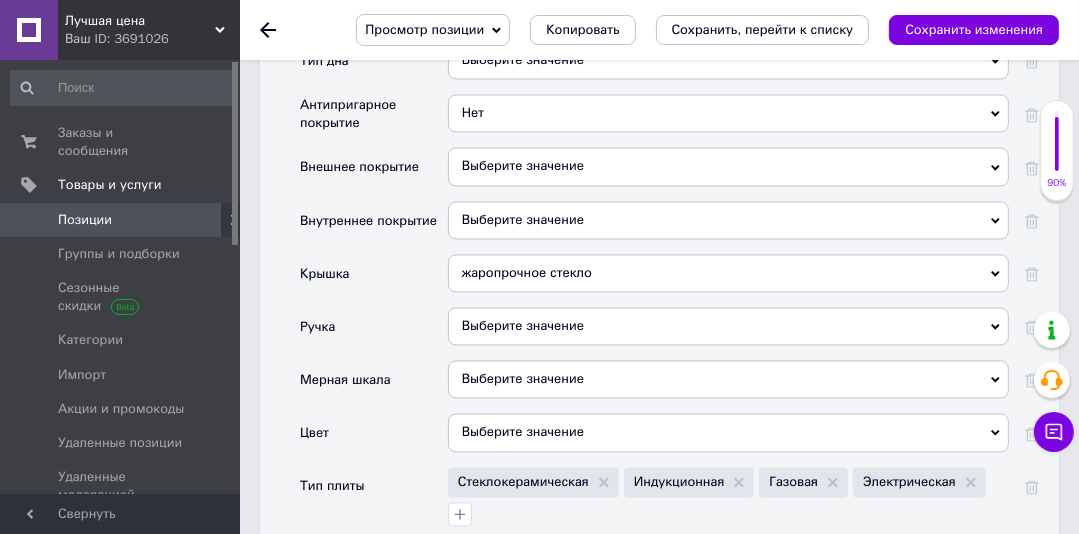 drag, startPoint x: 701, startPoint y: 364, endPoint x: 651, endPoint y: 362, distance: 50.039986 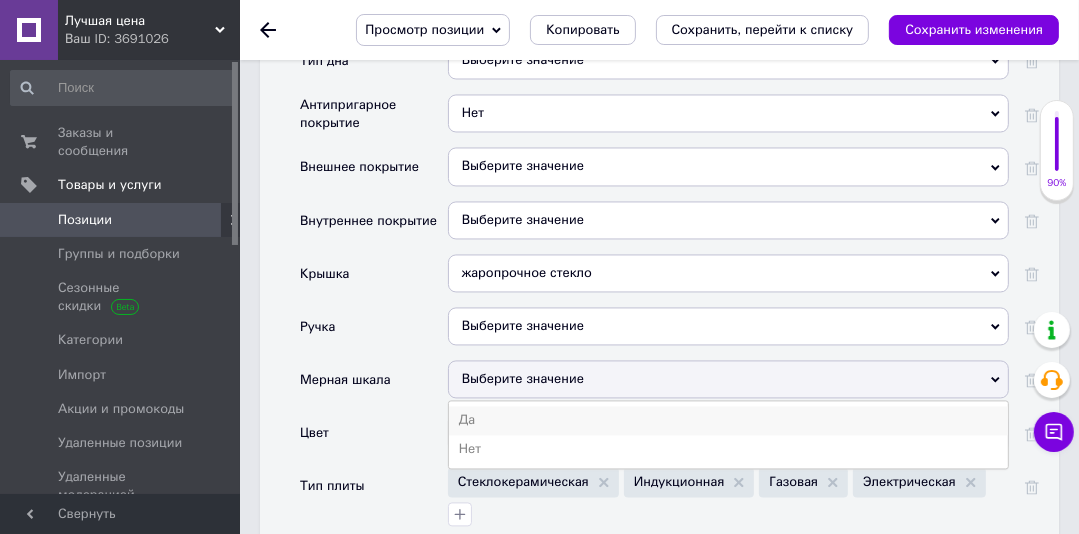 click on "Да" at bounding box center [728, 420] 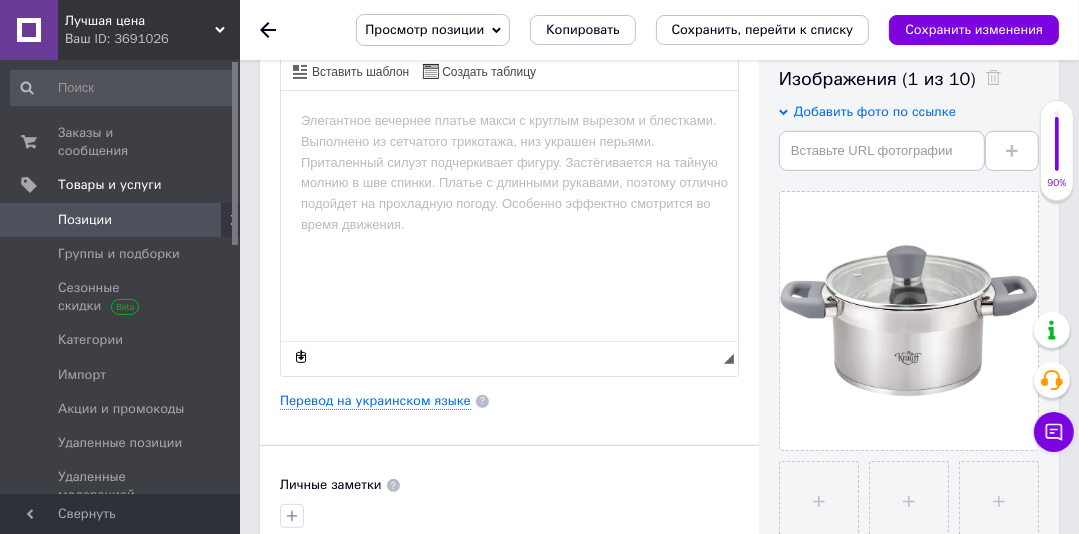scroll, scrollTop: 66, scrollLeft: 0, axis: vertical 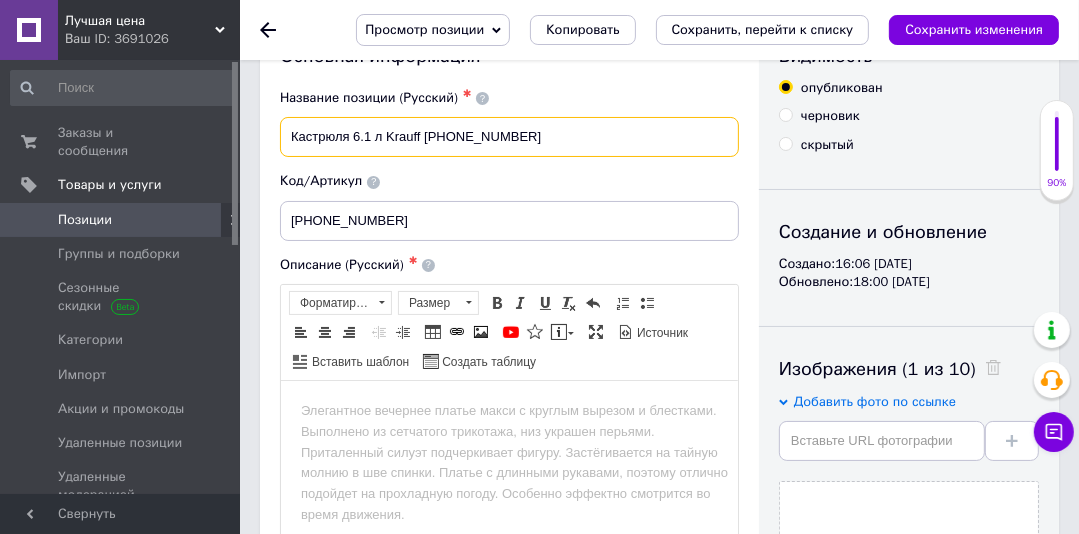 drag, startPoint x: 509, startPoint y: 144, endPoint x: 270, endPoint y: 128, distance: 239.53497 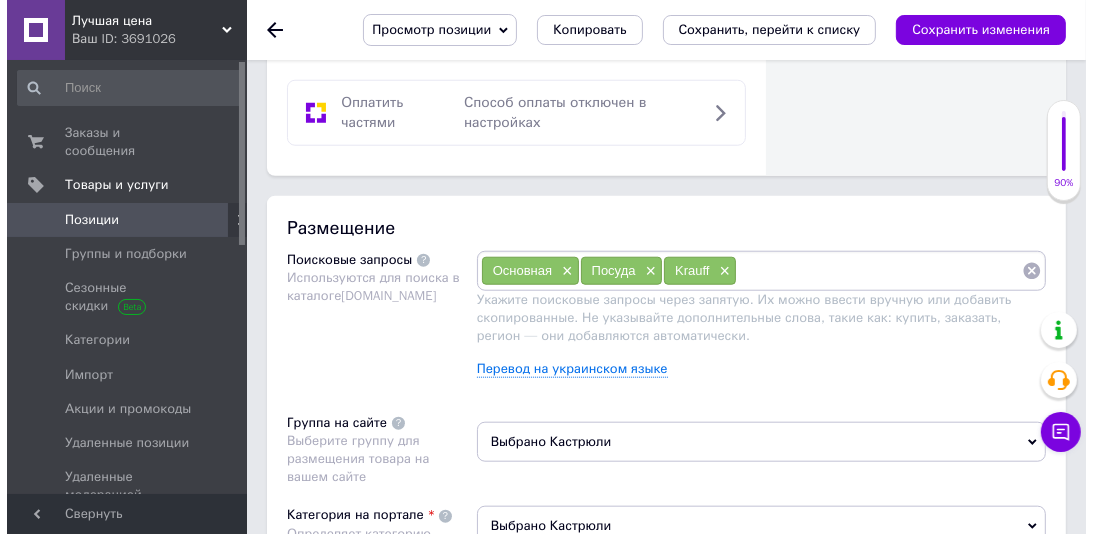 scroll, scrollTop: 1367, scrollLeft: 0, axis: vertical 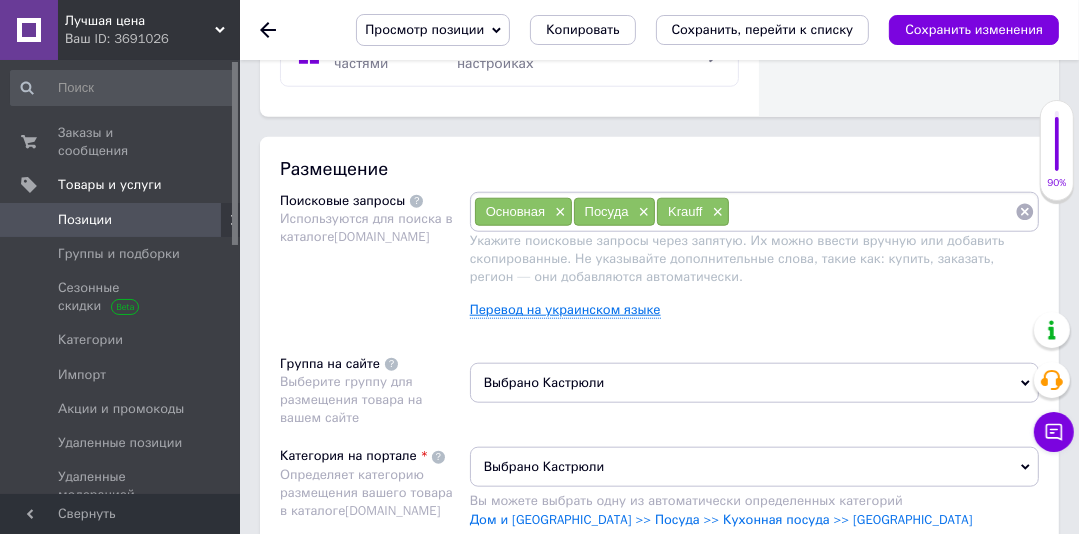 click on "Перевод на украинском языке" at bounding box center (565, 310) 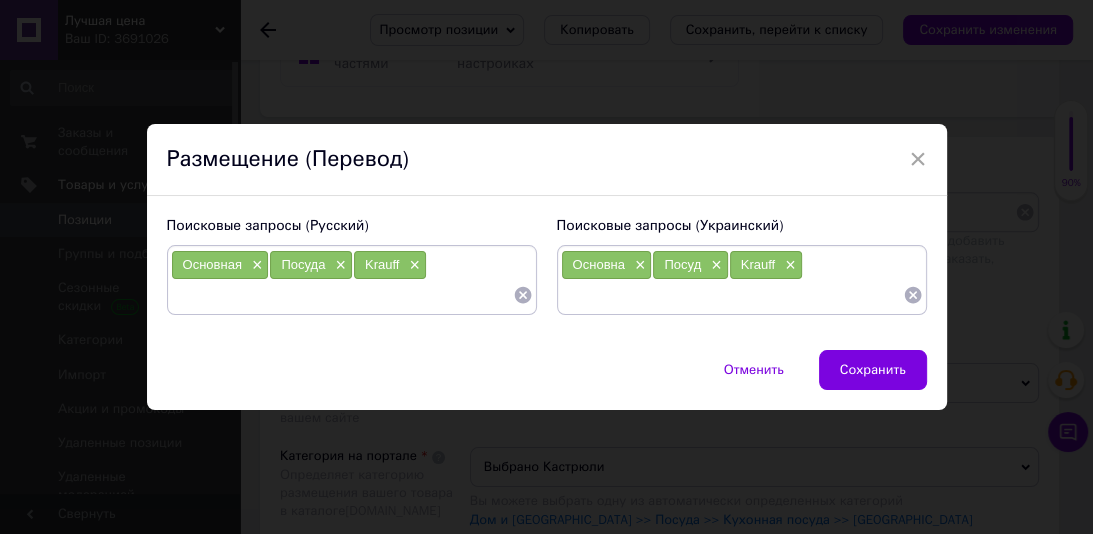 paste on "Кастрюля 6.1 л Krauff 26-238-059" 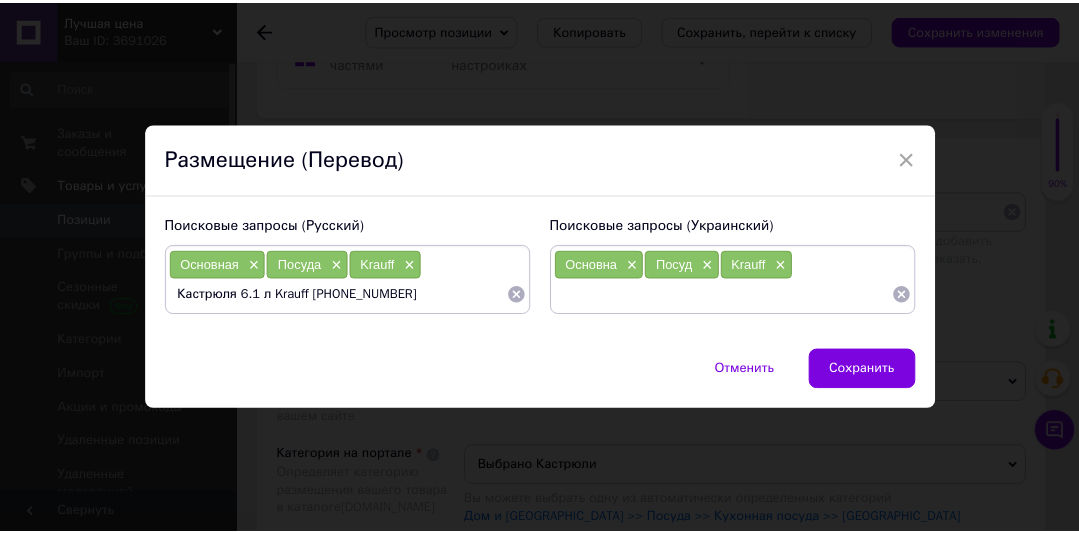 scroll, scrollTop: 0, scrollLeft: 0, axis: both 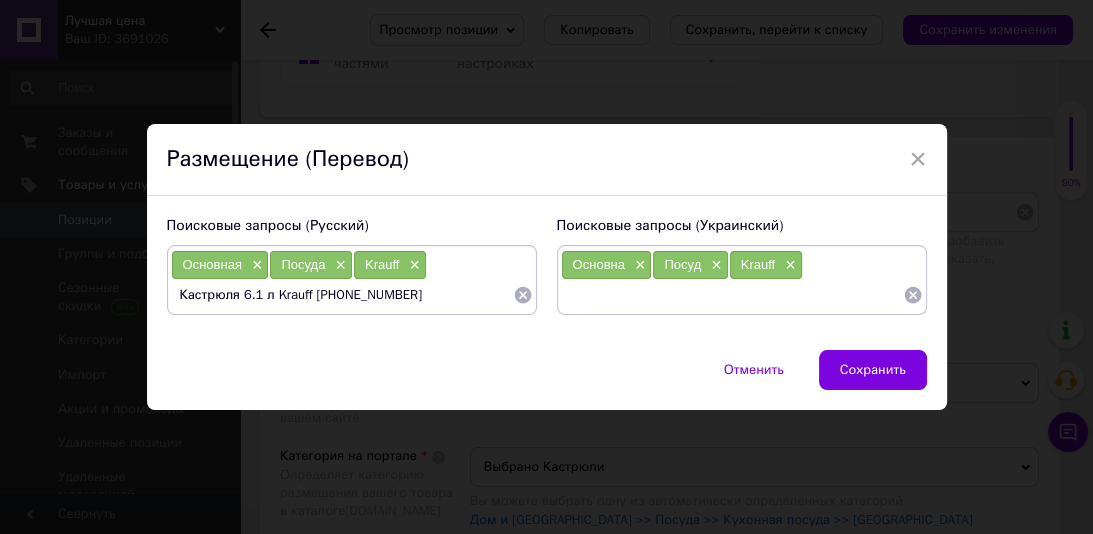 drag, startPoint x: 268, startPoint y: 301, endPoint x: 388, endPoint y: 300, distance: 120.004166 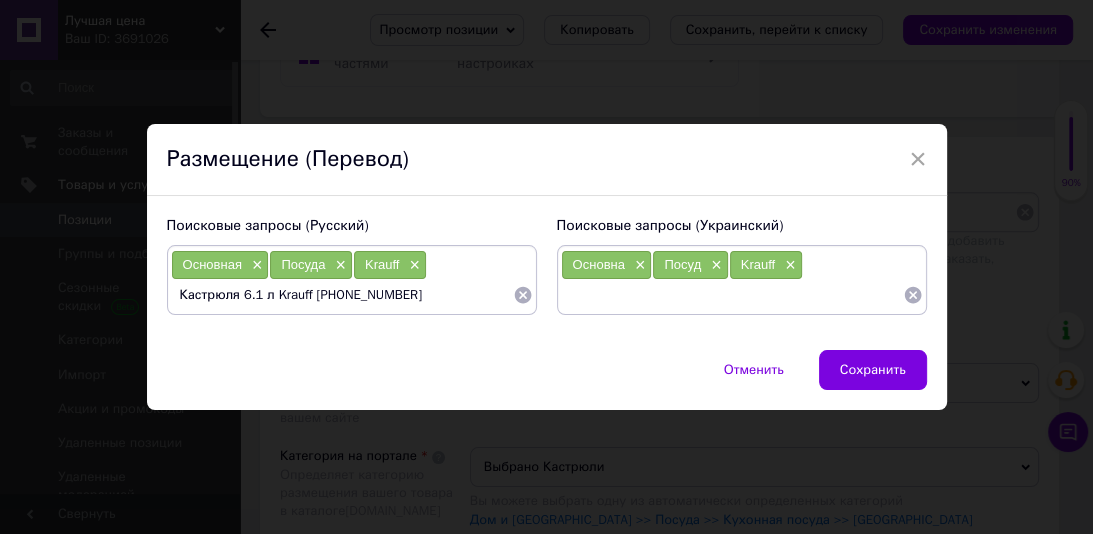 click on "Кастрюля 6.1 л Krauff 26-238-059" at bounding box center (342, 295) 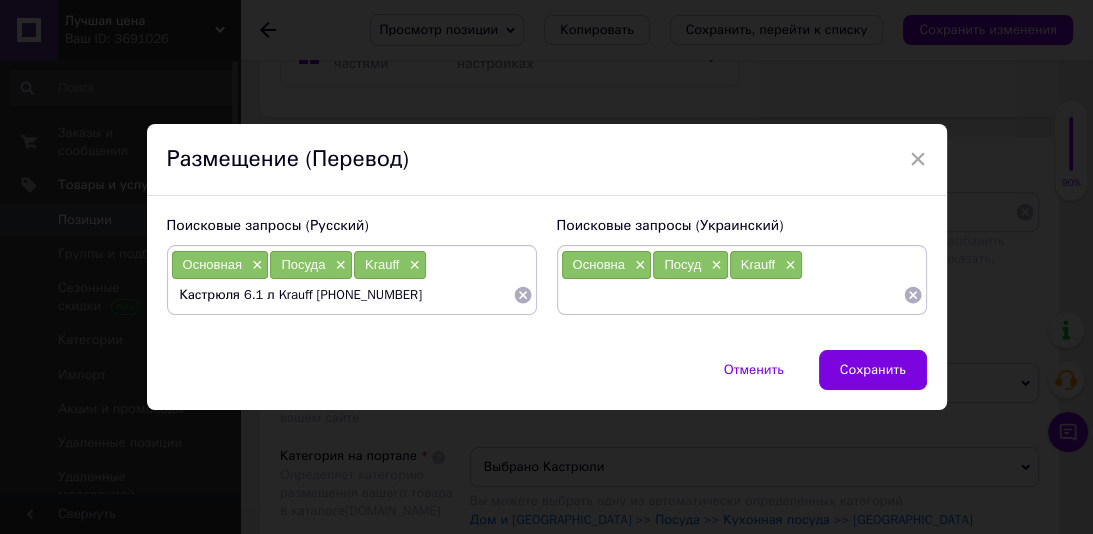 type on "Кастрюля 6.1 л" 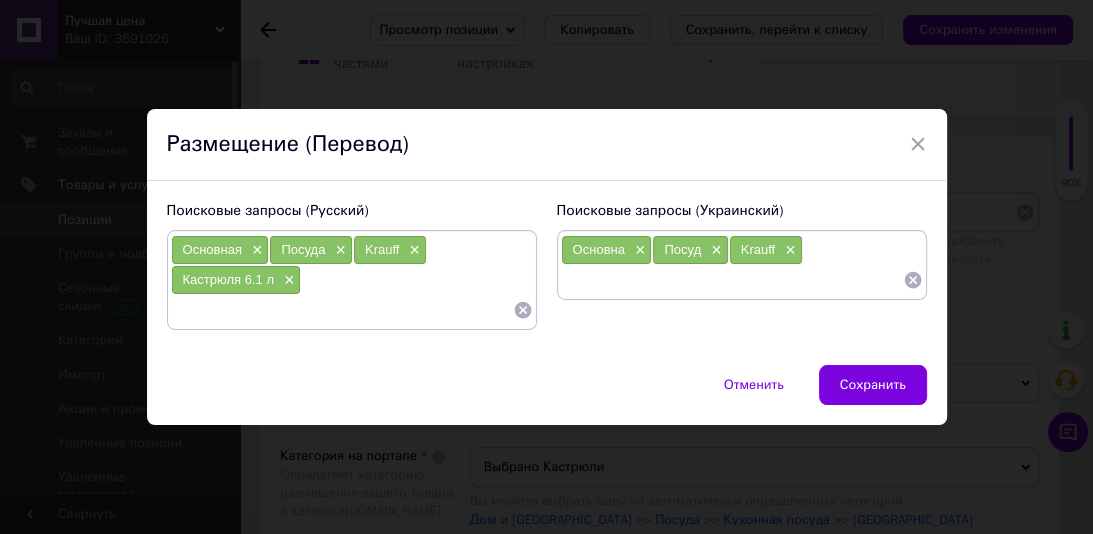 paste on "Krauff 26-238-059" 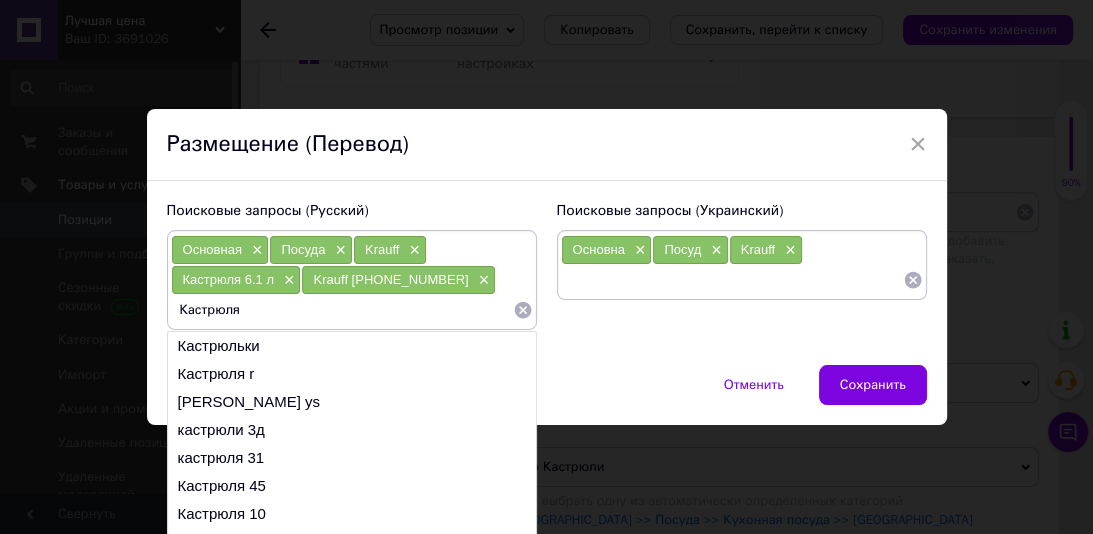 type on "Кастрюля" 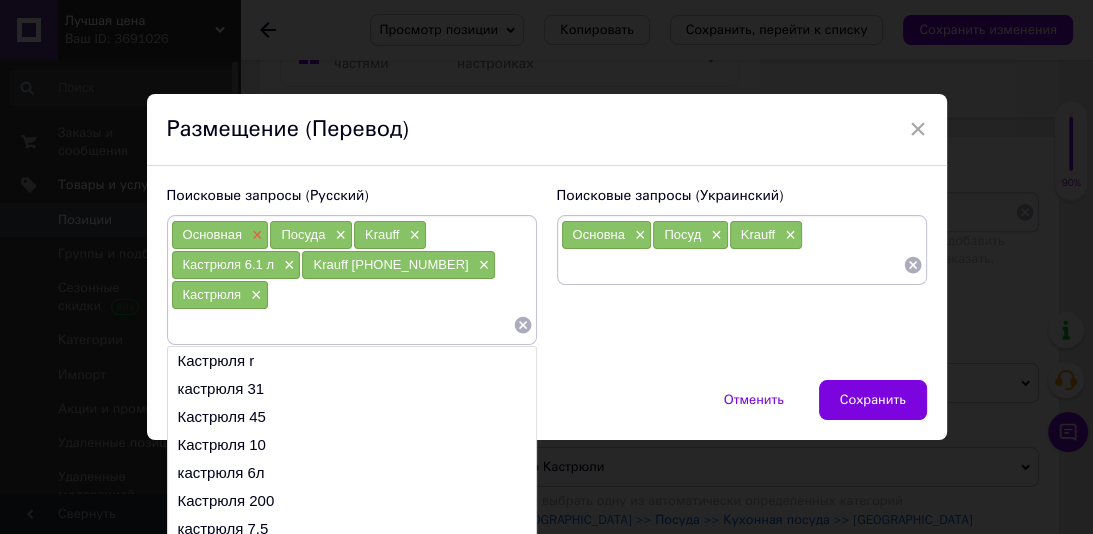 click on "×" at bounding box center [255, 235] 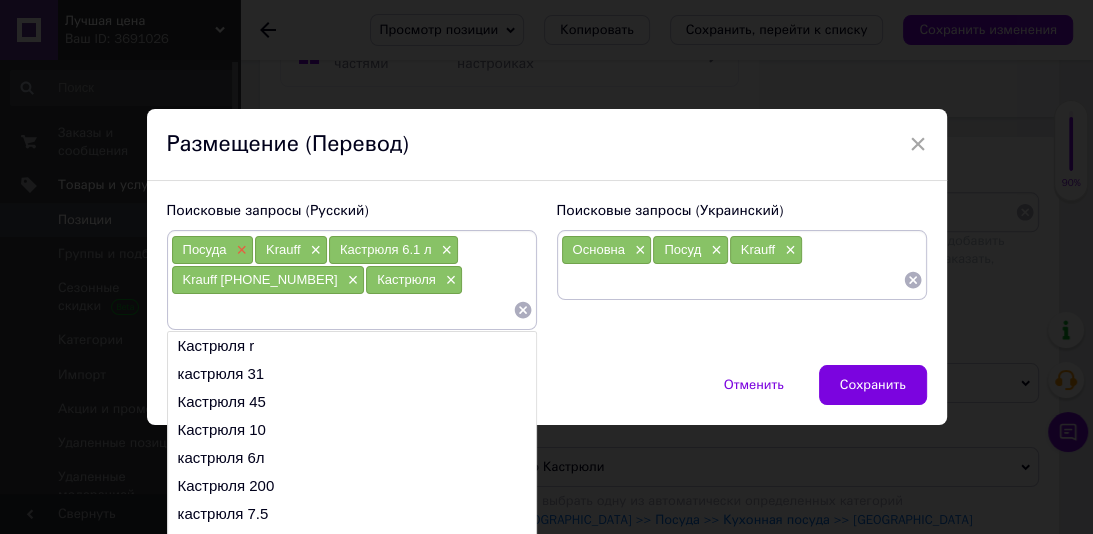 click on "×" at bounding box center (239, 250) 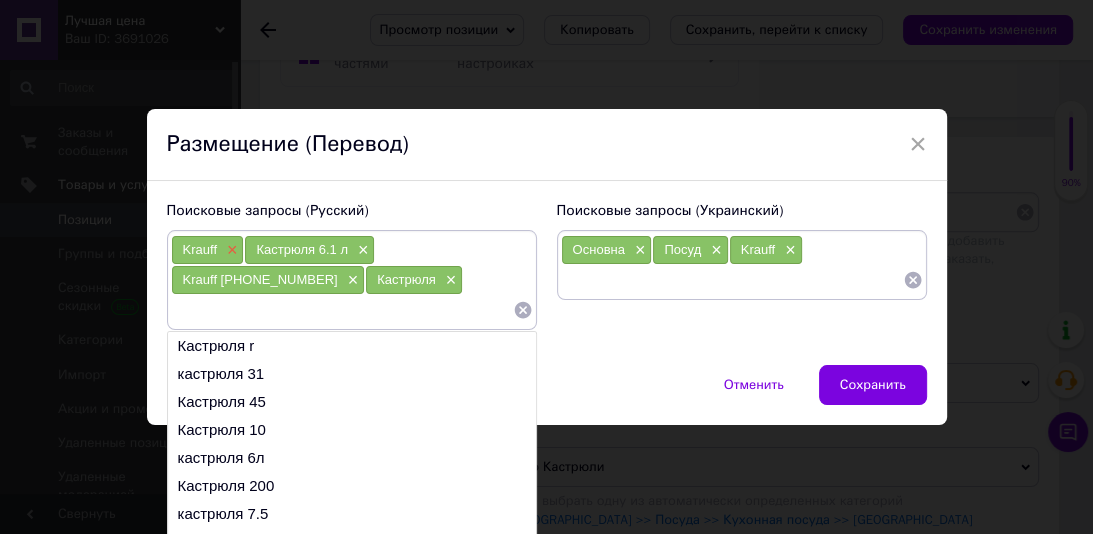 click on "×" at bounding box center [230, 250] 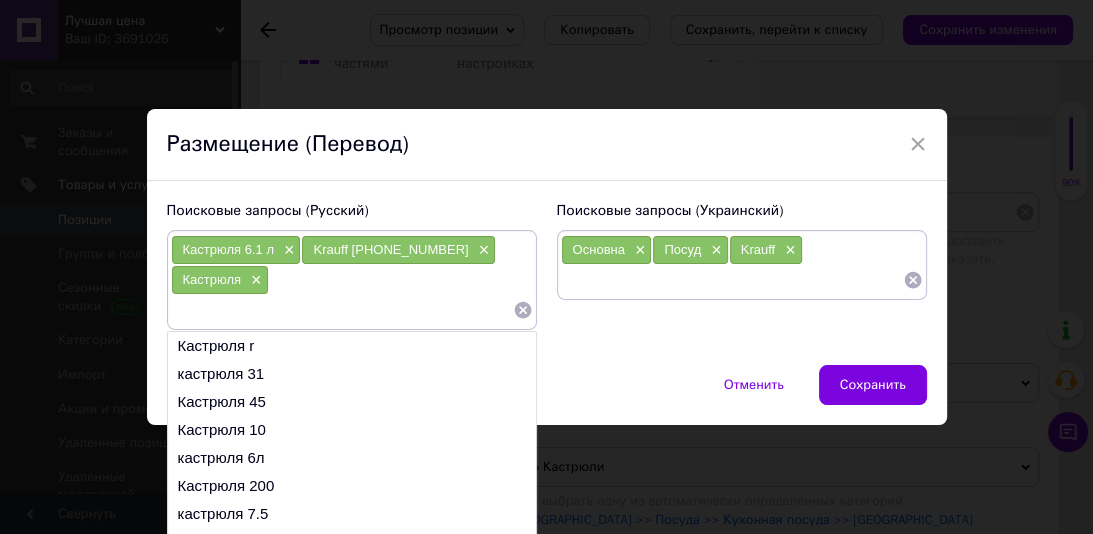 click on "Основна ×" at bounding box center [607, 250] 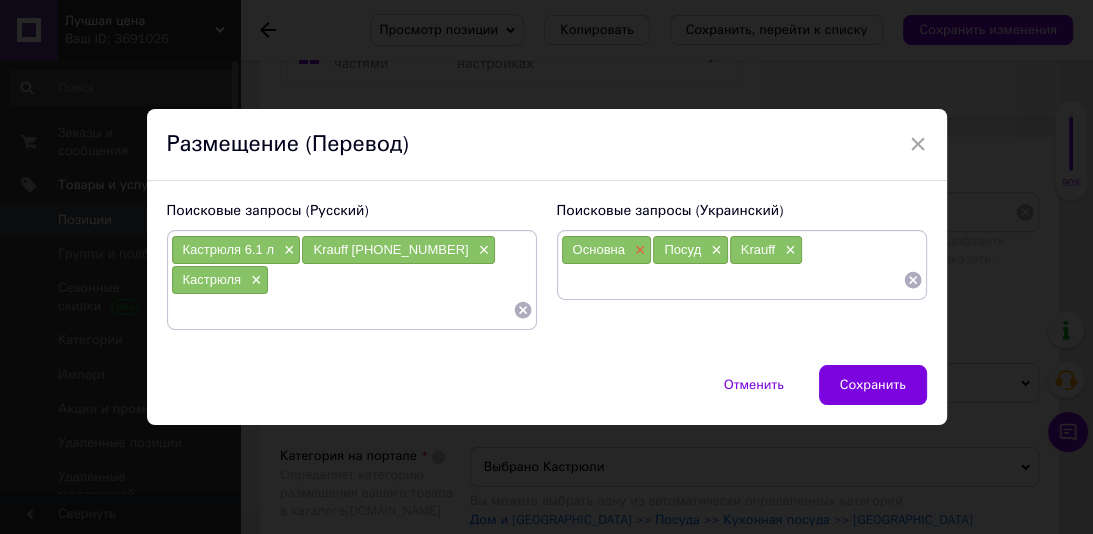 click on "×" at bounding box center [638, 250] 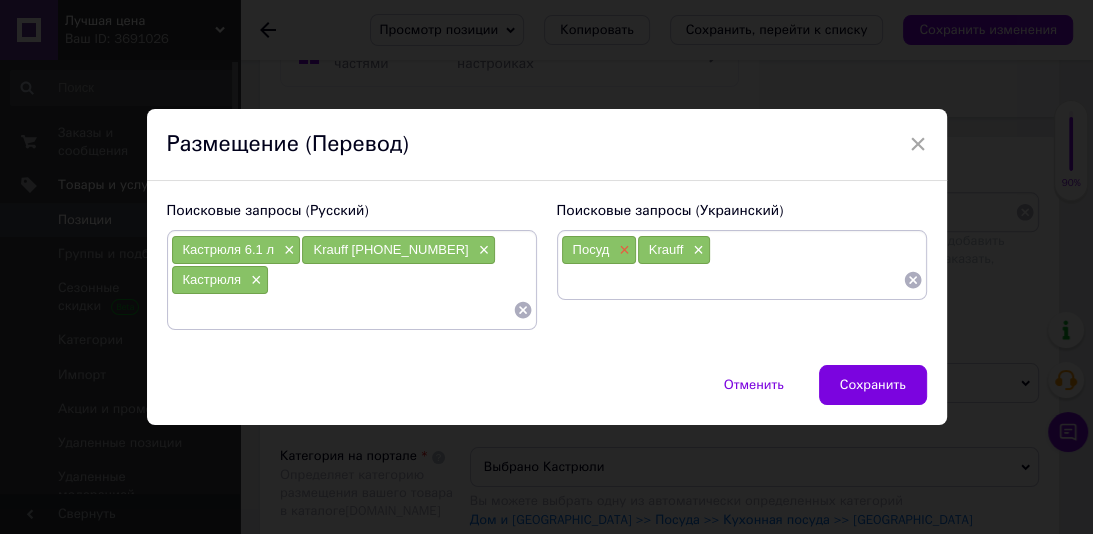 click on "×" at bounding box center [622, 250] 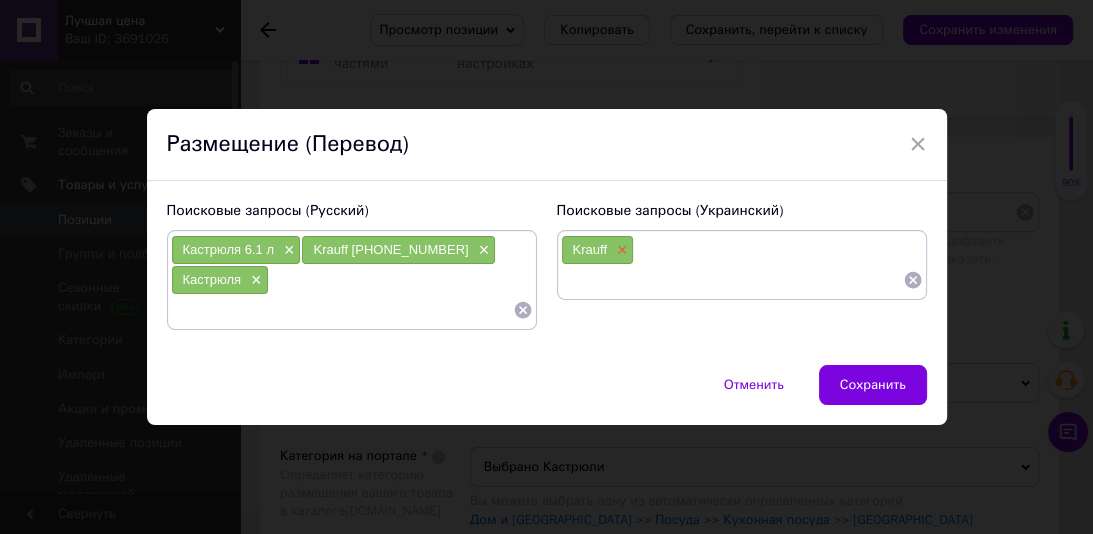 click on "×" at bounding box center [620, 250] 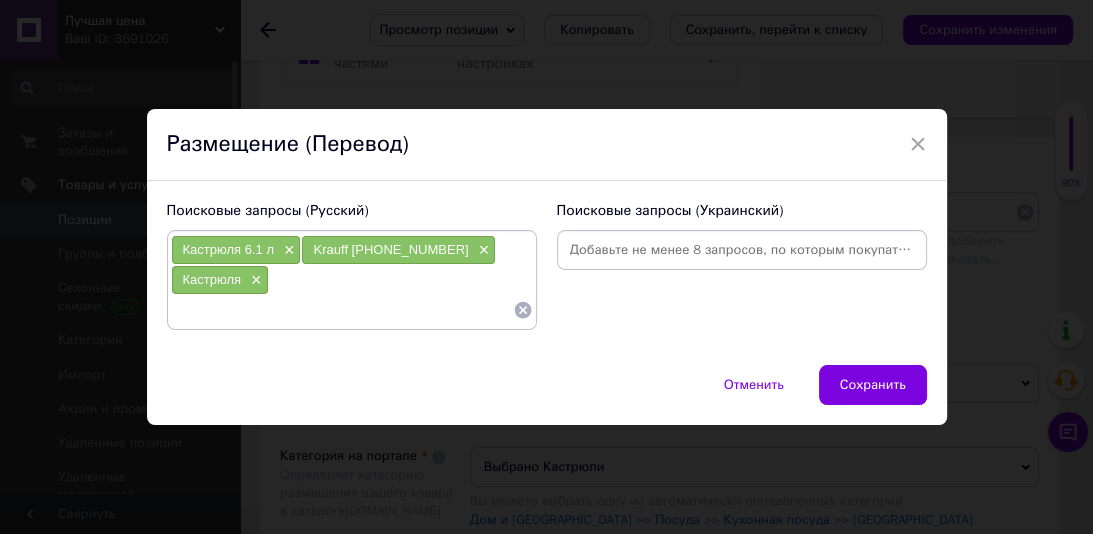 click at bounding box center (742, 250) 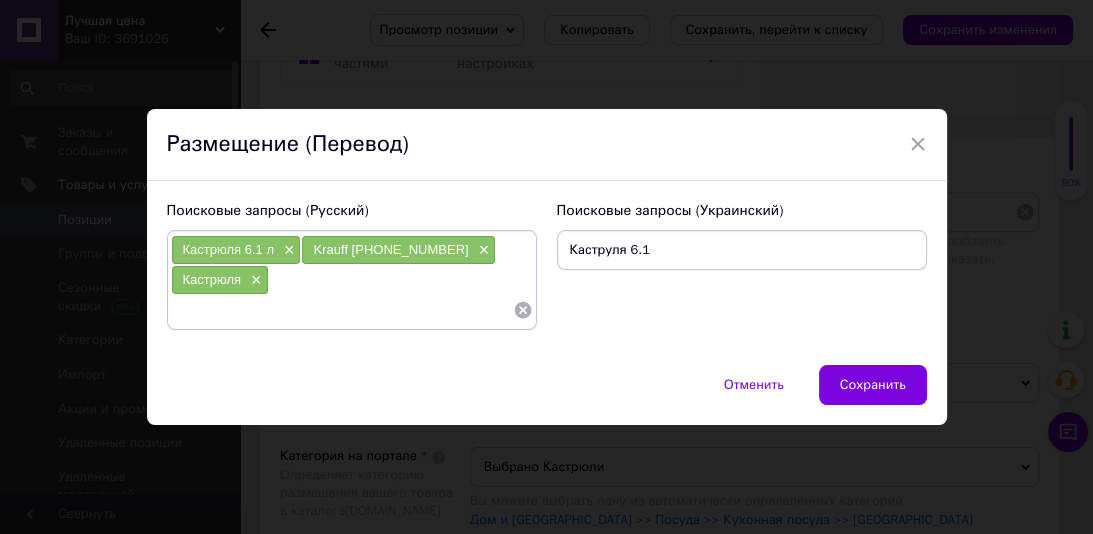 type on "Каструля 6.1 л" 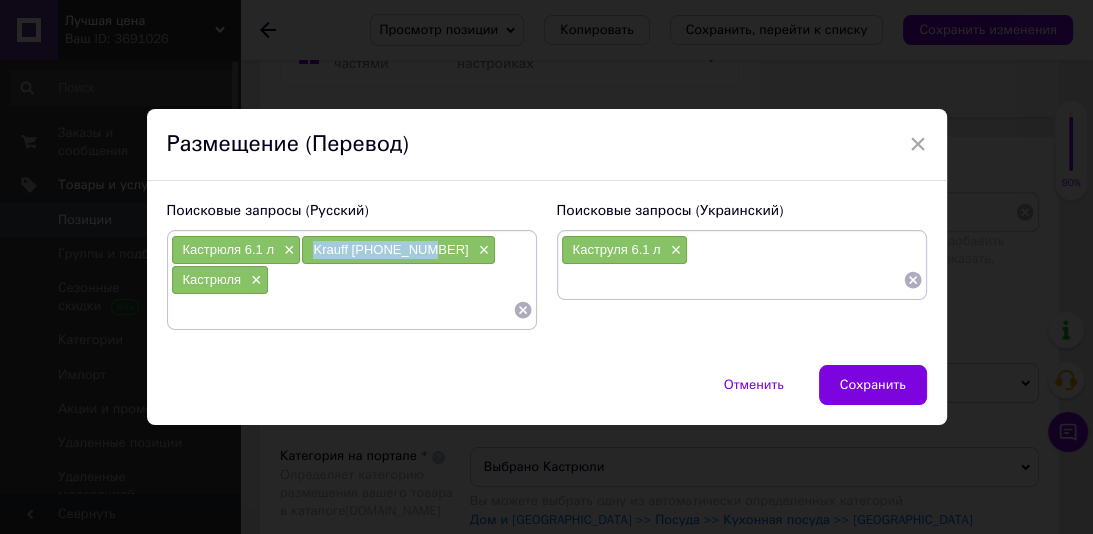 drag, startPoint x: 412, startPoint y: 244, endPoint x: 311, endPoint y: 251, distance: 101.24229 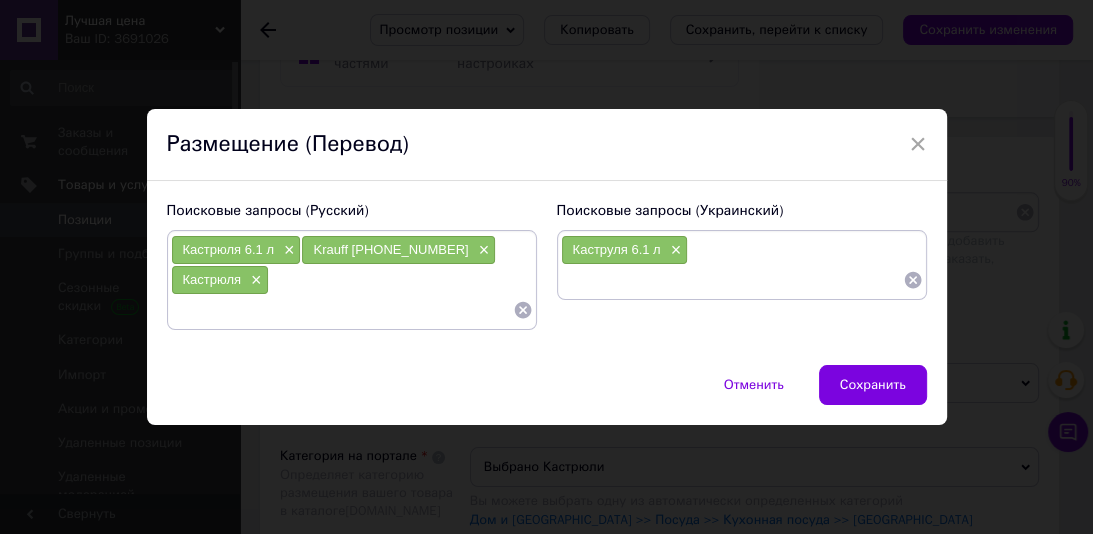 click at bounding box center [732, 280] 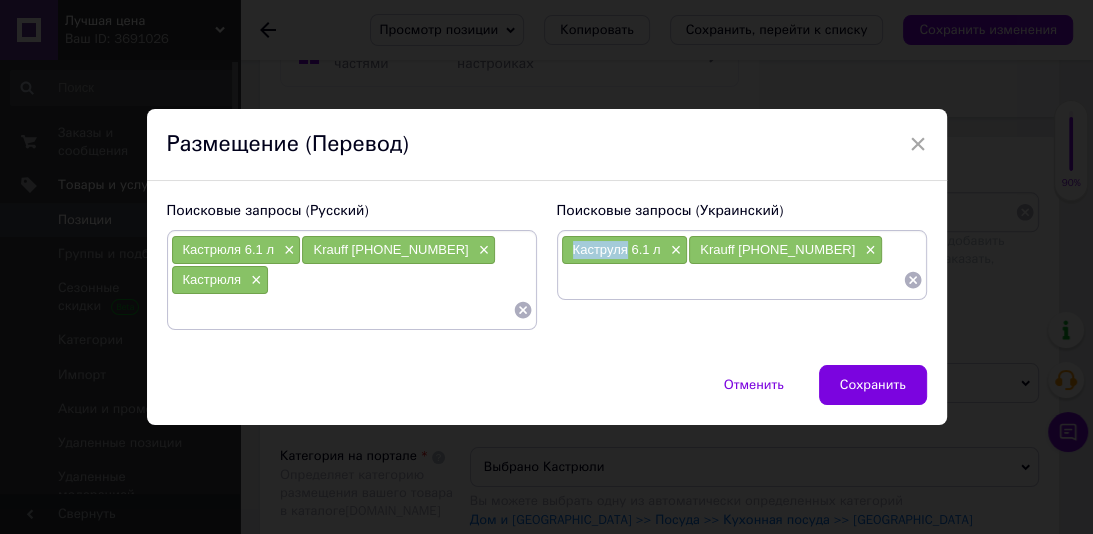 drag, startPoint x: 615, startPoint y: 250, endPoint x: 567, endPoint y: 254, distance: 48.166378 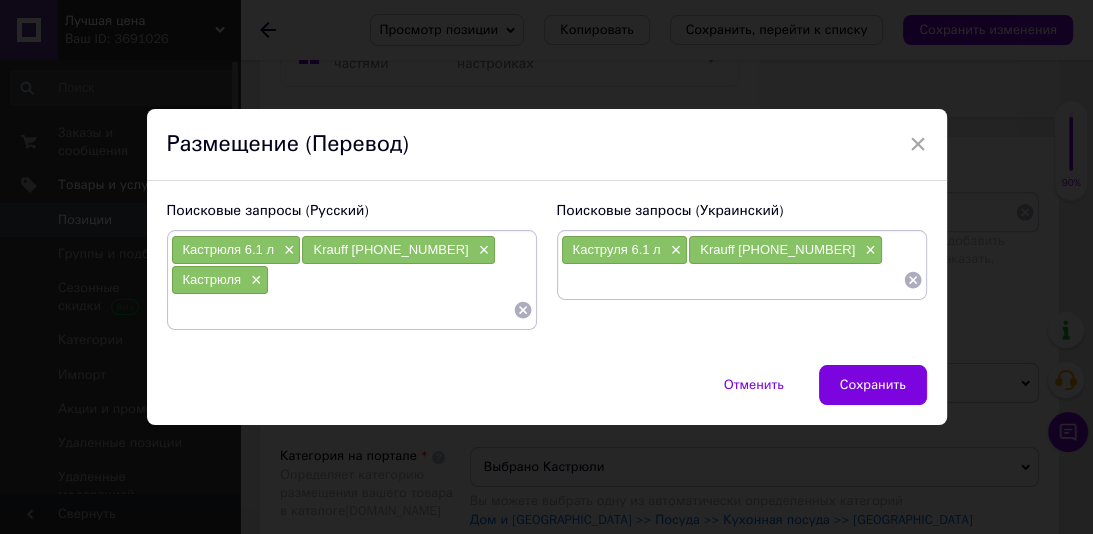 click at bounding box center (732, 280) 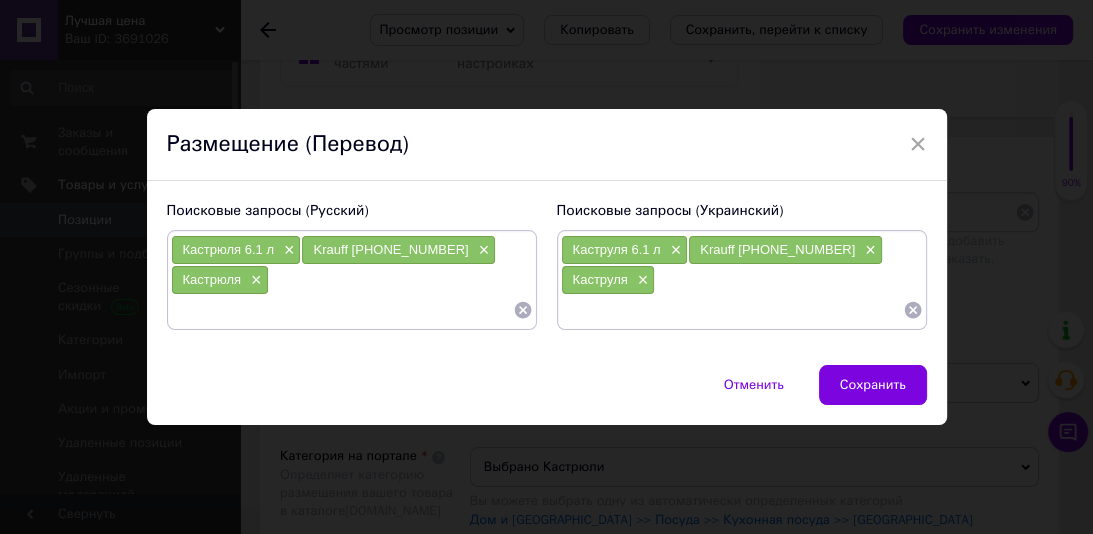 paste on "Каструля" 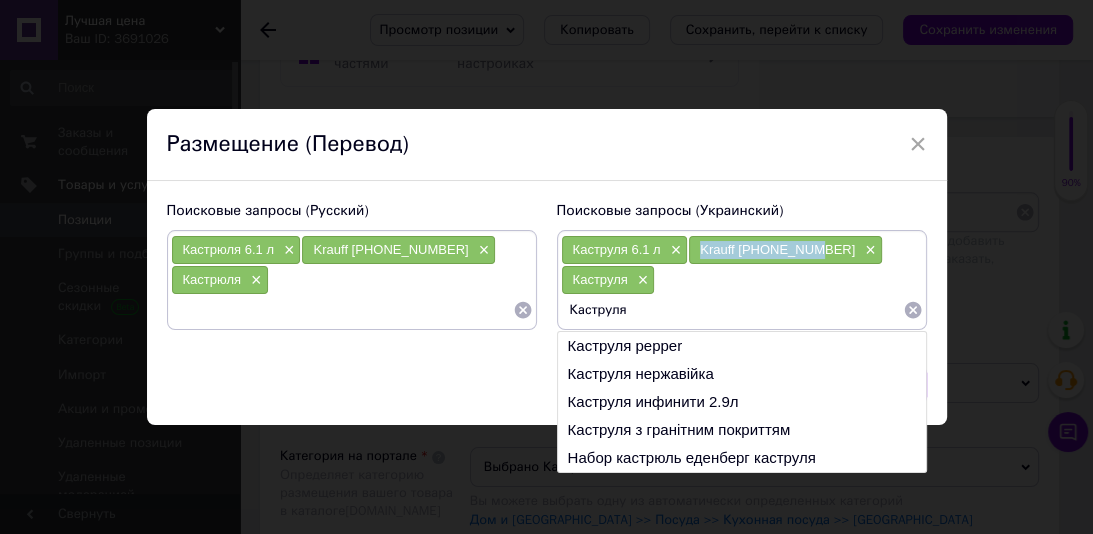drag, startPoint x: 813, startPoint y: 248, endPoint x: 688, endPoint y: 253, distance: 125.09996 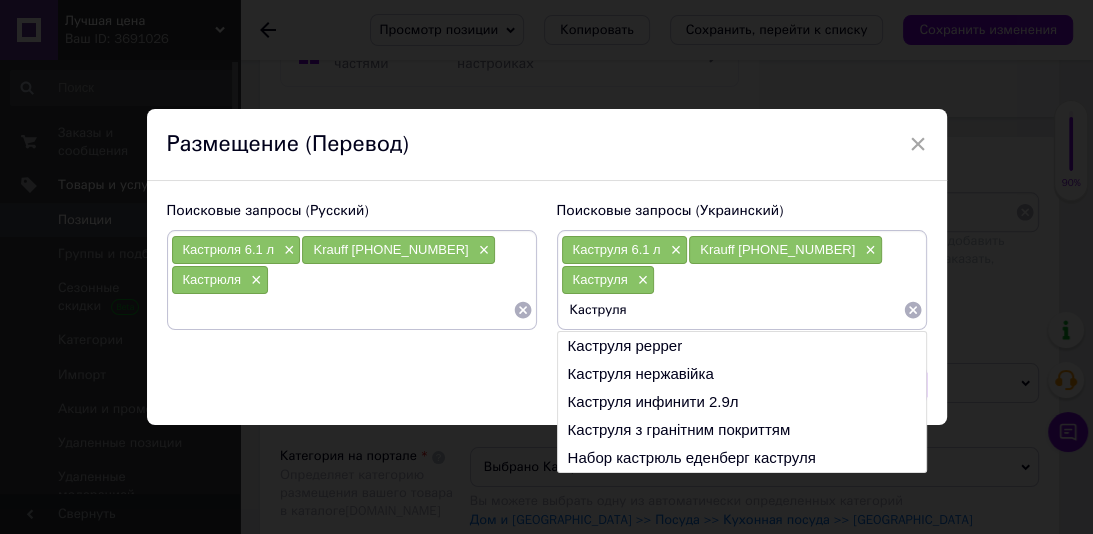 drag, startPoint x: 649, startPoint y: 303, endPoint x: 695, endPoint y: 216, distance: 98.4124 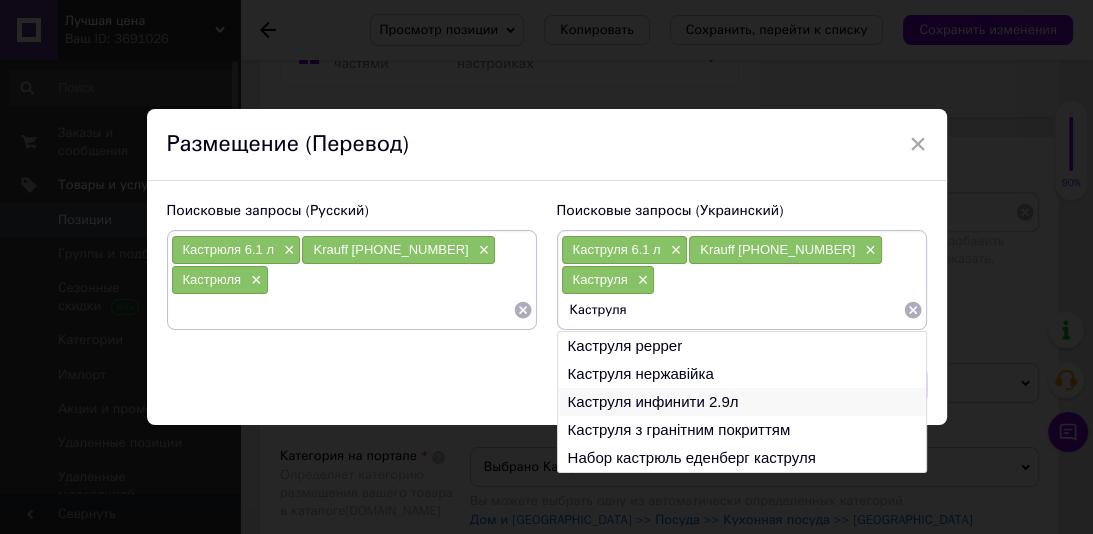 type on "Каструля Krauff 26-238-059" 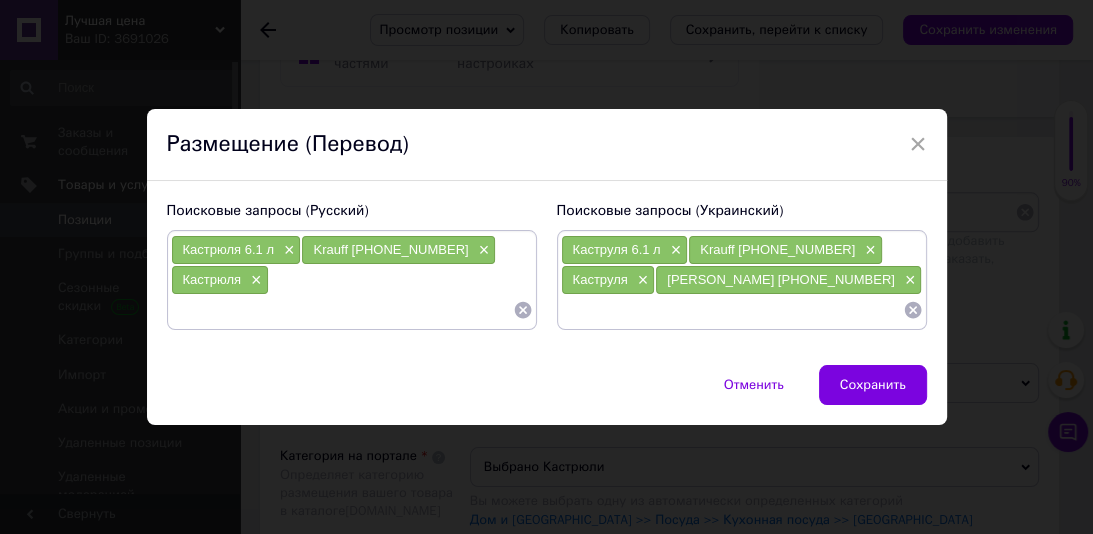 type 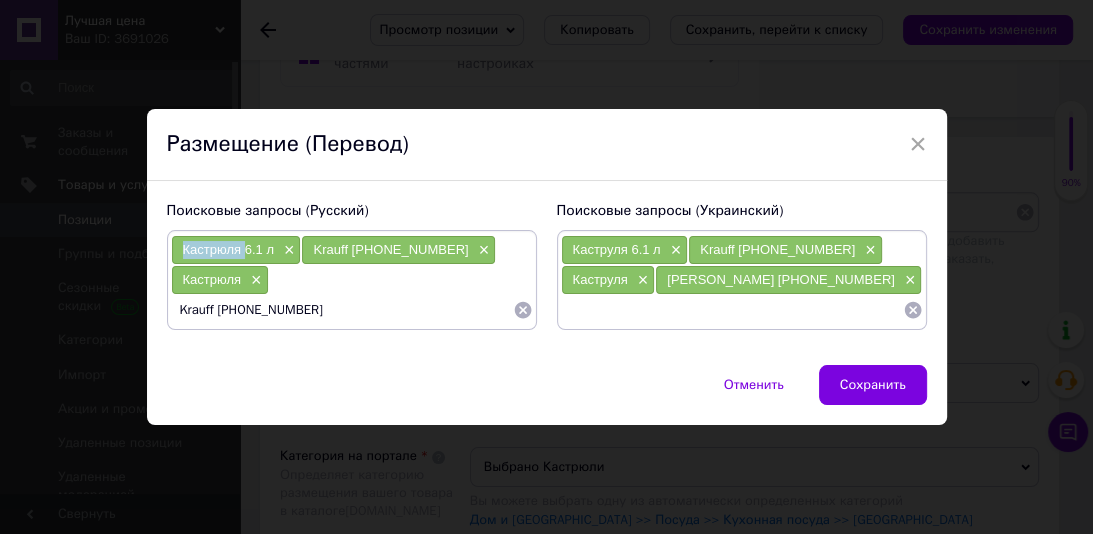 drag, startPoint x: 234, startPoint y: 254, endPoint x: 185, endPoint y: 251, distance: 49.09175 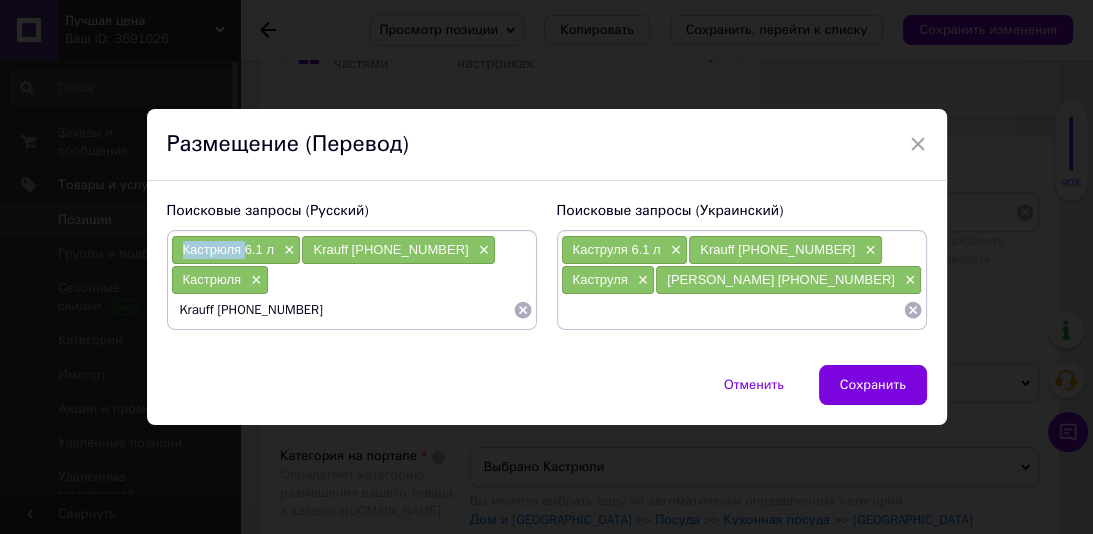 click on "Кастрюля 6.1 л ×" at bounding box center (236, 250) 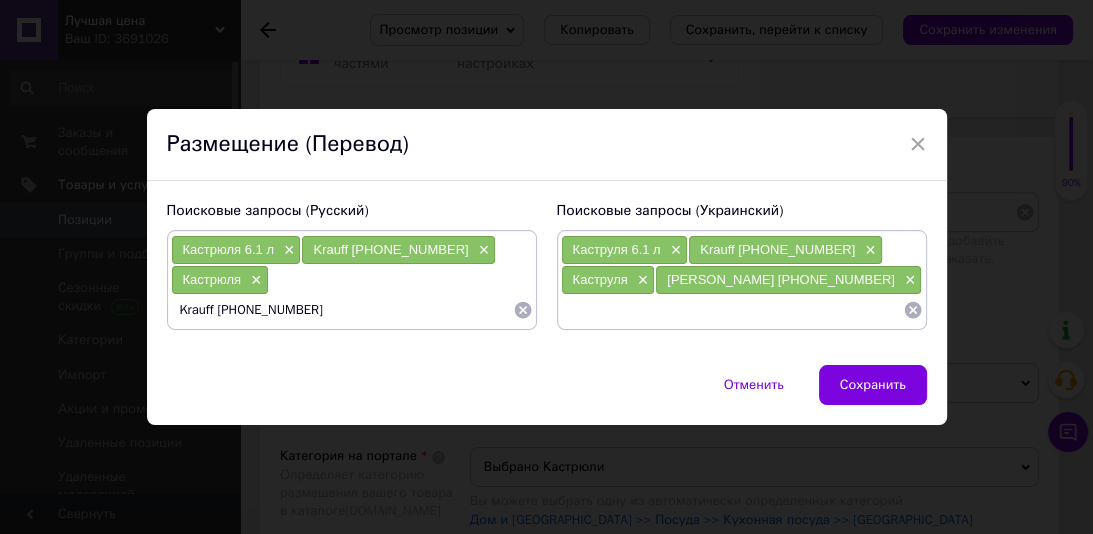 click on "Krauff 26-238-059" at bounding box center (342, 310) 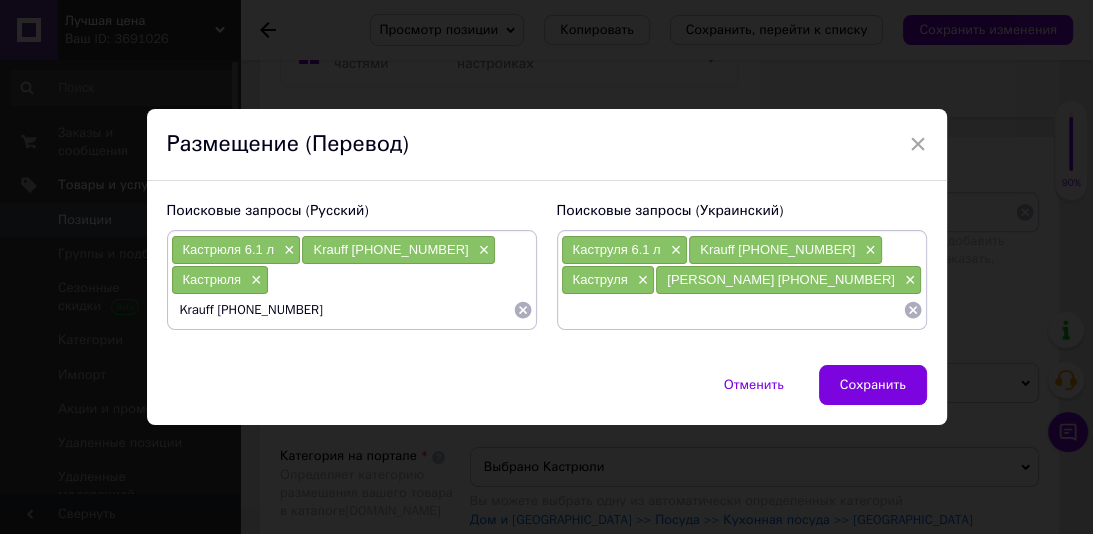 paste on "Кастрюля" 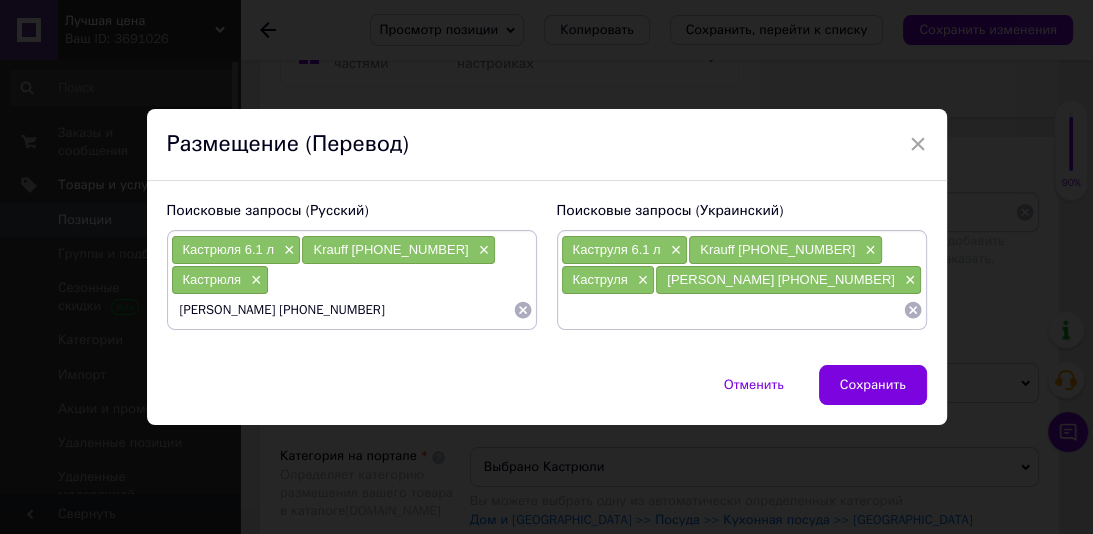 type on "Кастрюля  Krauff 26-238-059" 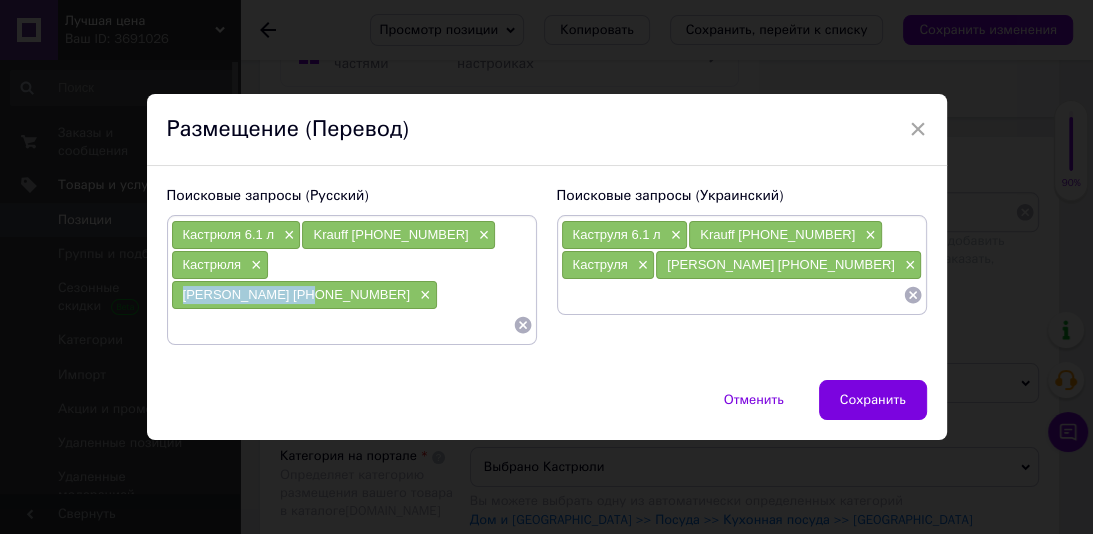 drag, startPoint x: 378, startPoint y: 281, endPoint x: 296, endPoint y: 280, distance: 82.006096 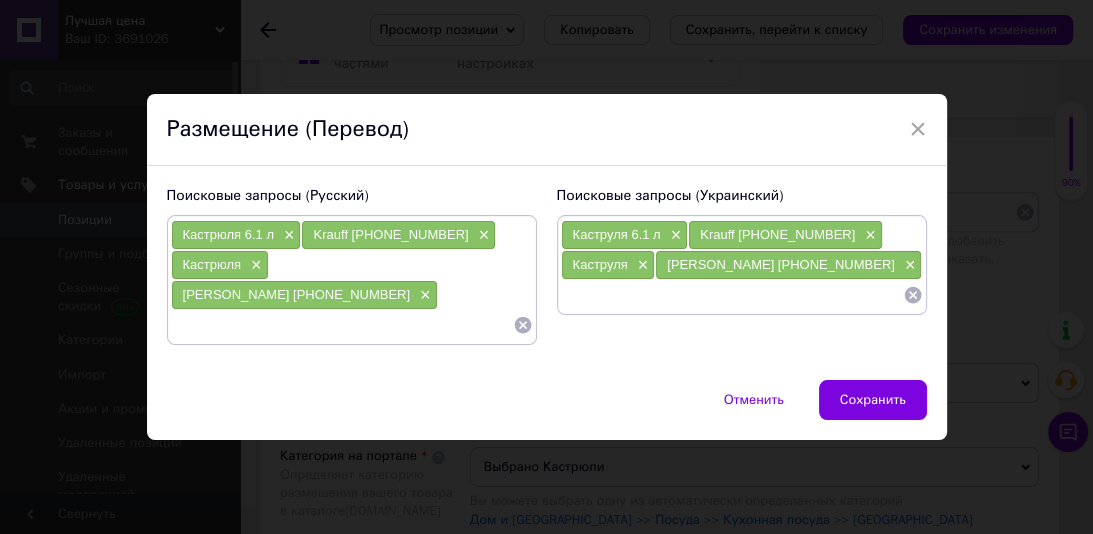 click at bounding box center [342, 325] 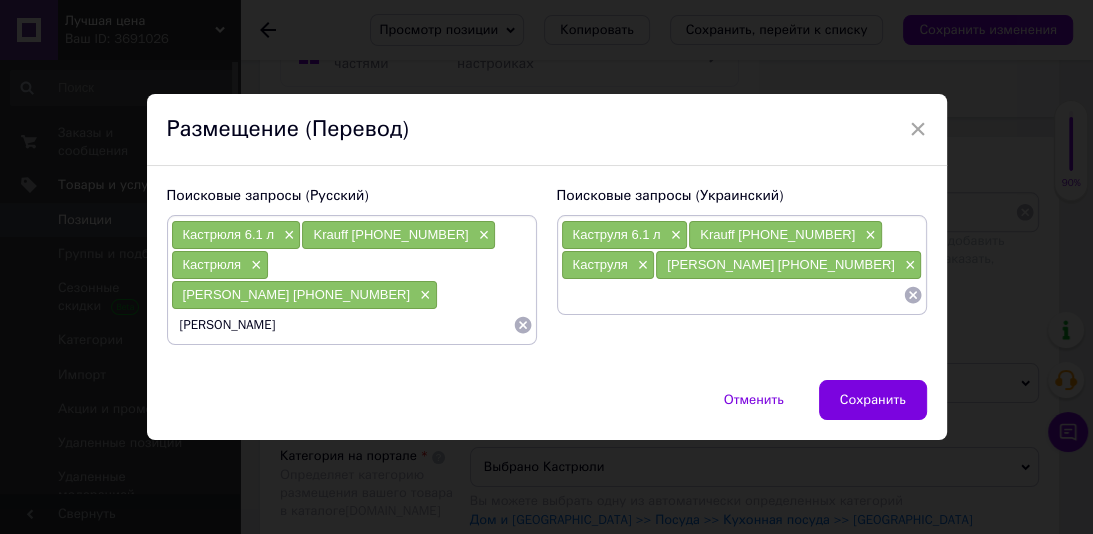 type 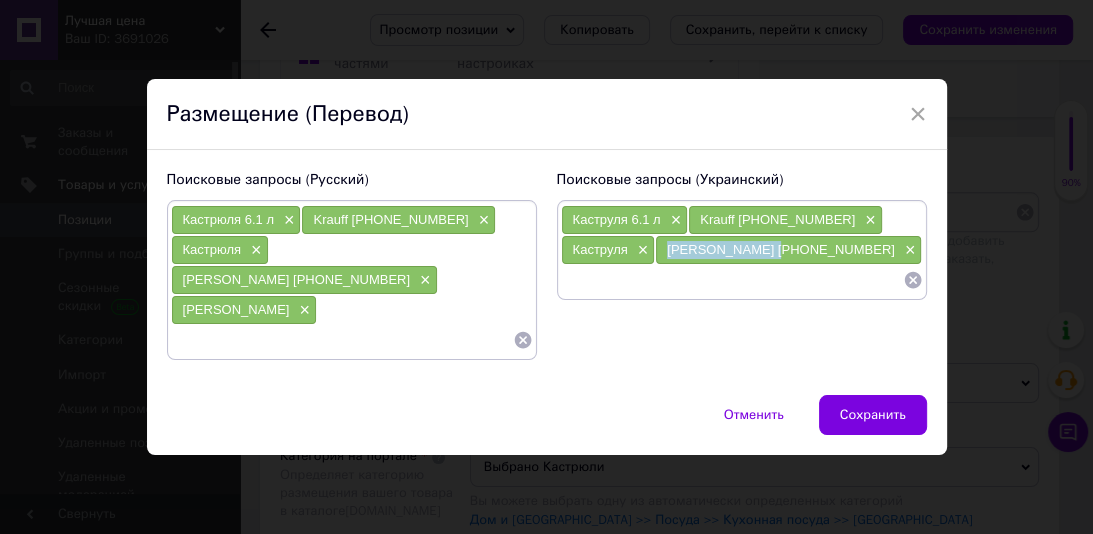 drag, startPoint x: 755, startPoint y: 268, endPoint x: 657, endPoint y: 265, distance: 98.045906 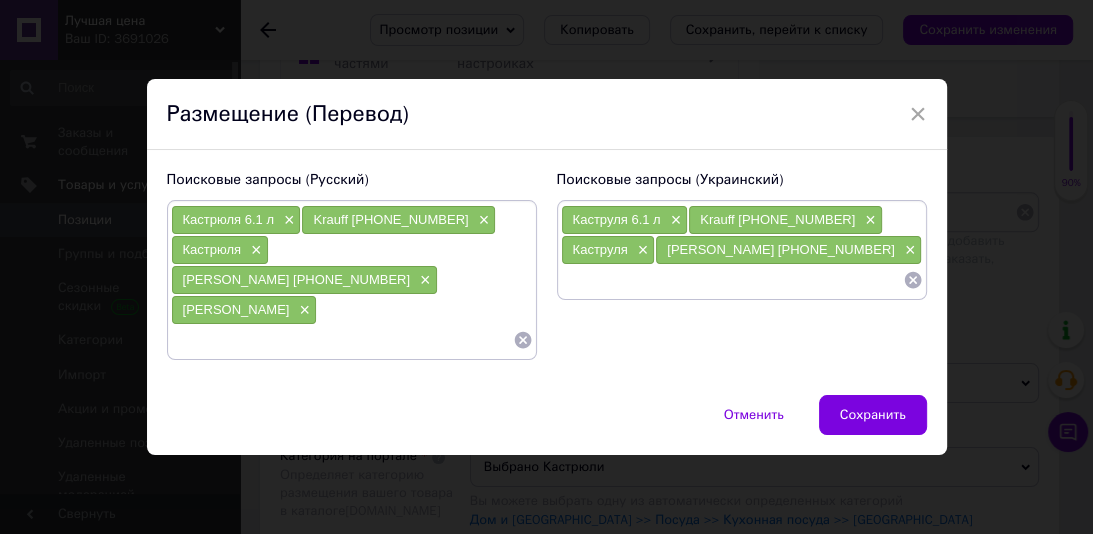 click at bounding box center (732, 280) 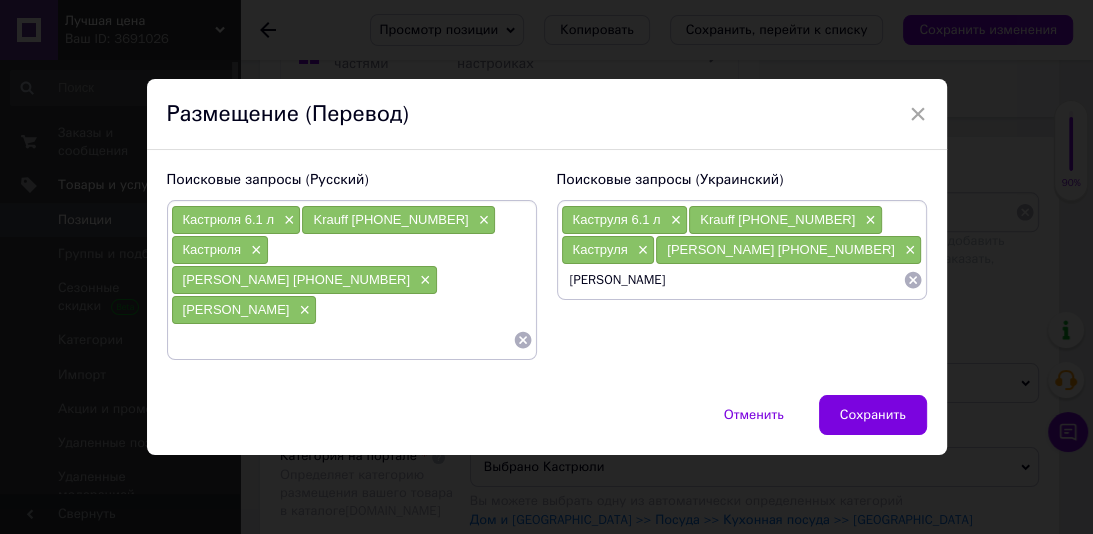 type 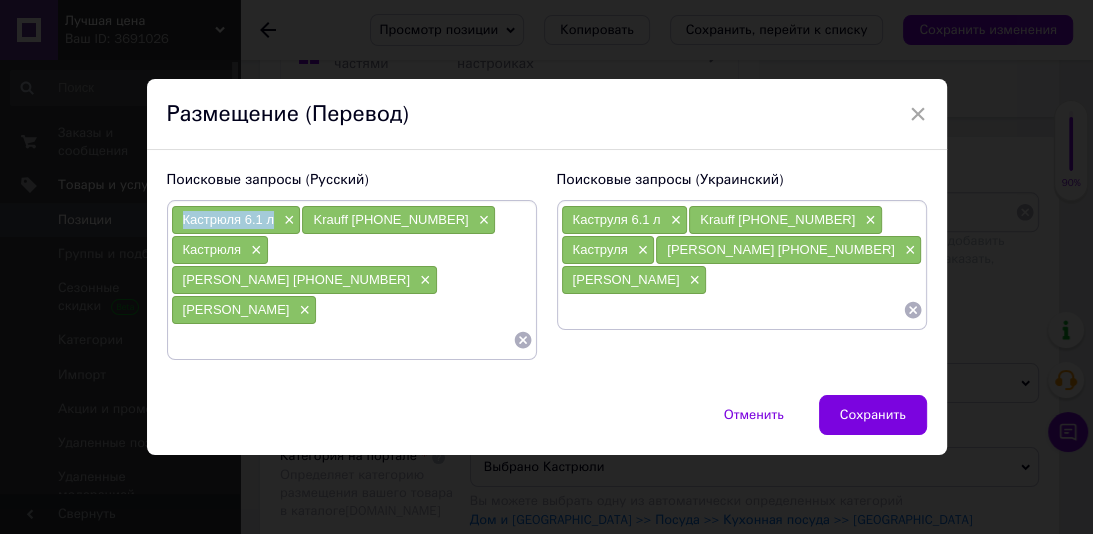 drag, startPoint x: 263, startPoint y: 236, endPoint x: 184, endPoint y: 234, distance: 79.025314 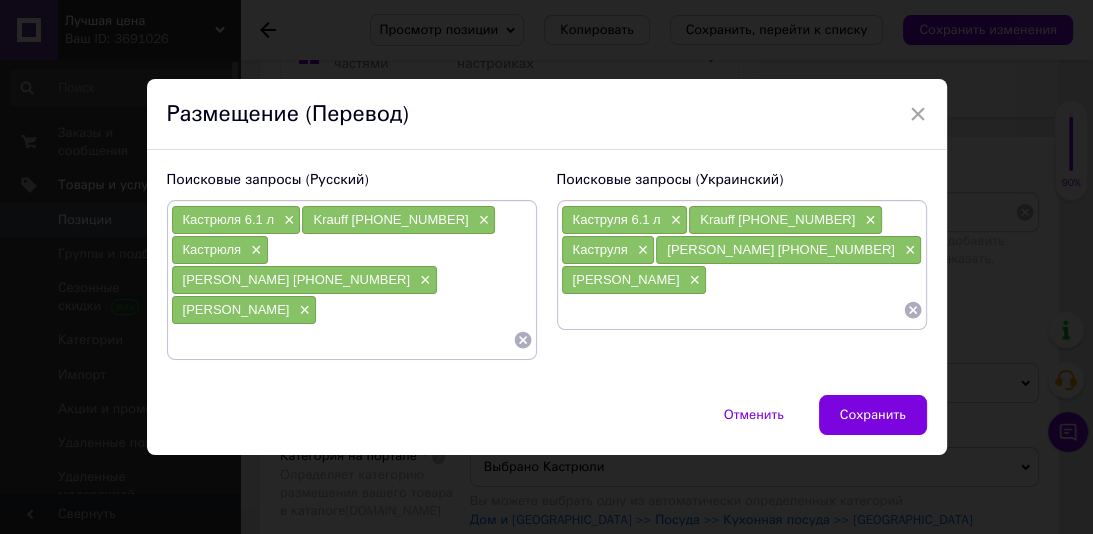 click at bounding box center (342, 340) 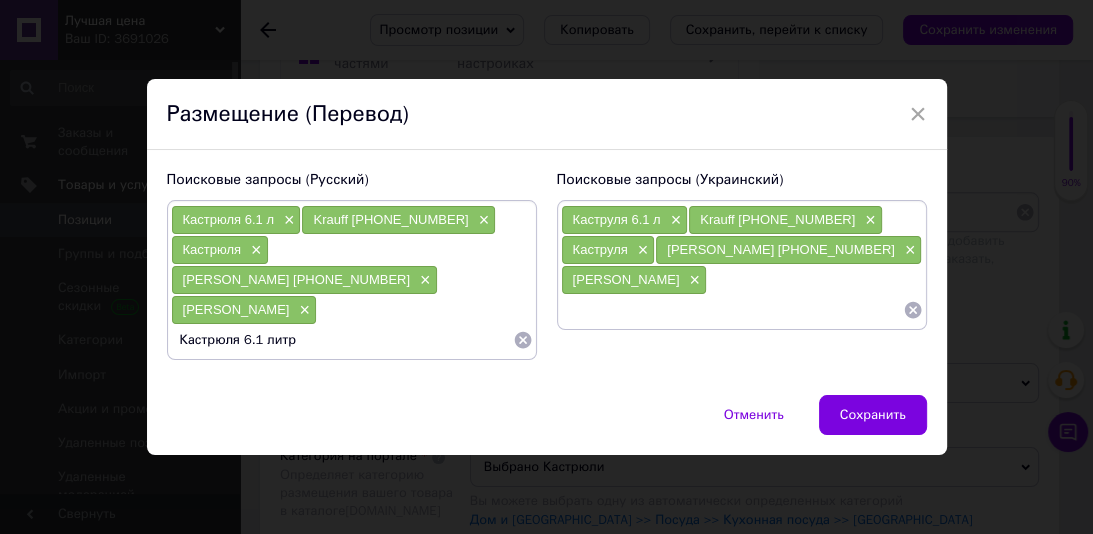 type on "Кастрюля 6.1 литра" 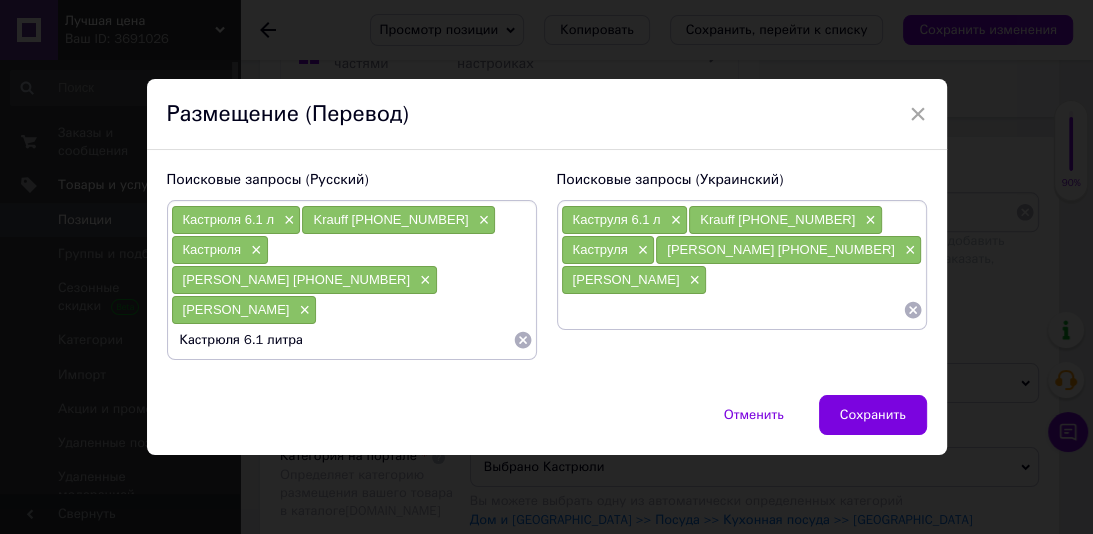 type 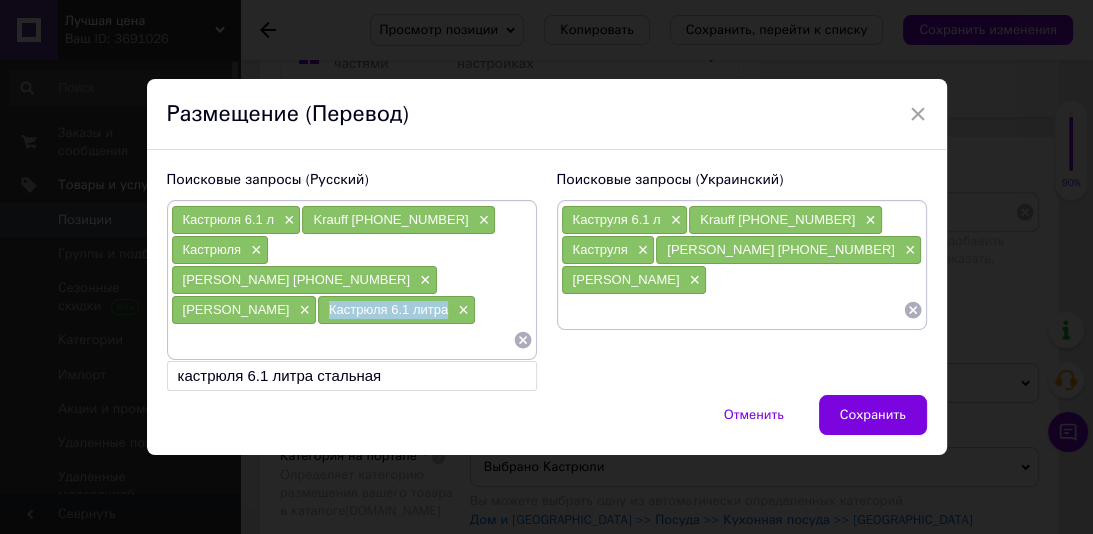 drag, startPoint x: 428, startPoint y: 296, endPoint x: 323, endPoint y: 296, distance: 105 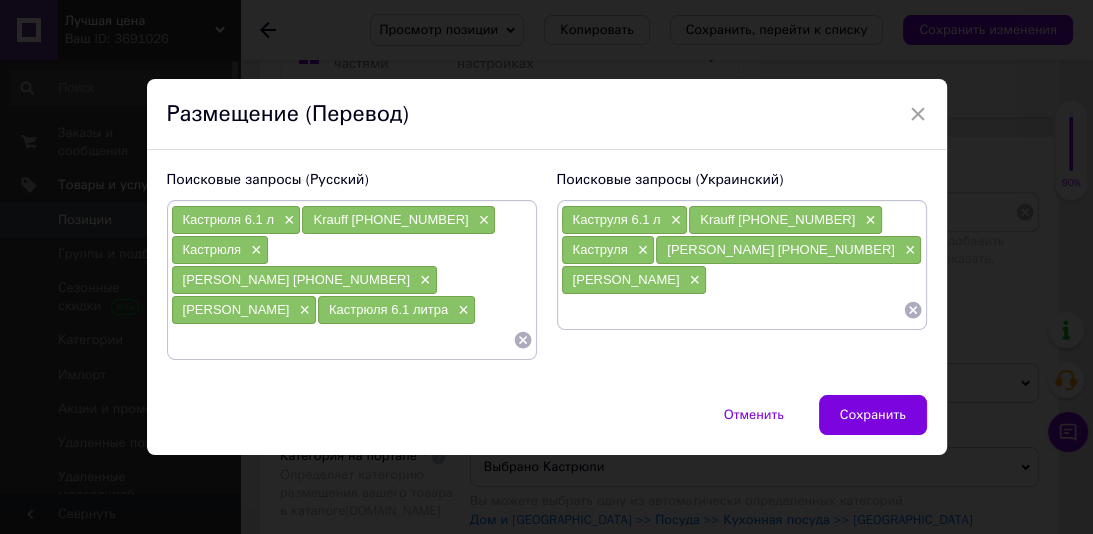 paste on "Каструля 6.1 літра" 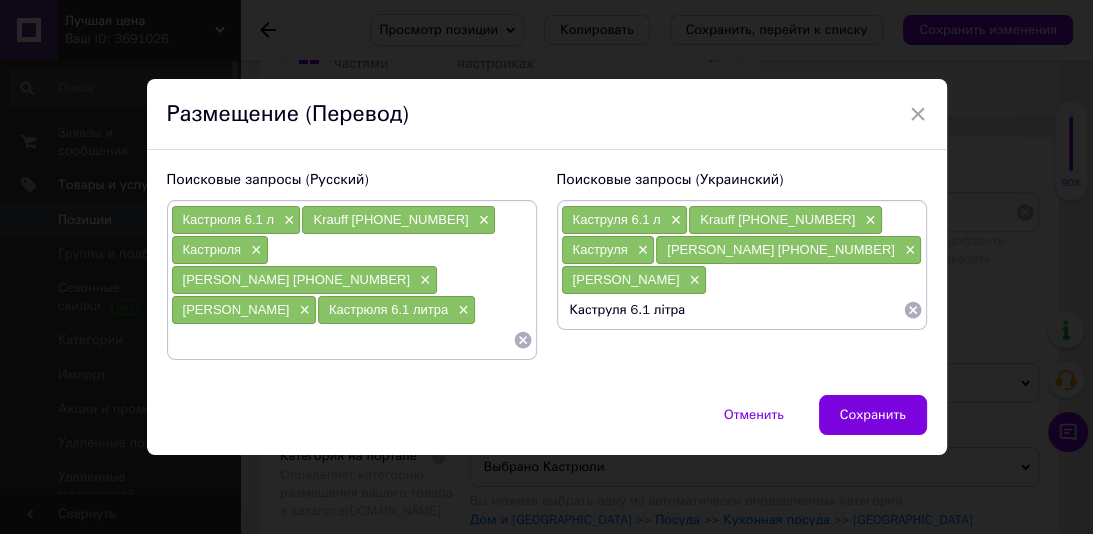 type 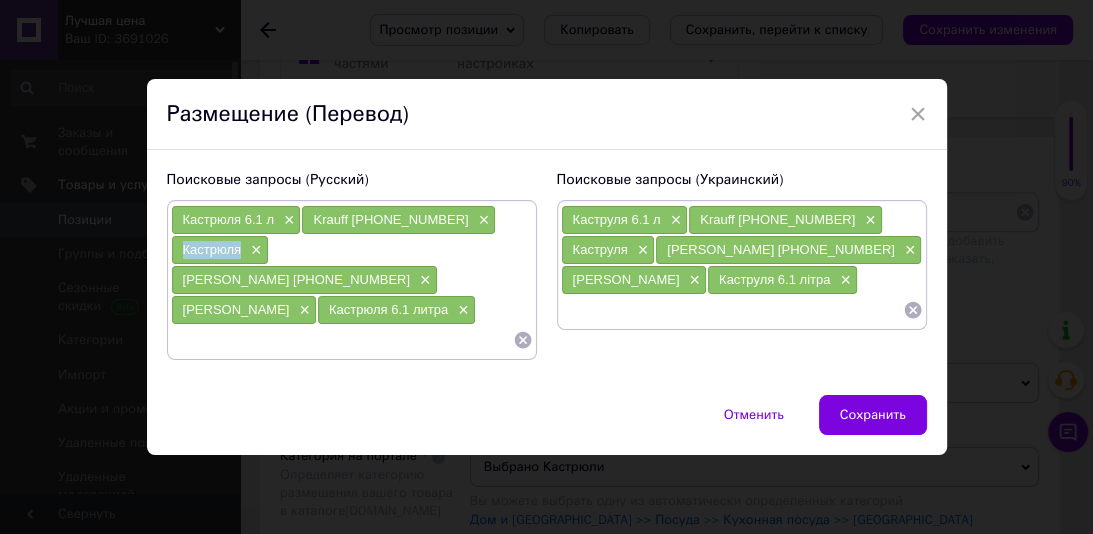 drag, startPoint x: 248, startPoint y: 267, endPoint x: 173, endPoint y: 265, distance: 75.026665 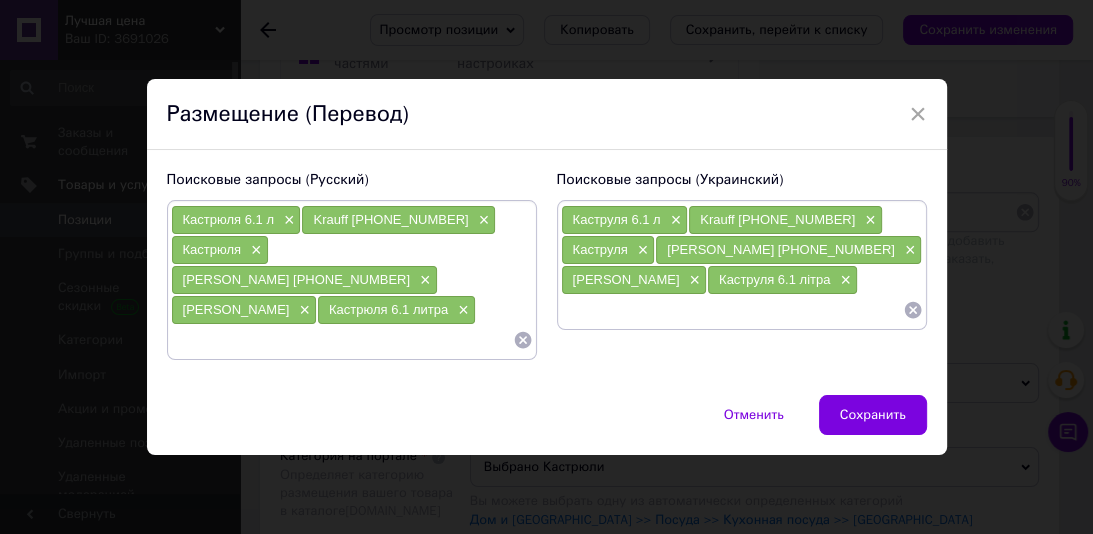 click at bounding box center (342, 340) 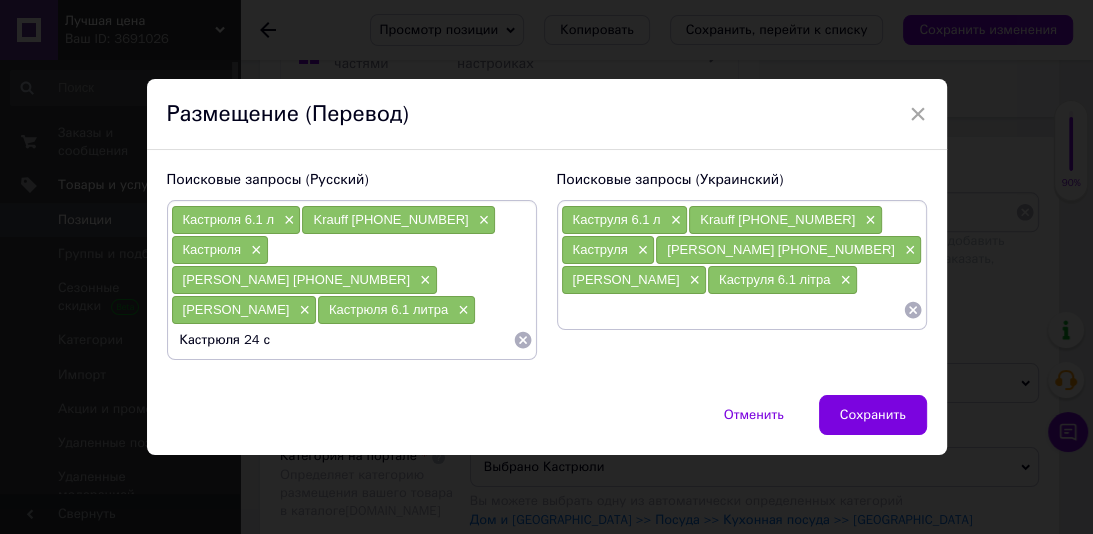 type on "Кастрюля 24 см" 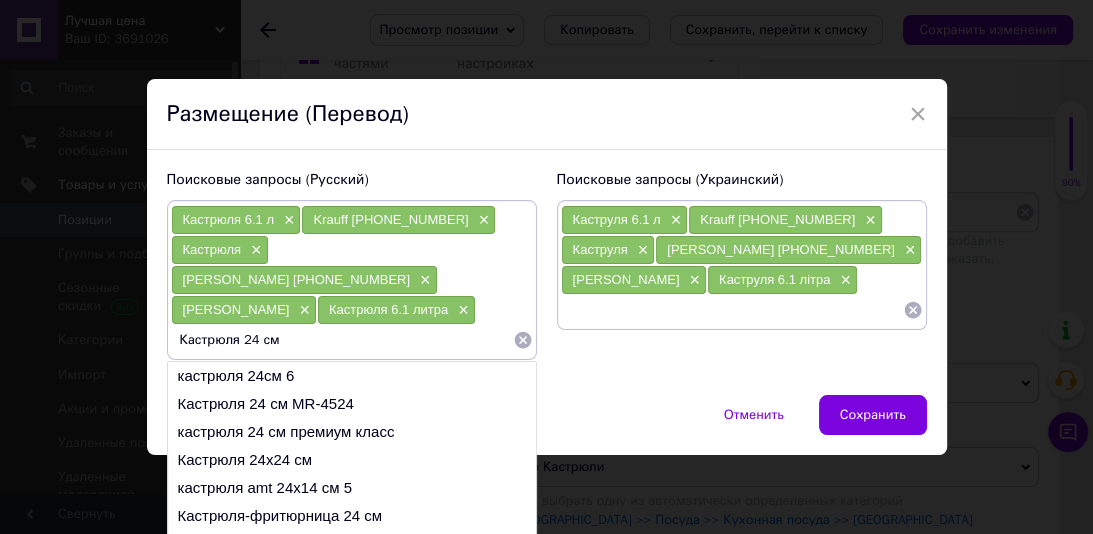 type 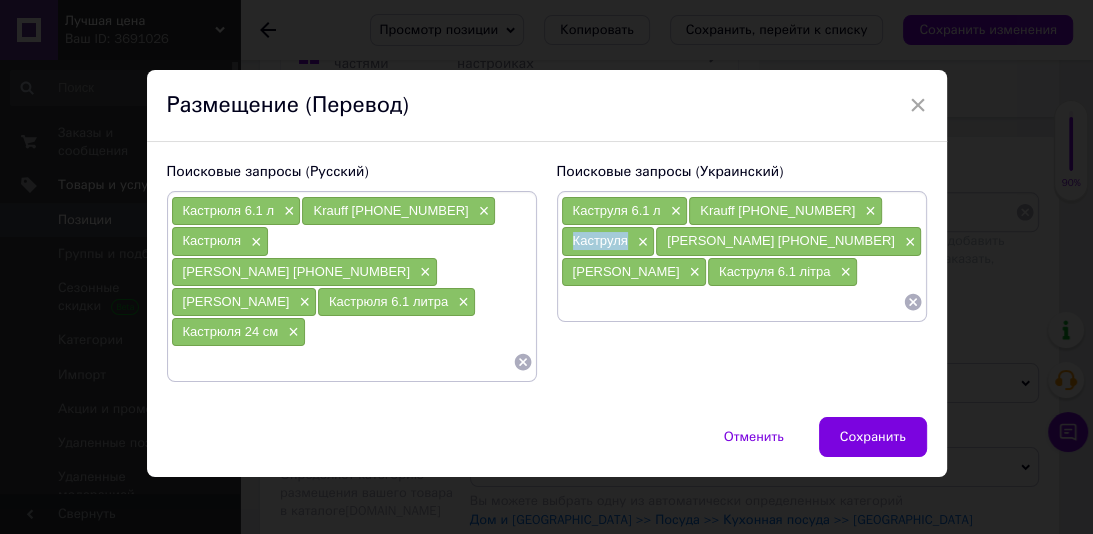 drag, startPoint x: 628, startPoint y: 250, endPoint x: 560, endPoint y: 250, distance: 68 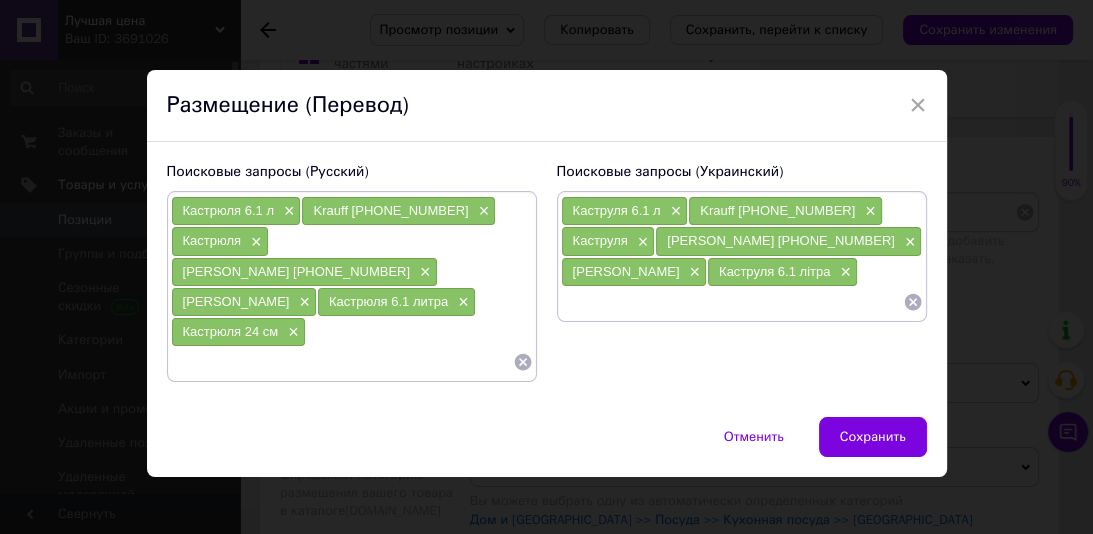 click at bounding box center [732, 302] 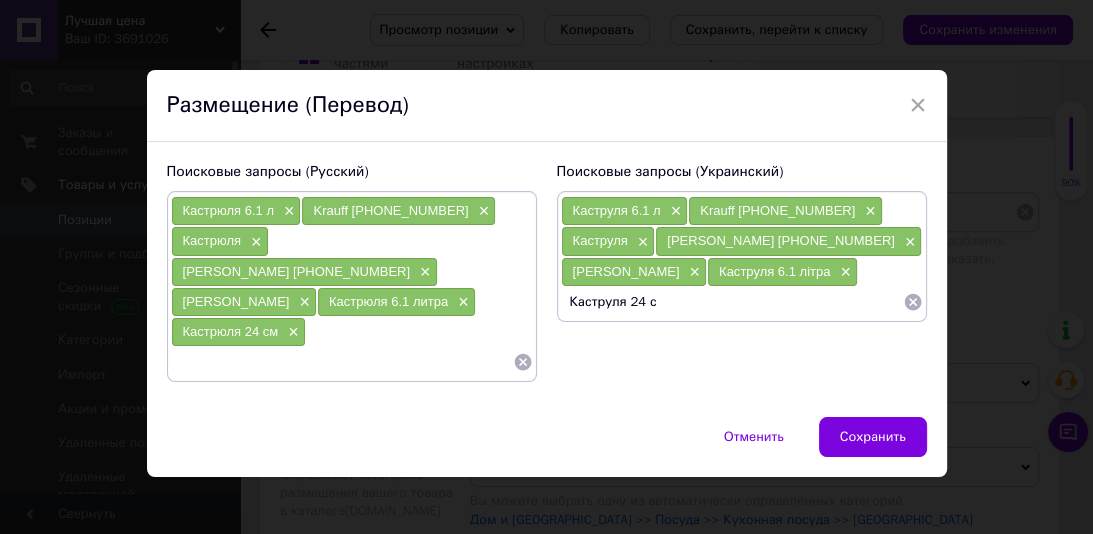 type on "Каструля 24 см" 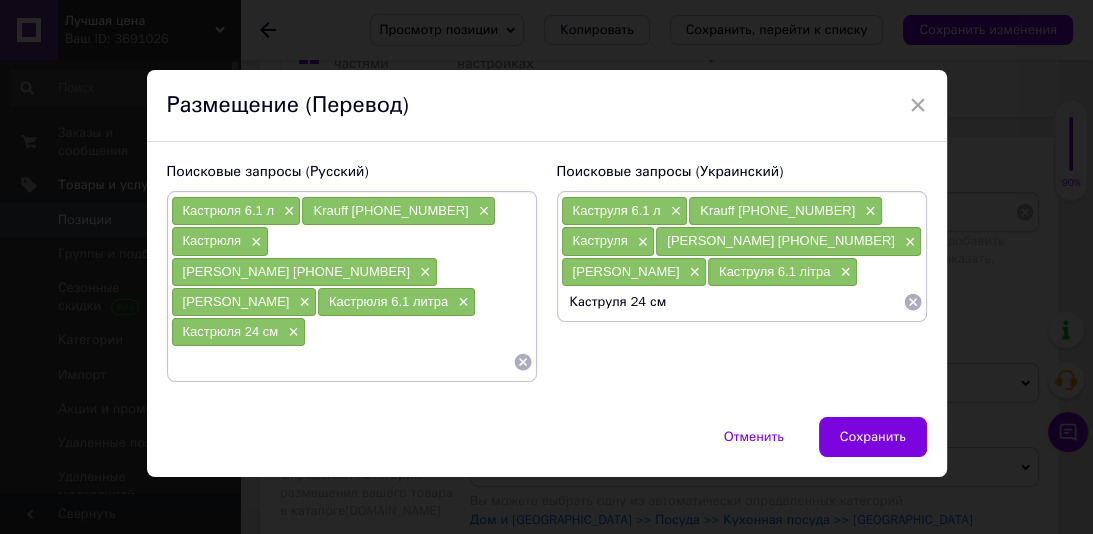 type 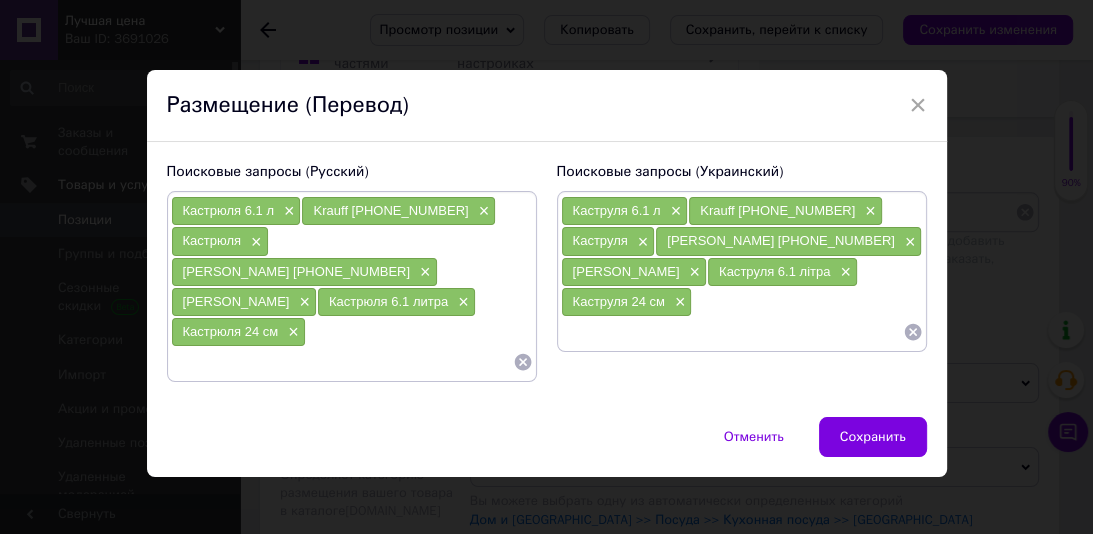 drag, startPoint x: 294, startPoint y: 332, endPoint x: 322, endPoint y: 304, distance: 39.59798 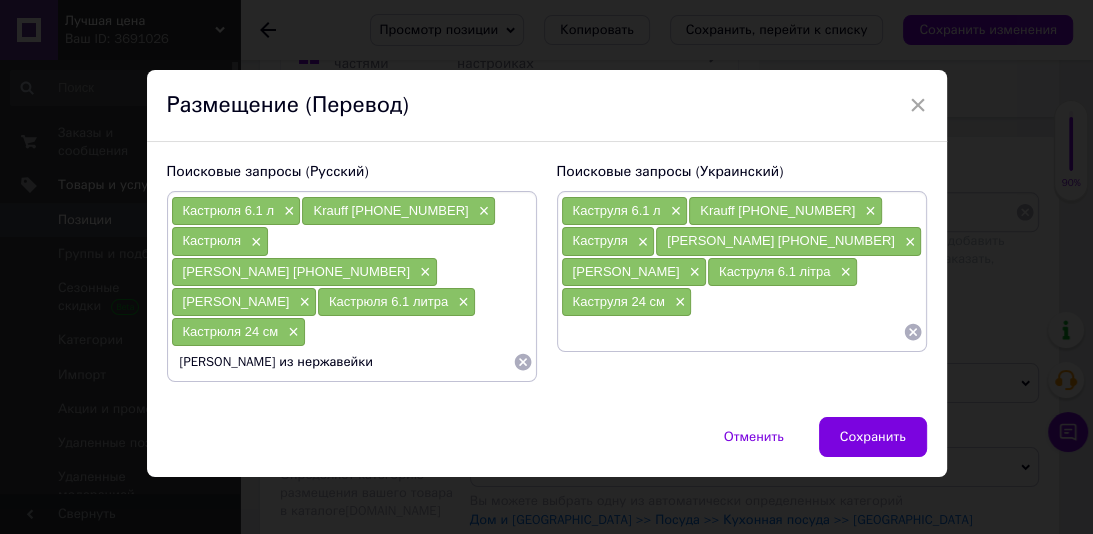 type 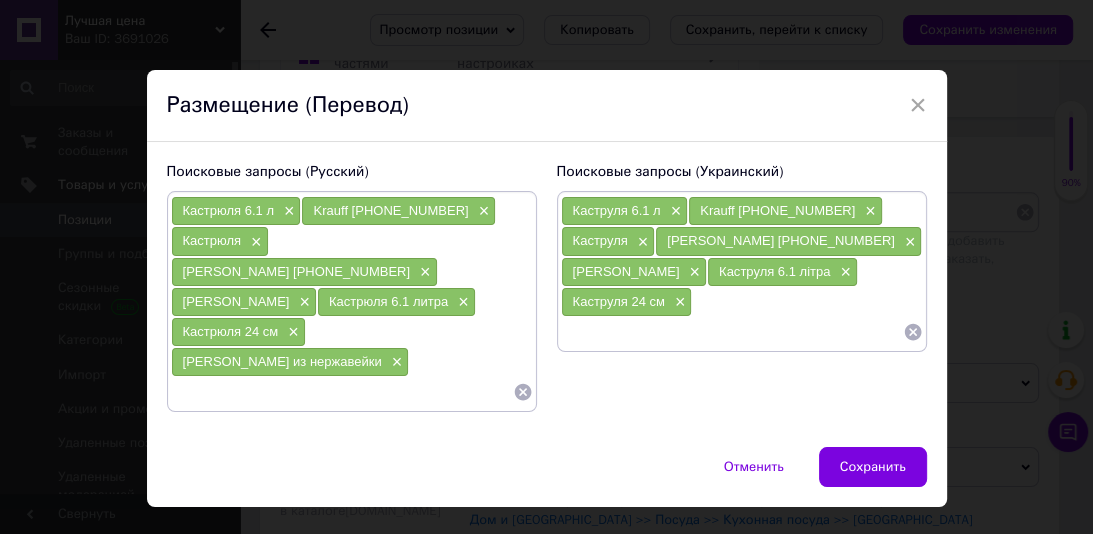 paste on "Каструля з нержавіючої сталі" 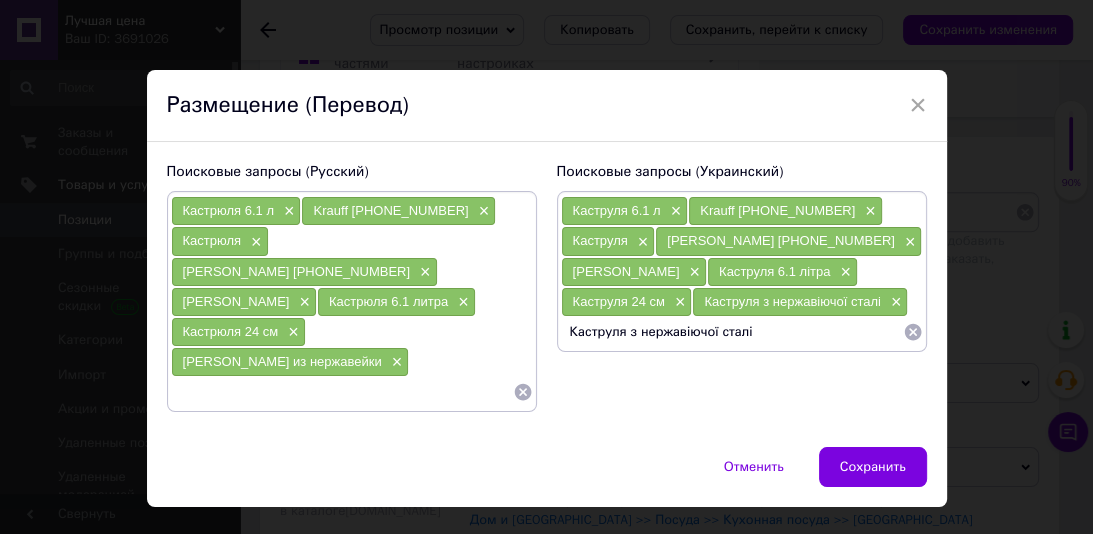type 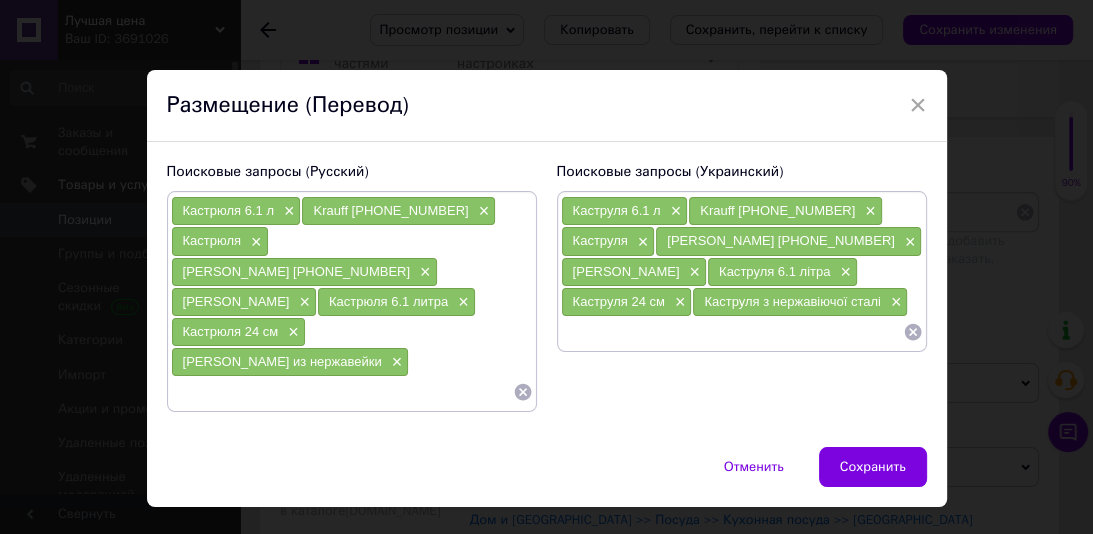 paste on "Кастрюля для индукции" 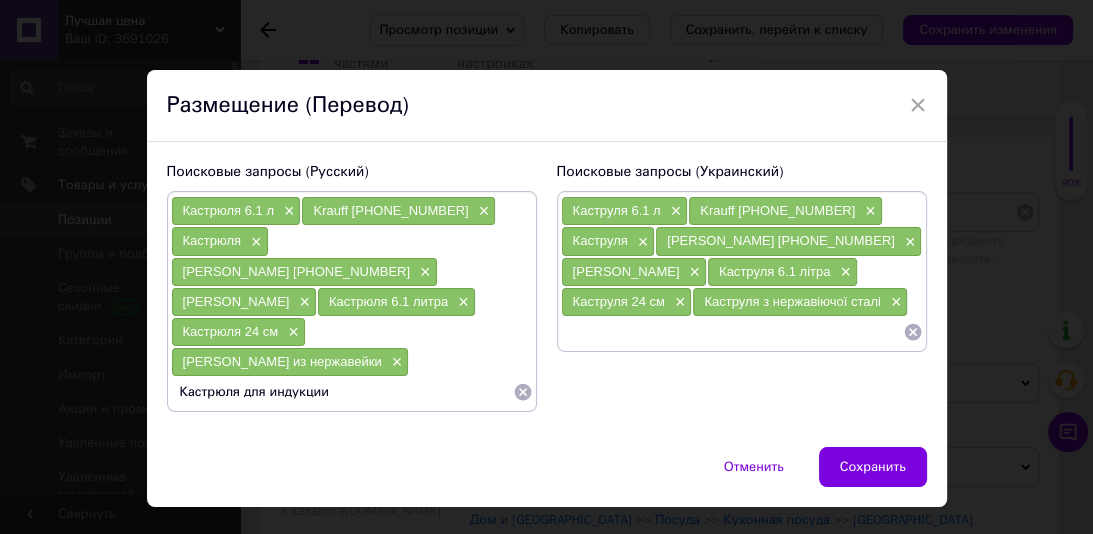 type 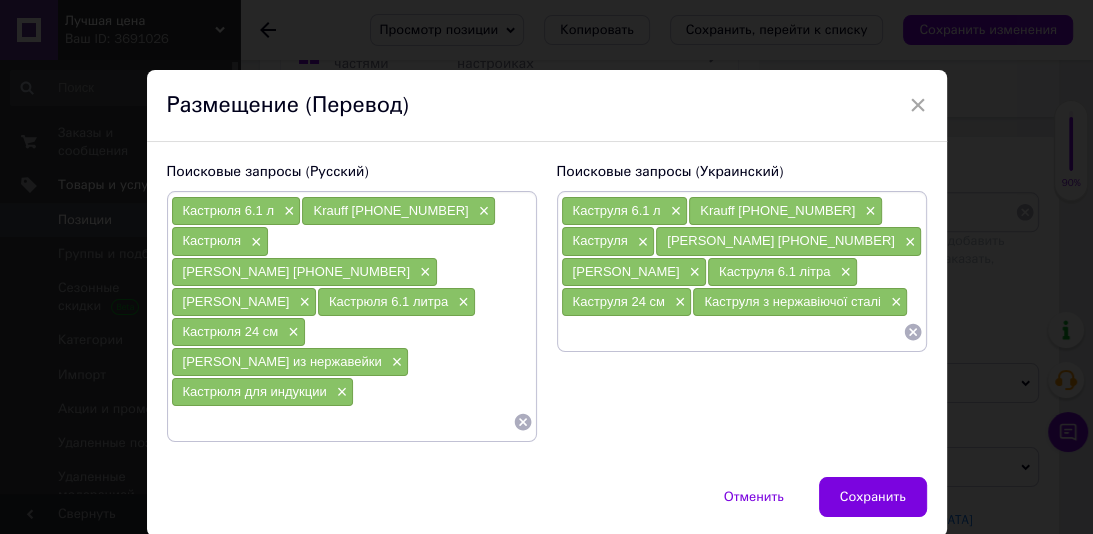 paste on "Каструля для індукції" 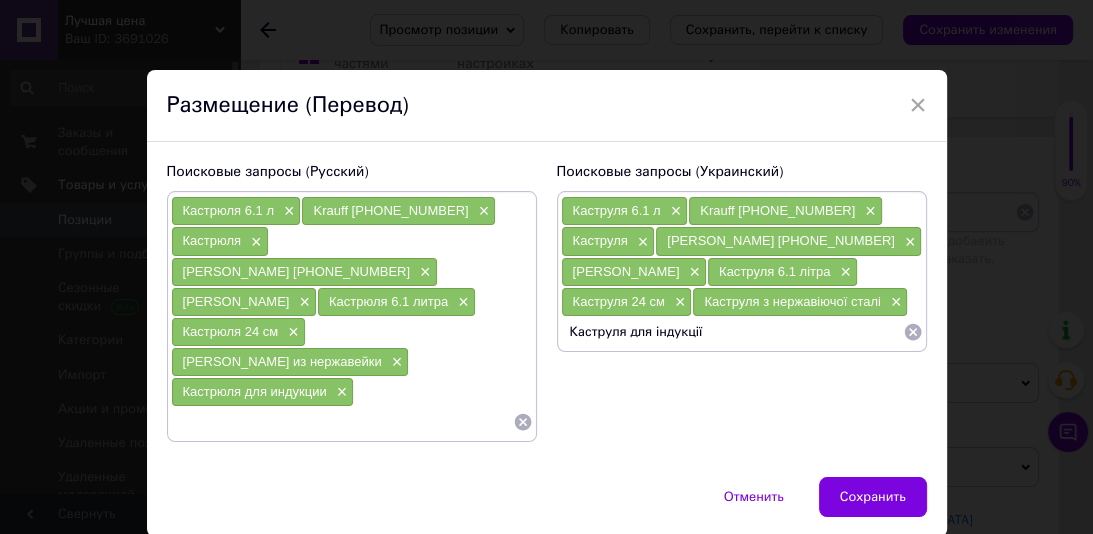 type 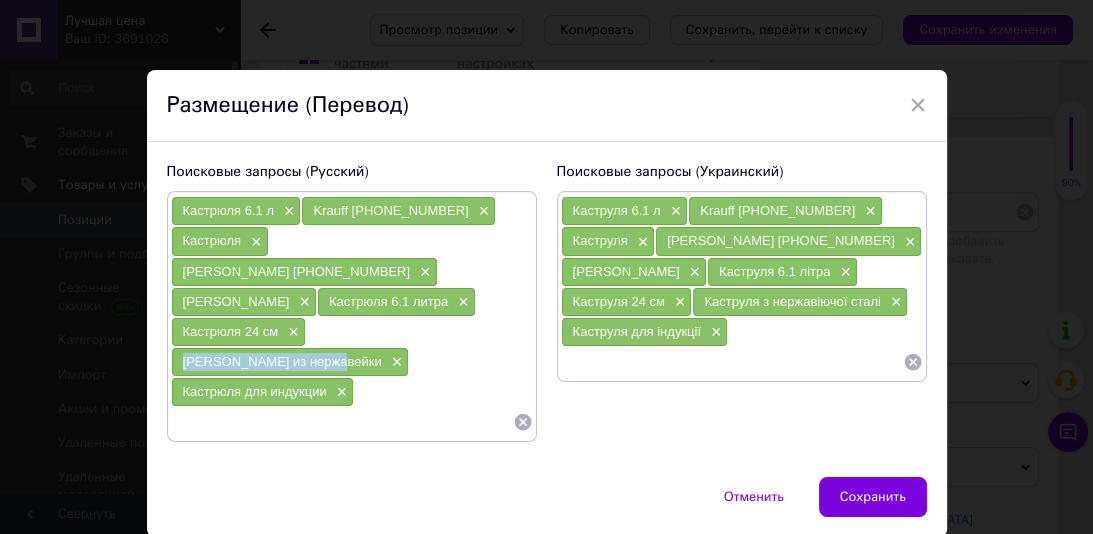 drag, startPoint x: 468, startPoint y: 304, endPoint x: 314, endPoint y: 299, distance: 154.08115 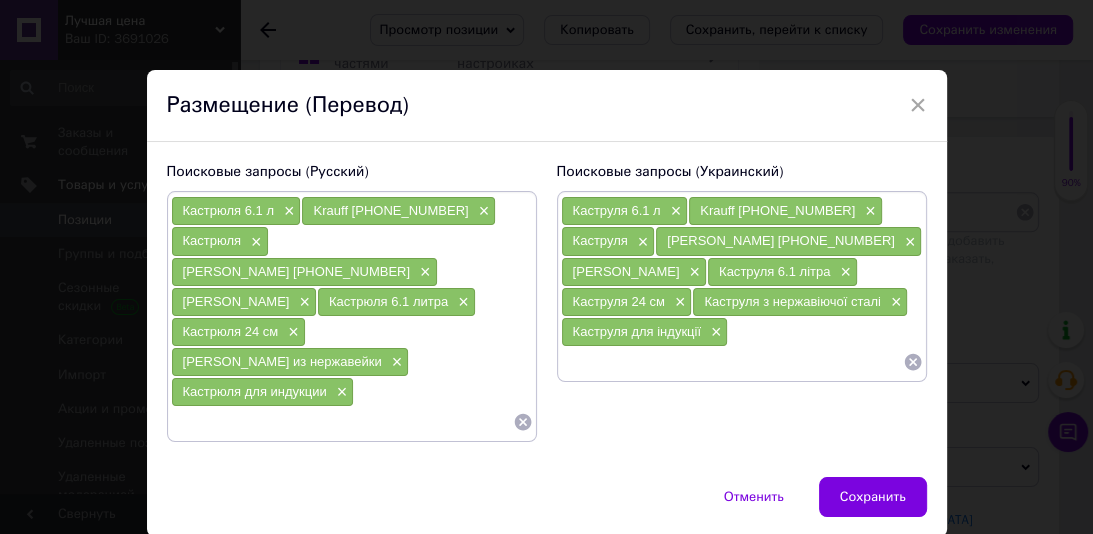 click at bounding box center (342, 422) 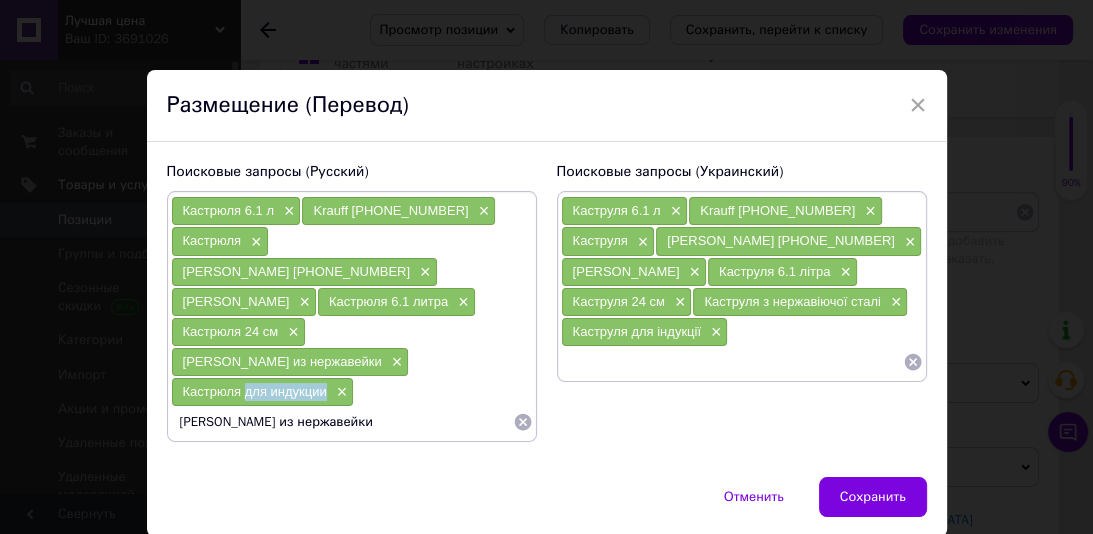 drag, startPoint x: 326, startPoint y: 336, endPoint x: 262, endPoint y: 330, distance: 64.28063 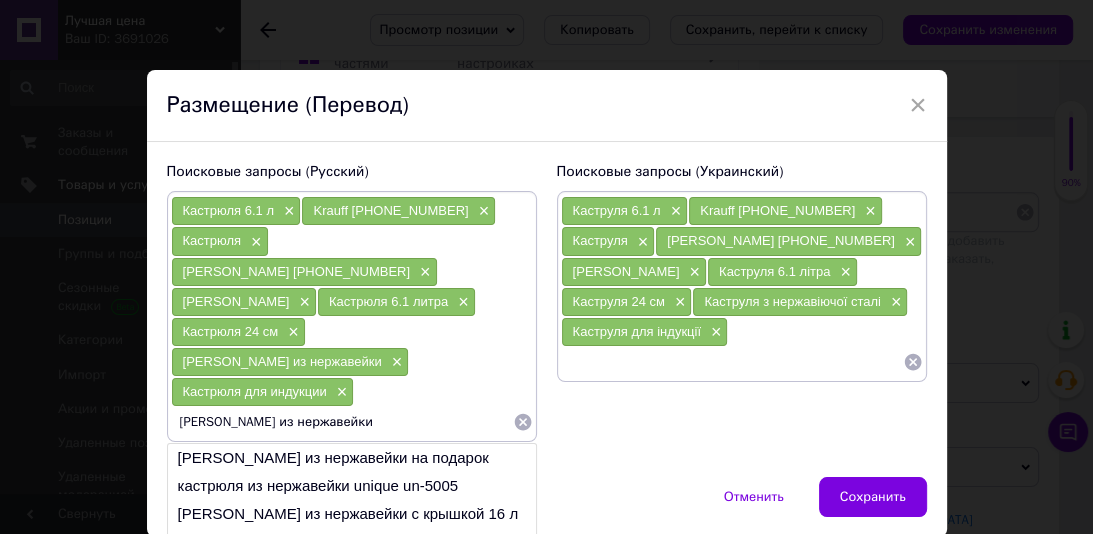 click on "Кастрюля из нержавейки" at bounding box center (342, 422) 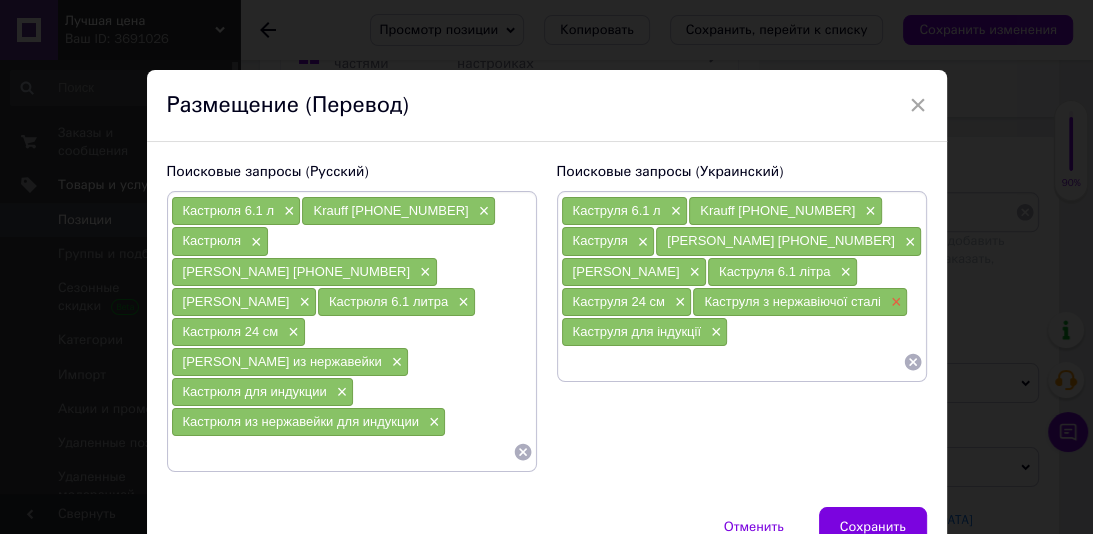 type 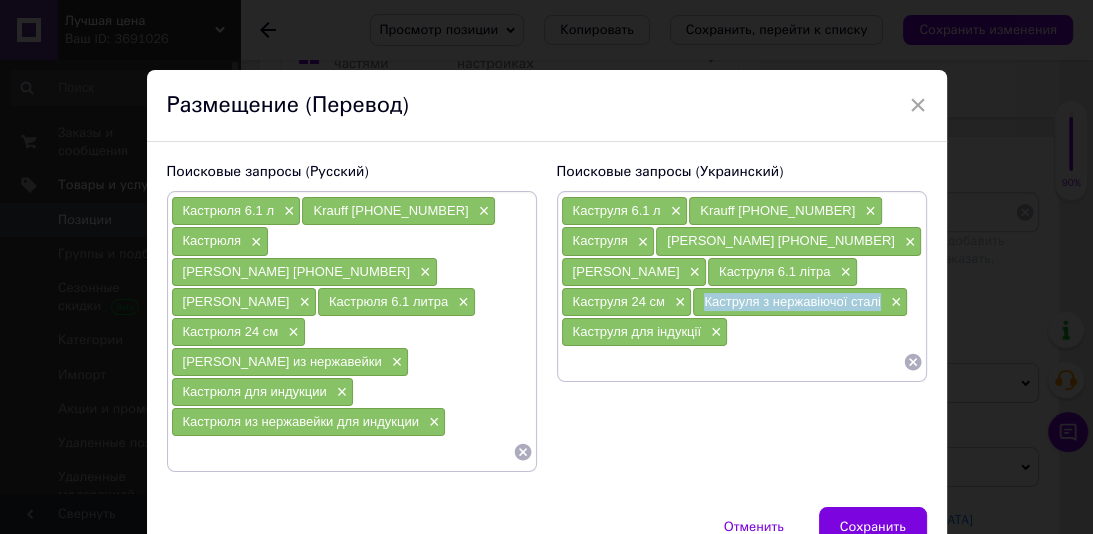 drag, startPoint x: 884, startPoint y: 308, endPoint x: 700, endPoint y: 304, distance: 184.04347 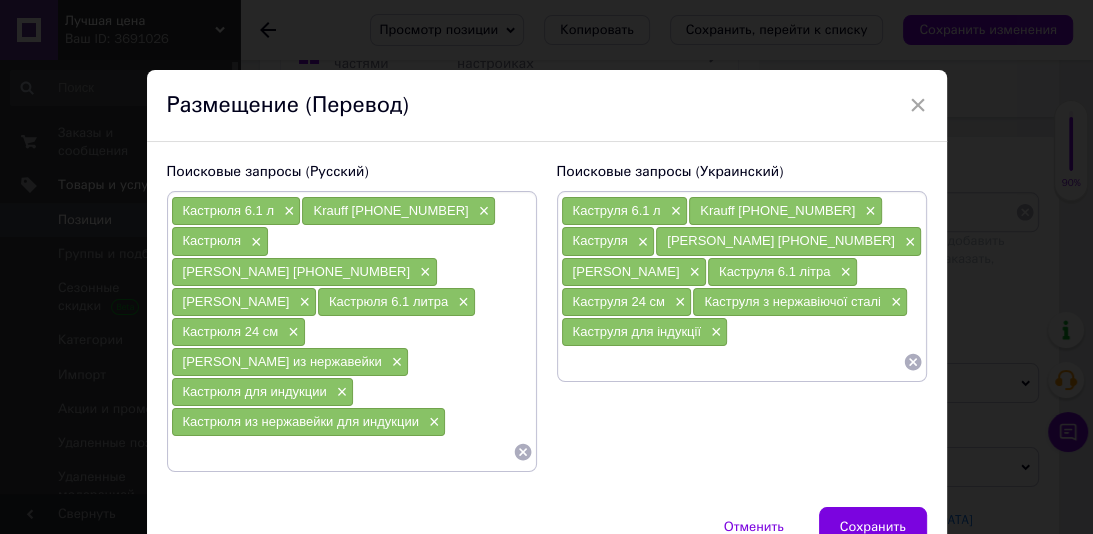 click at bounding box center (732, 362) 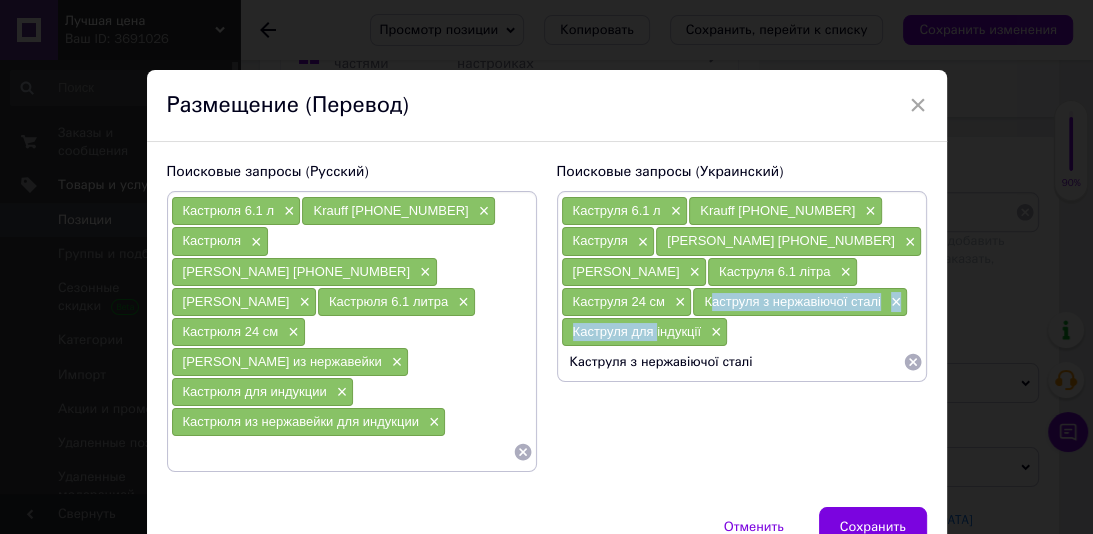 drag, startPoint x: 707, startPoint y: 309, endPoint x: 707, endPoint y: 354, distance: 45 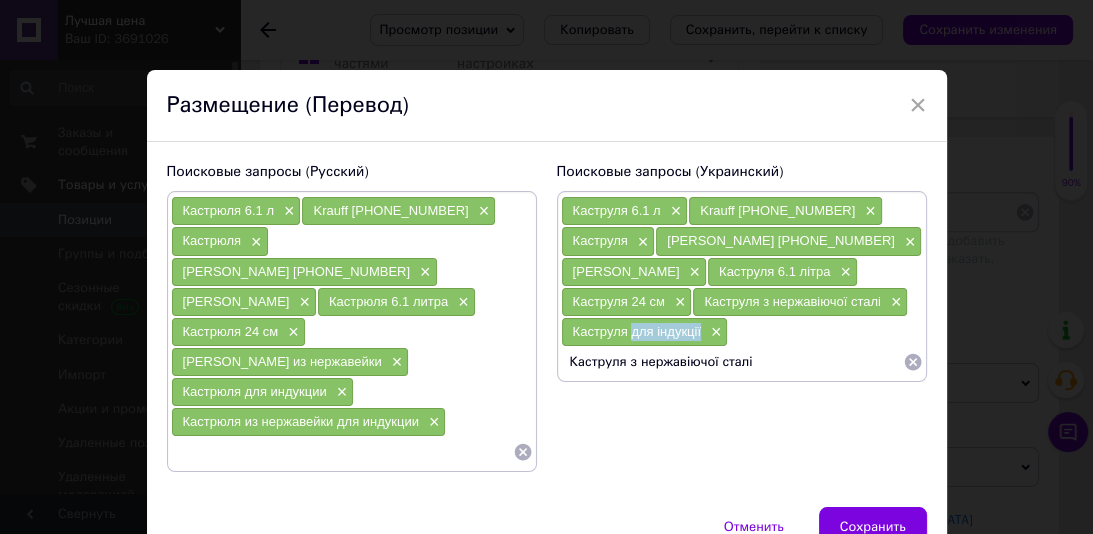 drag, startPoint x: 698, startPoint y: 337, endPoint x: 636, endPoint y: 332, distance: 62.201286 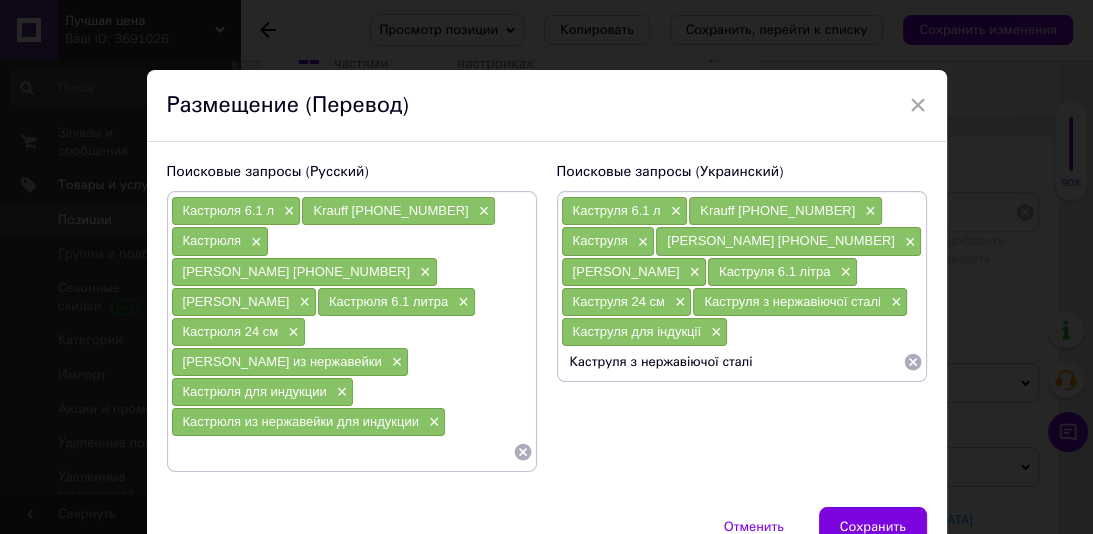 click on "Каструля з нержавіючої сталі" at bounding box center (732, 362) 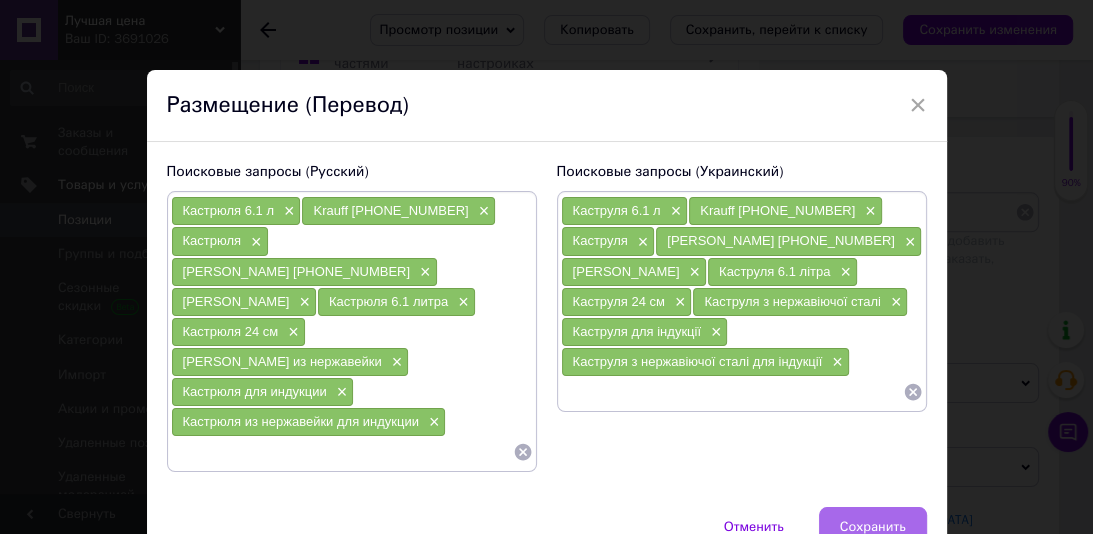 type 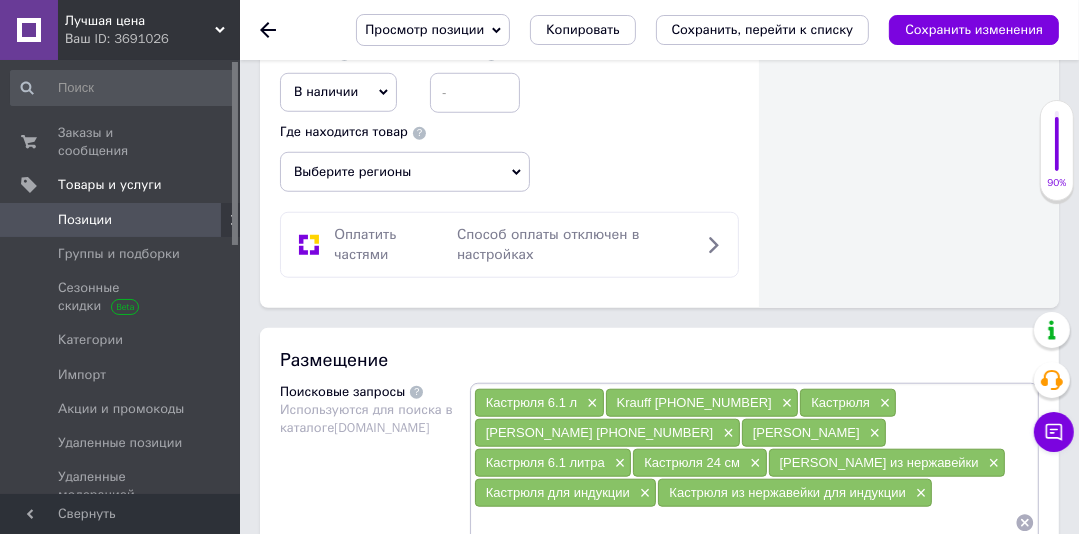 scroll, scrollTop: 1222, scrollLeft: 0, axis: vertical 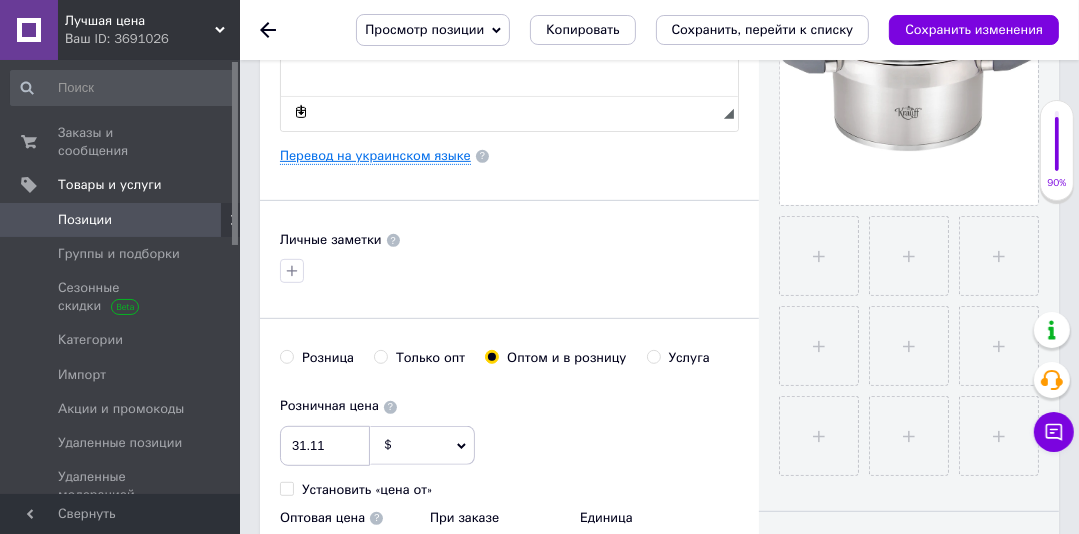 click on "Перевод на украинском языке" at bounding box center [375, 156] 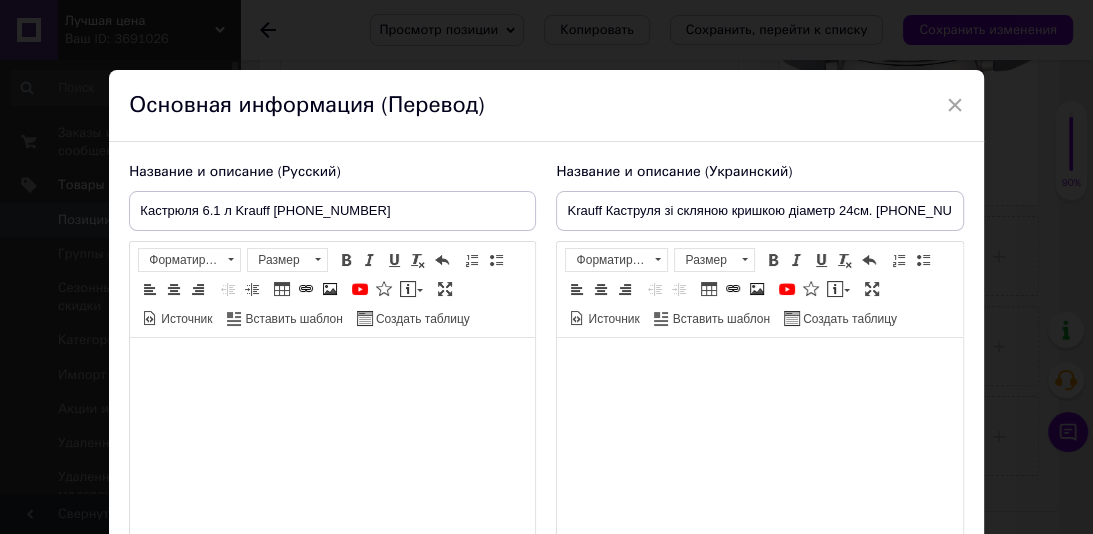 scroll, scrollTop: 0, scrollLeft: 0, axis: both 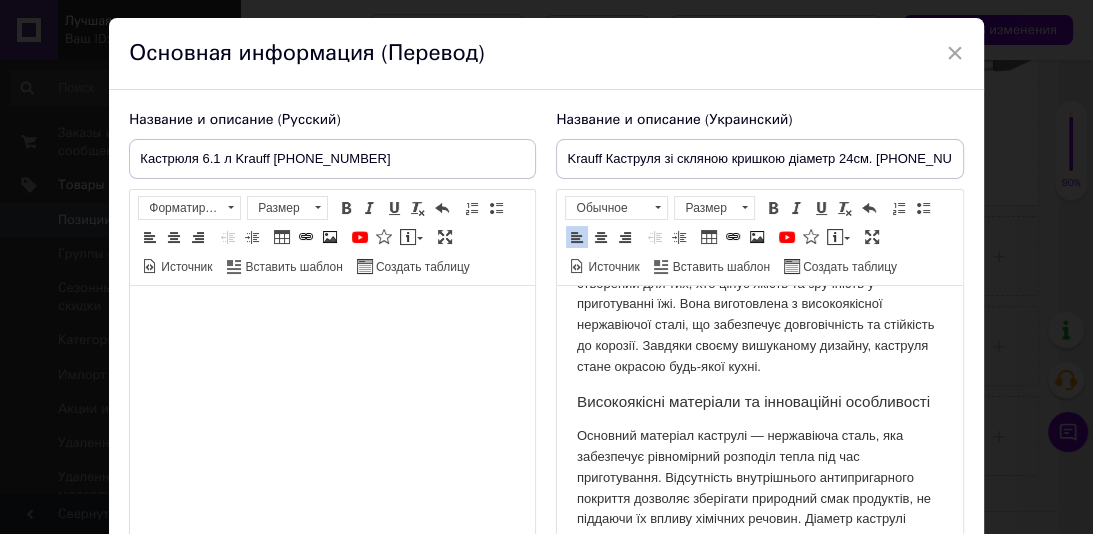 click on "Високоякісні матеріали та інноваційні особливості" at bounding box center [759, 402] 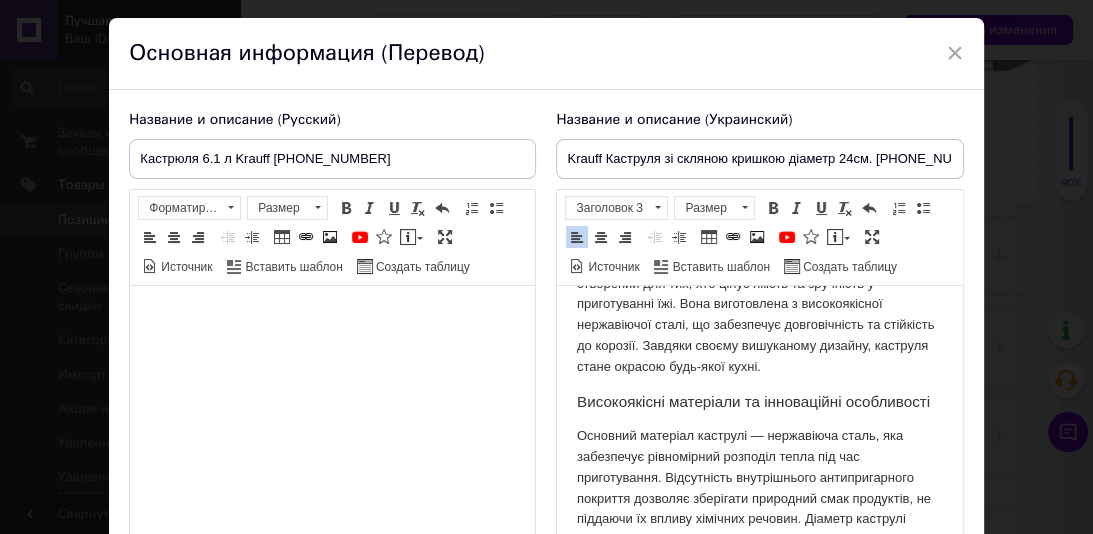 click on "Високоякісні матеріали та інноваційні особливості" at bounding box center (759, 402) 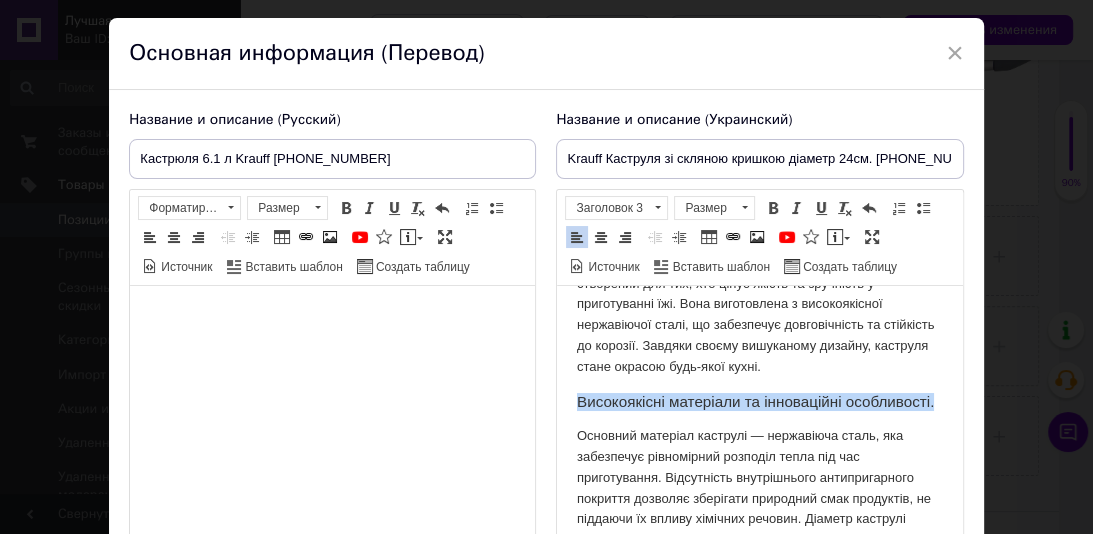 drag, startPoint x: 634, startPoint y: 417, endPoint x: 581, endPoint y: 393, distance: 58.18075 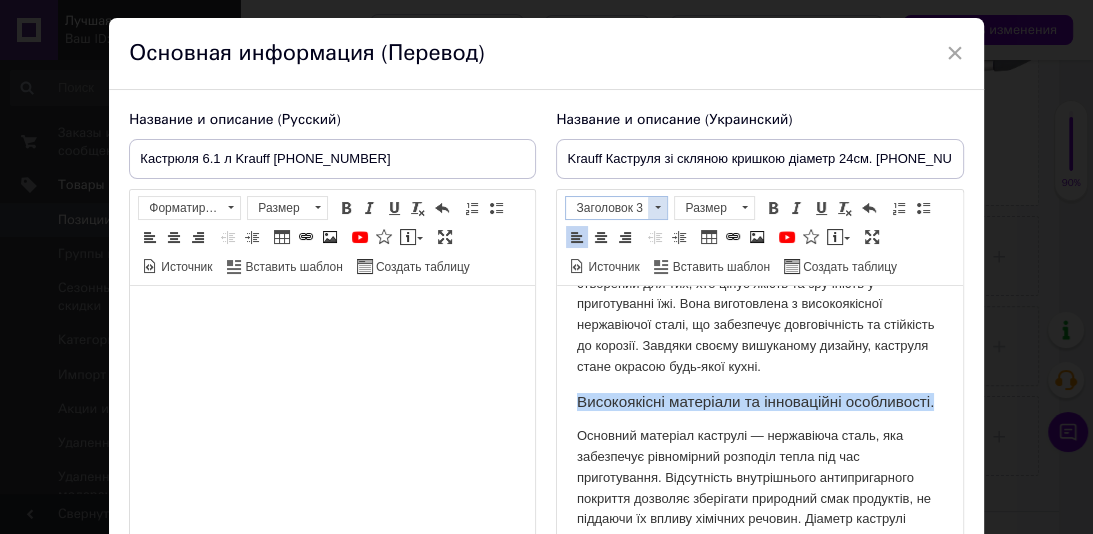 click at bounding box center (657, 208) 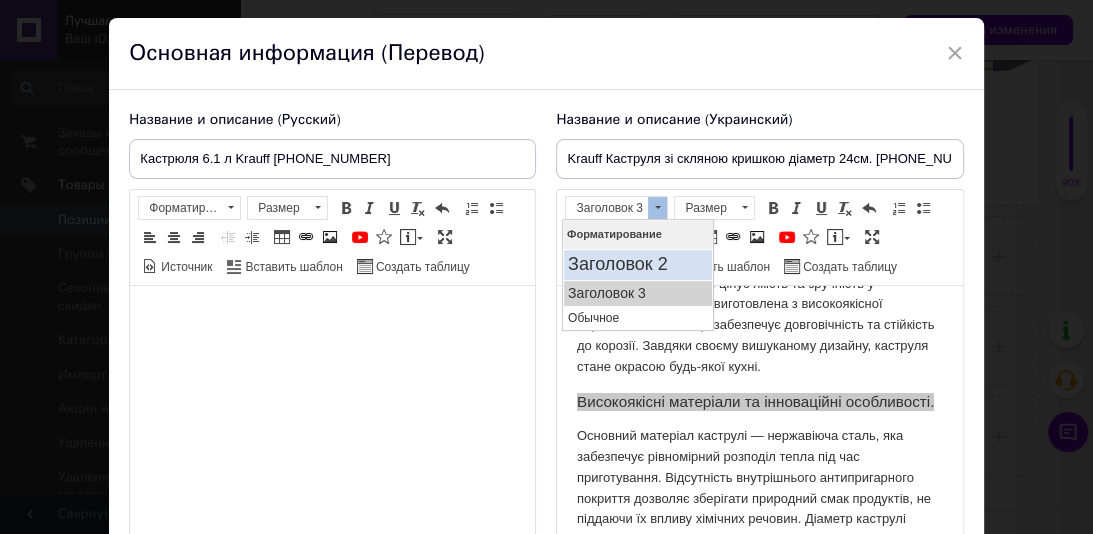 scroll, scrollTop: 0, scrollLeft: 0, axis: both 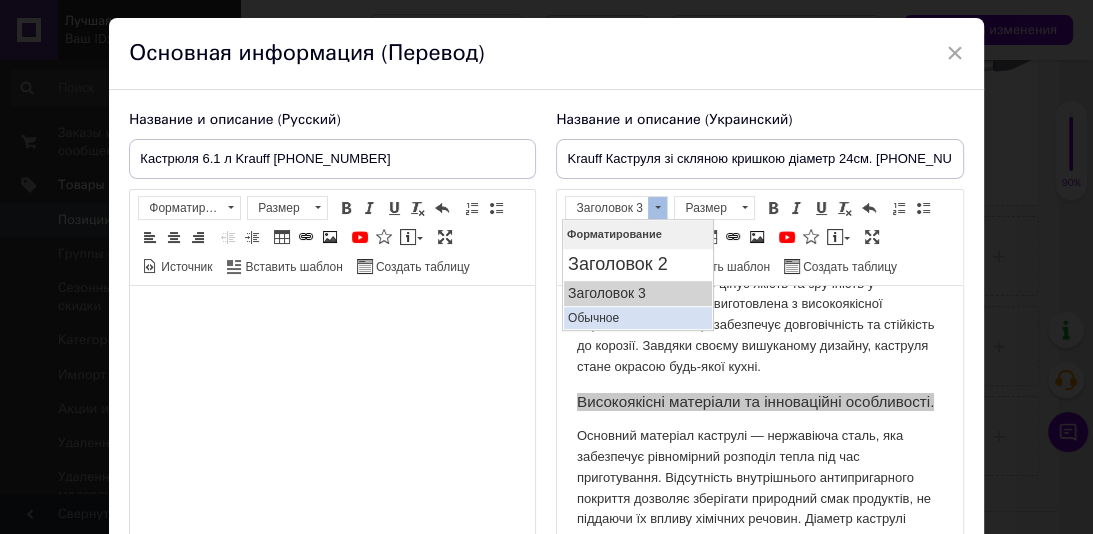 click on "Обычное" at bounding box center (638, 318) 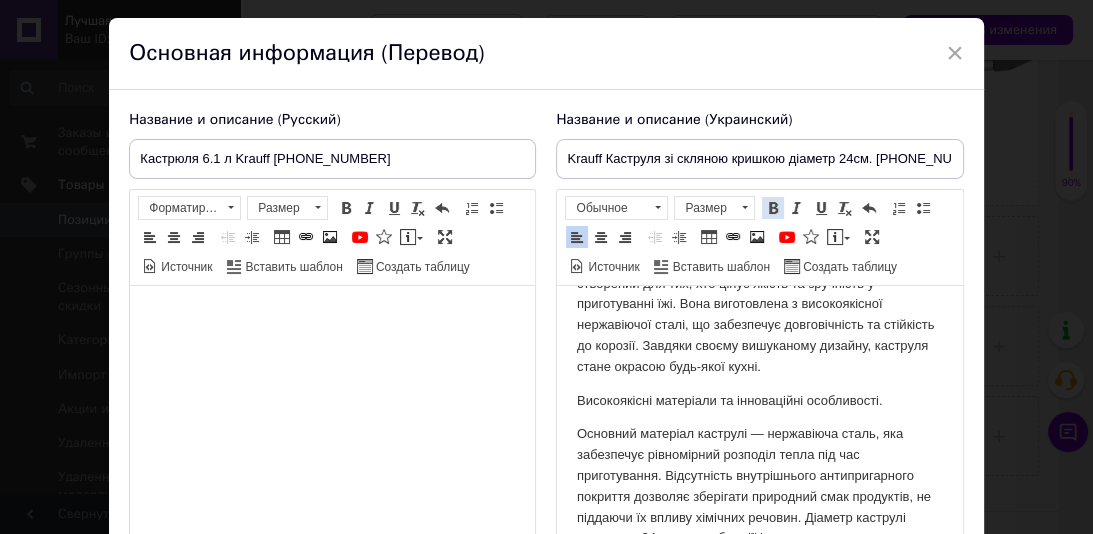 drag, startPoint x: 762, startPoint y: 212, endPoint x: 328, endPoint y: 105, distance: 446.9955 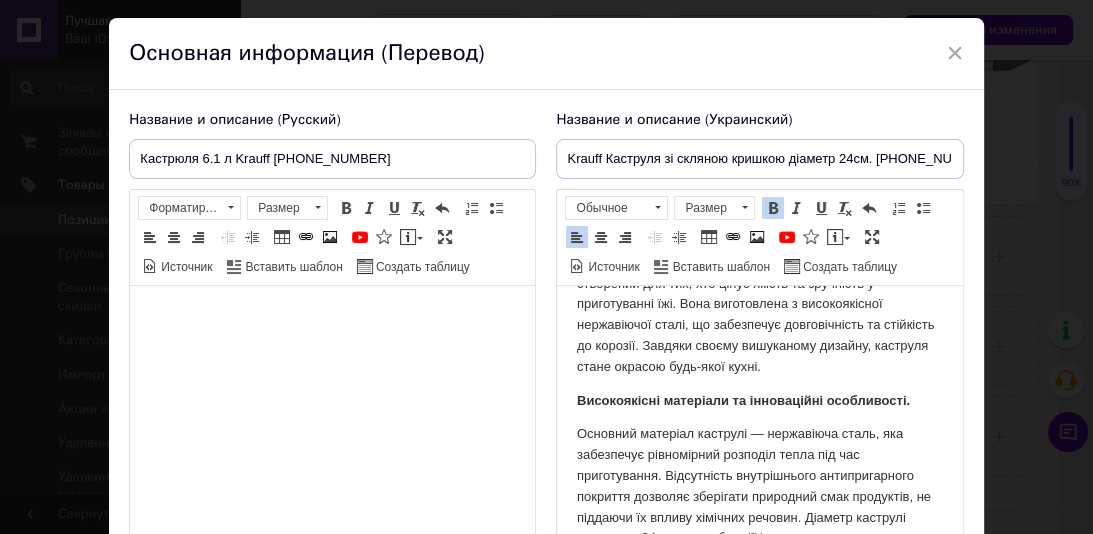 click on "Високоякісні матеріали та інноваційні особливості." at bounding box center (759, 401) 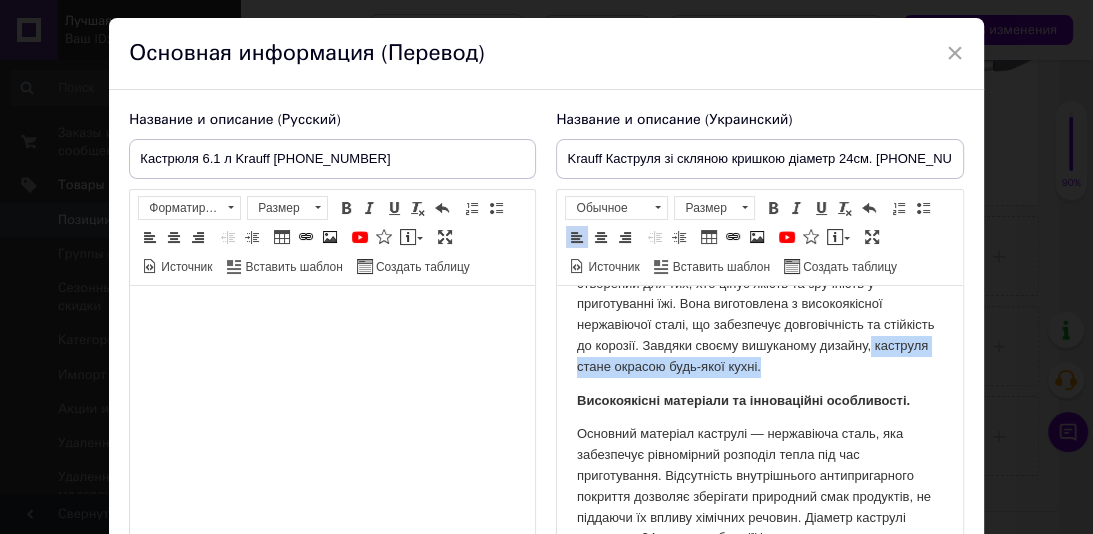 drag, startPoint x: 959, startPoint y: 355, endPoint x: 960, endPoint y: 373, distance: 18.027756 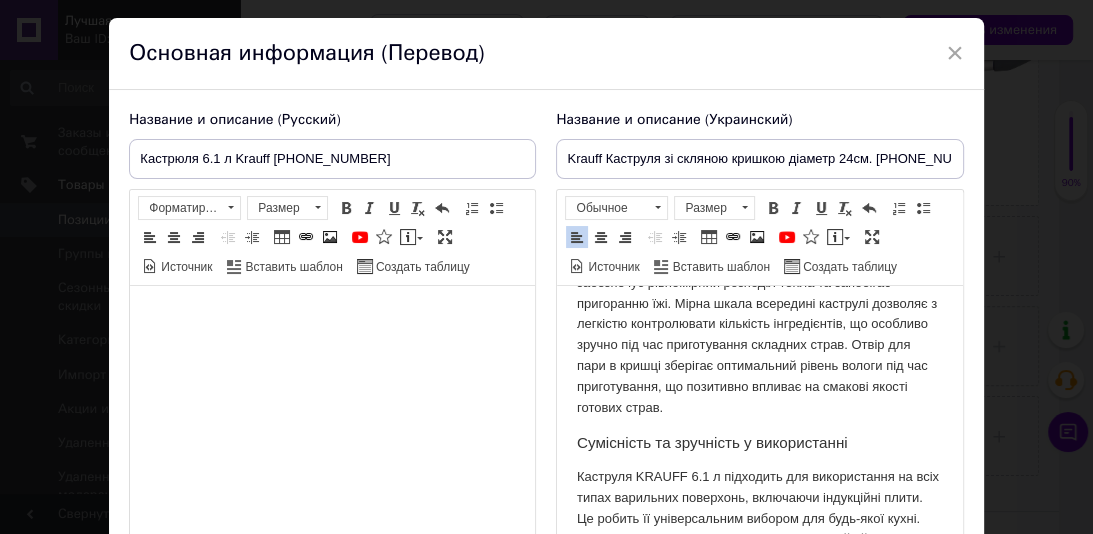scroll, scrollTop: 408, scrollLeft: 0, axis: vertical 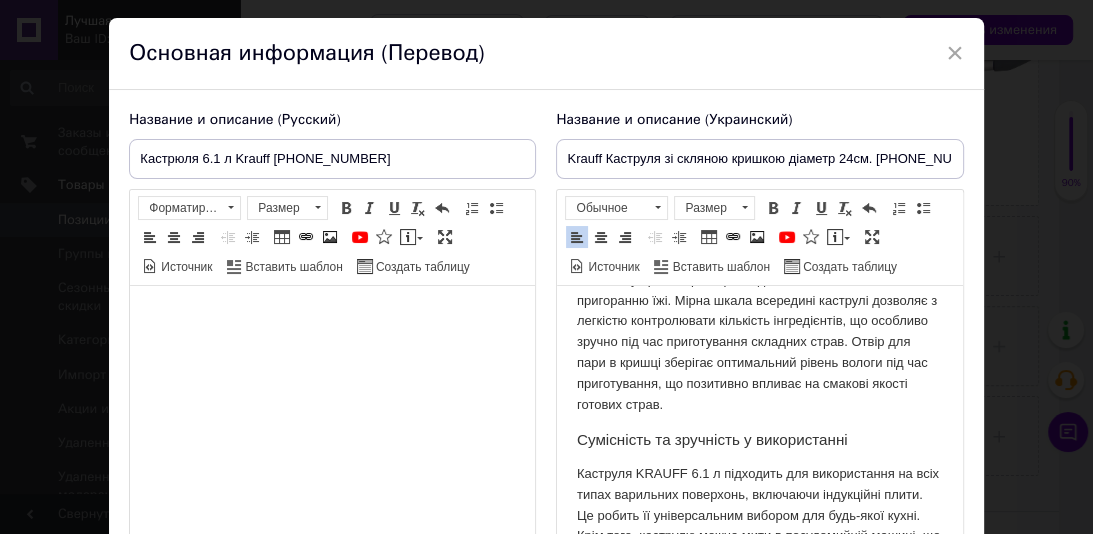 click on "Сумісність та зручність у використанні" at bounding box center [759, 440] 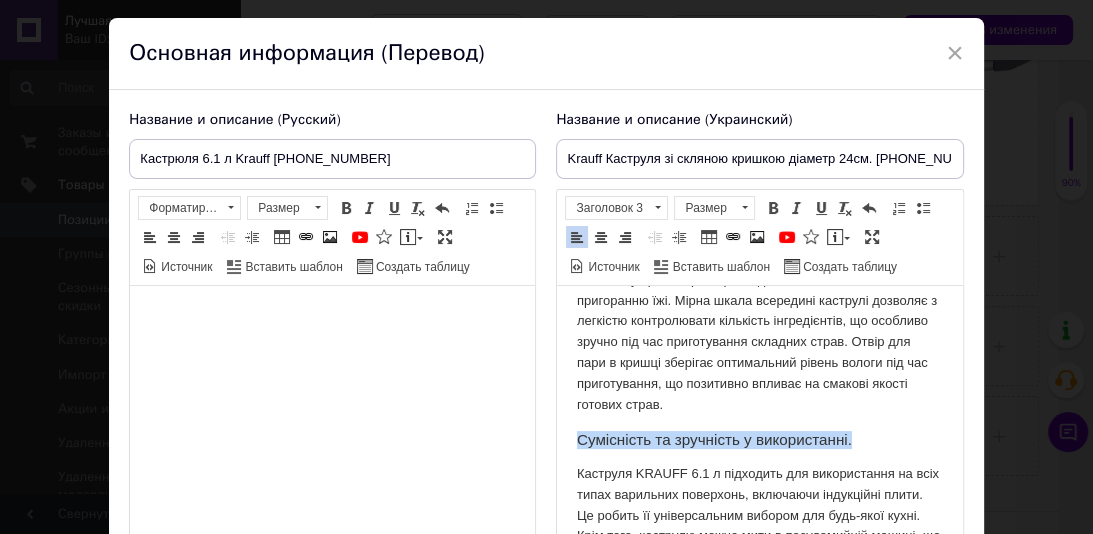 drag, startPoint x: 859, startPoint y: 437, endPoint x: 580, endPoint y: 429, distance: 279.1147 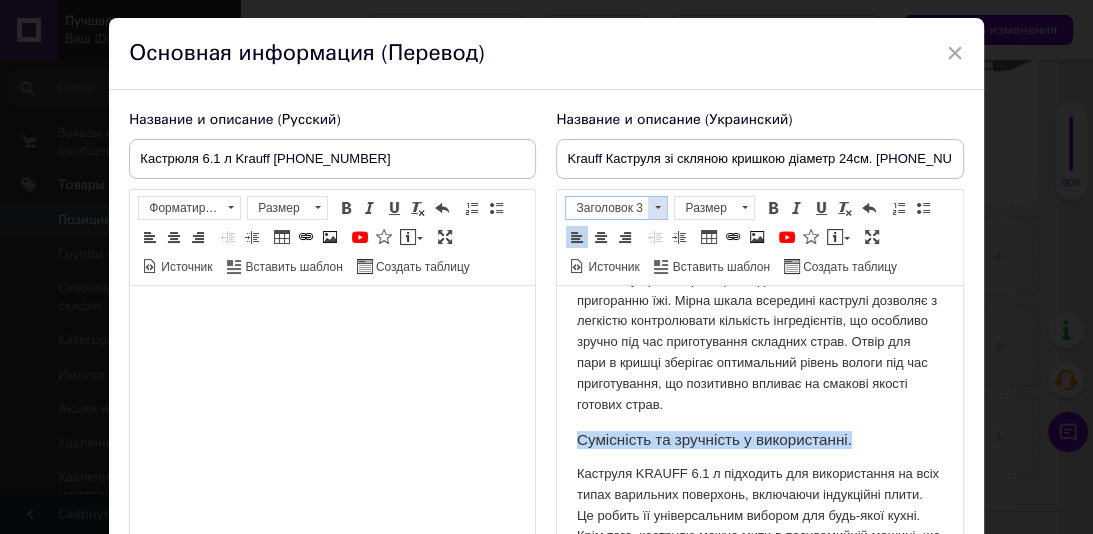 click at bounding box center (657, 208) 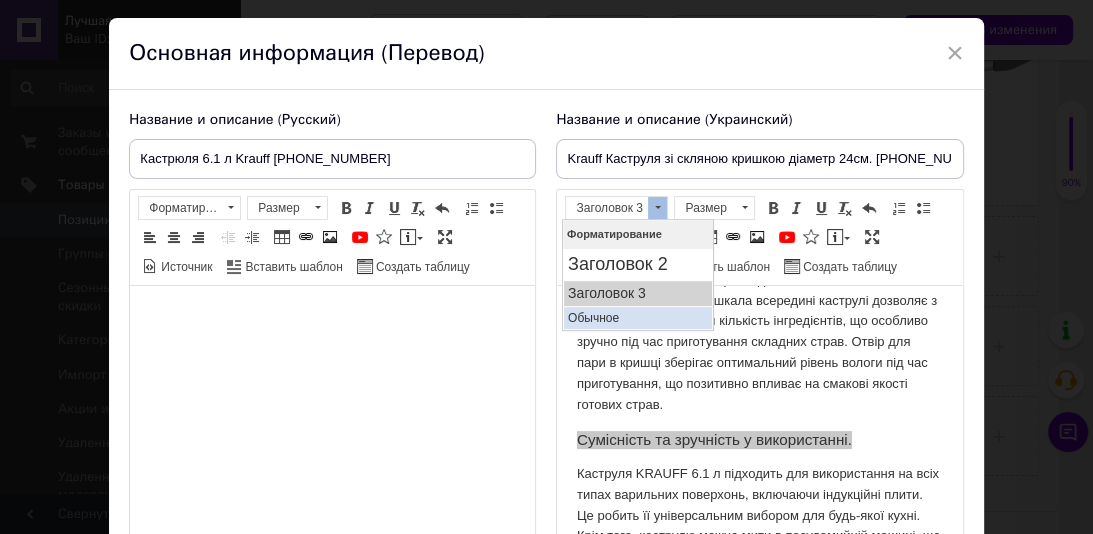 click on "Обычное" at bounding box center [638, 318] 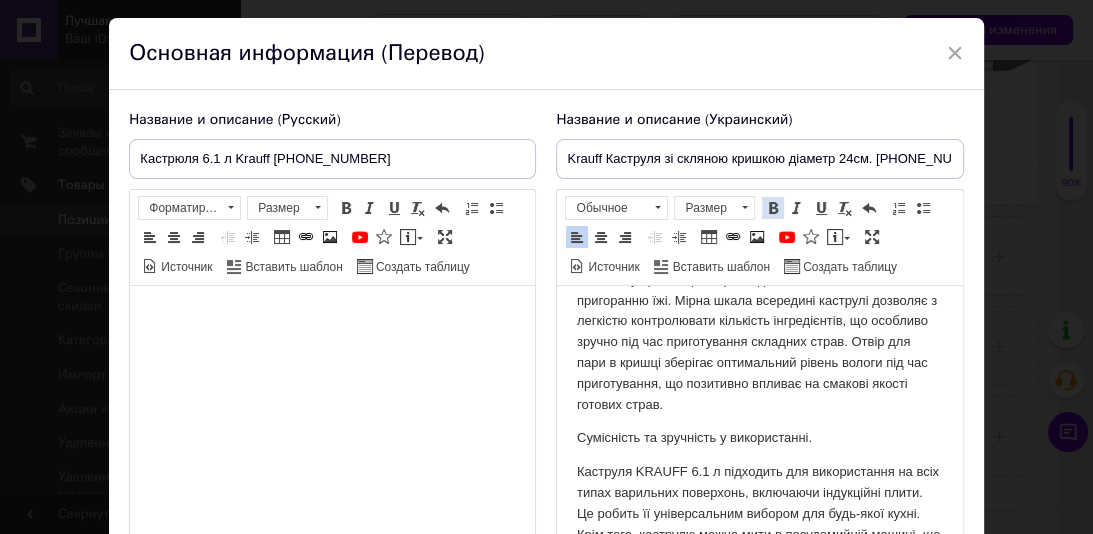 click at bounding box center (773, 208) 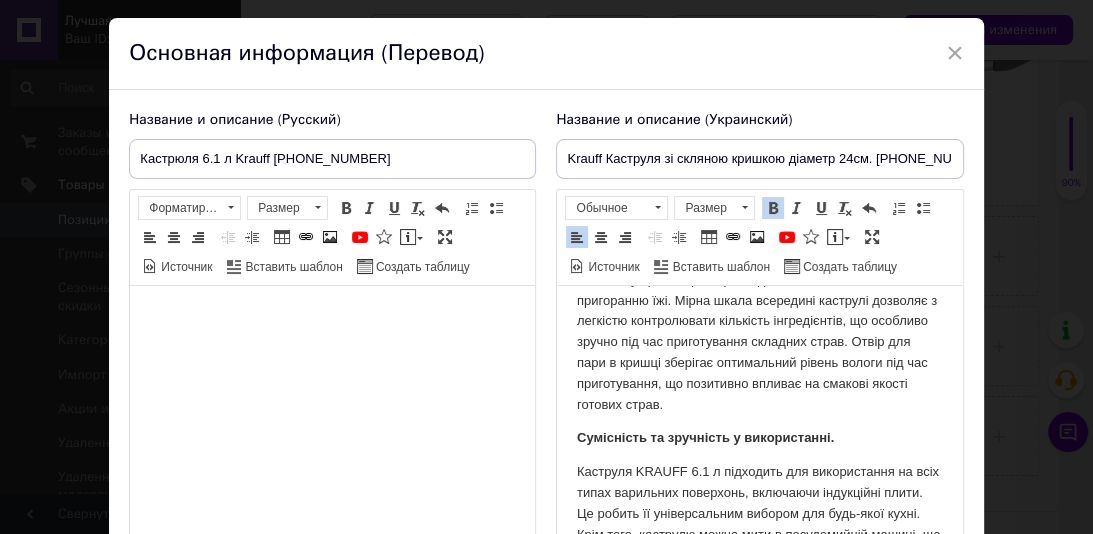 click on "Каструля KRAUFF 6.1 л 24 см (26-238-059) є втіленням сучасних технологій та естетики. Цей кухонний прилад створений для тих, хто цінує якість та зручність у приготуванні їжі. Вона виготовлена з високоякісної нержавіючої сталі, що забезпечує довговічність та стійкість до корозії. Завдяки своєму вишуканому дизайну, каструля стане окрасою будь-якої кухні. Високоякісні матеріали та інноваційні особливості. Сумісність та зручність у використанні." at bounding box center (759, 359) 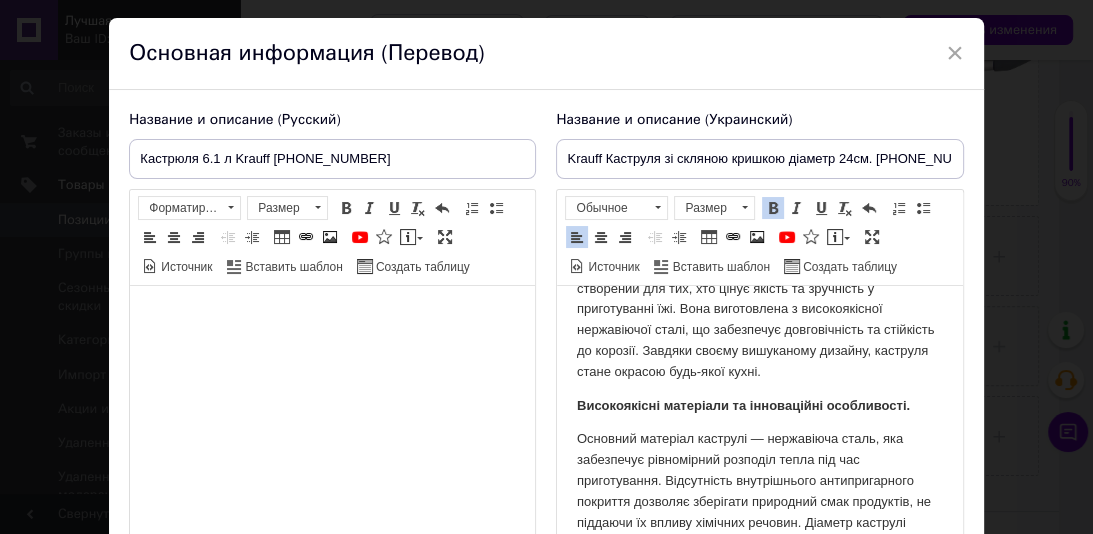 scroll, scrollTop: 0, scrollLeft: 0, axis: both 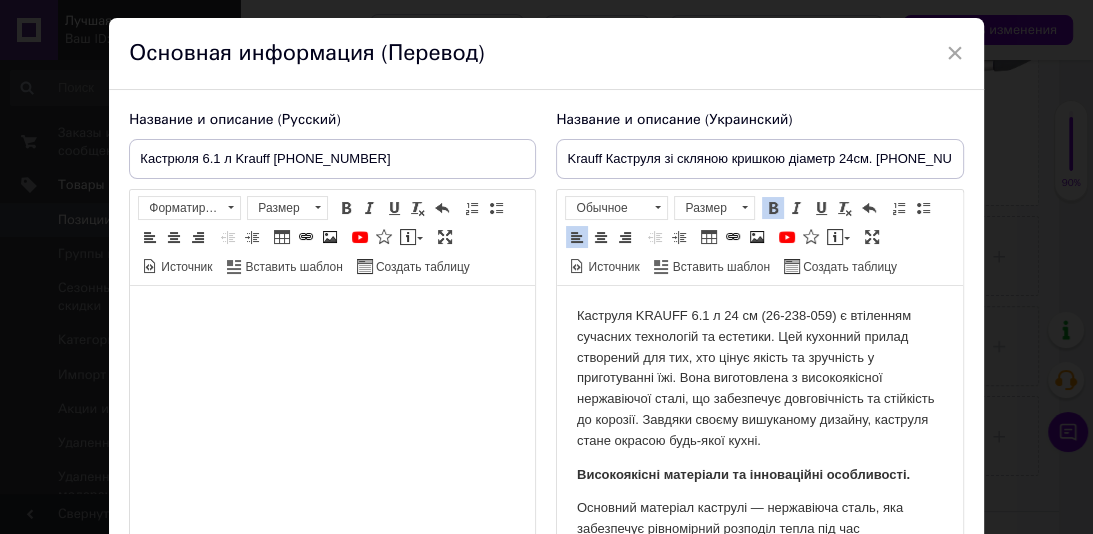 drag, startPoint x: 801, startPoint y: 508, endPoint x: 571, endPoint y: 245, distance: 349.38373 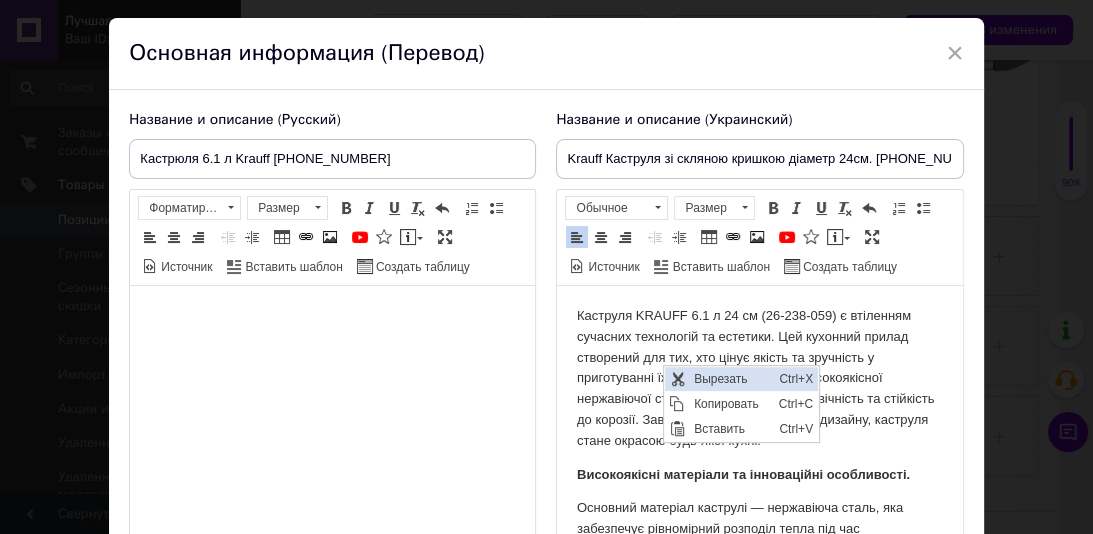 scroll, scrollTop: 0, scrollLeft: 0, axis: both 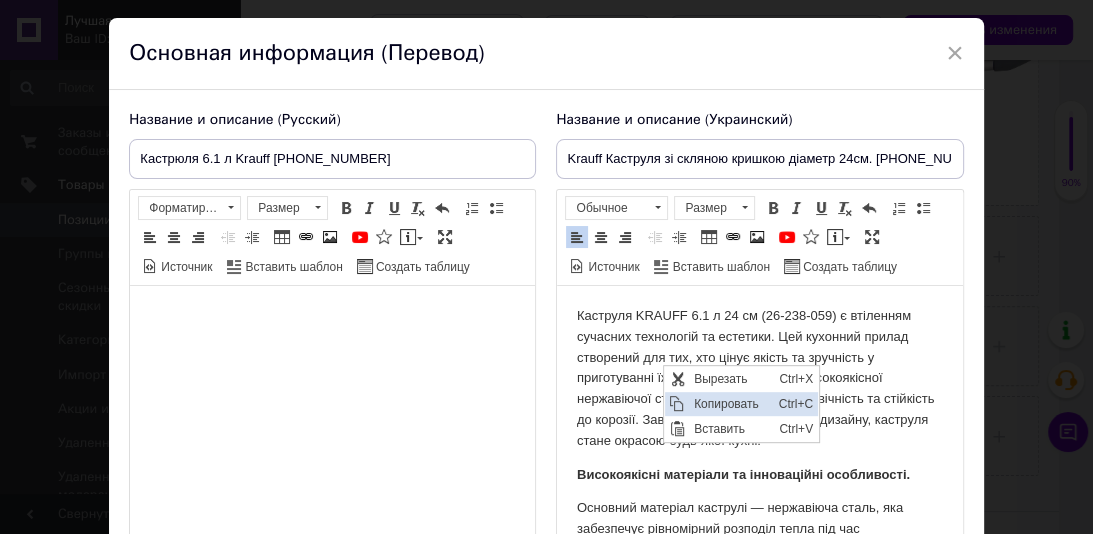 click on "Копировать" at bounding box center [731, 403] 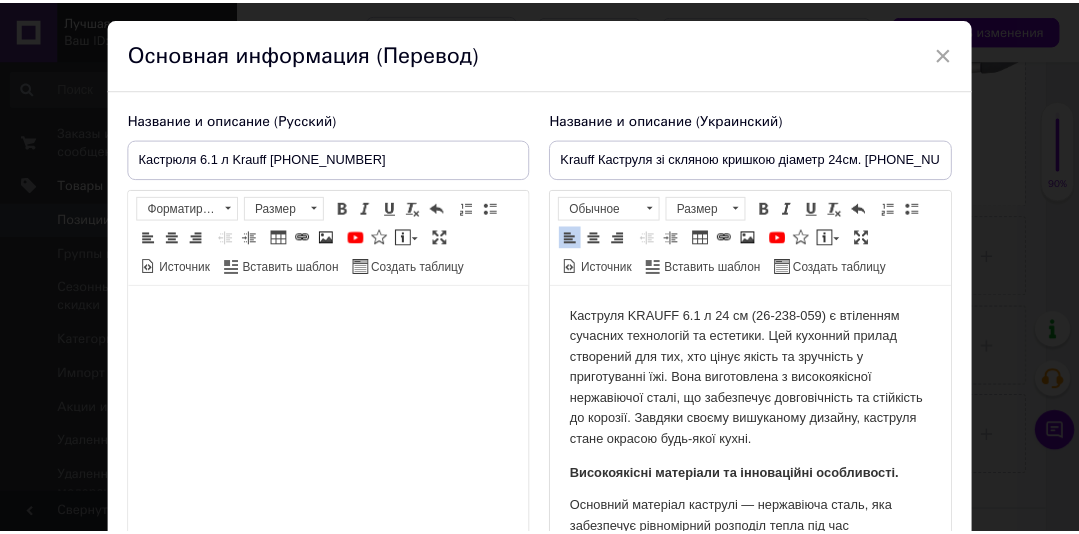 scroll, scrollTop: 243, scrollLeft: 0, axis: vertical 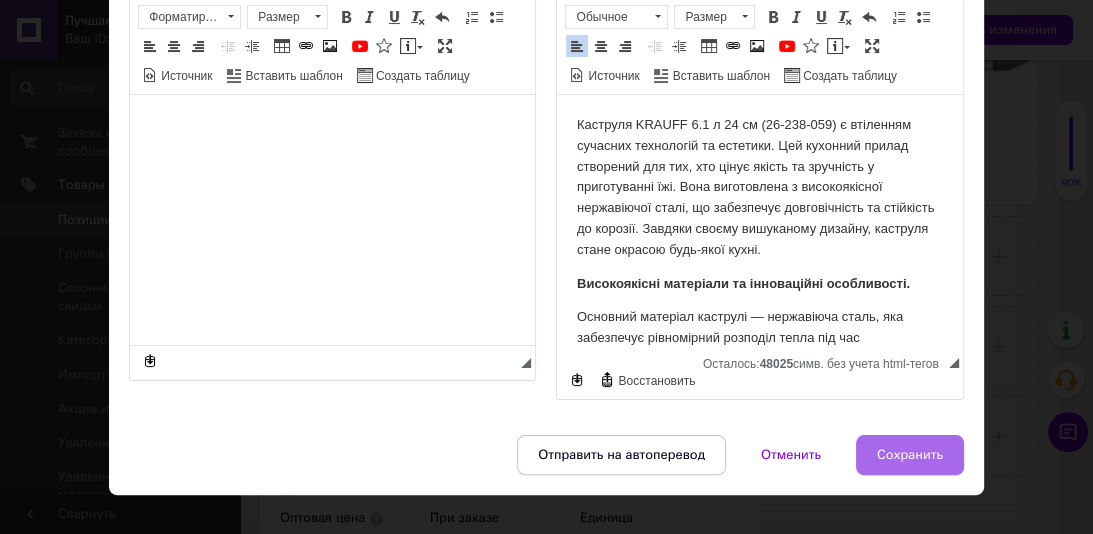 click on "Сохранить" at bounding box center (910, 455) 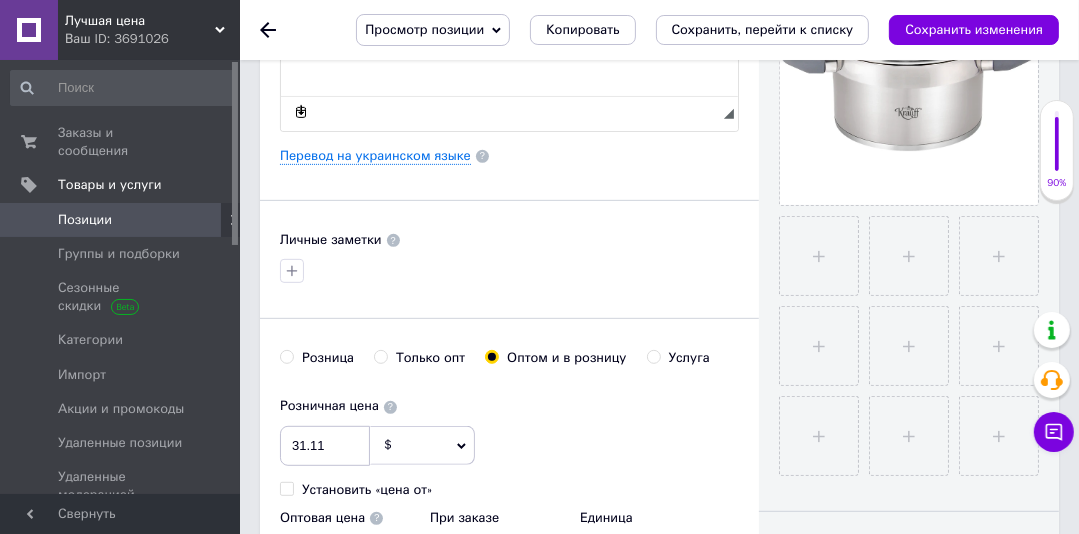 scroll, scrollTop: 1332, scrollLeft: 0, axis: vertical 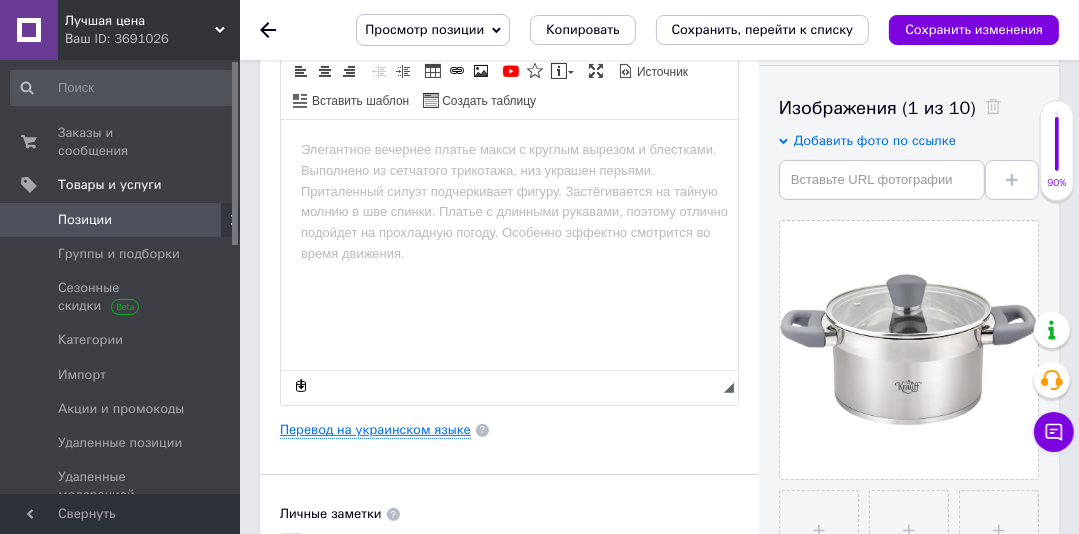 click on "Перевод на украинском языке" at bounding box center [375, 430] 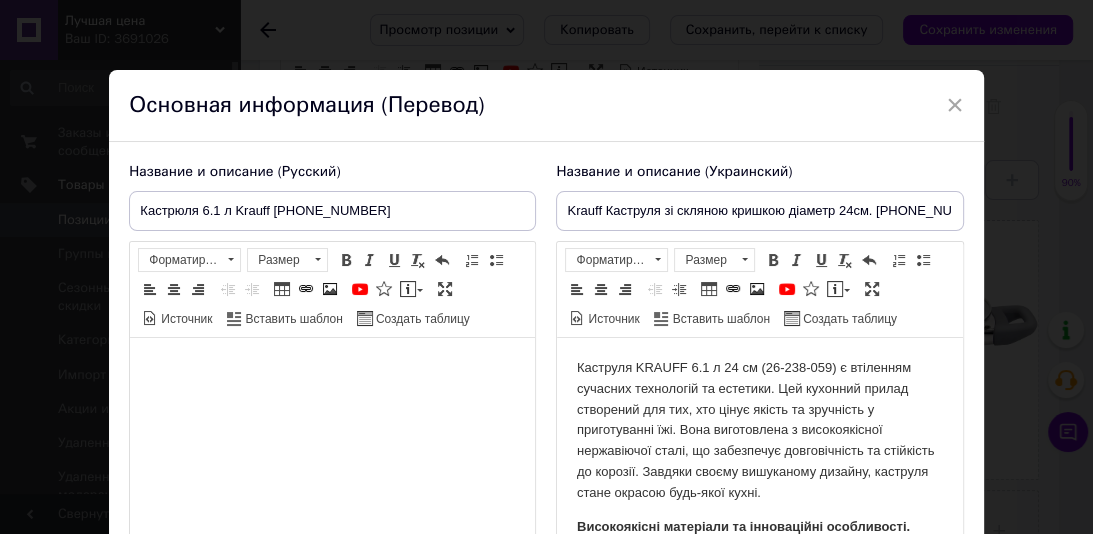 scroll, scrollTop: 0, scrollLeft: 0, axis: both 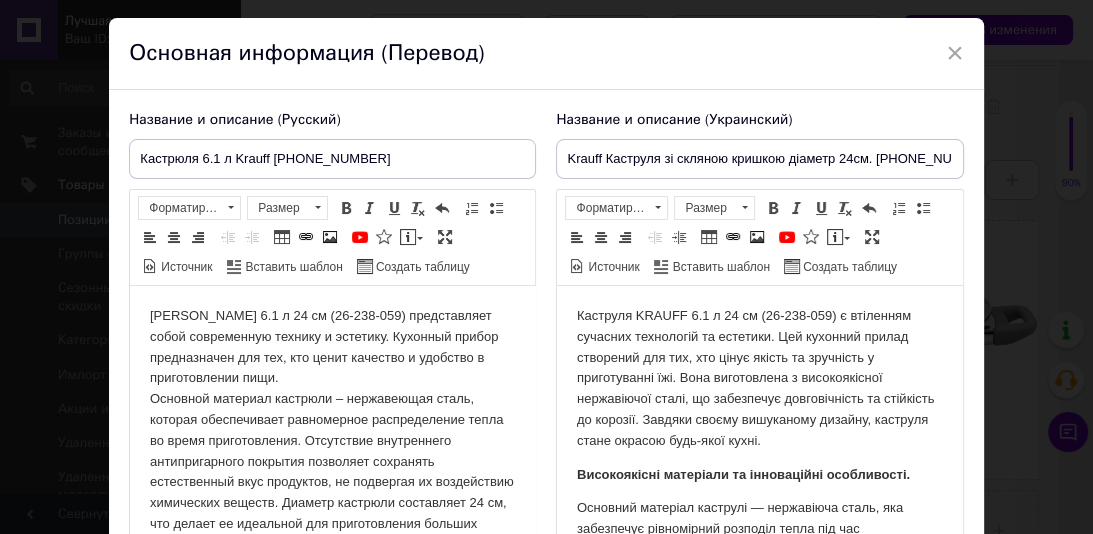 drag, startPoint x: 525, startPoint y: 479, endPoint x: 670, endPoint y: 571, distance: 171.72362 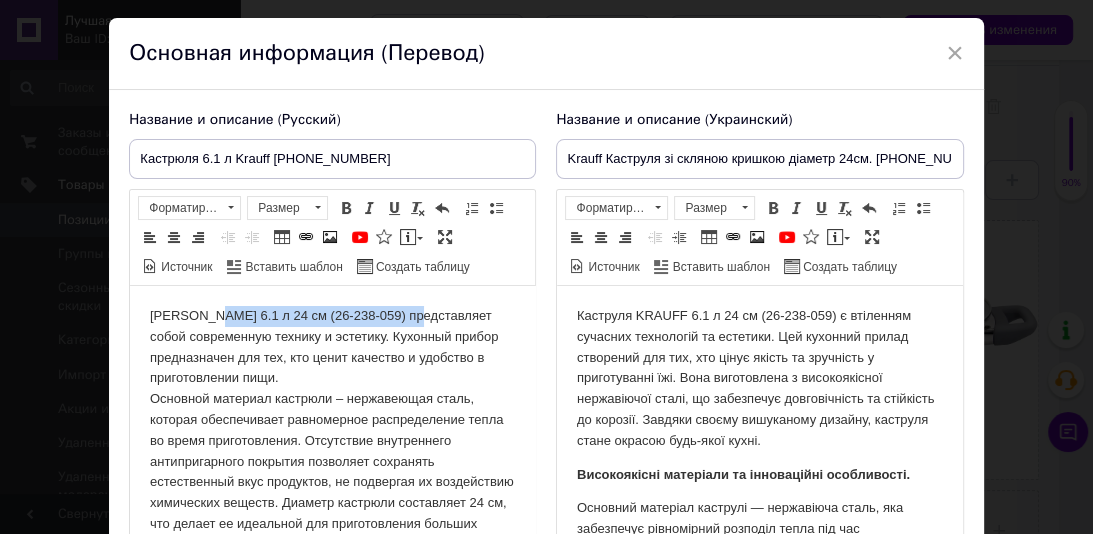 drag, startPoint x: 418, startPoint y: 313, endPoint x: 214, endPoint y: 316, distance: 204.02206 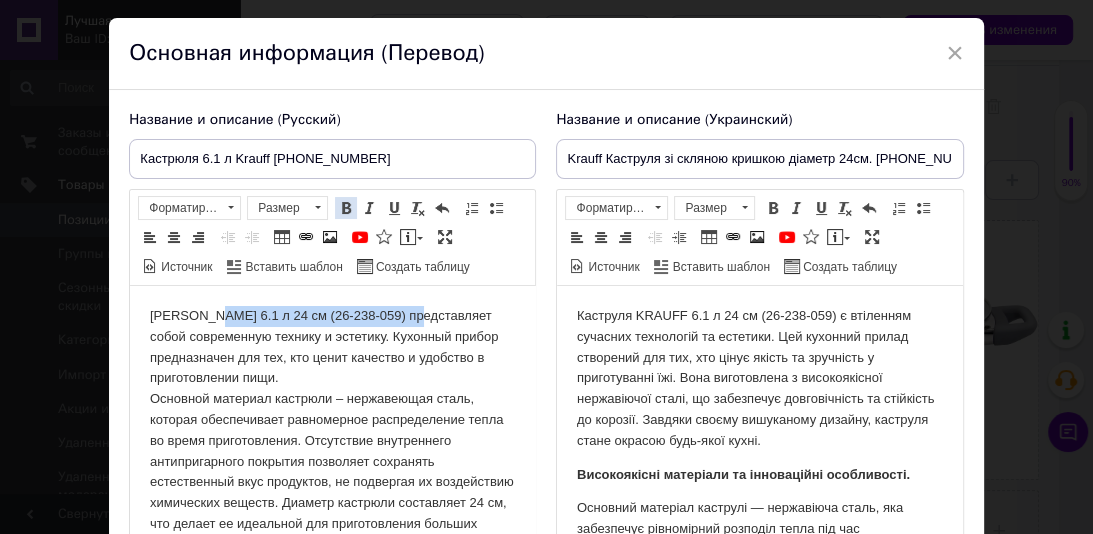 click at bounding box center (346, 208) 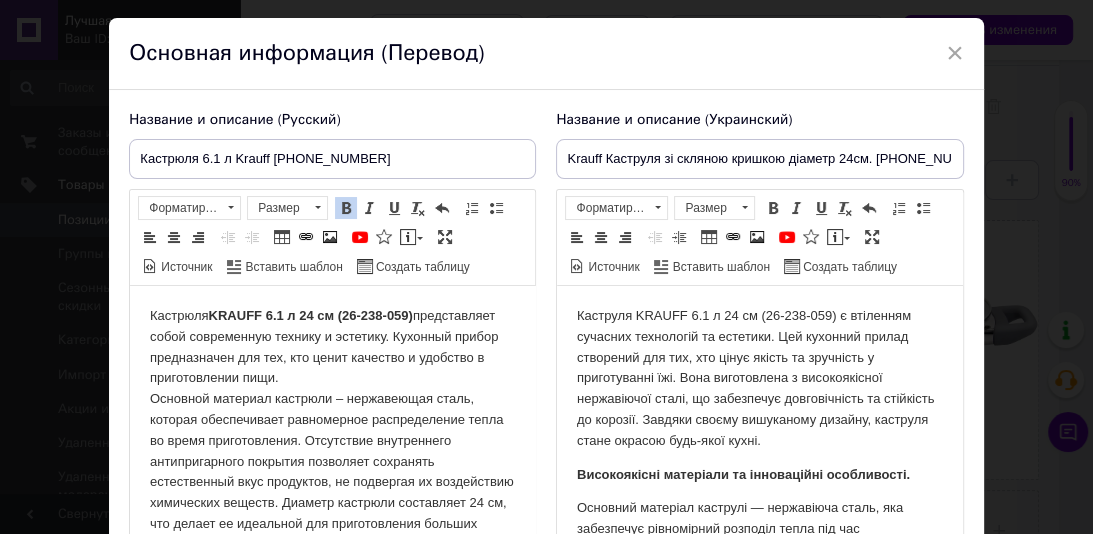 click on "Кастрюля  KRAUFF 6.1 л 24 см (26-238-059)  представляет собой современную технику и эстетику. Кухонный прибор предназначен для тех, кто ценит качество и удобство в приготовлении пищи. Основной материал кастрюли – нержавеющая сталь, которая обеспечивает равномерное распределение тепла во время приготовления. Отсутствие внутреннего антипригарного покрытия позволяет сохранять естественный вкус продуктов, не подвергая их воздействию химических веществ. Диаметр кастрюли составляет 24 см, что делает ее идеальной для приготовления больших порций еды." at bounding box center [332, 670] 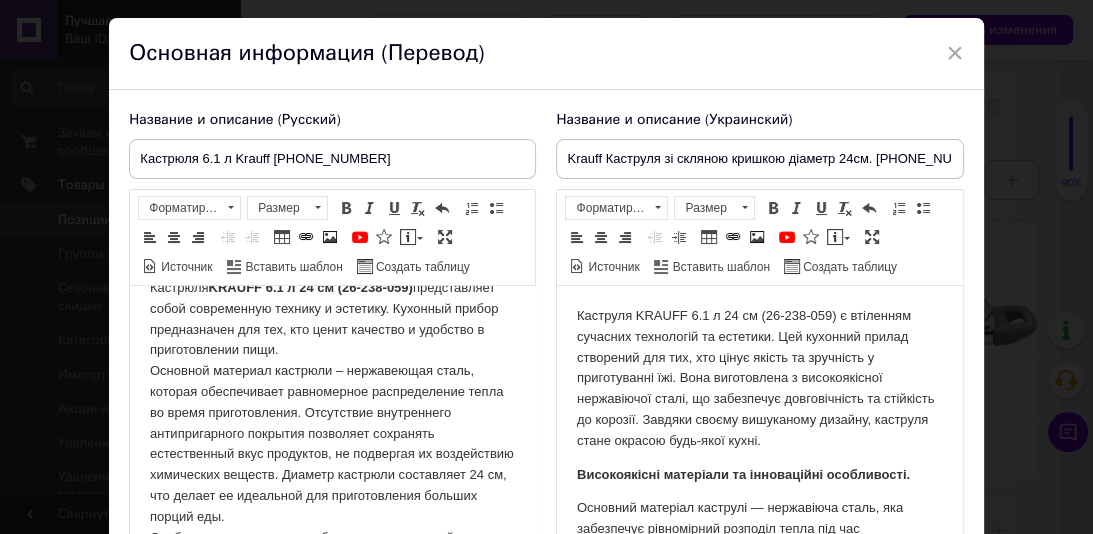 scroll, scrollTop: 0, scrollLeft: 0, axis: both 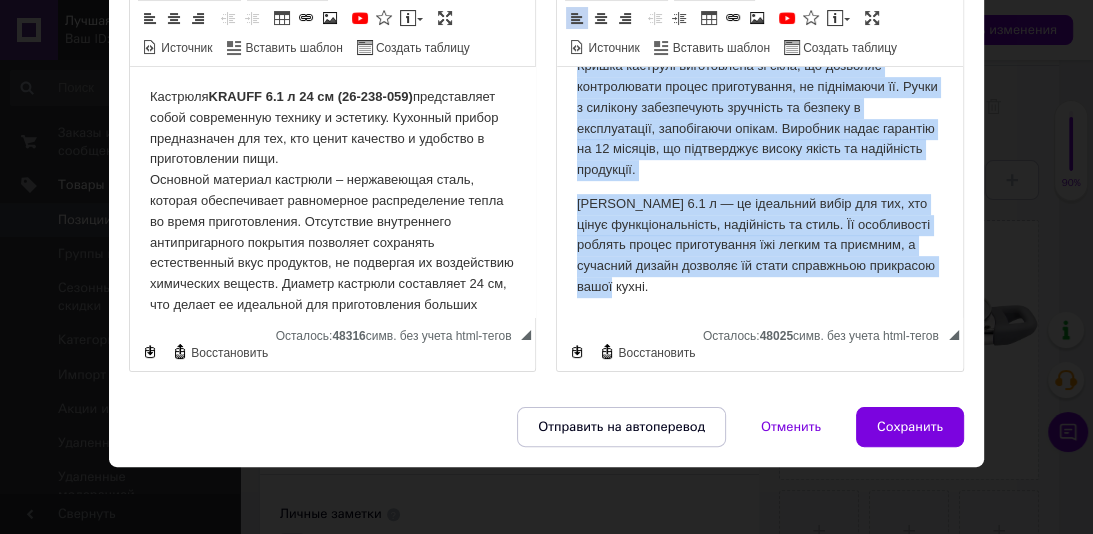 drag, startPoint x: 575, startPoint y: 86, endPoint x: 744, endPoint y: 558, distance: 501.3432 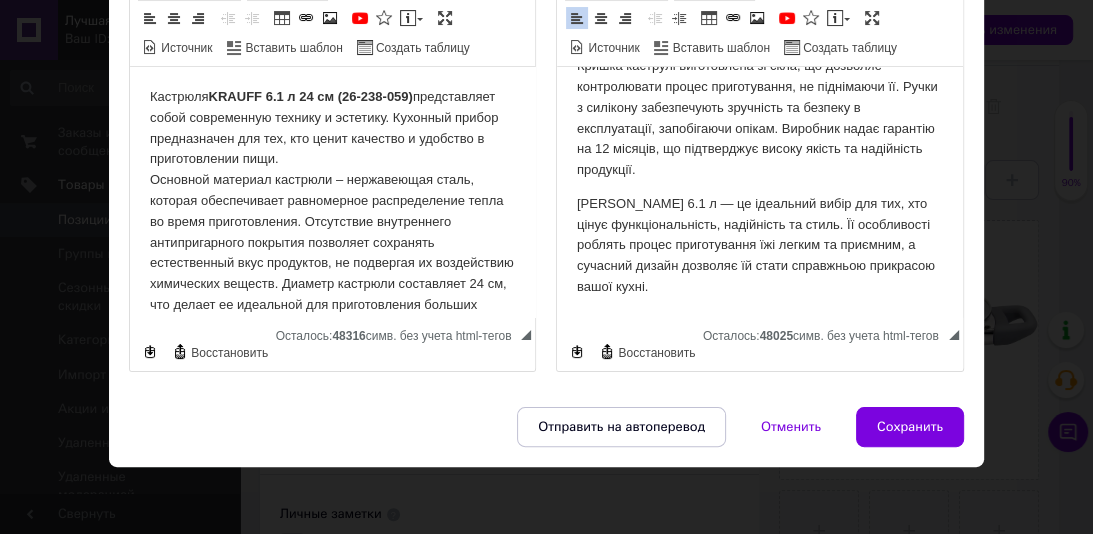 click on "Каструля KRAUFF 6.1 л — це ідеальний вибір для тих, хто цінує функціональність, надійність та стиль. Її особливості роблять процес приготування їжі легким та приємним, а сучасний дизайн дозволяє їй стати справжньою прикрасою вашої кухні." at bounding box center (759, 246) 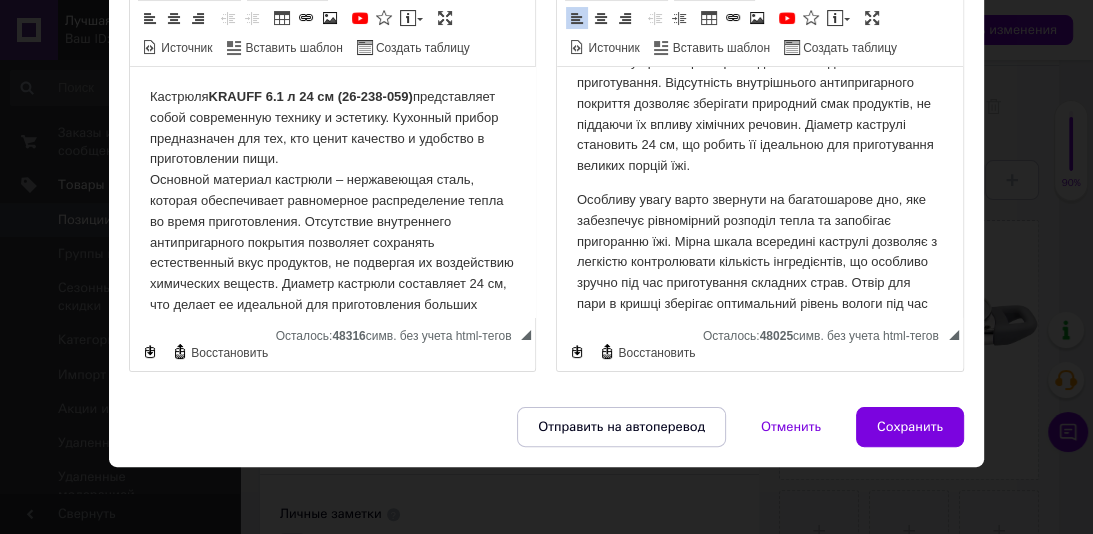 scroll, scrollTop: 0, scrollLeft: 0, axis: both 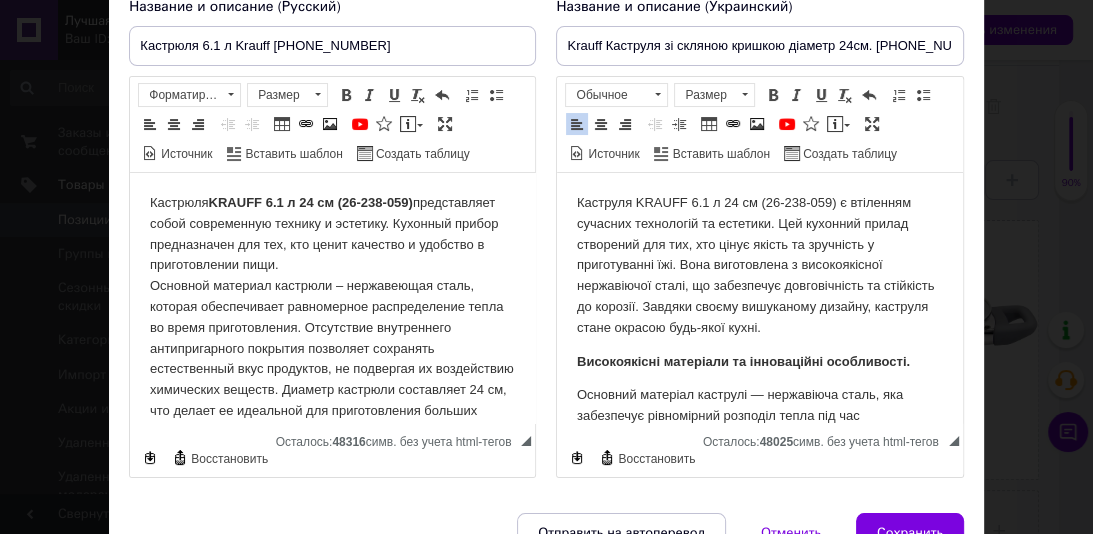 drag, startPoint x: 740, startPoint y: 392, endPoint x: 545, endPoint y: 114, distance: 339.57178 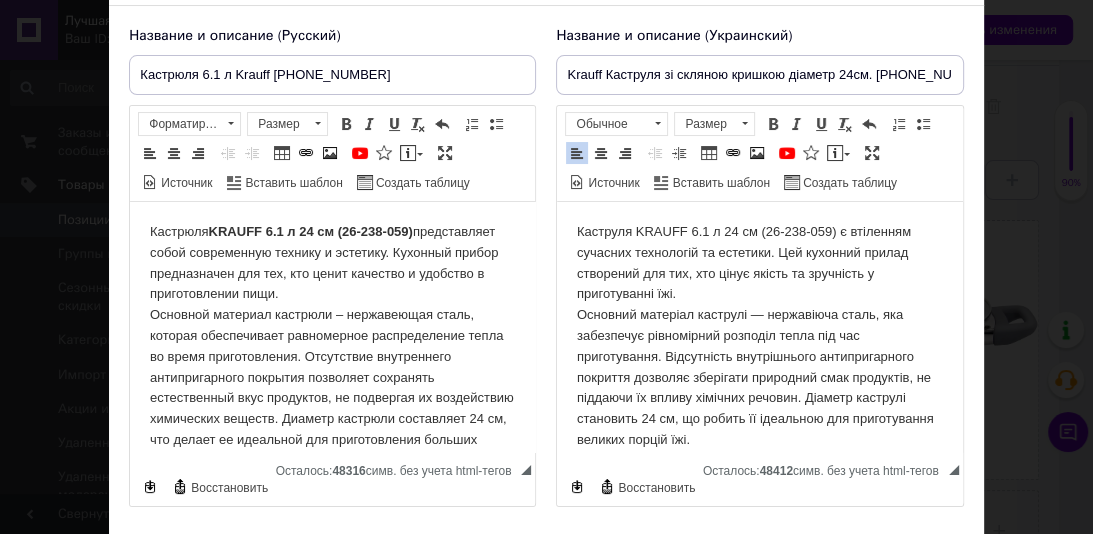 scroll, scrollTop: 452, scrollLeft: 0, axis: vertical 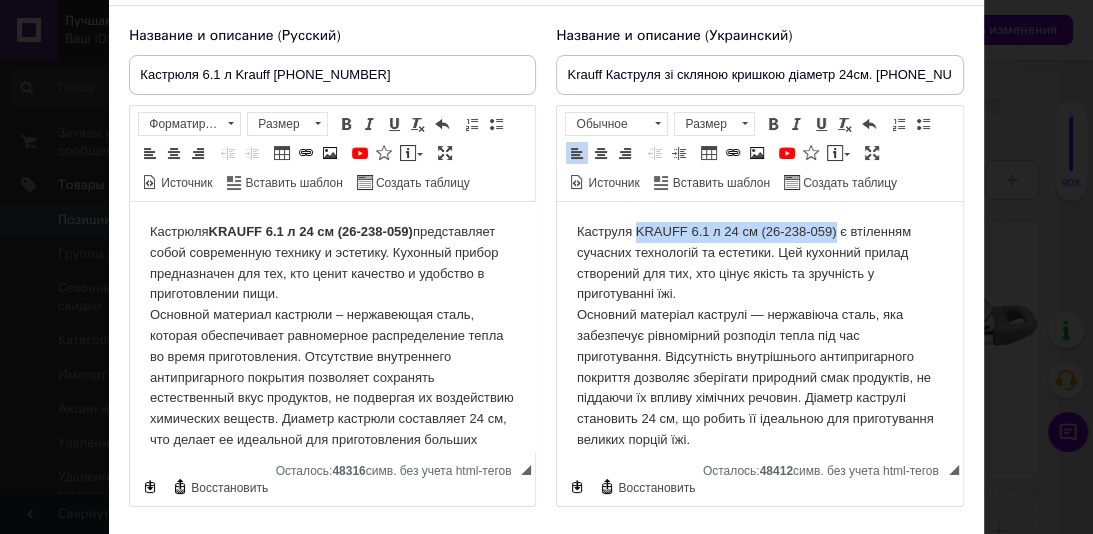 drag, startPoint x: 839, startPoint y: 236, endPoint x: 638, endPoint y: 231, distance: 201.06218 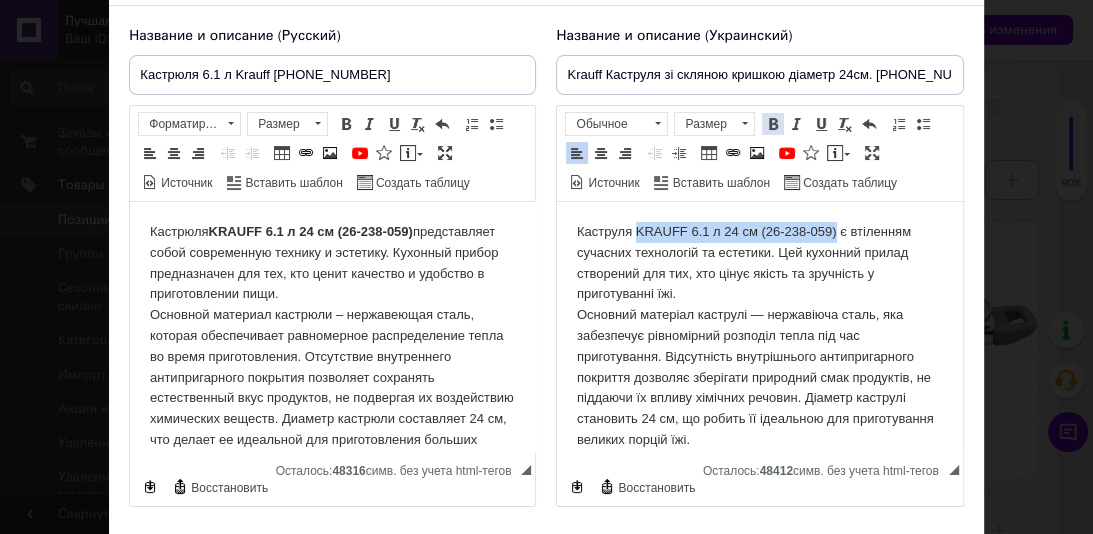 click at bounding box center (773, 124) 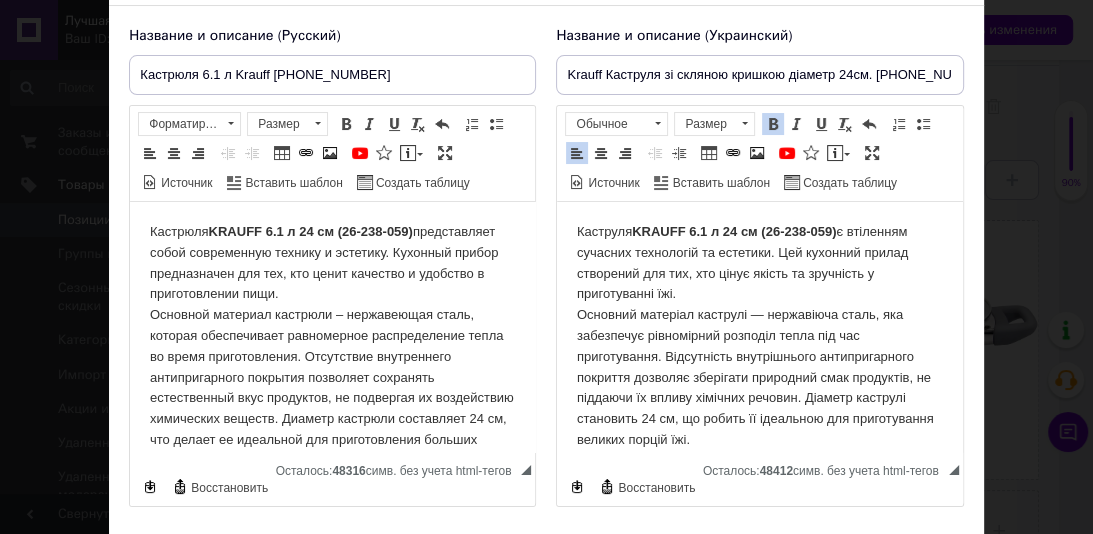 click on "Каструля  KRAUFF 6.1 л 24 см (26-238-059)  є втіленням сучасних технологій та естетики. Цей кухонний прилад створений для тих, хто цінує якість та зручність у приготуванні їжі.  Основний матеріал каструлі — нержавіюча сталь, яка забезпечує рівномірний розподіл тепла під час приготування. Відсутність внутрішнього антипригарного покриття дозволяє зберігати природний смак продуктів, не піддаючи їх впливу хімічних речовин. Діаметр каструлі становить 24 см, що робить її ідеальною для приготування великих порцій їжі." at bounding box center (759, 565) 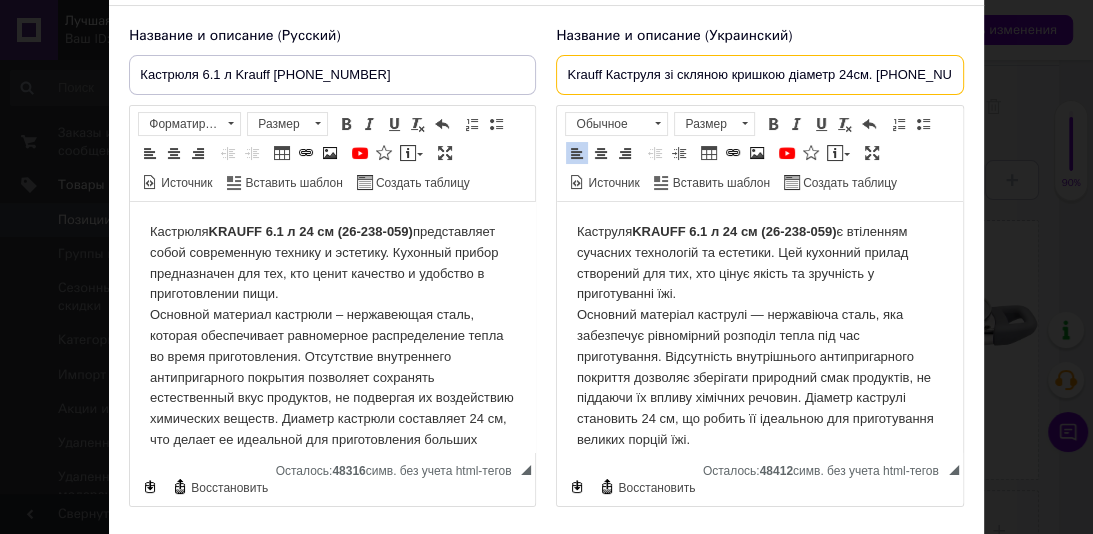 drag, startPoint x: 562, startPoint y: 72, endPoint x: 949, endPoint y: 96, distance: 387.74347 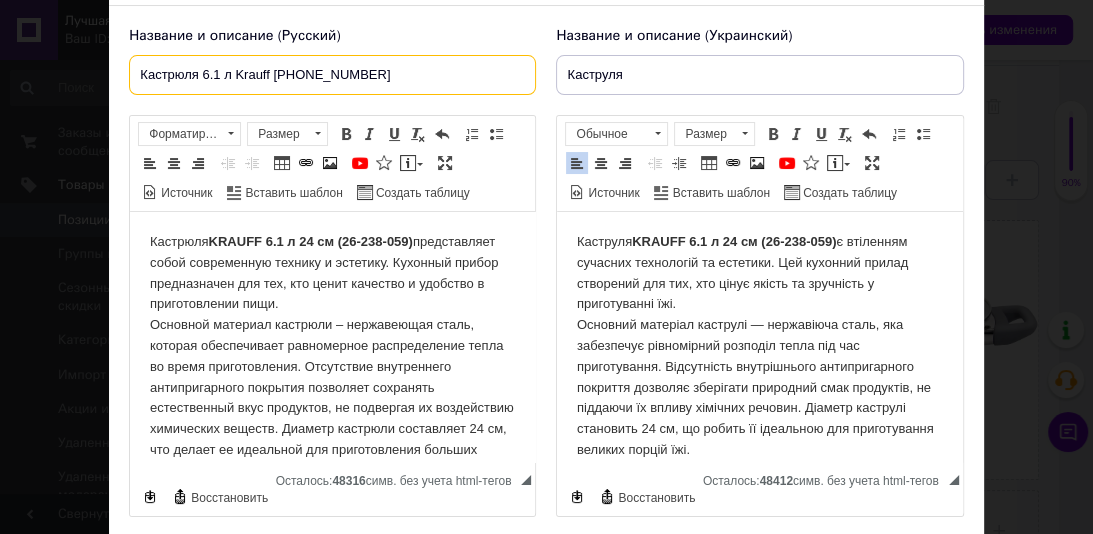 drag, startPoint x: 200, startPoint y: 77, endPoint x: 358, endPoint y: 67, distance: 158.31615 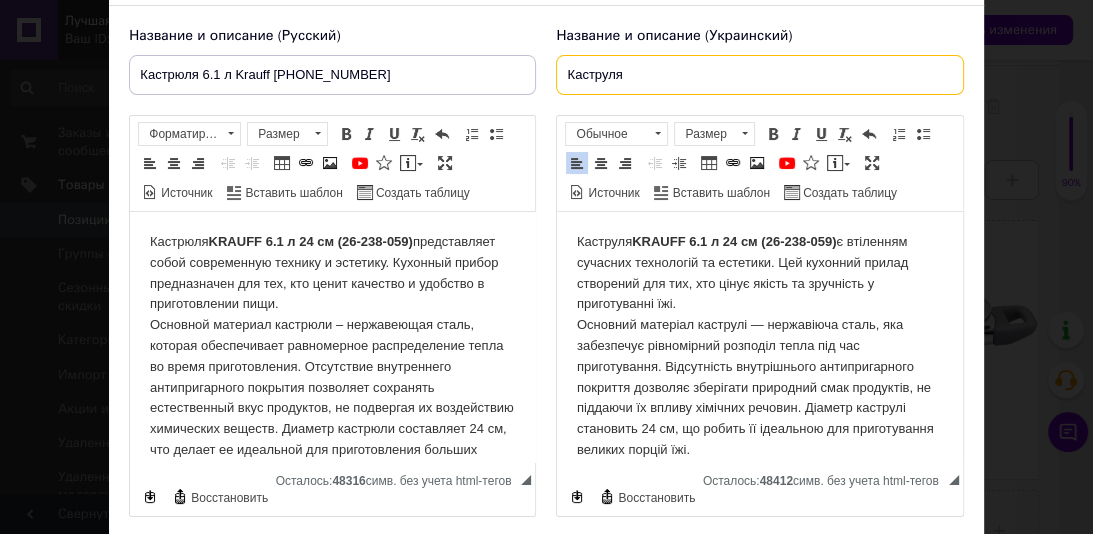 click on "Каструля" at bounding box center (759, 75) 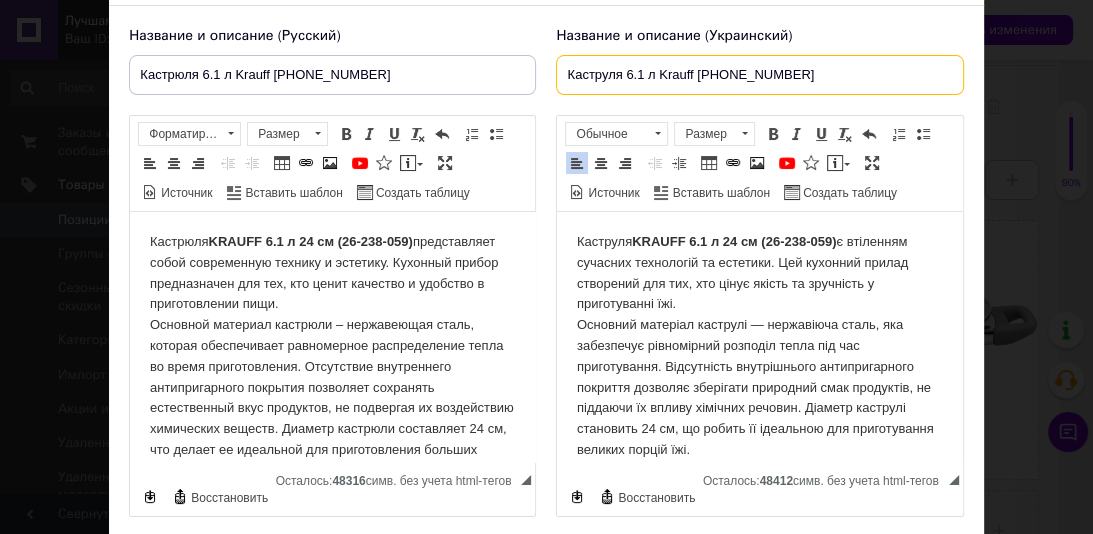 type on "Каструля 6.1 л Krauff 26-238-059" 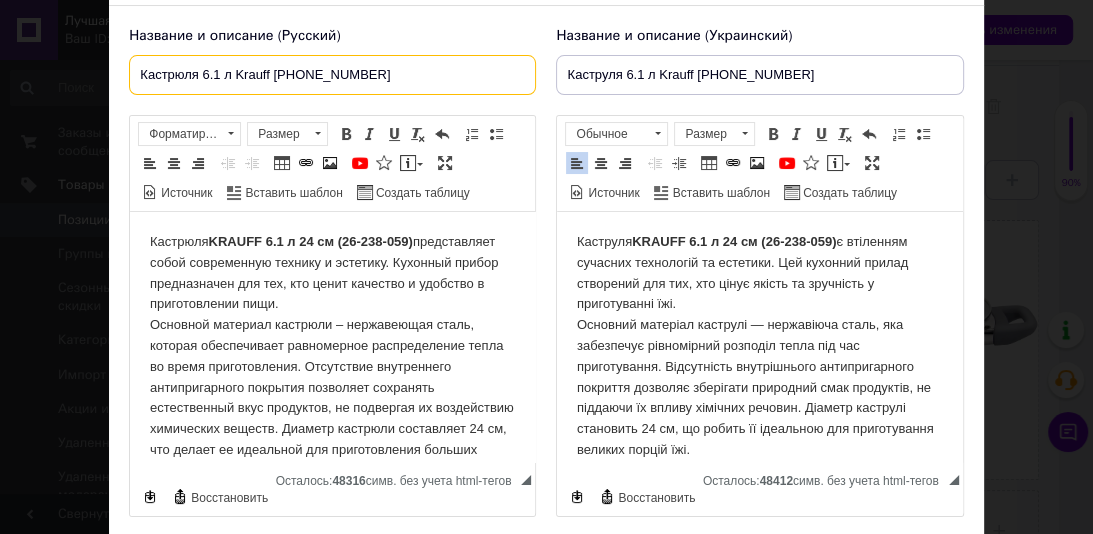 drag, startPoint x: 264, startPoint y: 79, endPoint x: 238, endPoint y: 77, distance: 26.076809 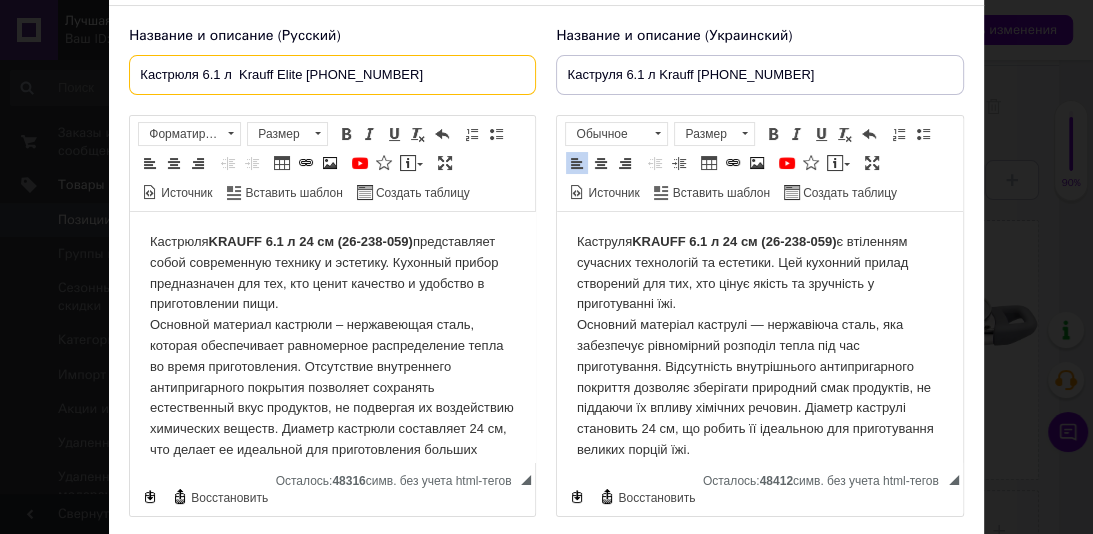type on "Кастрюля 6.1 л  Krauff Elite 26-238-059" 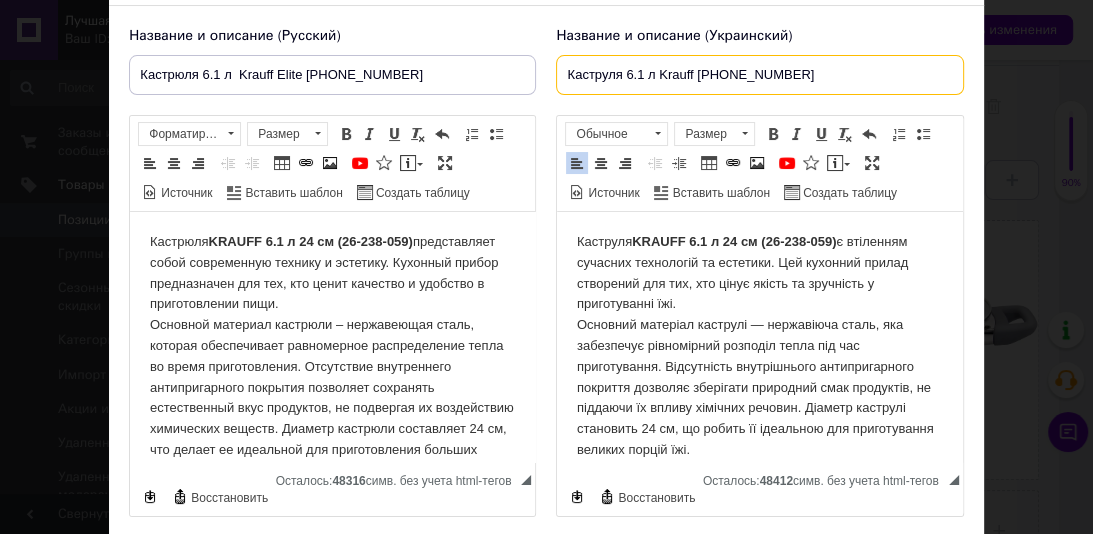 drag, startPoint x: 691, startPoint y: 76, endPoint x: 662, endPoint y: 76, distance: 29 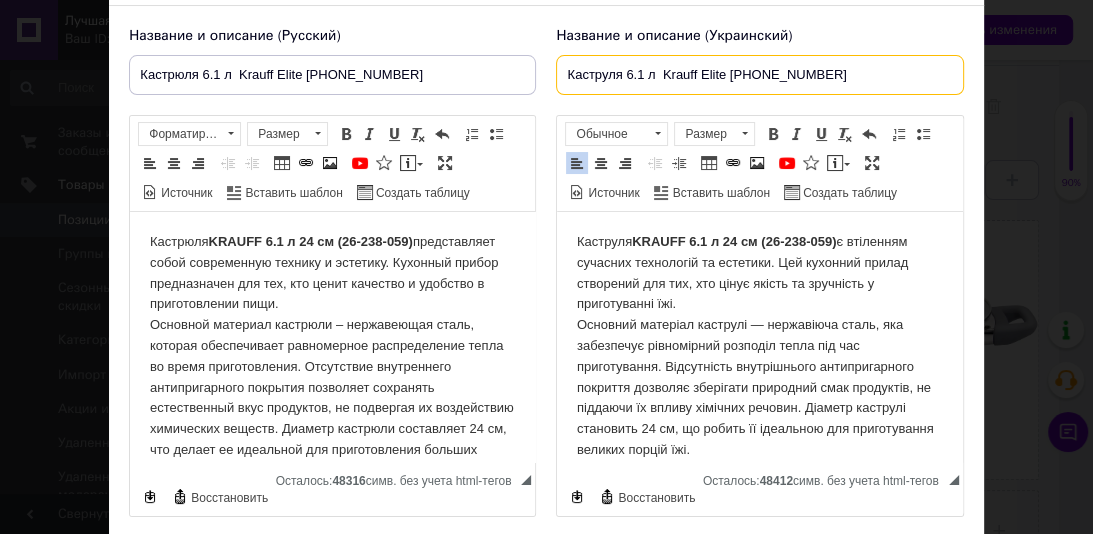 type on "Каструля 6.1 л  Krauff Elite 26-238-059" 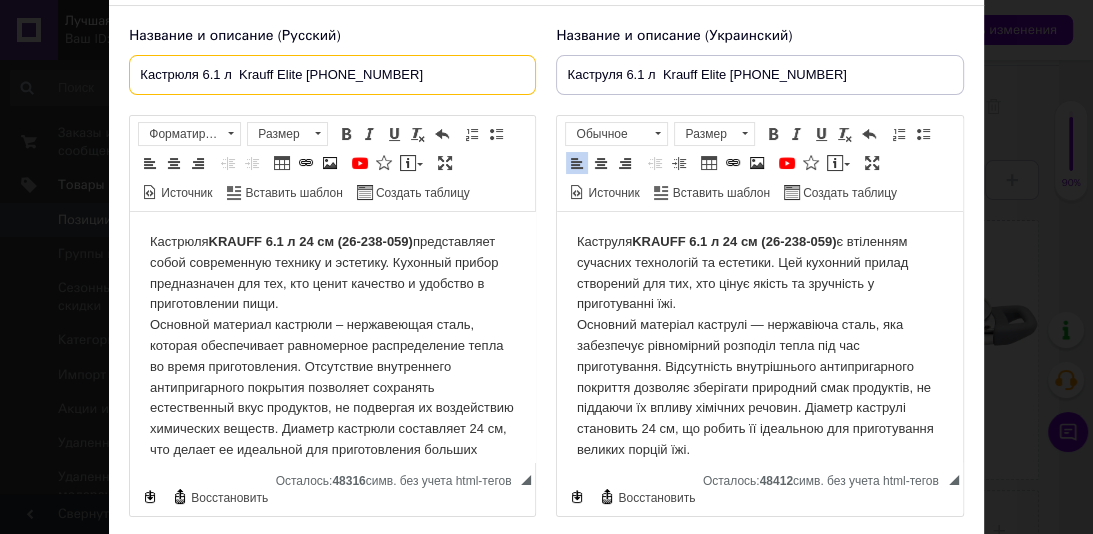 click on "Кастрюля 6.1 л  Krauff Elite 26-238-059" at bounding box center [332, 75] 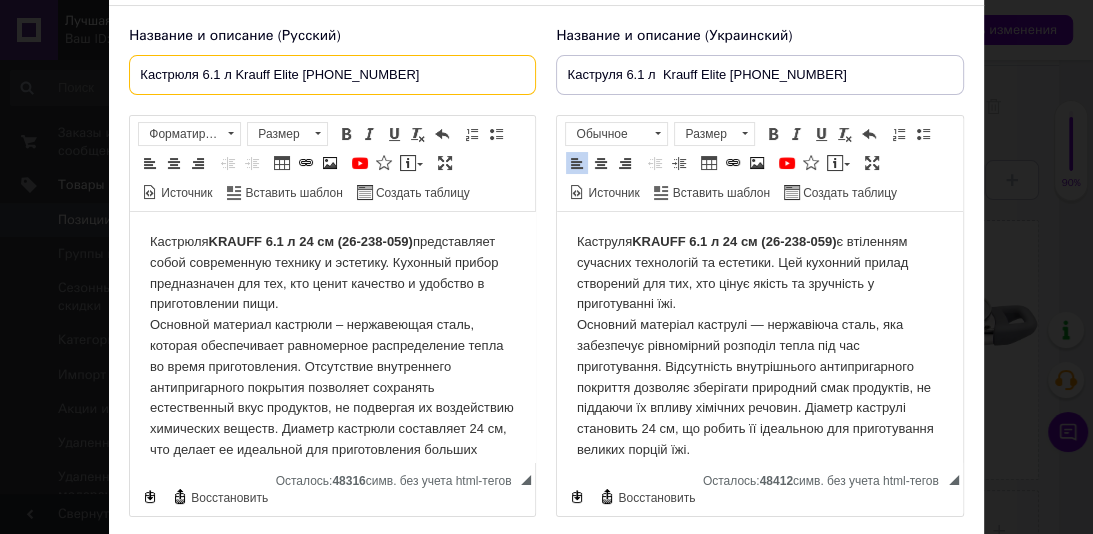 type on "Кастрюля 6.1 л Krauff Elite 26-238-059" 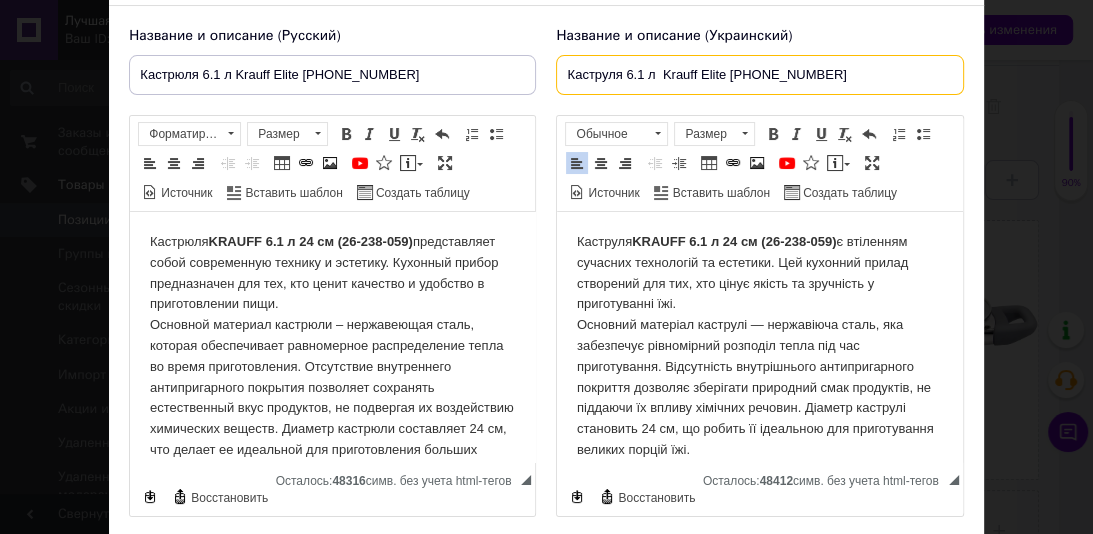 click on "Каструля 6.1 л  Krauff Elite 26-238-059" at bounding box center [759, 75] 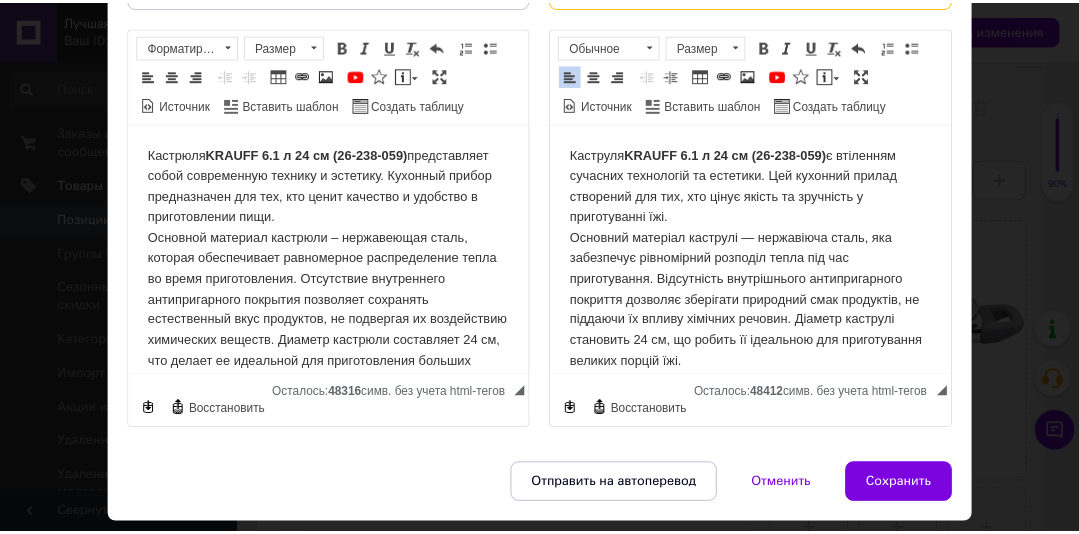 scroll, scrollTop: 263, scrollLeft: 0, axis: vertical 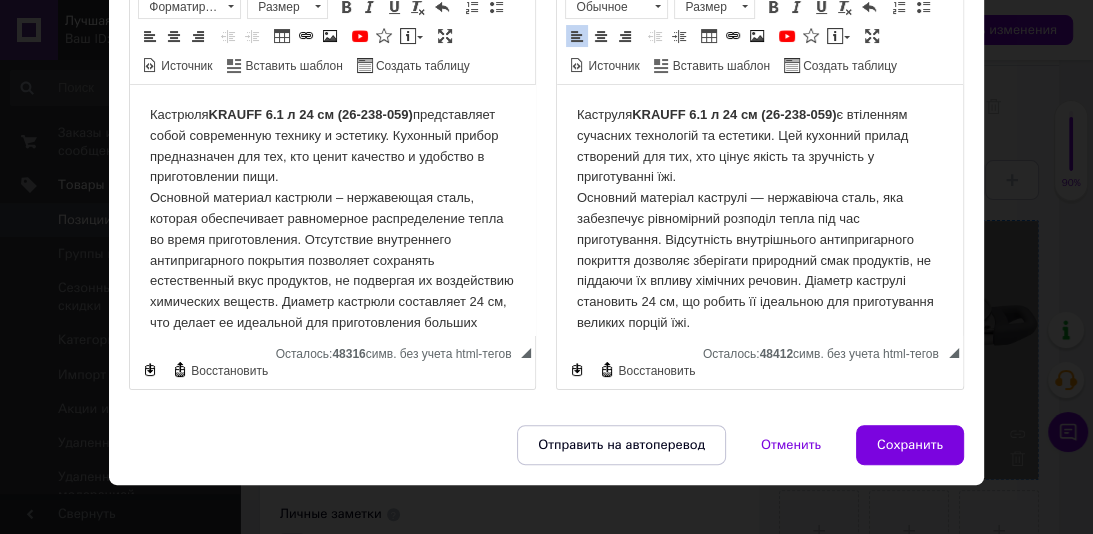 drag, startPoint x: 918, startPoint y: 438, endPoint x: 919, endPoint y: 388, distance: 50.01 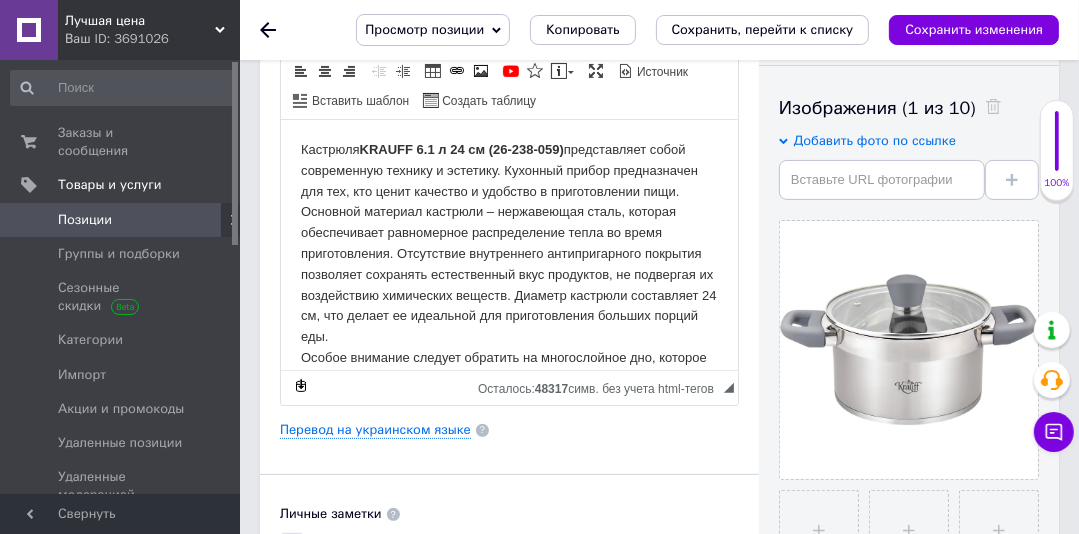 scroll, scrollTop: 403, scrollLeft: 0, axis: vertical 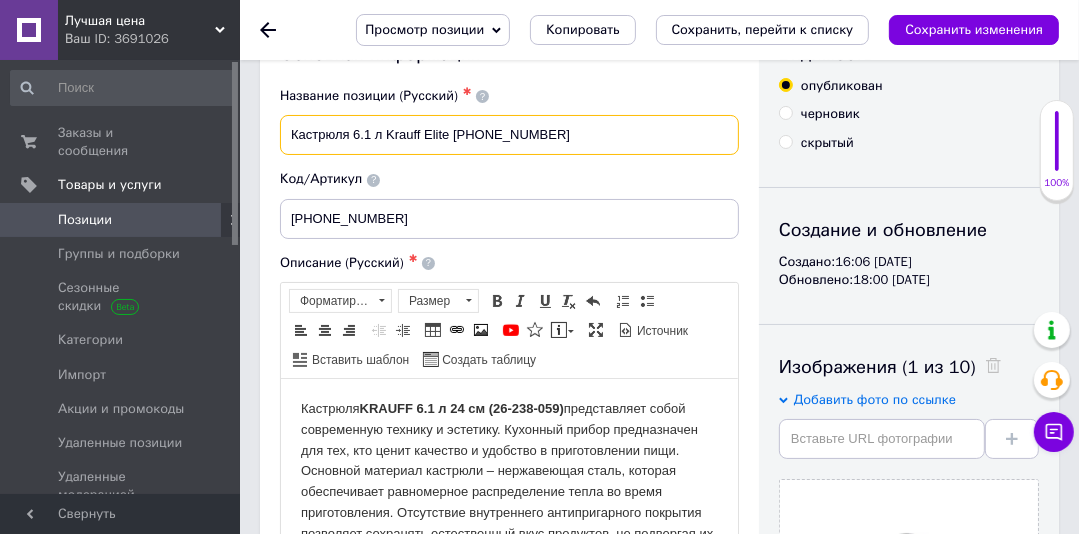 drag, startPoint x: 547, startPoint y: 142, endPoint x: 384, endPoint y: 137, distance: 163.07668 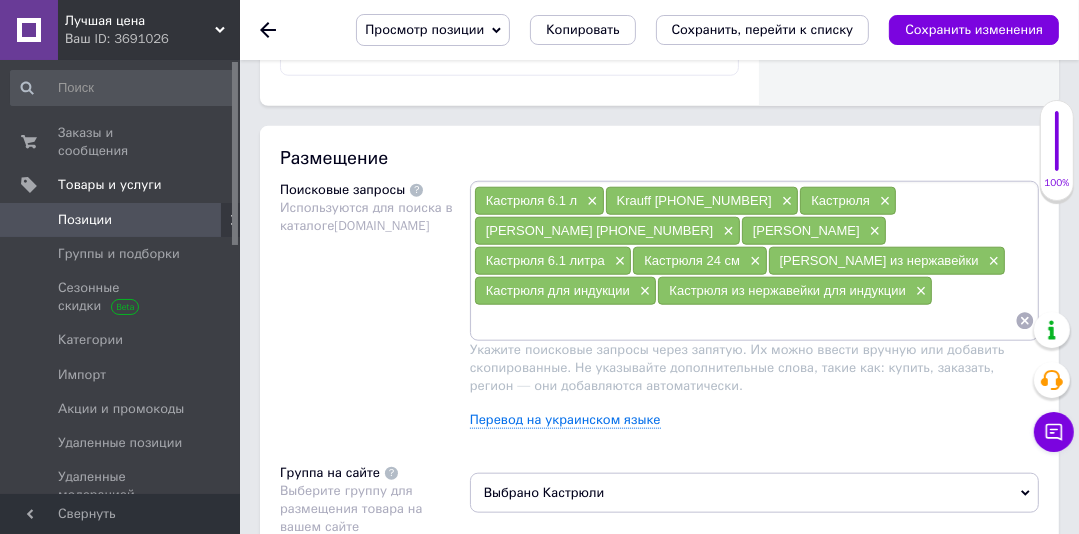 scroll, scrollTop: 1447, scrollLeft: 0, axis: vertical 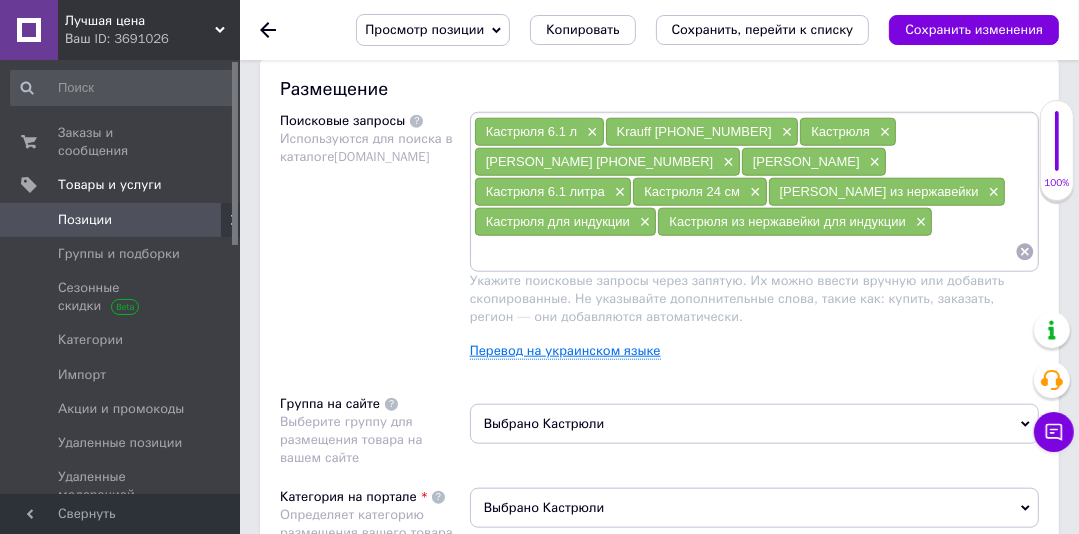 click on "Перевод на украинском языке" at bounding box center [565, 351] 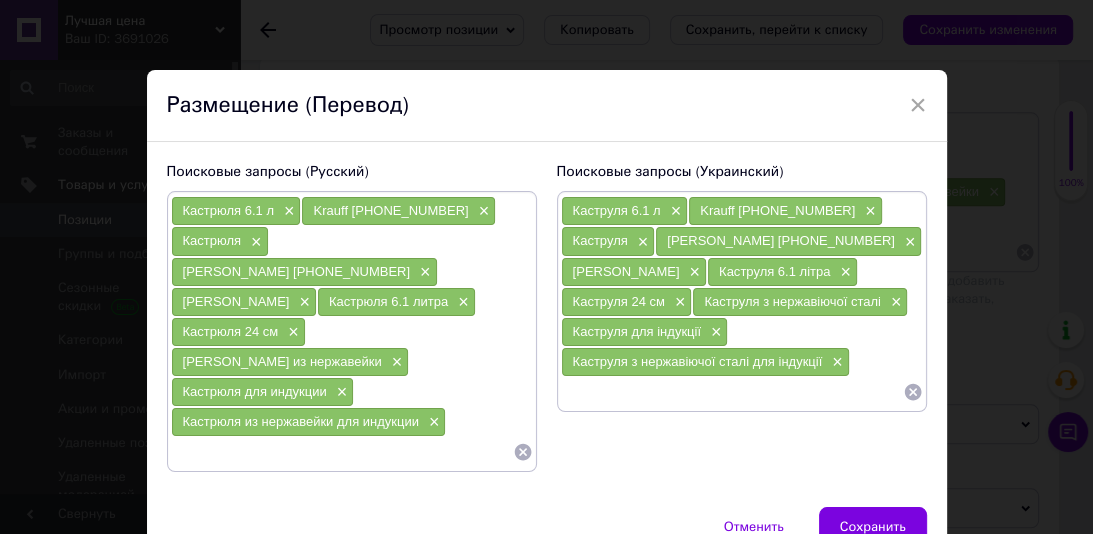 paste 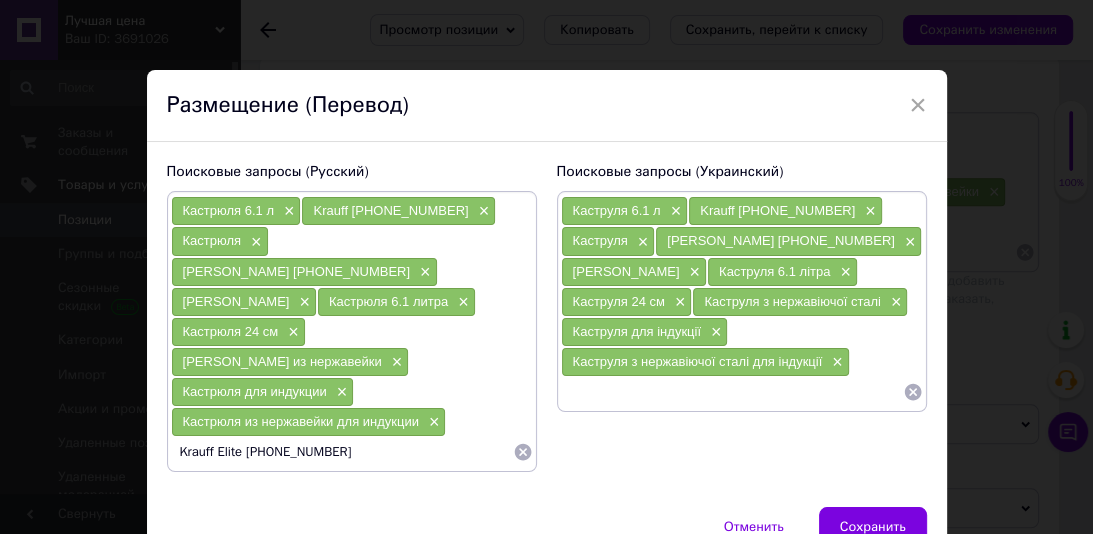 type 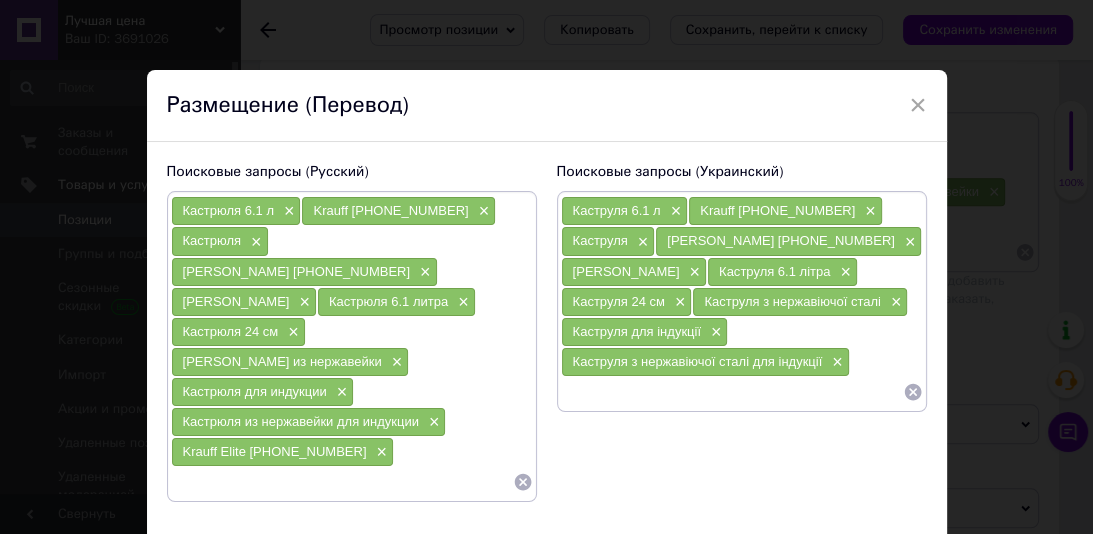 type on "Krauff Elite 26-238-059" 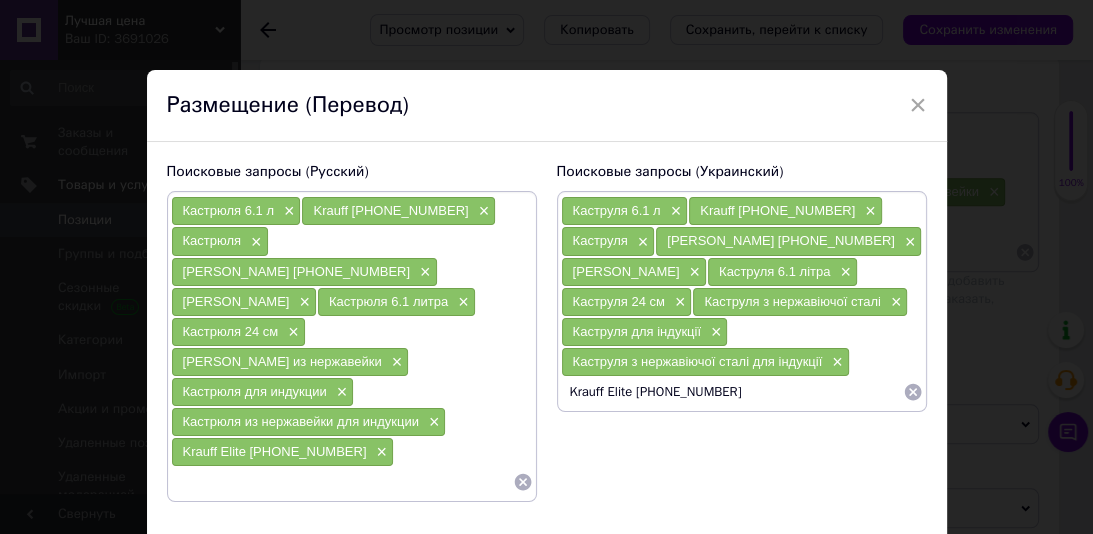 type 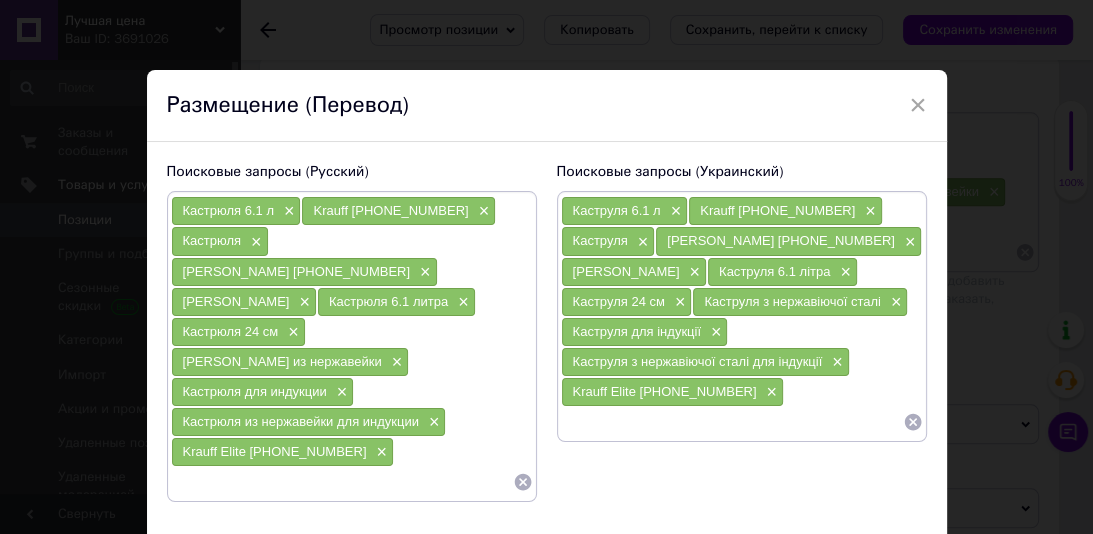 click on "Сохранить" at bounding box center (873, 557) 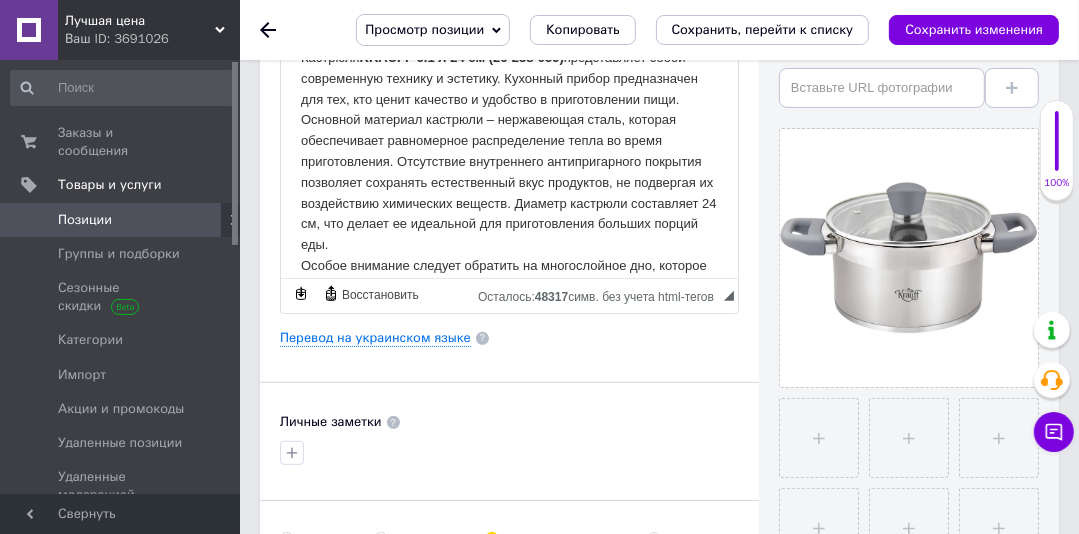 scroll, scrollTop: 411, scrollLeft: 0, axis: vertical 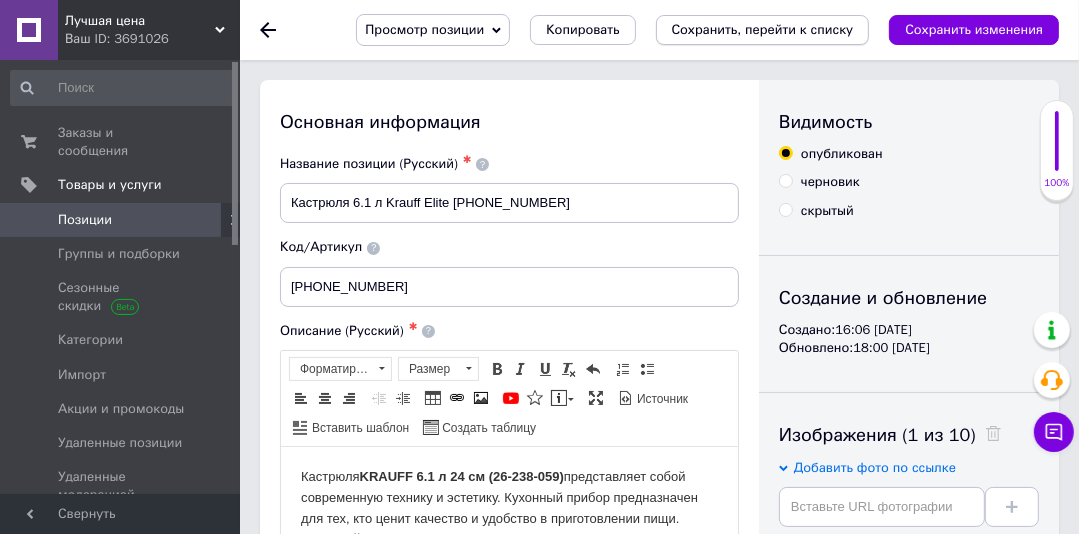 click on "Сохранить, перейти к списку" at bounding box center (763, 29) 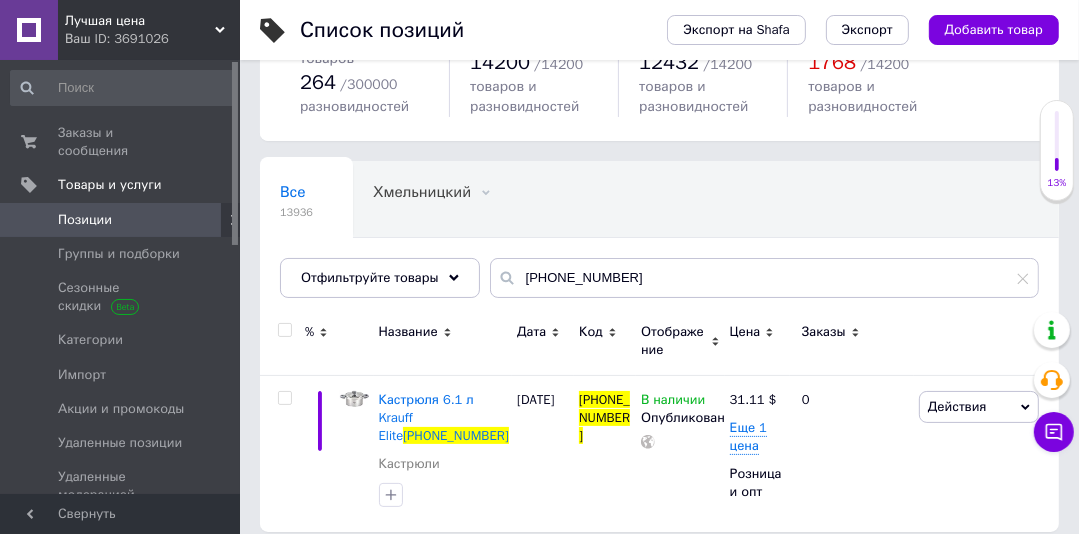 scroll, scrollTop: 109, scrollLeft: 0, axis: vertical 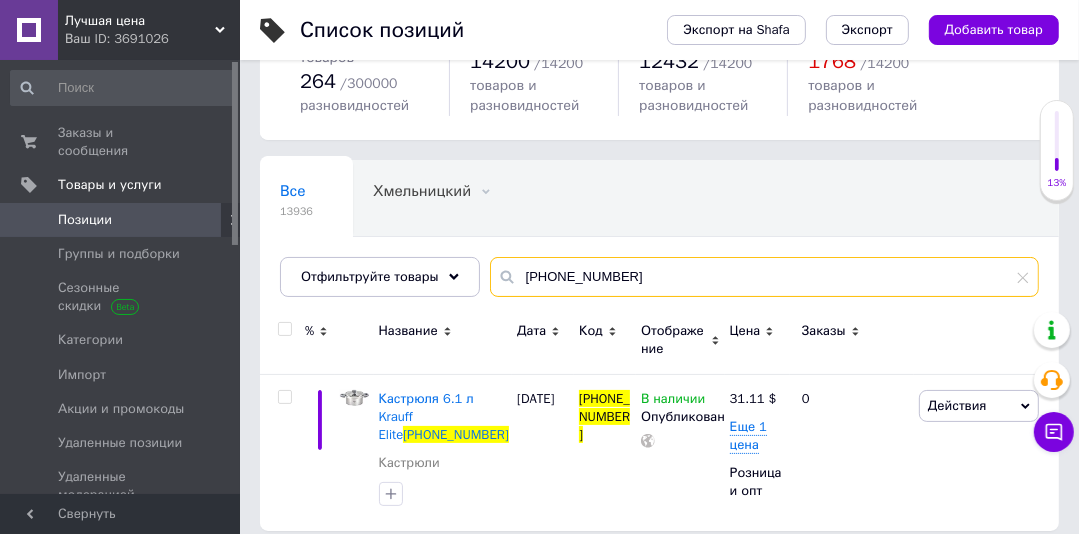 drag, startPoint x: 600, startPoint y: 280, endPoint x: 492, endPoint y: 280, distance: 108 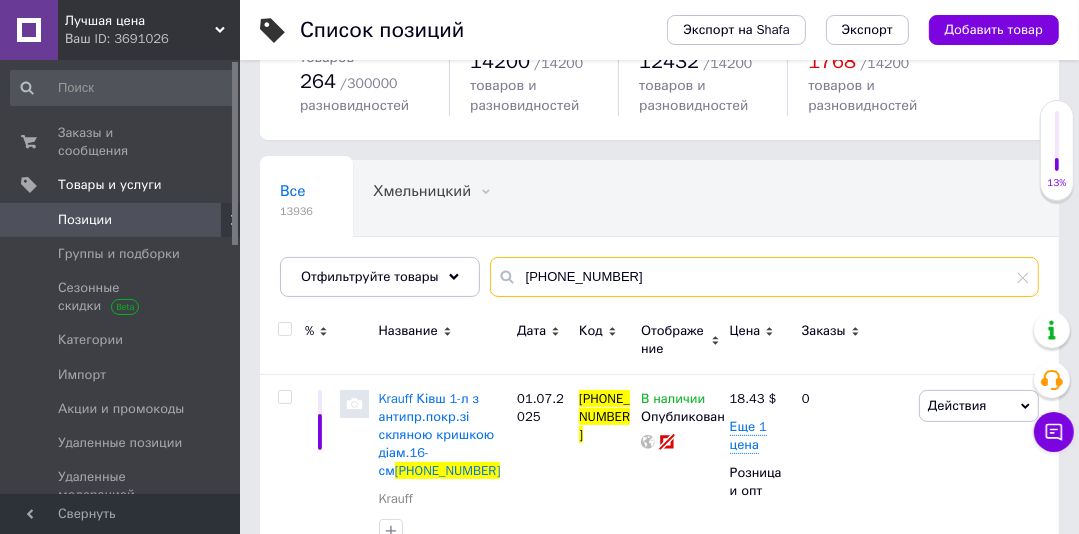 type on "25-45-158" 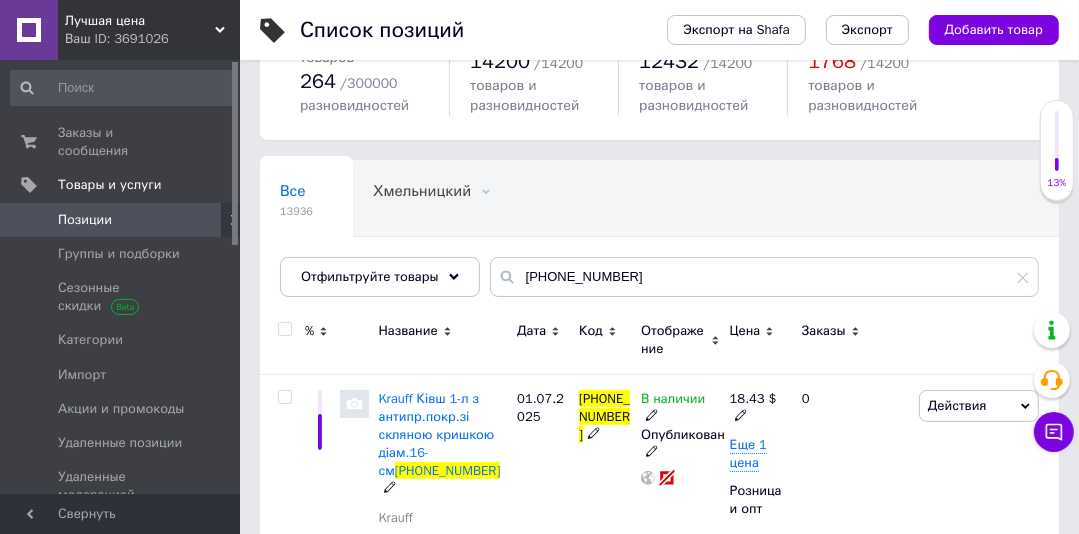click on "Krauff Ківш 1-л з антипр.покр.зі скляною кришкою діам.16-см" at bounding box center [437, 435] 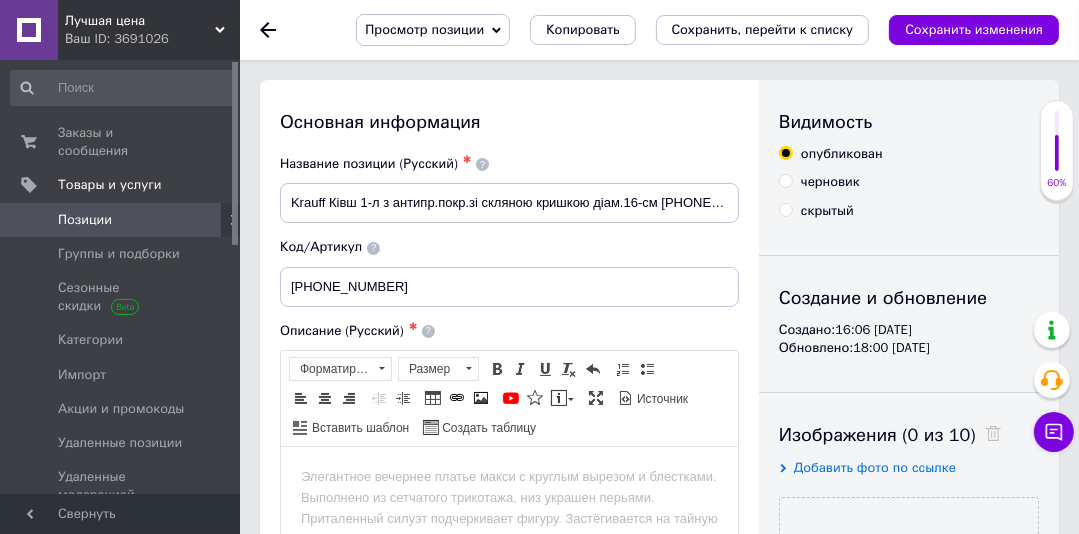 scroll, scrollTop: 0, scrollLeft: 0, axis: both 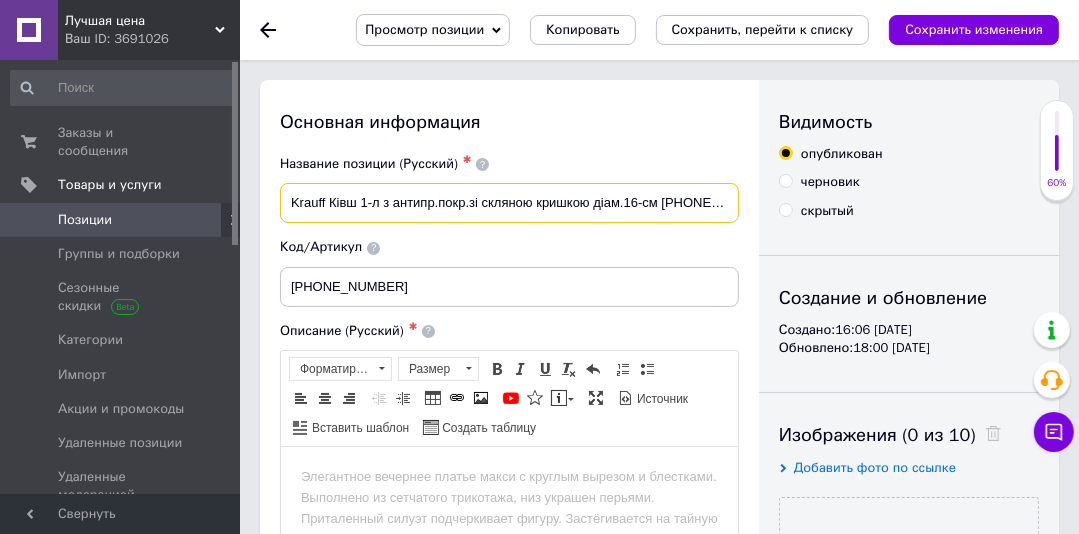 drag, startPoint x: 361, startPoint y: 205, endPoint x: 272, endPoint y: 198, distance: 89.27486 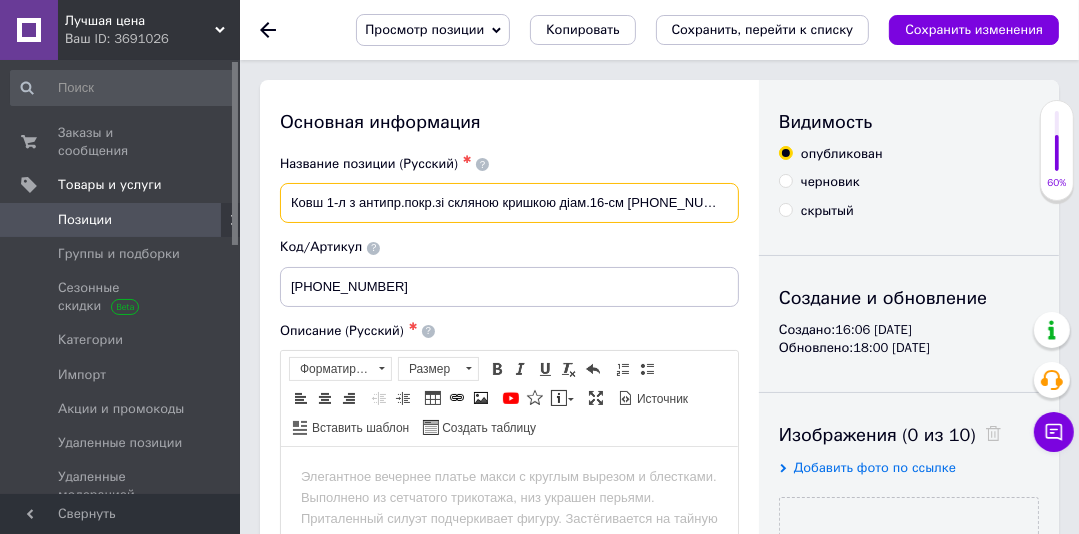 drag, startPoint x: 624, startPoint y: 203, endPoint x: 434, endPoint y: 202, distance: 190.00262 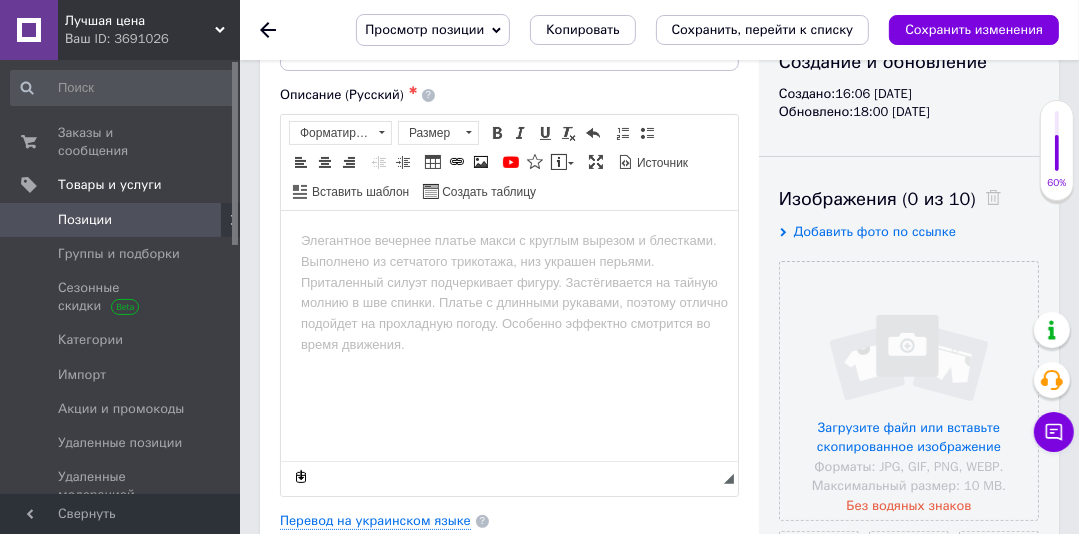 scroll, scrollTop: 272, scrollLeft: 0, axis: vertical 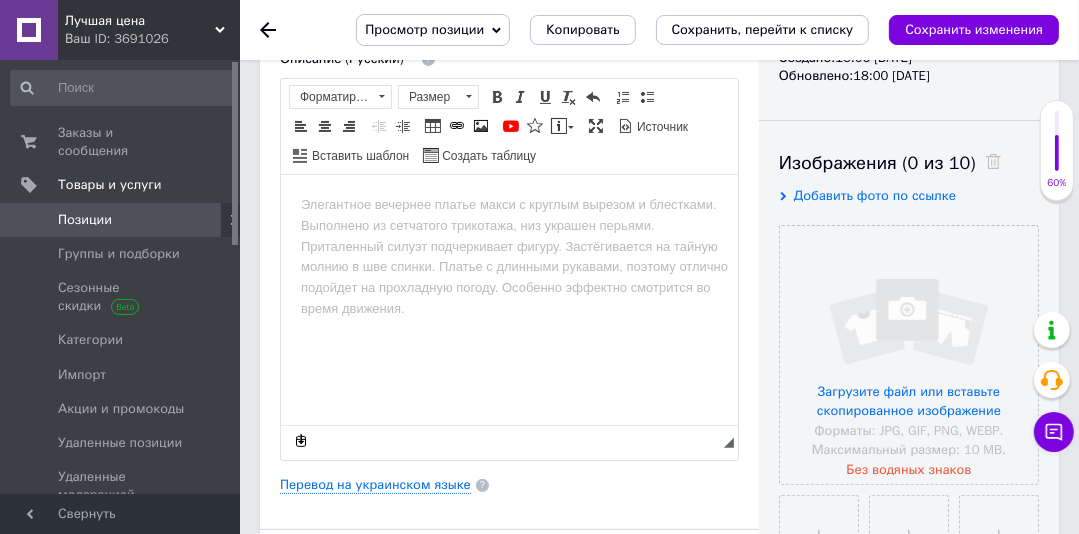 type on "Ковш 1 л Krauff Smart Fry 25-45-158" 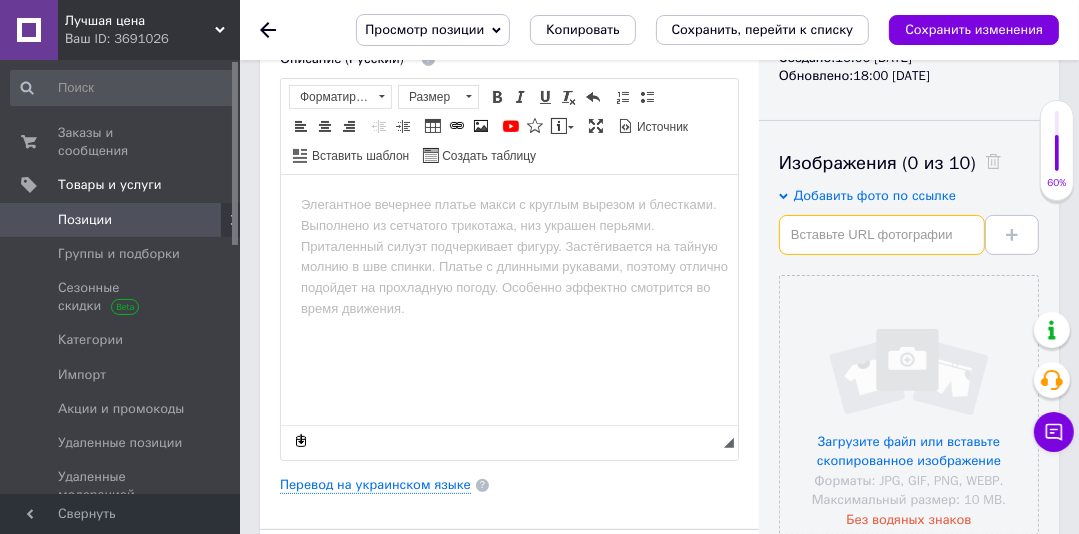 click at bounding box center [882, 235] 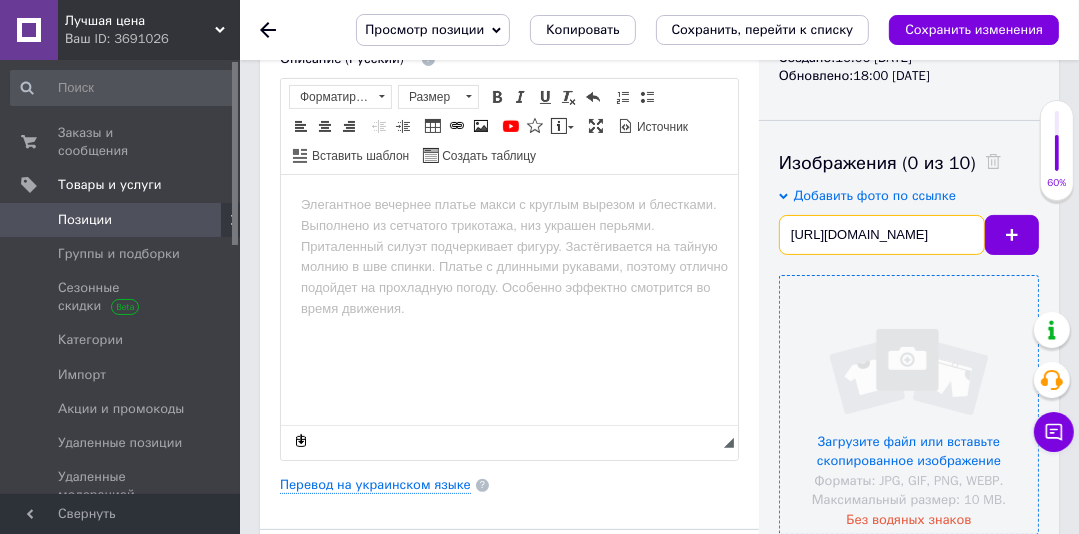 scroll, scrollTop: 0, scrollLeft: 344, axis: horizontal 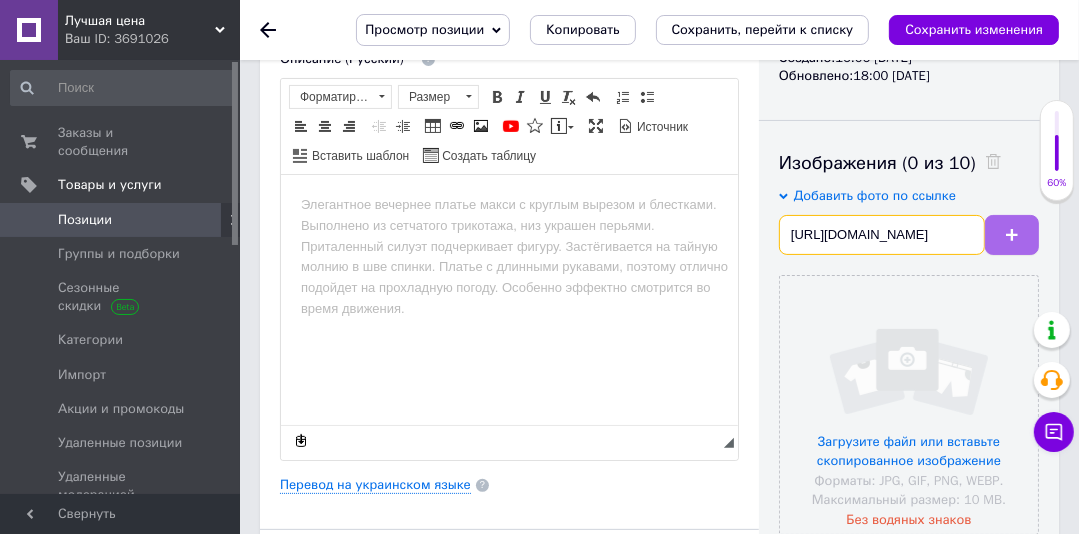 type on "https://krauff.com/cdn/shop/files/1_Smart_Fry_-_Krauff-6493280_2000x.jpg?v=1734081246" 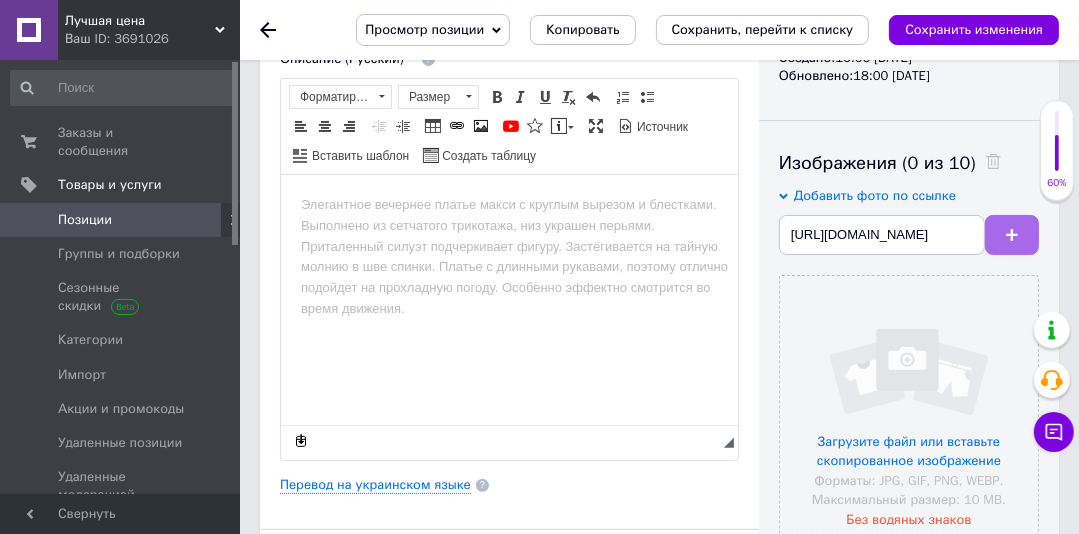 click 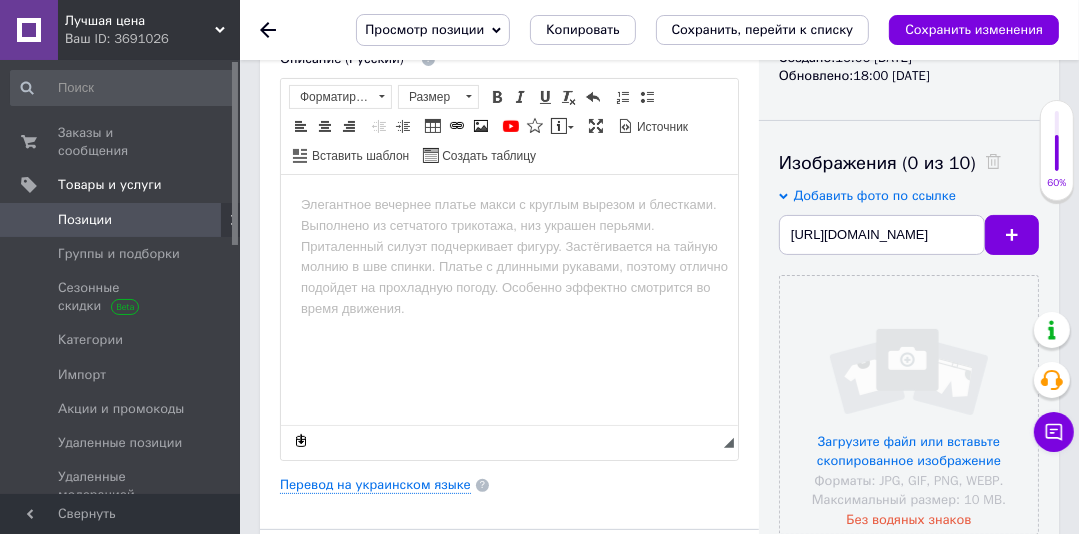 scroll, scrollTop: 0, scrollLeft: 0, axis: both 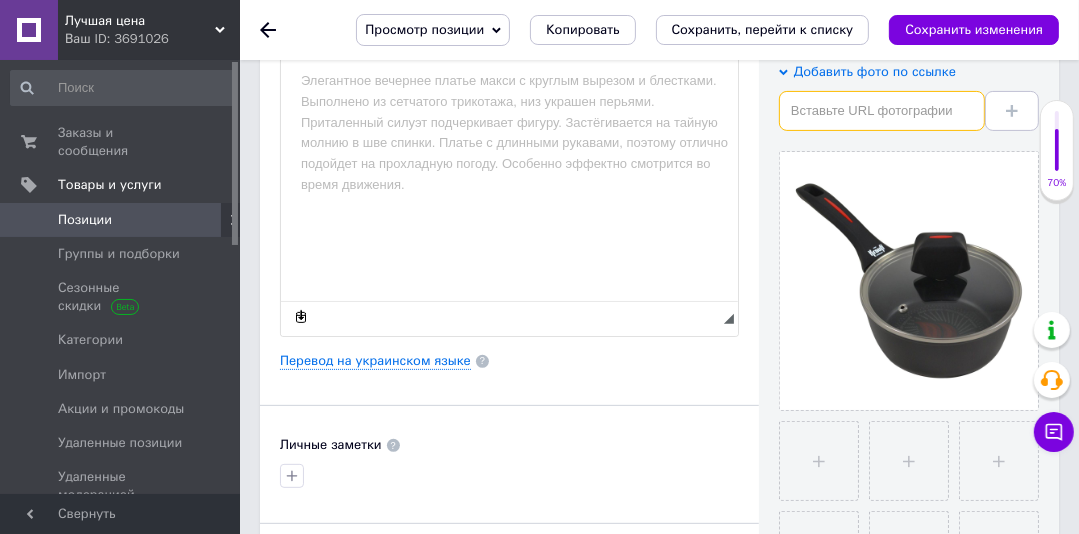 click at bounding box center (882, 111) 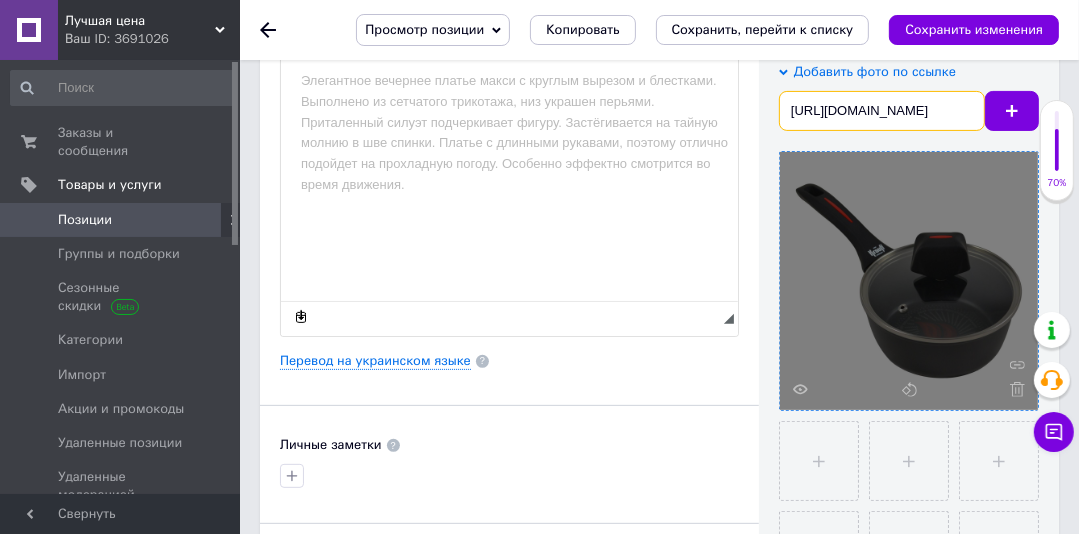 scroll, scrollTop: 0, scrollLeft: 344, axis: horizontal 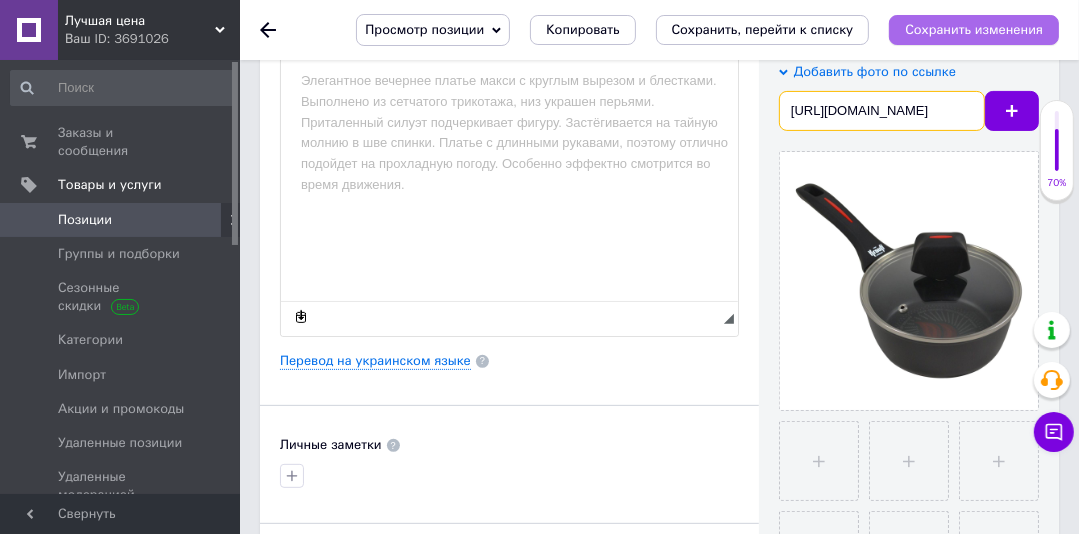 type on "https://krauff.com/cdn/shop/files/1_Smart_Fry_-_Krauff-6493282_2000x.jpg?v=1734081252" 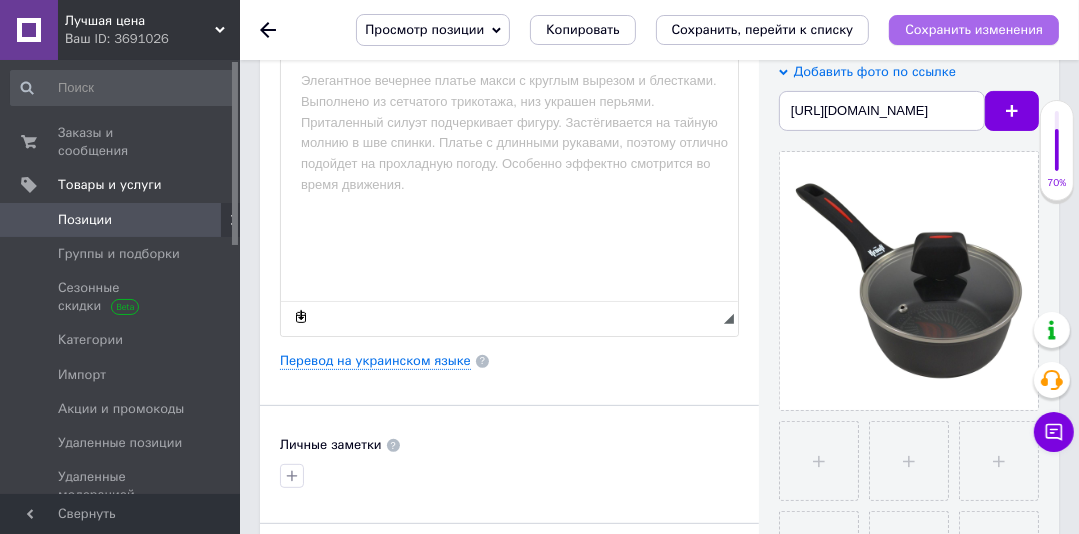 click at bounding box center (1012, 111) 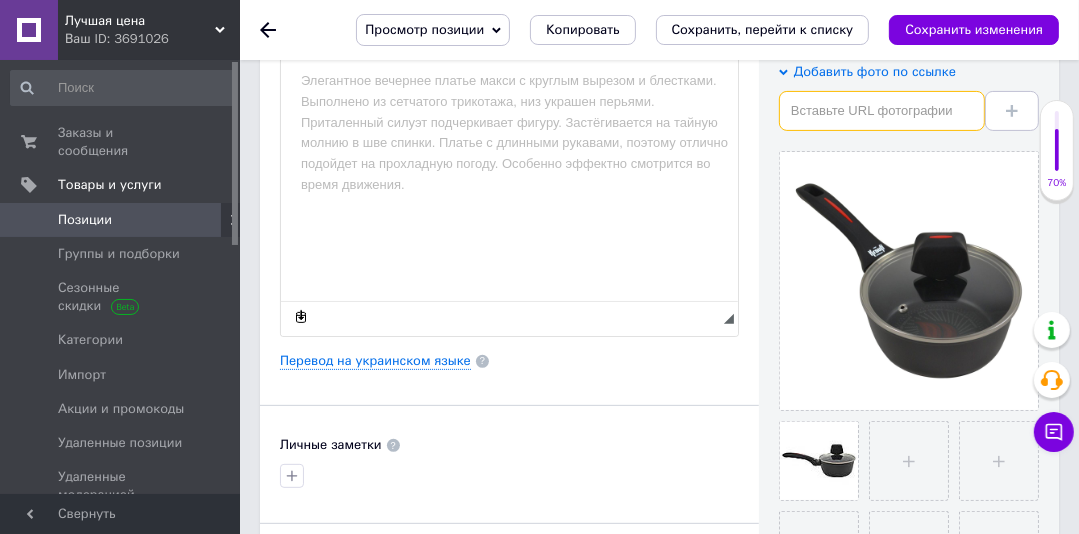click at bounding box center (882, 111) 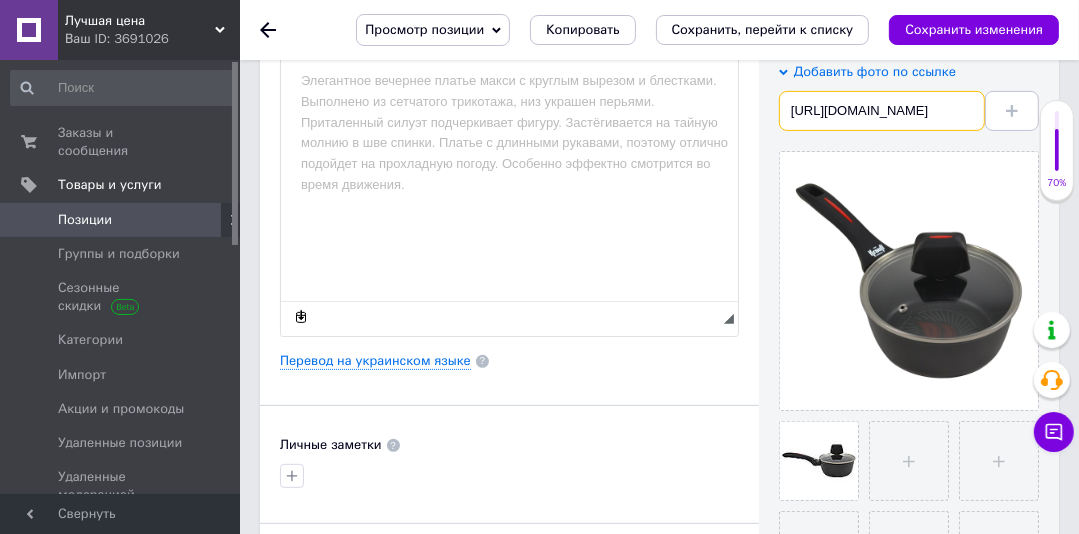 scroll, scrollTop: 0, scrollLeft: 344, axis: horizontal 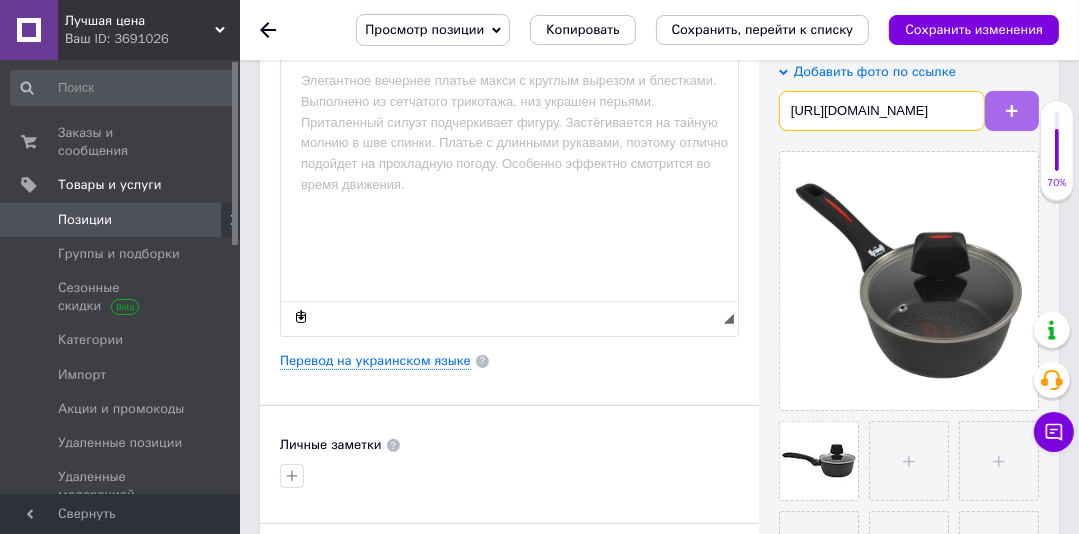 type on "https://krauff.com/cdn/shop/files/1_Smart_Fry_-_Krauff-6493284_2000x.jpg?v=1734081257" 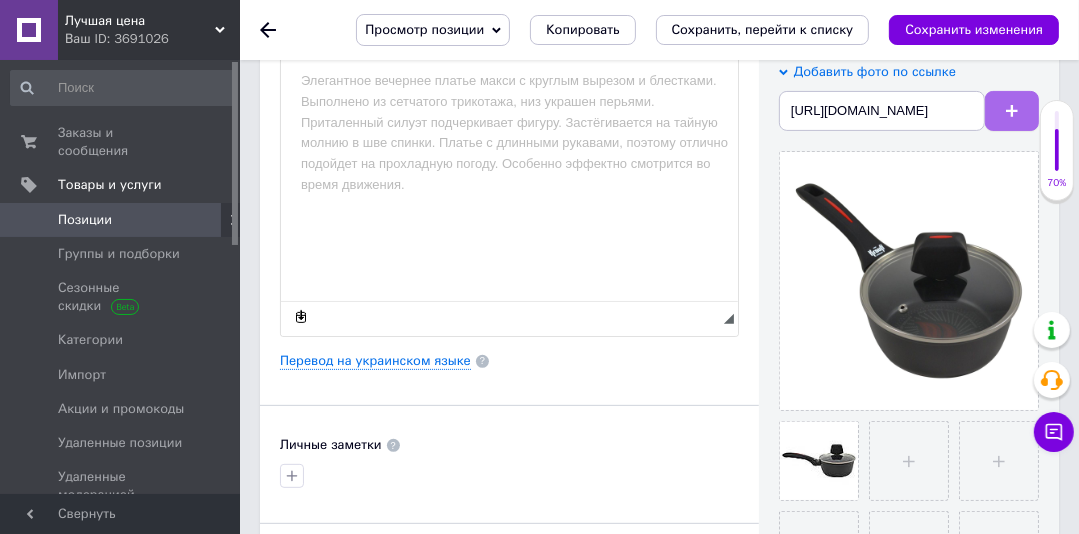 scroll, scrollTop: 0, scrollLeft: 0, axis: both 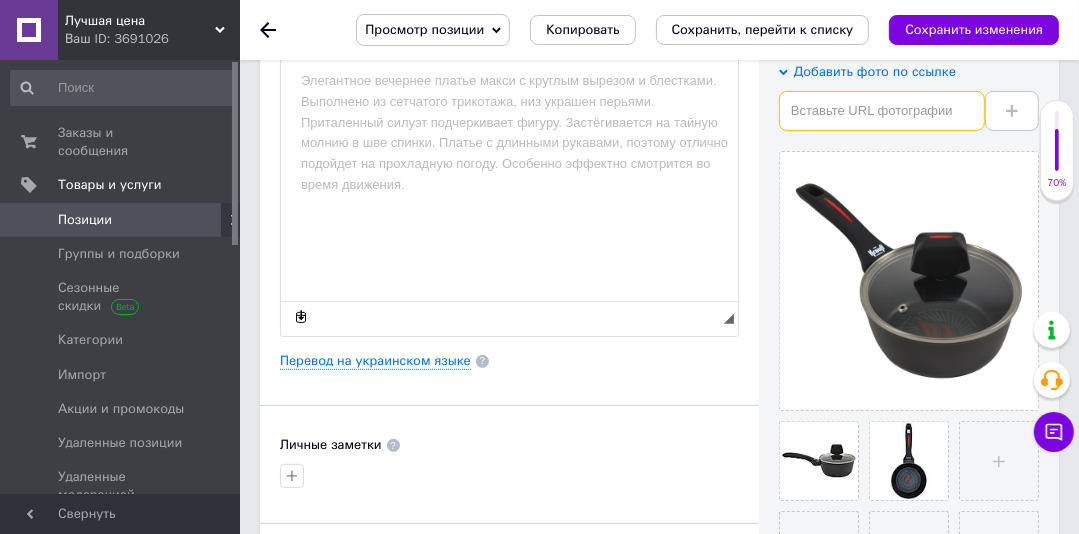 click at bounding box center [882, 111] 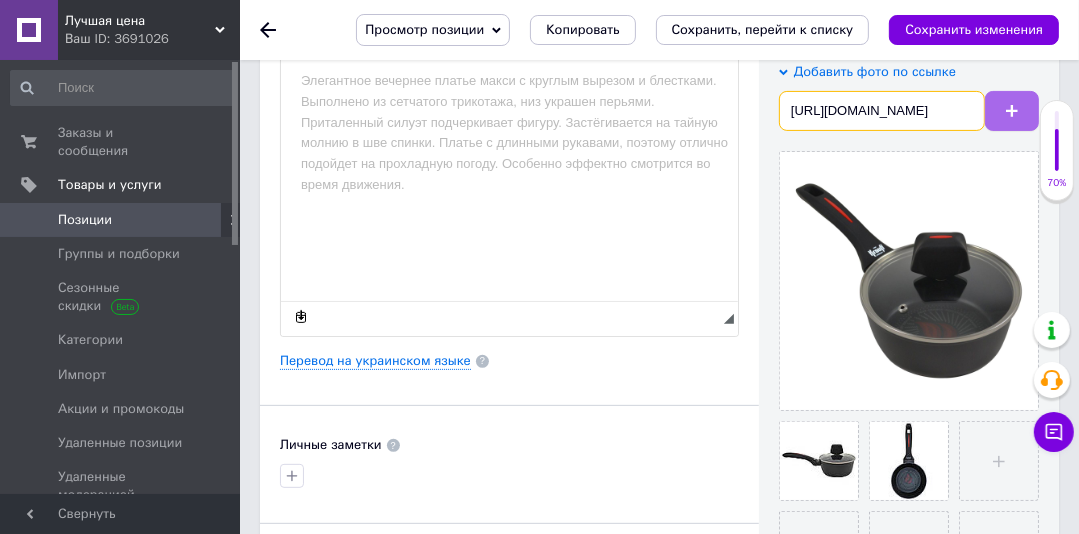 scroll, scrollTop: 0, scrollLeft: 344, axis: horizontal 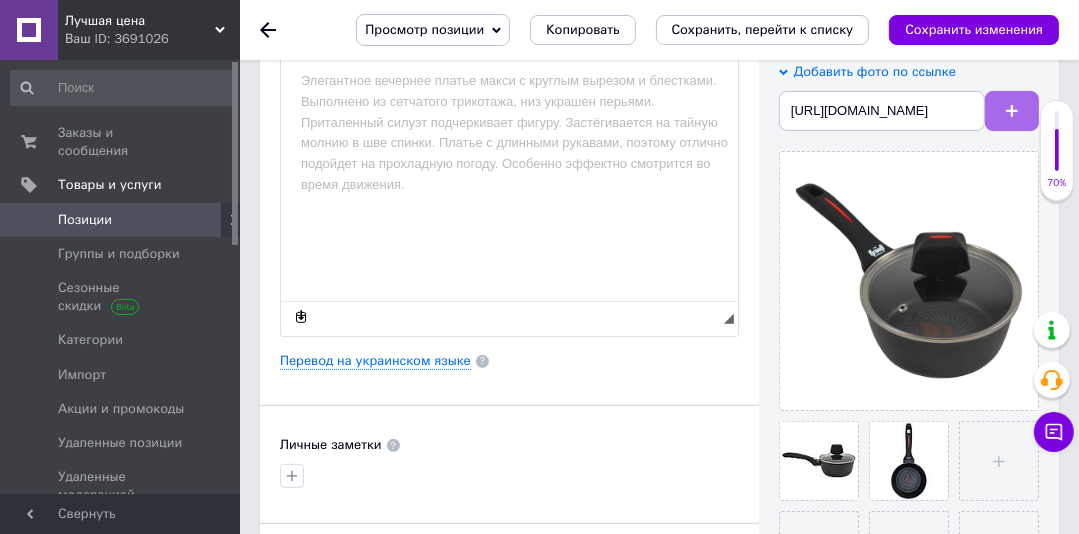 click 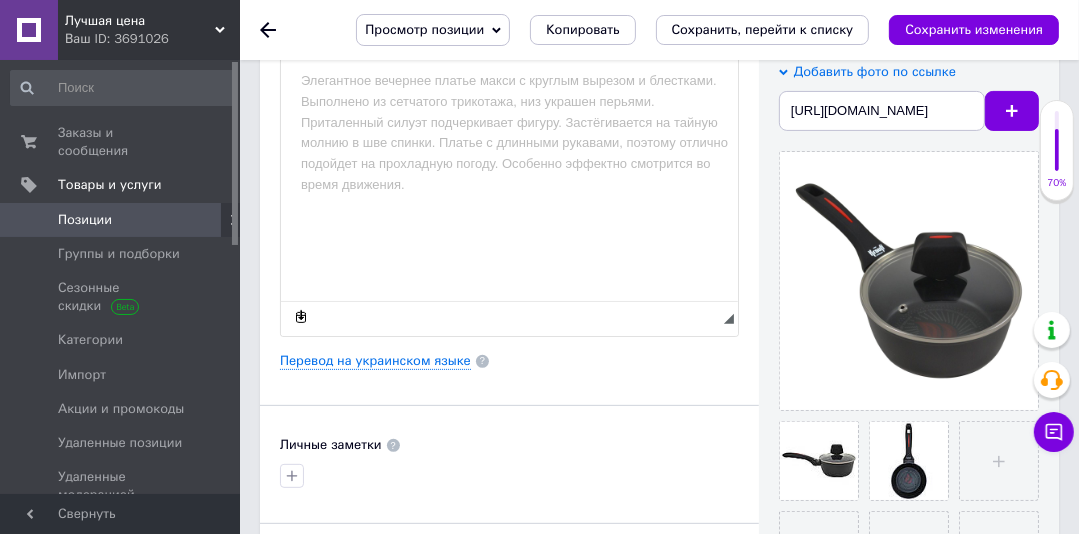 scroll, scrollTop: 0, scrollLeft: 0, axis: both 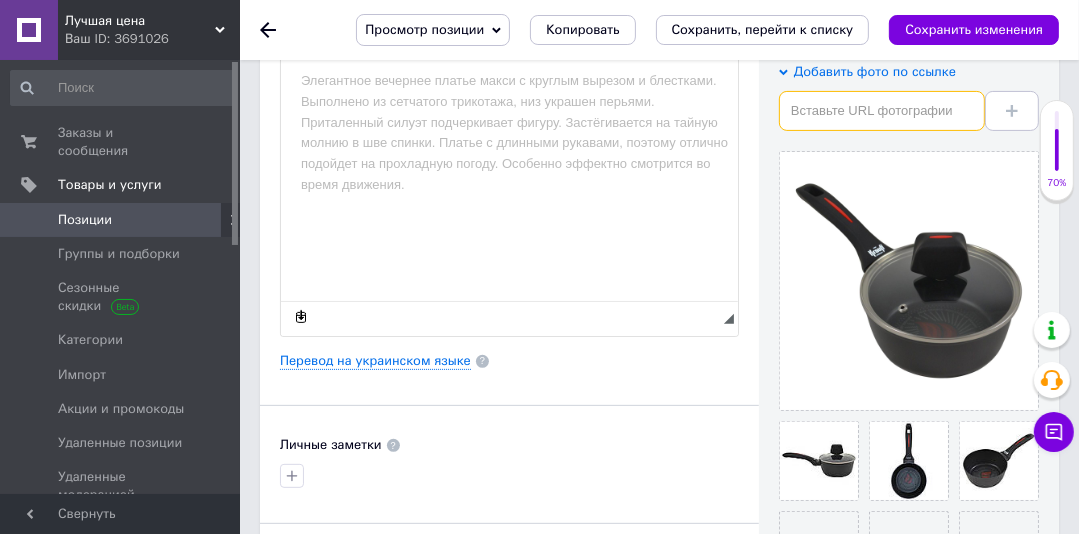 click at bounding box center (882, 111) 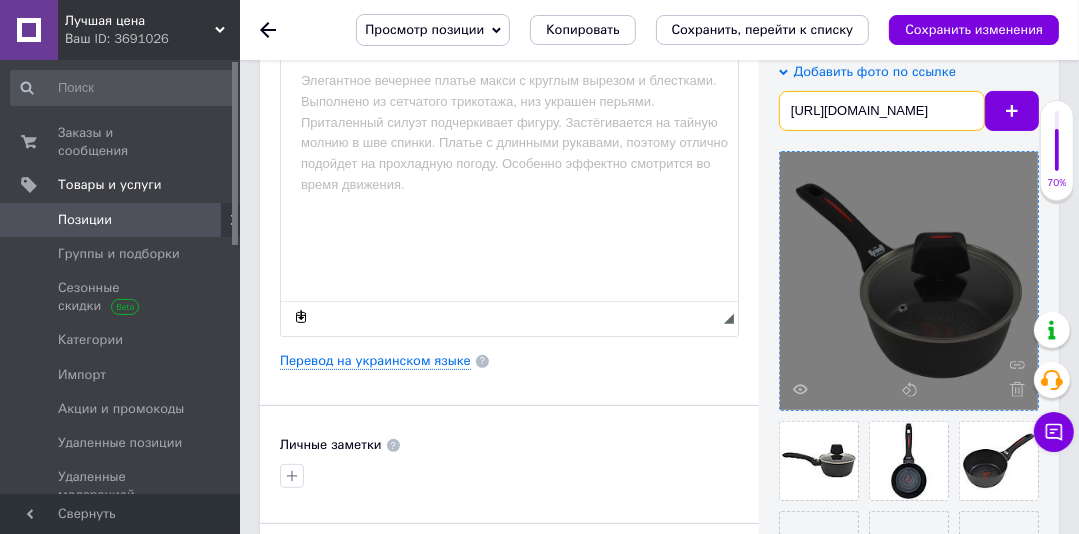 scroll, scrollTop: 0, scrollLeft: 344, axis: horizontal 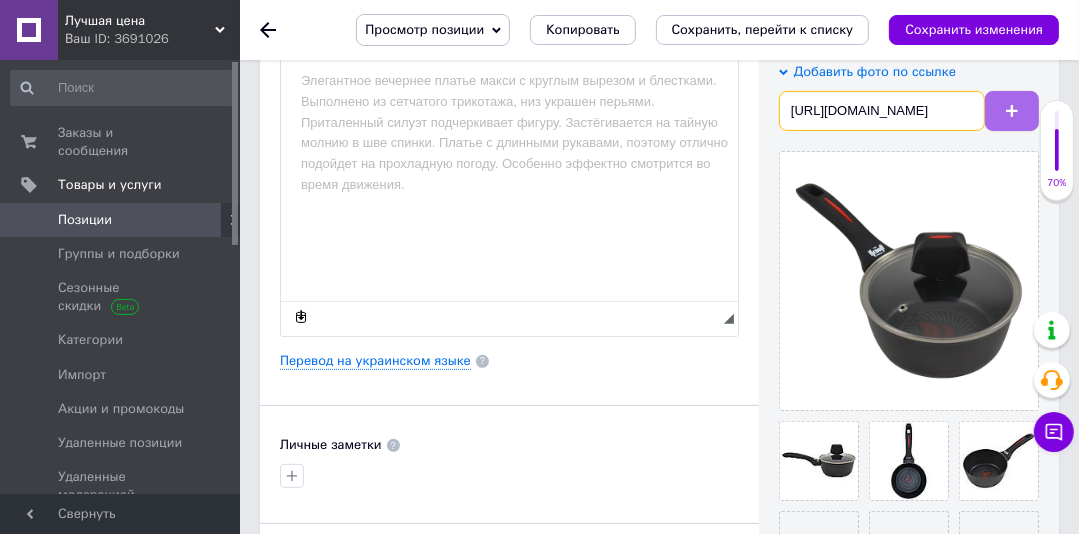 type on "https://krauff.com/cdn/shop/files/1_Smart_Fry_-_Krauff-6493288_2000x.jpg?v=1734081269" 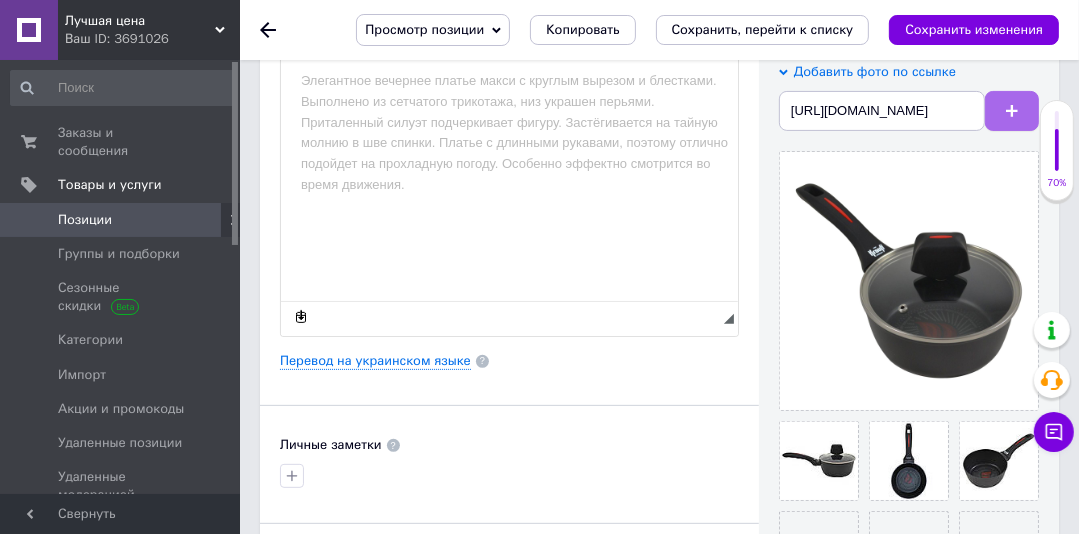 click 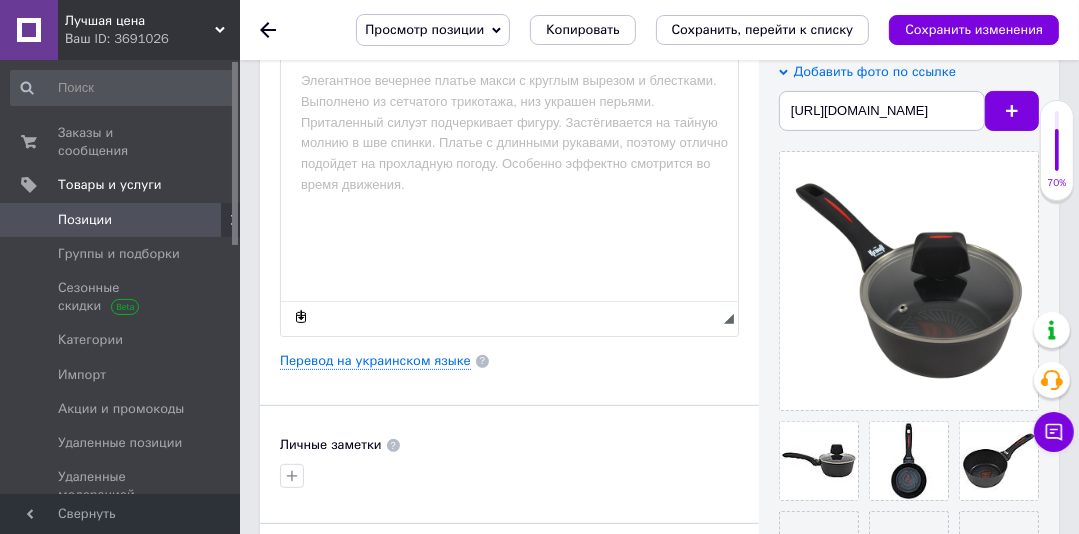 scroll, scrollTop: 0, scrollLeft: 0, axis: both 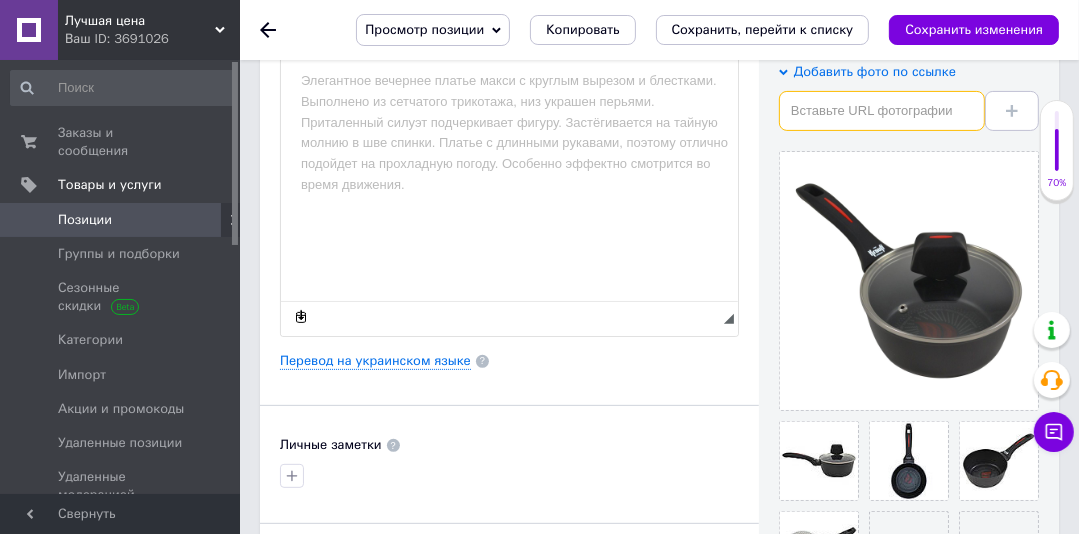 click at bounding box center (882, 111) 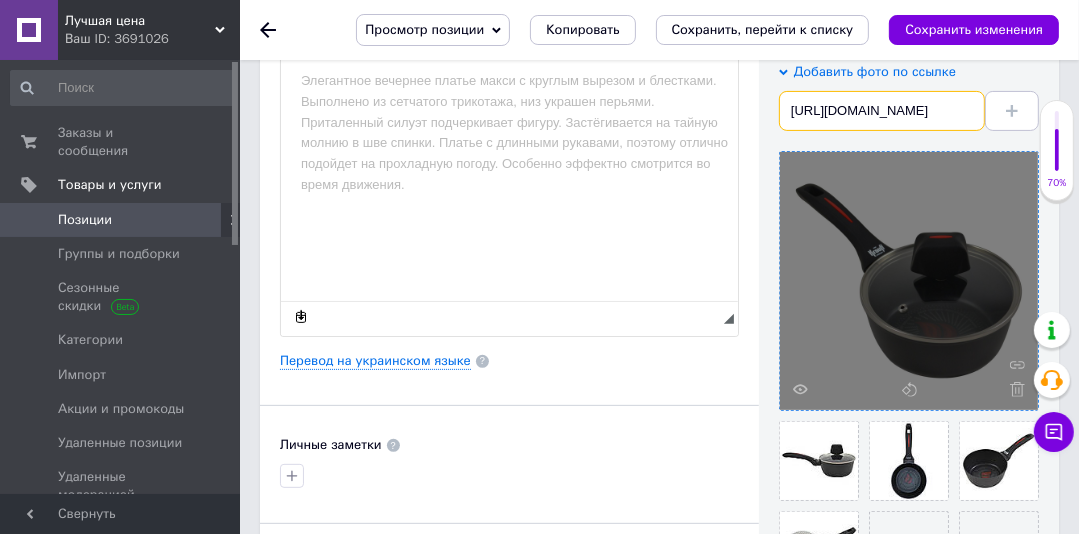 scroll, scrollTop: 0, scrollLeft: 344, axis: horizontal 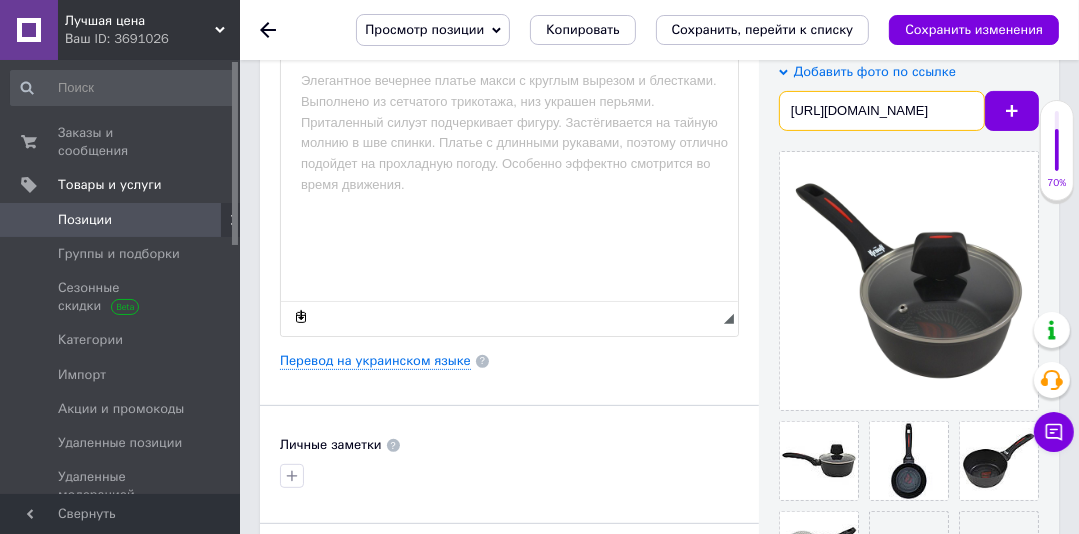 type on "https://krauff.com/cdn/shop/files/1_Smart_Fry_-_Krauff-6493290_2000x.jpg?v=1734081274" 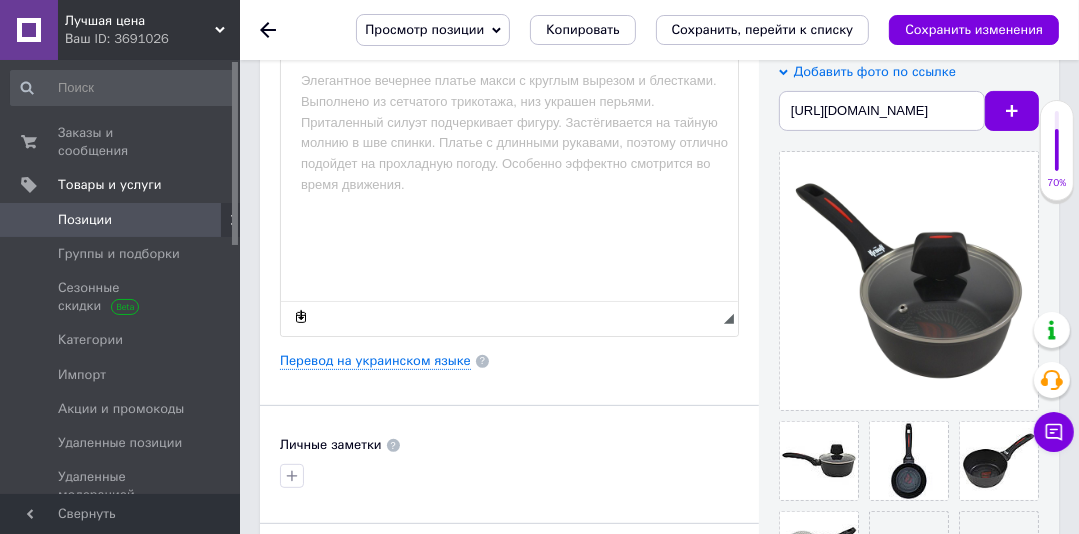 click on "Изображения (5 из 10) Добавить фото по ссылке https://krauff.com/cdn/shop/files/1_Smart_Fry_-_Krauff-6493290_2000x.jpg?v=1734081274" at bounding box center [909, 353] 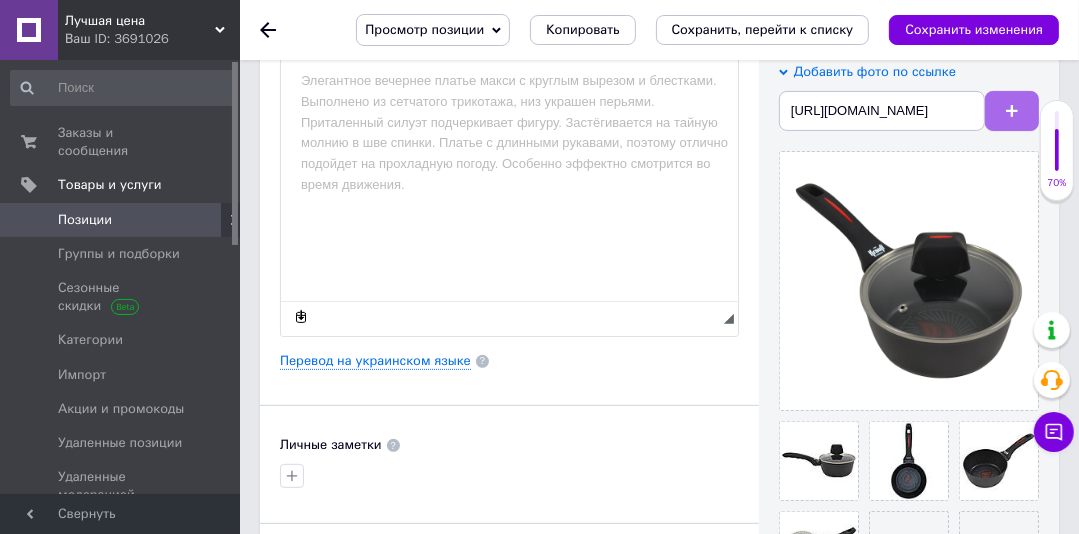 click at bounding box center [1012, 111] 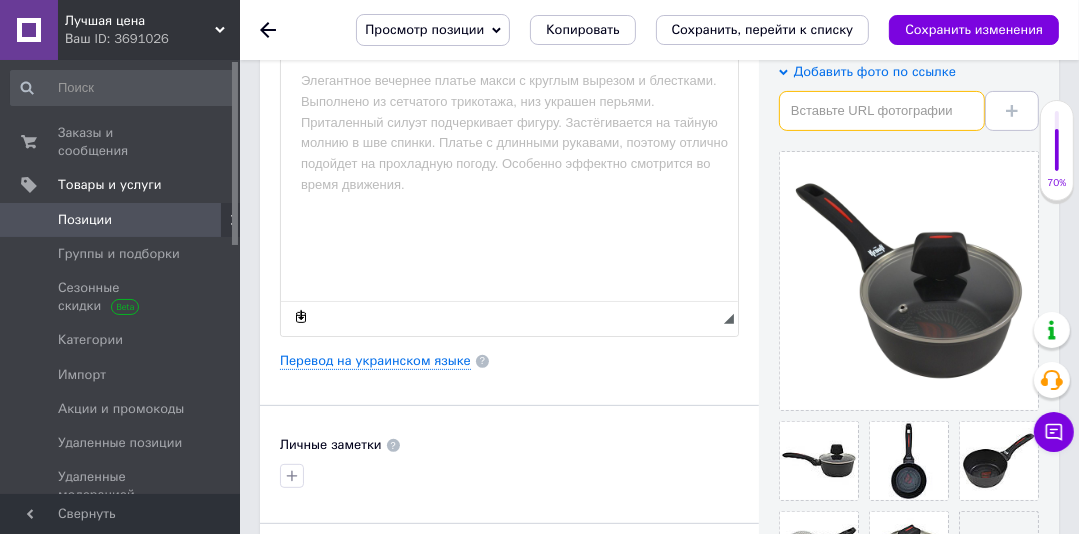 click at bounding box center (882, 111) 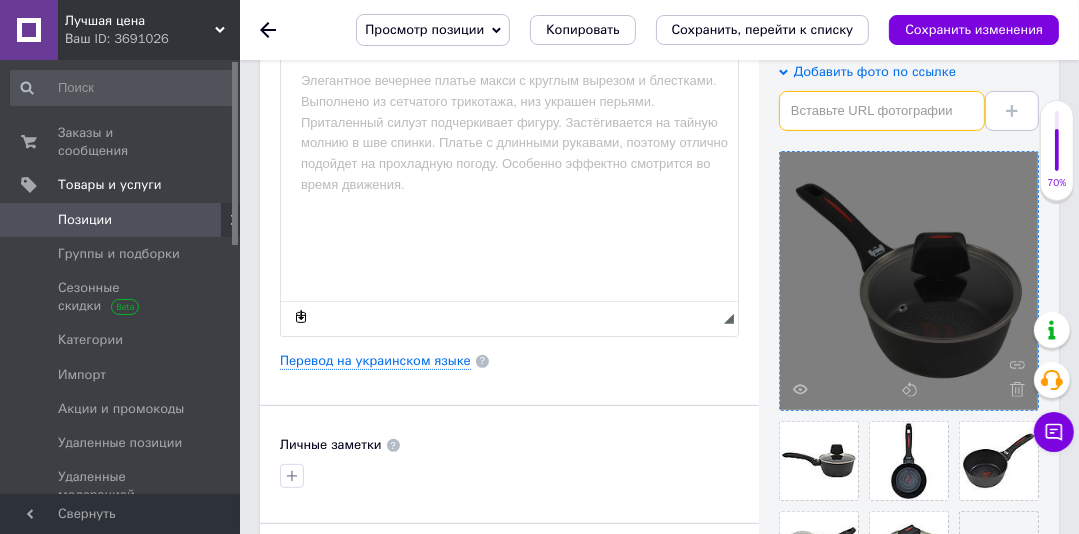 drag, startPoint x: 814, startPoint y: 100, endPoint x: 873, endPoint y: 174, distance: 94.641426 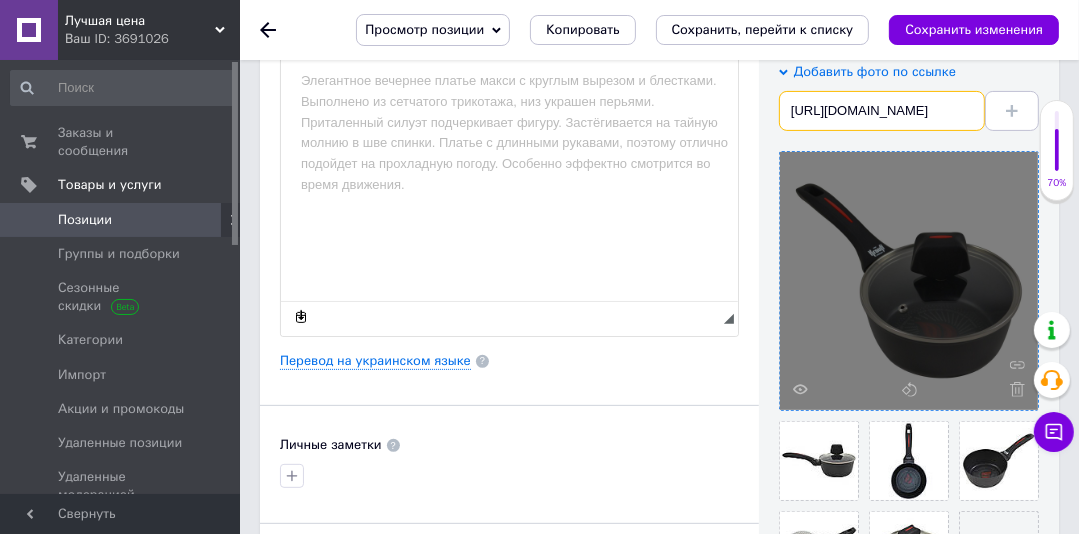 scroll, scrollTop: 0, scrollLeft: 344, axis: horizontal 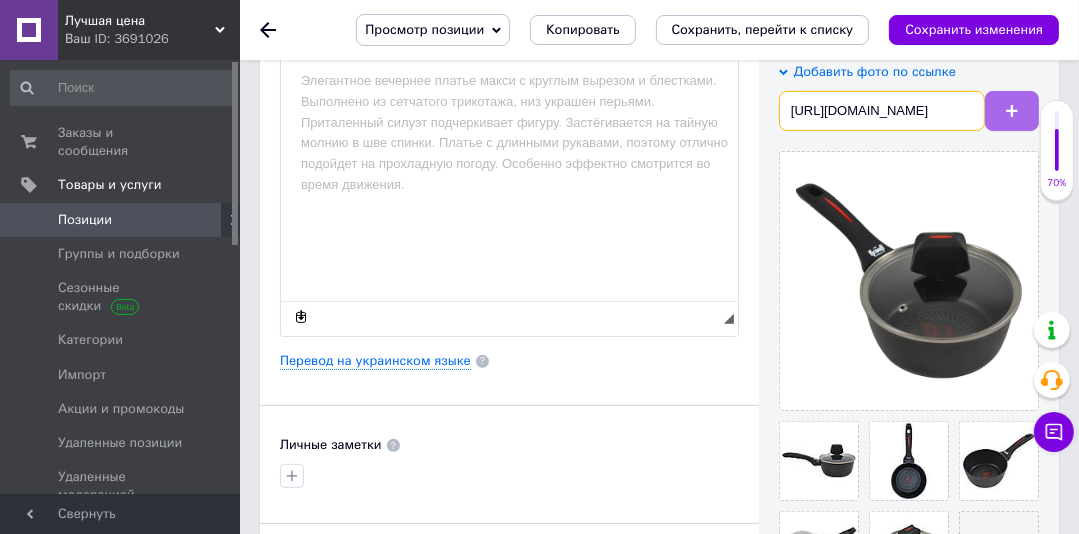 type on "https://krauff.com/cdn/shop/files/1_Smart_Fry_-_Krauff-6493292_2000x.jpg?v=1734081280" 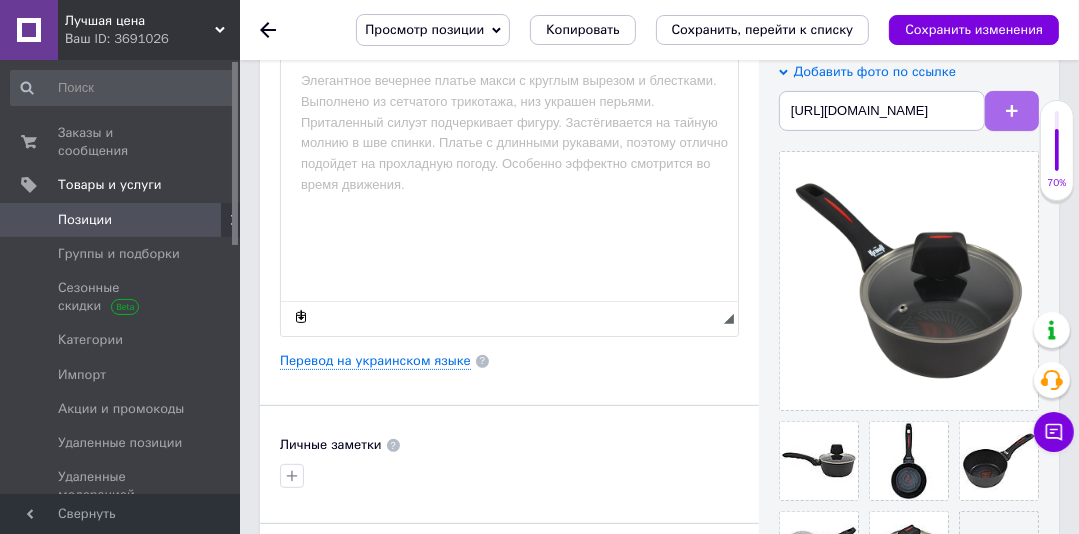 click at bounding box center (1012, 111) 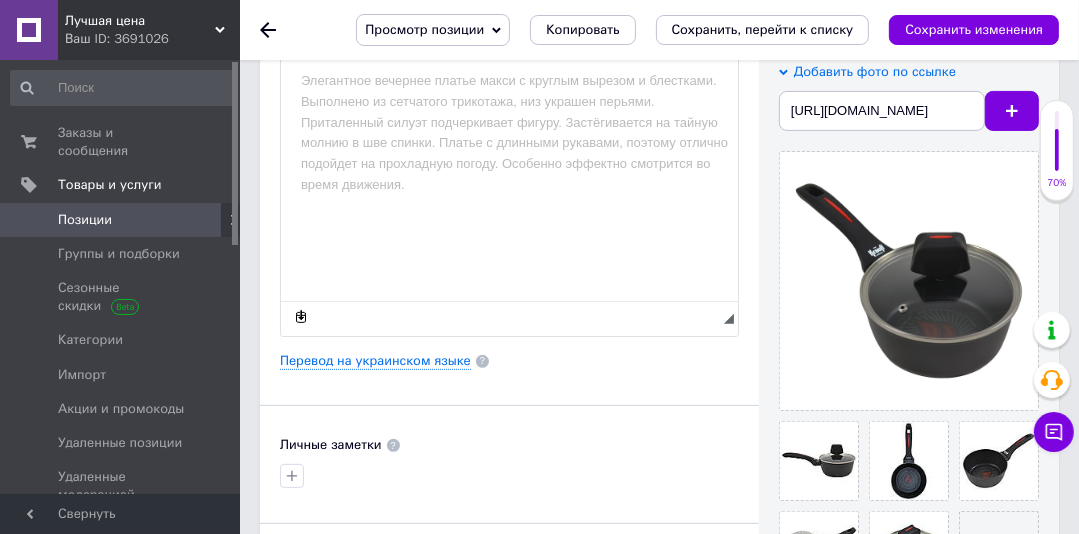 scroll, scrollTop: 0, scrollLeft: 0, axis: both 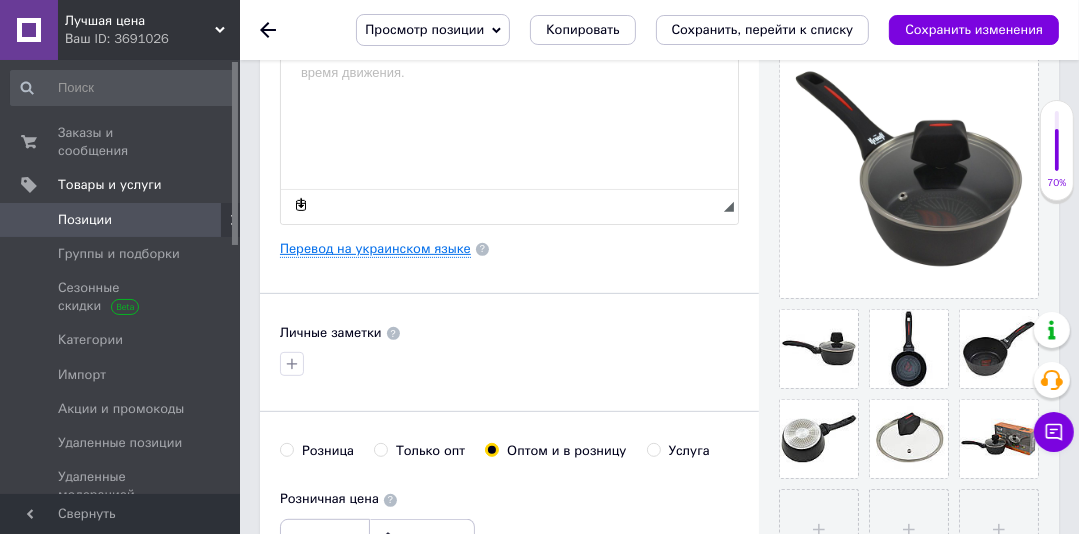 click on "Перевод на украинском языке" at bounding box center [375, 249] 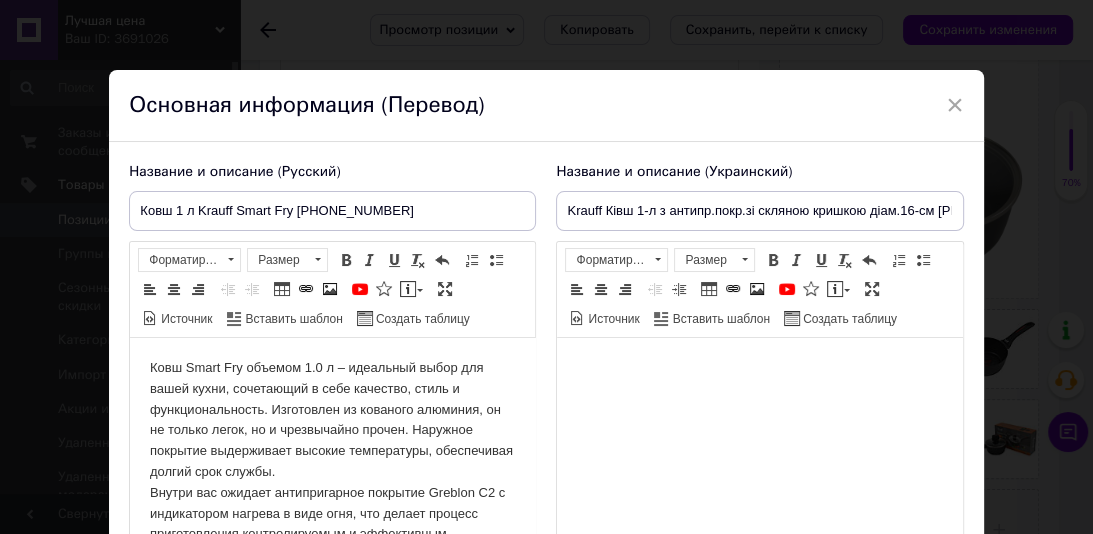 scroll, scrollTop: 57, scrollLeft: 0, axis: vertical 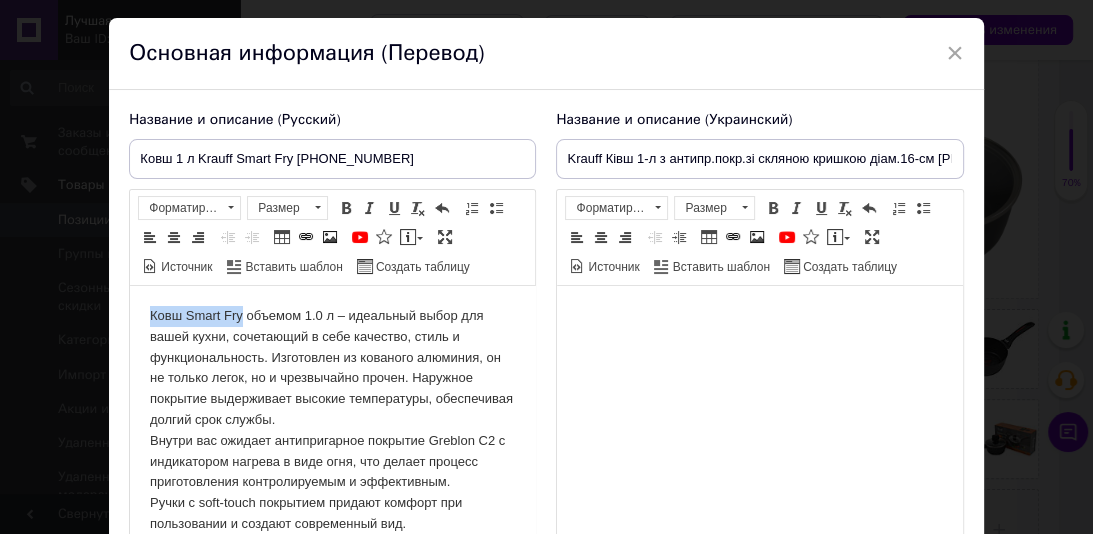 drag, startPoint x: 242, startPoint y: 314, endPoint x: 329, endPoint y: 565, distance: 265.65015 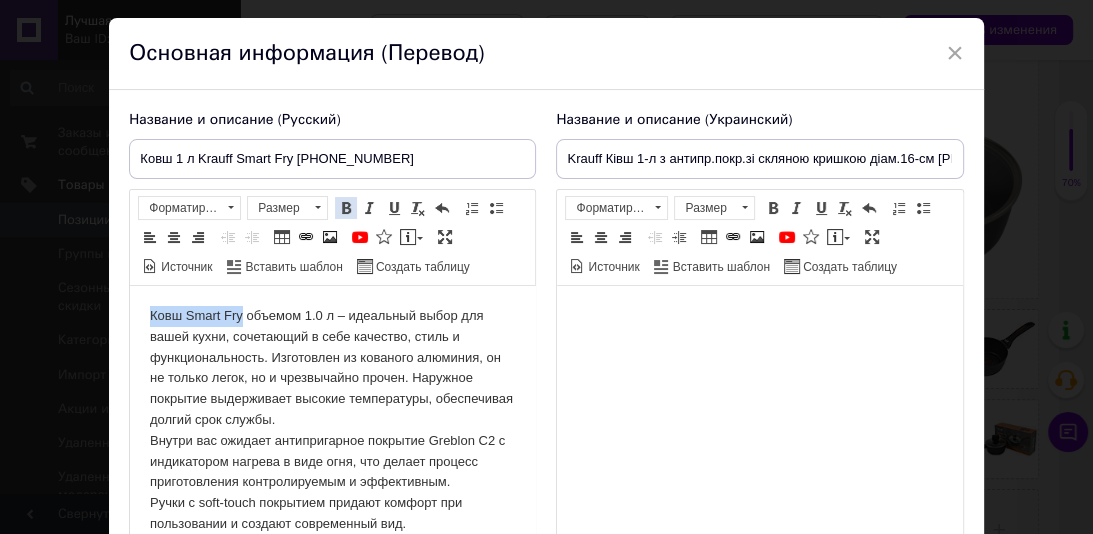click at bounding box center [346, 208] 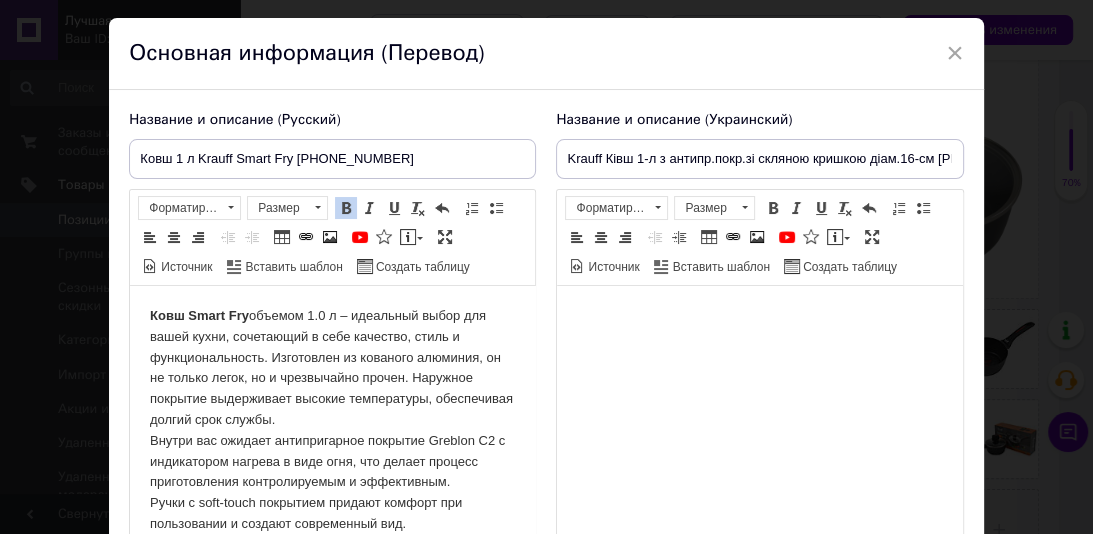 drag, startPoint x: 616, startPoint y: 365, endPoint x: 617, endPoint y: 315, distance: 50.01 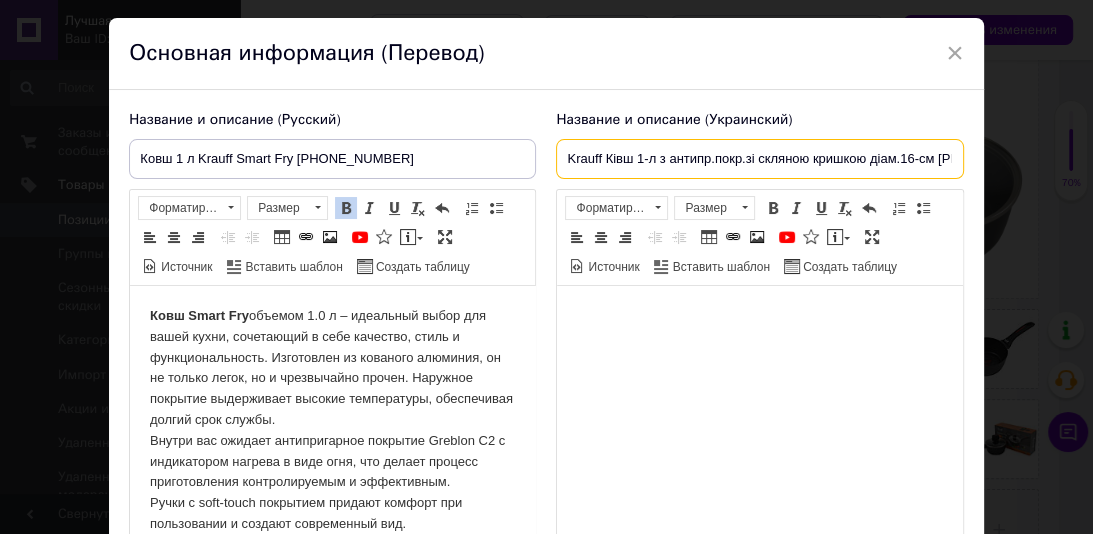 drag, startPoint x: 596, startPoint y: 152, endPoint x: 560, endPoint y: 148, distance: 36.221542 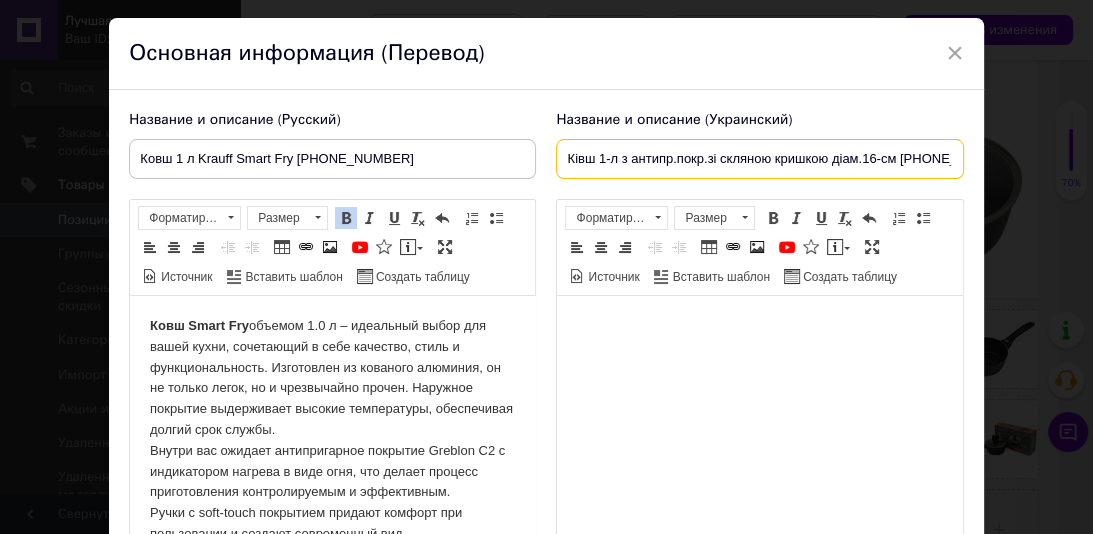 scroll, scrollTop: 0, scrollLeft: 14, axis: horizontal 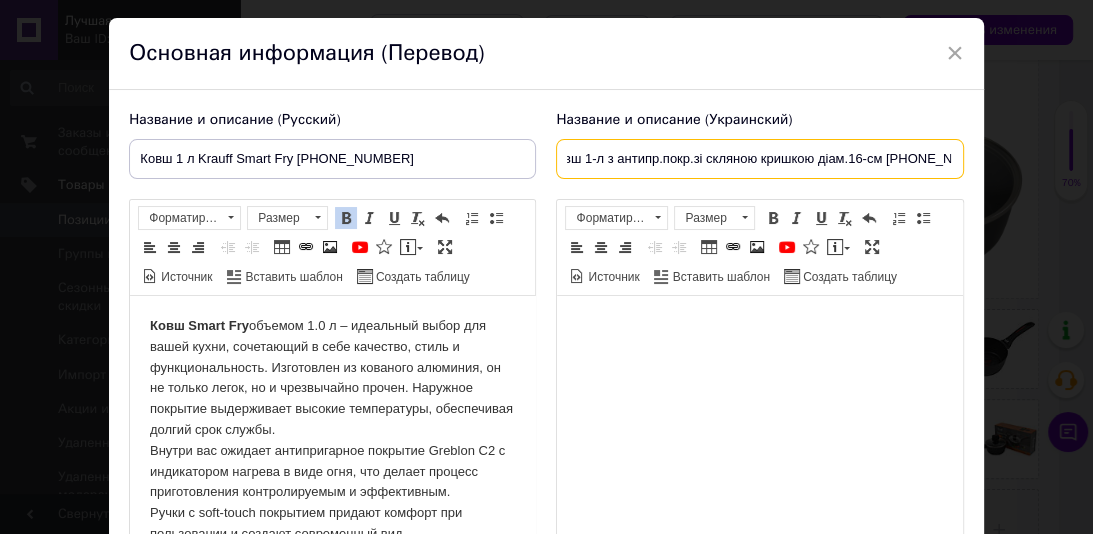 drag, startPoint x: 600, startPoint y: 158, endPoint x: 1009, endPoint y: 174, distance: 409.31284 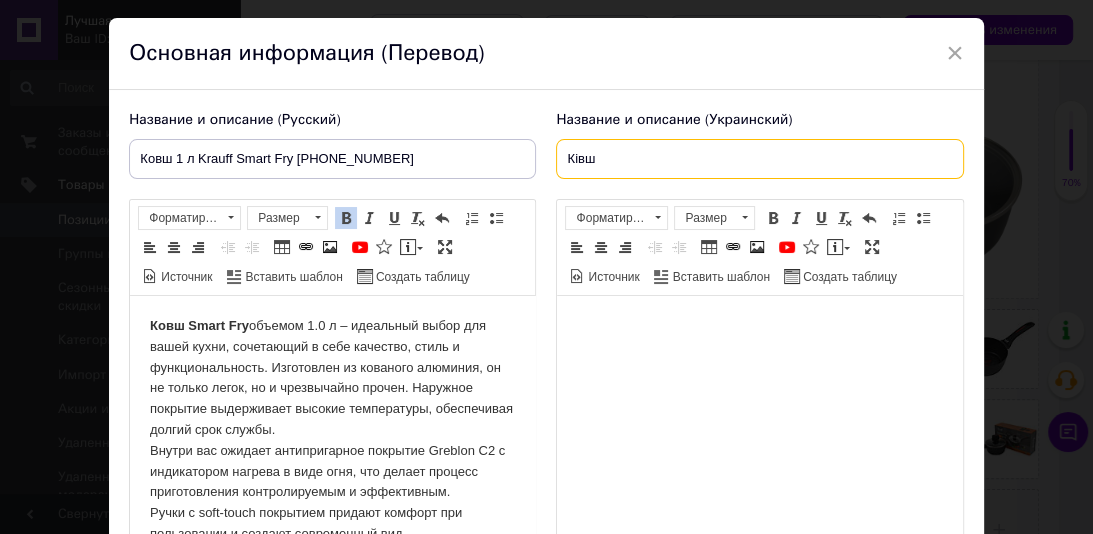 scroll, scrollTop: 0, scrollLeft: 0, axis: both 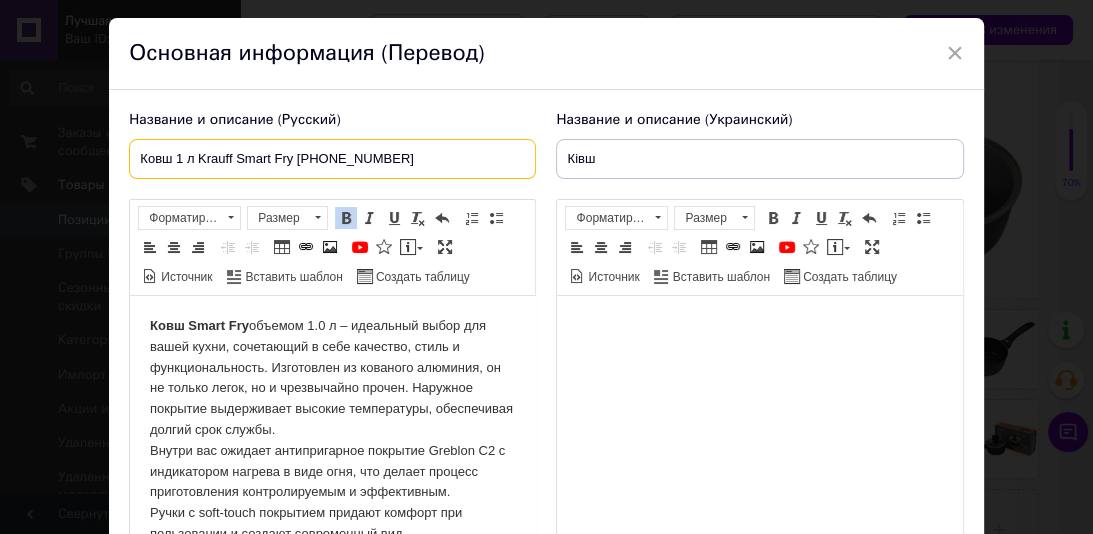 drag, startPoint x: 173, startPoint y: 158, endPoint x: 360, endPoint y: 170, distance: 187.38463 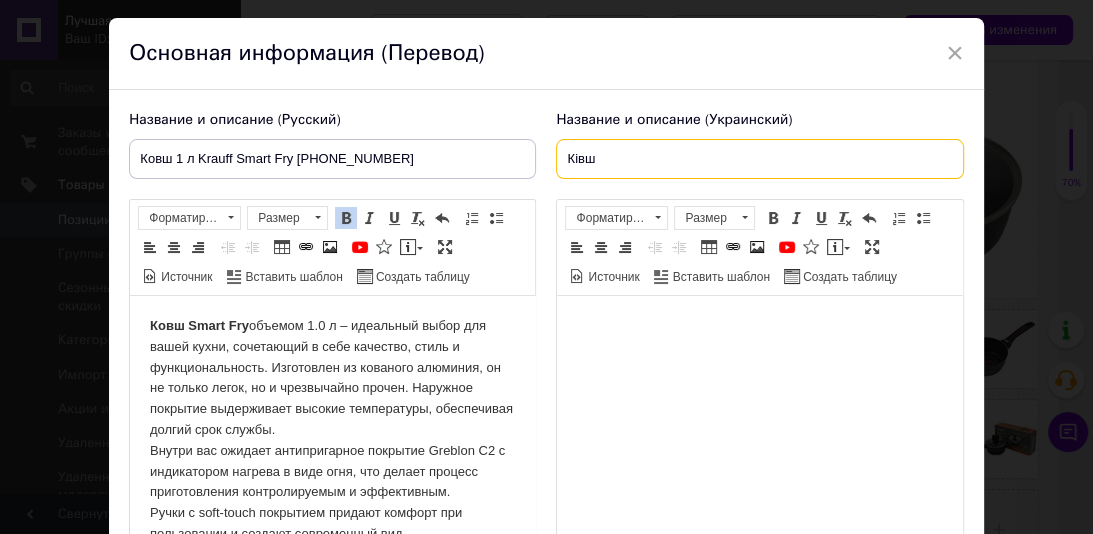 click on "Ківш" at bounding box center [759, 159] 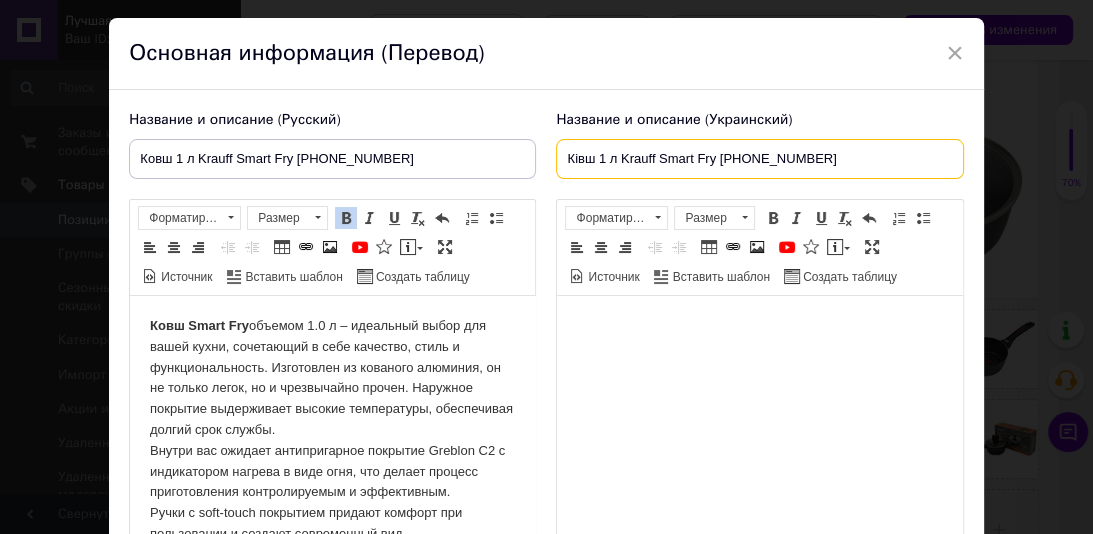 type on "Ківш 1 л Krauff Smart Fry 25-45-158" 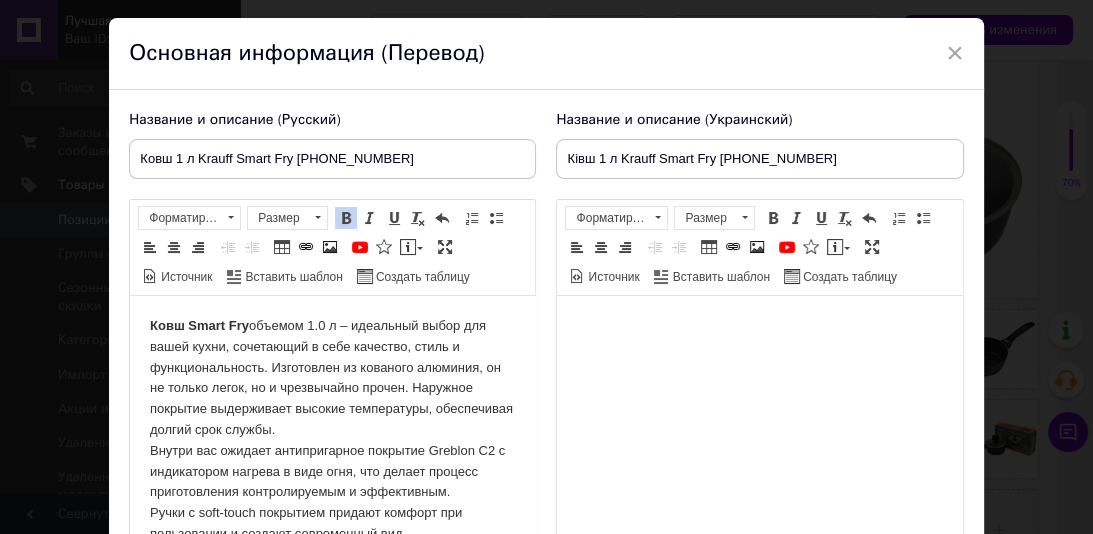 click at bounding box center (759, 326) 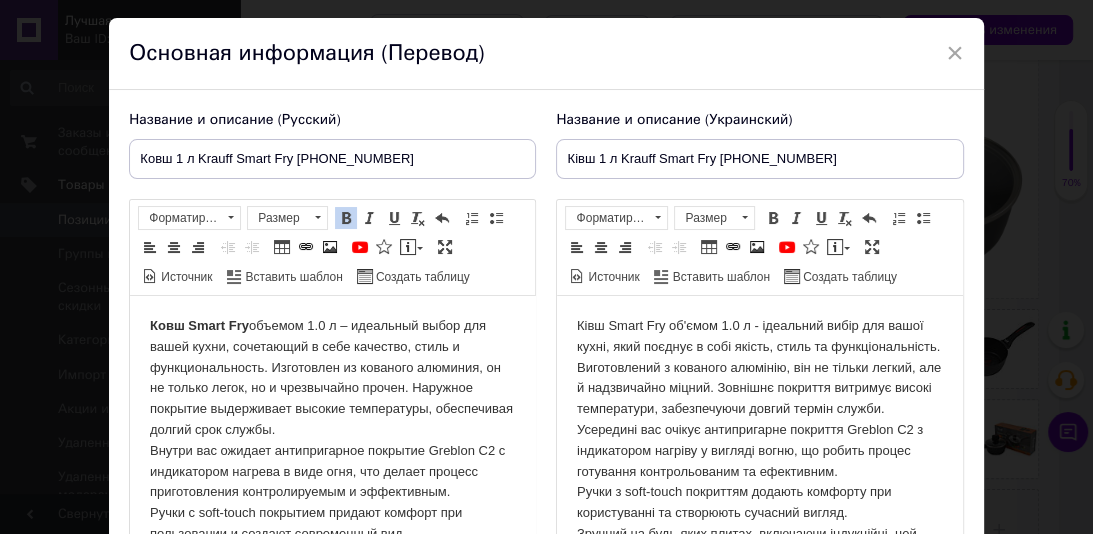 scroll, scrollTop: 57, scrollLeft: 0, axis: vertical 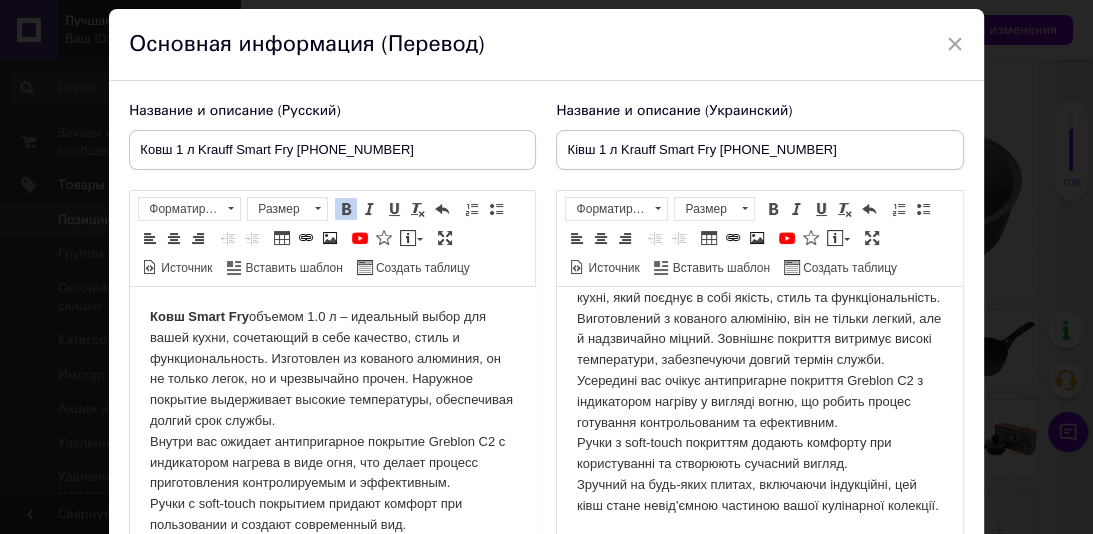 drag, startPoint x: 395, startPoint y: 79, endPoint x: 961, endPoint y: 331, distance: 619.5644 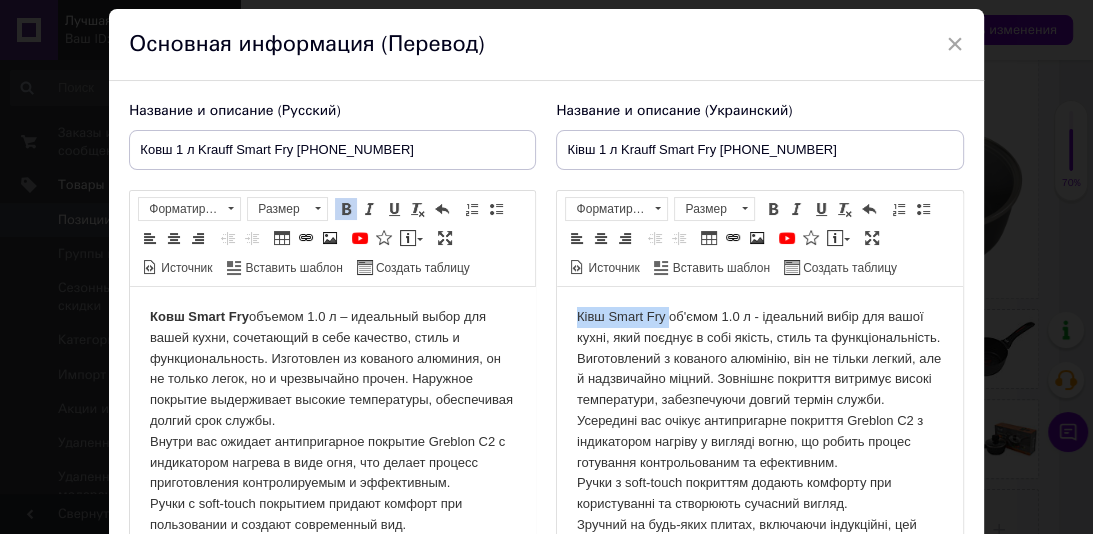 drag, startPoint x: 668, startPoint y: 320, endPoint x: 599, endPoint y: 314, distance: 69.260376 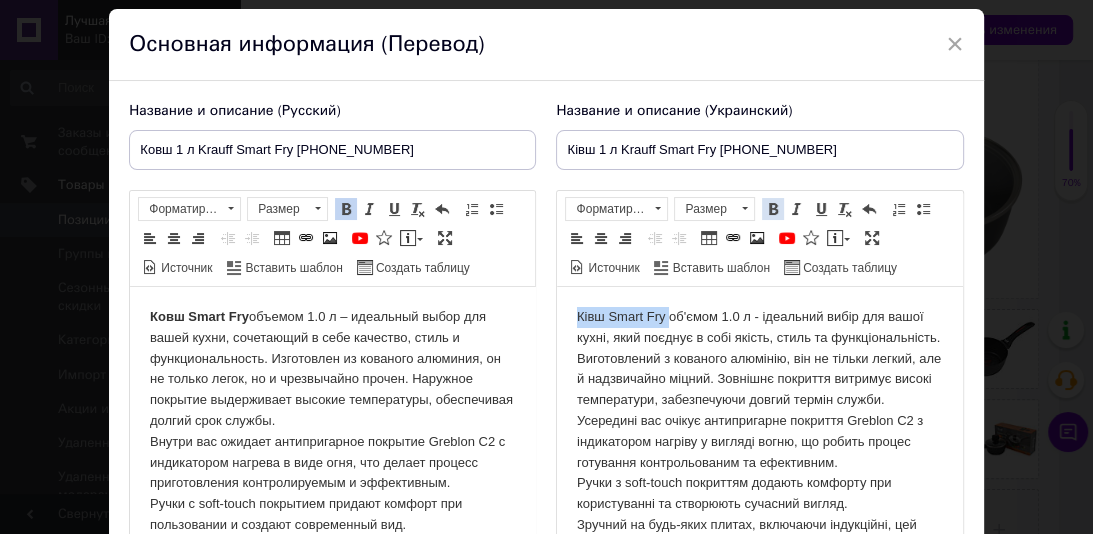 click at bounding box center [773, 209] 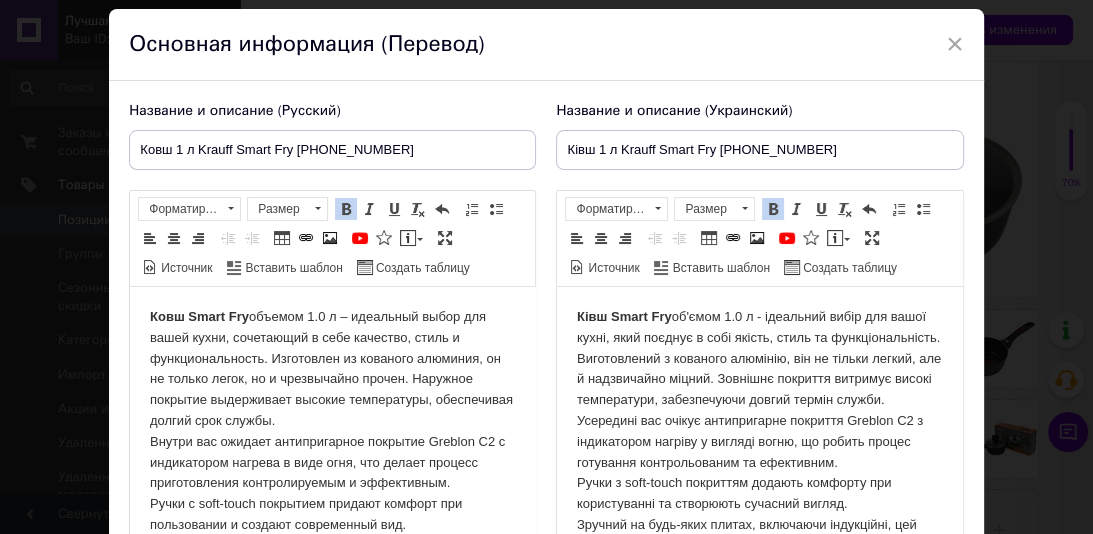 click on "Ківш Smart Fry  об'ємом 1.0 л - ідеальний вибір для вашої кухні, який поєднує в собі якість, стиль та функціональність. Виготовлений з кованого алюмінію, він не тільки легкий, але й надзвичайно міцний. Зовнішнє покриття витримує високі температури, забезпечуючи довгий термін служби. Усередині вас очікує антипригарне покриття Greblon C2 з індикатором нагріву у вигляді вогню, що робить процес готування контрольованим та ефективним. Ручки з soft-touch покриттям додають комфорту при користуванні та створюють сучасний вигляд." at bounding box center [759, 432] 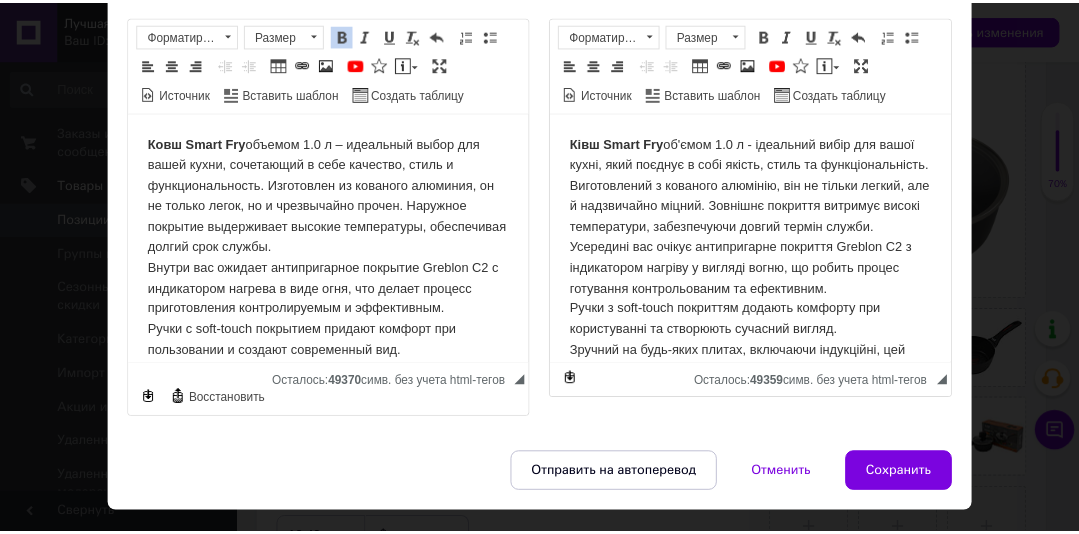 scroll, scrollTop: 237, scrollLeft: 0, axis: vertical 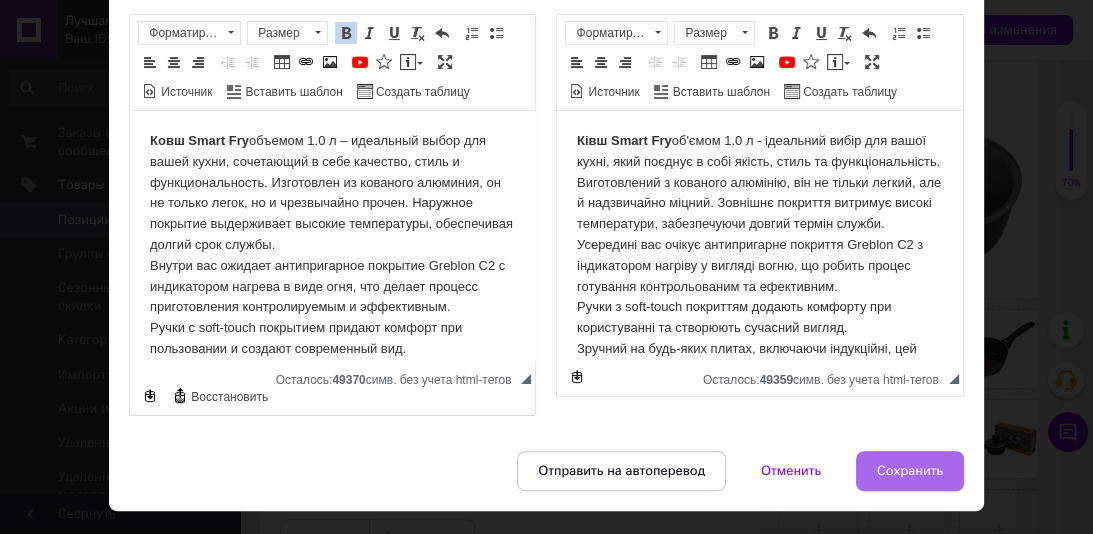 click on "Сохранить" at bounding box center (910, 471) 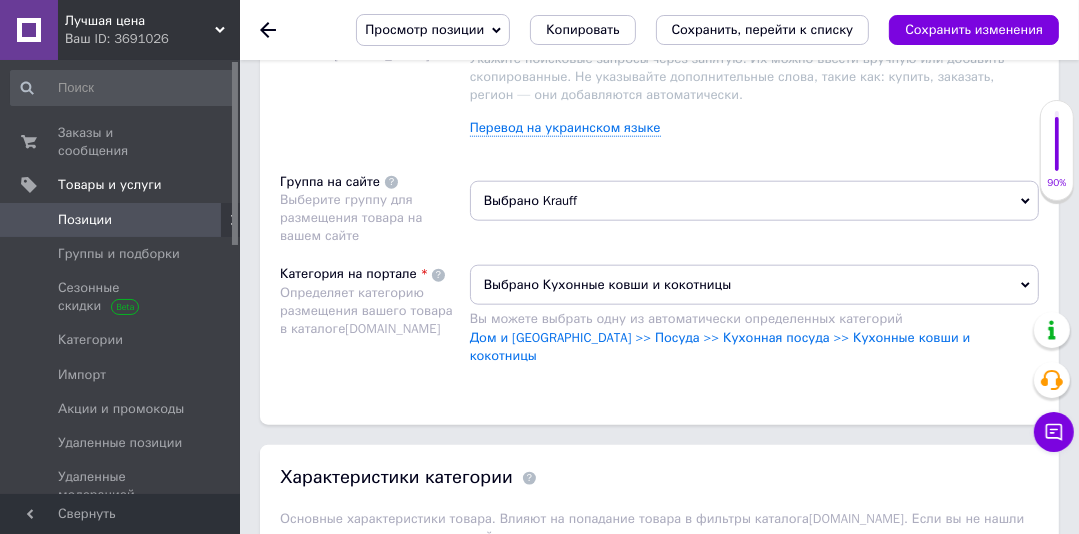 scroll, scrollTop: 1556, scrollLeft: 0, axis: vertical 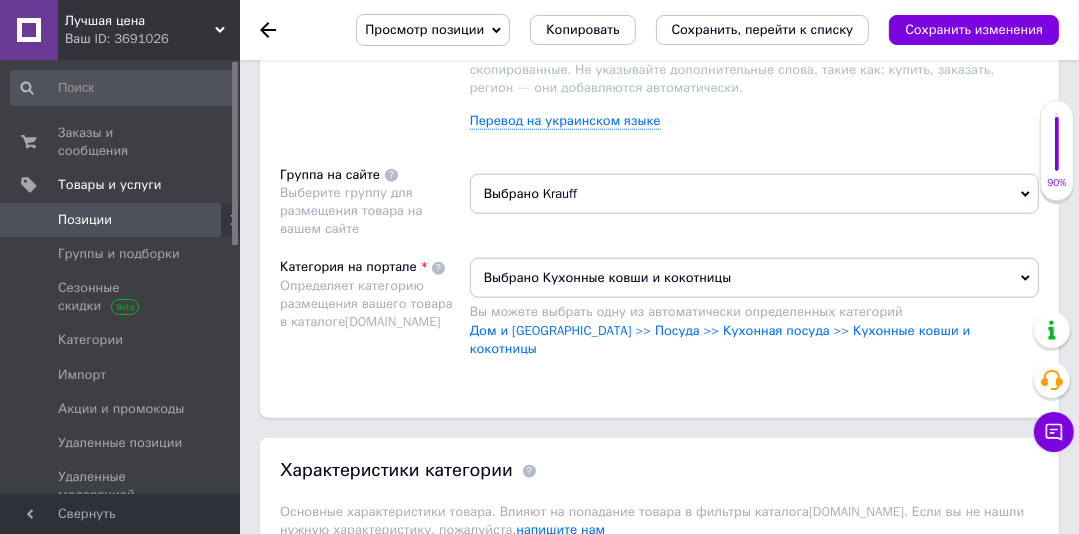 click on "Выбрано Krauff" at bounding box center (754, 194) 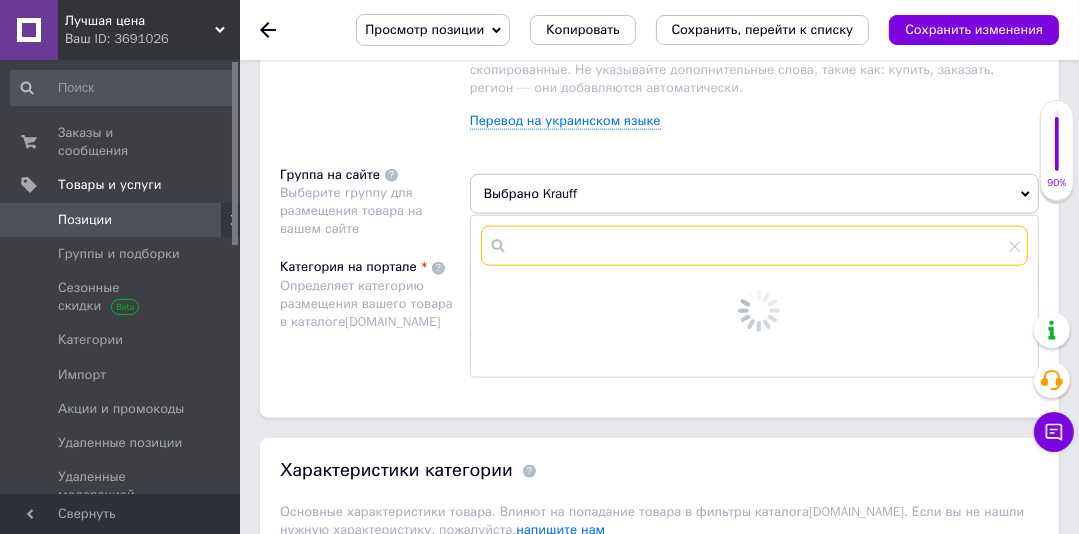 click at bounding box center (754, 246) 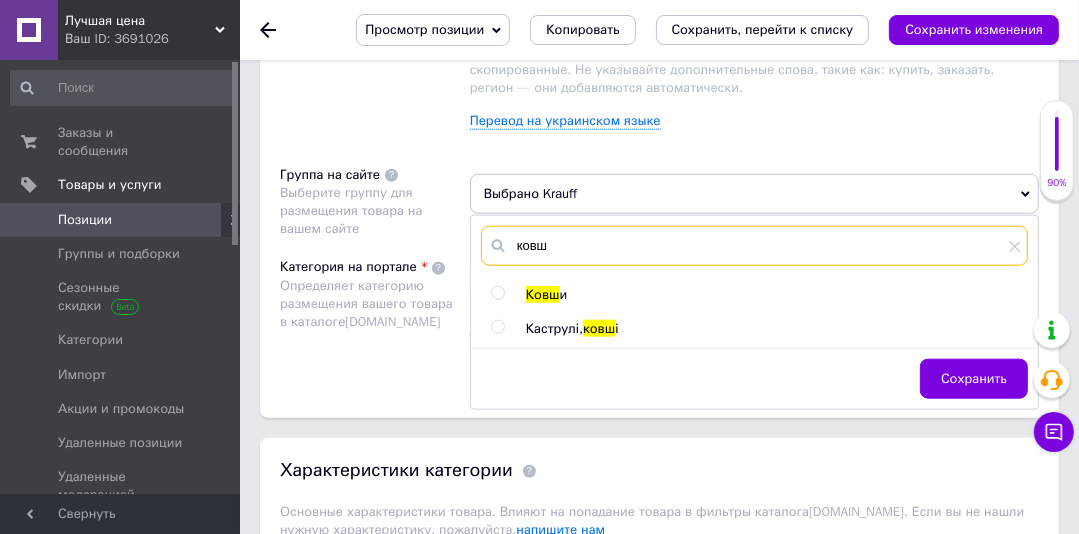 type on "ковш" 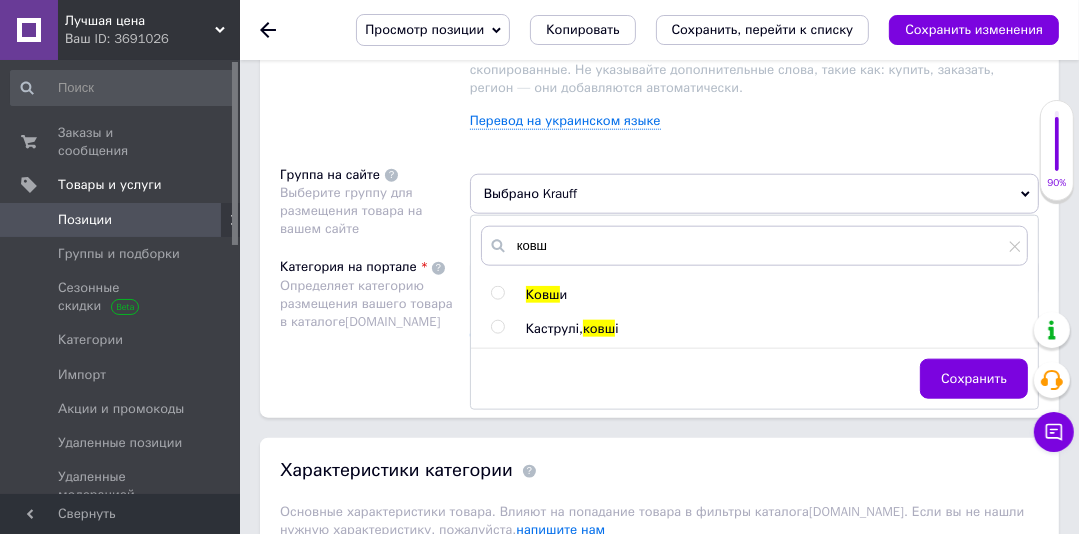 click at bounding box center (497, 293) 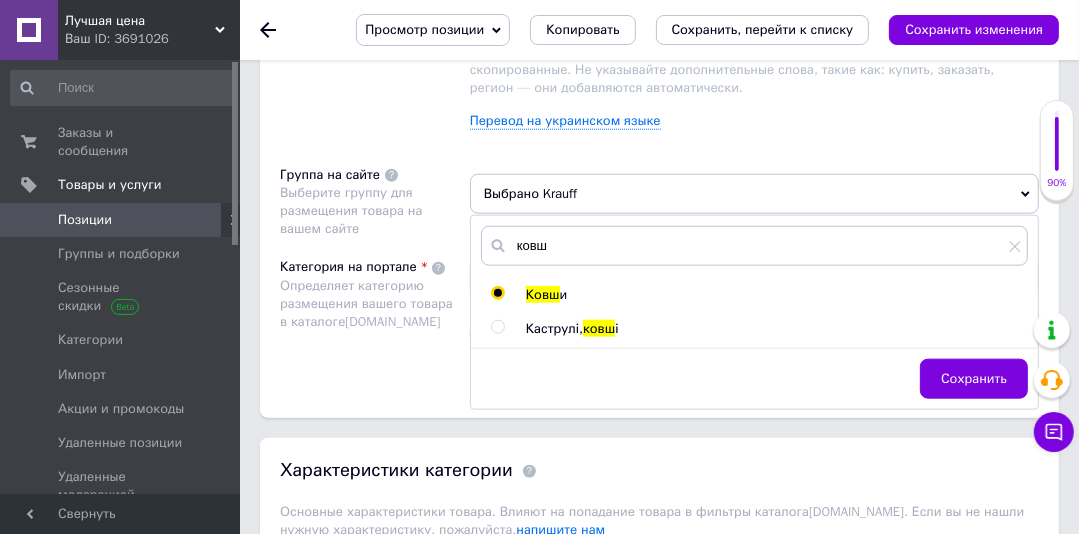 radio on "true" 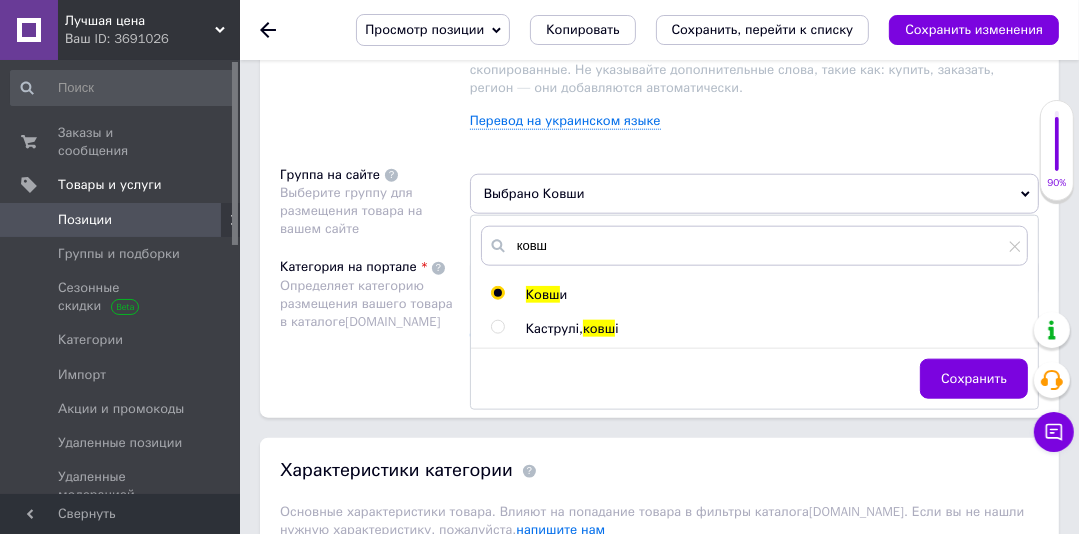 drag, startPoint x: 947, startPoint y: 364, endPoint x: 1004, endPoint y: 345, distance: 60.083275 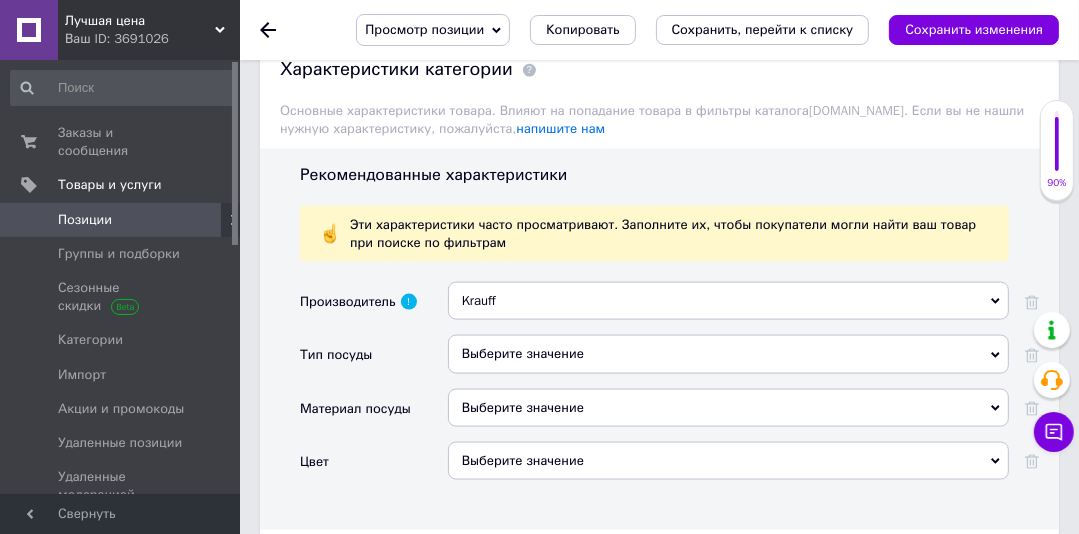 scroll, scrollTop: 1976, scrollLeft: 0, axis: vertical 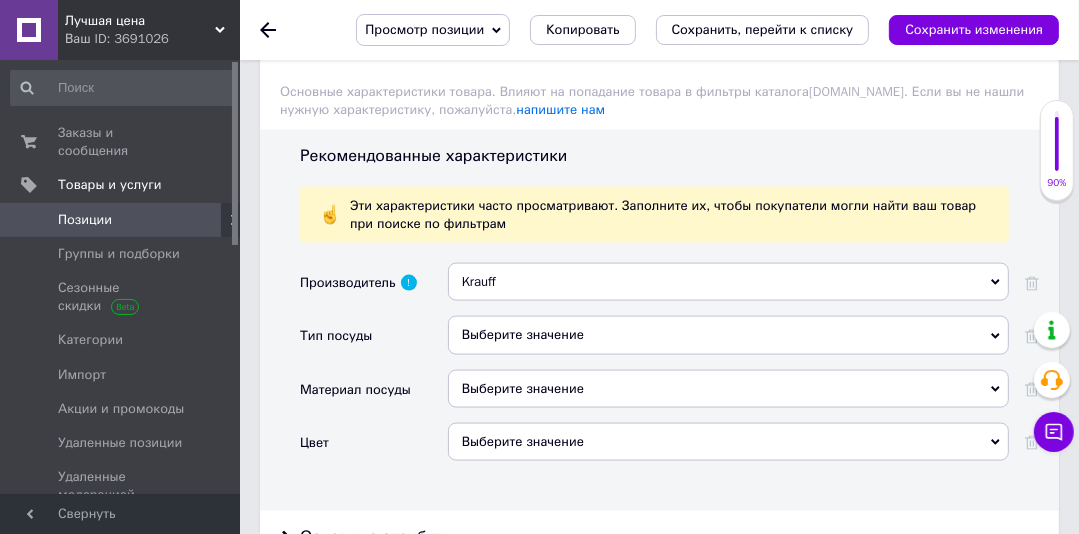 click on "Выберите значение" at bounding box center (728, 335) 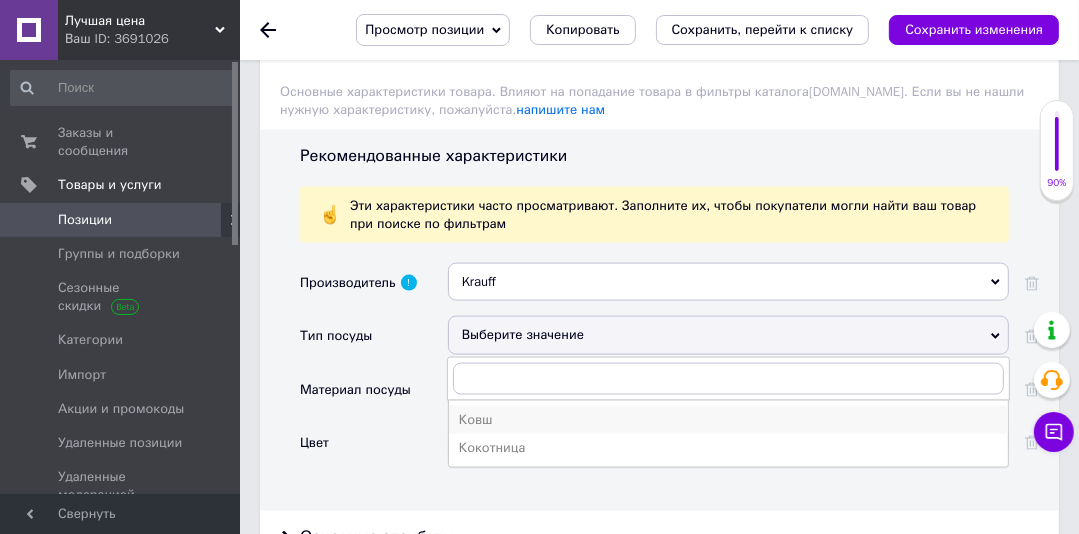 click on "Ковш" at bounding box center (728, 420) 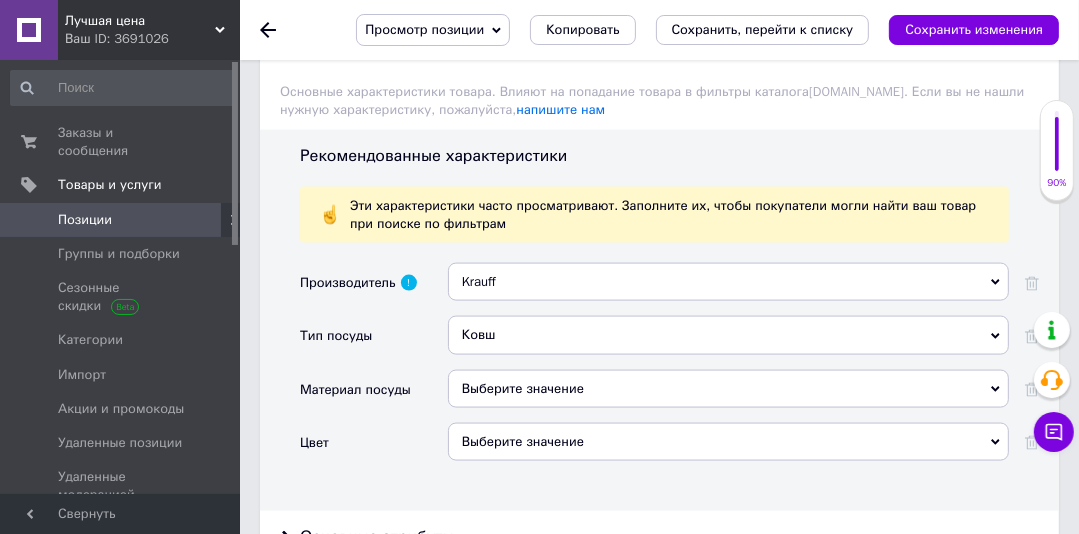 click on "Выберите значение" at bounding box center [728, 389] 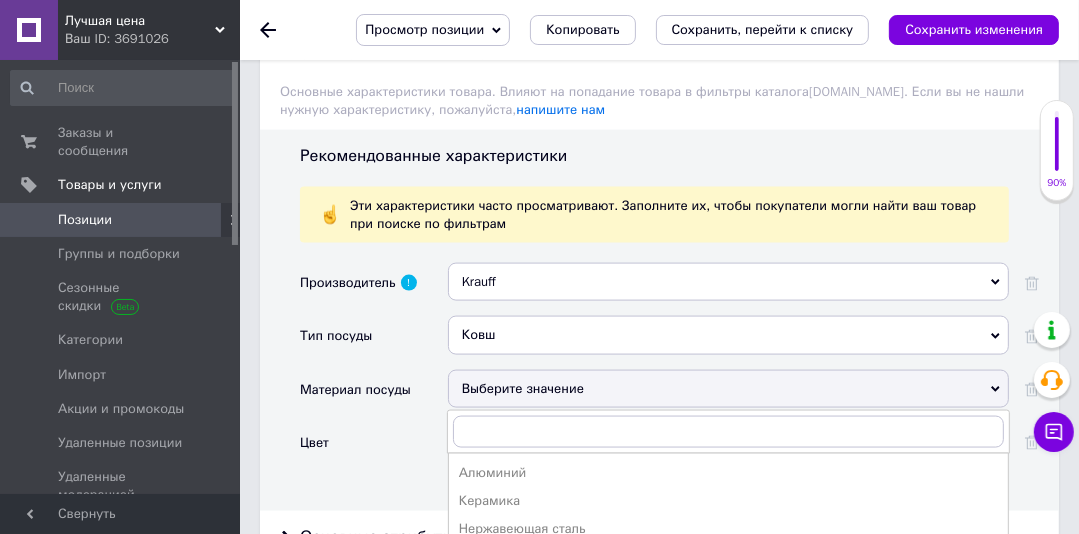 drag, startPoint x: 488, startPoint y: 448, endPoint x: 688, endPoint y: 400, distance: 205.67937 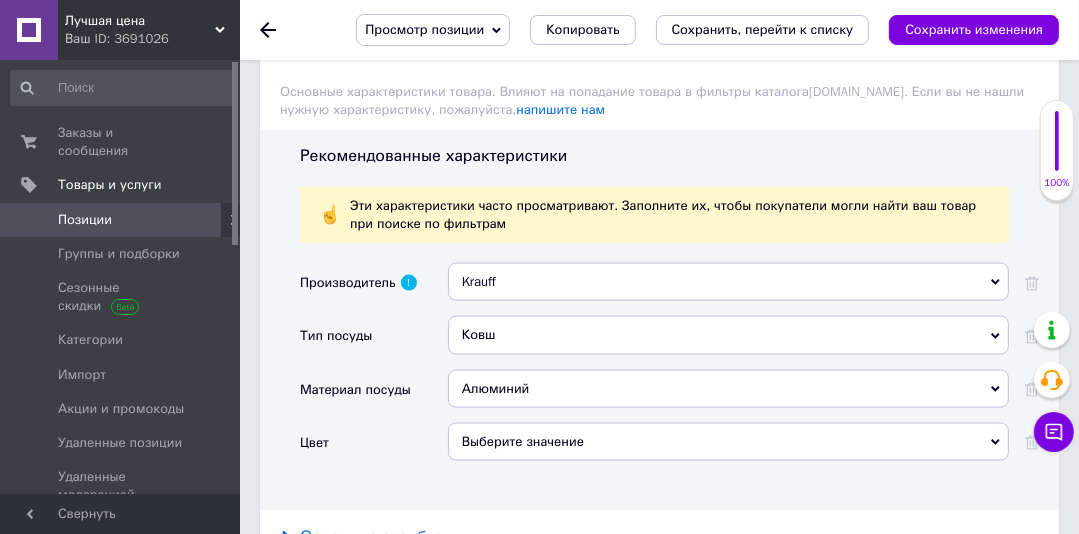 click on "Основные атрибуты" at bounding box center (377, 537) 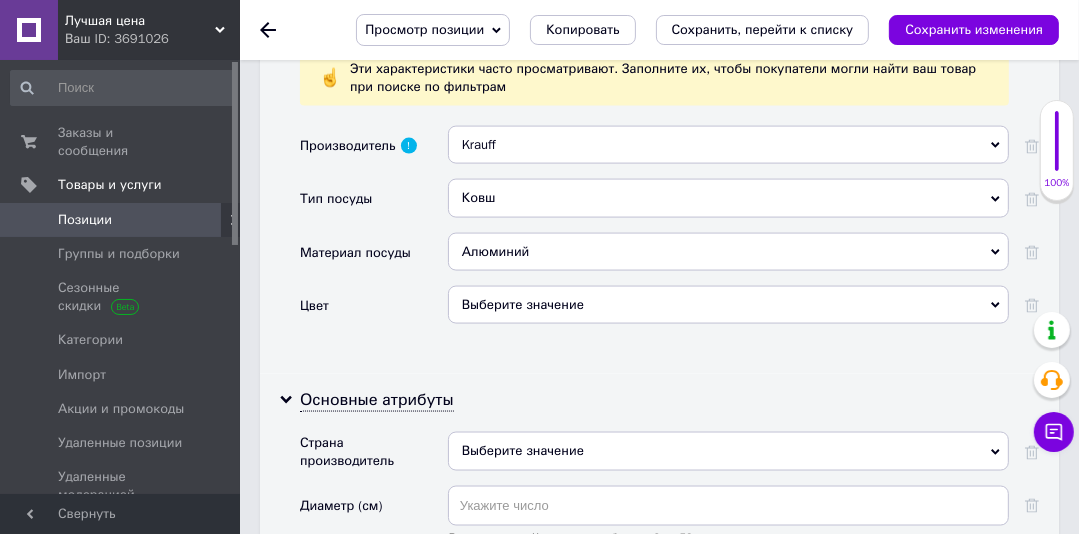 scroll, scrollTop: 2175, scrollLeft: 0, axis: vertical 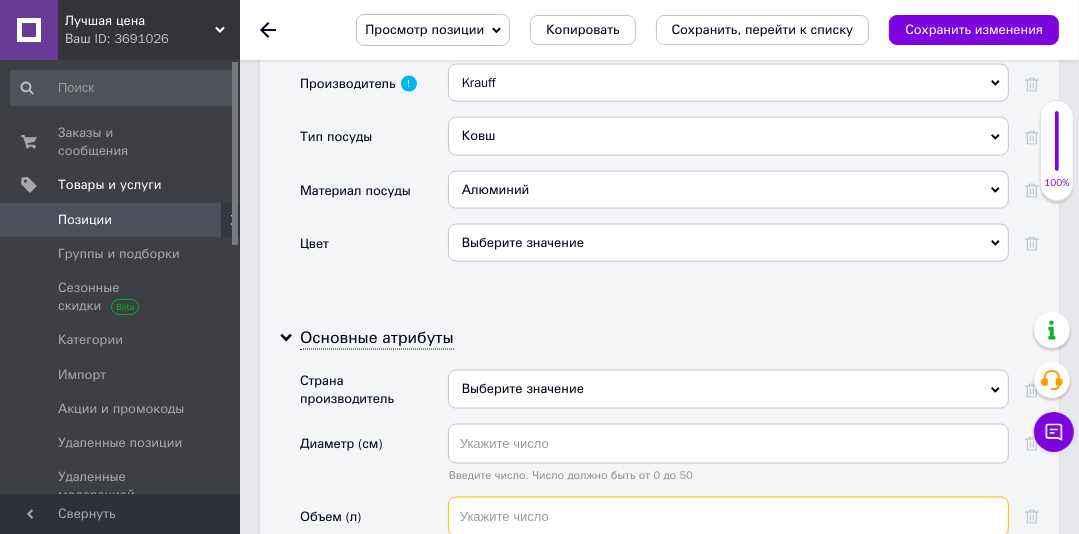 click at bounding box center [728, 517] 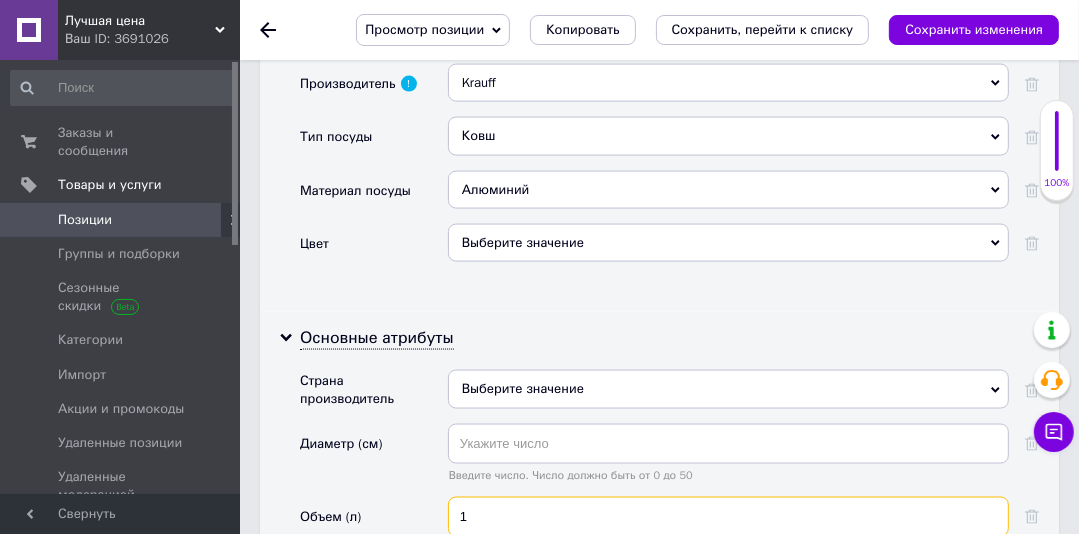 type on "1" 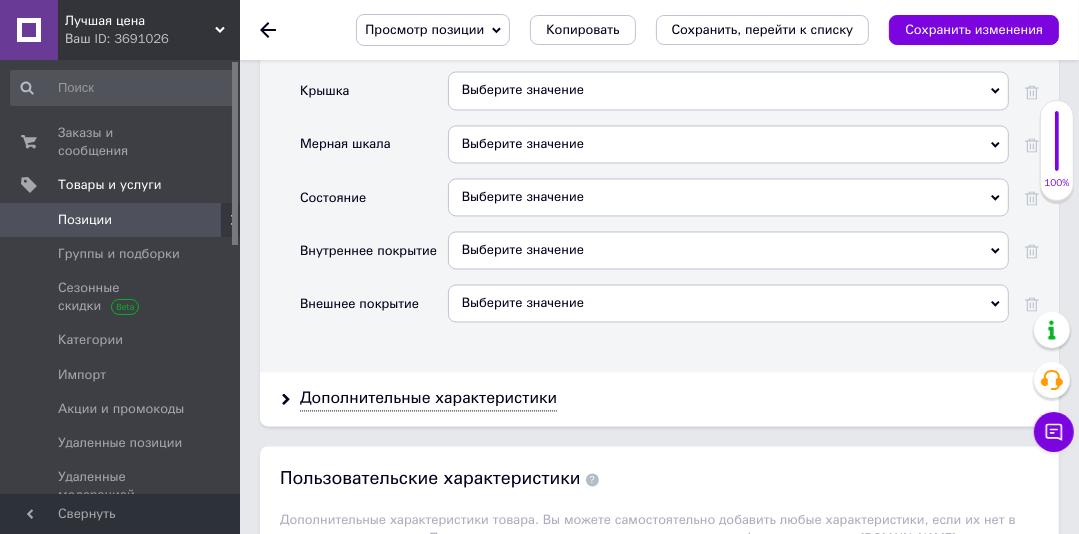 scroll, scrollTop: 2788, scrollLeft: 0, axis: vertical 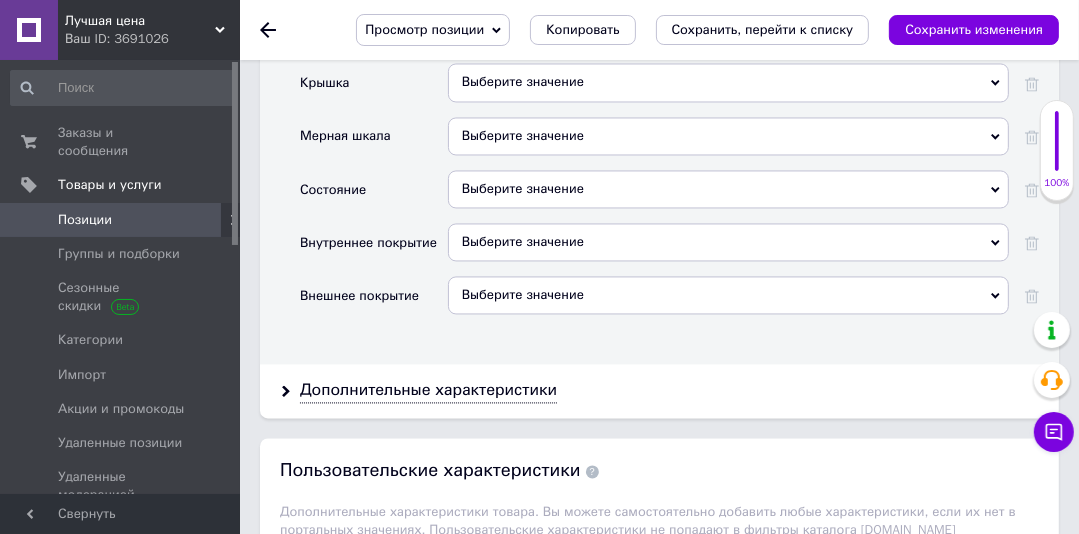 click on "Выберите значение" at bounding box center [728, 189] 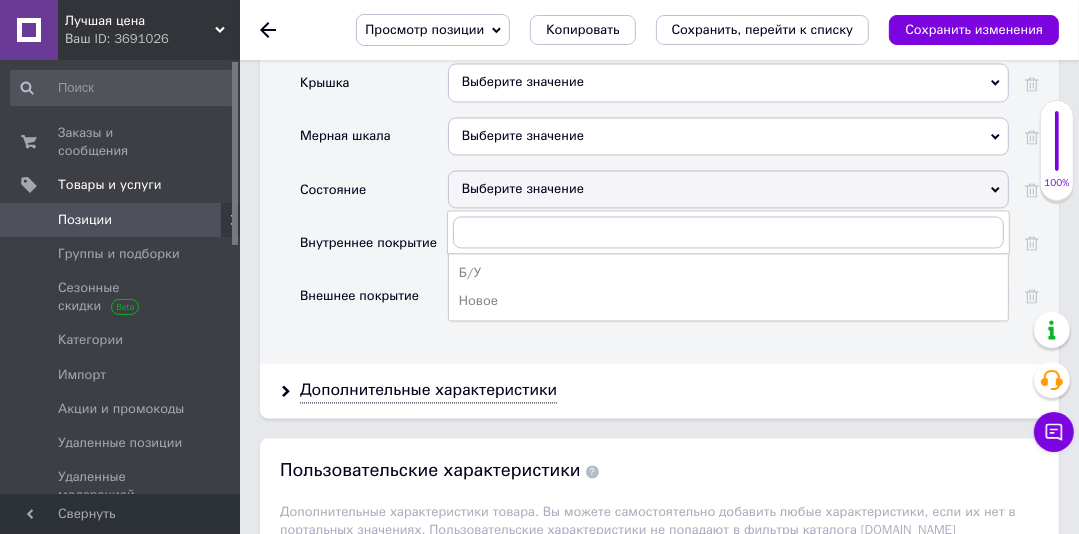 drag, startPoint x: 478, startPoint y: 268, endPoint x: 576, endPoint y: 268, distance: 98 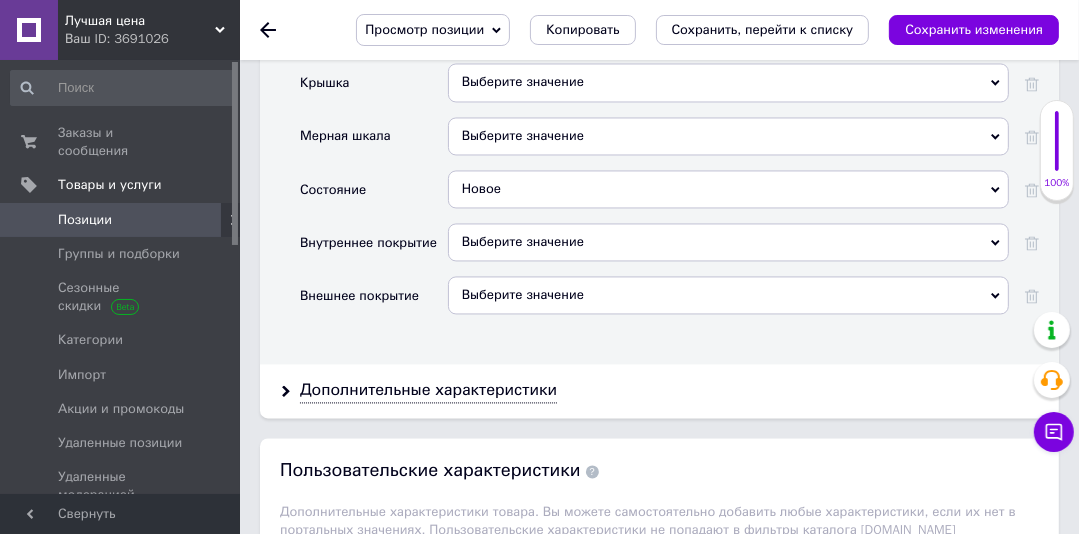 drag, startPoint x: 504, startPoint y: 371, endPoint x: 516, endPoint y: 374, distance: 12.369317 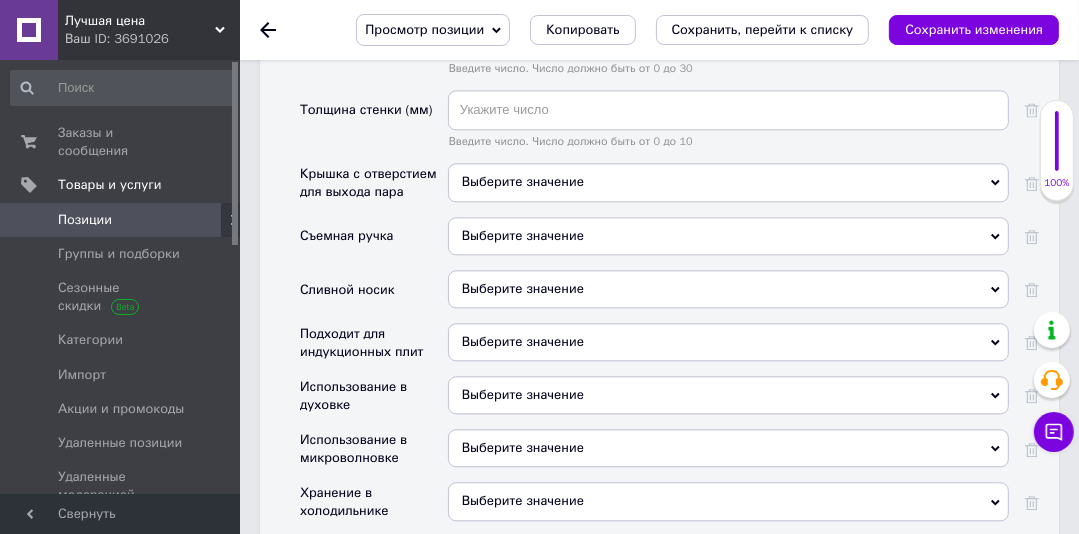 scroll, scrollTop: 3271, scrollLeft: 0, axis: vertical 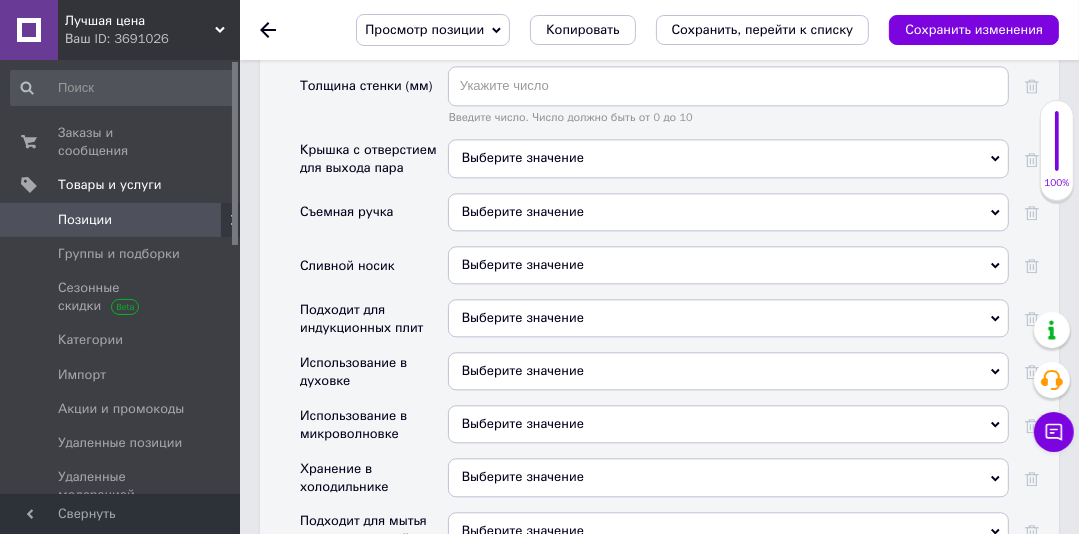 click on "Выберите значение Да Нет" at bounding box center (728, 325) 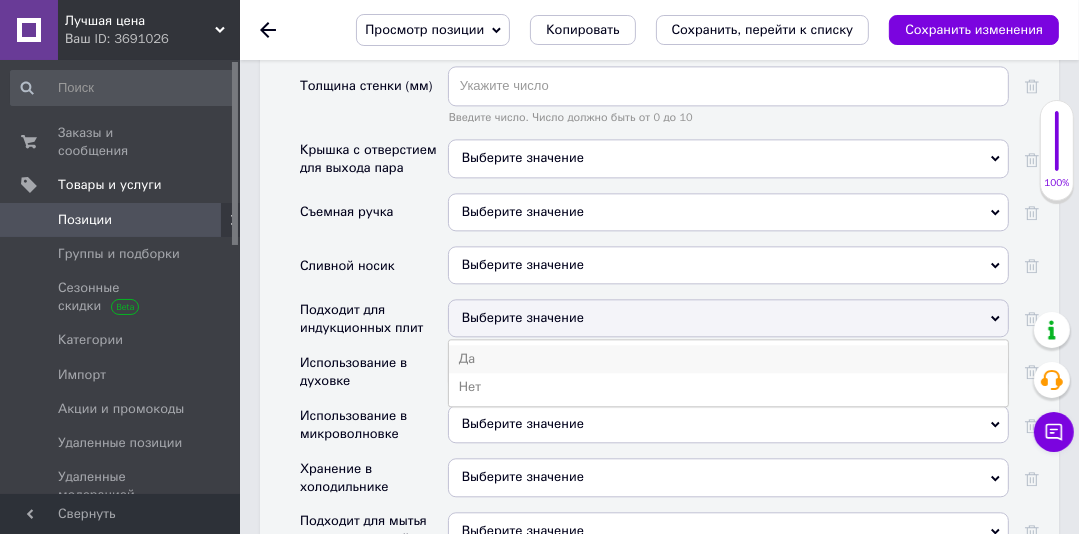 click on "Да" at bounding box center (728, 359) 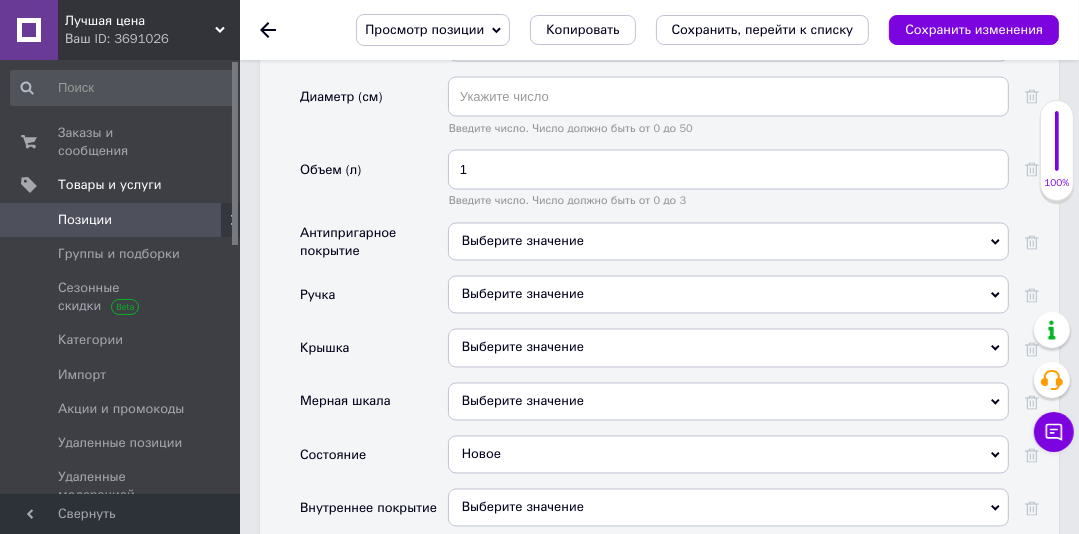 scroll, scrollTop: 2561, scrollLeft: 0, axis: vertical 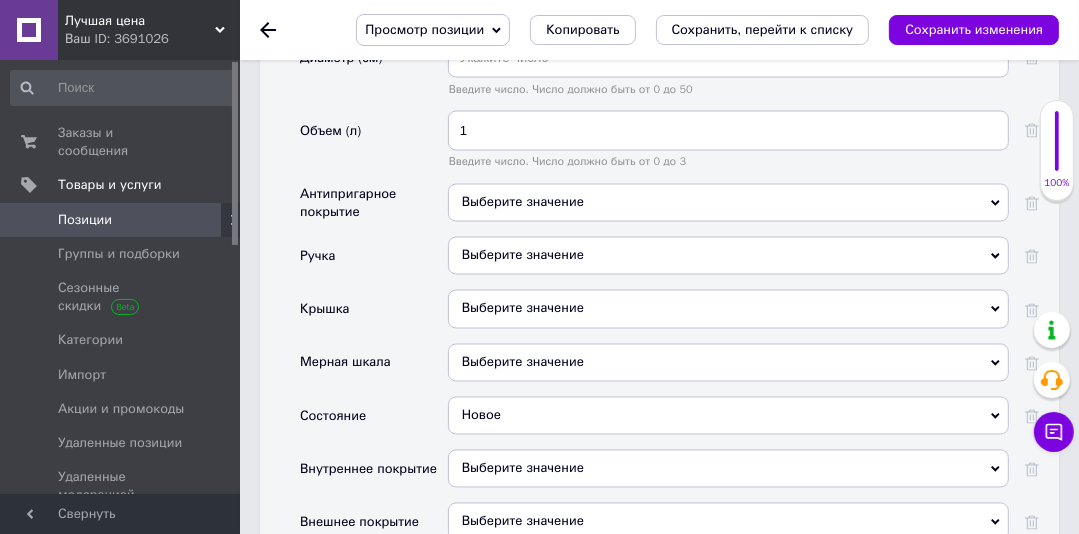 click on "Выберите значение" at bounding box center [728, 256] 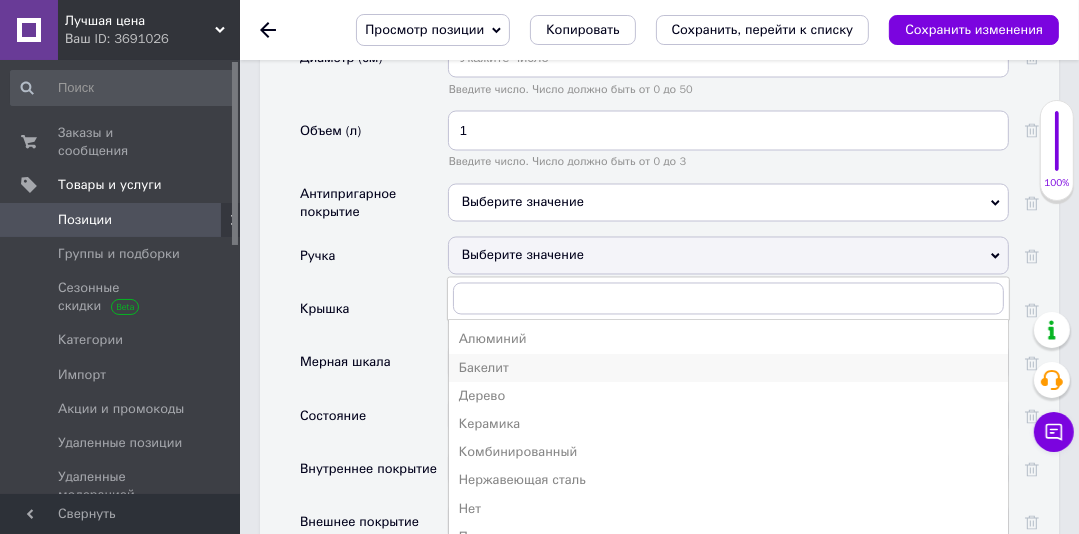 click on "Бакелит" at bounding box center [728, 369] 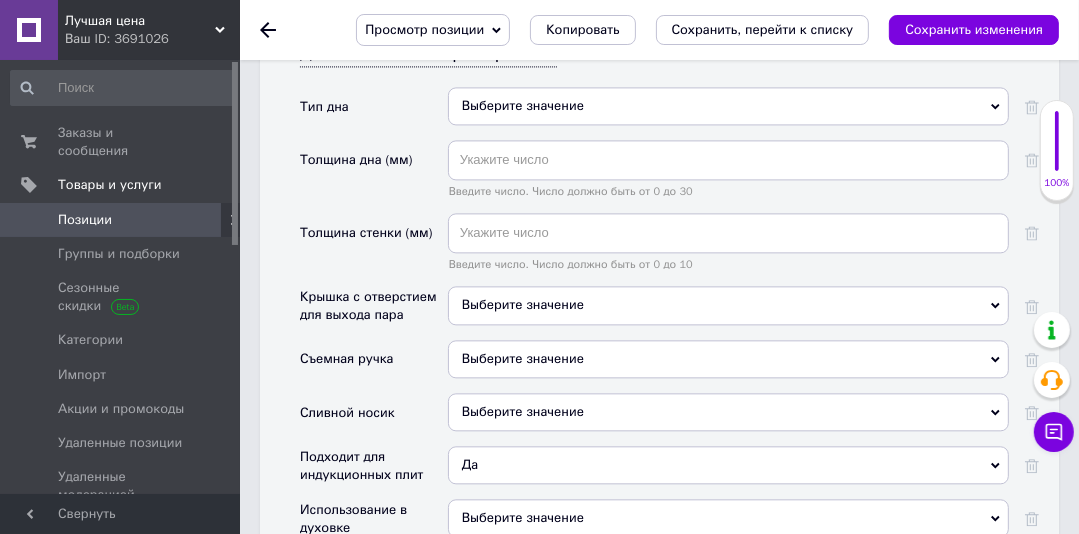 scroll, scrollTop: 3140, scrollLeft: 0, axis: vertical 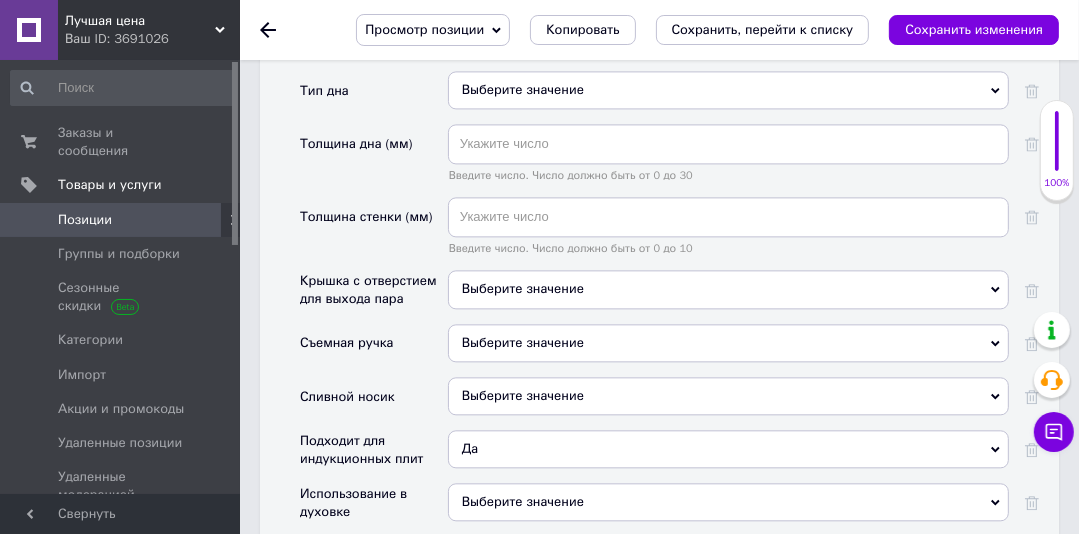 click on "Выберите значение" at bounding box center (523, 288) 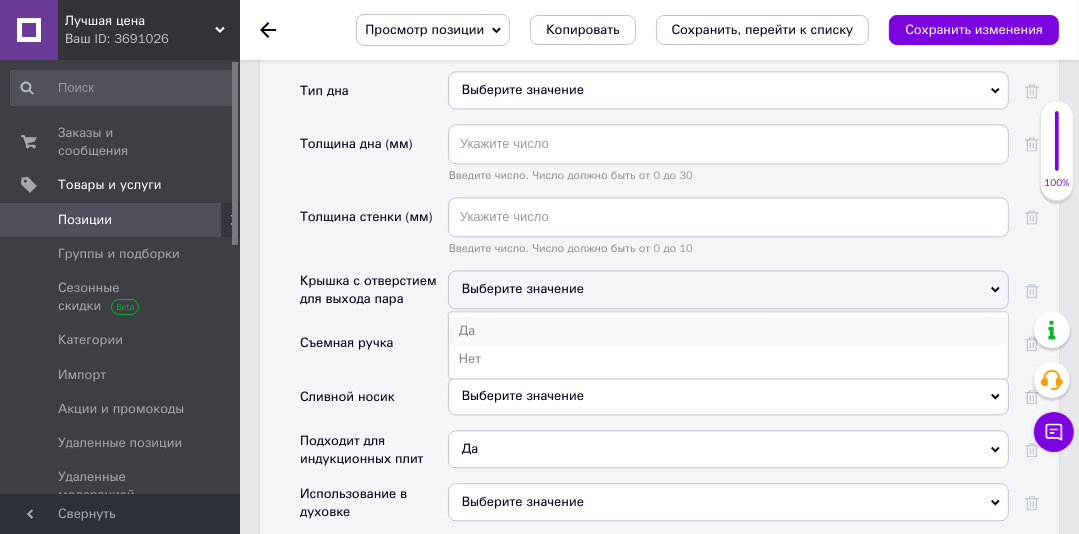 click on "Да" at bounding box center (728, 331) 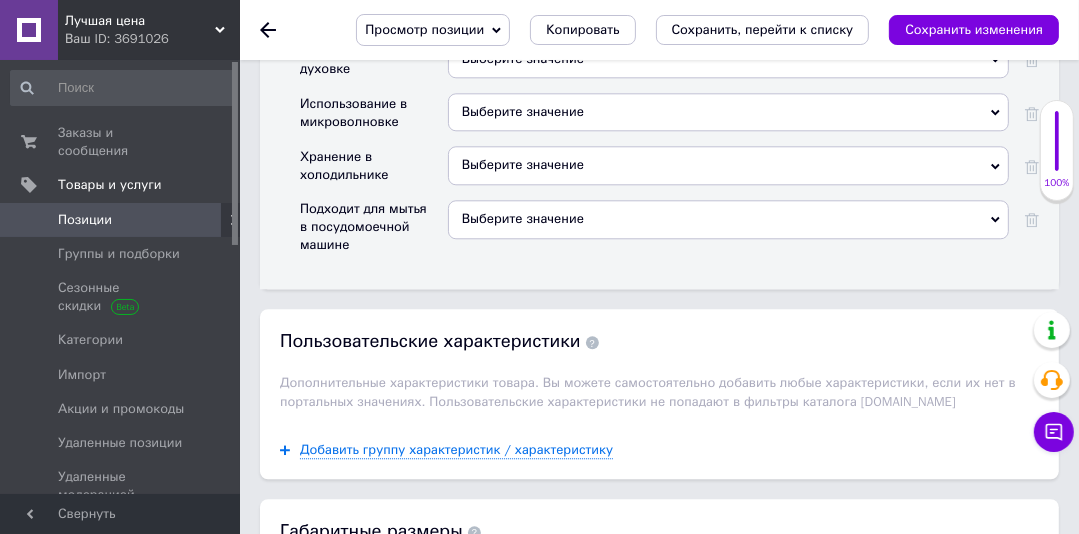 scroll, scrollTop: 3432, scrollLeft: 0, axis: vertical 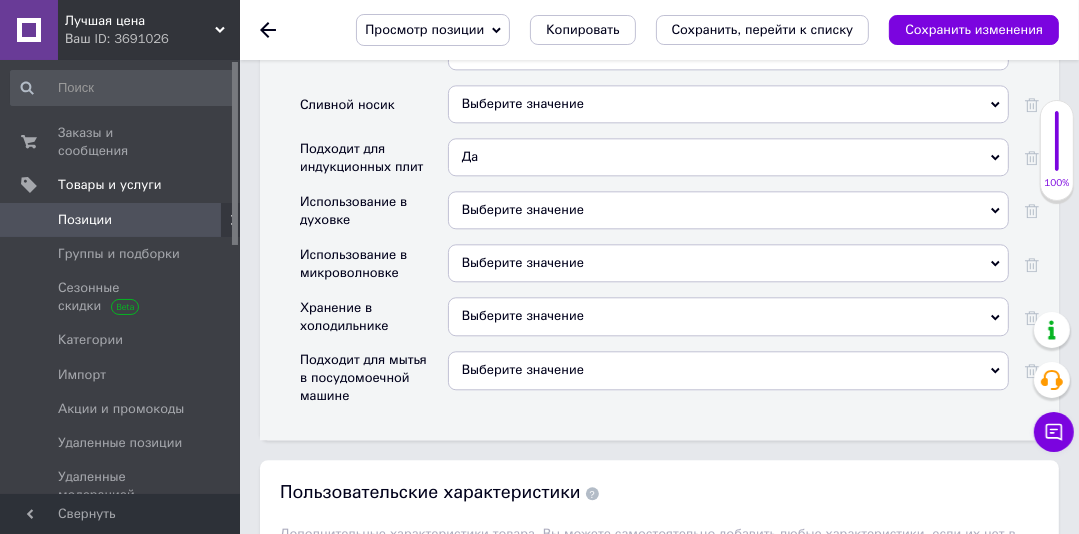 click on "Выберите значение" at bounding box center [728, 370] 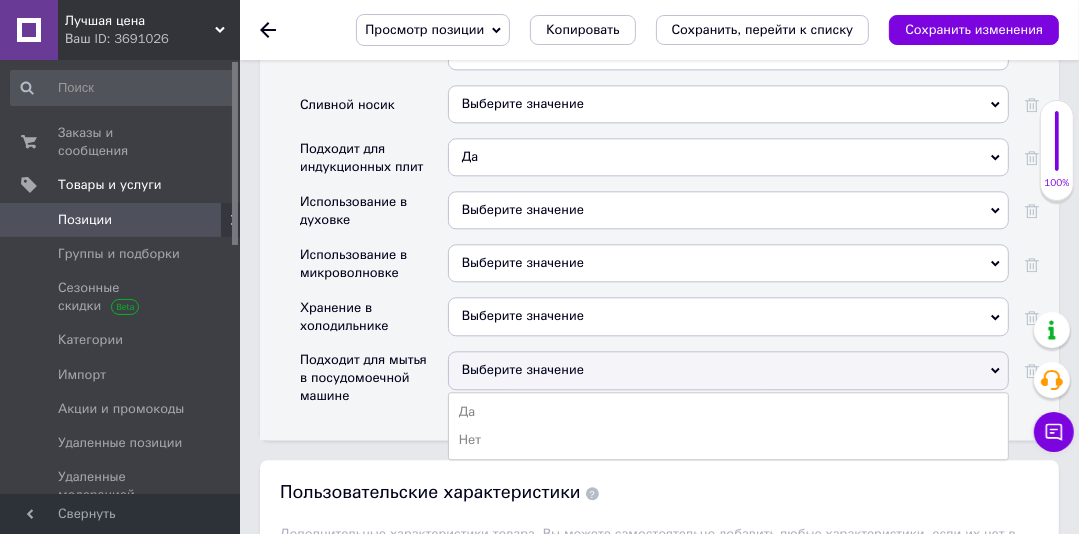 drag, startPoint x: 505, startPoint y: 372, endPoint x: 542, endPoint y: 336, distance: 51.62364 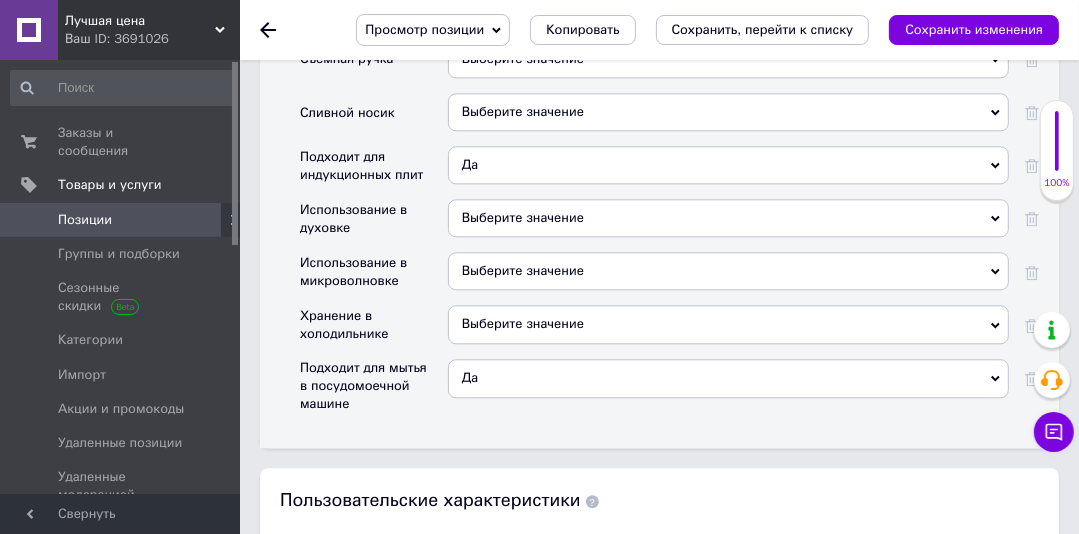 scroll, scrollTop: 3432, scrollLeft: 0, axis: vertical 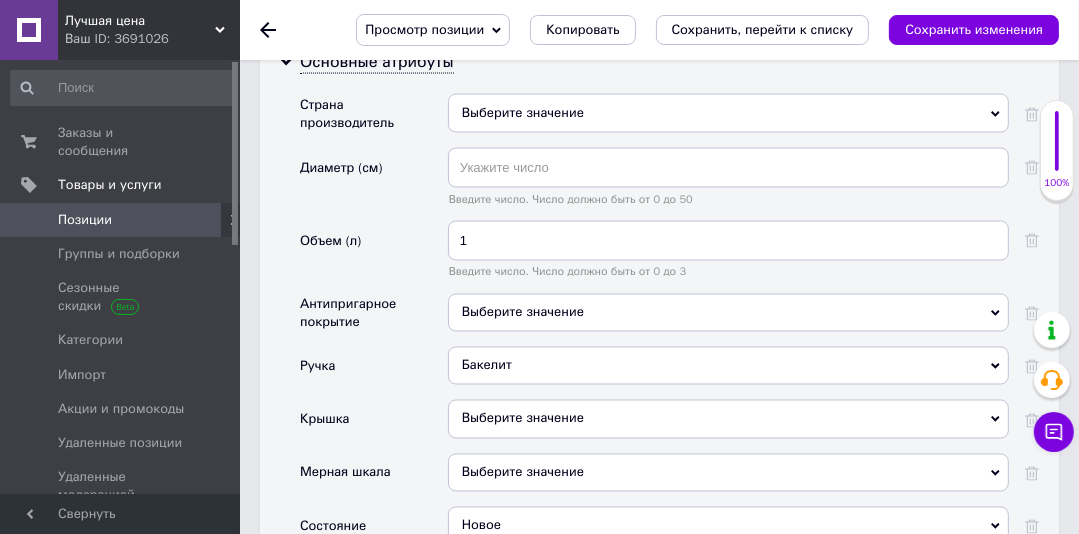 click on "Выберите значение" at bounding box center [728, 313] 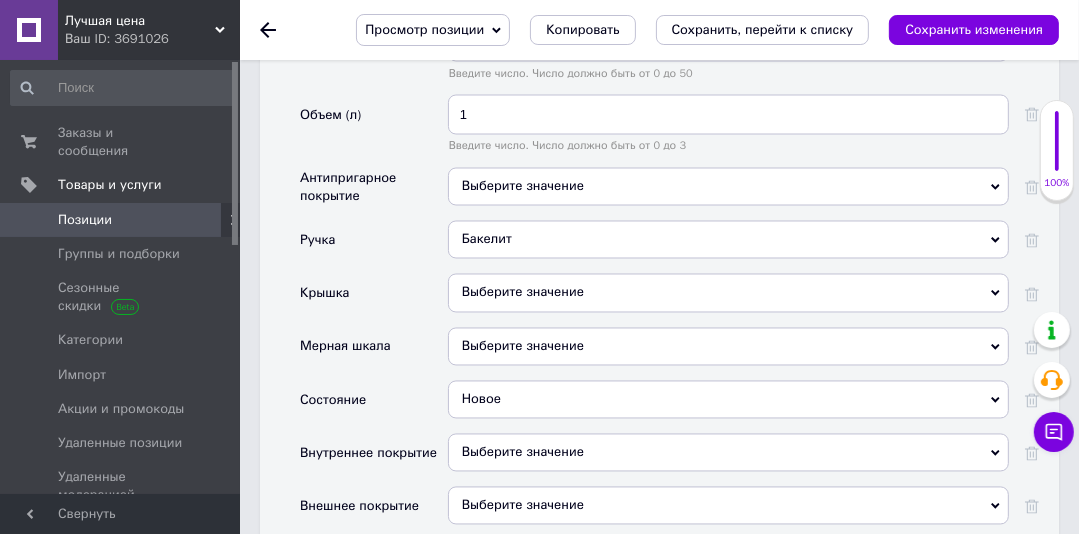 click 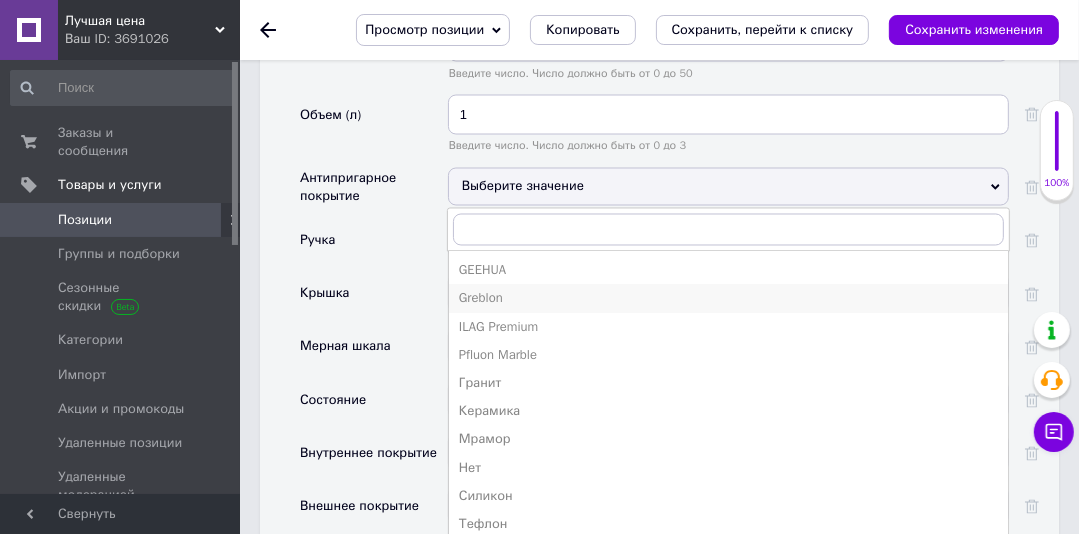 click on "Greblon" at bounding box center [728, 299] 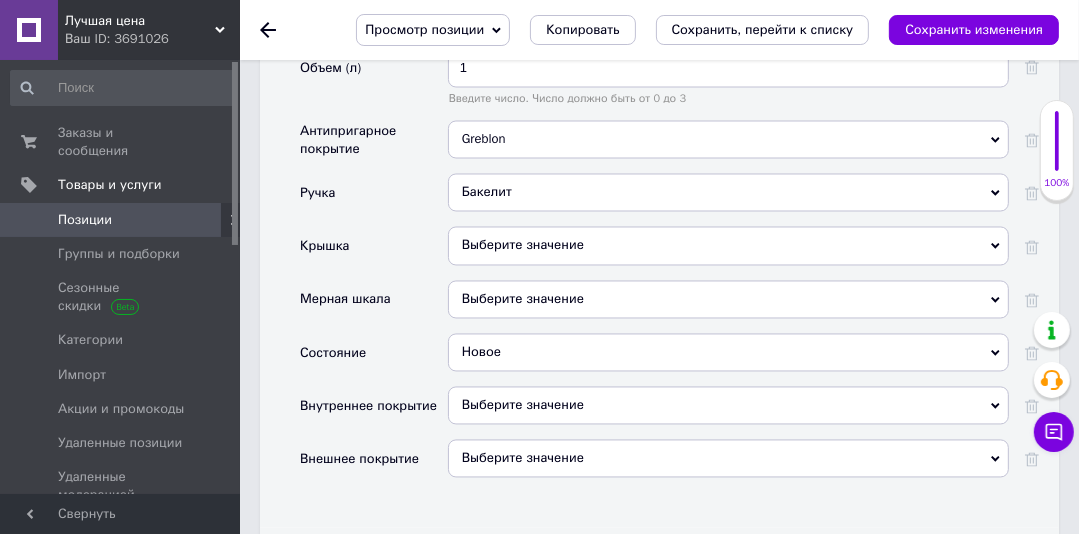 scroll, scrollTop: 2640, scrollLeft: 0, axis: vertical 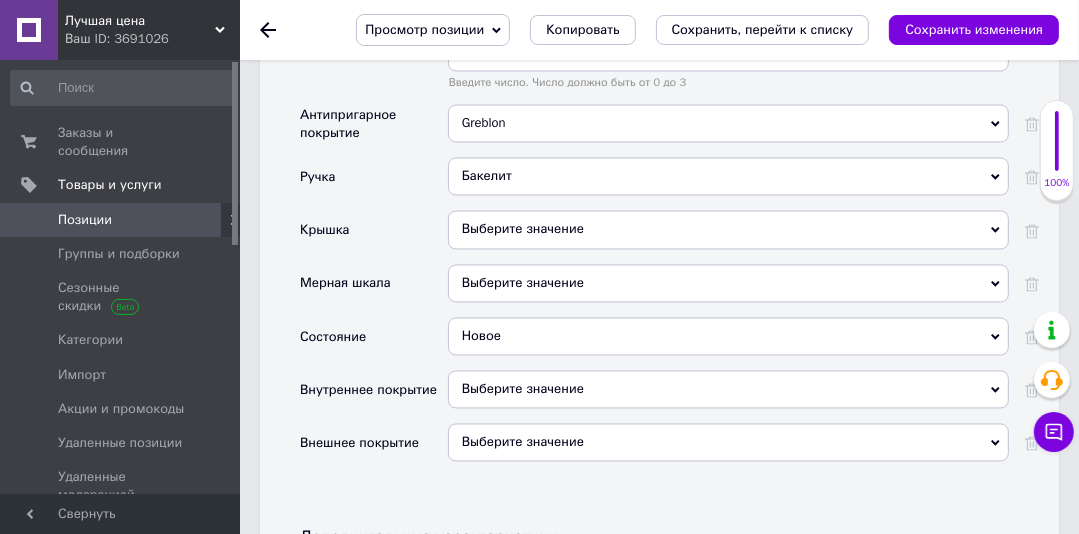 click on "Выберите значение" at bounding box center [728, 230] 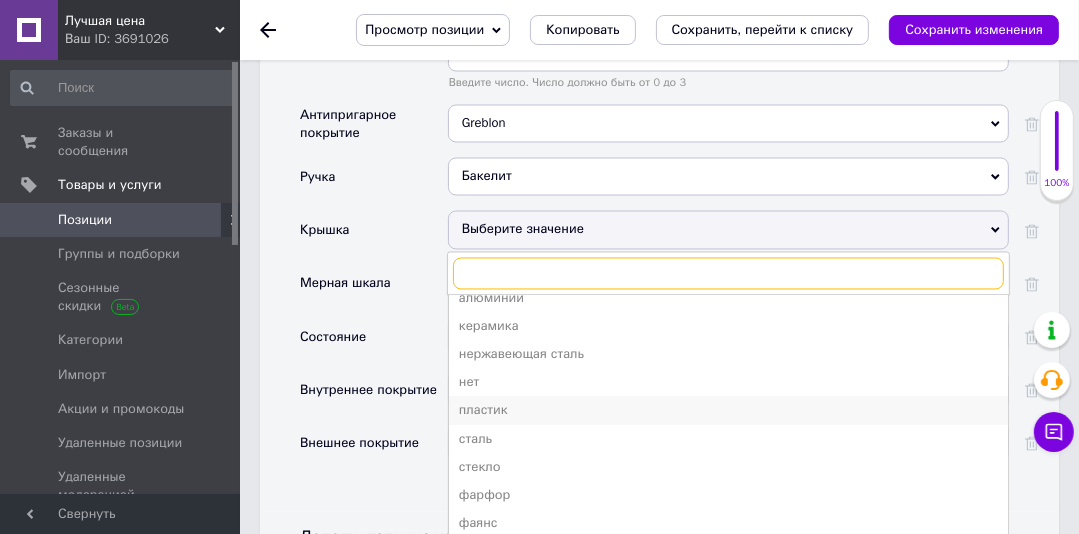 scroll, scrollTop: 21, scrollLeft: 0, axis: vertical 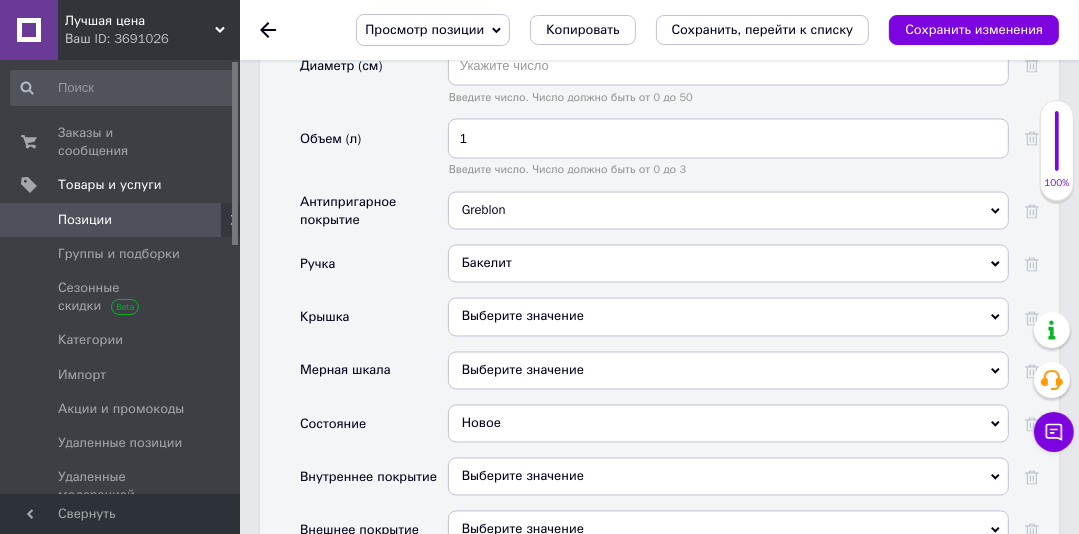 click on "Выберите значение" at bounding box center (728, 317) 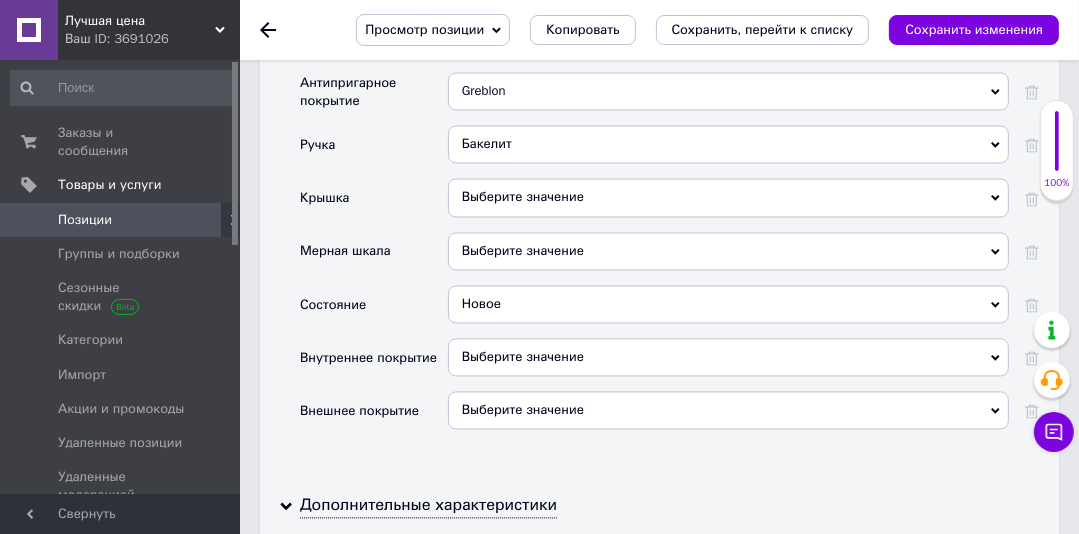 scroll, scrollTop: 2688, scrollLeft: 0, axis: vertical 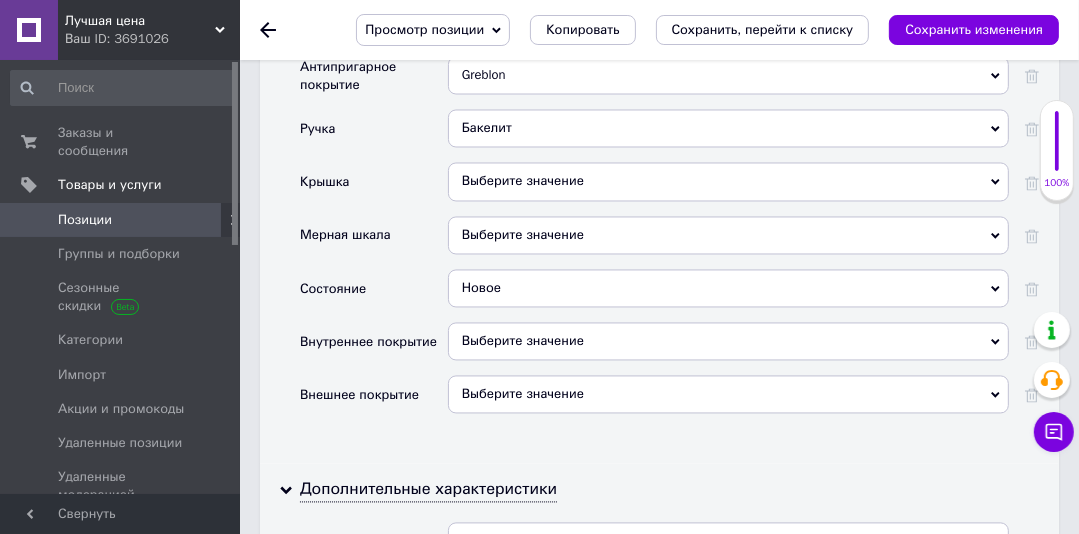 click on "Выберите значение" at bounding box center [728, 182] 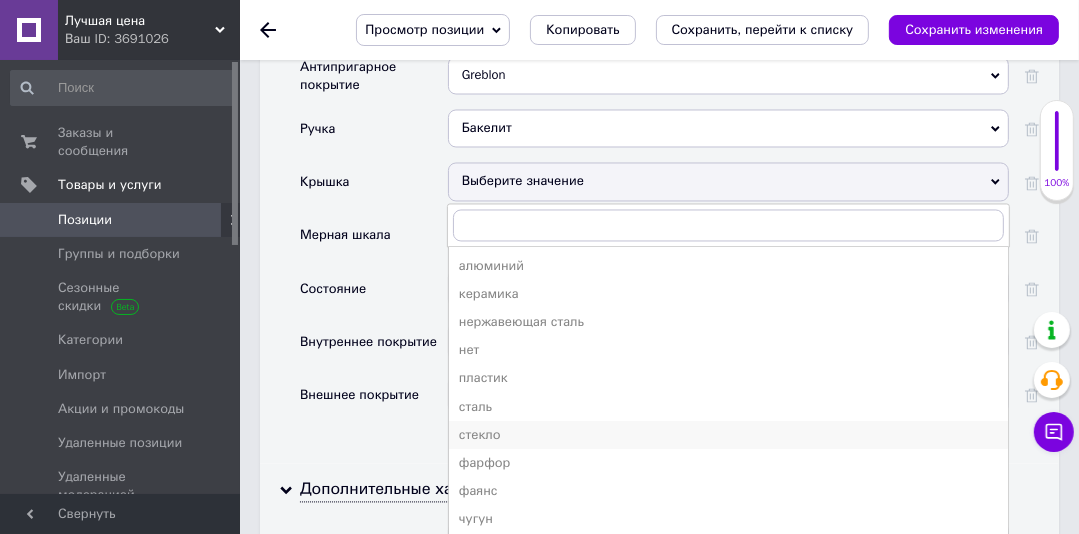 click on "стекло" at bounding box center (728, 436) 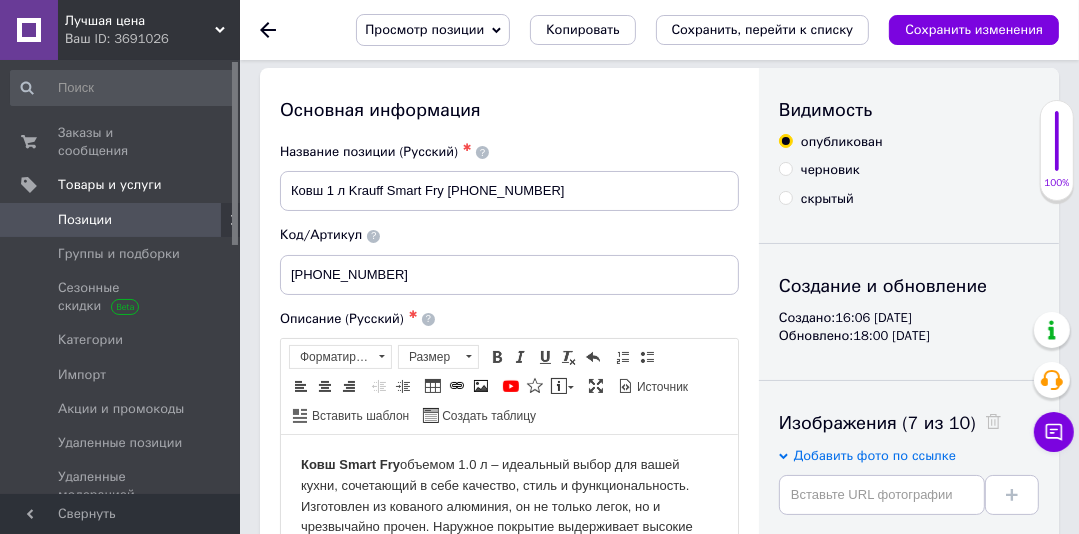 scroll, scrollTop: 0, scrollLeft: 0, axis: both 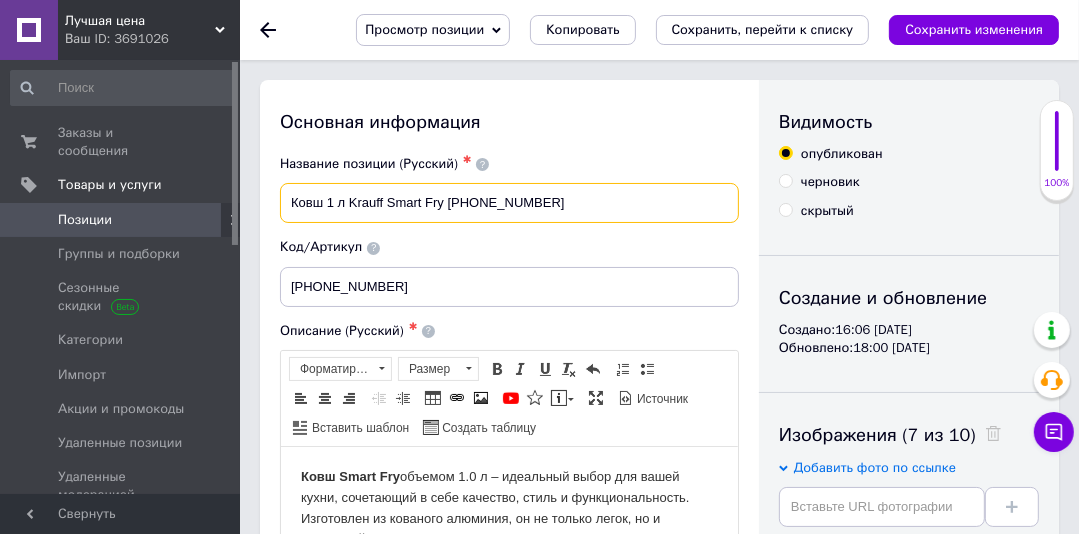 drag, startPoint x: 551, startPoint y: 208, endPoint x: 280, endPoint y: 204, distance: 271.0295 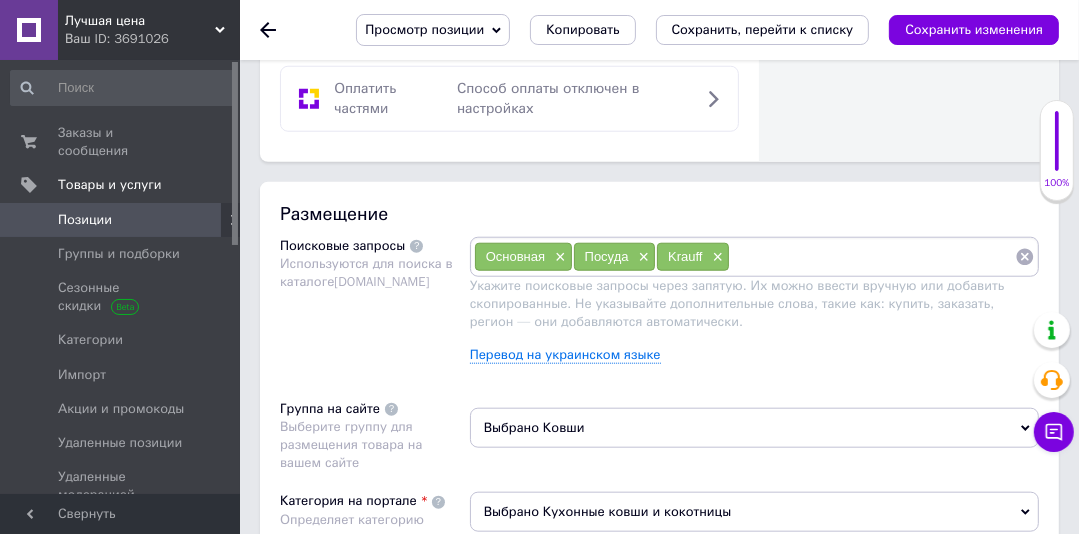 scroll, scrollTop: 1362, scrollLeft: 0, axis: vertical 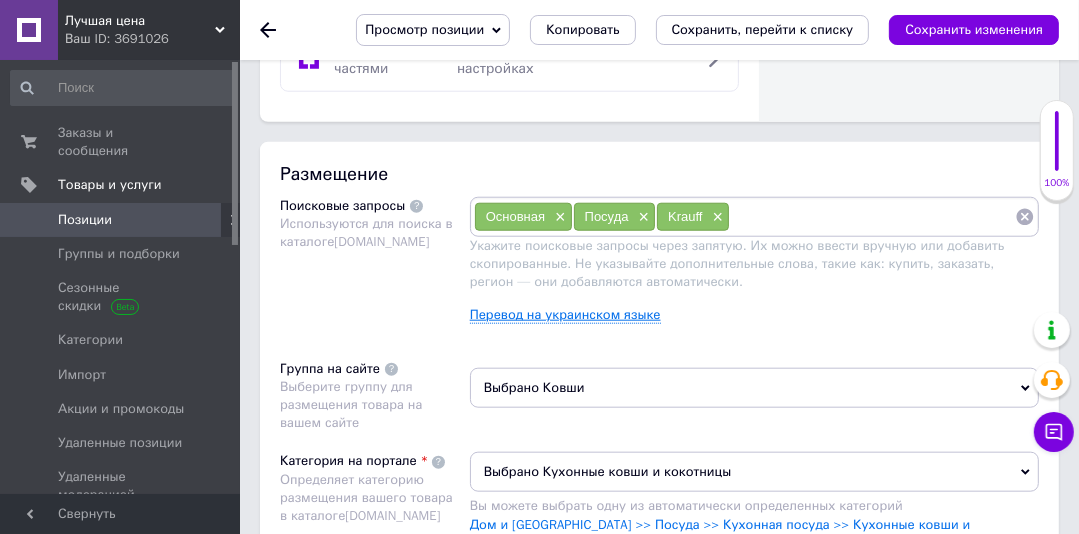 click on "Перевод на украинском языке" at bounding box center (565, 315) 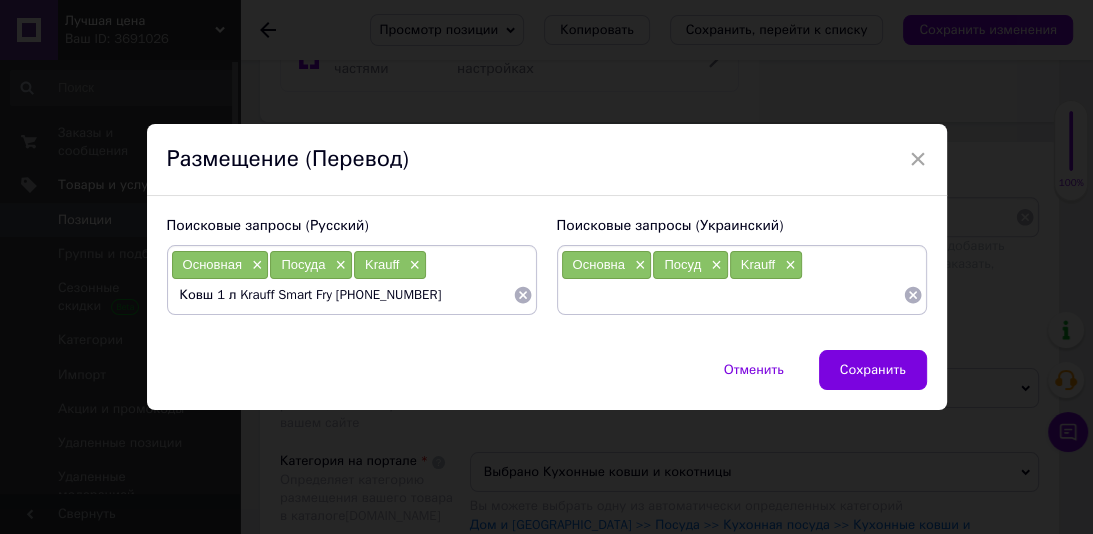 drag, startPoint x: 236, startPoint y: 296, endPoint x: 369, endPoint y: 296, distance: 133 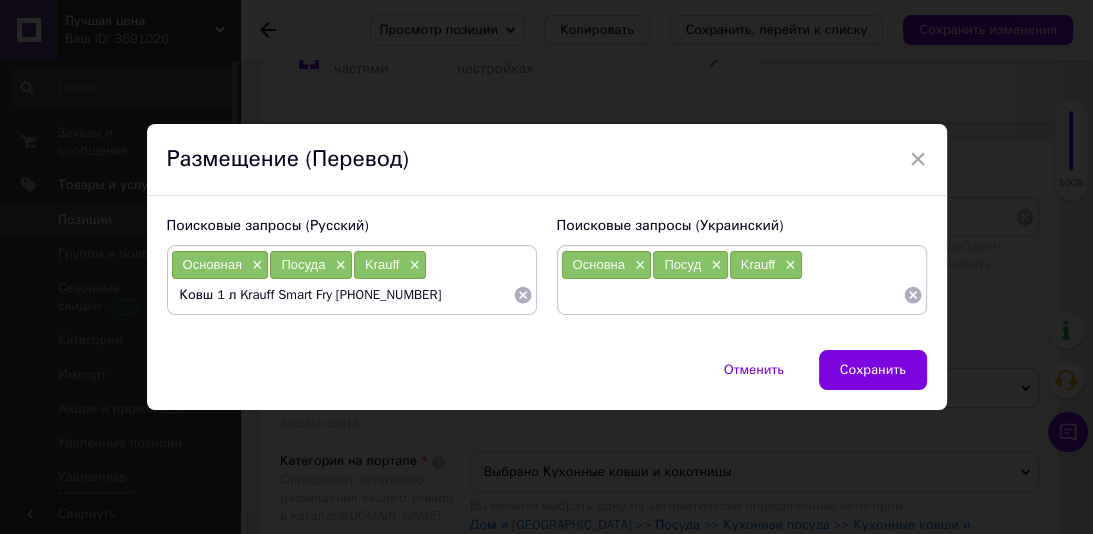 click on "Ковш 1 л Krauff Smart Fry 25-45-158" at bounding box center (342, 295) 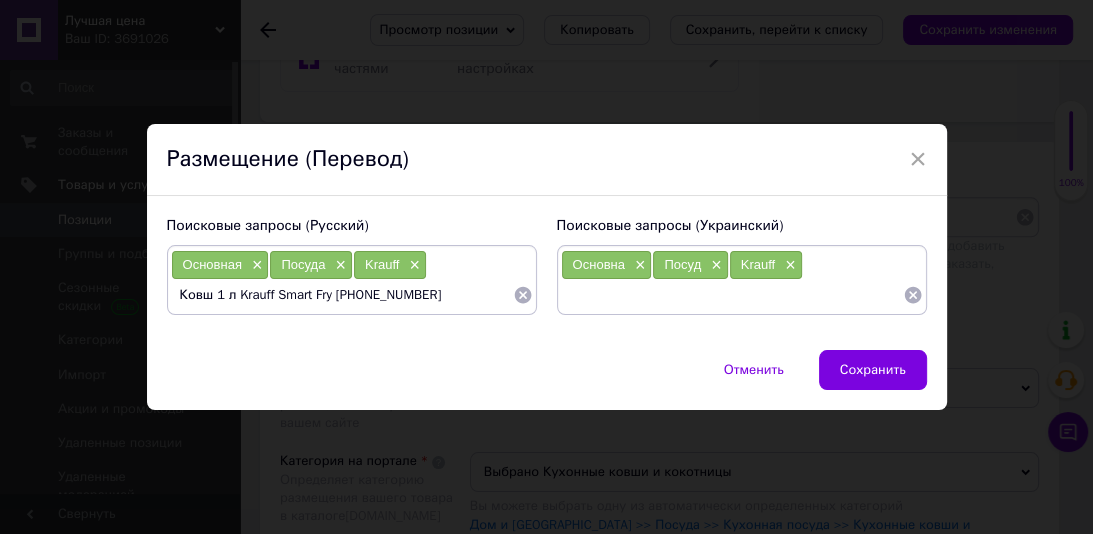 type on "Ковш 1 л" 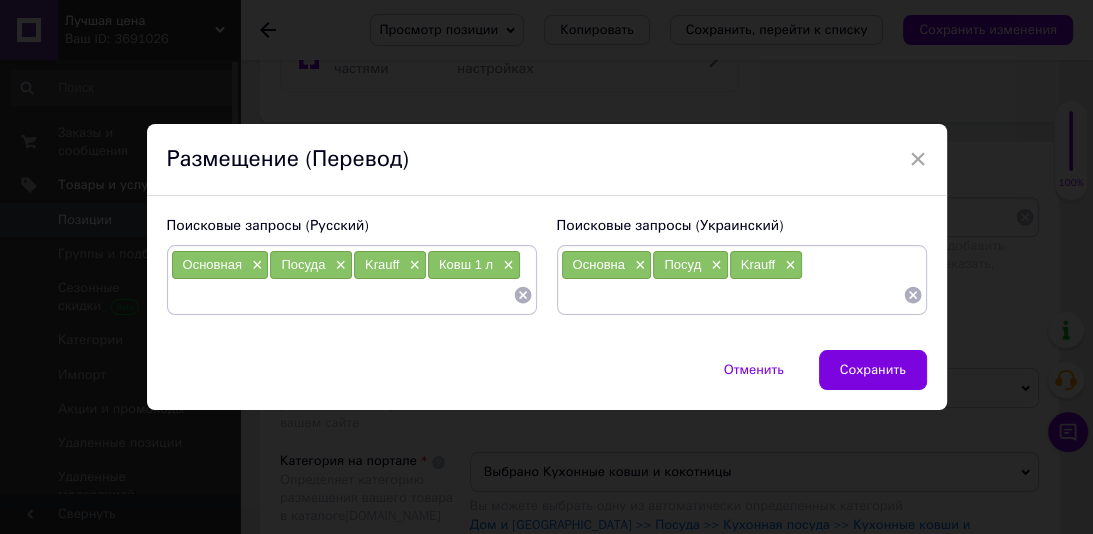 type on "Krauff Smart Fry 25-45-158" 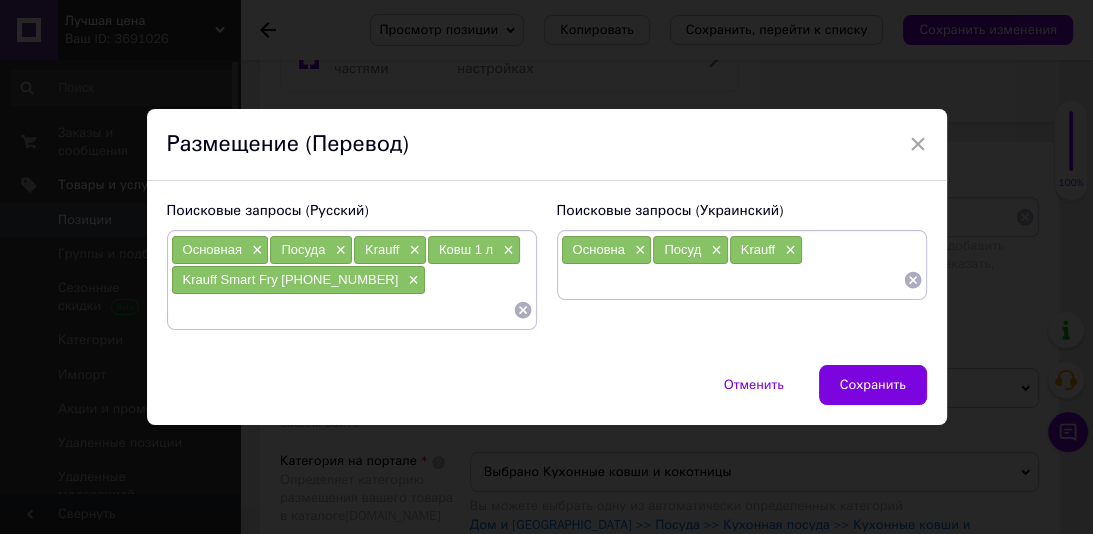 click on "Основная ×" at bounding box center [220, 250] 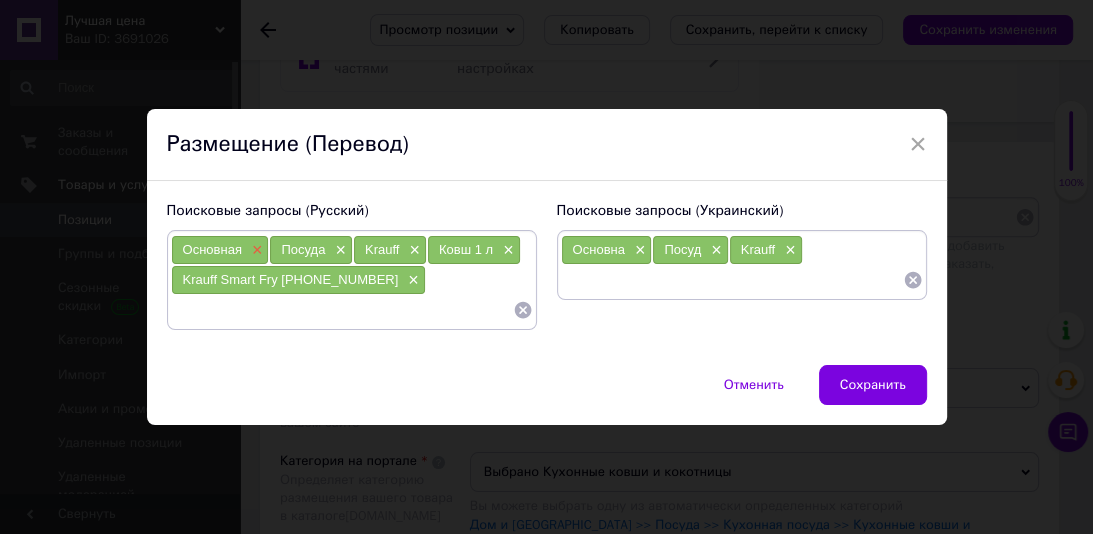click on "×" at bounding box center [255, 250] 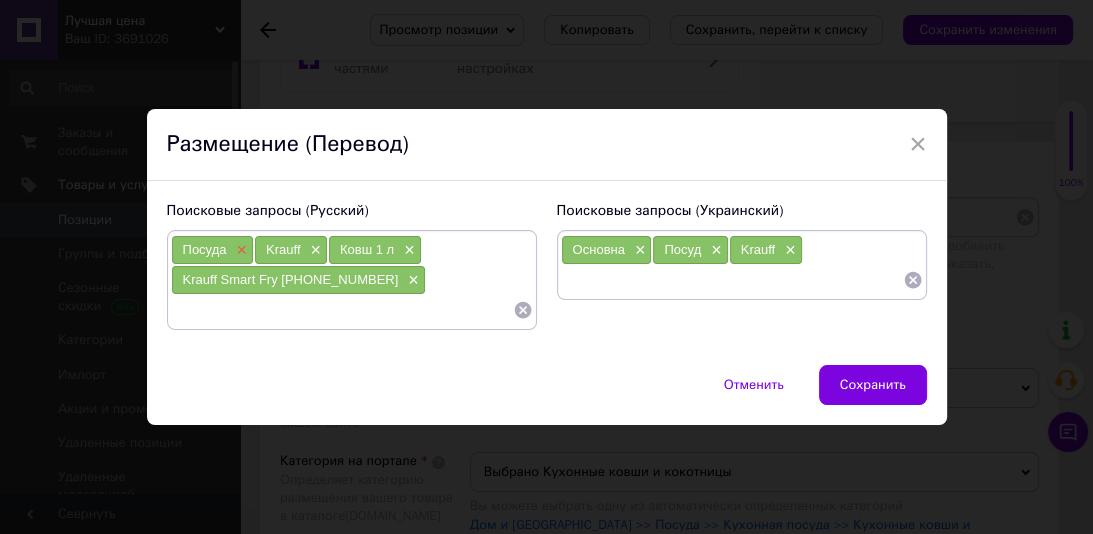click on "×" at bounding box center [239, 250] 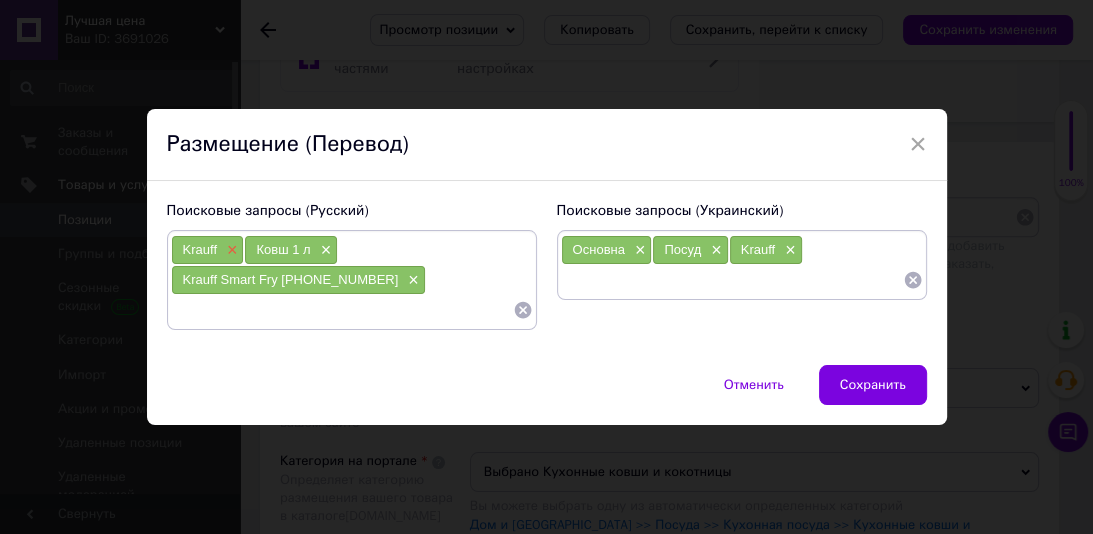 click on "×" at bounding box center [230, 250] 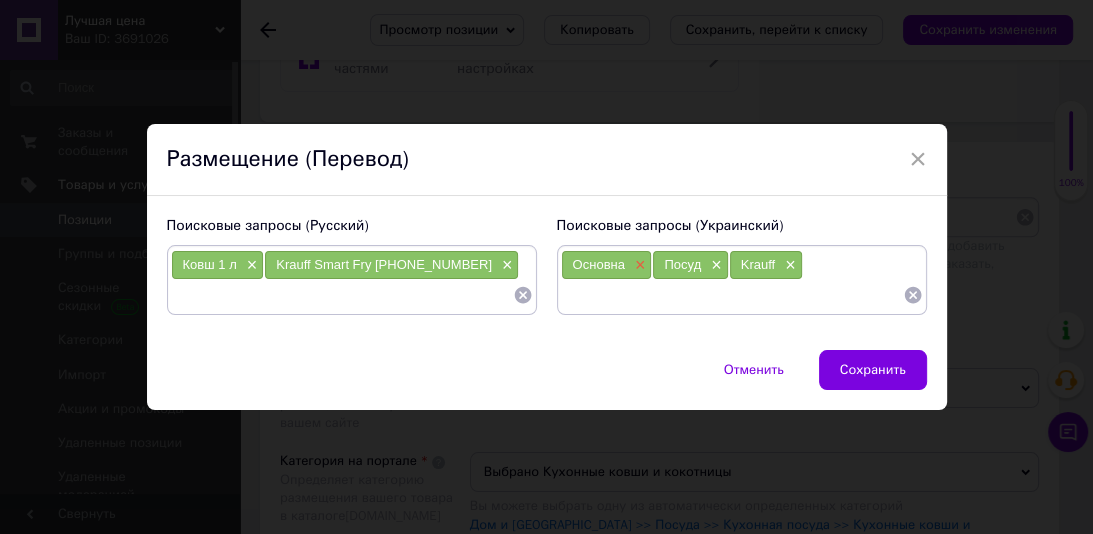 click on "×" at bounding box center [638, 265] 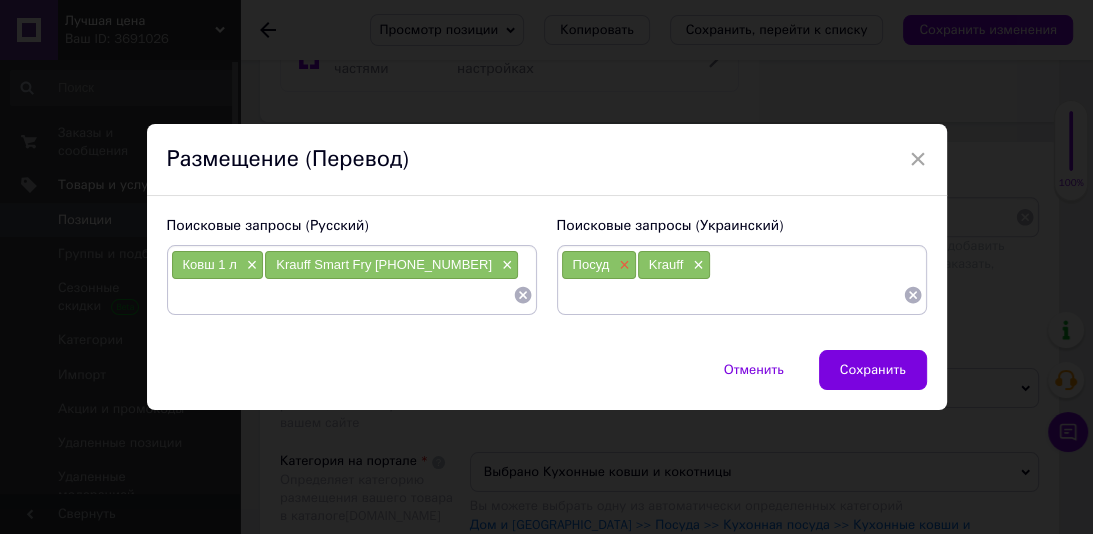 click on "×" at bounding box center [622, 265] 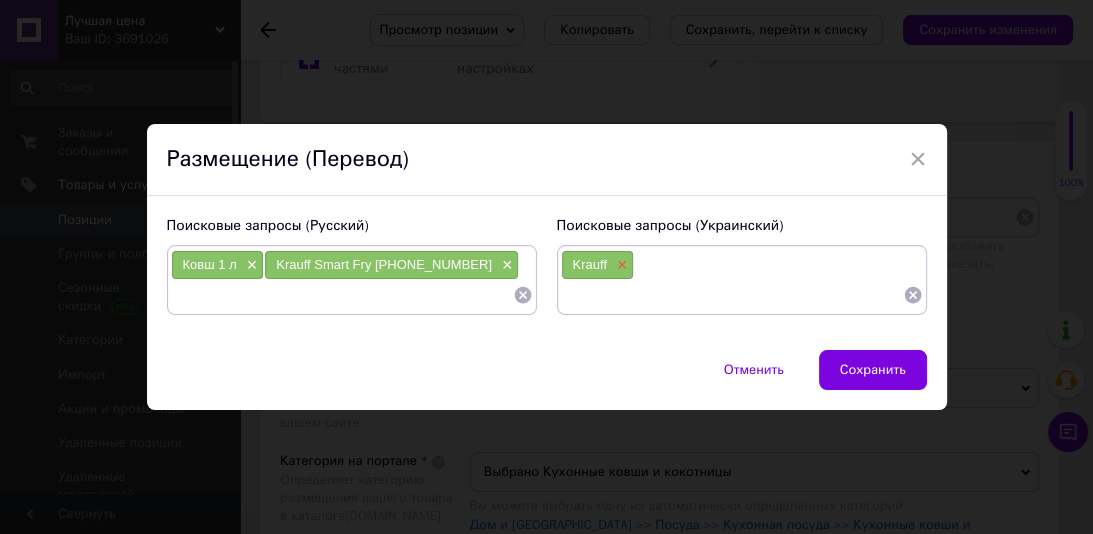 click on "×" at bounding box center (620, 265) 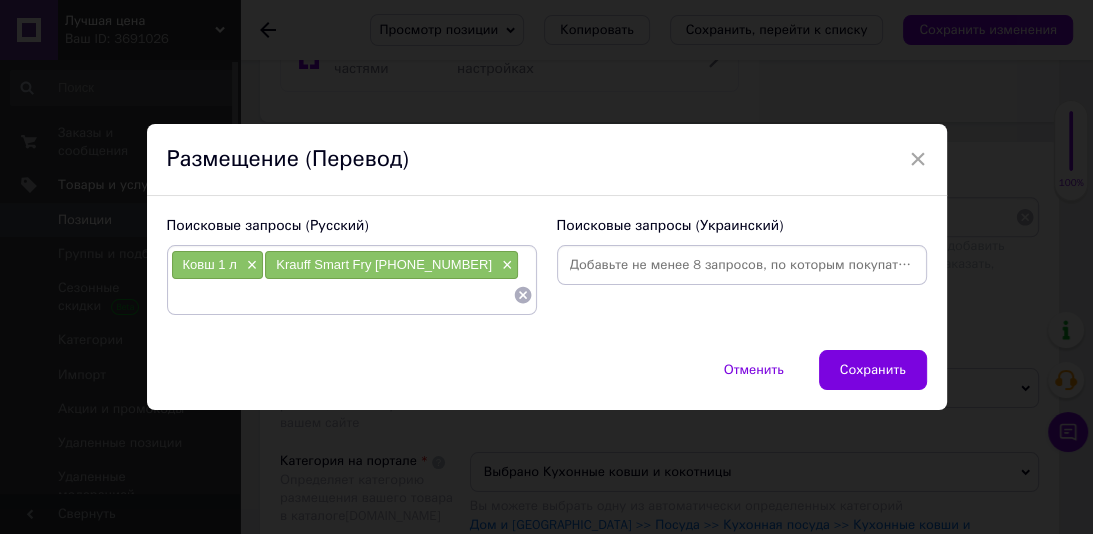 click on "Ковш 1 л ×" at bounding box center (218, 265) 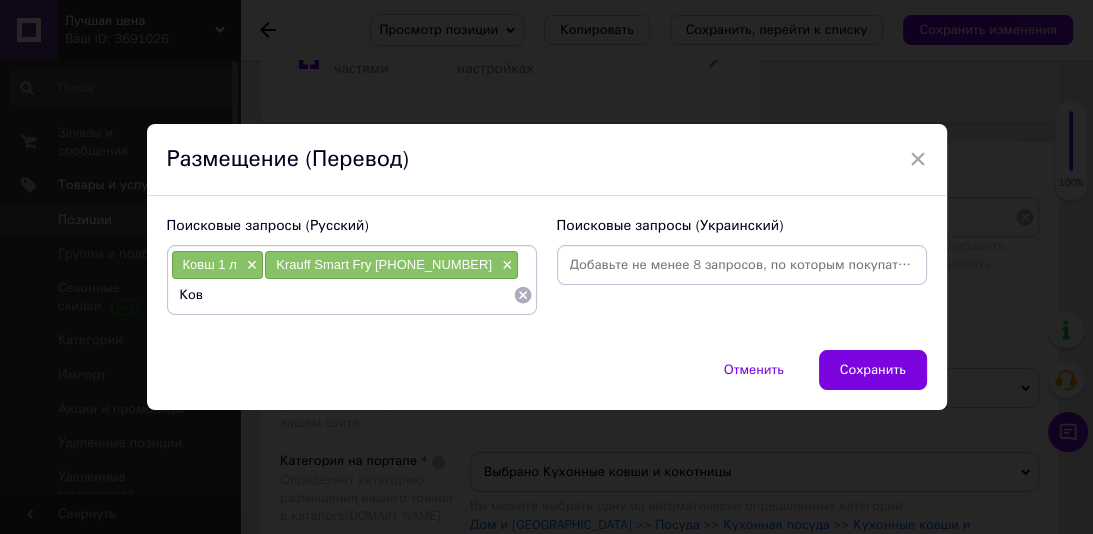 type on "Ковш" 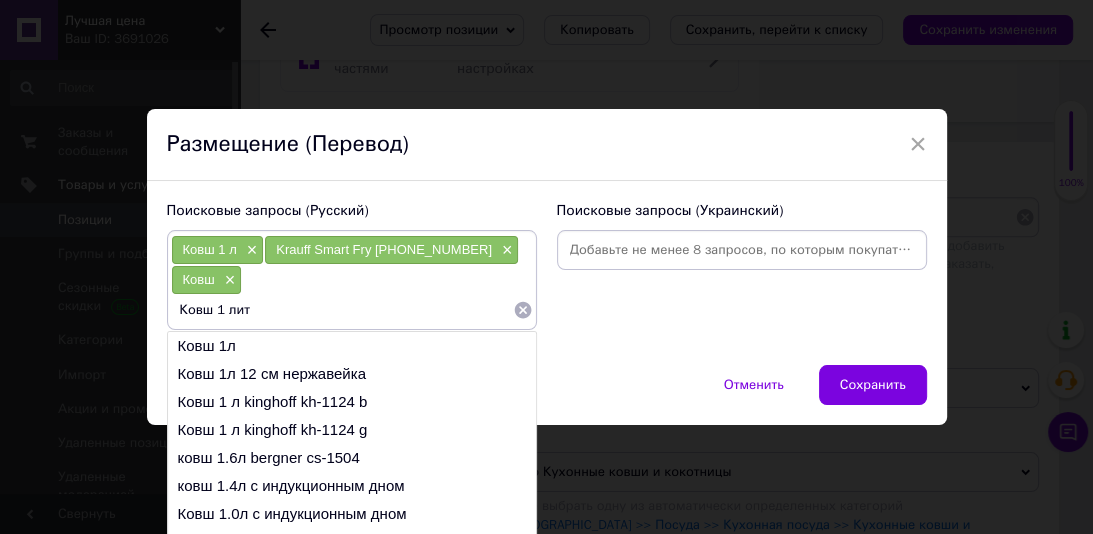 type on "Ковш 1 литр" 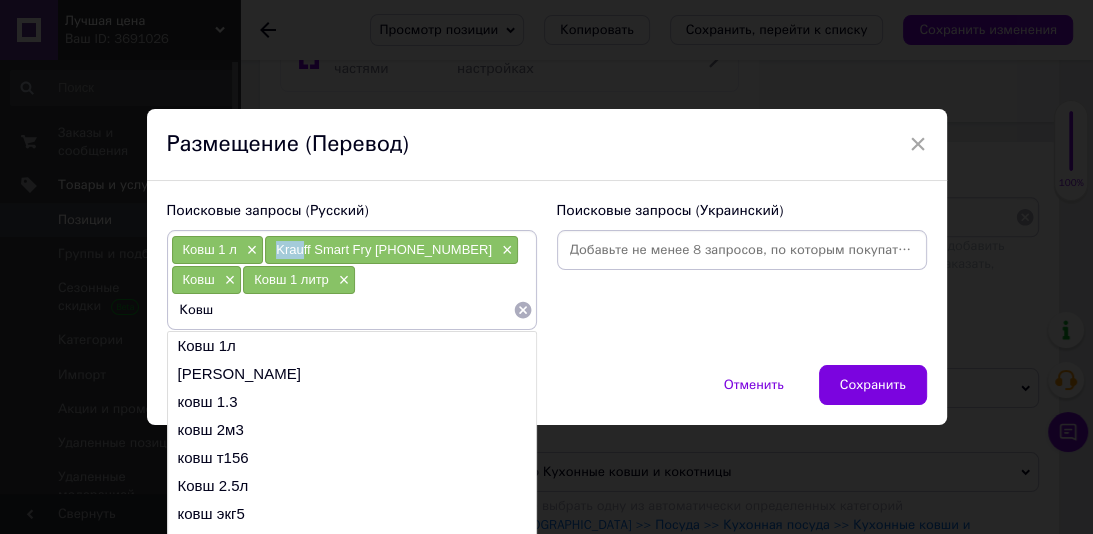 drag, startPoint x: 299, startPoint y: 245, endPoint x: 298, endPoint y: 259, distance: 14.035668 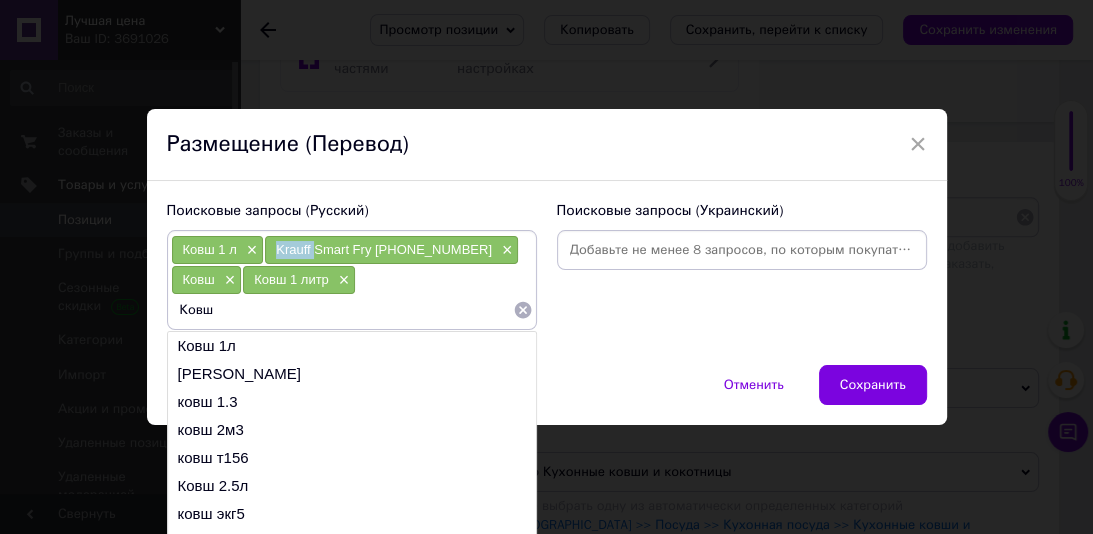 drag, startPoint x: 308, startPoint y: 253, endPoint x: 274, endPoint y: 250, distance: 34.132095 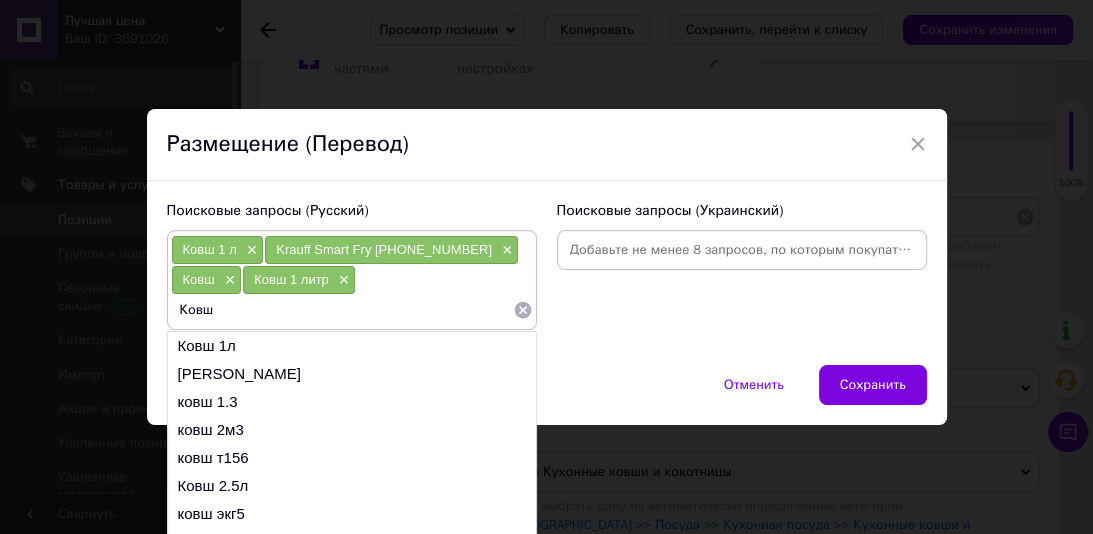 click on "Ковш" at bounding box center (342, 310) 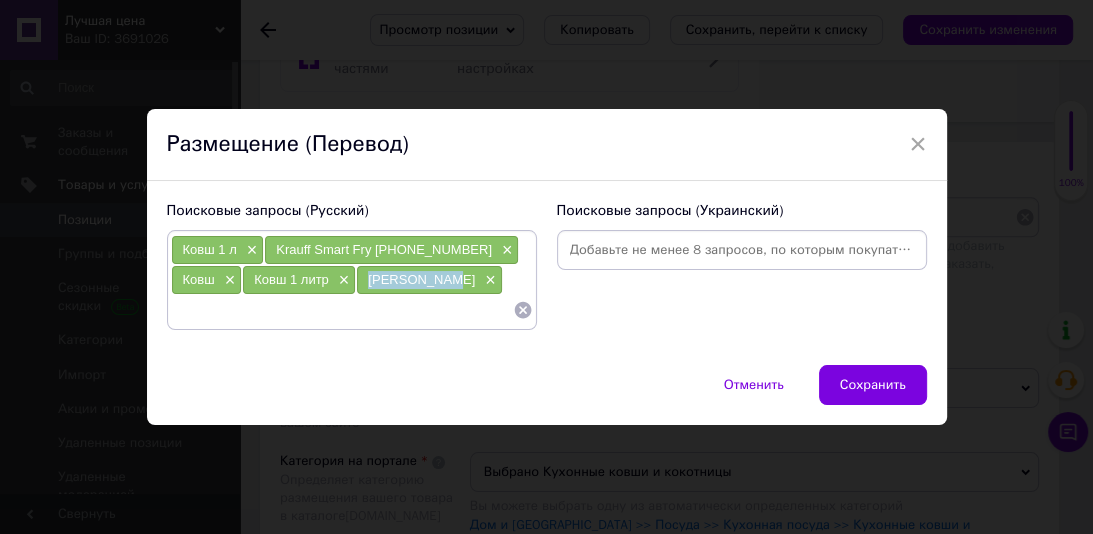 drag, startPoint x: 364, startPoint y: 275, endPoint x: 297, endPoint y: 278, distance: 67.06713 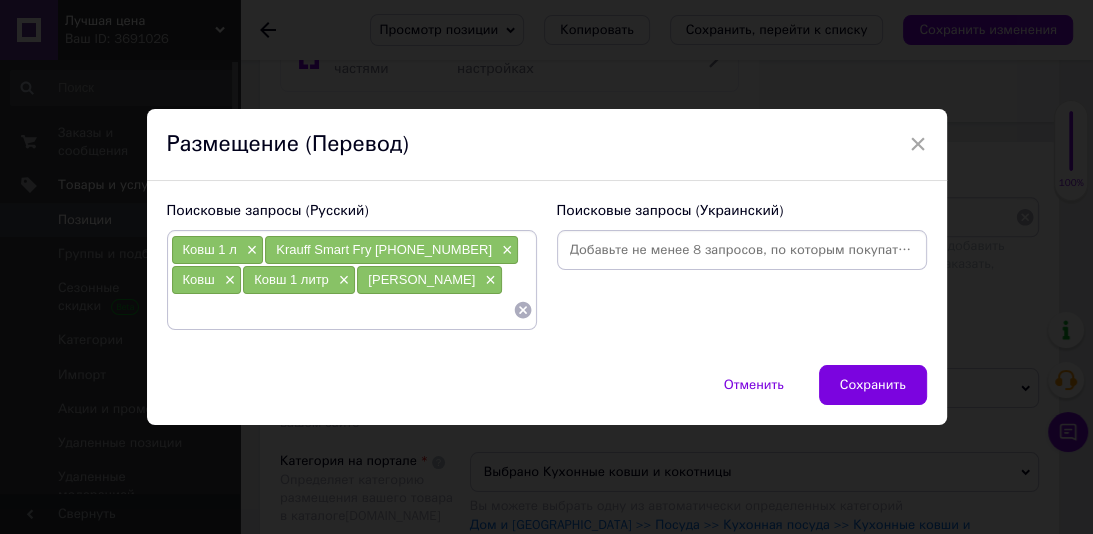 click at bounding box center (342, 310) 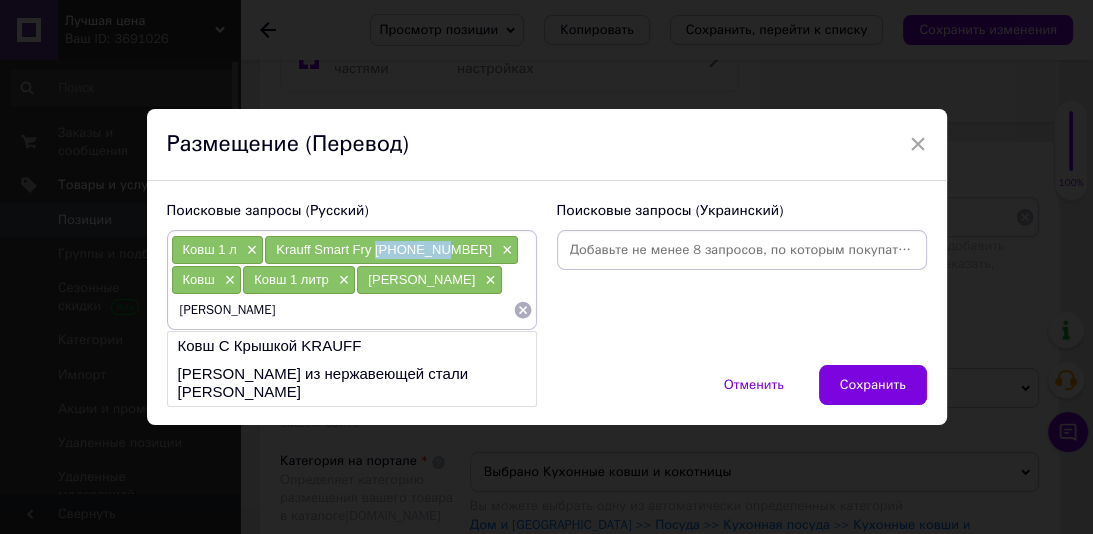 drag, startPoint x: 432, startPoint y: 252, endPoint x: 374, endPoint y: 250, distance: 58.034473 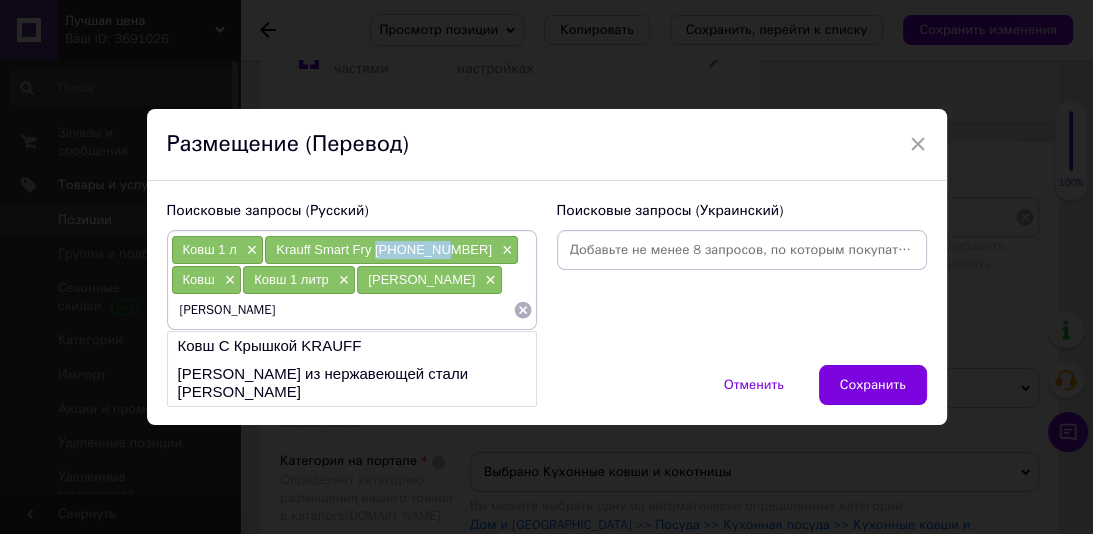 click on "Krauff Smart Fry 25-45-158 ×" at bounding box center [391, 250] 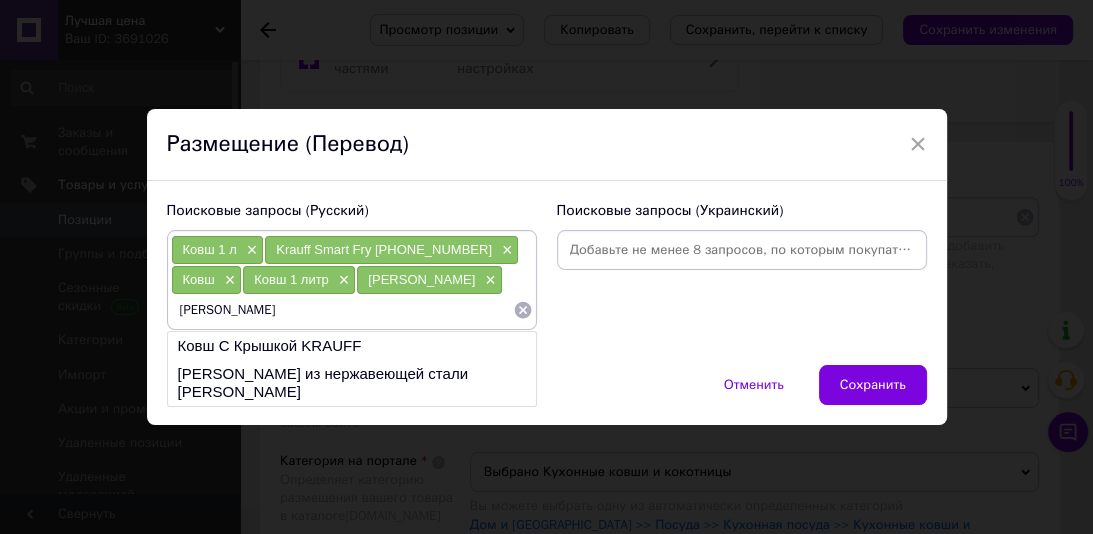 click on "Ковш Krauff" at bounding box center (342, 310) 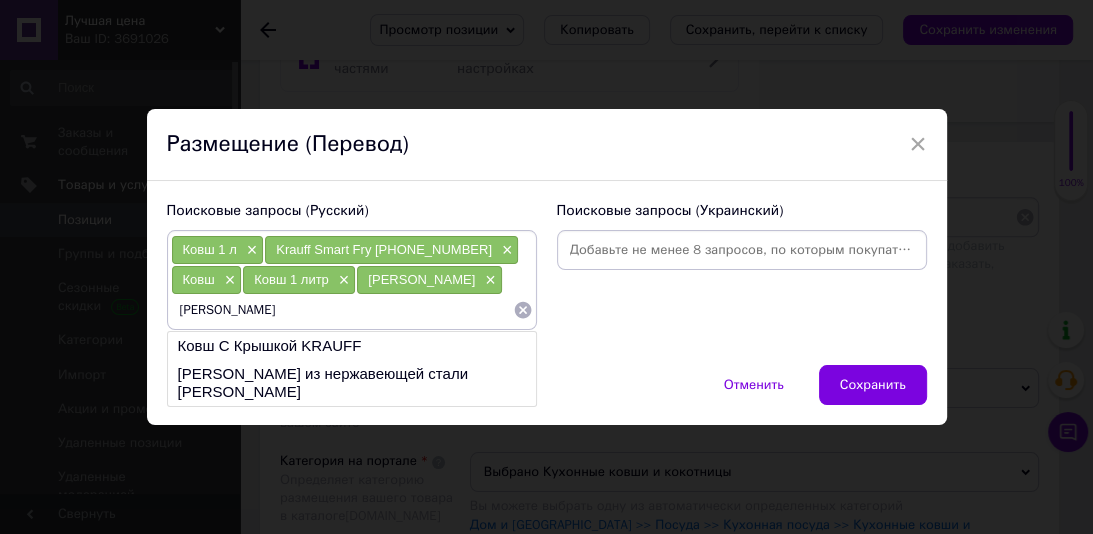 type on "Ковш Krauff 25-45-158" 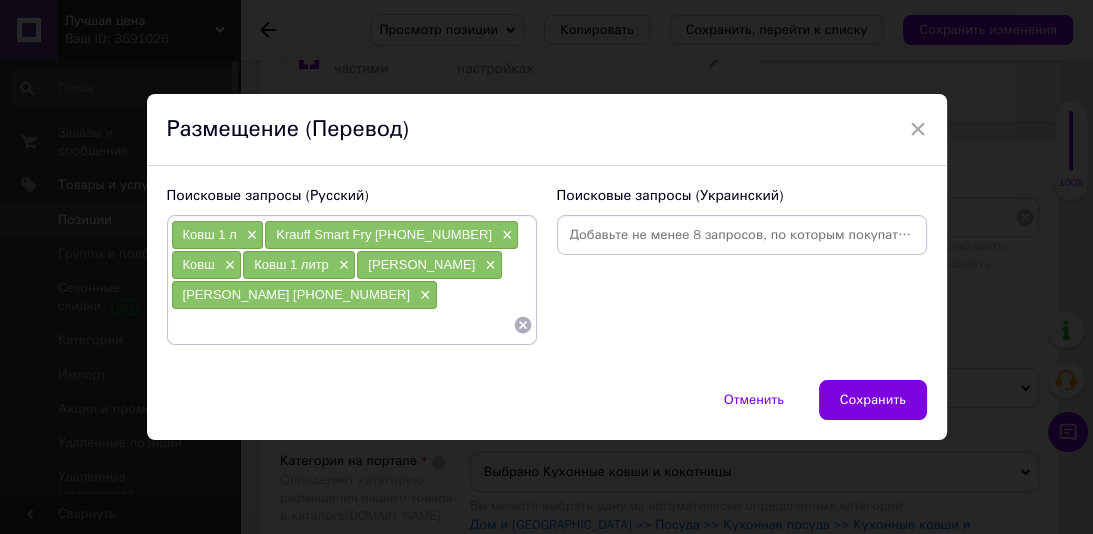click at bounding box center (342, 325) 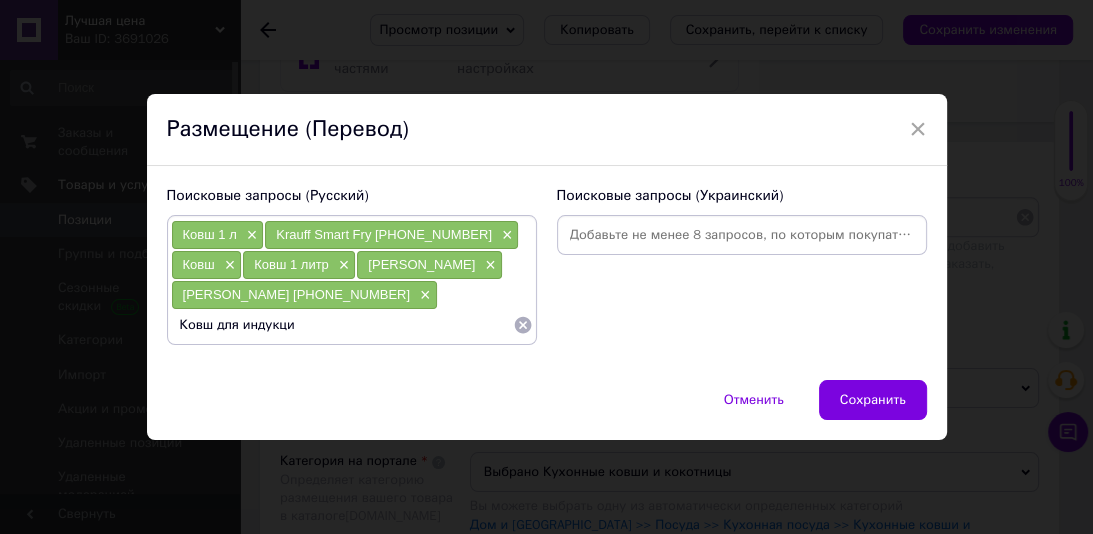 type on "Ковш для индукции" 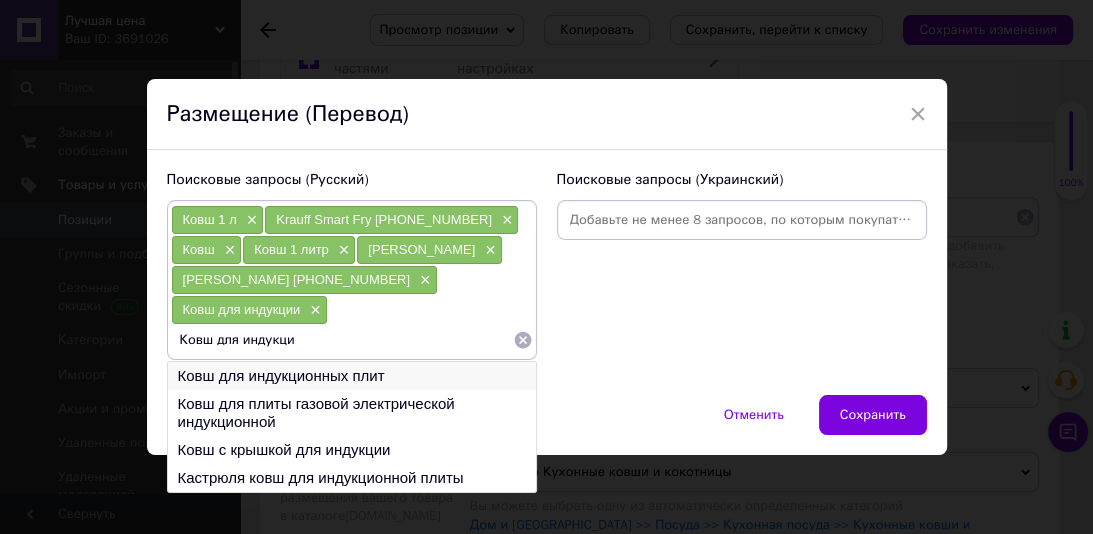 type on "Ковш для индукци" 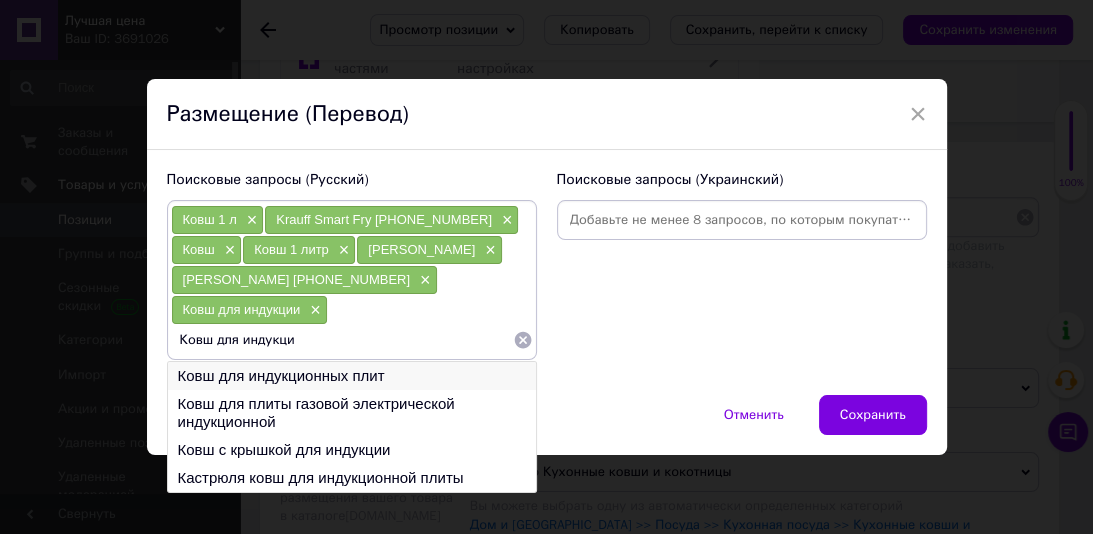 click on "Ковш для индукционных плит" at bounding box center (352, 376) 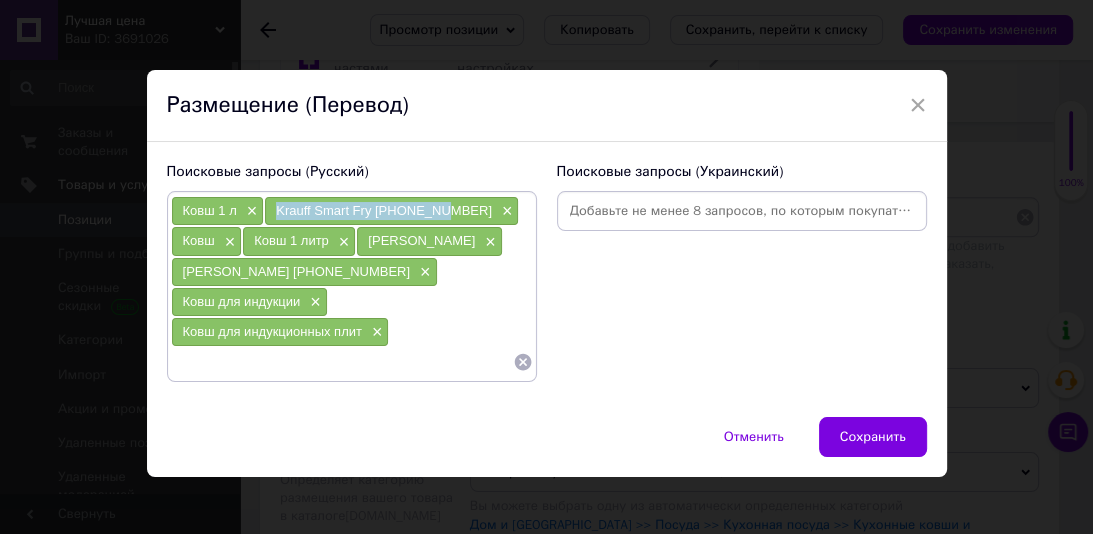 drag, startPoint x: 440, startPoint y: 227, endPoint x: 268, endPoint y: 224, distance: 172.02615 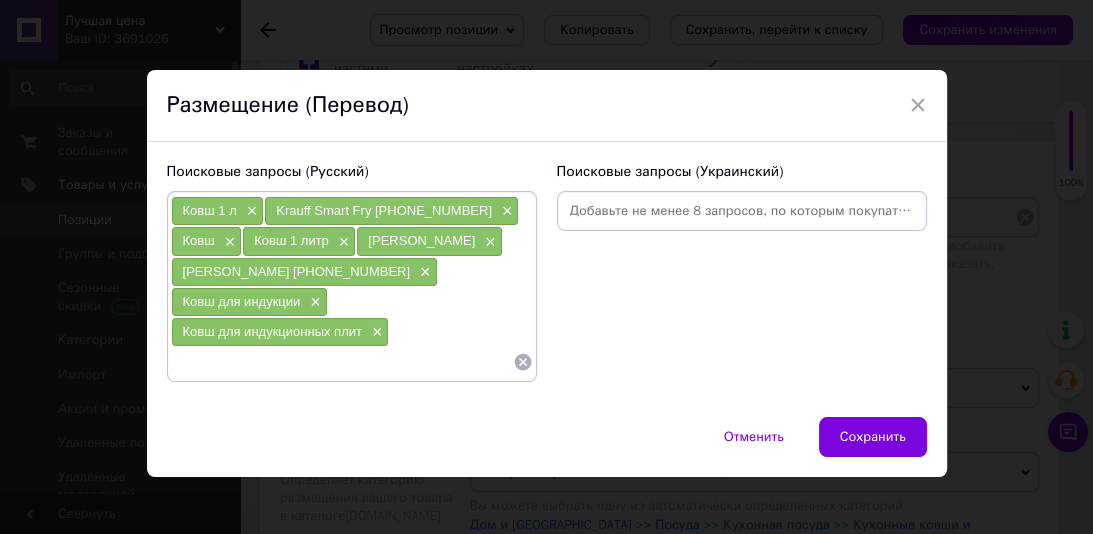 click at bounding box center [342, 362] 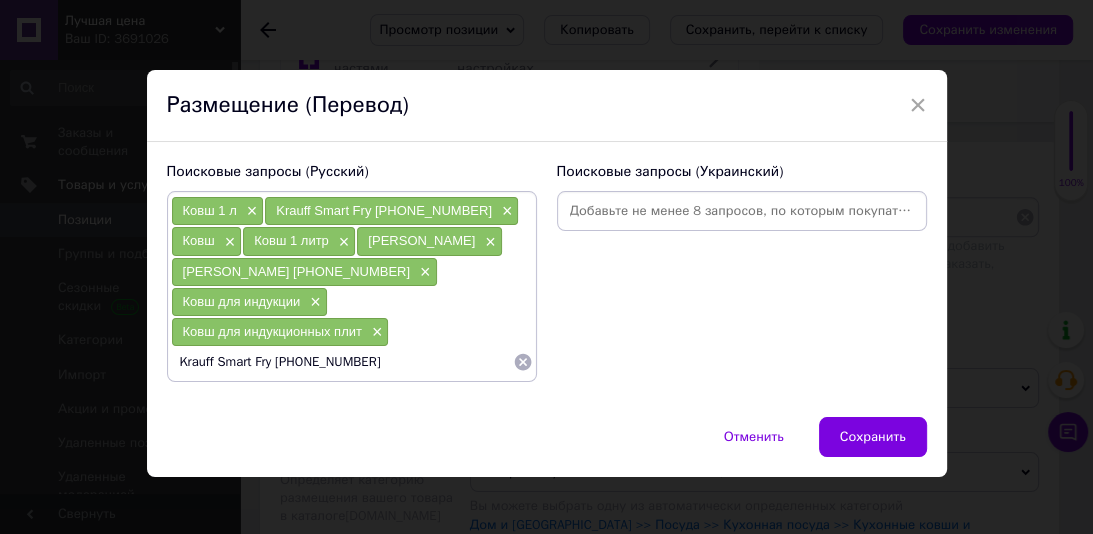 drag, startPoint x: 276, startPoint y: 342, endPoint x: 264, endPoint y: 361, distance: 22.472204 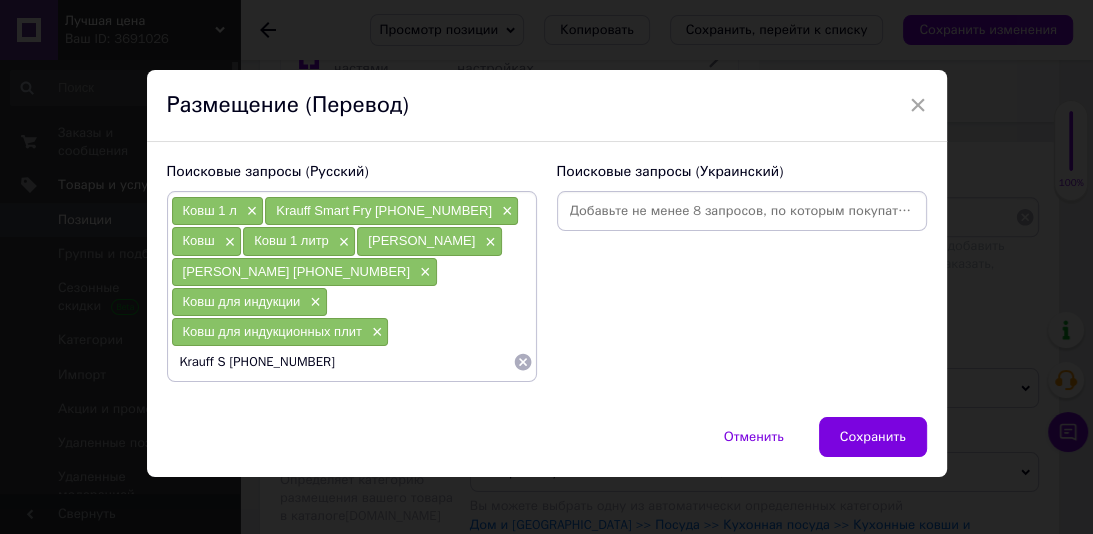 type on "Krauff  25-45-158" 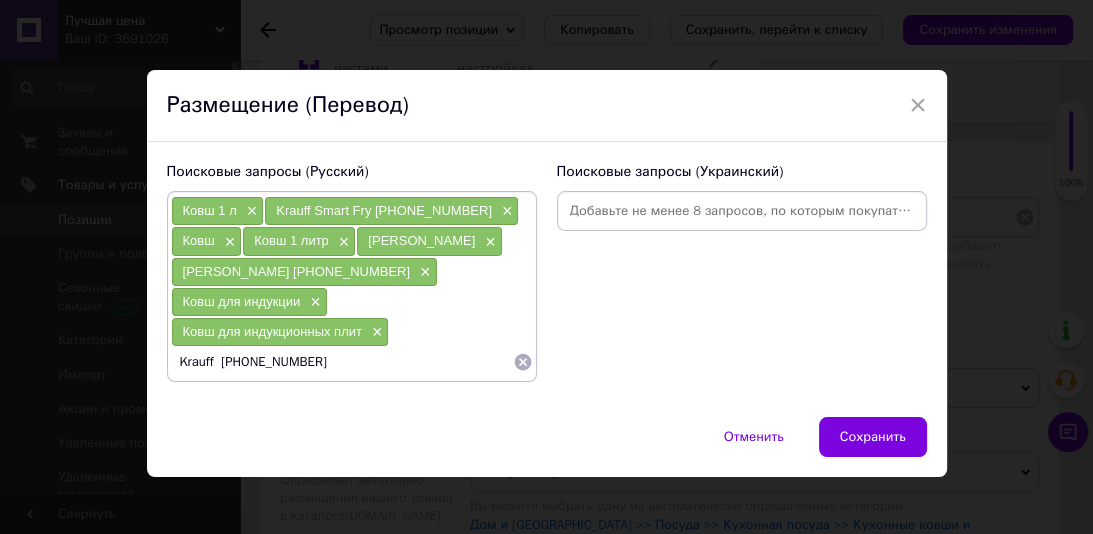 type 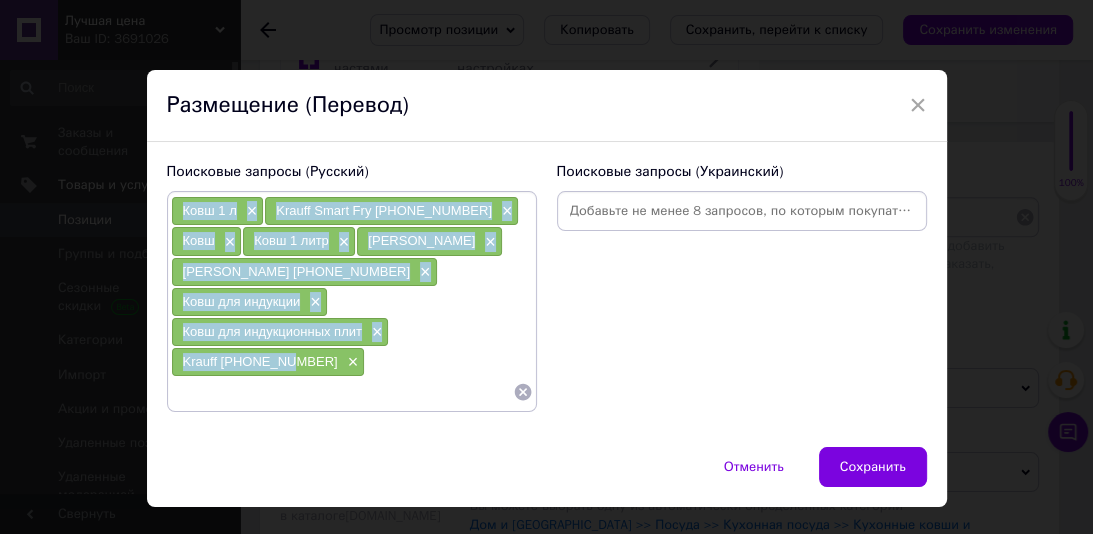 drag, startPoint x: 500, startPoint y: 308, endPoint x: 205, endPoint y: 222, distance: 307.28 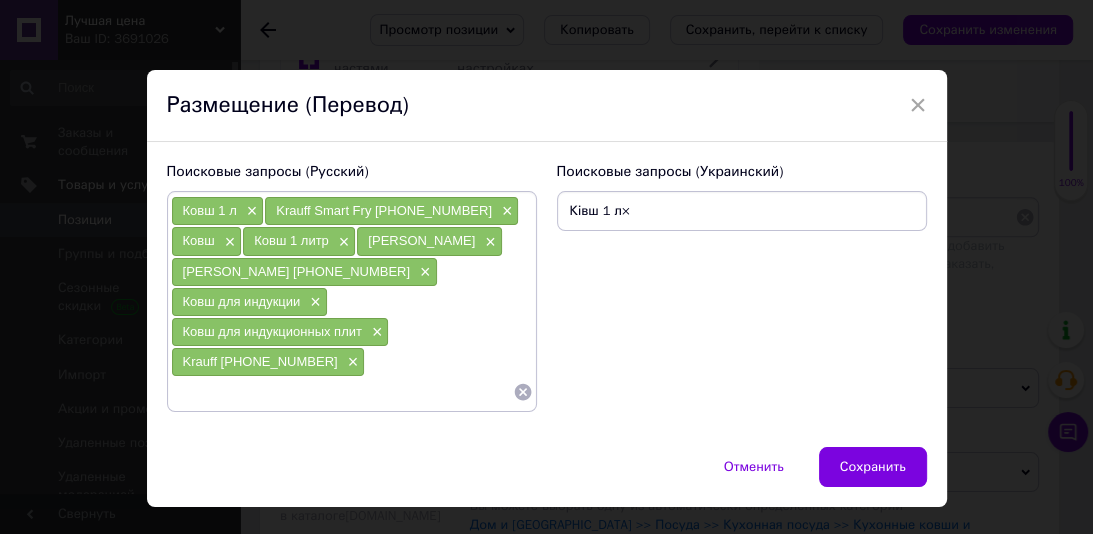 type 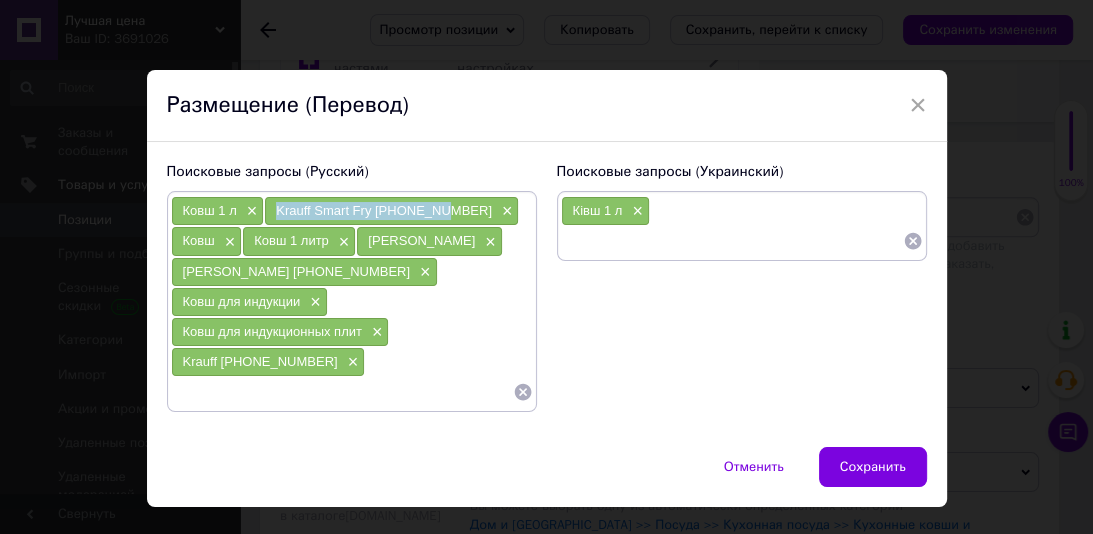 drag, startPoint x: 435, startPoint y: 214, endPoint x: 273, endPoint y: 225, distance: 162.37303 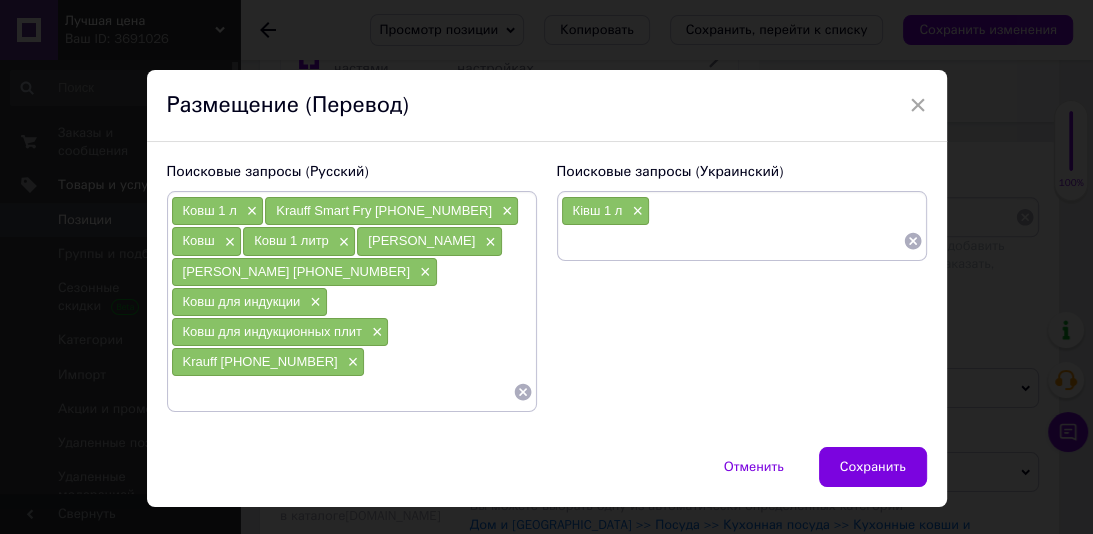 click at bounding box center (732, 241) 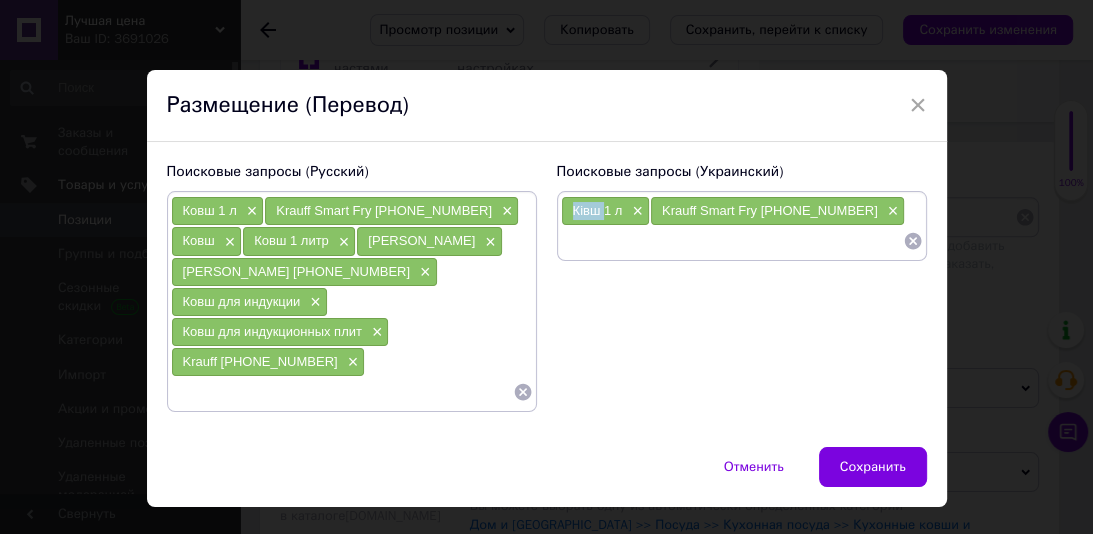 drag, startPoint x: 602, startPoint y: 228, endPoint x: 570, endPoint y: 224, distance: 32.24903 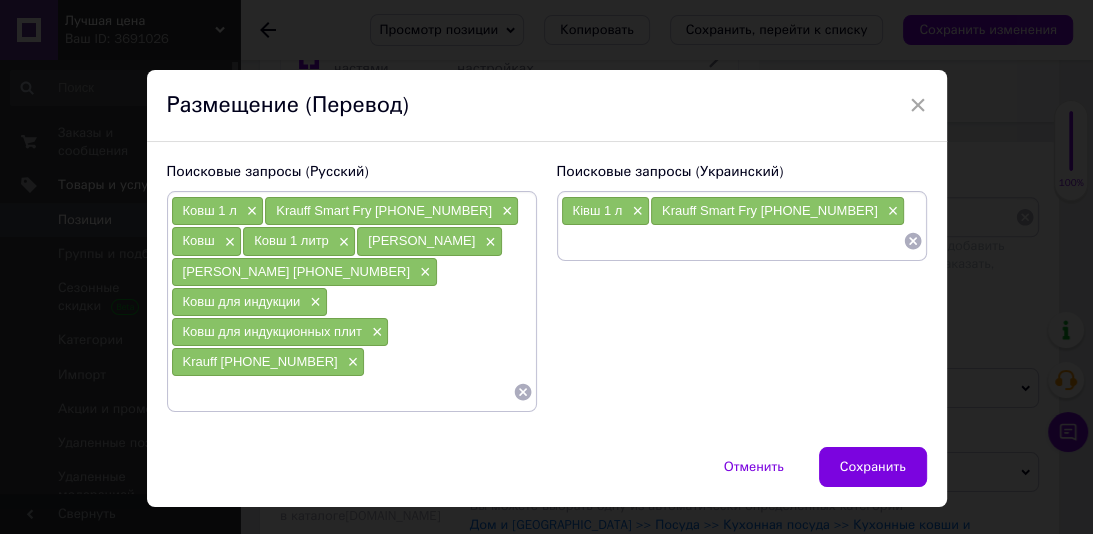click at bounding box center [732, 241] 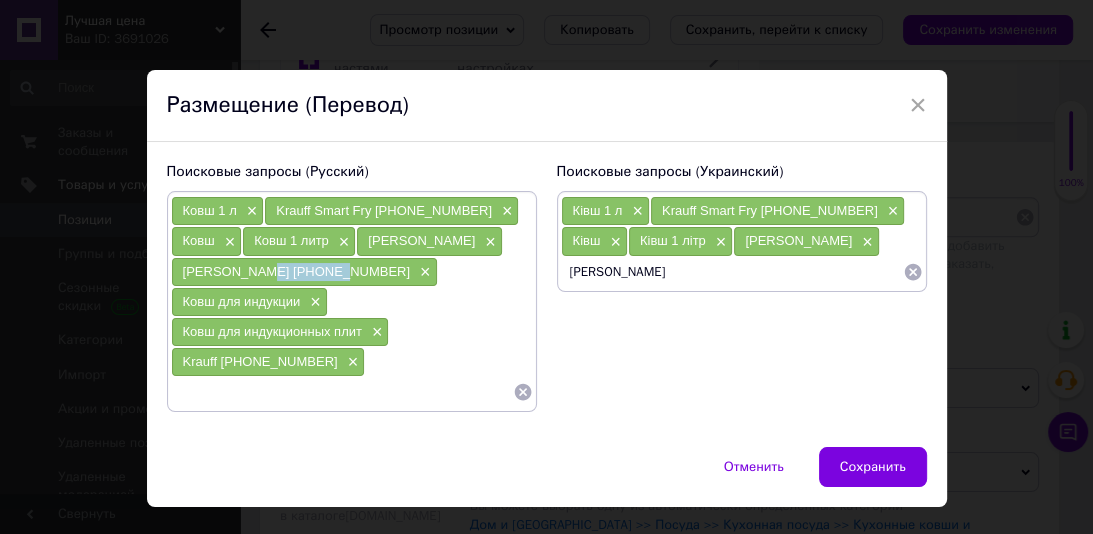 drag, startPoint x: 316, startPoint y: 284, endPoint x: 249, endPoint y: 284, distance: 67 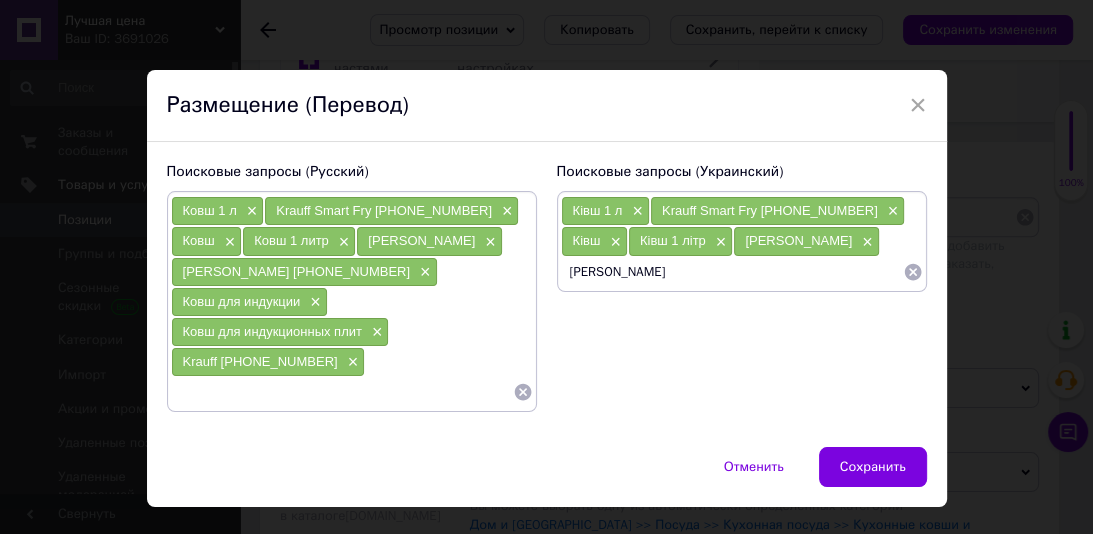 click on "Ківш Krauff" at bounding box center [732, 272] 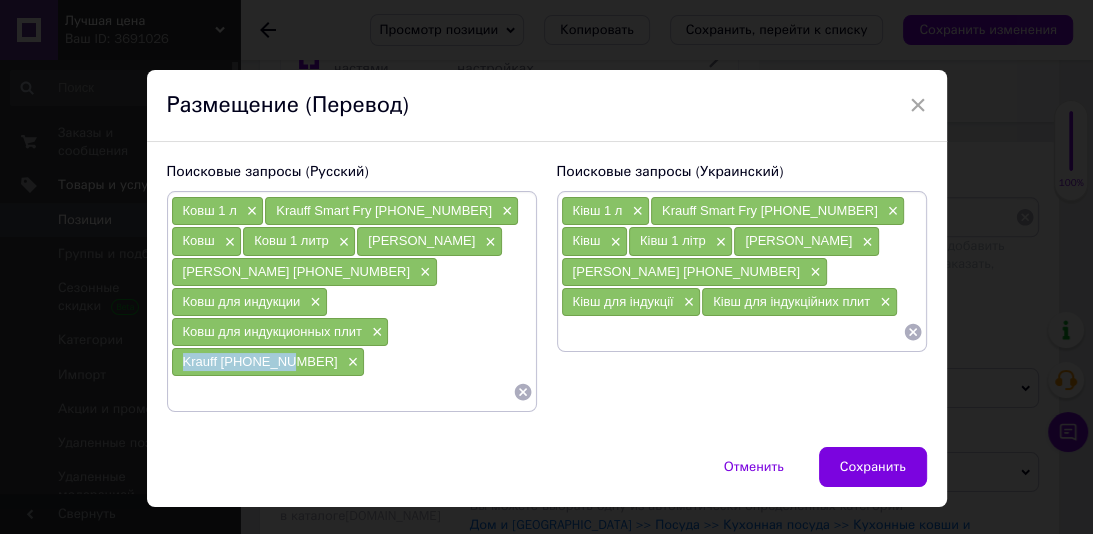 drag, startPoint x: 496, startPoint y: 315, endPoint x: 395, endPoint y: 312, distance: 101.04455 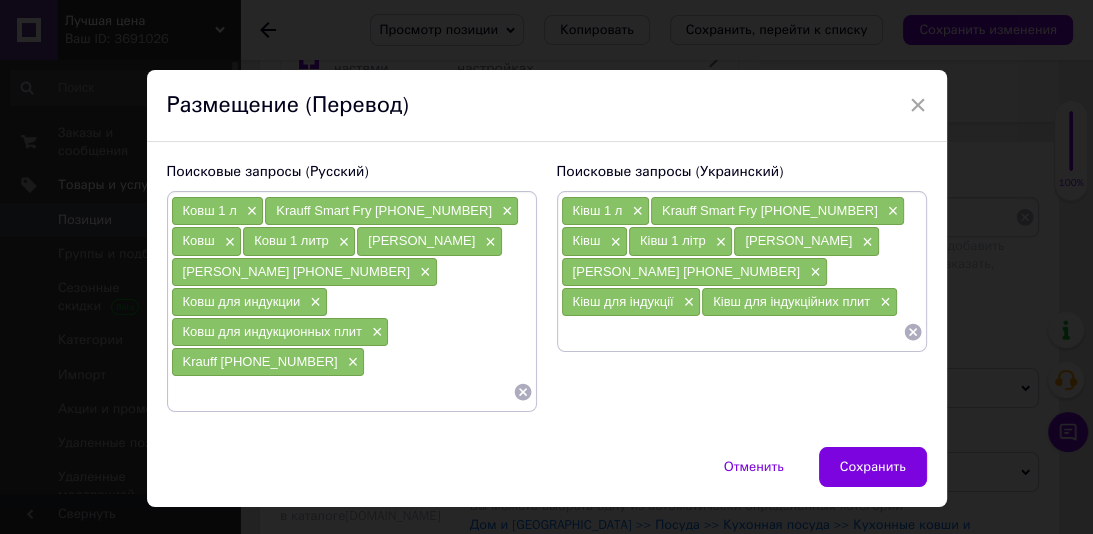 click at bounding box center (732, 332) 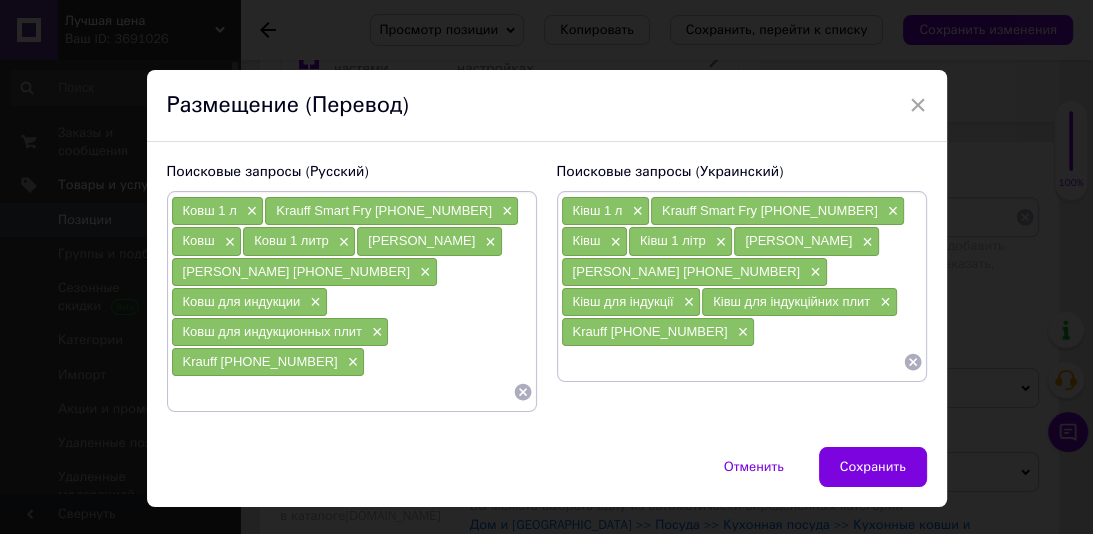 click at bounding box center [342, 392] 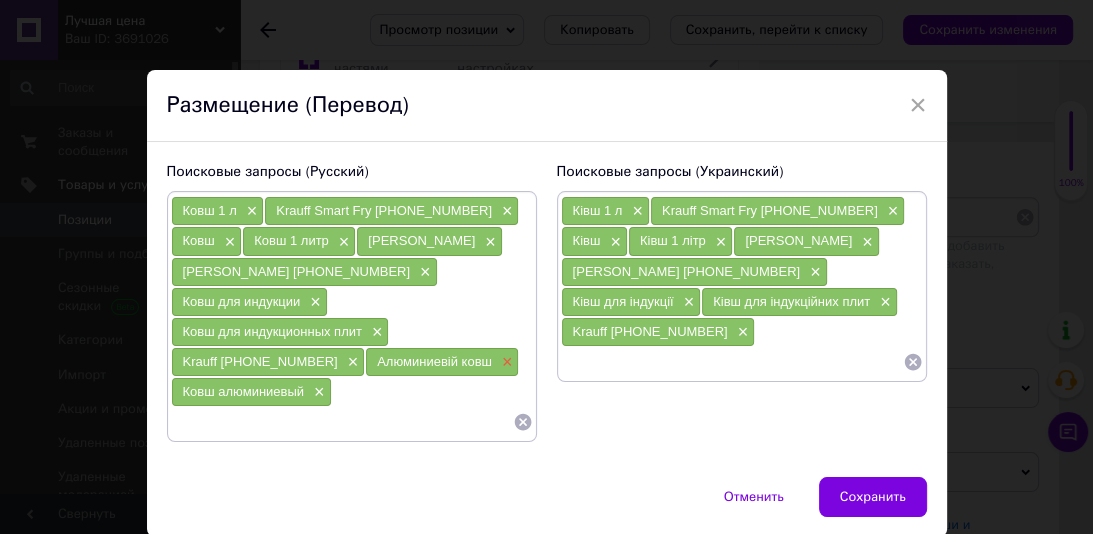 click on "×" at bounding box center (505, 362) 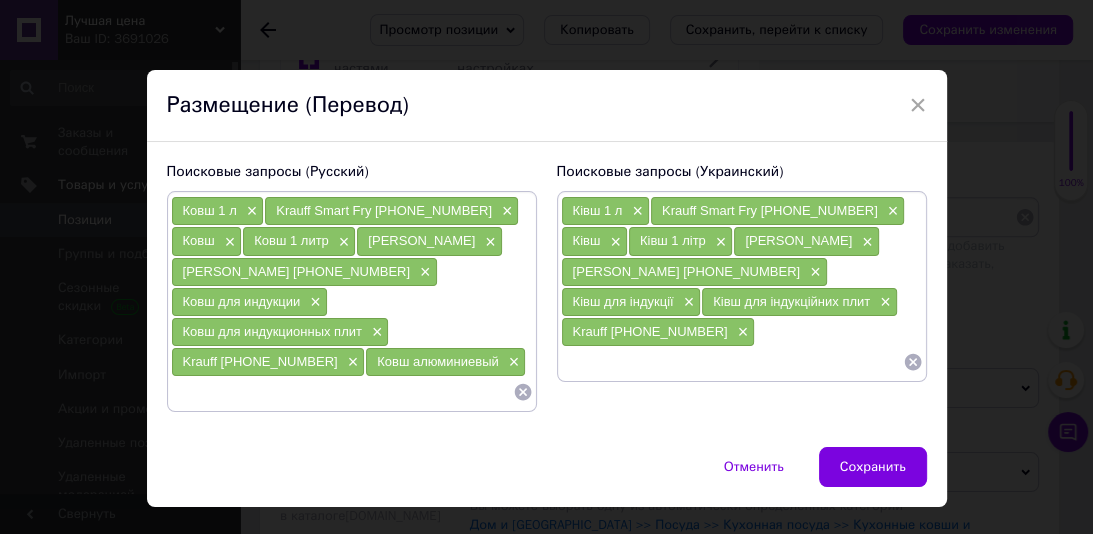 click at bounding box center [342, 392] 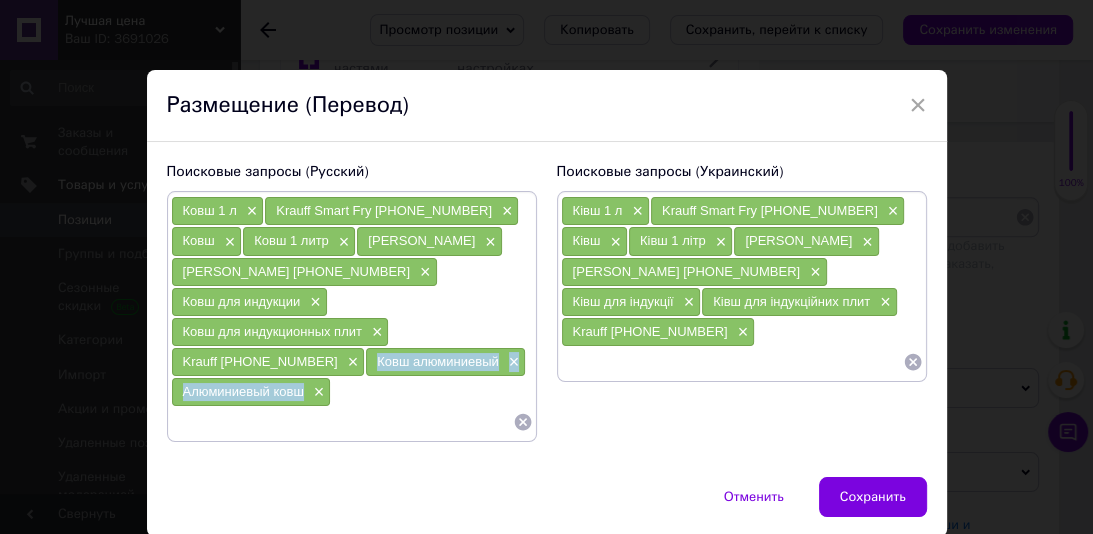 drag, startPoint x: 458, startPoint y: 328, endPoint x: 212, endPoint y: 336, distance: 246.13005 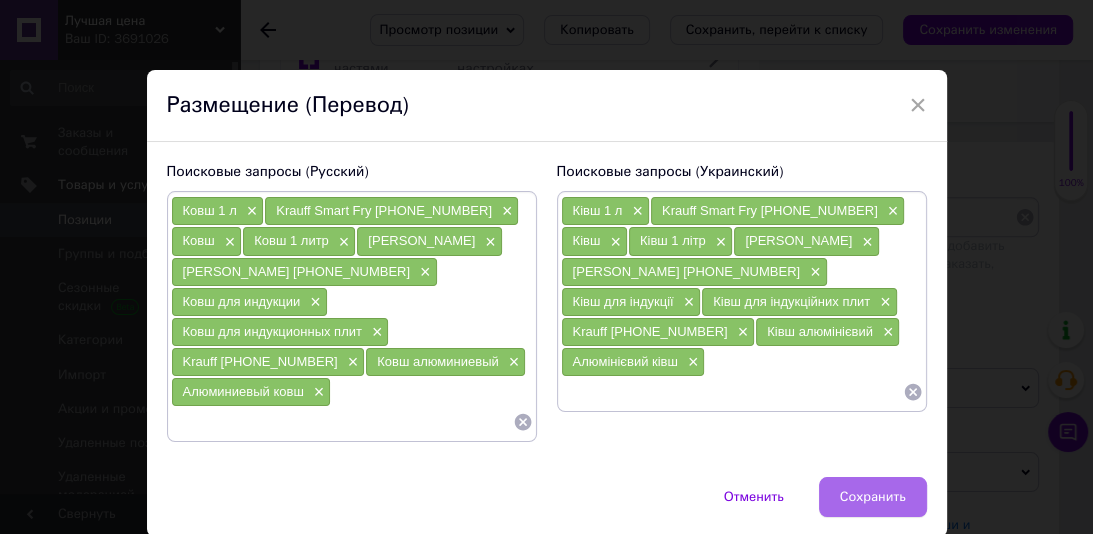 click on "Сохранить" at bounding box center [873, 497] 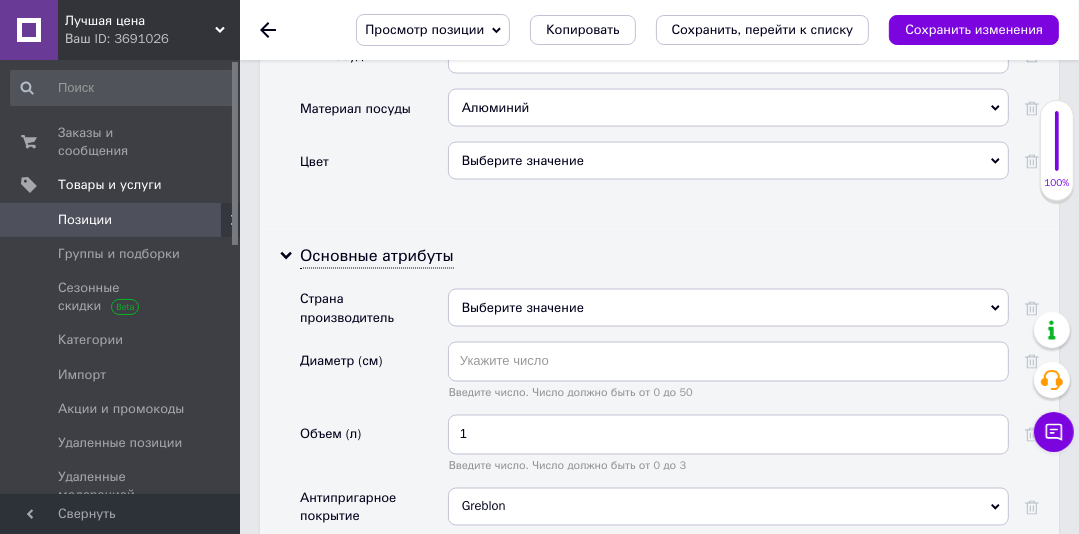 scroll, scrollTop: 2394, scrollLeft: 0, axis: vertical 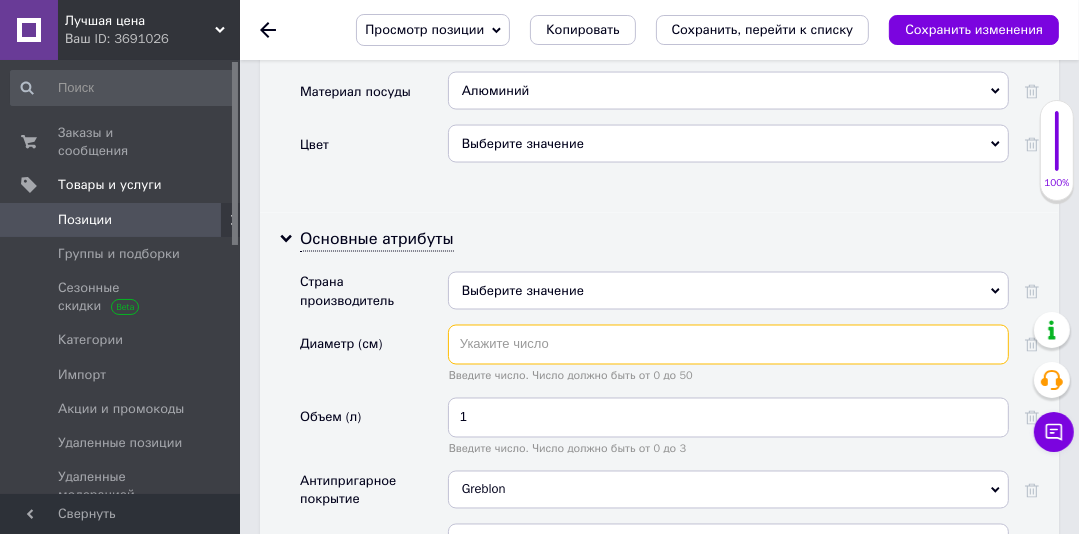 click at bounding box center (728, 345) 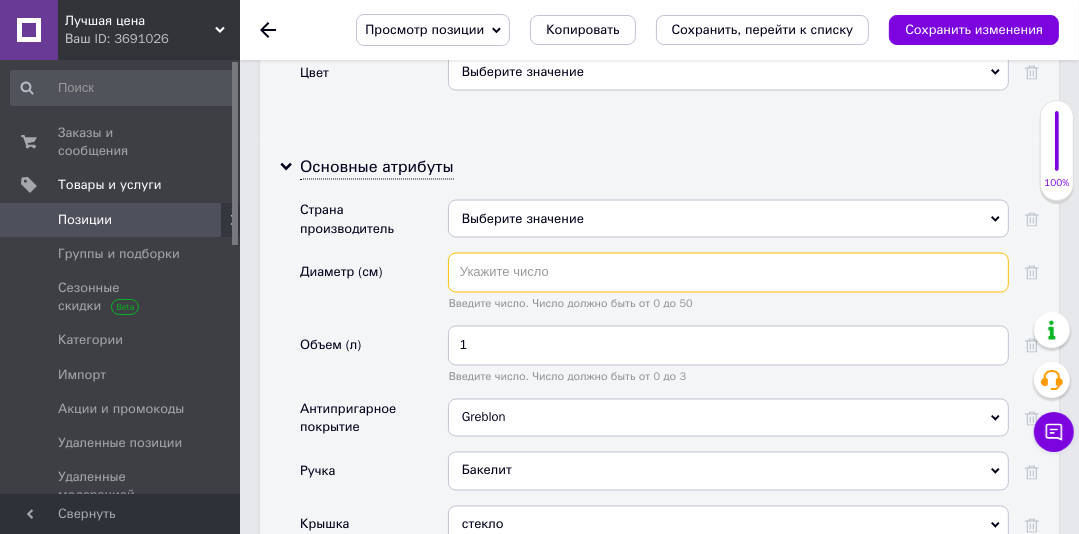 scroll, scrollTop: 2474, scrollLeft: 0, axis: vertical 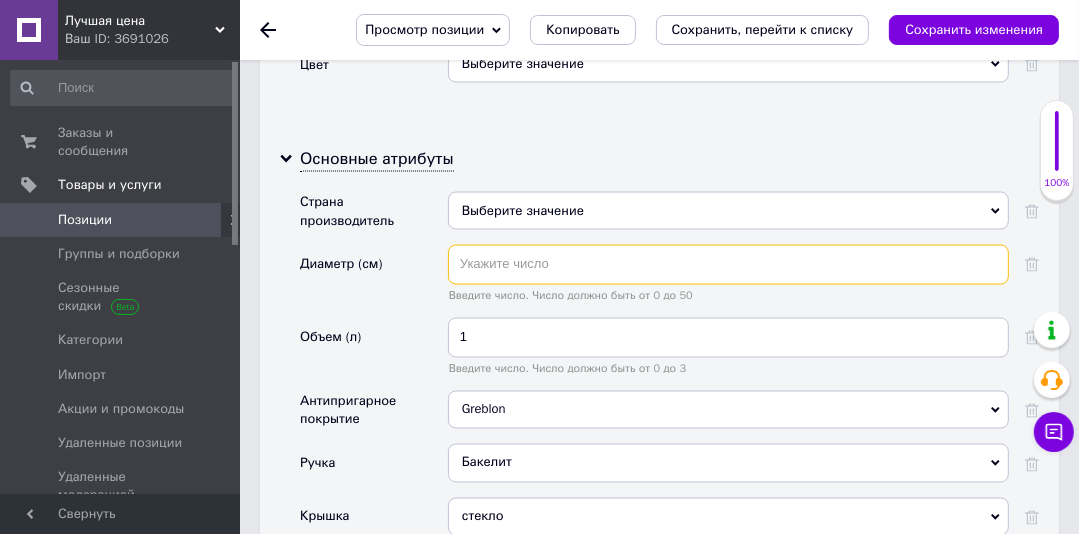 click at bounding box center [728, 265] 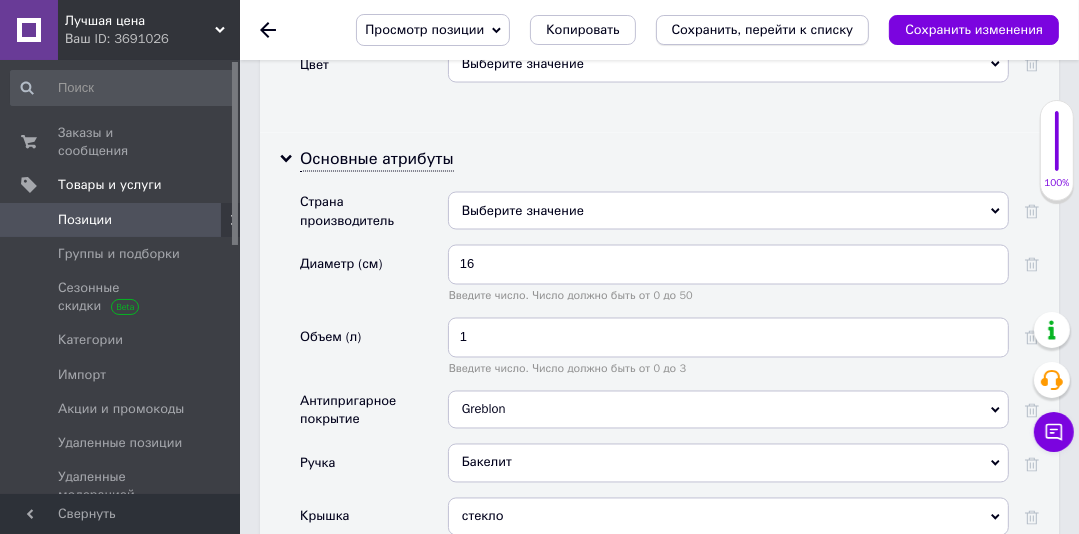 click on "Сохранить, перейти к списку" at bounding box center [763, 29] 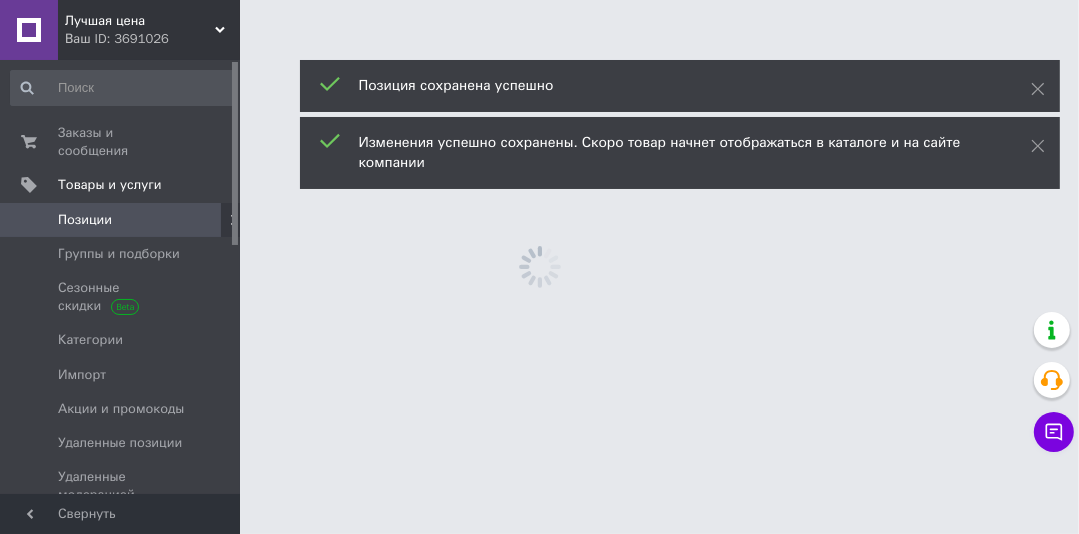 scroll, scrollTop: 0, scrollLeft: 0, axis: both 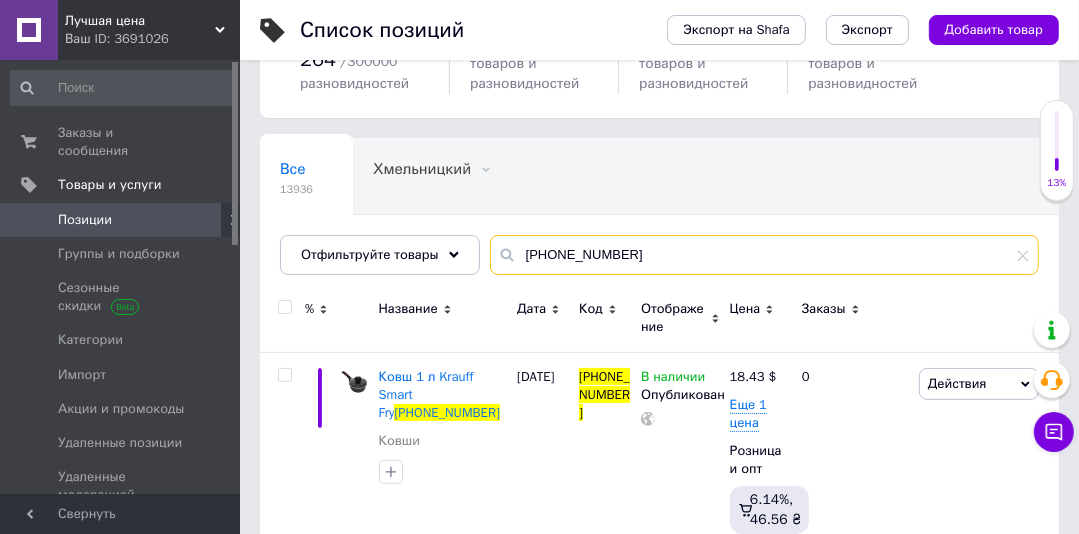 drag, startPoint x: 624, startPoint y: 258, endPoint x: 512, endPoint y: 253, distance: 112.11155 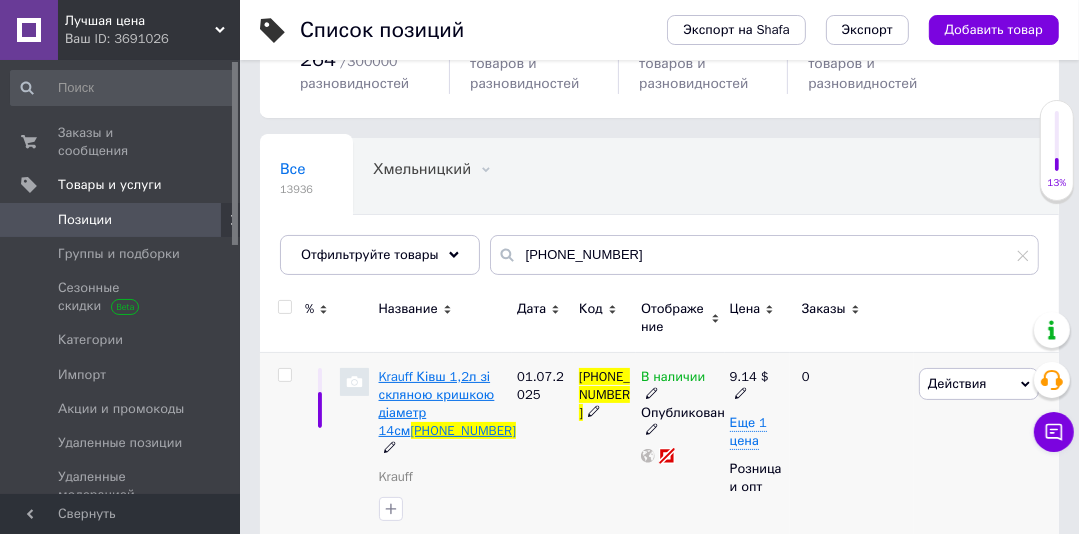 click on "Krauff Ківш 1,2л зі скляною кришкою діаметр 14см" at bounding box center [437, 404] 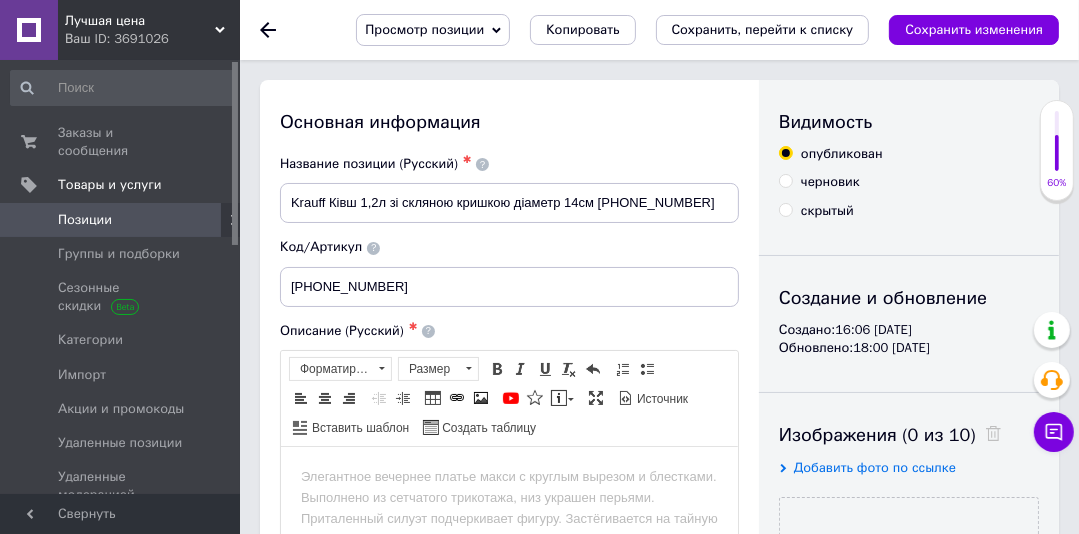 scroll, scrollTop: 0, scrollLeft: 0, axis: both 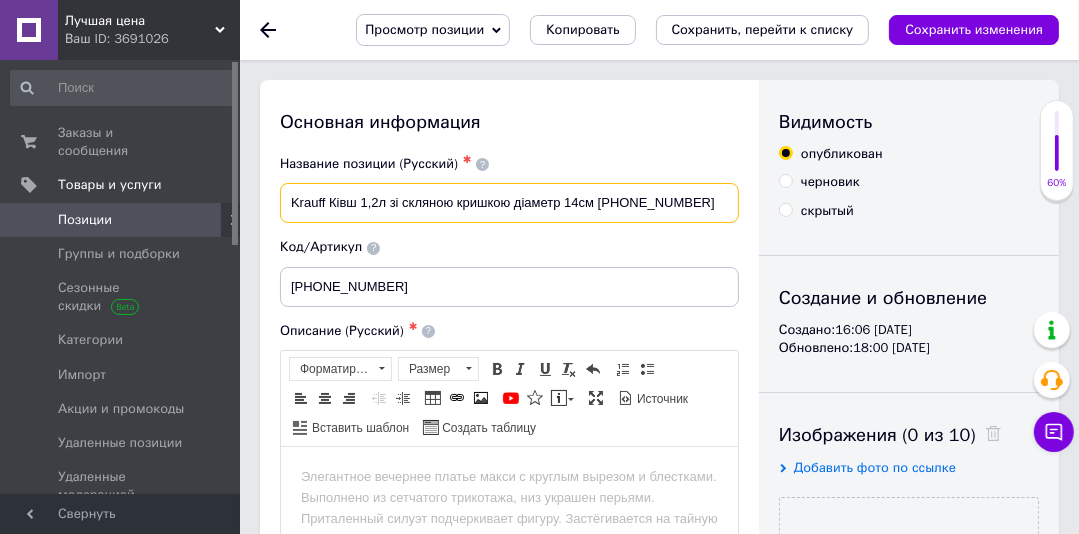 drag, startPoint x: 636, startPoint y: 196, endPoint x: 282, endPoint y: 200, distance: 354.02258 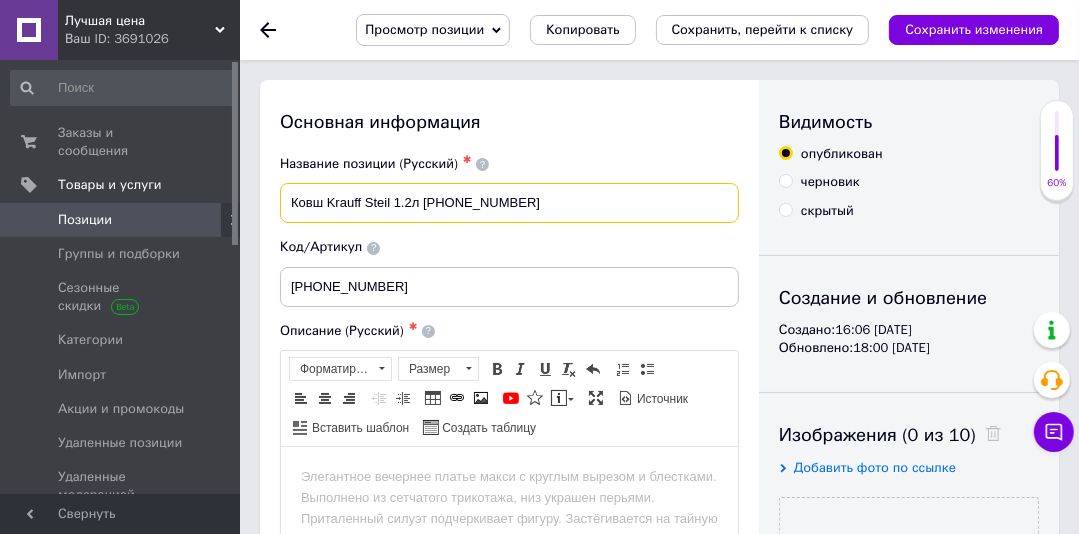 click on "Ковш Krauff Steil 1.2л 26-238-072" at bounding box center [509, 203] 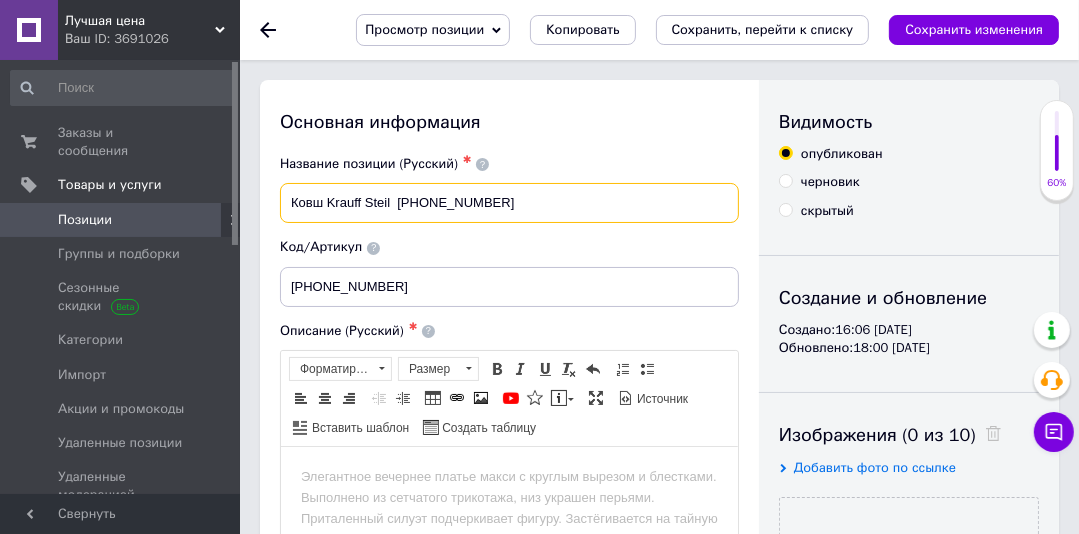 drag, startPoint x: 328, startPoint y: 206, endPoint x: 331, endPoint y: 221, distance: 15.297058 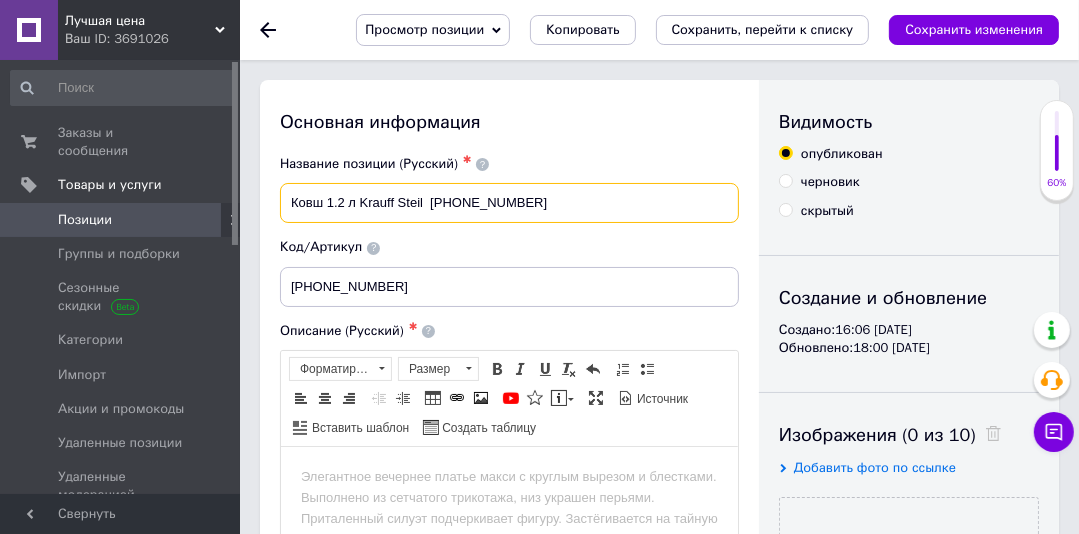 click on "Ковш 1.2 л Krauff Steil  26-238-072" at bounding box center (509, 203) 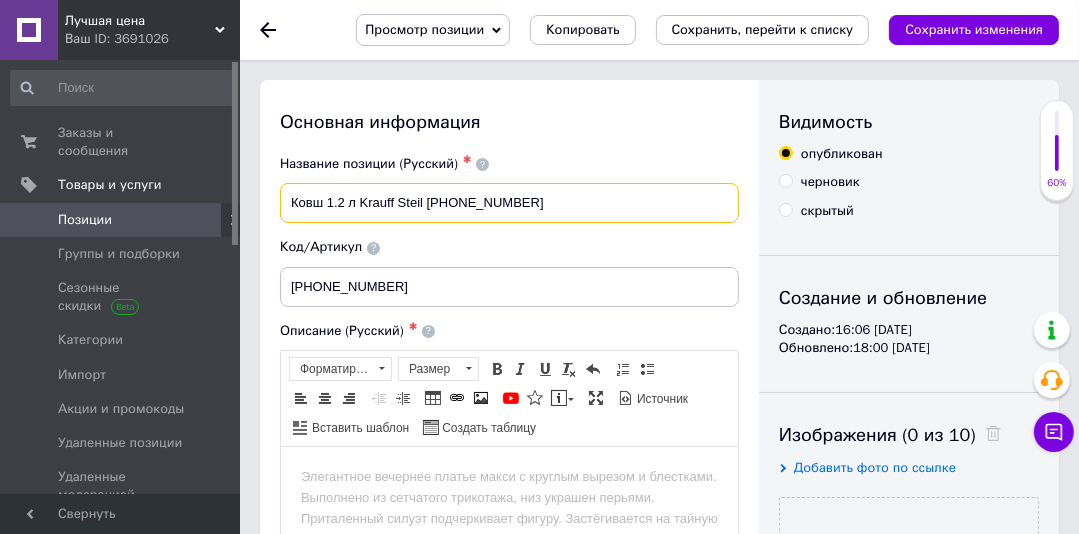 click on "Ковш 1.2 л Krauff Steil 26-238-072" at bounding box center (509, 203) 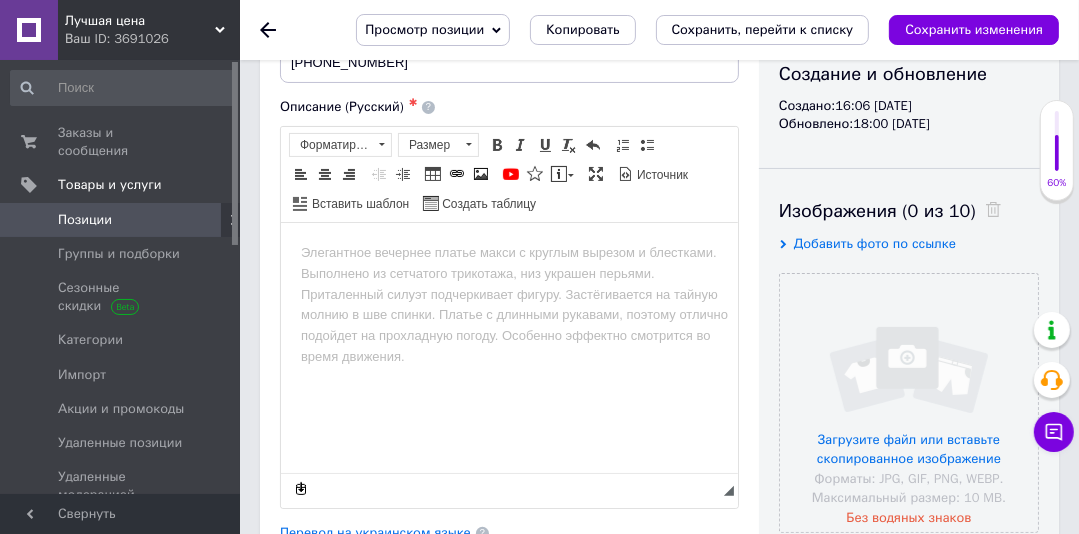 scroll, scrollTop: 260, scrollLeft: 0, axis: vertical 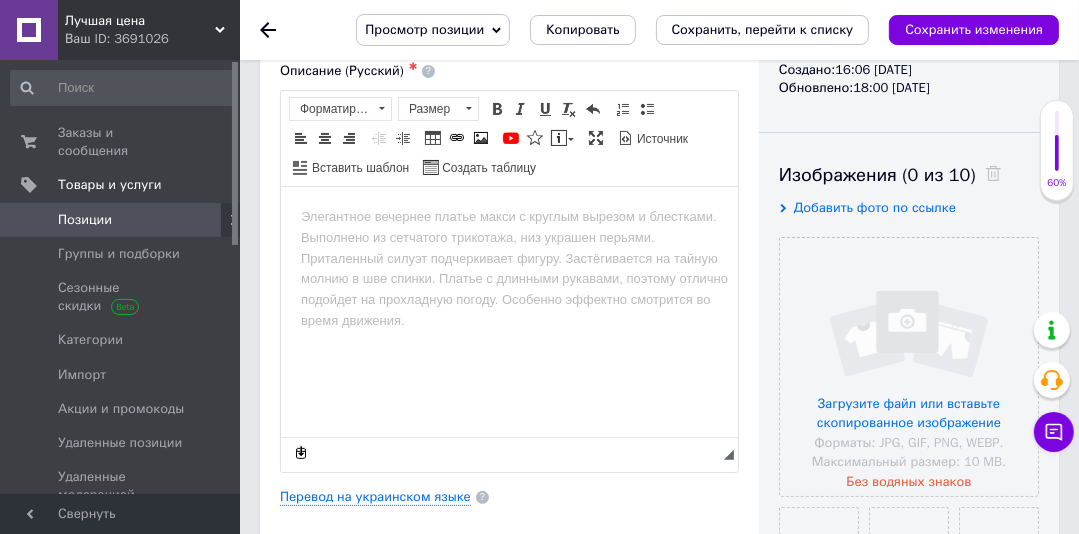 click on "Добавить фото по ссылке" at bounding box center [875, 207] 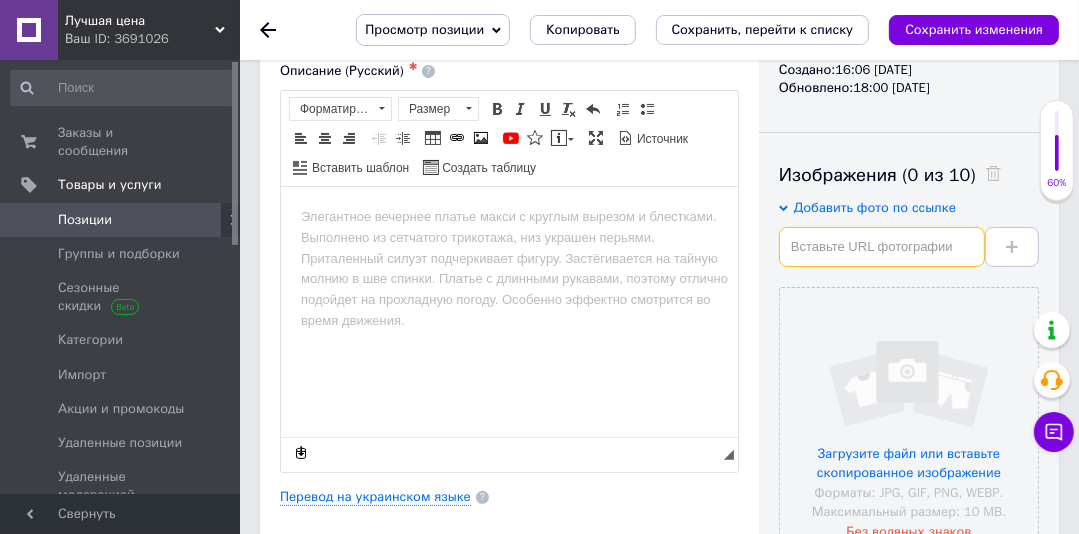 click at bounding box center (882, 247) 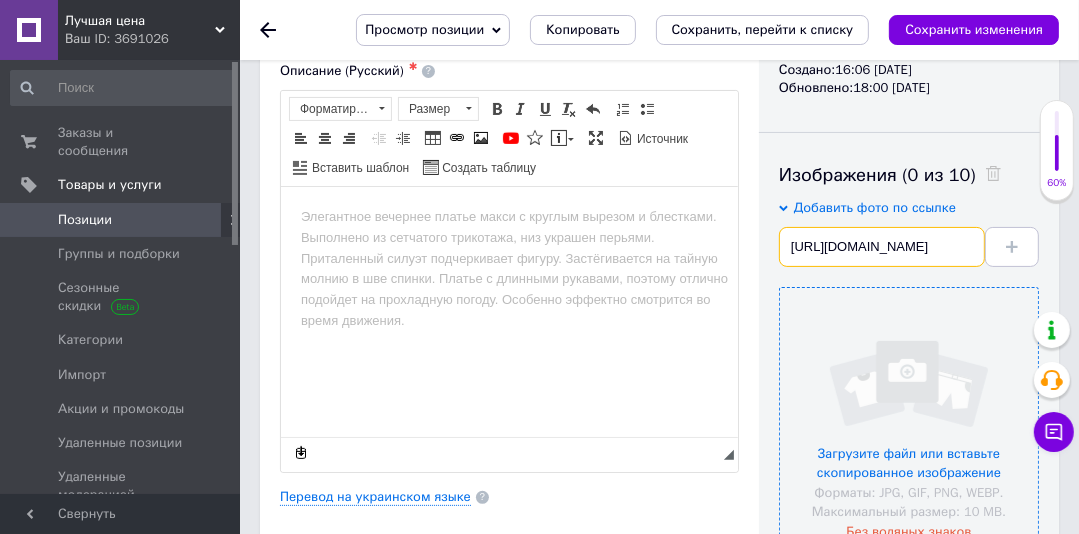 scroll, scrollTop: 0, scrollLeft: 388, axis: horizontal 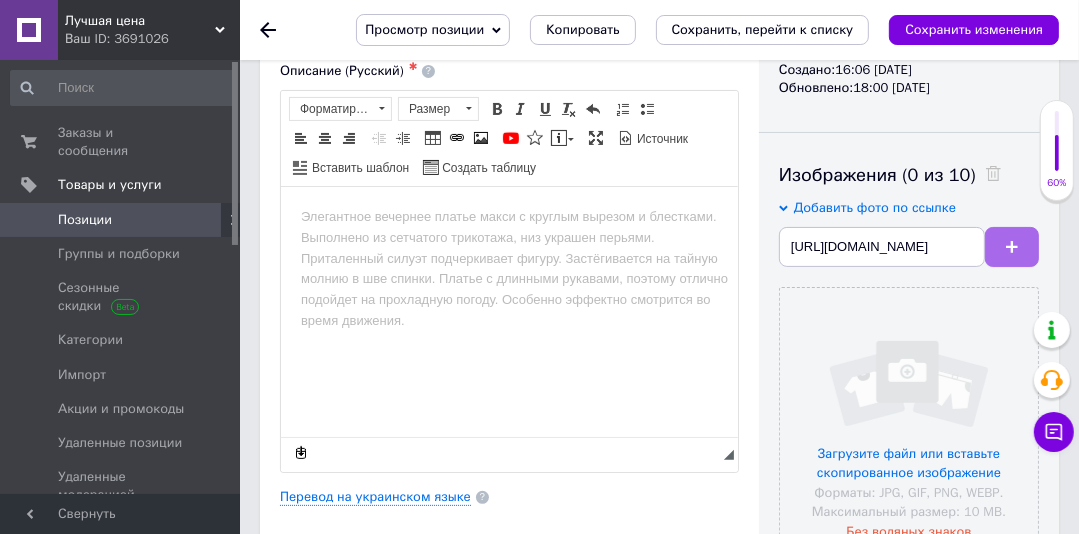 click 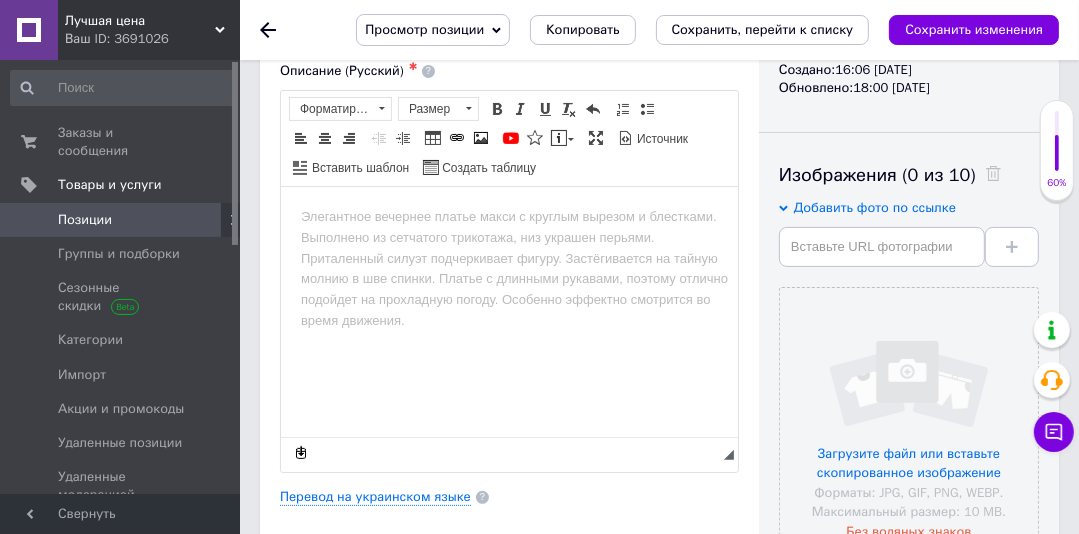 scroll, scrollTop: 313, scrollLeft: 0, axis: vertical 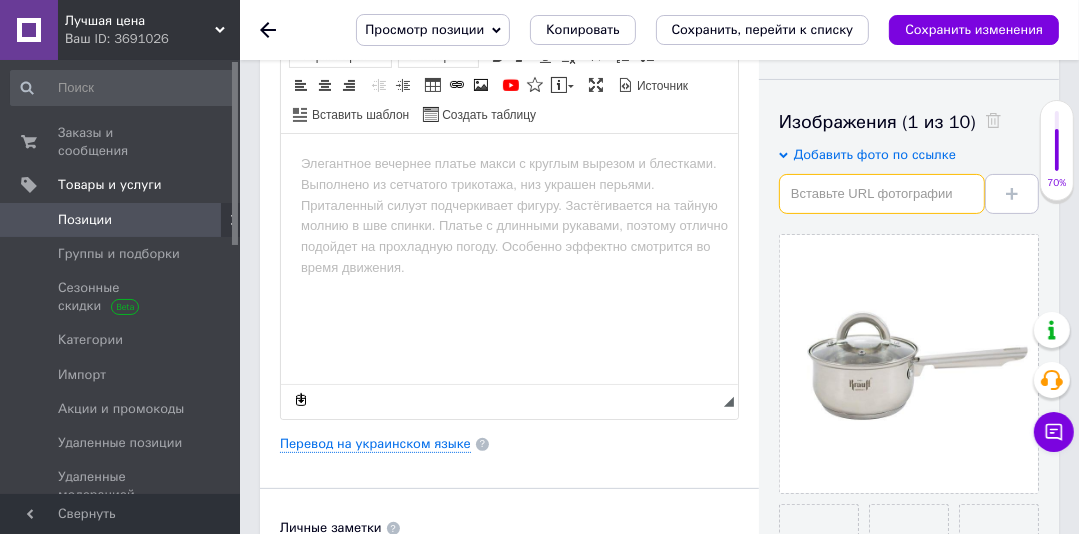 click at bounding box center [882, 194] 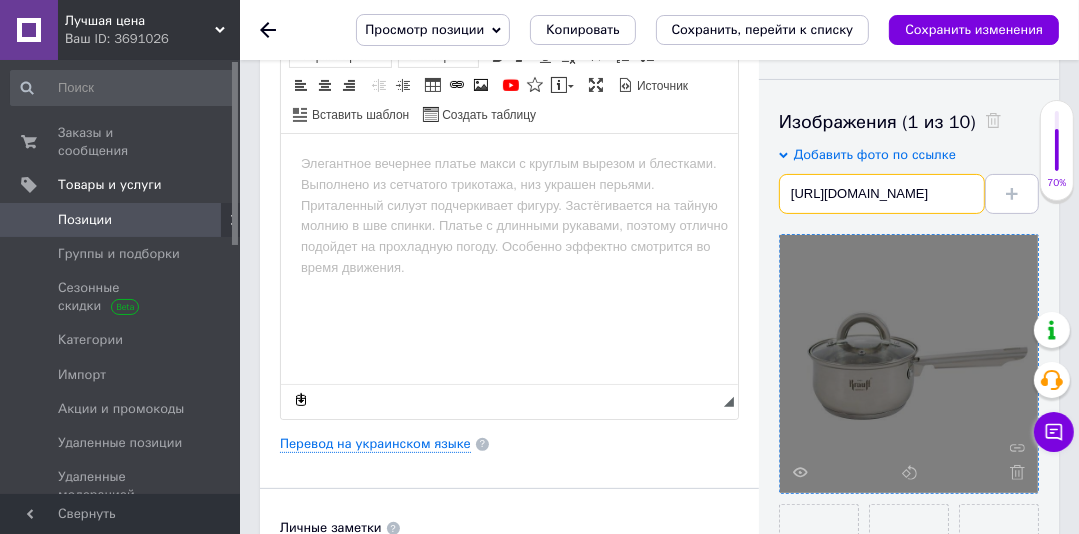 scroll, scrollTop: 0, scrollLeft: 400, axis: horizontal 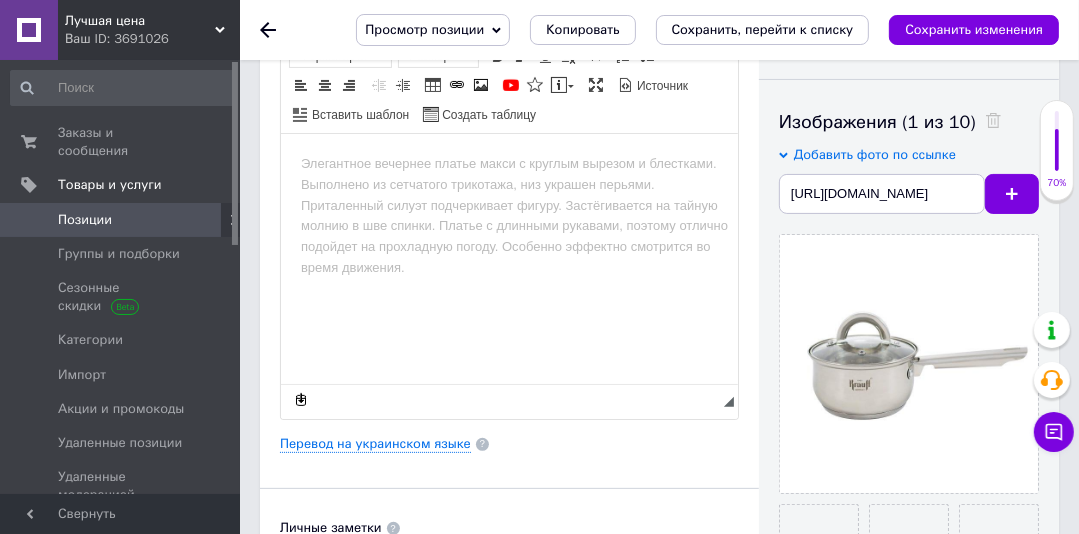 click 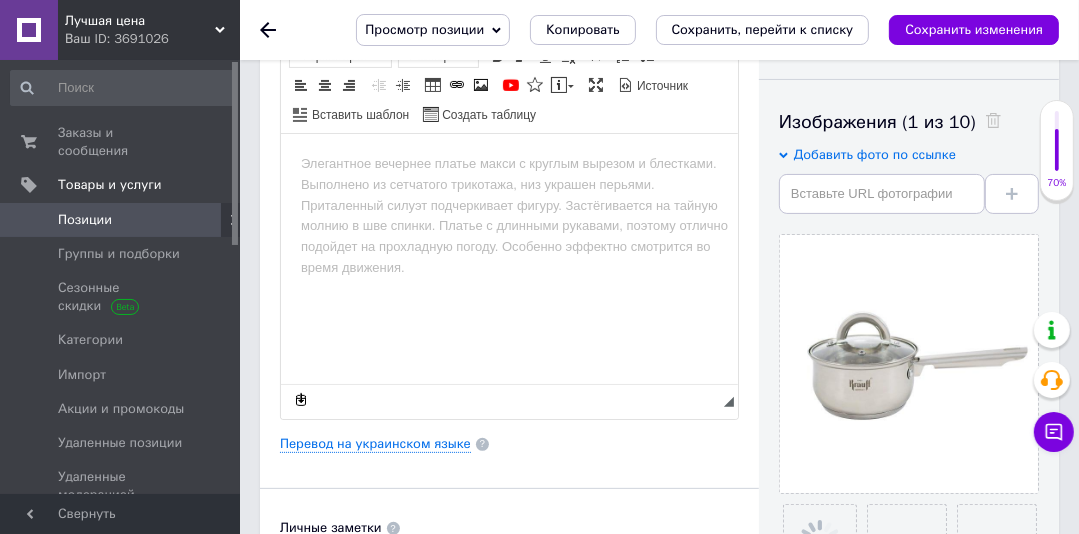 scroll, scrollTop: 408, scrollLeft: 0, axis: vertical 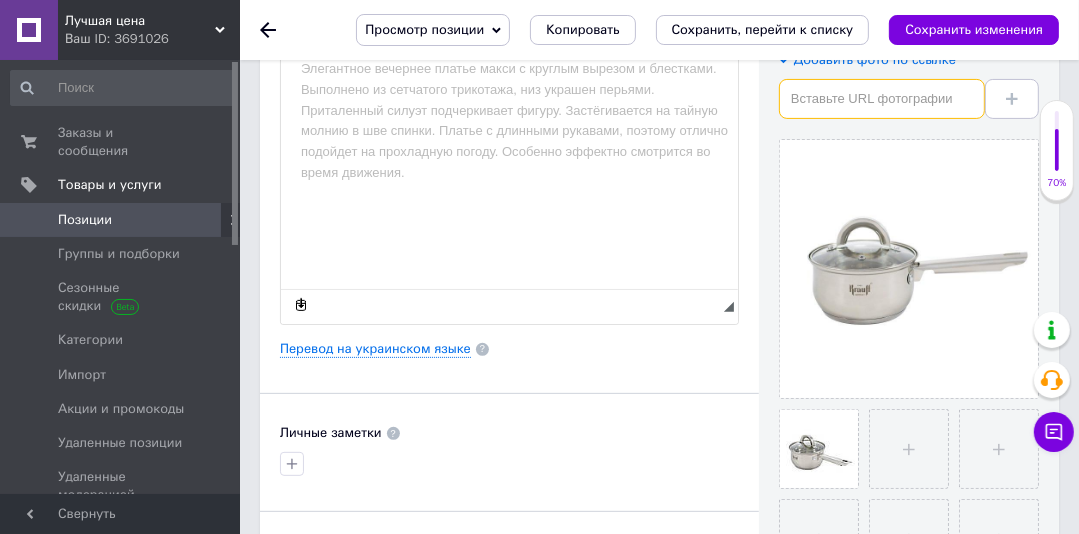 click at bounding box center [882, 99] 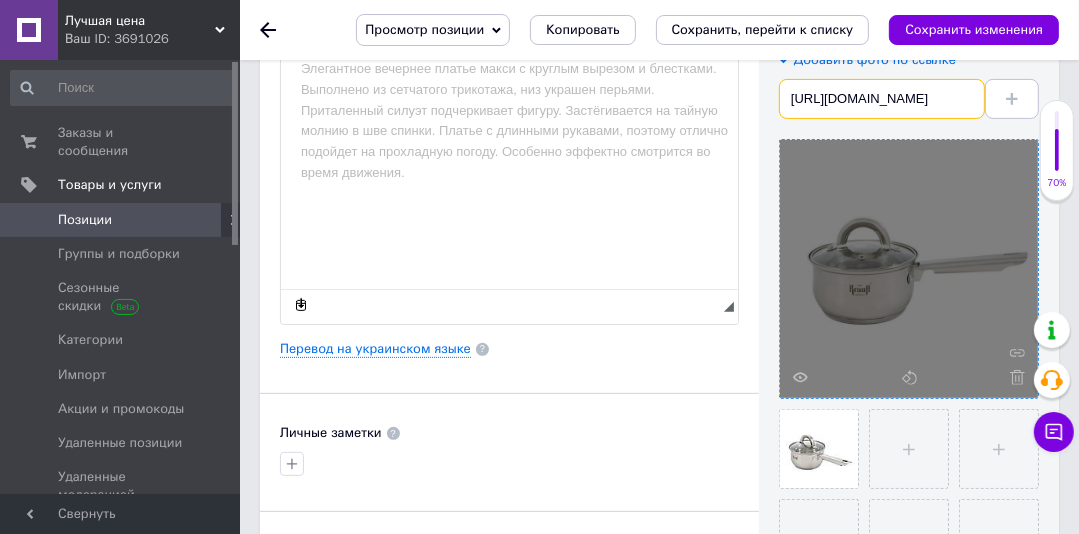 scroll, scrollTop: 0, scrollLeft: 400, axis: horizontal 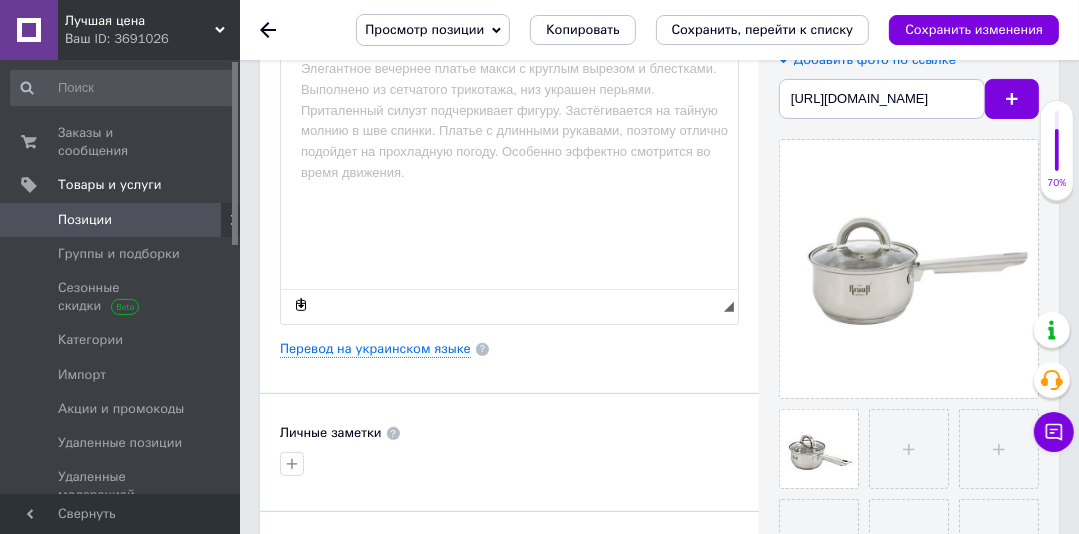 click at bounding box center (1012, 99) 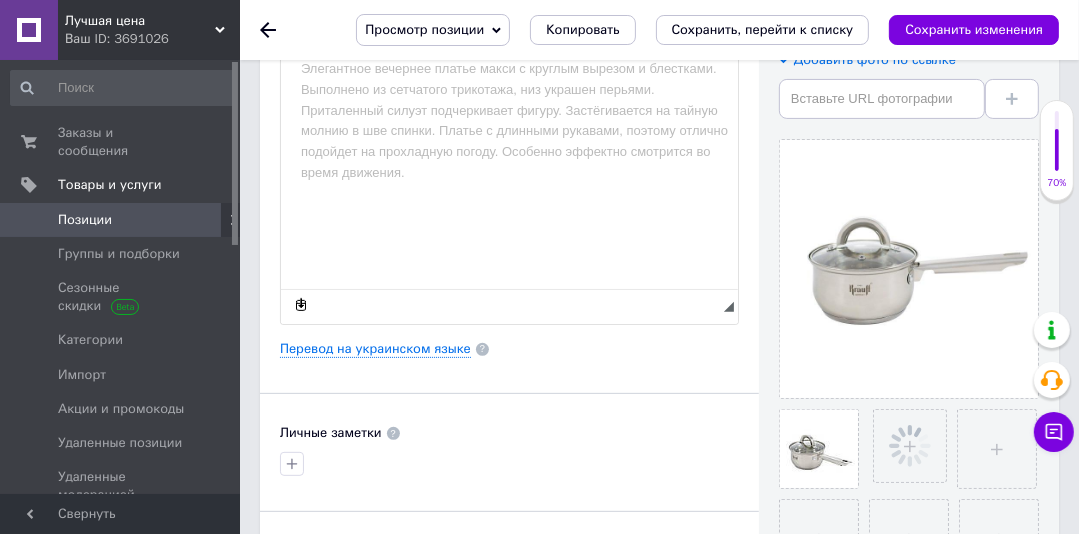 scroll, scrollTop: 0, scrollLeft: 0, axis: both 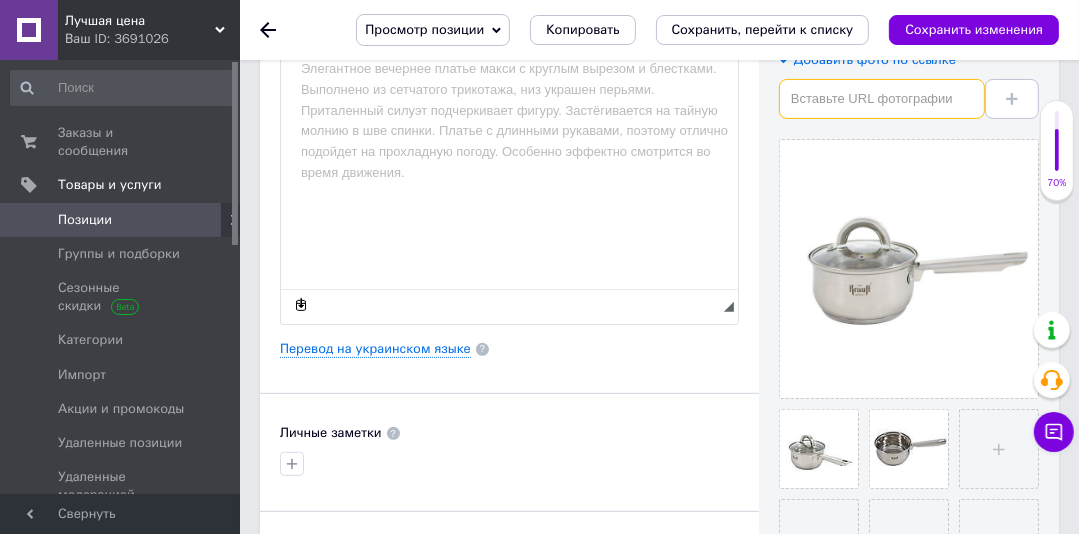 click at bounding box center (882, 99) 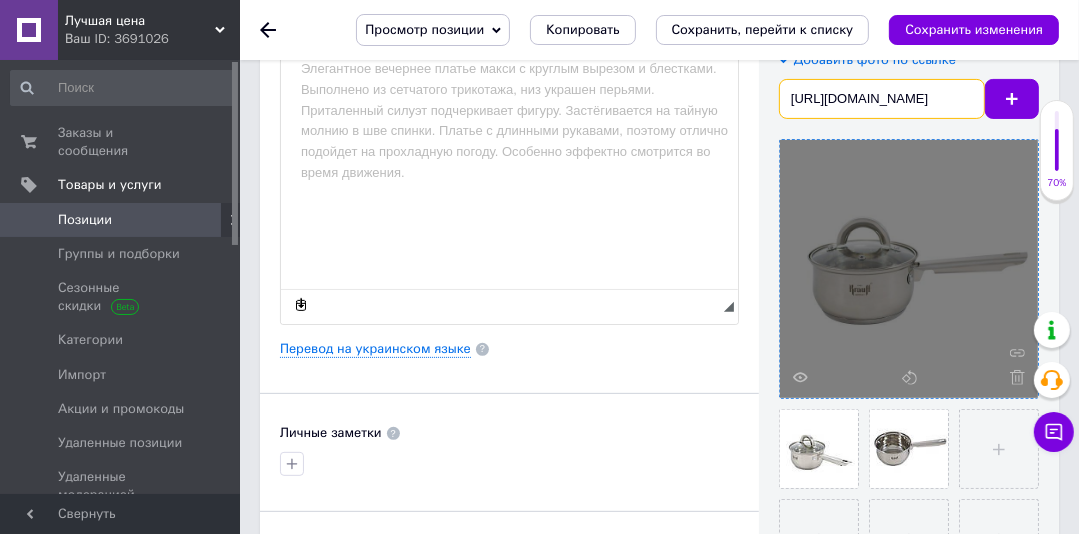 scroll, scrollTop: 0, scrollLeft: 400, axis: horizontal 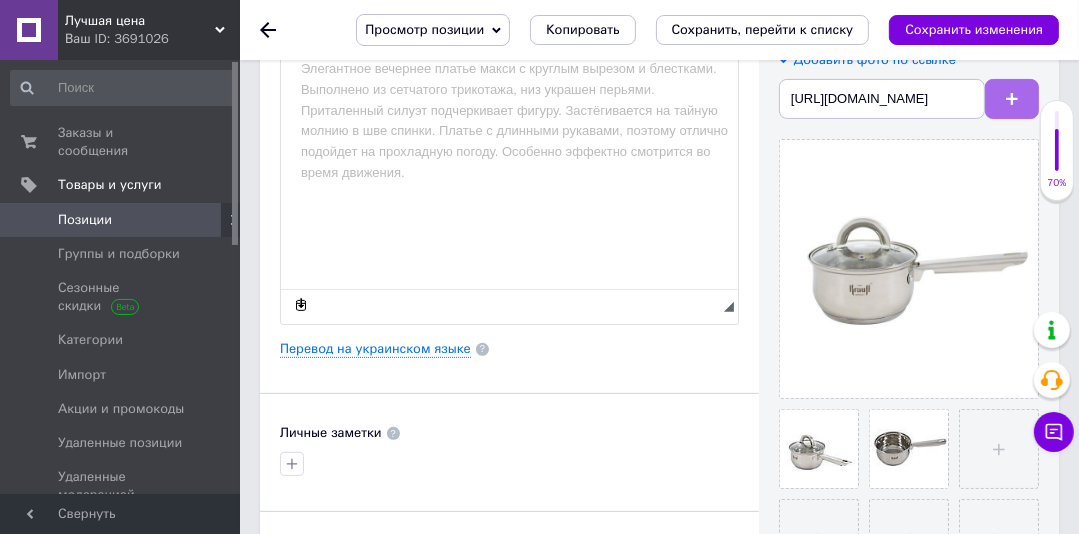 click 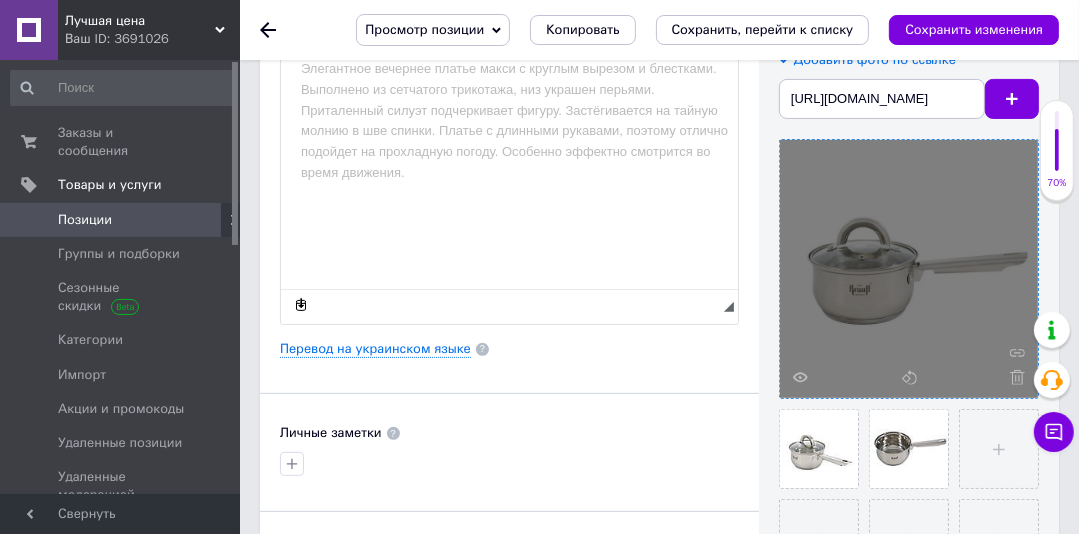 scroll, scrollTop: 0, scrollLeft: 0, axis: both 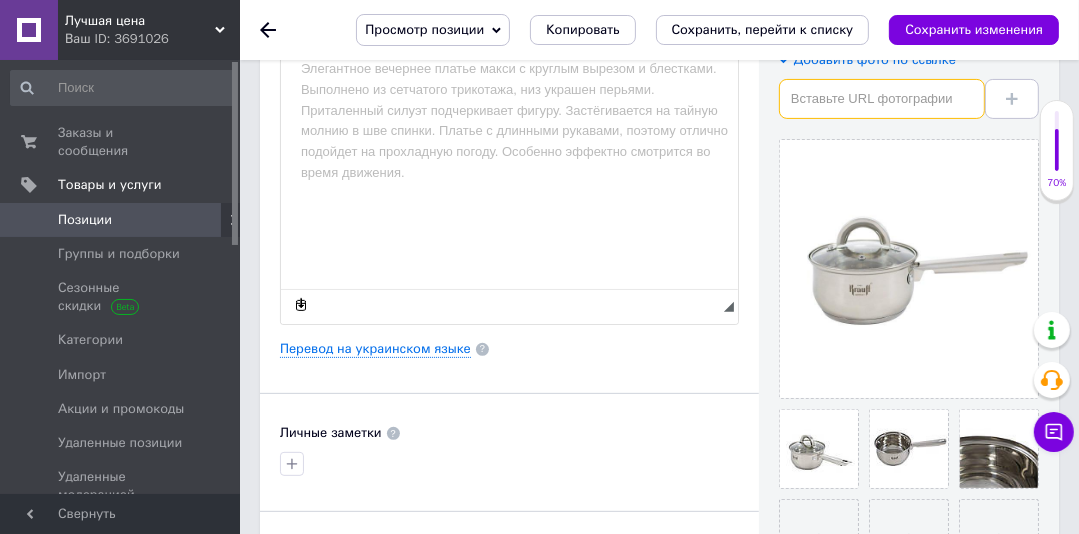 click at bounding box center (882, 99) 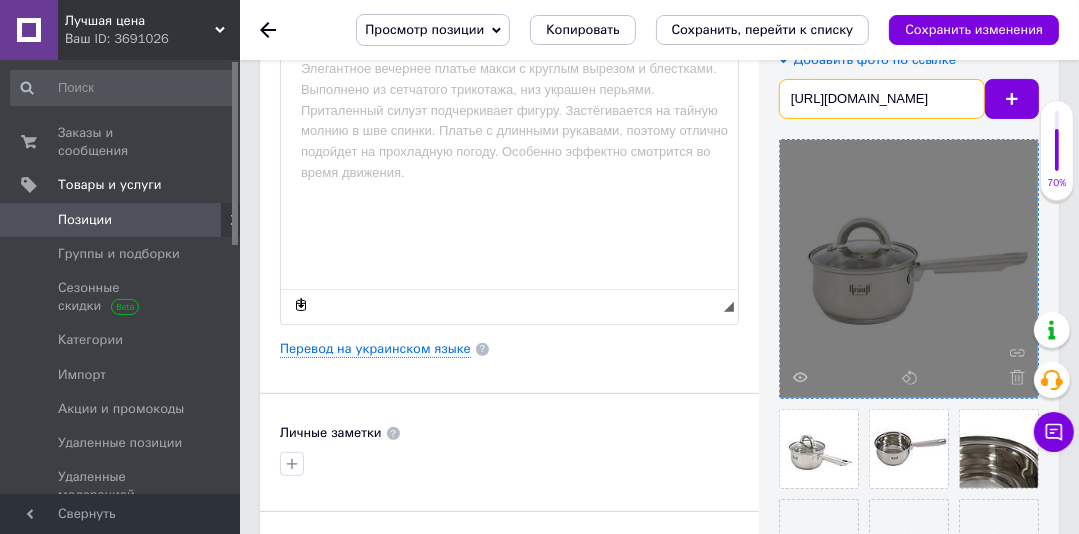 scroll, scrollTop: 0, scrollLeft: 419, axis: horizontal 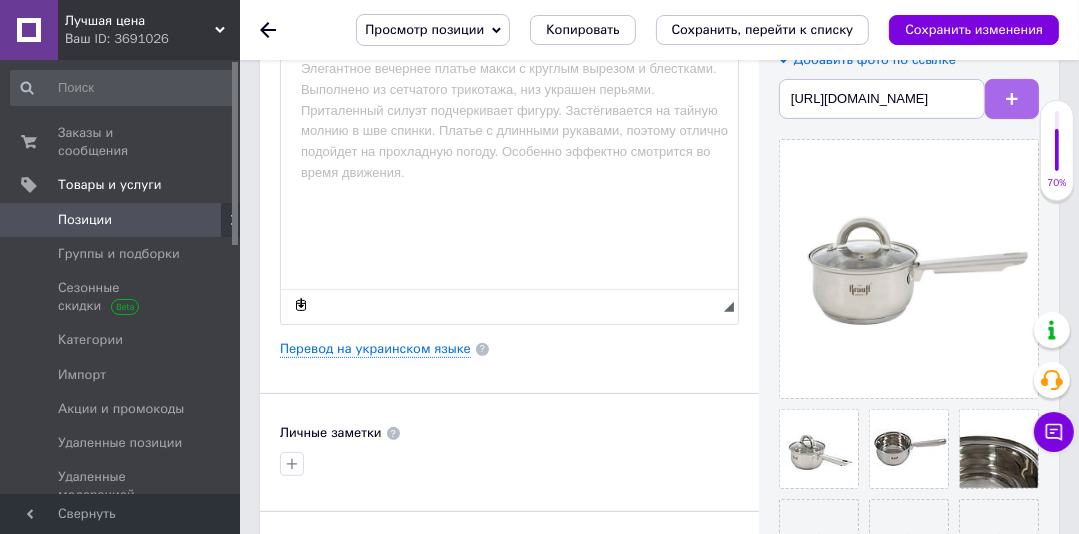 click at bounding box center [1012, 99] 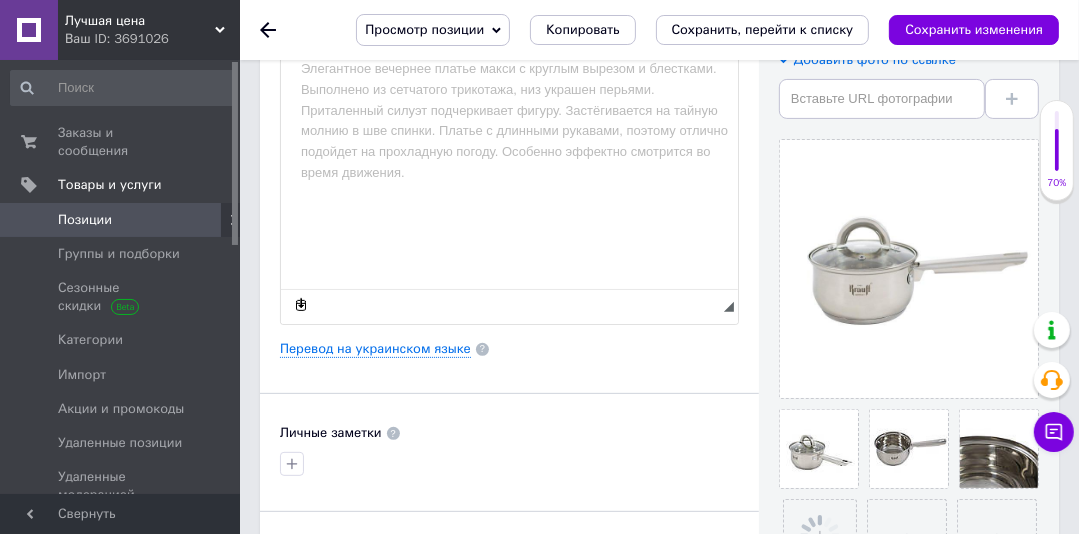 scroll, scrollTop: 508, scrollLeft: 0, axis: vertical 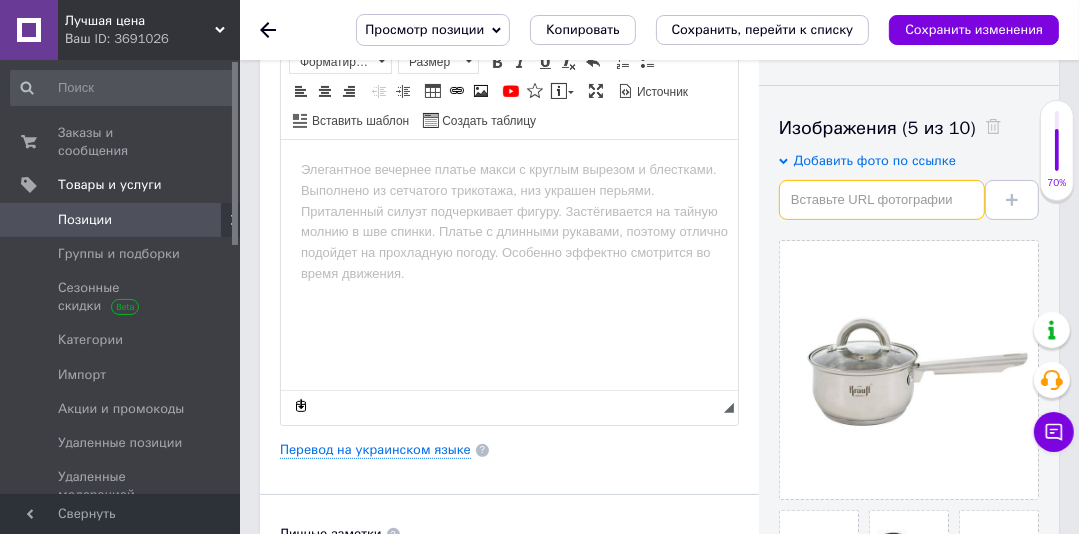 click at bounding box center [882, 200] 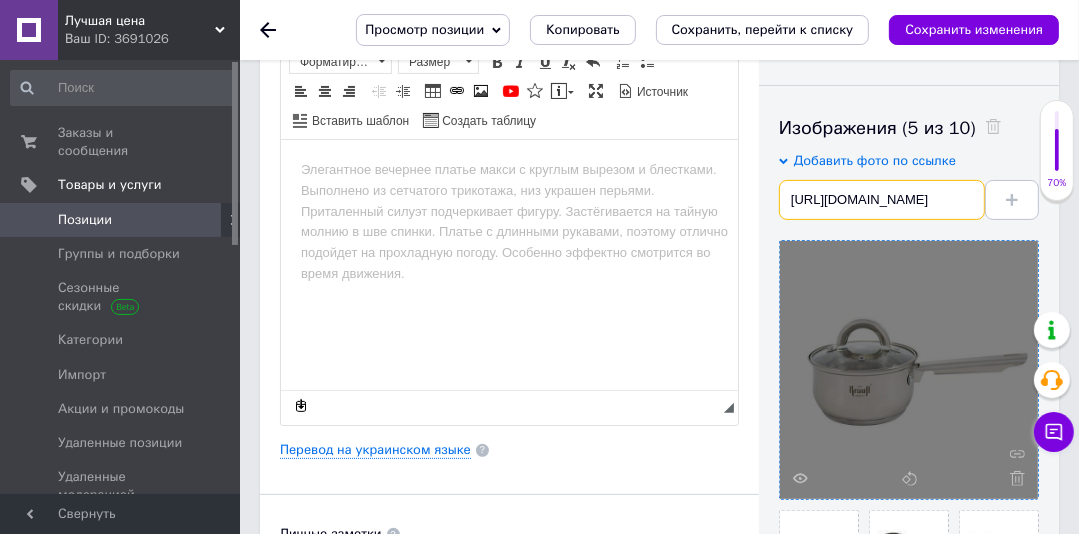 scroll, scrollTop: 0, scrollLeft: 400, axis: horizontal 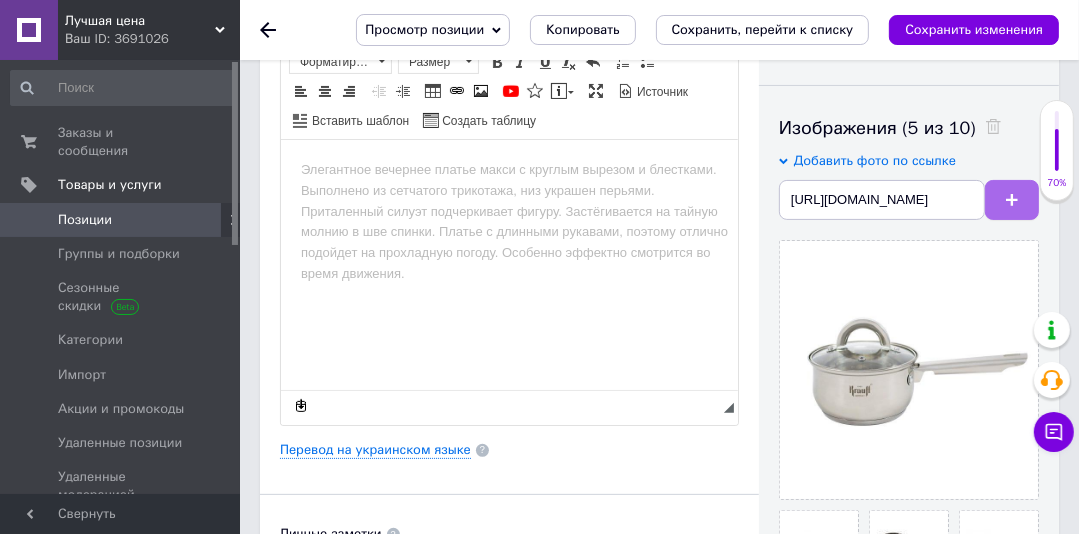 click at bounding box center [1012, 200] 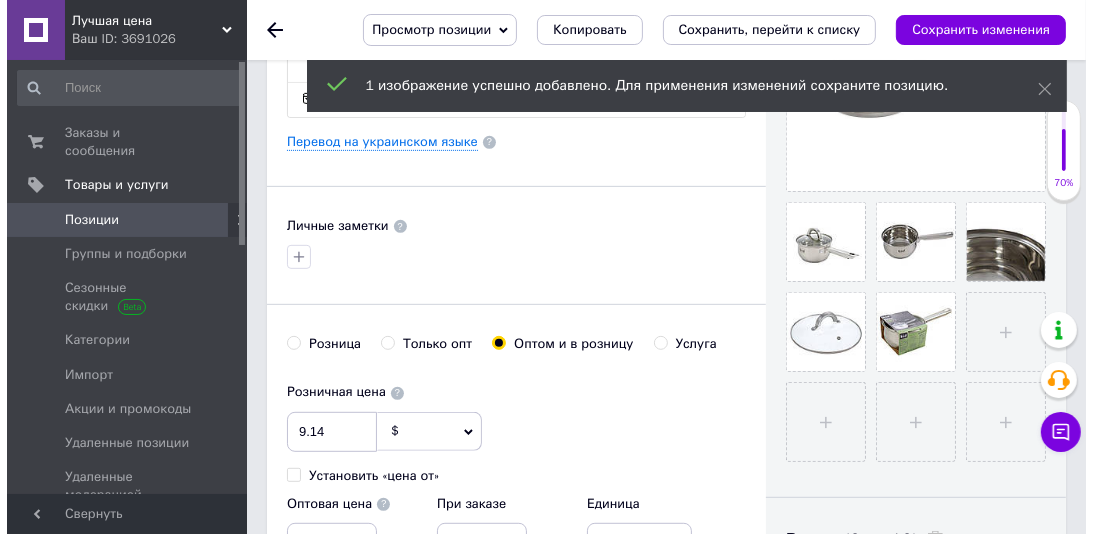 scroll, scrollTop: 620, scrollLeft: 0, axis: vertical 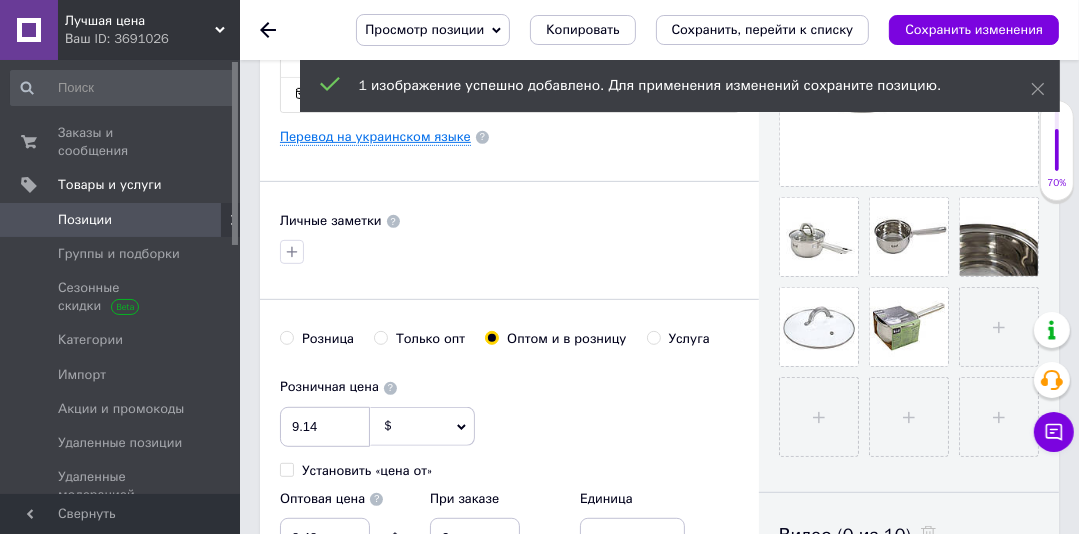 click on "Перевод на украинском языке" at bounding box center (375, 137) 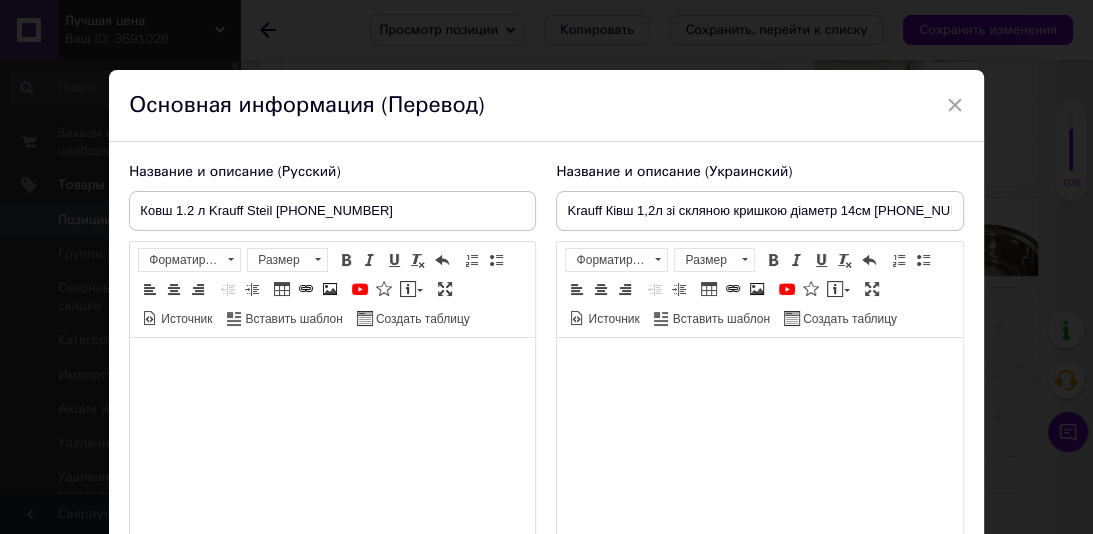 scroll, scrollTop: 0, scrollLeft: 0, axis: both 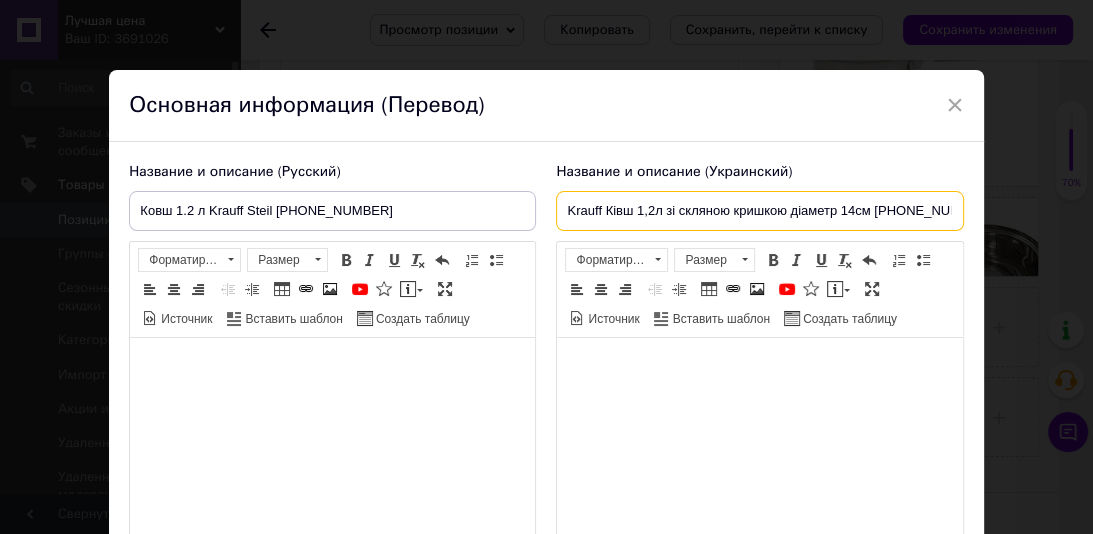 drag, startPoint x: 601, startPoint y: 212, endPoint x: 556, endPoint y: 209, distance: 45.099888 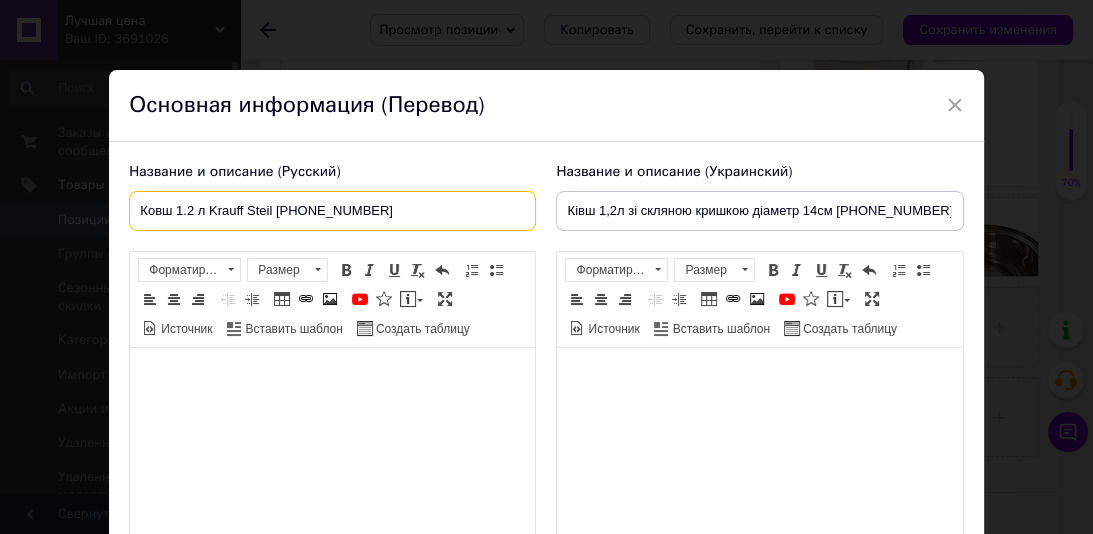 drag, startPoint x: 179, startPoint y: 205, endPoint x: 352, endPoint y: 205, distance: 173 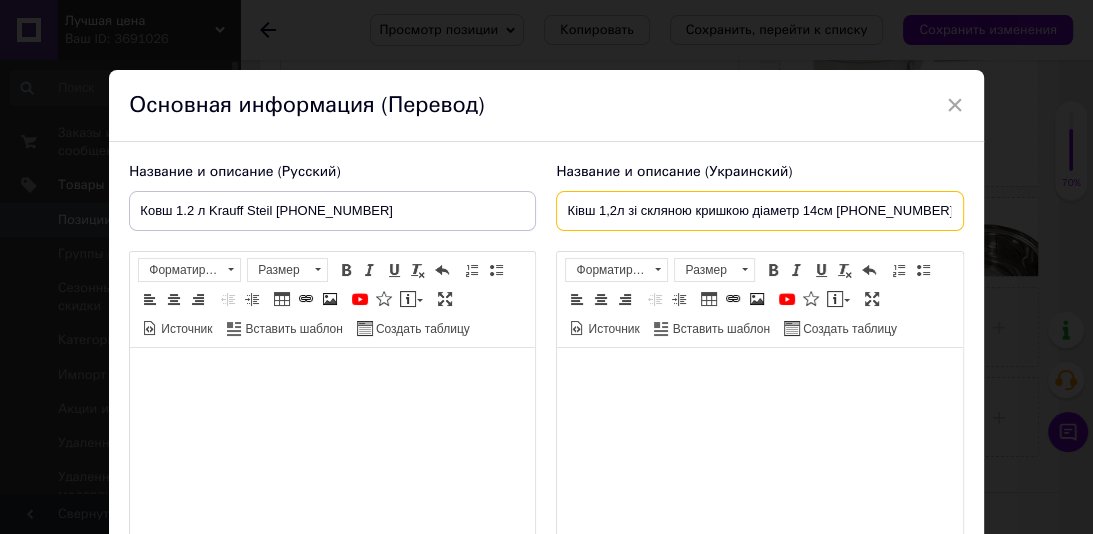 drag, startPoint x: 597, startPoint y: 207, endPoint x: 920, endPoint y: 204, distance: 323.01395 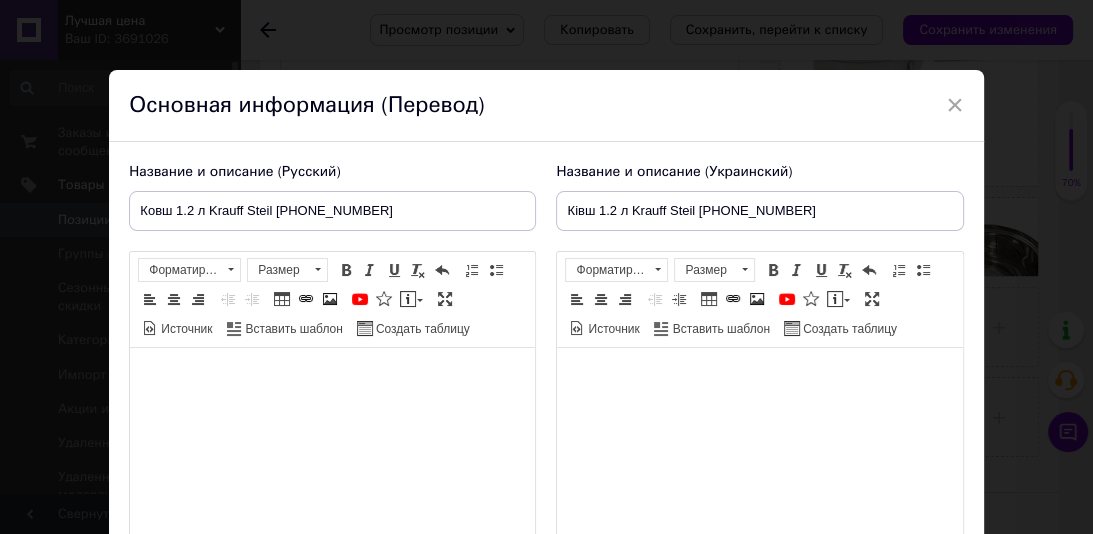 click at bounding box center [332, 378] 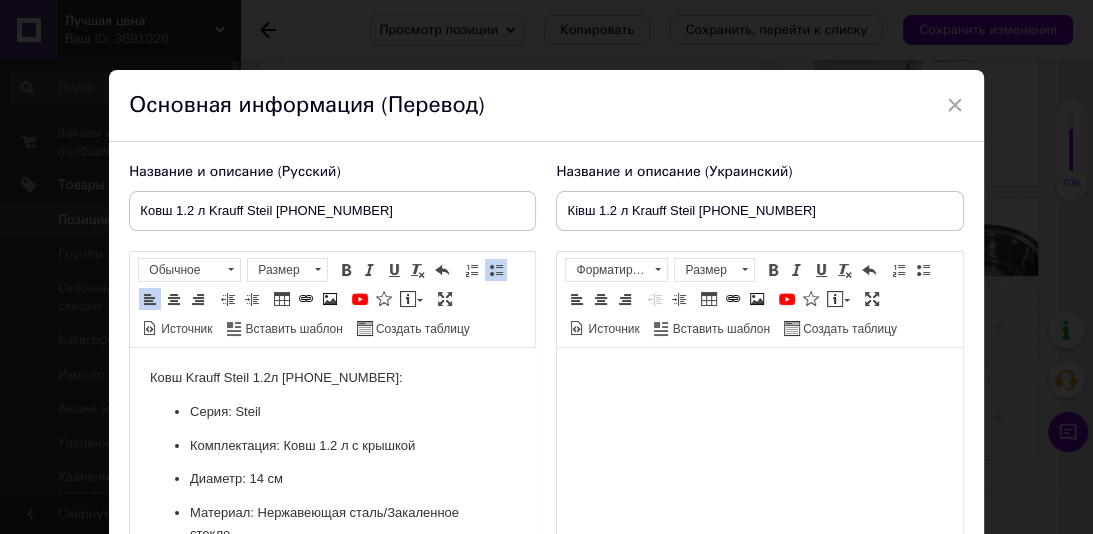 scroll, scrollTop: 61, scrollLeft: 0, axis: vertical 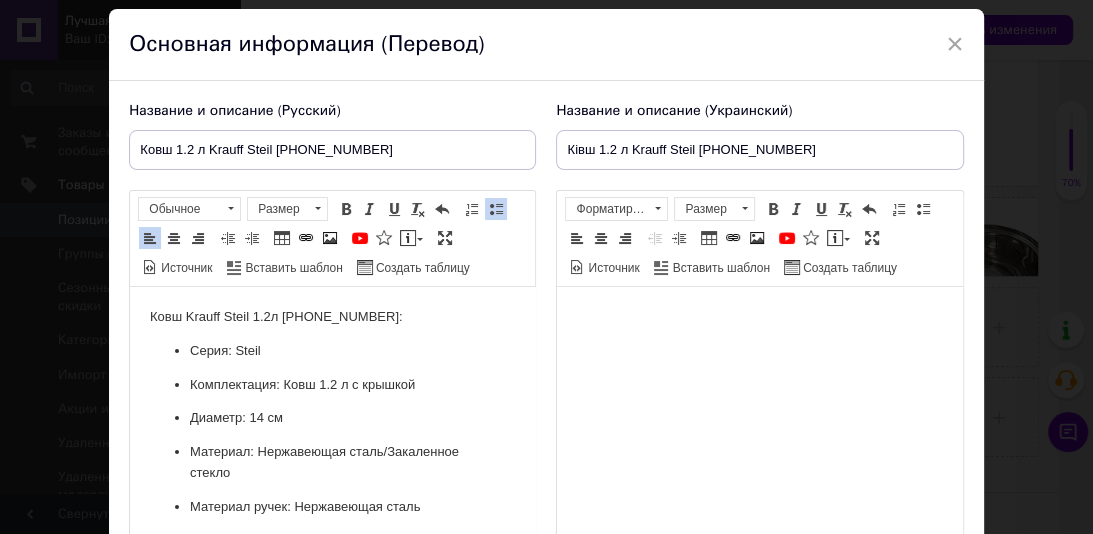 click on "Ковш Krauff Steil 1.2л 26-238-072:" at bounding box center [332, 317] 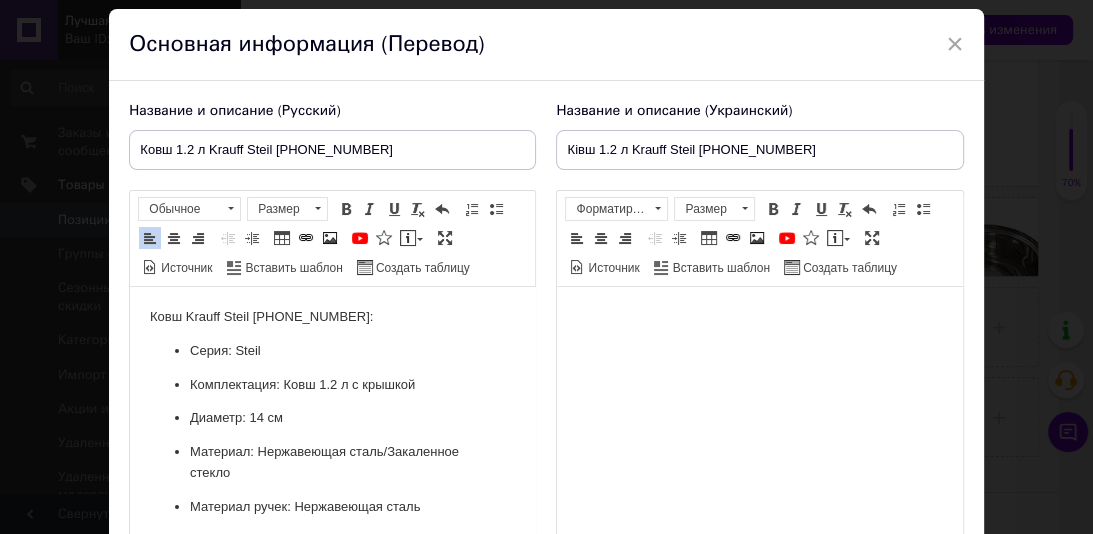 click on "Ковш Krauff Steil 26-238-072:" at bounding box center [332, 317] 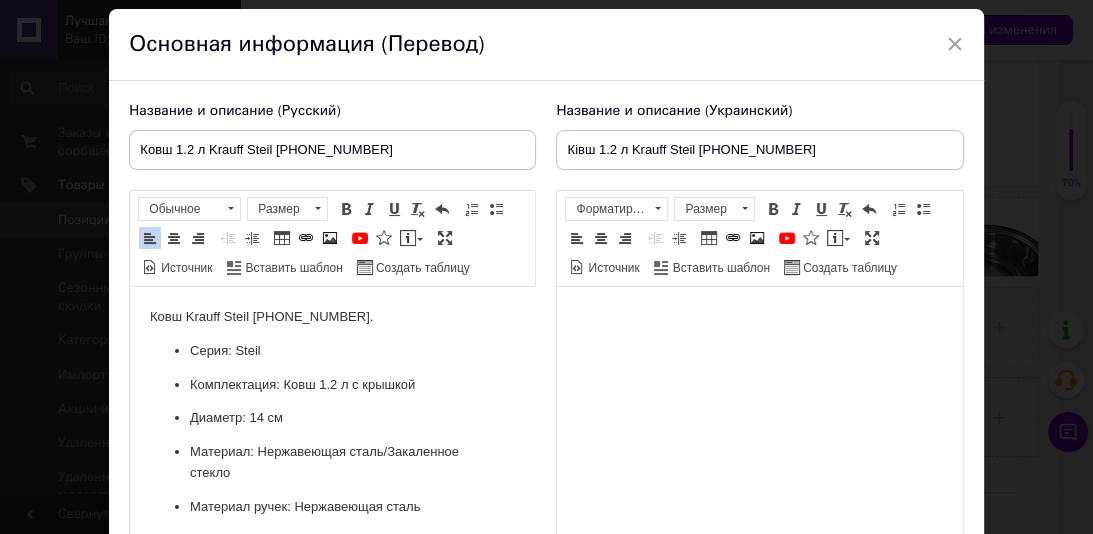 click on "Серия: Steil" at bounding box center (332, 351) 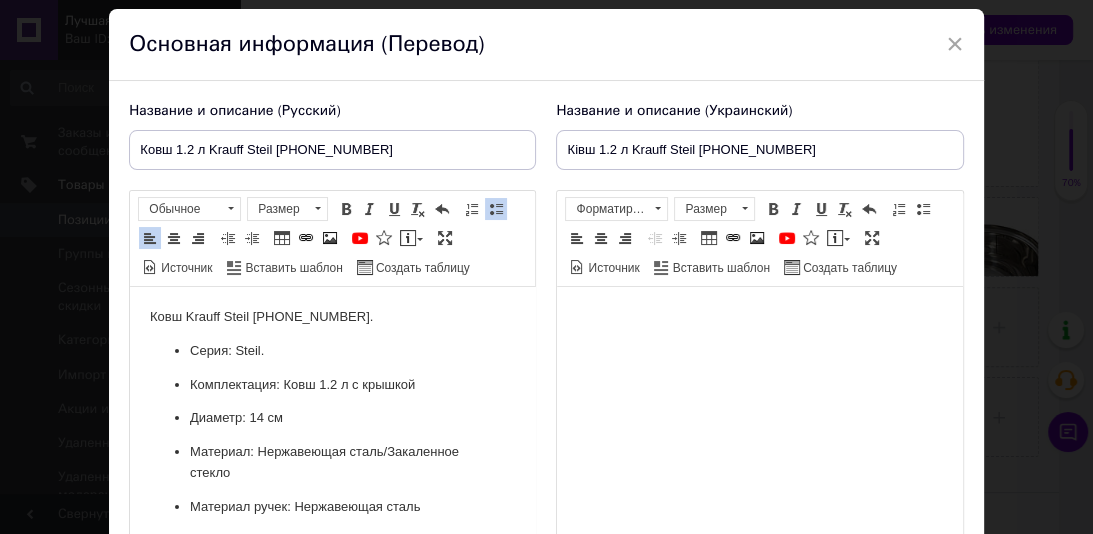 click on "Комплектация: Ковш 1.2 л с крышкой" at bounding box center [332, 385] 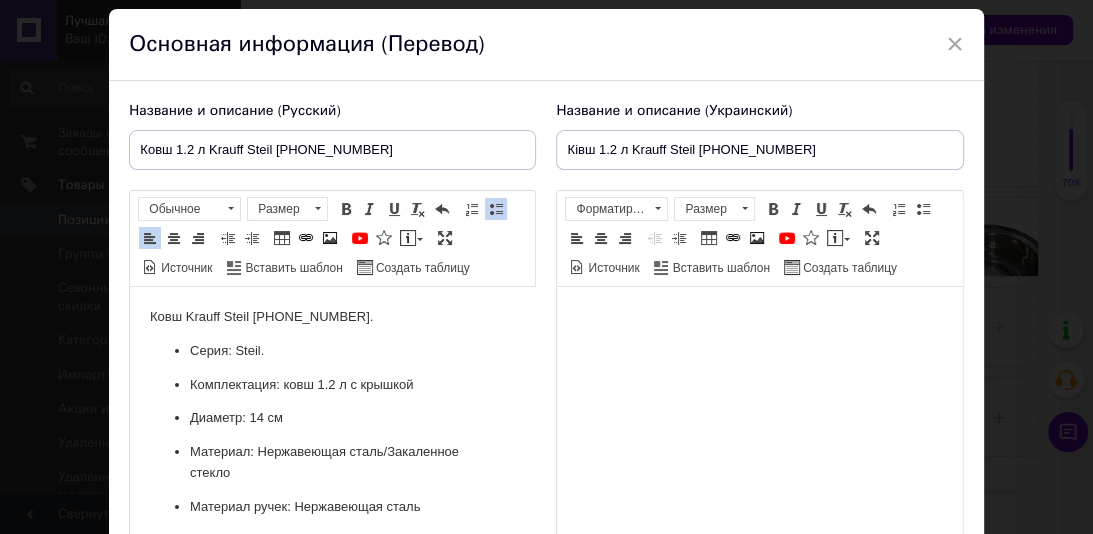 click on "Комплектация: к овш 1.2 л с крышкой" at bounding box center (332, 385) 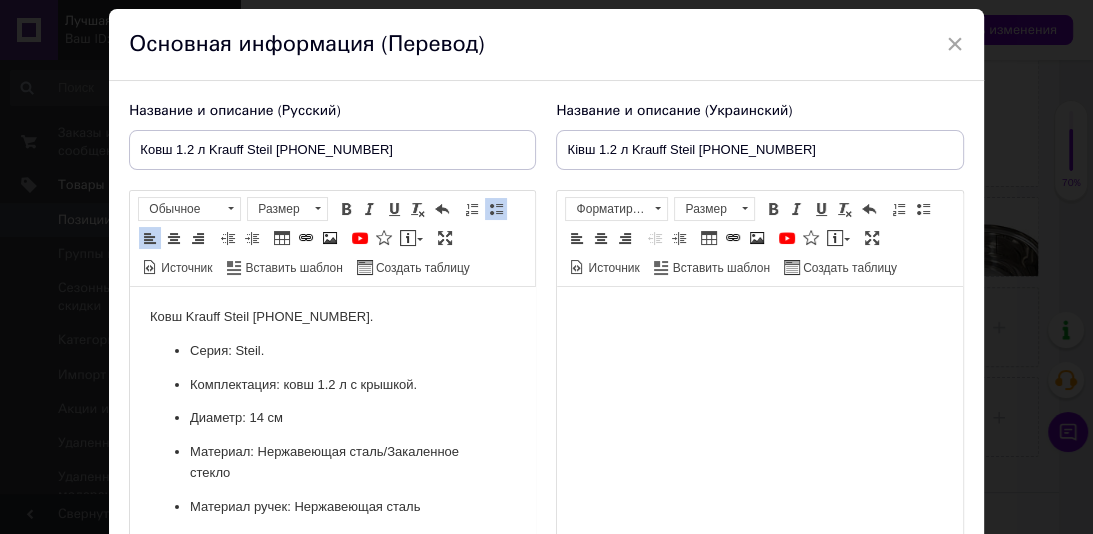 click on "Диаметр: 14 см" at bounding box center [332, 418] 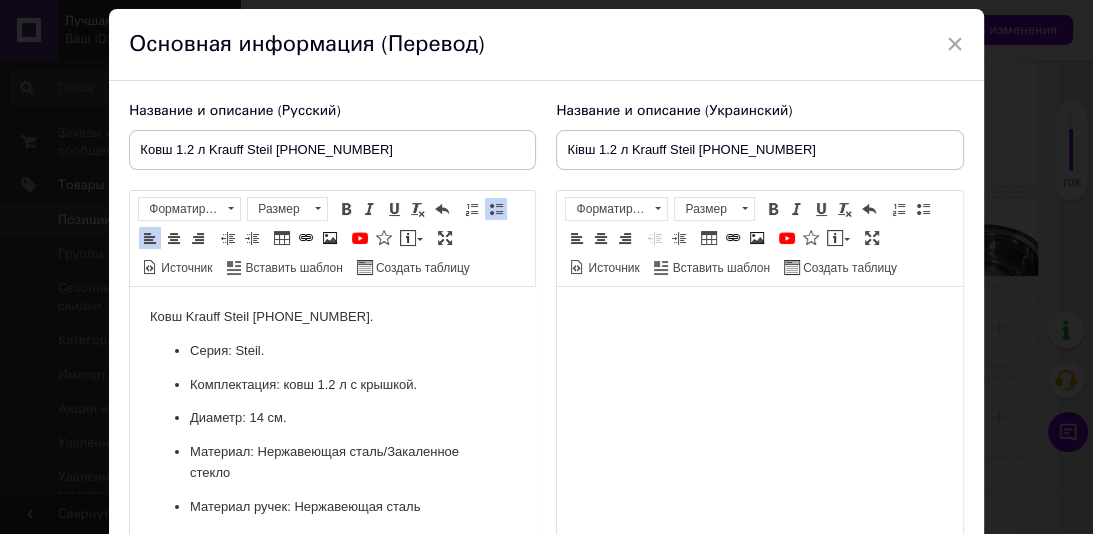 click on "Материал: Нержавеющая сталь/Закаленное стекло" at bounding box center [332, 463] 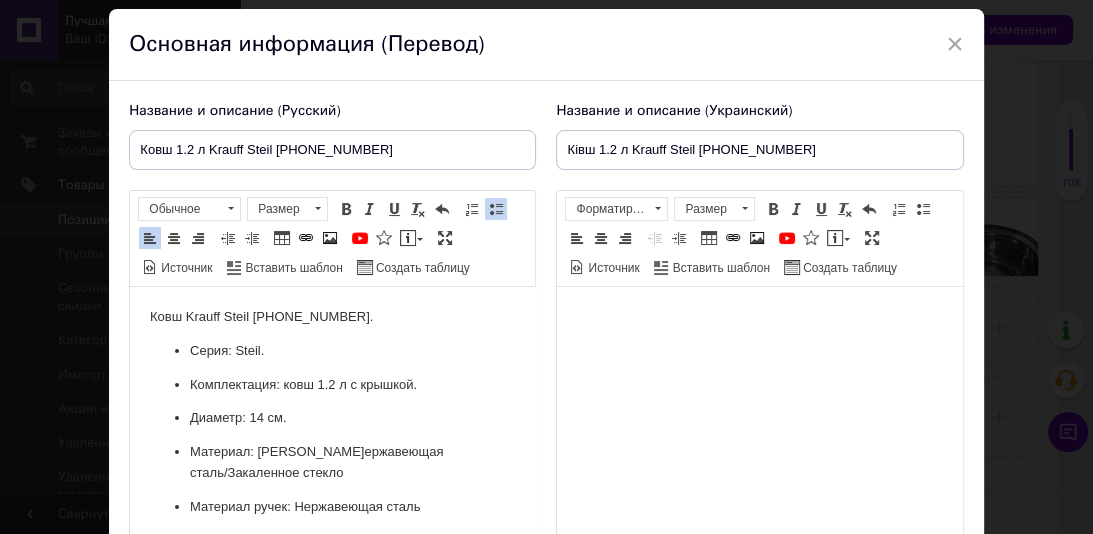 click on "Материал: н ержавеющая сталь/Закаленное стекло" at bounding box center [332, 463] 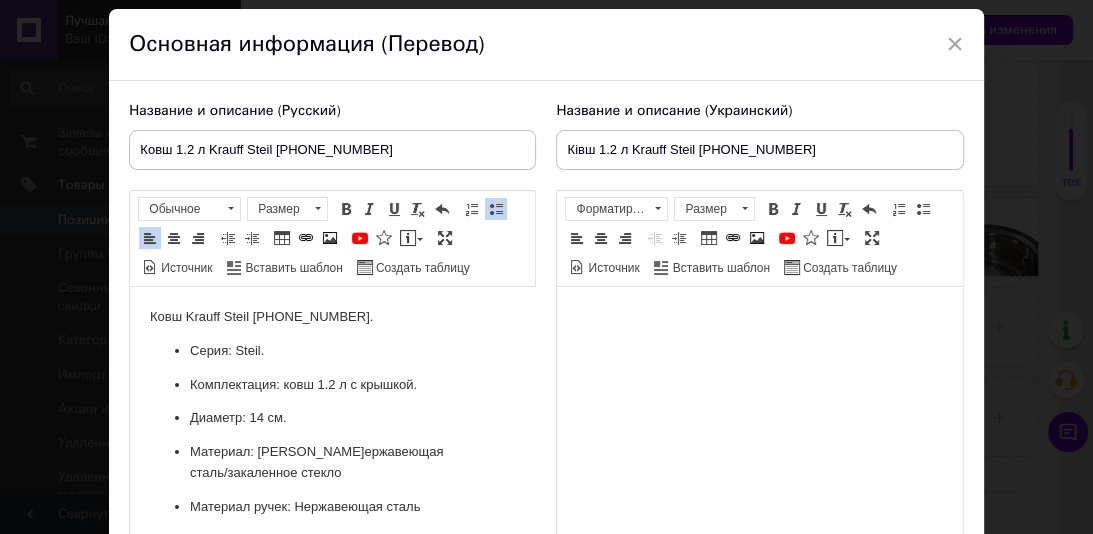click on "Материал: н ержавеющая сталь/з акаленное стекло" at bounding box center (332, 463) 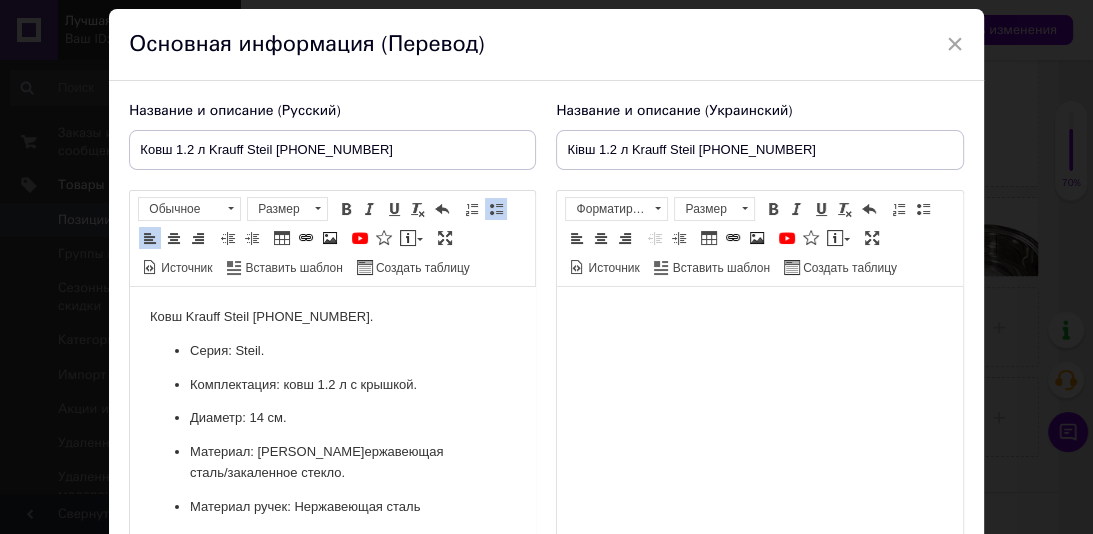 click on "Материал ручек: Нержавеющая сталь" at bounding box center (332, 507) 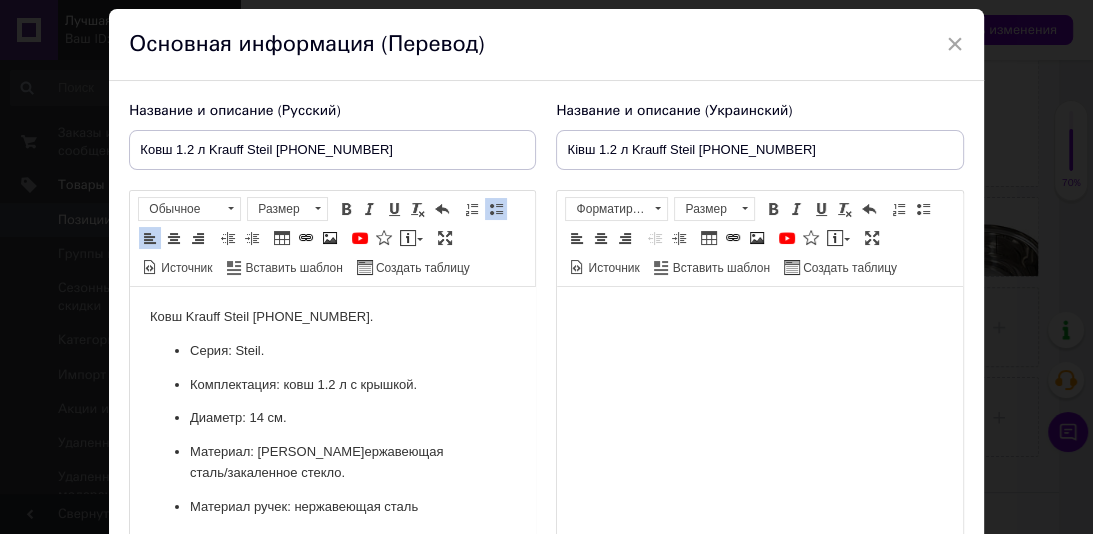 click on "Материал ручек: н ержавеющая сталь" at bounding box center (332, 507) 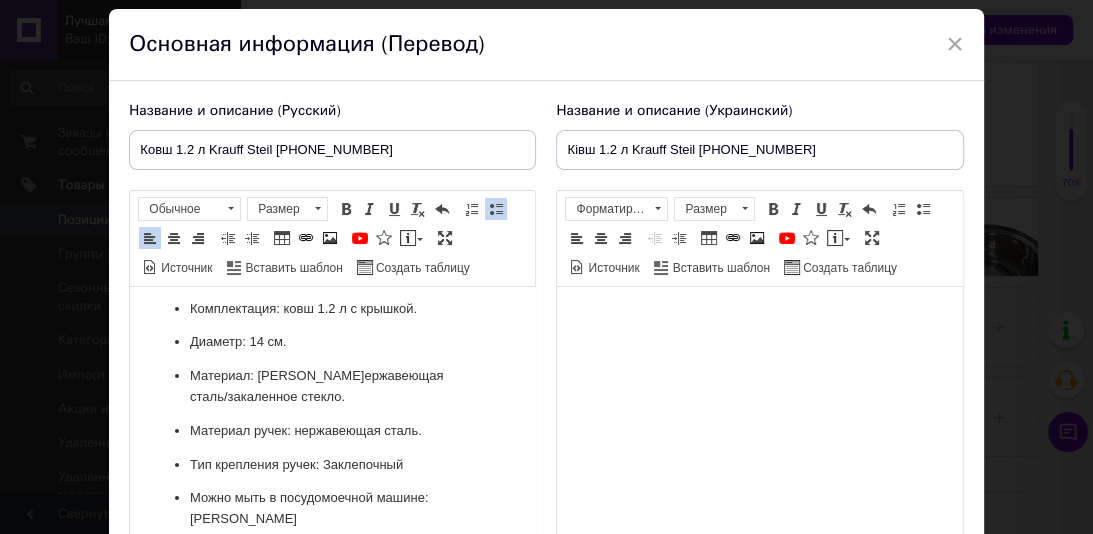 scroll, scrollTop: 82, scrollLeft: 0, axis: vertical 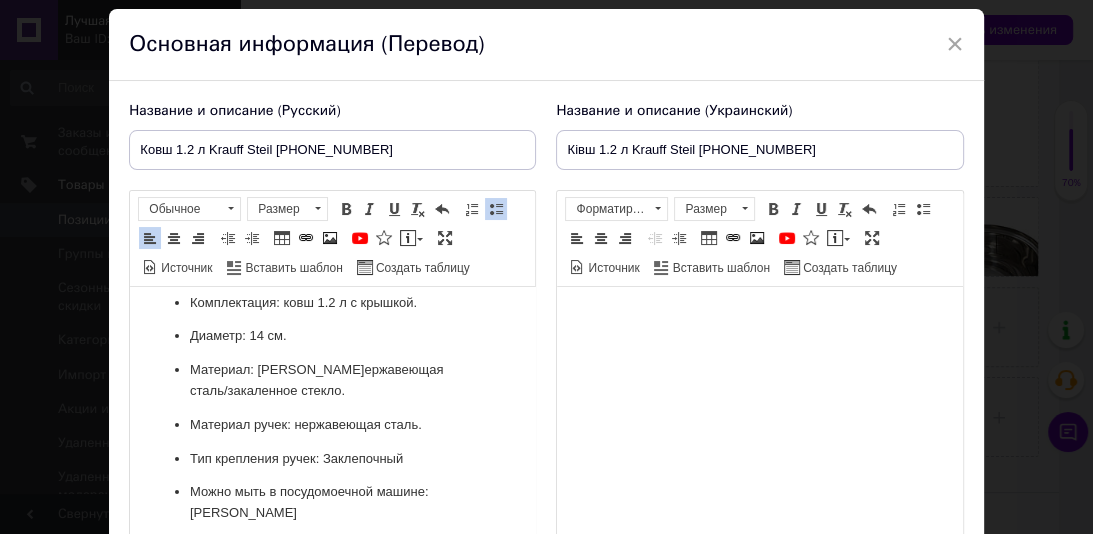 click on "Тип крепления ручек: Заклепочный" at bounding box center [332, 459] 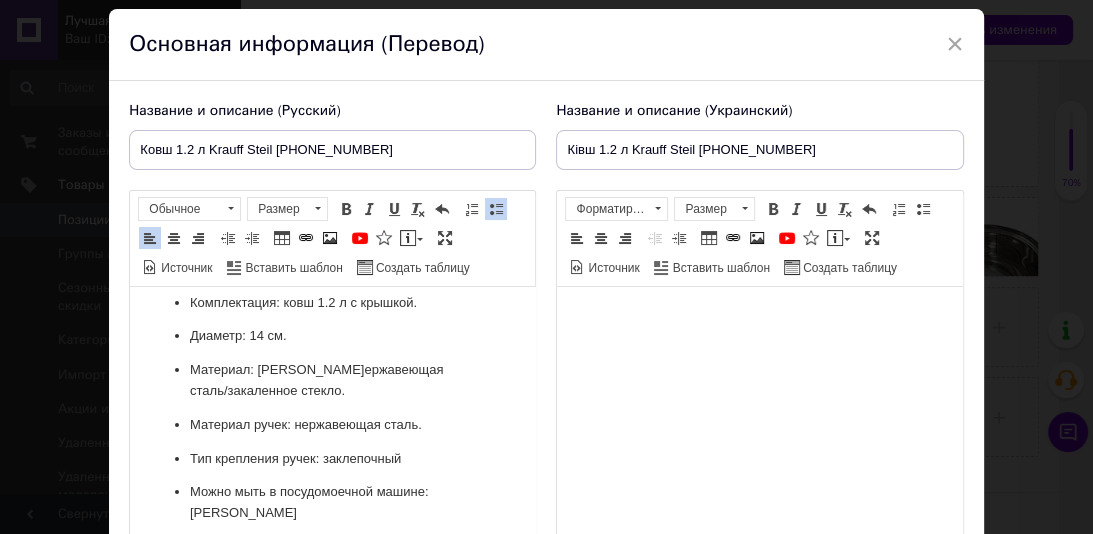 click on "Тип крепления ручек: з аклепочный" at bounding box center [332, 459] 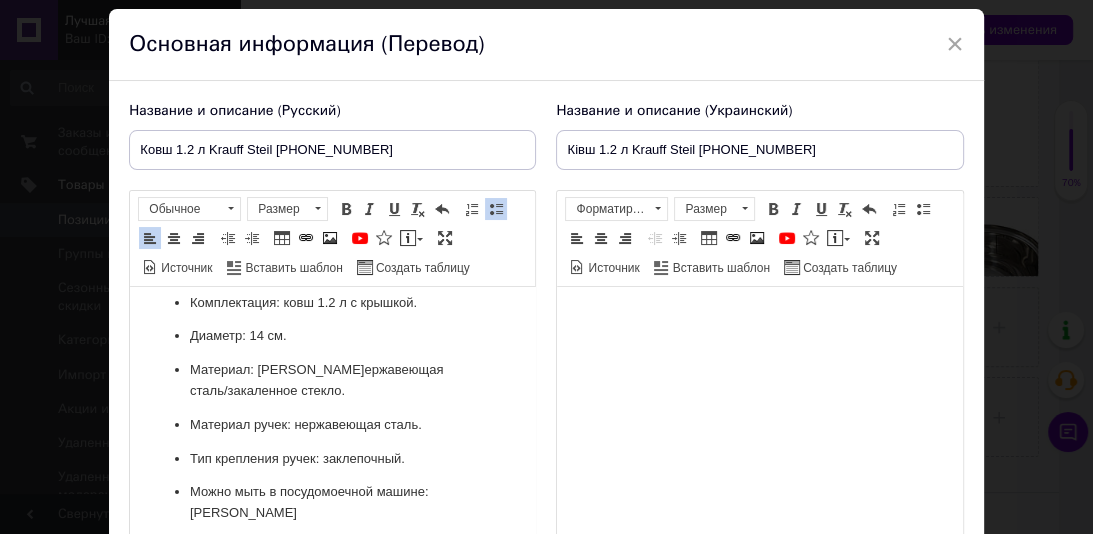 click on "Можно мыть в посудомоечной машине: Да" at bounding box center (332, 503) 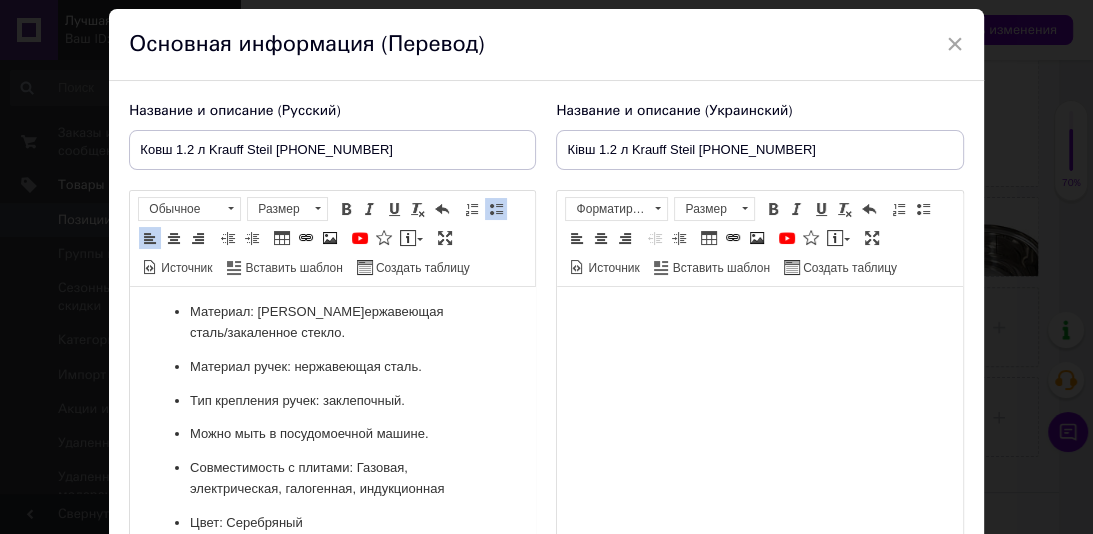 scroll, scrollTop: 144, scrollLeft: 0, axis: vertical 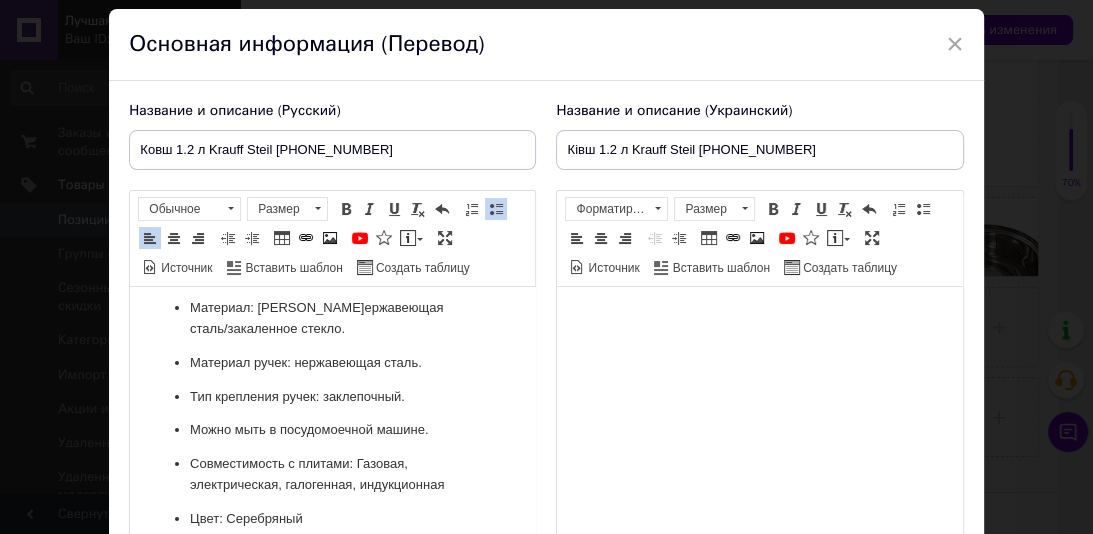 click on "Совместимость с плитами: Газовая, электрическая, галогенная, индукционная" at bounding box center [332, 475] 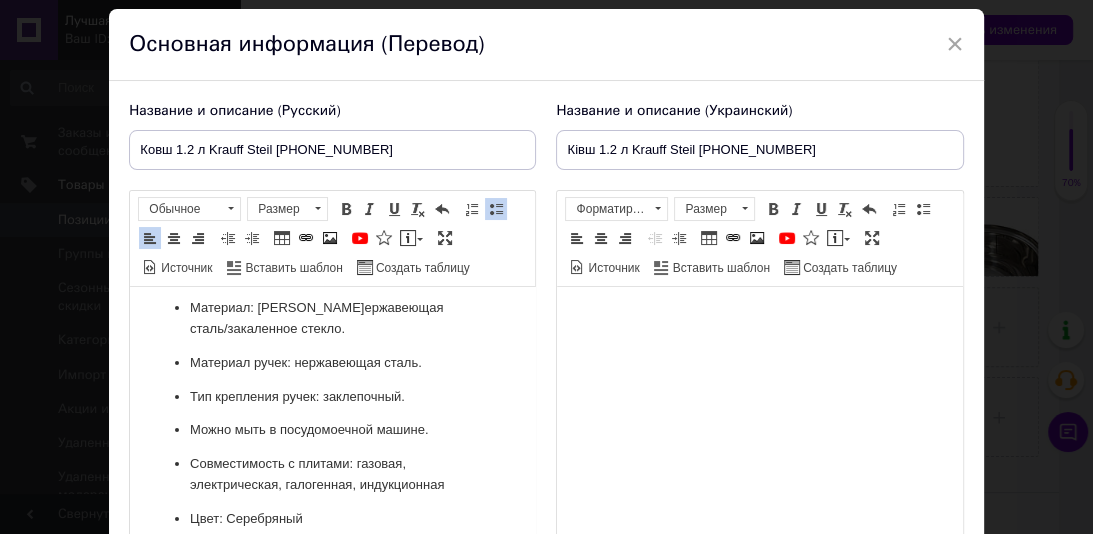 click on "Серия: Steil. Комплектация: к овш 1.2 л с крышкой. Диаметр: 14 см. Материал: н ержавеющая сталь/з акаленное стекло. Материал ручек: н ержавеющая сталь. Тип крепления ручек: з аклепочный. Можно мыть в посудомоечной машине. Совместимость с плитами: г азовая, электрическая, галогенная, индукционная Цвет: Серебряный Особенности: Мирная шкала Страна регистрации бренда: Германия Страна-производитель товара: Китай" at bounding box center (332, 435) 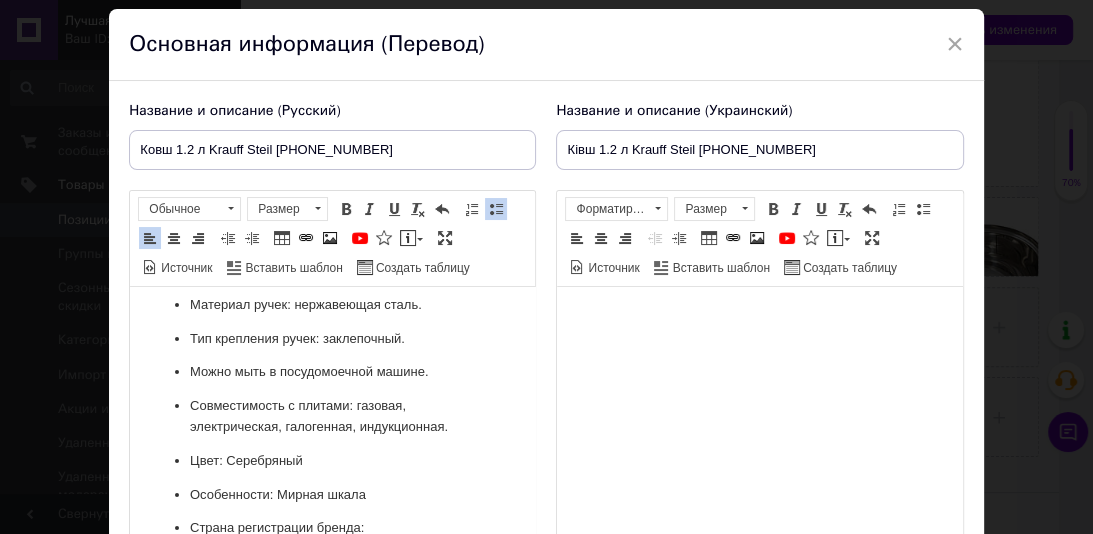 scroll, scrollTop: 217, scrollLeft: 0, axis: vertical 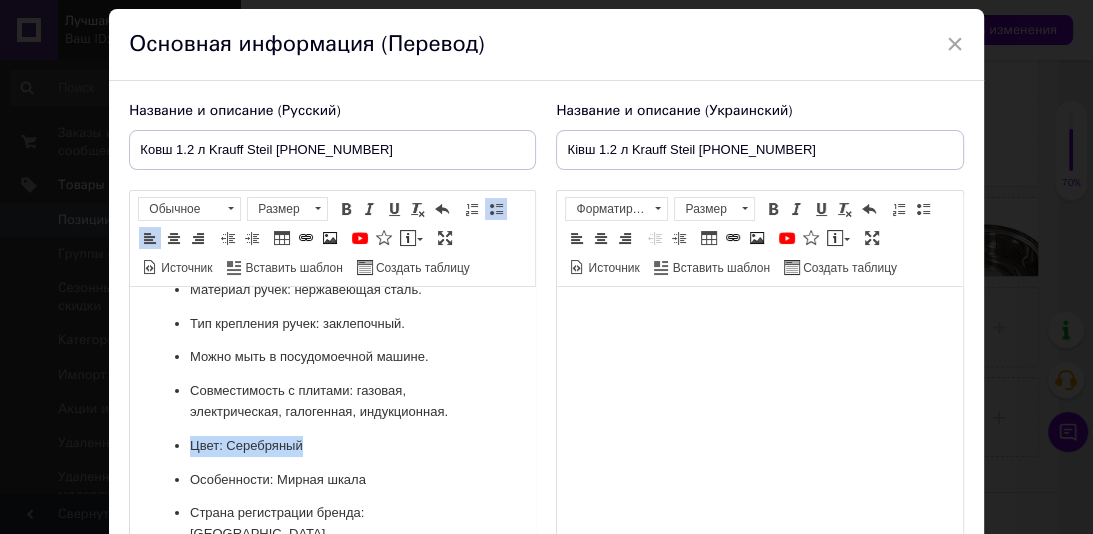 drag, startPoint x: 311, startPoint y: 448, endPoint x: 174, endPoint y: 447, distance: 137.00365 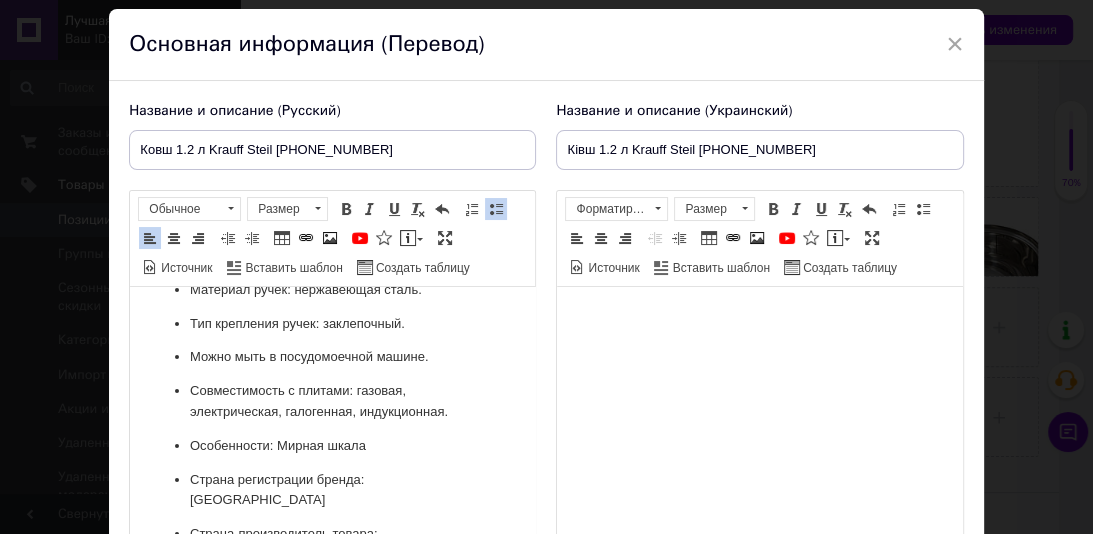 click on "Особенности: Мирная шкала" at bounding box center [332, 446] 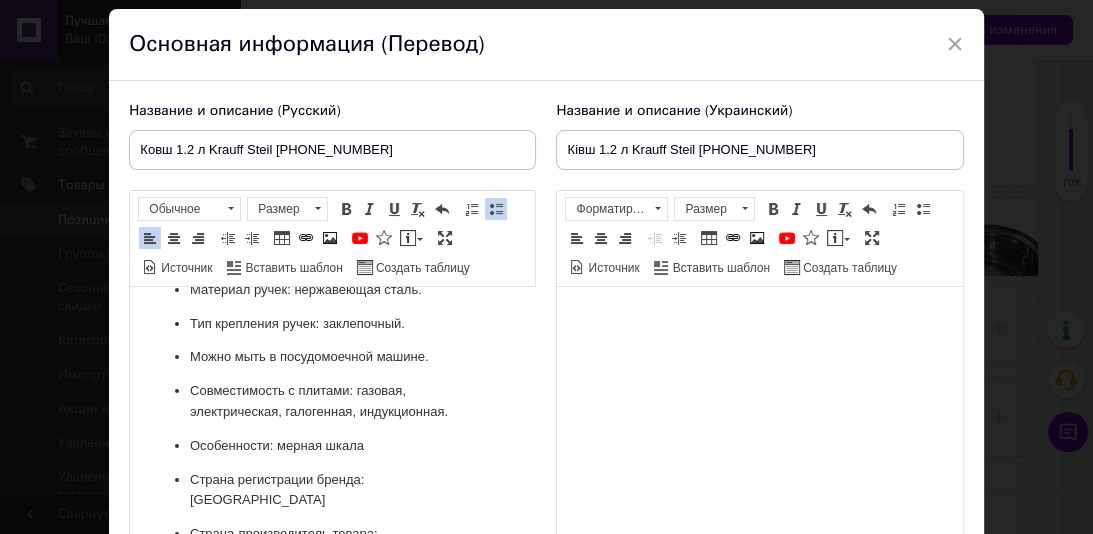 click on "Серия: Steil. Комплектация: к овш 1.2 л с крышкой. Диаметр: 14 см. Материал: н ержавеющая сталь/з акаленное стекло. Материал ручек: н ержавеющая сталь. Тип крепления ручек: з аклепочный. Можно мыть в посудомоечной машине. Совместимость с плитами: г азовая, электрическая, галогенная, индукционная. Особенности: ме рная шкала Страна регистрации бренда: Германия Страна-производитель товара: Китай" at bounding box center [332, 345] 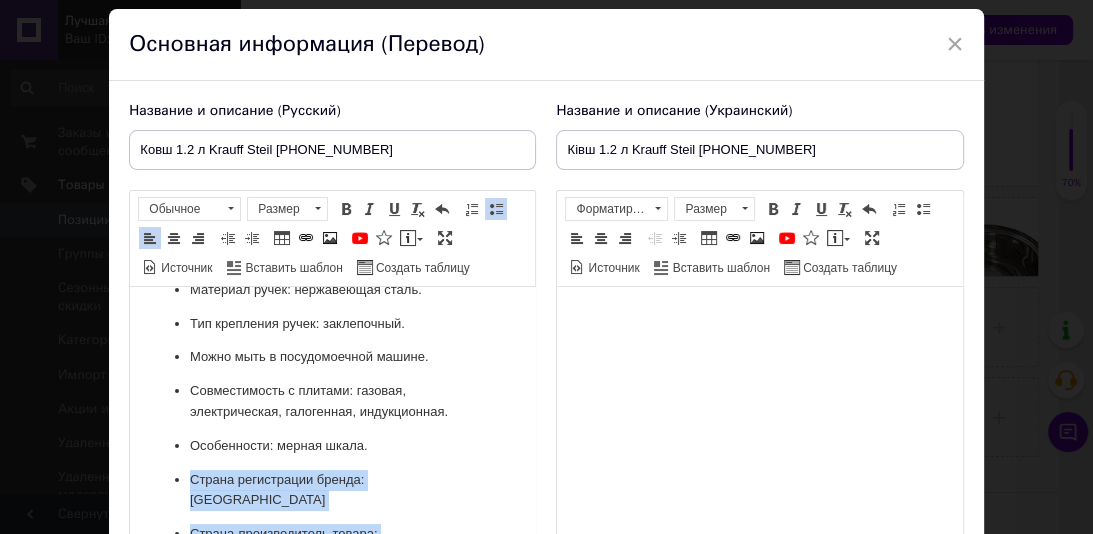 drag, startPoint x: 418, startPoint y: 511, endPoint x: 170, endPoint y: 485, distance: 249.35918 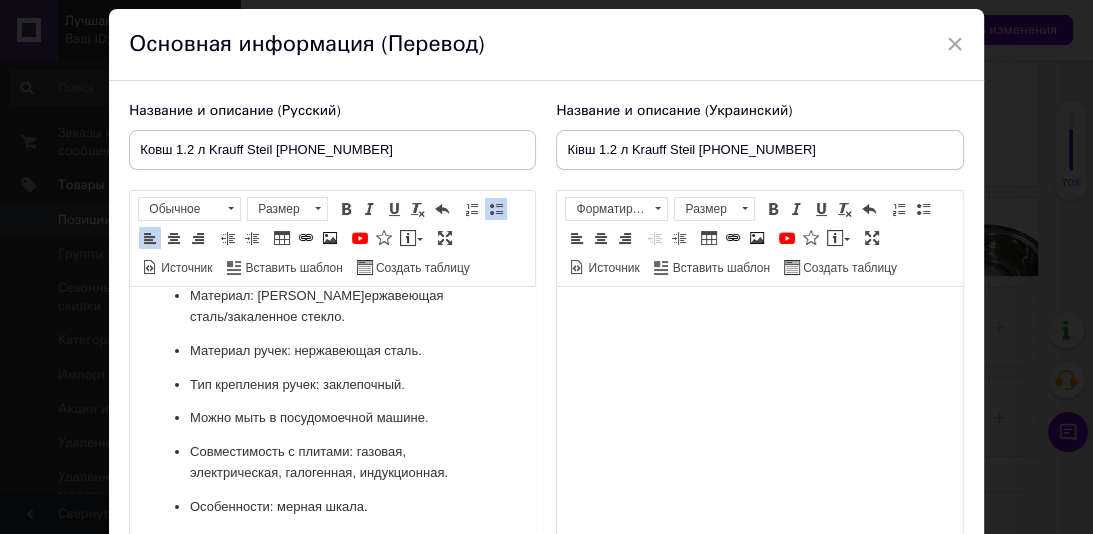 scroll, scrollTop: 0, scrollLeft: 0, axis: both 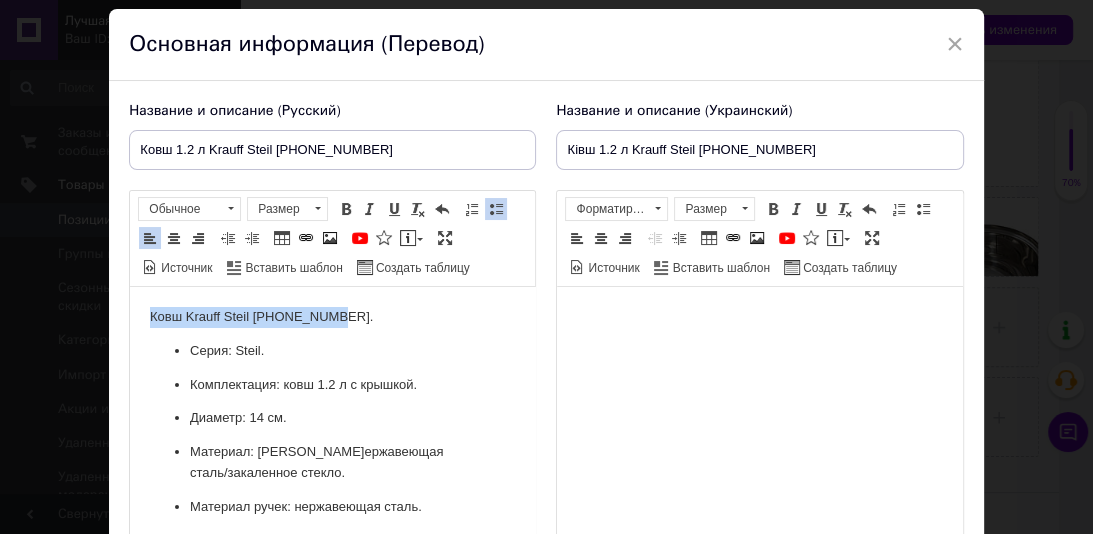 drag, startPoint x: 387, startPoint y: 320, endPoint x: 145, endPoint y: 316, distance: 242.03305 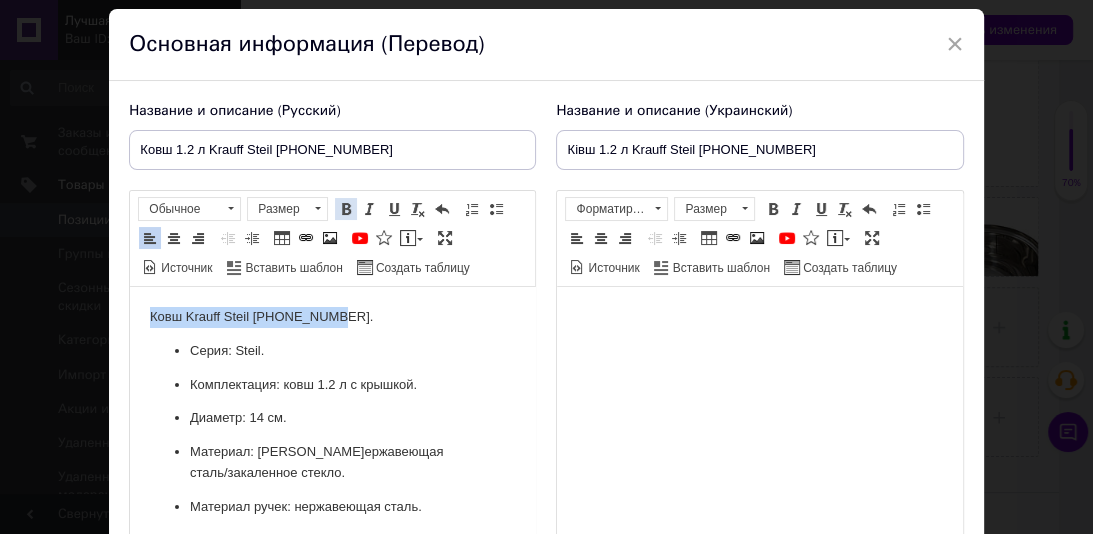 drag, startPoint x: 351, startPoint y: 209, endPoint x: 289, endPoint y: 25, distance: 194.16487 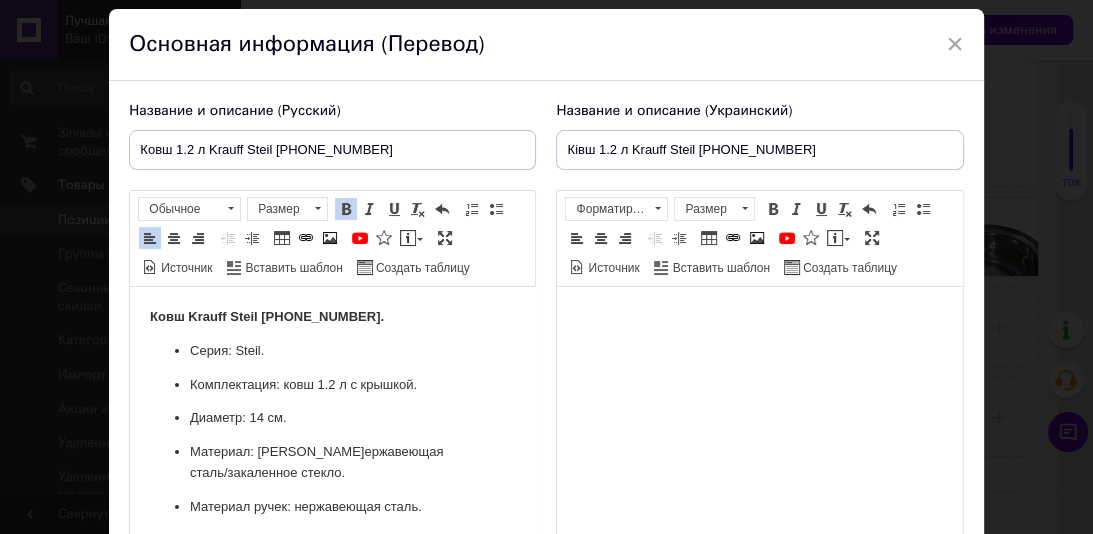 click on "Ковш Krauff Steil 26-238-072." at bounding box center (332, 317) 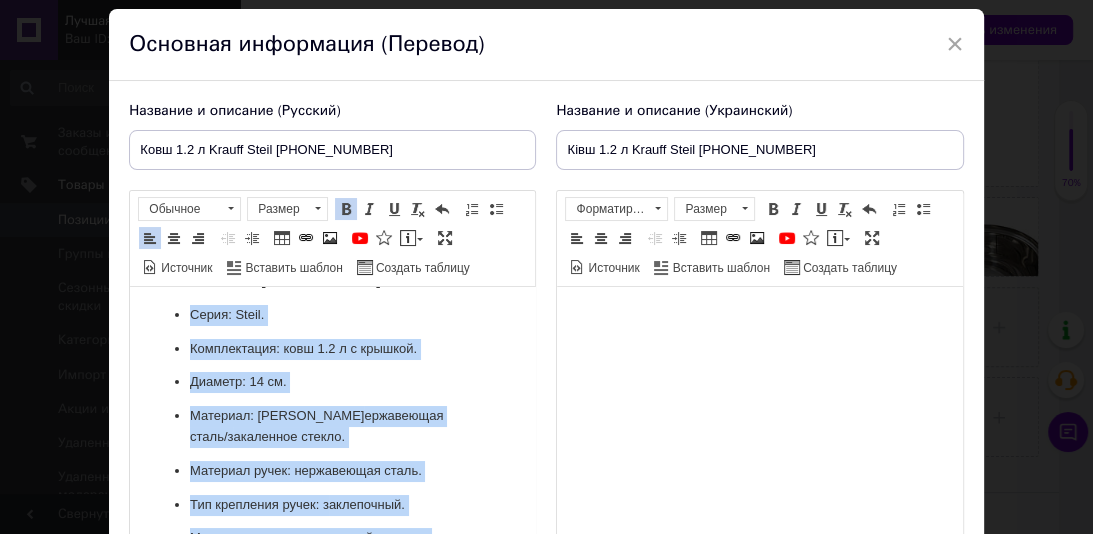 scroll, scrollTop: 0, scrollLeft: 0, axis: both 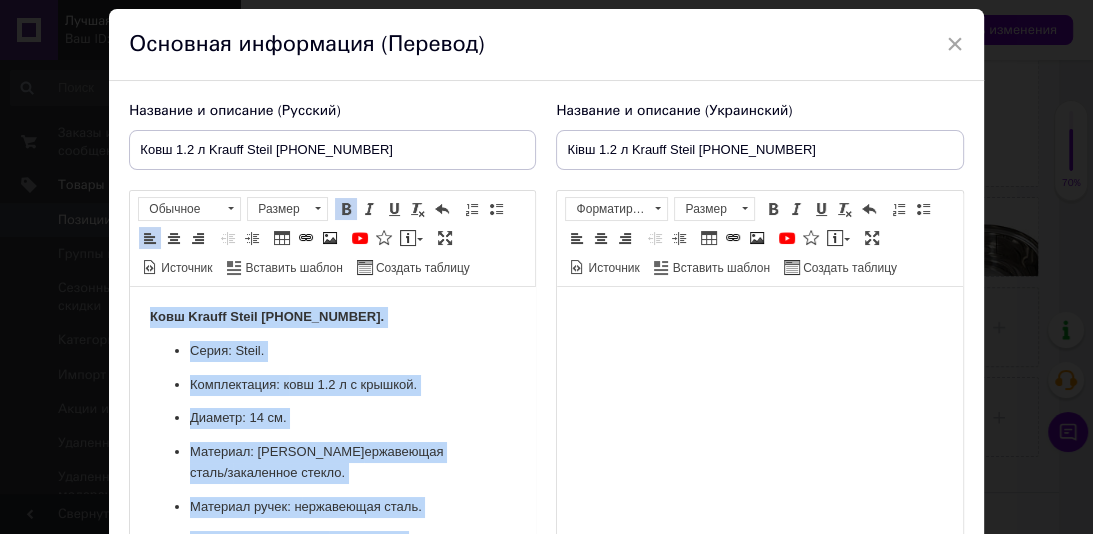 drag, startPoint x: 382, startPoint y: 512, endPoint x: 128, endPoint y: 262, distance: 356.39304 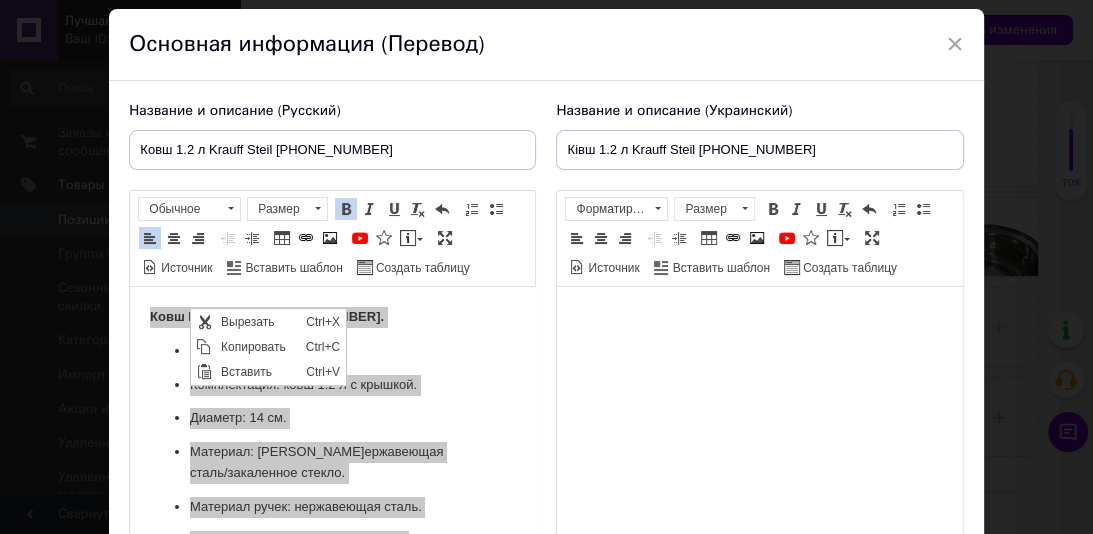 scroll, scrollTop: 0, scrollLeft: 0, axis: both 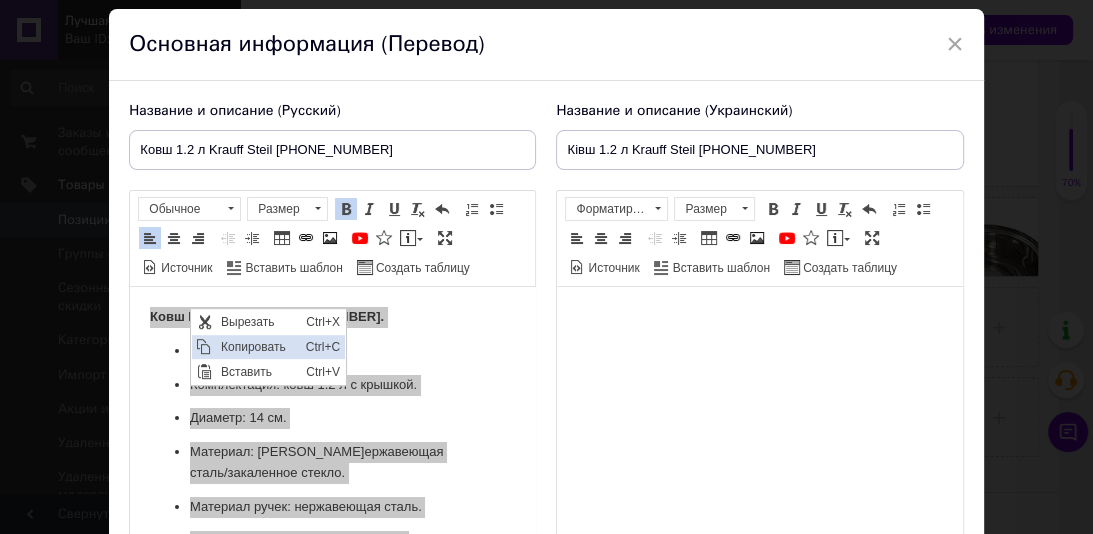 click on "Копировать" at bounding box center [257, 347] 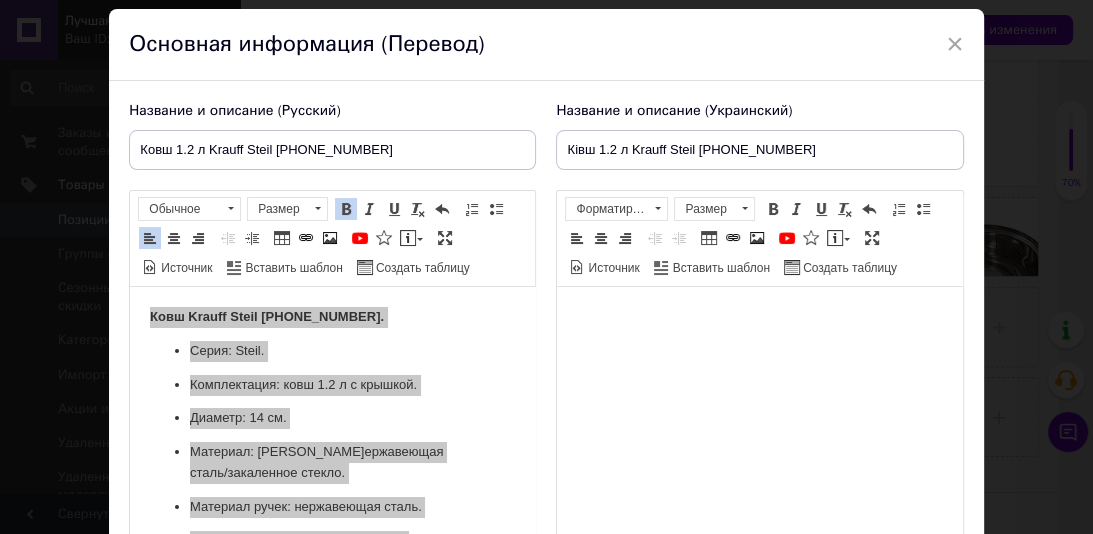 click at bounding box center [759, 317] 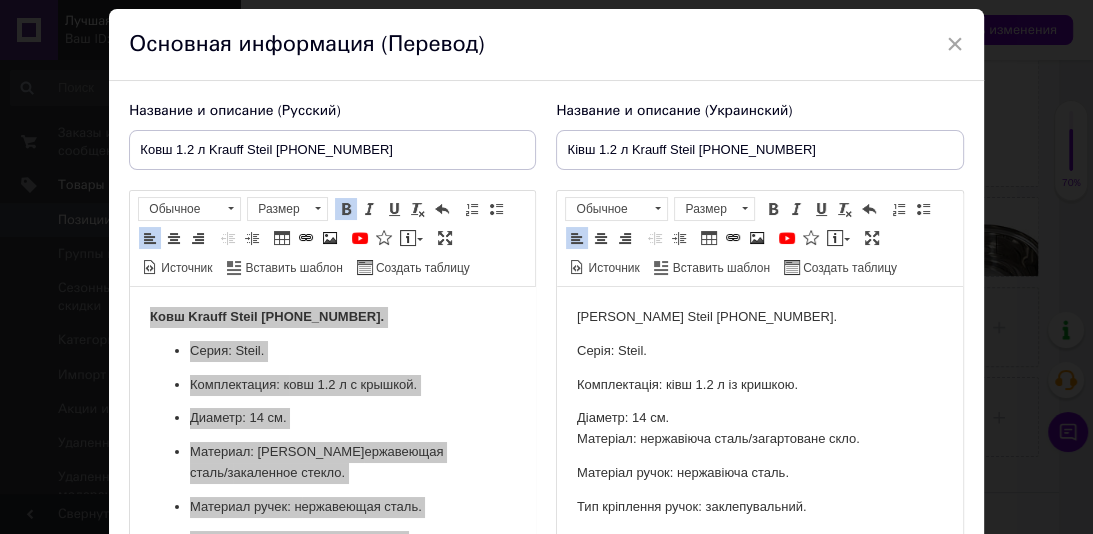 scroll, scrollTop: 99, scrollLeft: 0, axis: vertical 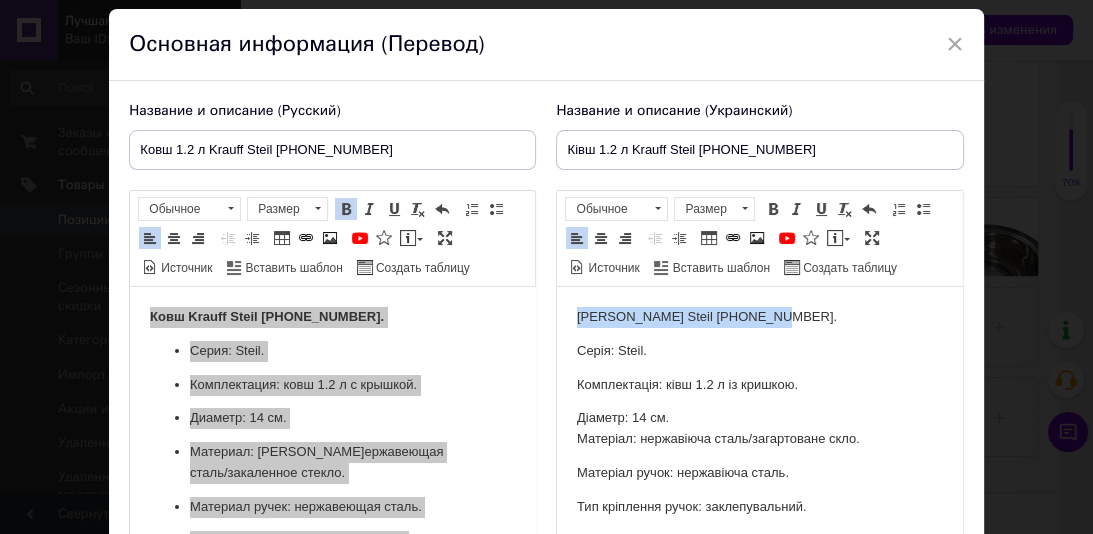 drag, startPoint x: 772, startPoint y: 323, endPoint x: 572, endPoint y: 317, distance: 200.08998 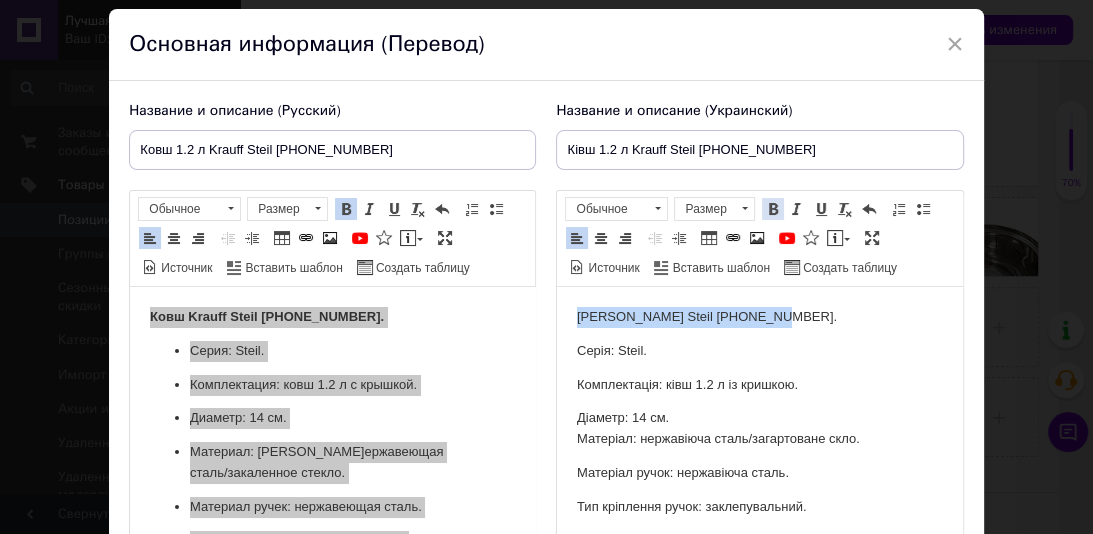 click at bounding box center (773, 209) 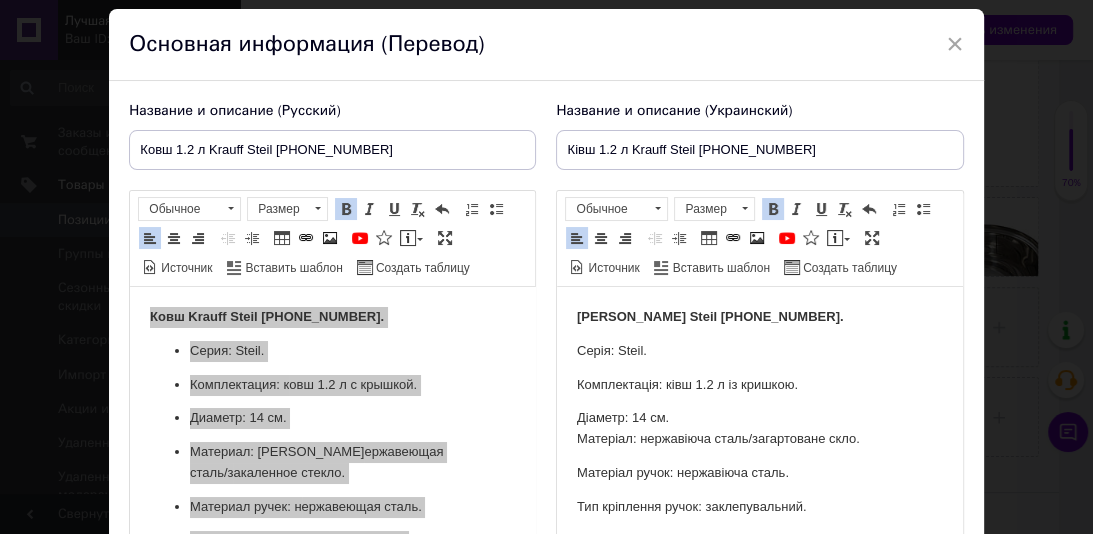 click on "Серія: Steil." at bounding box center [759, 351] 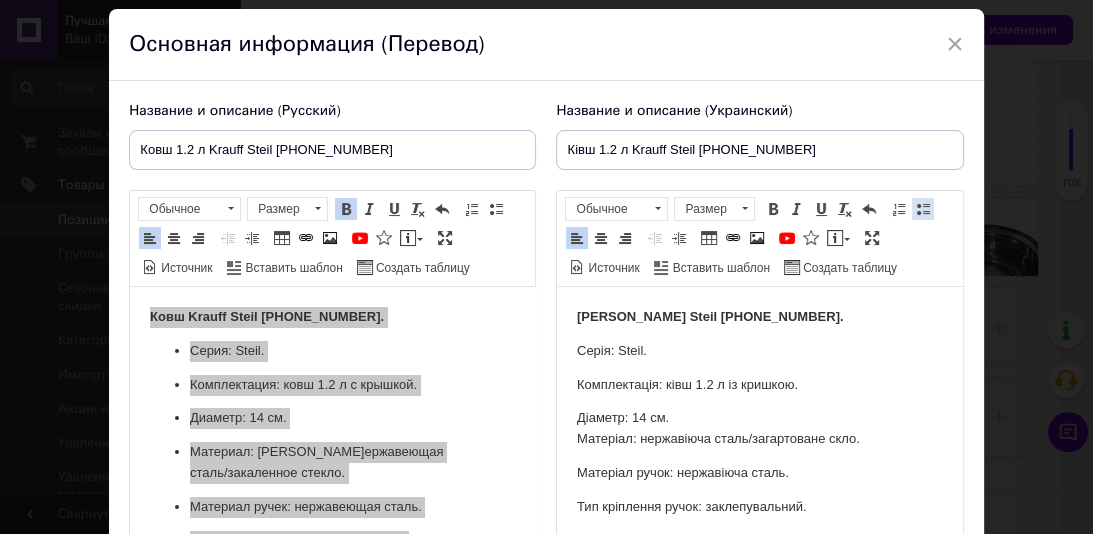 click at bounding box center (923, 209) 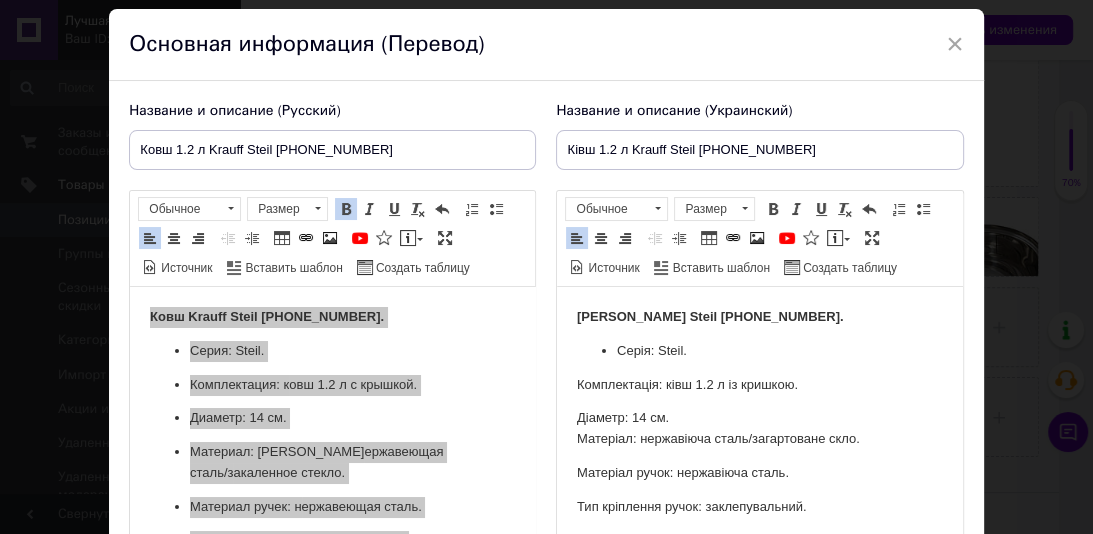 click on "Ківш Krauff Steil 26-238-072. Серія: Steil. Комплектація: ківш 1.2 л із кришкою. Діаметр: 14 см. Матеріал: нержавіюча сталь/загартоване скло. Матеріал ручок: нержавіюча сталь. Тип кріплення ручок: заклепувальний. Можна мити в посудомийній машині. Сумісність із плитами: газова, електрична, галогенна, індукційна. Особливості: мірна шкала." at bounding box center [759, 473] 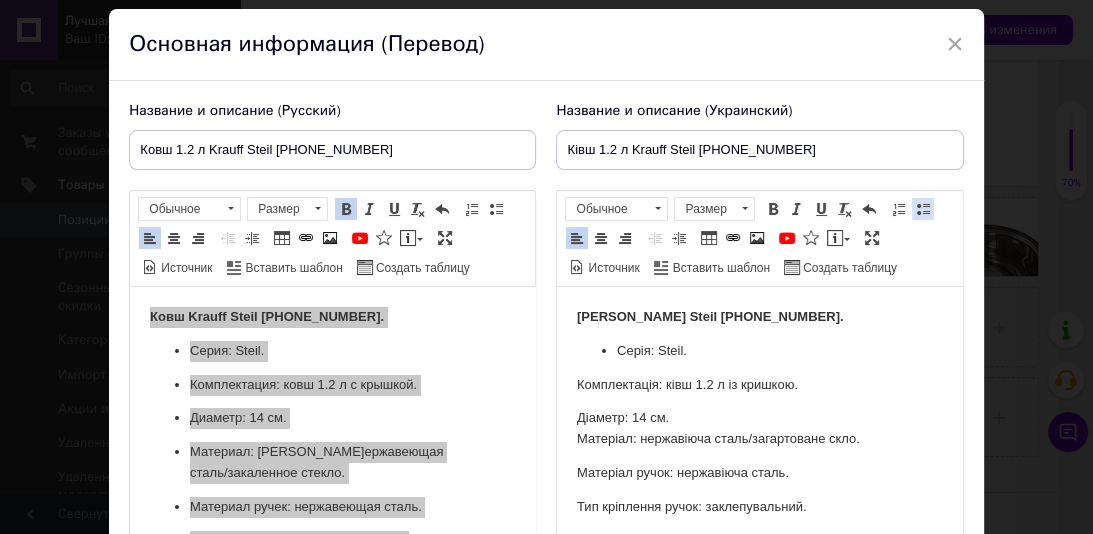 click at bounding box center (923, 209) 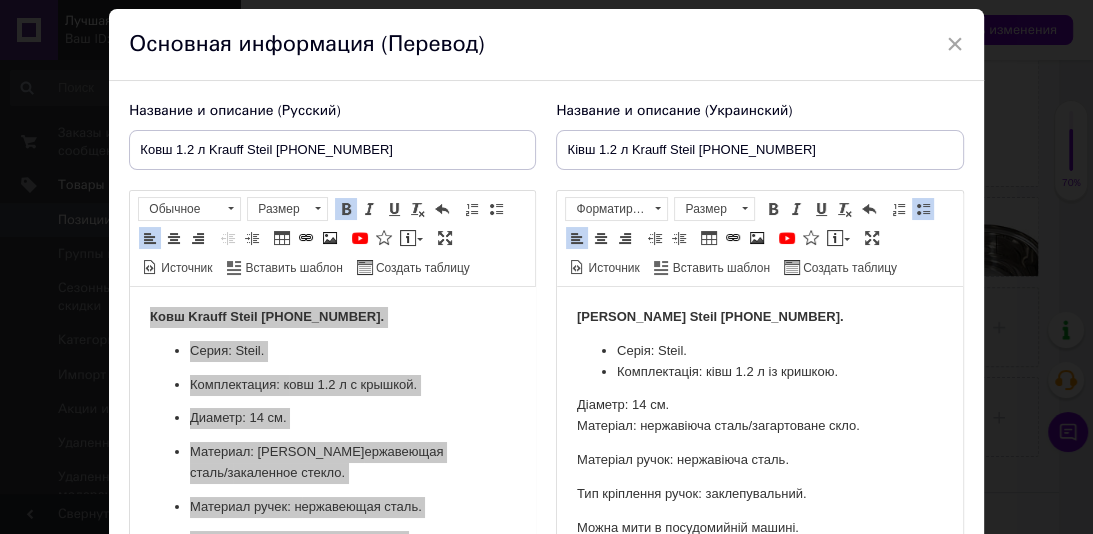 drag, startPoint x: 1109, startPoint y: 691, endPoint x: 561, endPoint y: 400, distance: 620.4716 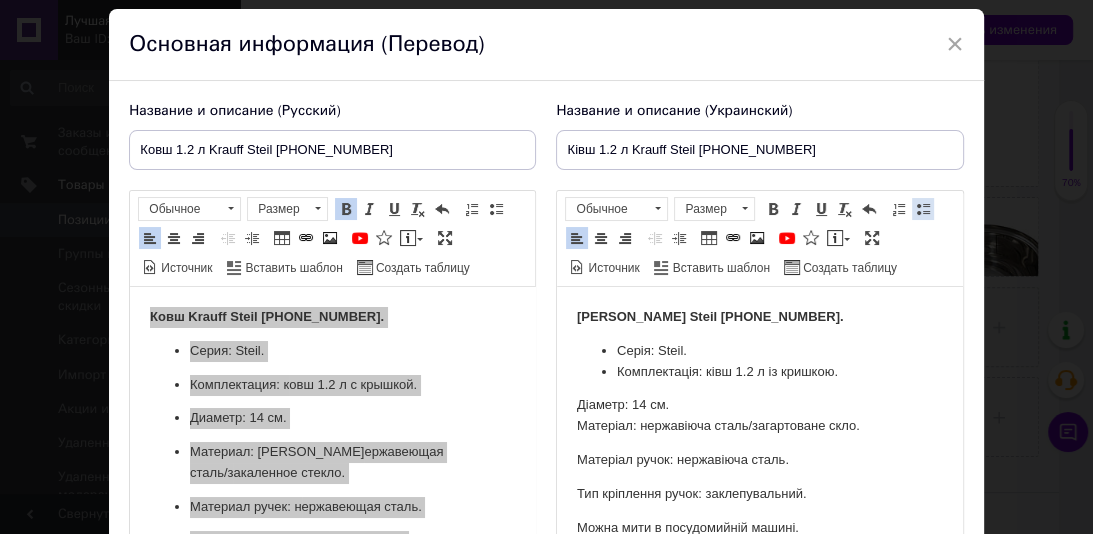 click at bounding box center [923, 209] 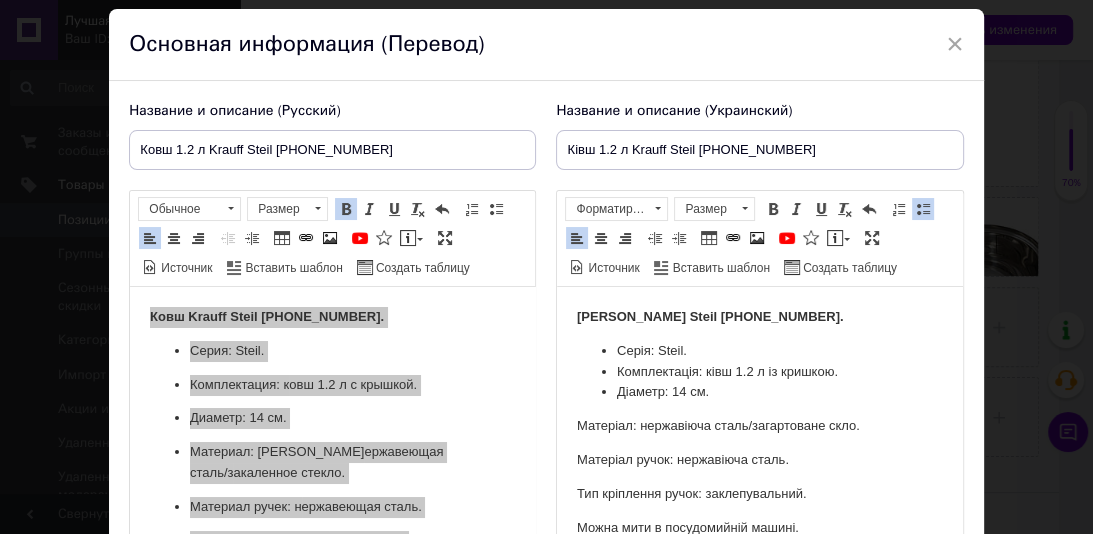 click on "Ківш Krauff Steil 26-238-072. Серія: Steil. Комплектація: ківш 1.2 л із кришкою. Діаметр: 14 см. Матеріал: нержавіюча сталь/загартоване скло. Матеріал ручок: нержавіюча сталь. Тип кріплення ручок: заклепувальний. Можна мити в посудомийній машині. Сумісність із плитами: газова, електрична, галогенна, індукційна. Особливості: мірна шкала." at bounding box center (759, 467) 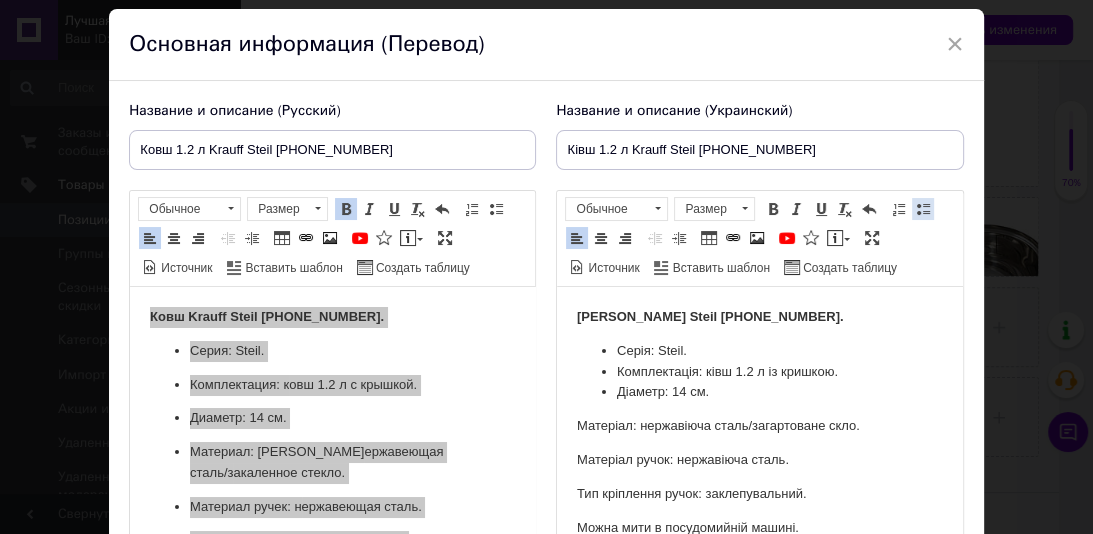drag, startPoint x: 914, startPoint y: 213, endPoint x: 66, endPoint y: 180, distance: 848.64185 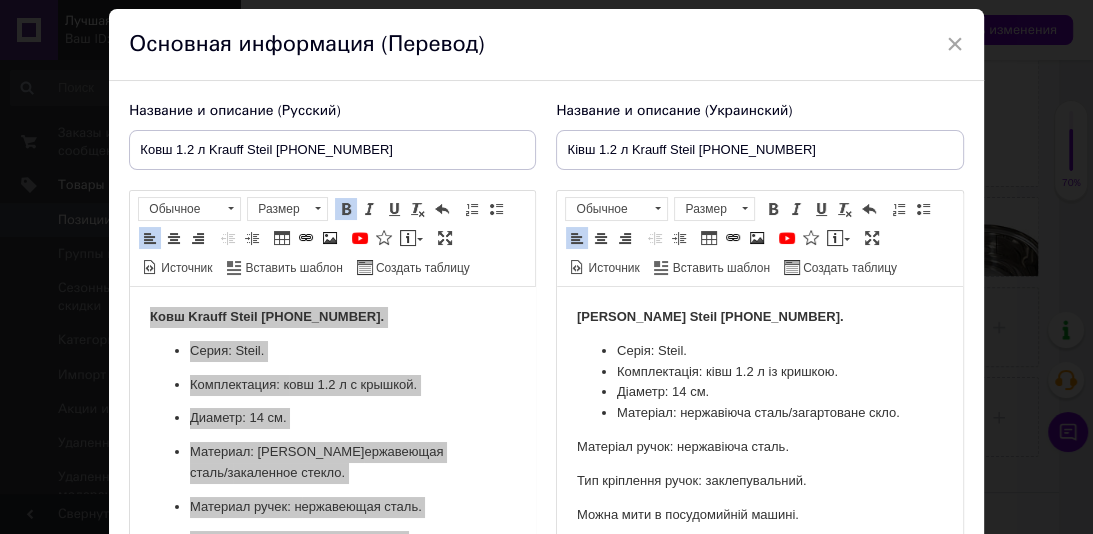 click on "Ківш Krauff Steil 26-238-072. Серія: Steil. Комплектація: ківш 1.2 л із кришкою. Діаметр: 14 см. Матеріал: нержавіюча сталь/загартоване скло. Матеріал ручок: нержавіюча сталь. Тип кріплення ручок: заклепувальний. Можна мити в посудомийній машині. Сумісність із плитами: газова, електрична, галогенна, індукційна. Особливості: мірна шкала." at bounding box center [759, 460] 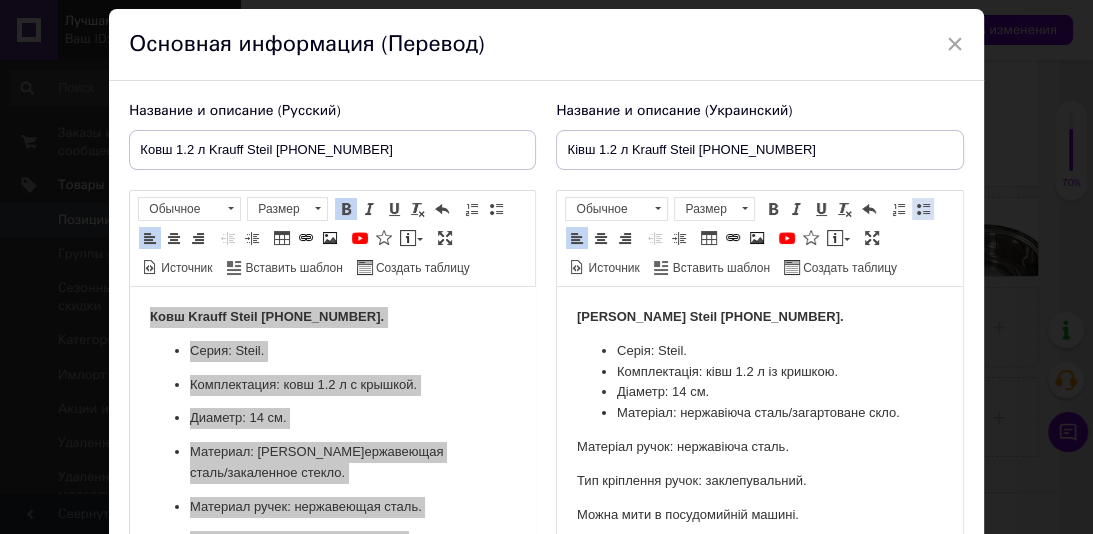 click at bounding box center (923, 209) 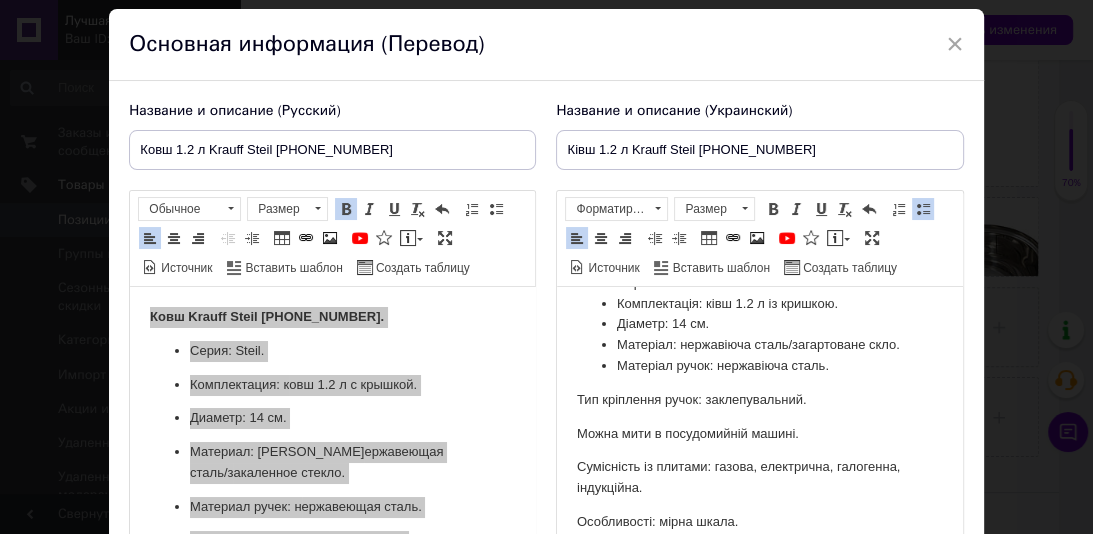 scroll, scrollTop: 71, scrollLeft: 0, axis: vertical 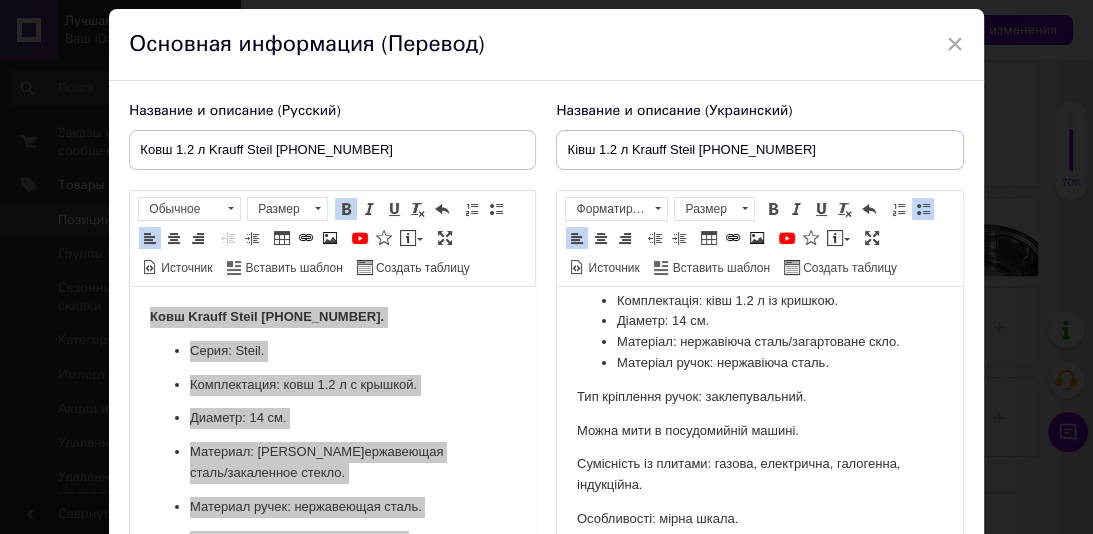 click on "Ківш Krauff Steil 26-238-072. Серія: Steil. Комплектація: ківш 1.2 л із кришкою. Діаметр: 14 см. Матеріал: нержавіюча сталь/загартоване скло. Матеріал ручок: нержавіюча сталь. Тип кріплення ручок: заклепувальний. Можна мити в посудомийній машині. Сумісність із плитами: газова, електрична, галогенна, індукційна. Особливості: мірна шкала." at bounding box center [759, 383] 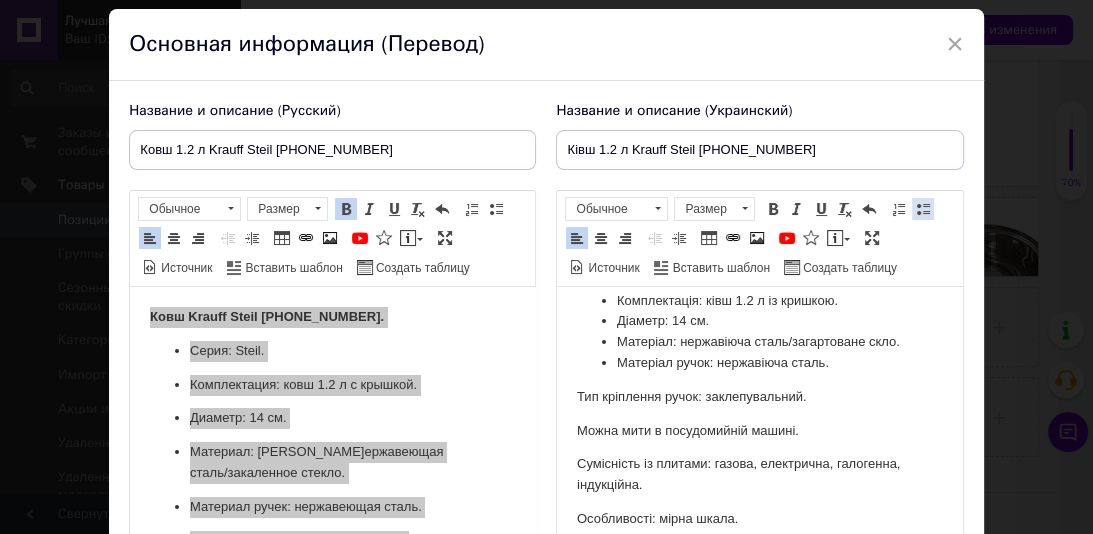 drag, startPoint x: 916, startPoint y: 209, endPoint x: 52, endPoint y: 173, distance: 864.7497 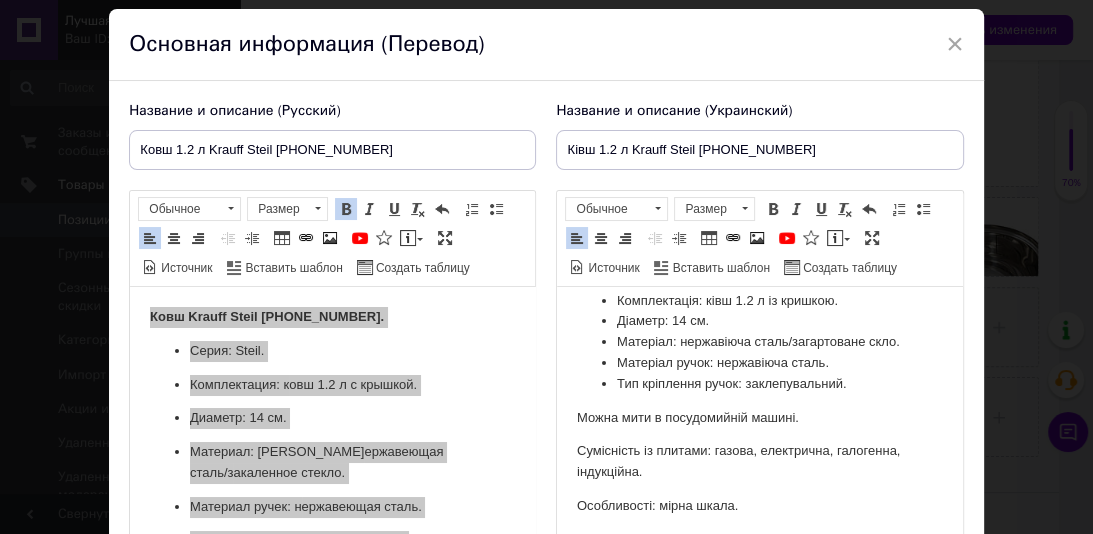 click on "Ківш Krauff Steil 26-238-072. Серія: Steil. Комплектація: ківш 1.2 л із кришкою. Діаметр: 14 см. Матеріал: нержавіюча сталь/загартоване скло. Матеріал ручок: нержавіюча сталь. Тип кріплення ручок: заклепувальний. Можна мити в посудомийній машині. Сумісність із плитами: газова, електрична, галогенна, індукційна. Особливості: мірна шкала." at bounding box center (759, 376) 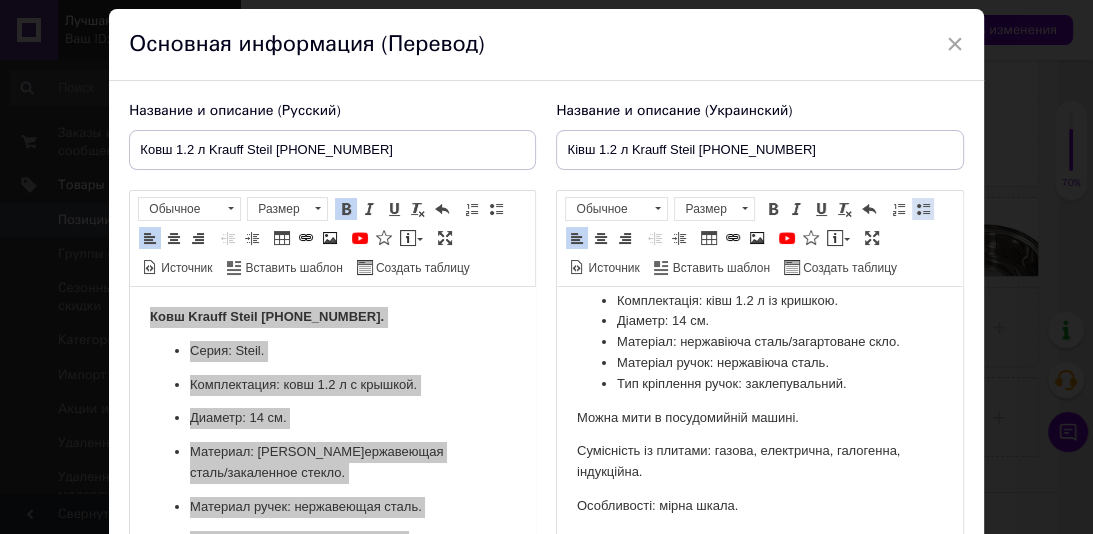 drag, startPoint x: 916, startPoint y: 207, endPoint x: 196, endPoint y: 92, distance: 729.12616 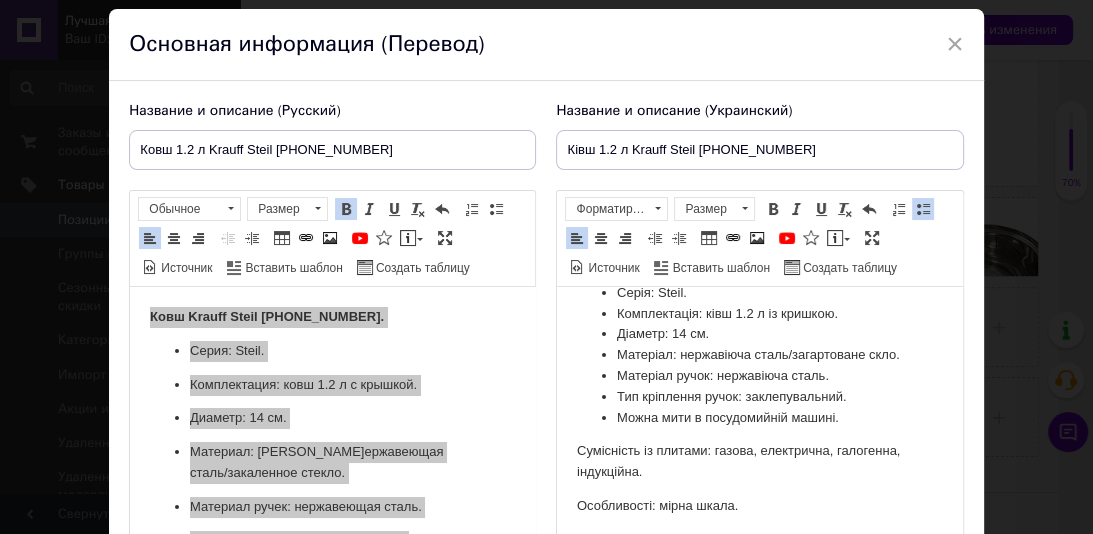 click on "Ківш Krauff Steil 26-238-072. Серія: Steil. Комплектація: ківш 1.2 л із кришкою. Діаметр: 14 см. Матеріал: нержавіюча сталь/загартоване скло. Матеріал ручок: нержавіюча сталь. Тип кріплення ручок: заклепувальний. Можна мити в посудомийній машині. Сумісність із плитами: газова, електрична, галогенна, індукційна. Особливості: мірна шкала." at bounding box center [759, 383] 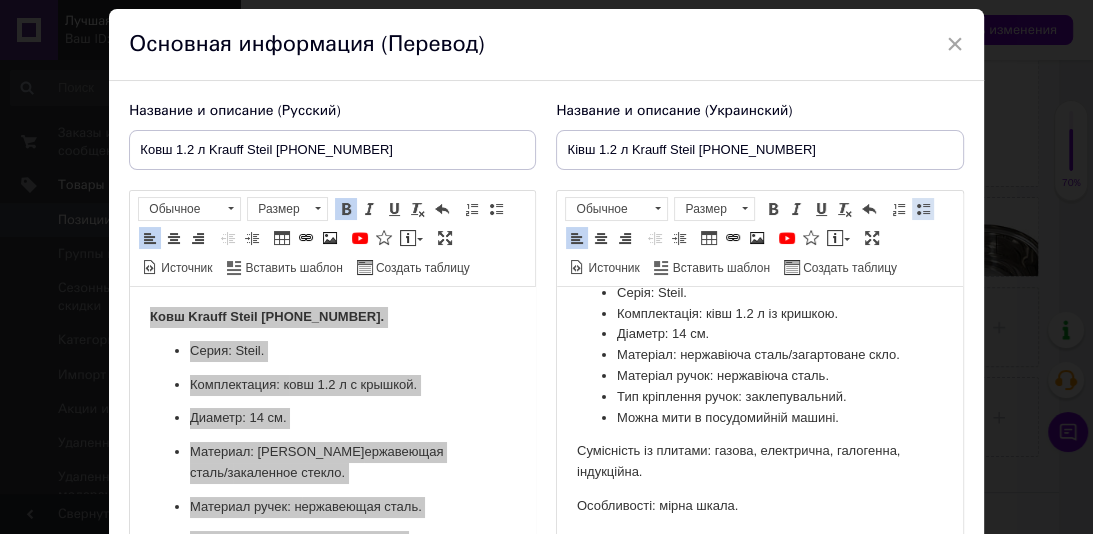 click at bounding box center (923, 209) 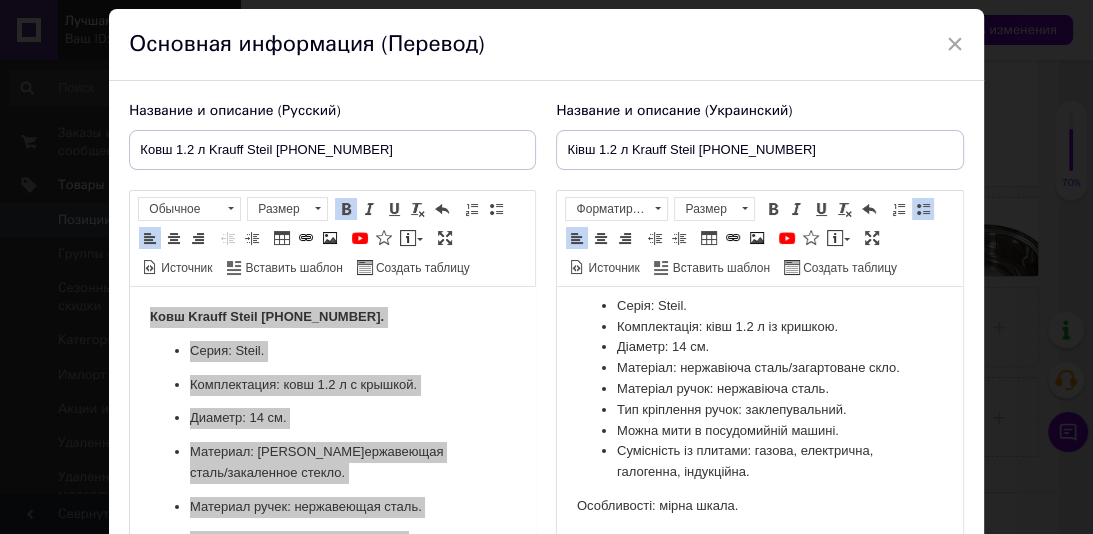 scroll, scrollTop: 65, scrollLeft: 0, axis: vertical 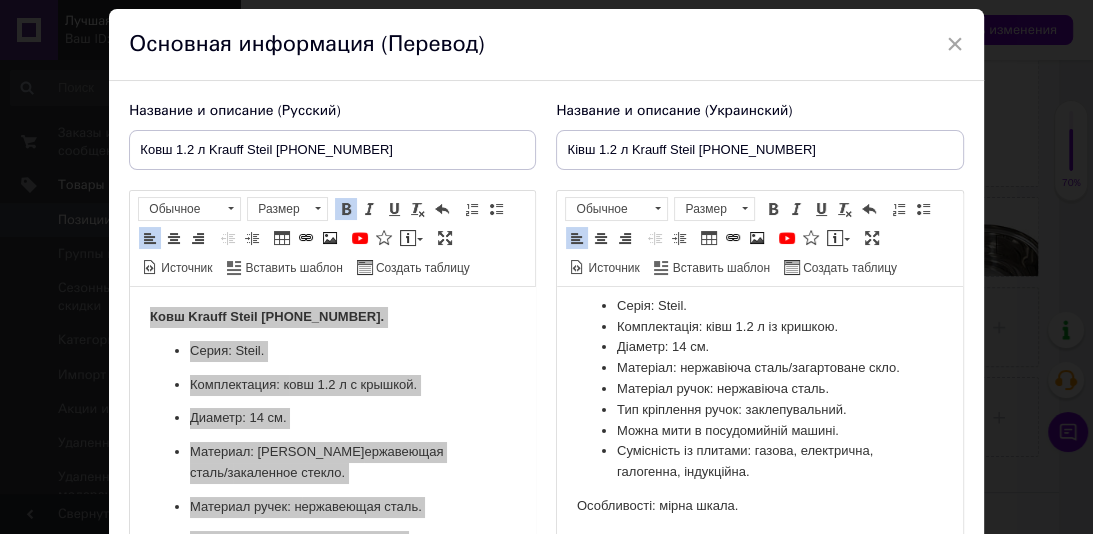 click on "Ківш Krauff Steil 26-238-072. Серія: Steil. Комплектація: ківш 1.2 л із кришкою. Діаметр: 14 см. Матеріал: нержавіюча сталь/загартоване скло. Матеріал ручок: нержавіюча сталь. Тип кріплення ручок: заклепувальний. Можна мити в посудомийній машині. Сумісність із плитами: газова, електрична, галогенна, індукційна. Особливості: мірна шкала." at bounding box center (759, 389) 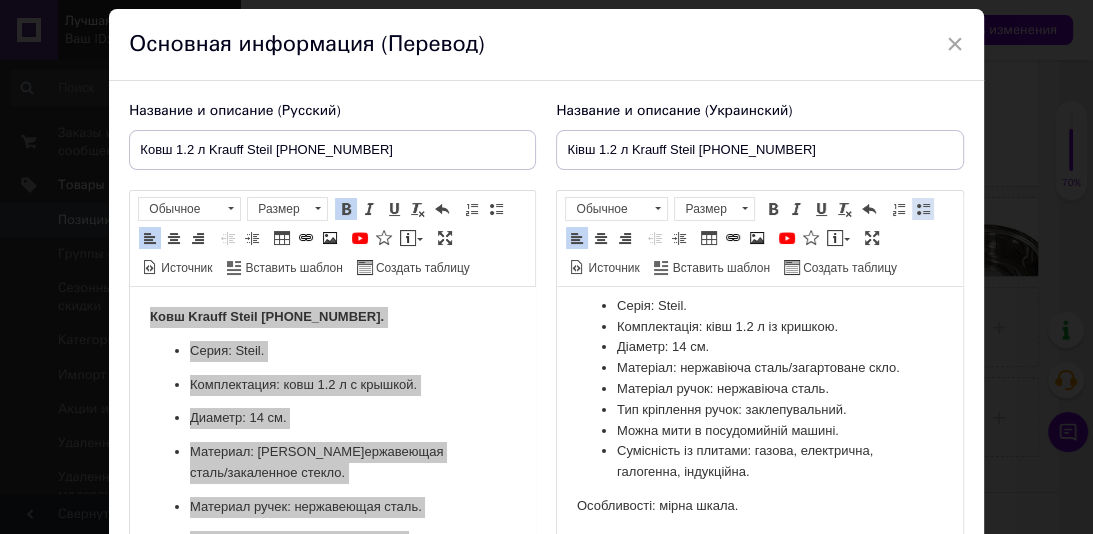 click at bounding box center (923, 209) 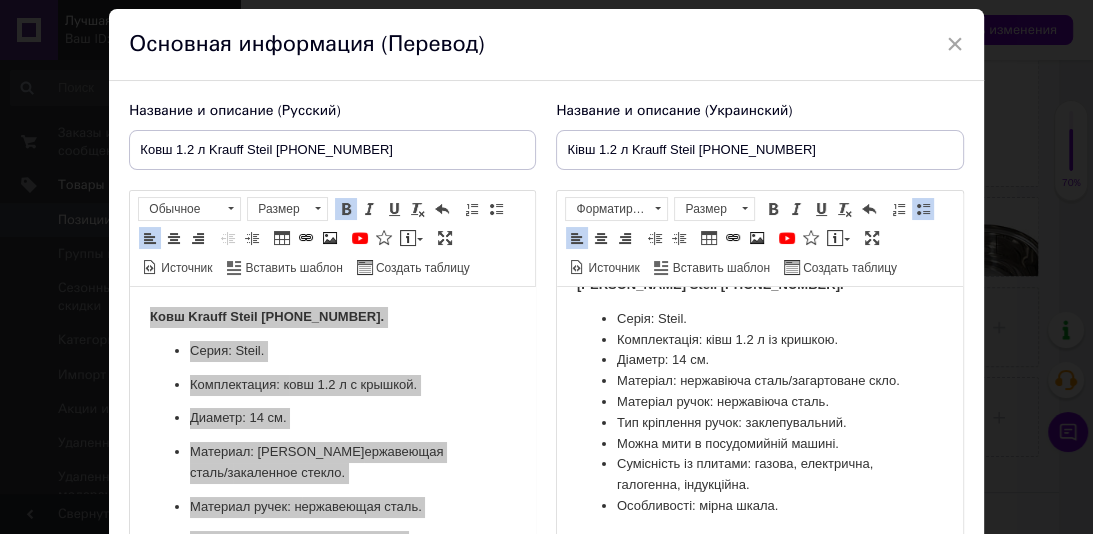 scroll, scrollTop: 52, scrollLeft: 0, axis: vertical 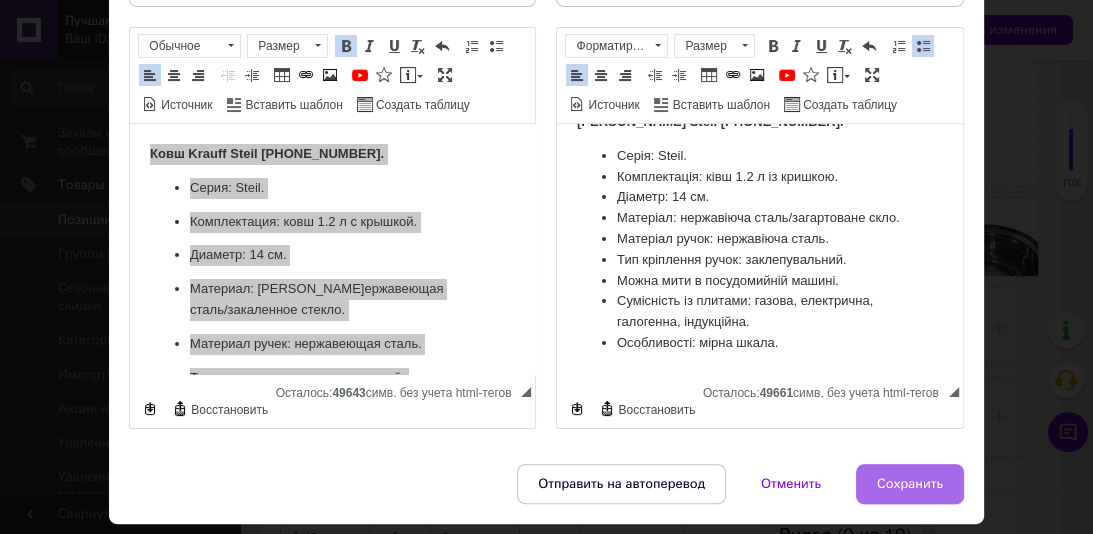 click on "Сохранить" at bounding box center (910, 484) 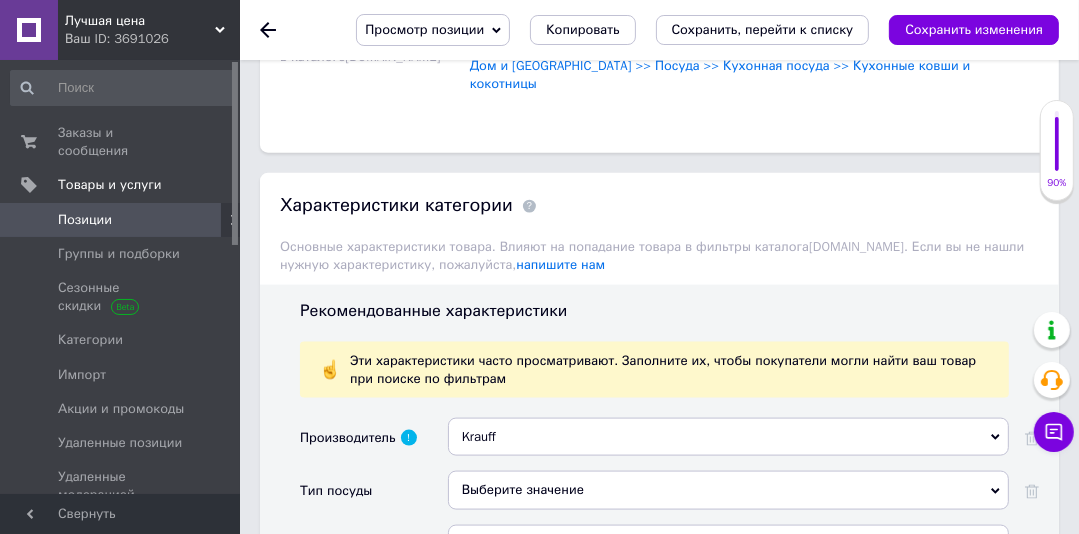 scroll, scrollTop: 1644, scrollLeft: 0, axis: vertical 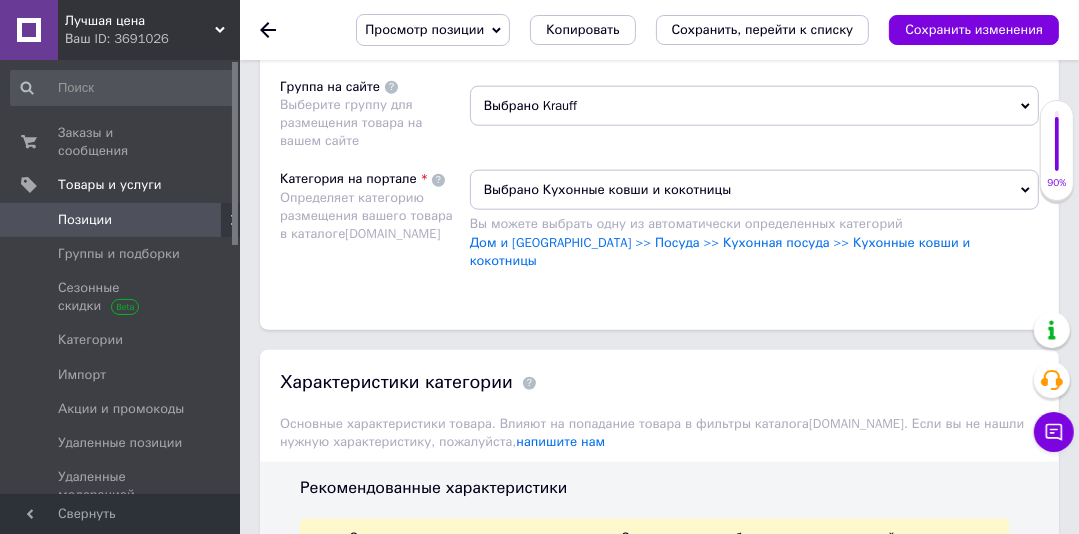 click on "Выбрано Krauff" at bounding box center [754, 106] 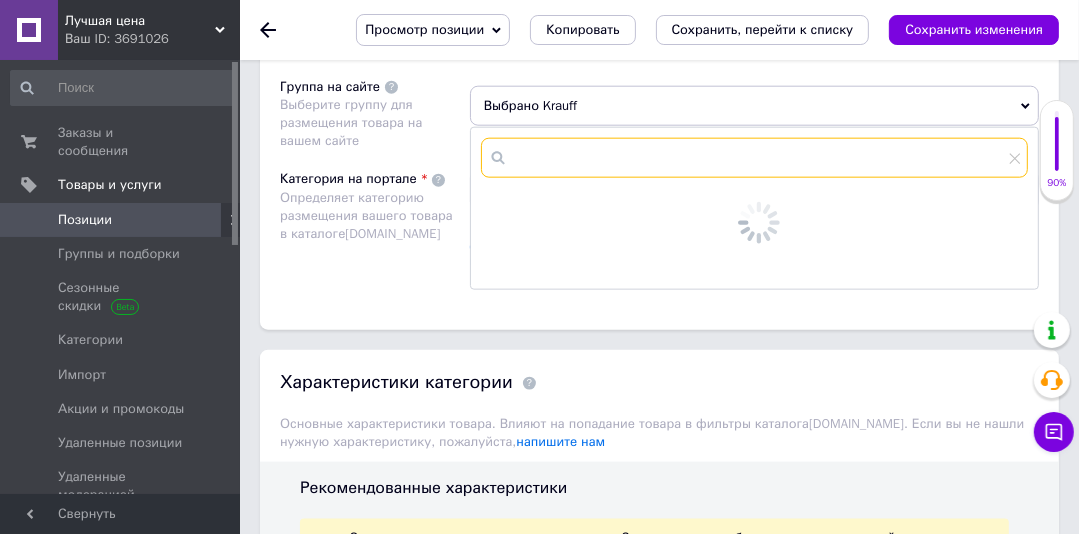 click at bounding box center (754, 158) 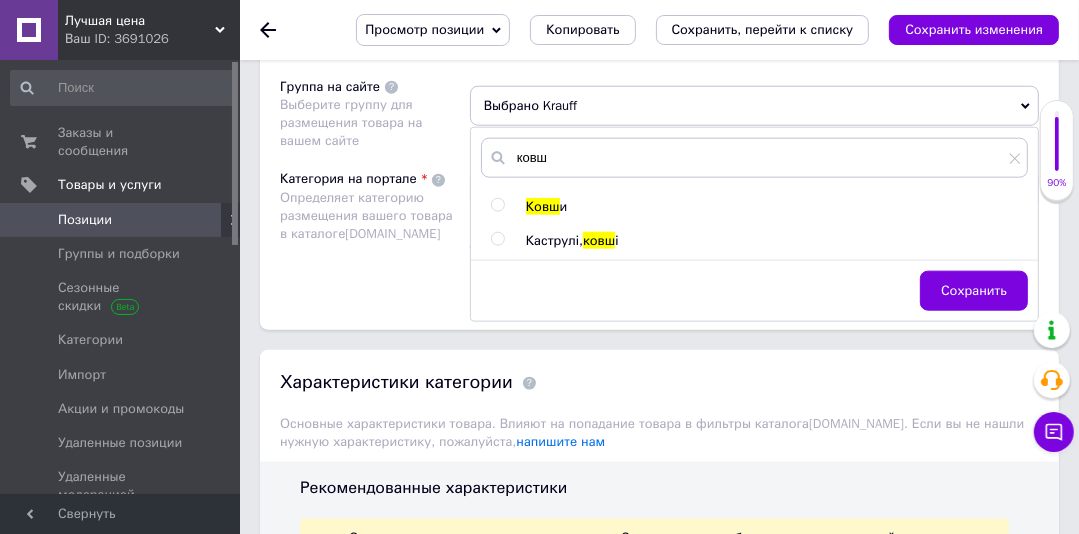 click at bounding box center (497, 205) 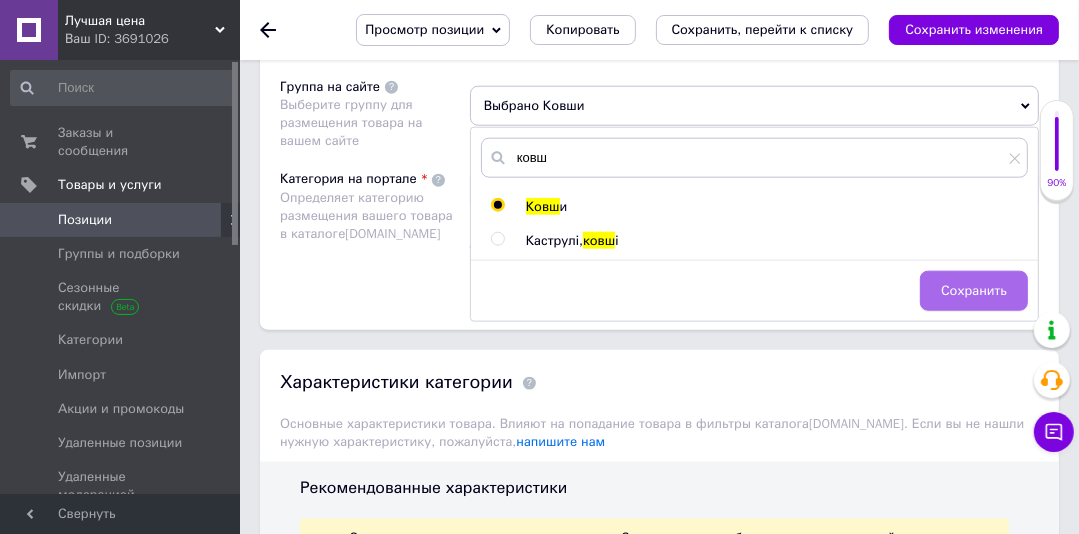 click on "Сохранить" at bounding box center [974, 291] 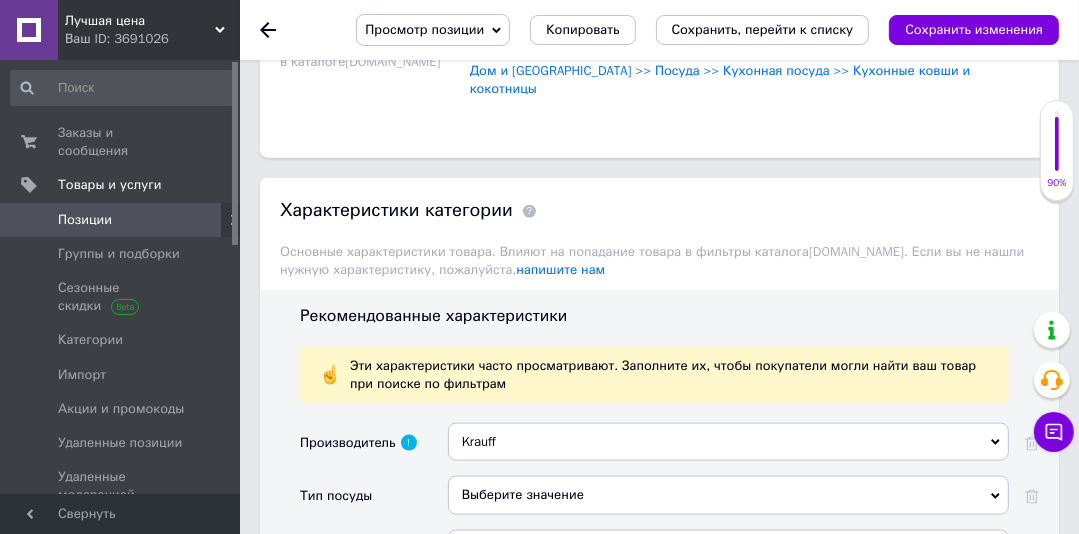 scroll, scrollTop: 2070, scrollLeft: 0, axis: vertical 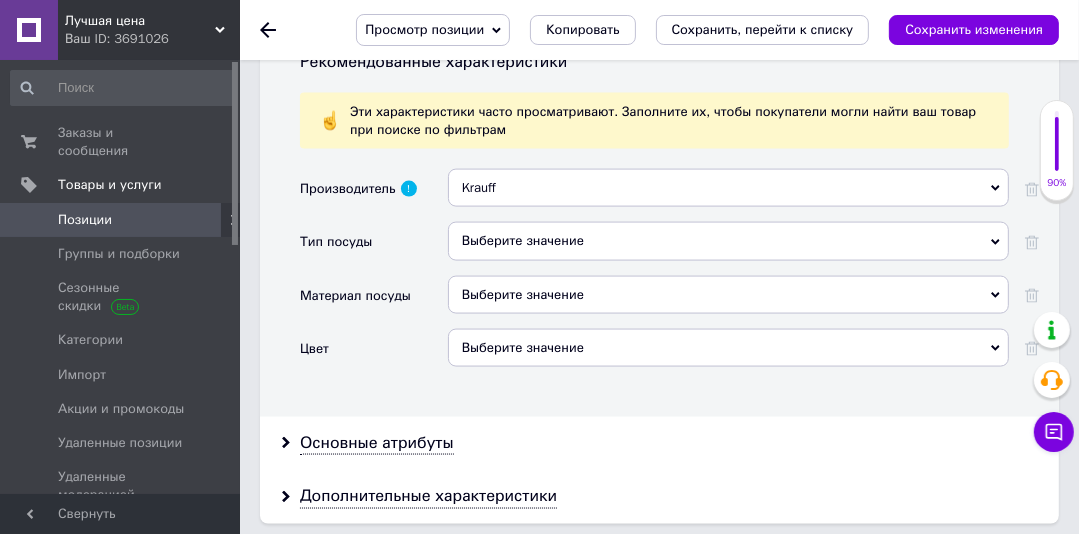 click on "Выберите значение" at bounding box center [728, 241] 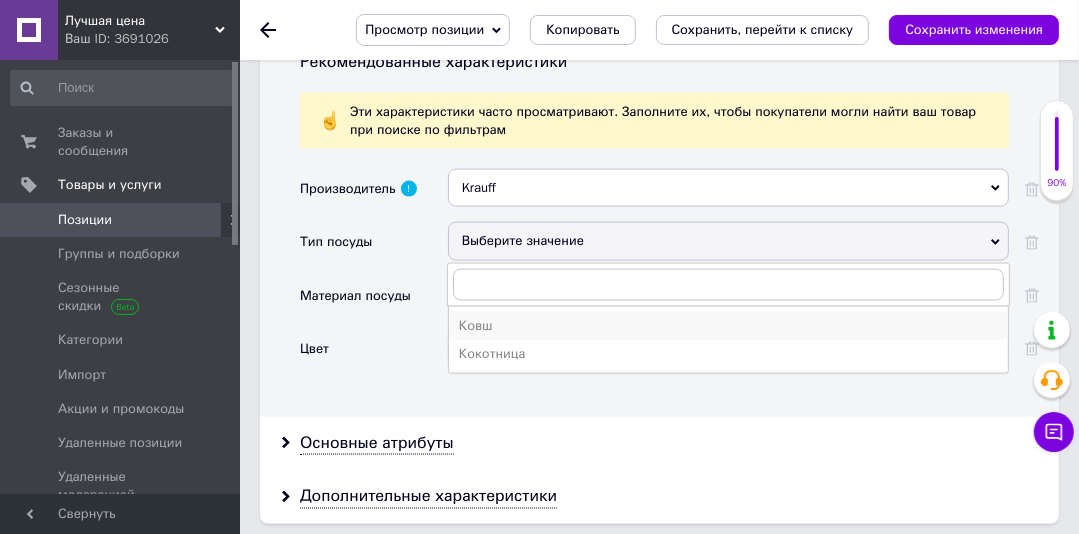 click on "Ковш" at bounding box center (728, 326) 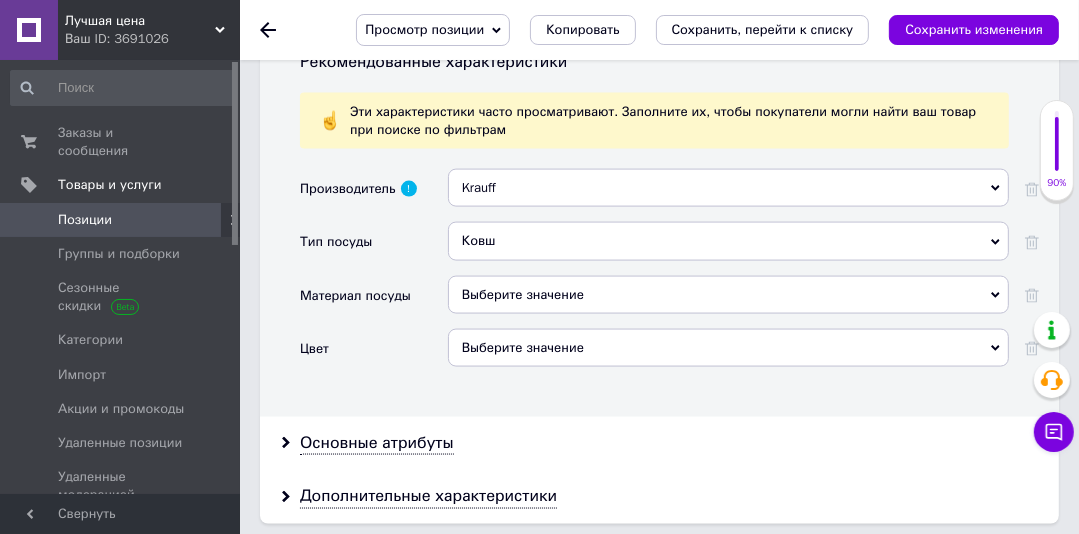 click on "Выберите значение" at bounding box center [728, 295] 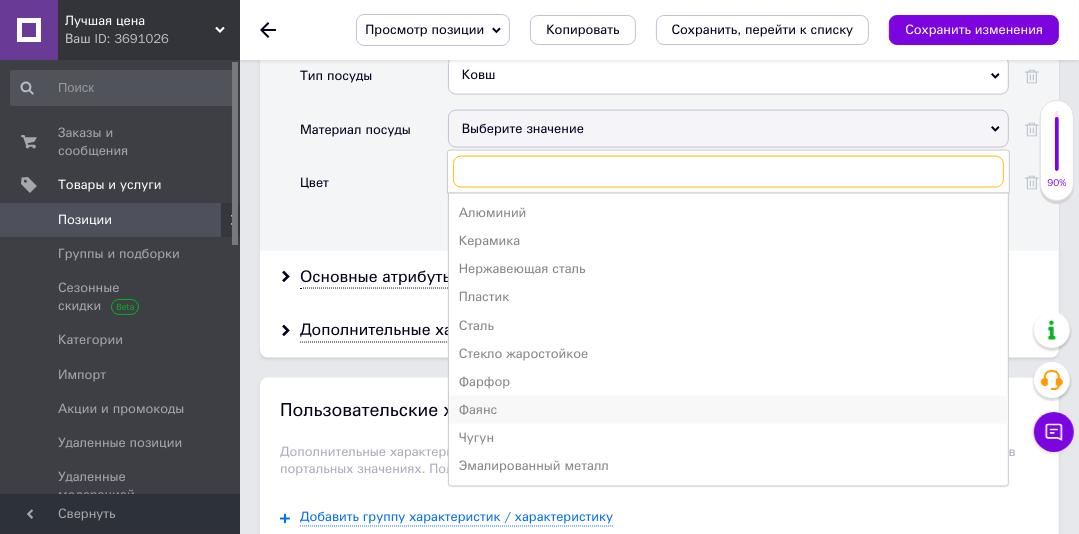 scroll, scrollTop: 2230, scrollLeft: 0, axis: vertical 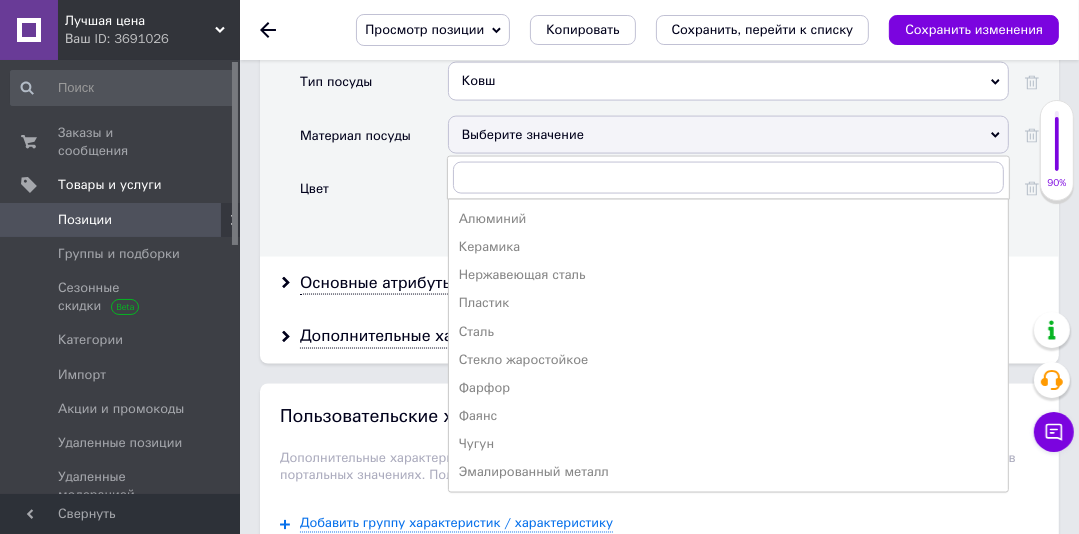 click on "Алюминий Керамика Нержавеющая сталь Пластик Сталь Стекло жаростойкое Фарфор Фаянс Чугун Эмалированный металл" at bounding box center [728, 346] 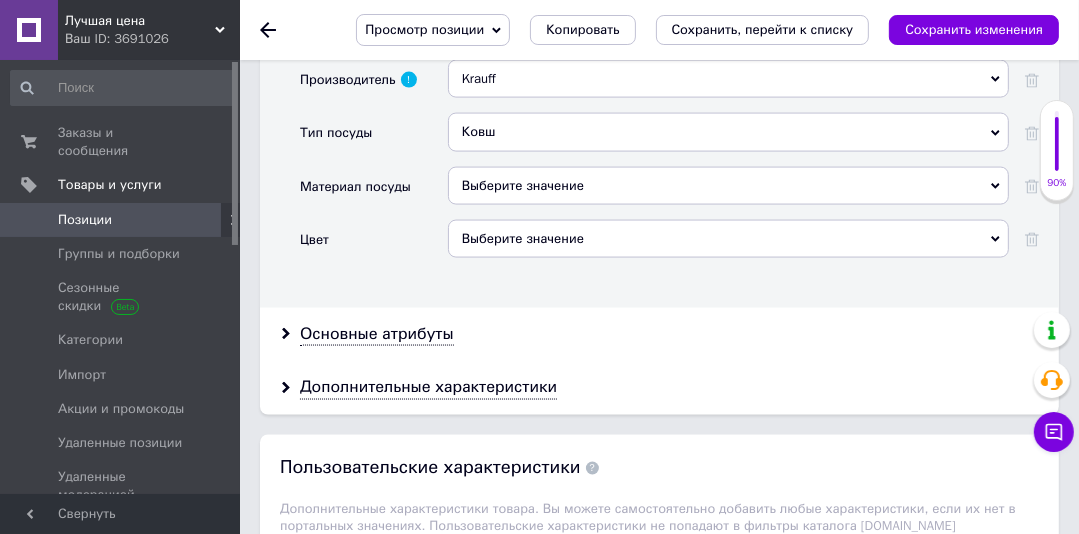 scroll, scrollTop: 2150, scrollLeft: 0, axis: vertical 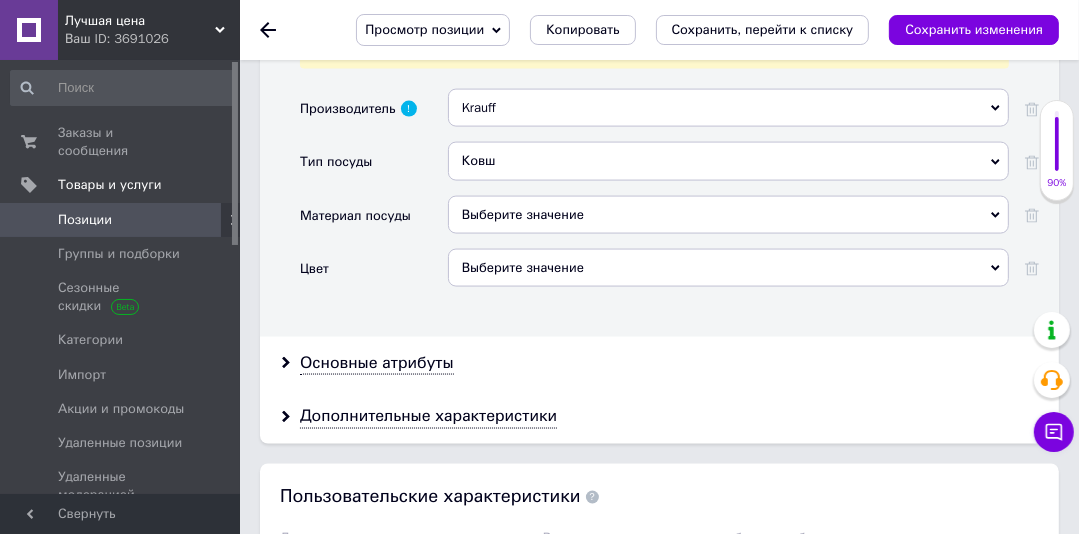 click on "Выберите значение" at bounding box center [728, 215] 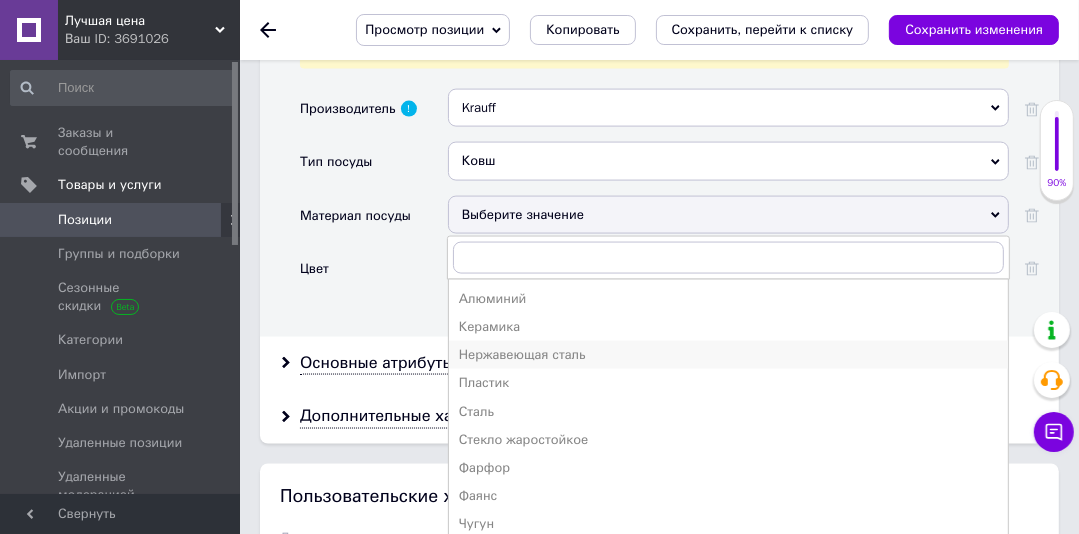 click on "Нержавеющая сталь" at bounding box center (728, 355) 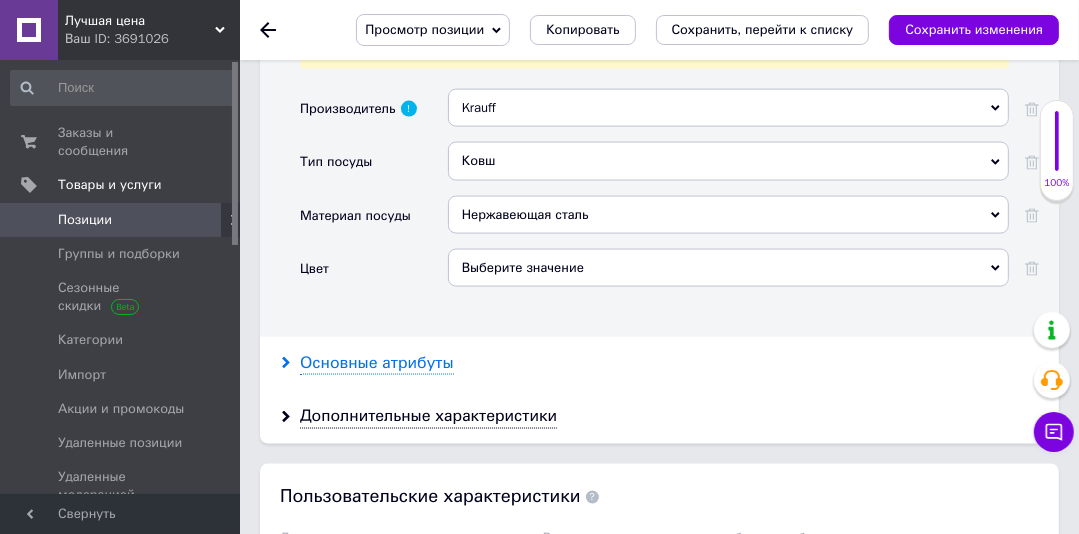 click on "Основные атрибуты" at bounding box center [377, 363] 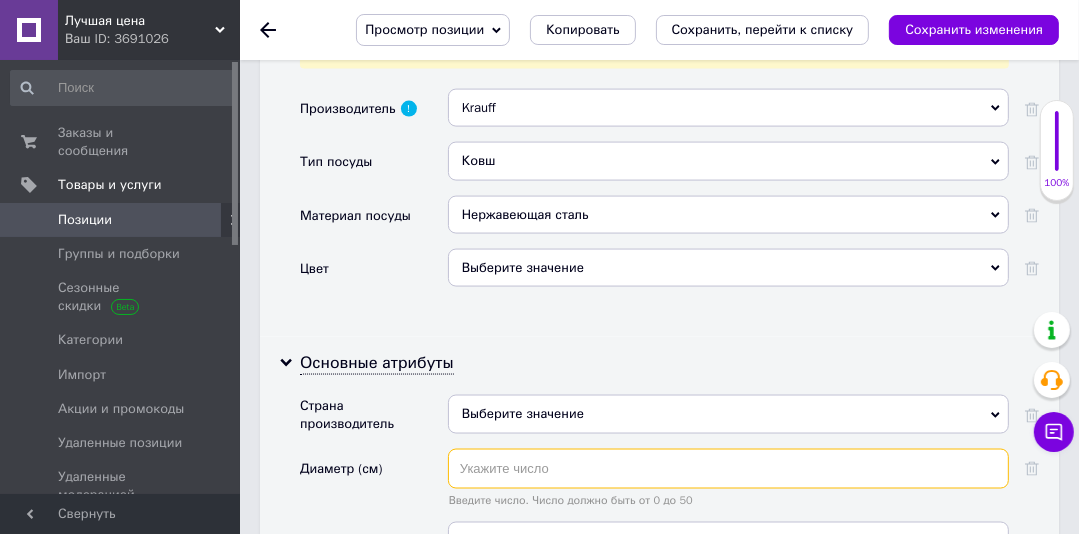 drag, startPoint x: 619, startPoint y: 440, endPoint x: 687, endPoint y: 83, distance: 363.4185 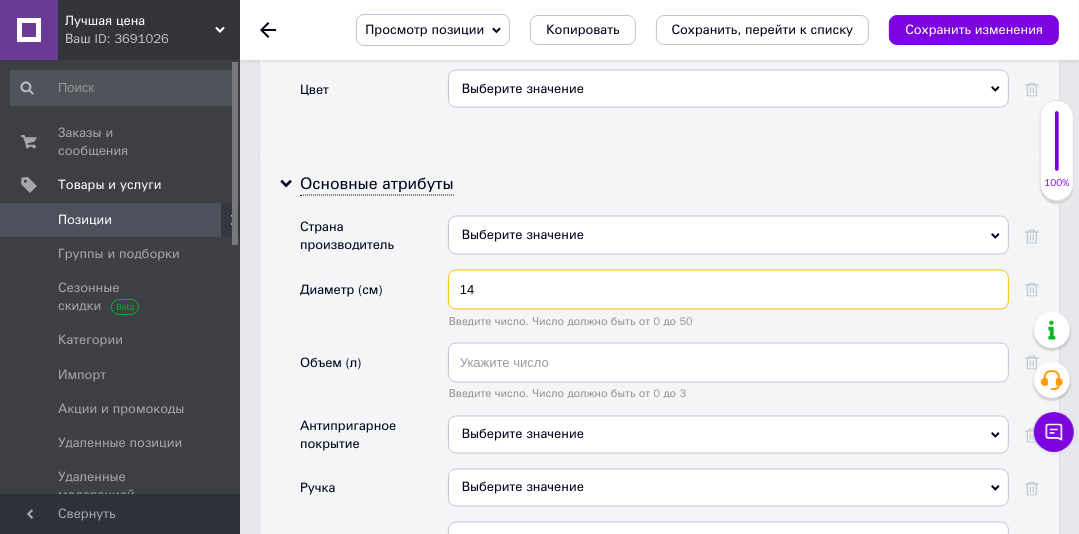 scroll, scrollTop: 2343, scrollLeft: 0, axis: vertical 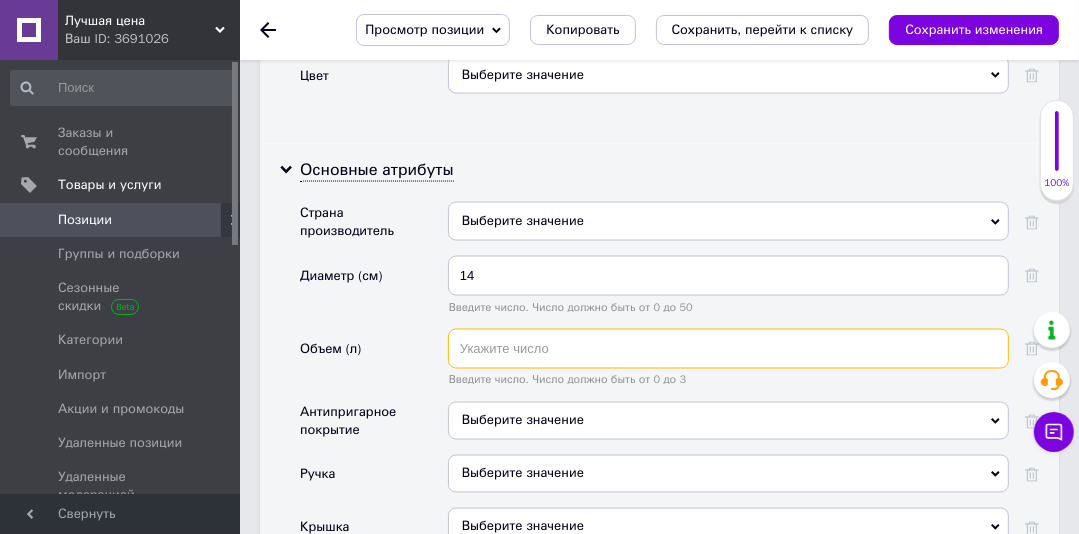 click at bounding box center (728, 349) 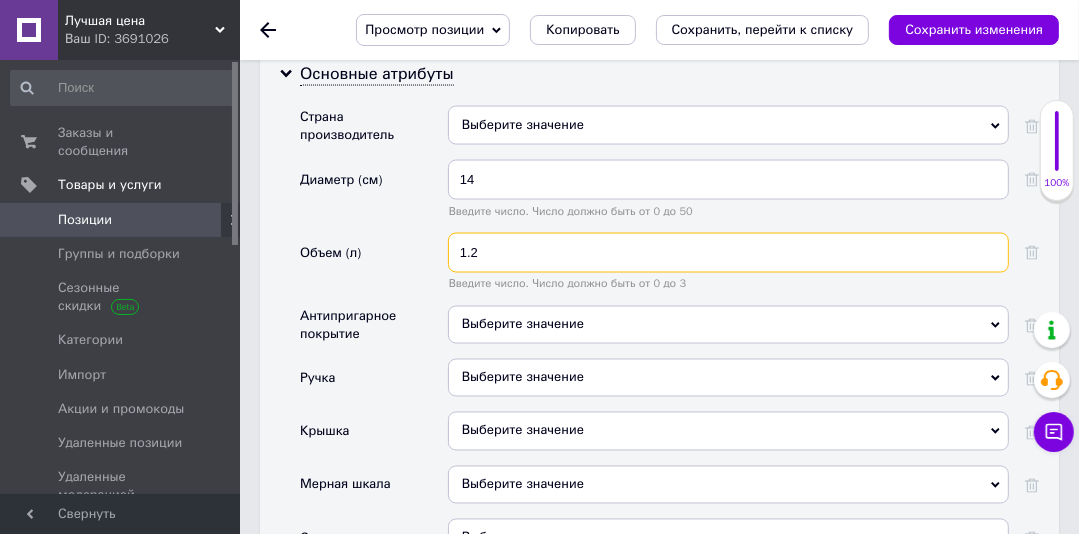 scroll, scrollTop: 2446, scrollLeft: 0, axis: vertical 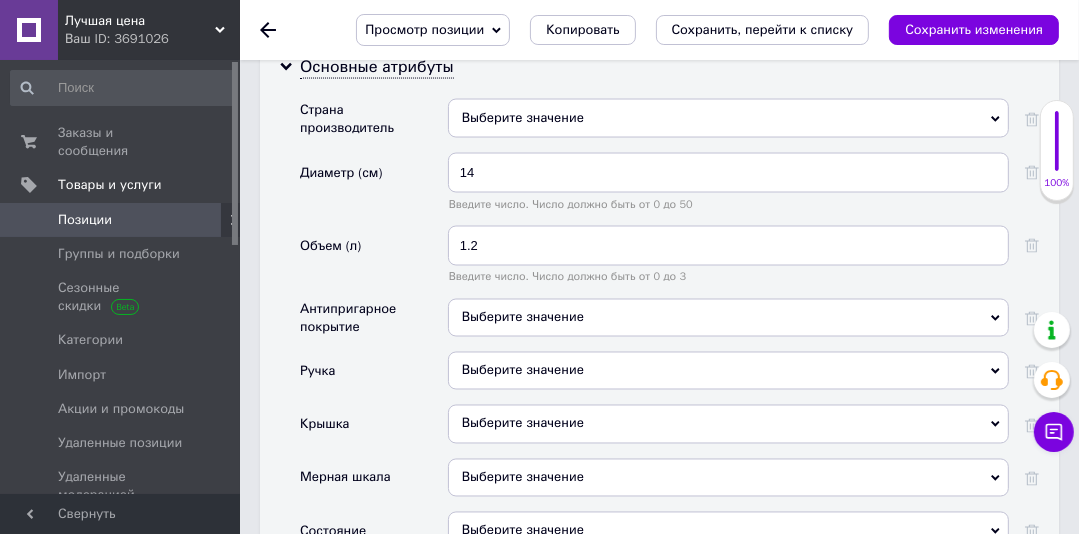 click on "Выберите значение" at bounding box center [728, 371] 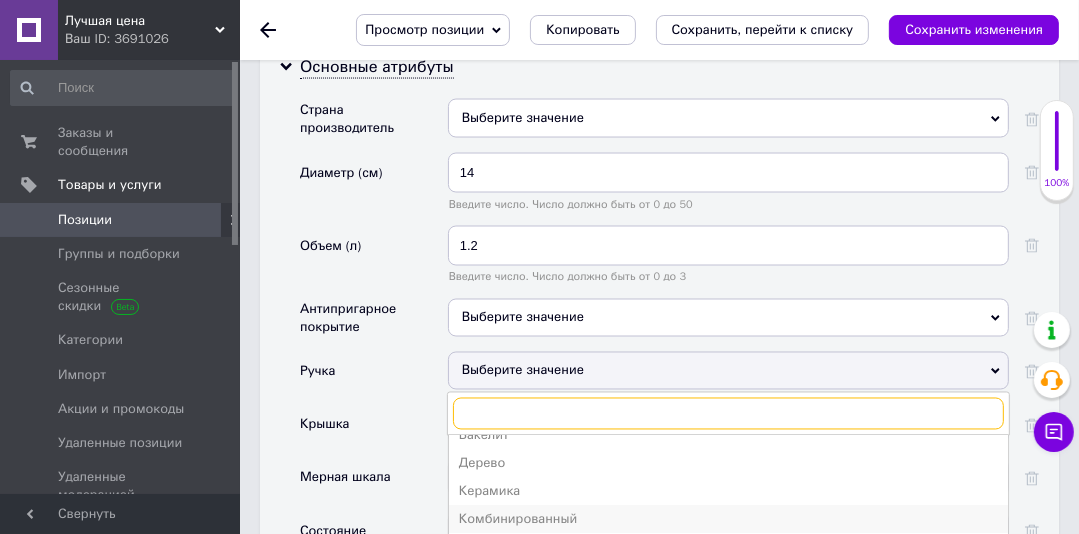 scroll, scrollTop: 106, scrollLeft: 0, axis: vertical 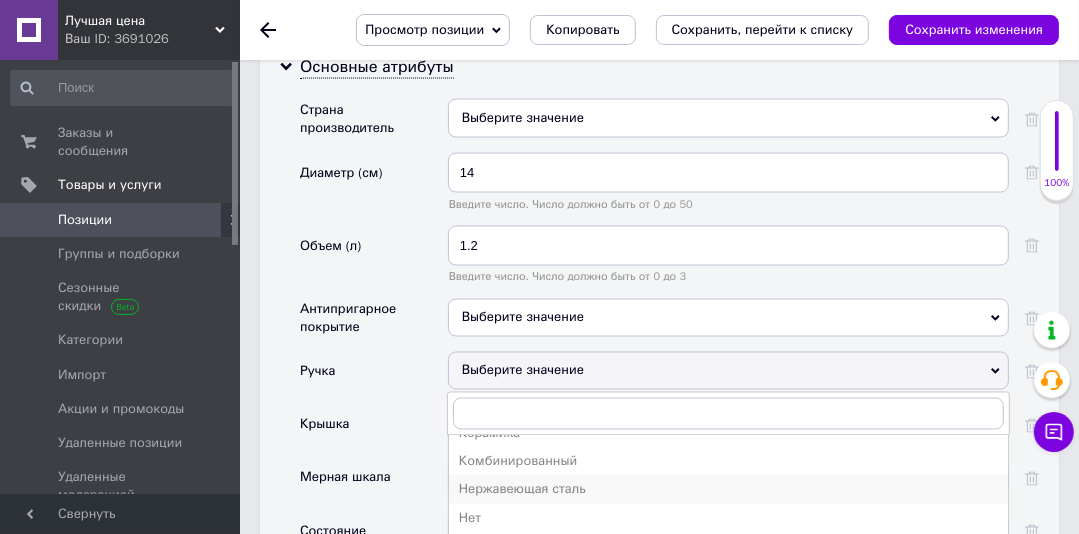 click on "Нержавеющая сталь" at bounding box center (728, 490) 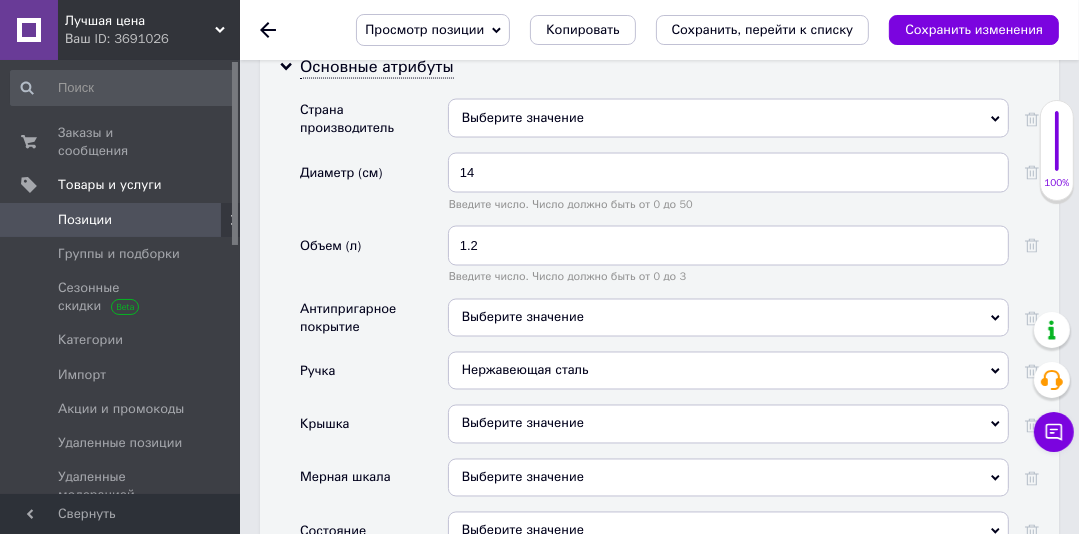click on "Выберите значение" at bounding box center (728, 424) 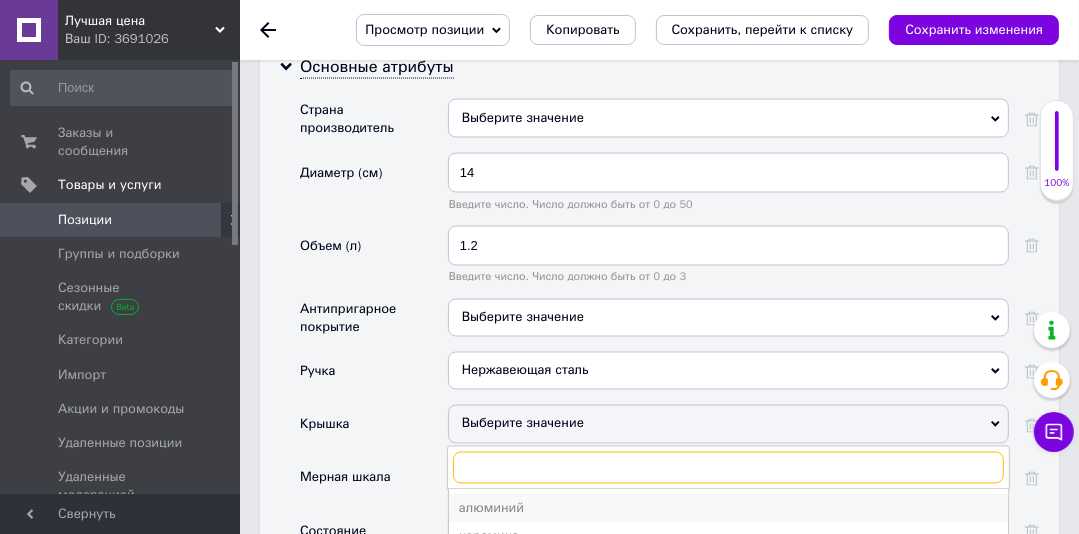 scroll, scrollTop: 21, scrollLeft: 0, axis: vertical 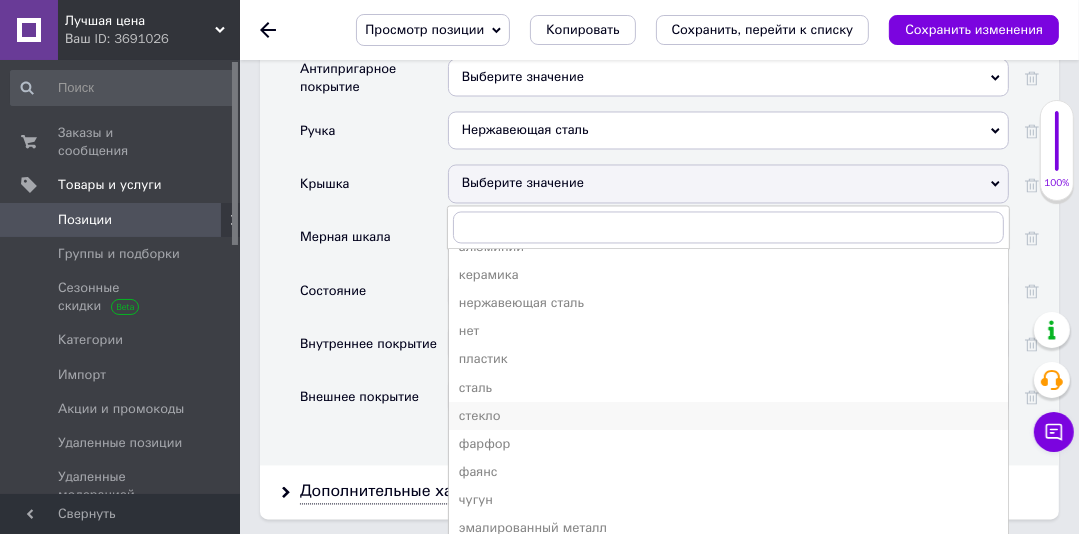 click on "стекло" at bounding box center (728, 417) 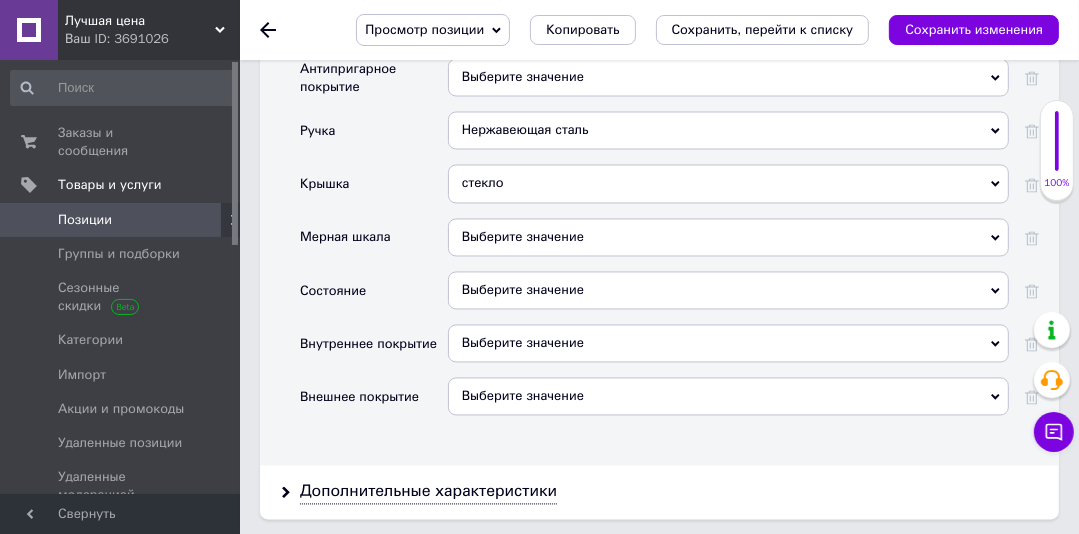 click on "Выберите значение" at bounding box center (728, 291) 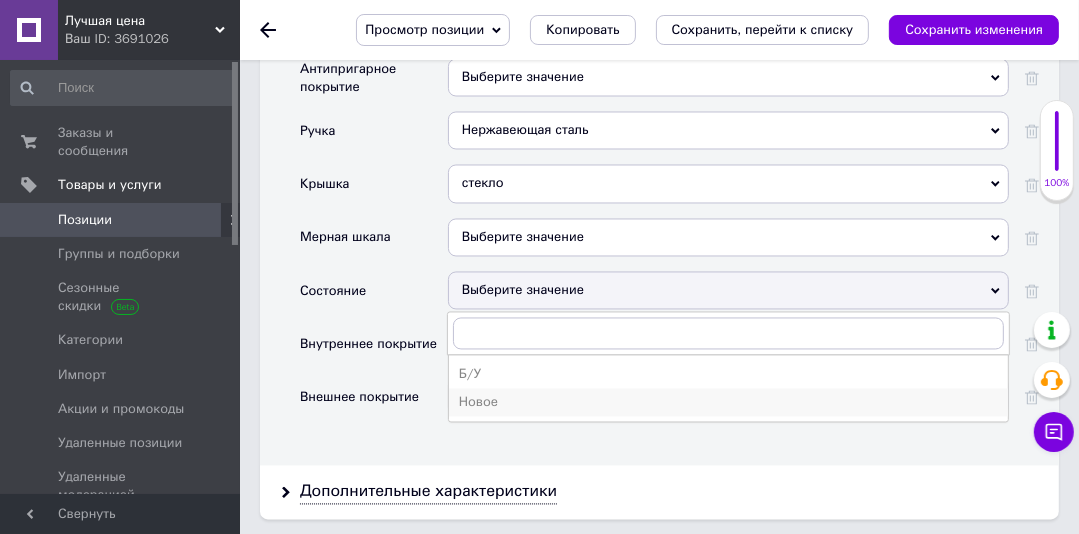 click on "Новое" at bounding box center (728, 403) 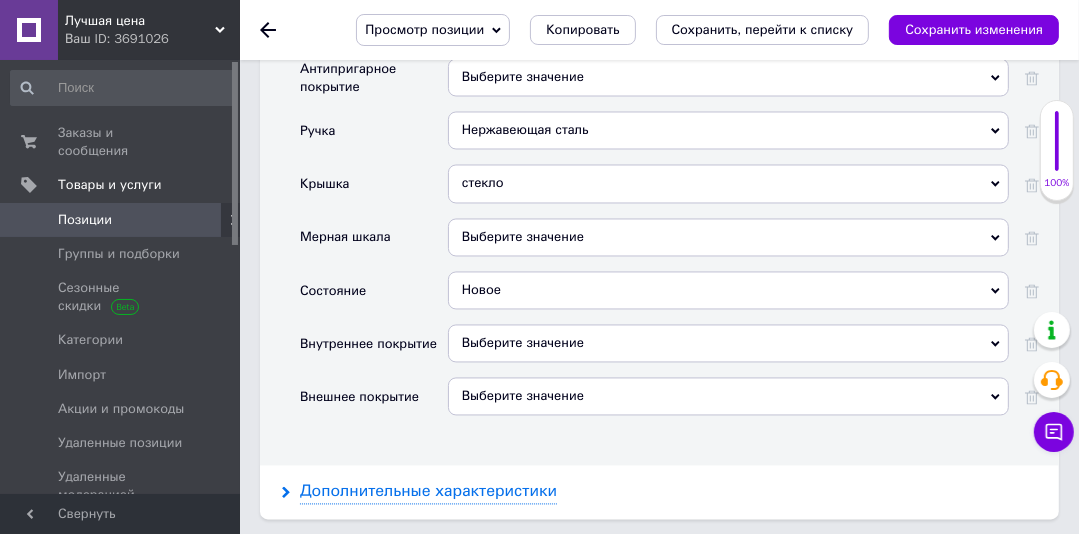 click on "Дополнительные характеристики" at bounding box center [428, 492] 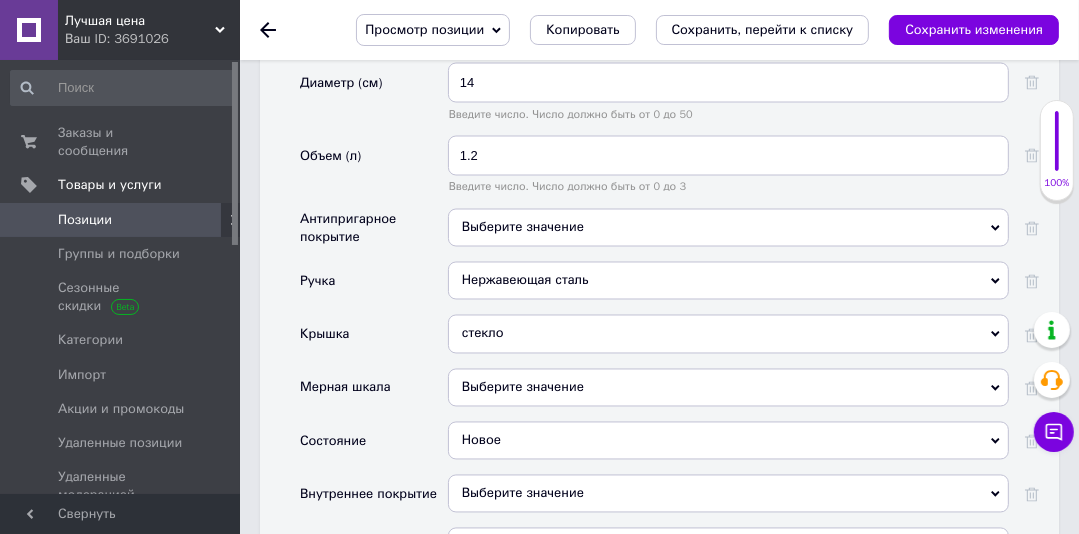 scroll, scrollTop: 2567, scrollLeft: 0, axis: vertical 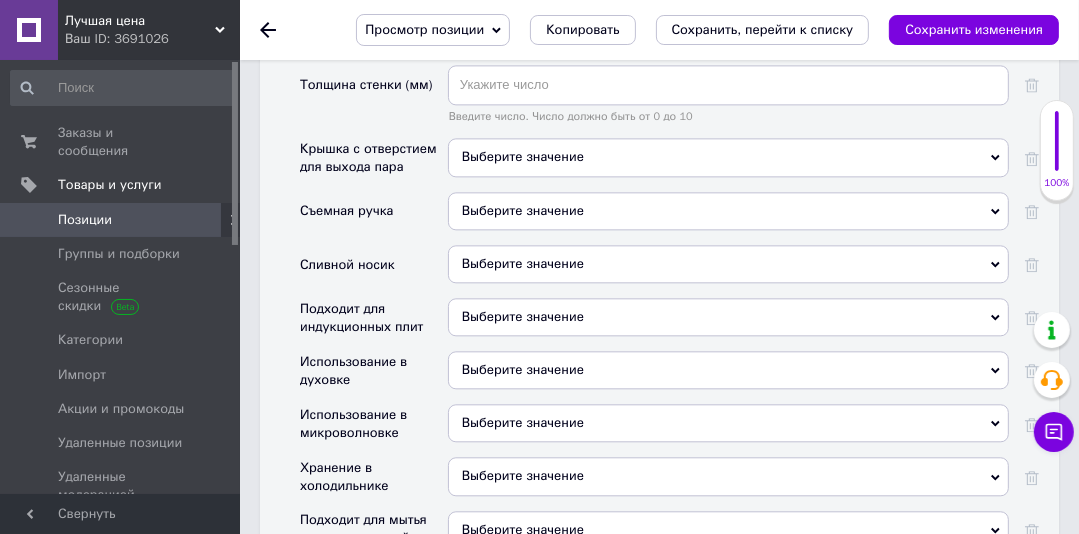 click on "Выберите значение" at bounding box center (523, 316) 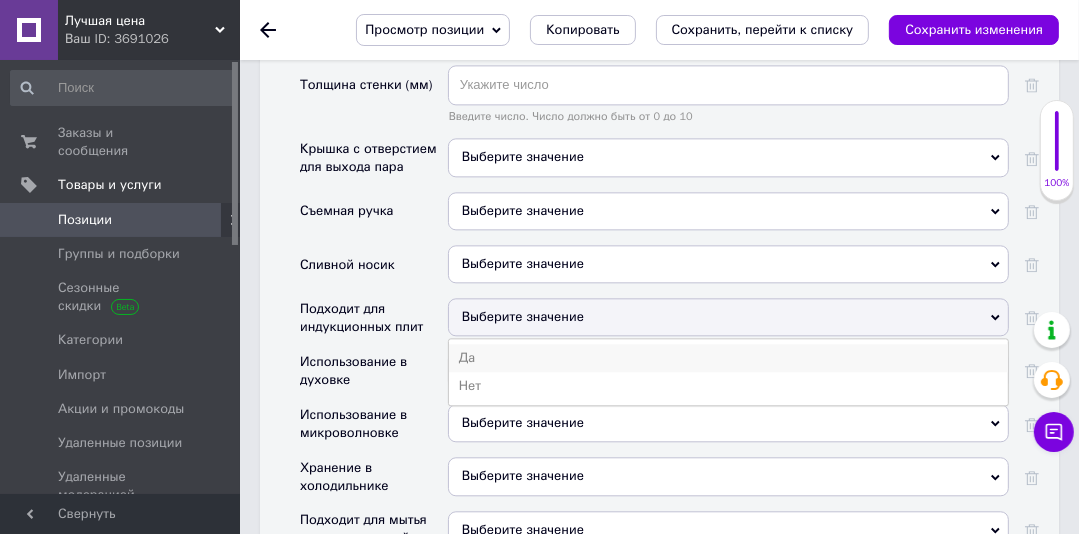 click on "Да" at bounding box center [728, 358] 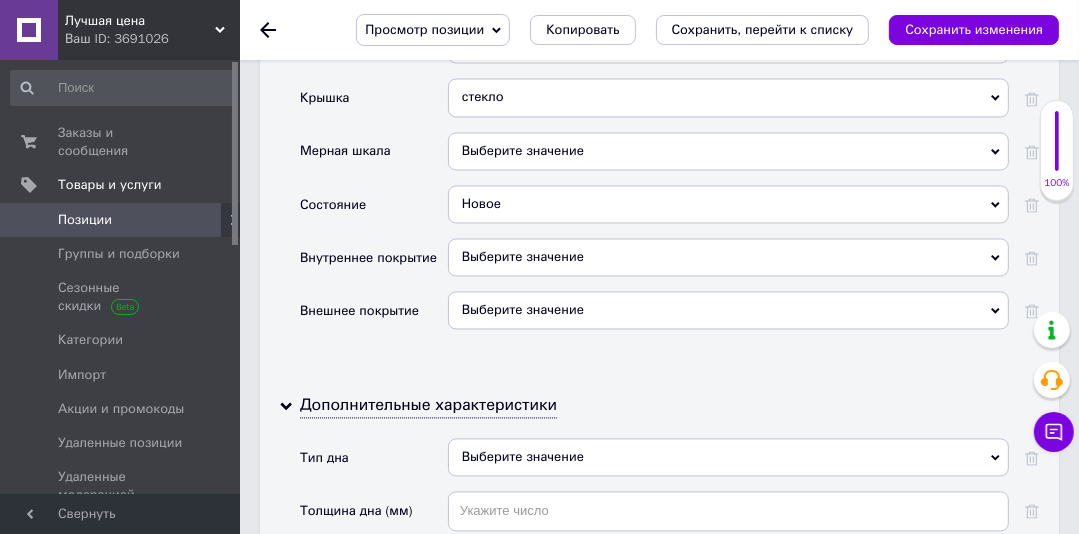 scroll, scrollTop: 2765, scrollLeft: 0, axis: vertical 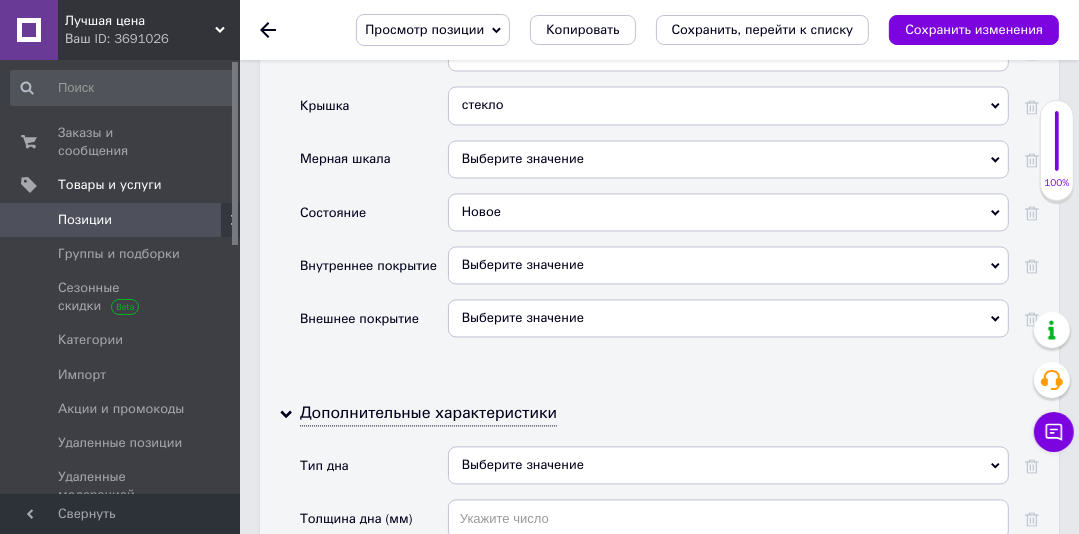 click on "Выберите значение" at bounding box center (728, 159) 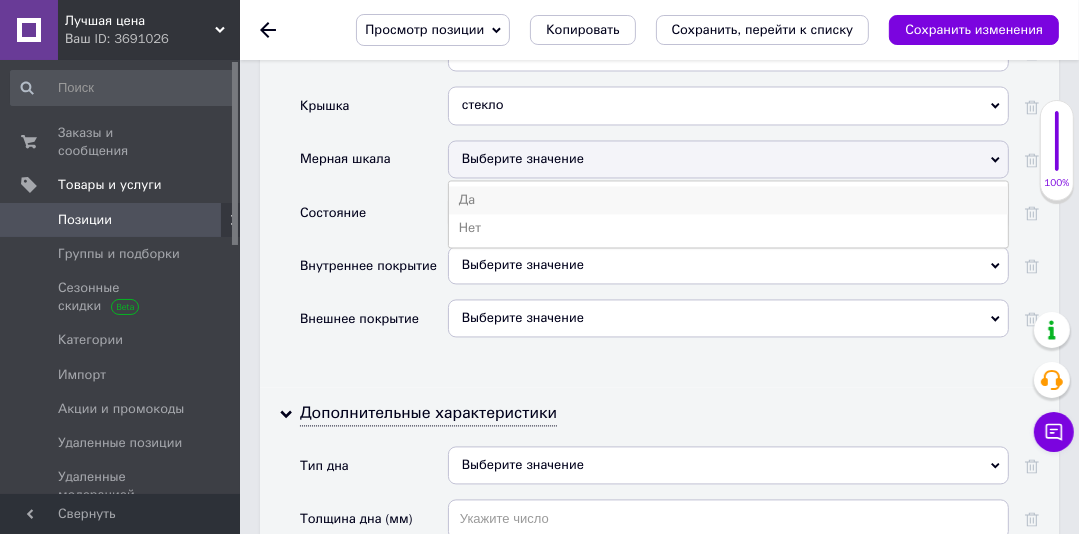 click on "Да" at bounding box center [728, 200] 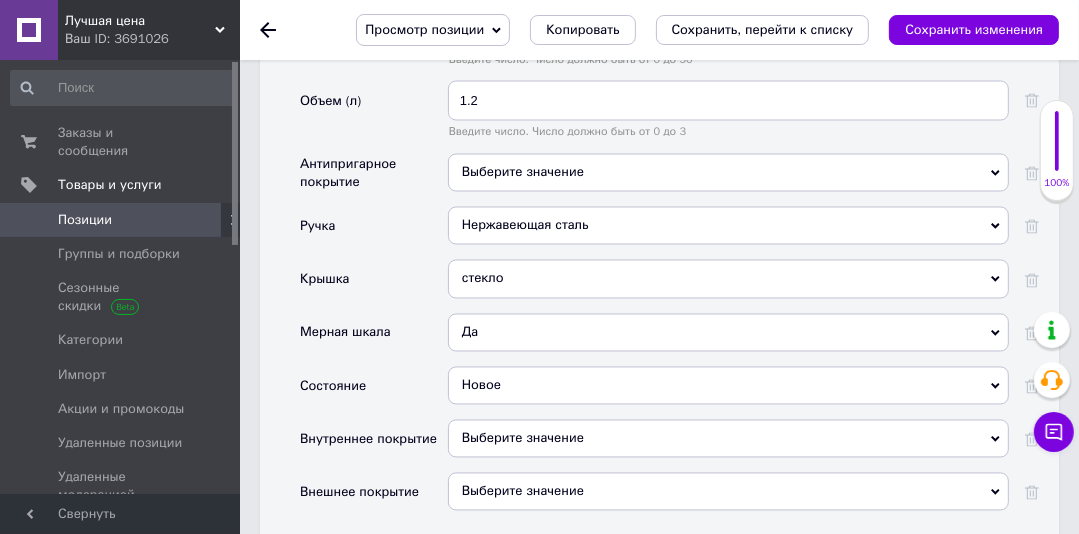 scroll, scrollTop: 0, scrollLeft: 0, axis: both 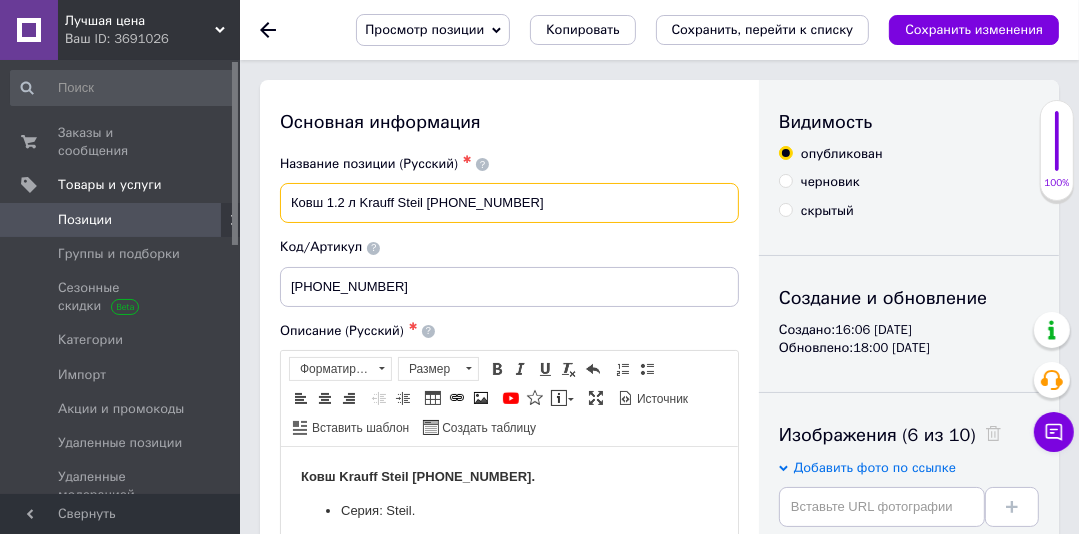 drag, startPoint x: 327, startPoint y: 212, endPoint x: 285, endPoint y: 206, distance: 42.426407 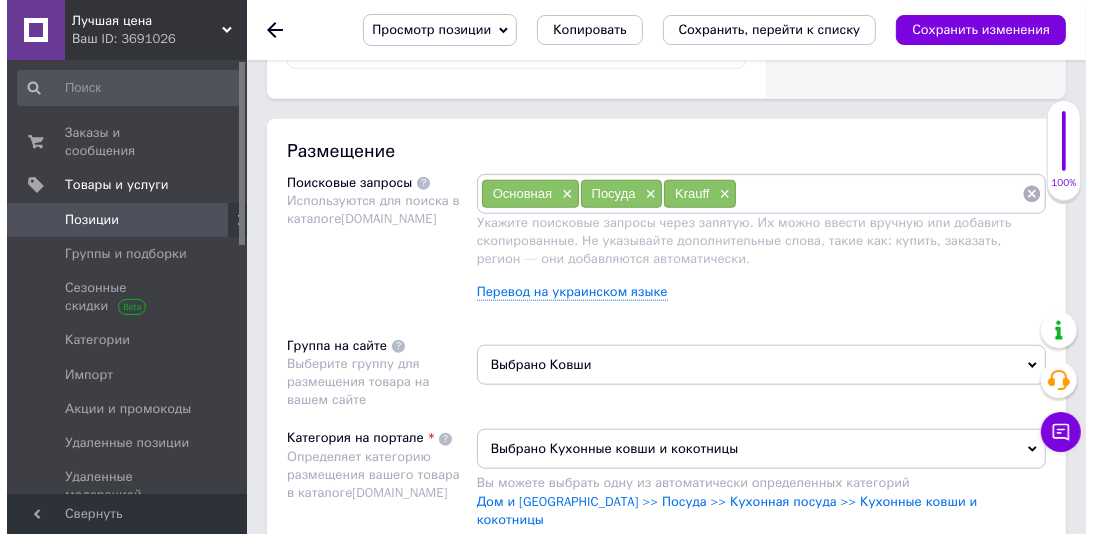scroll, scrollTop: 1464, scrollLeft: 0, axis: vertical 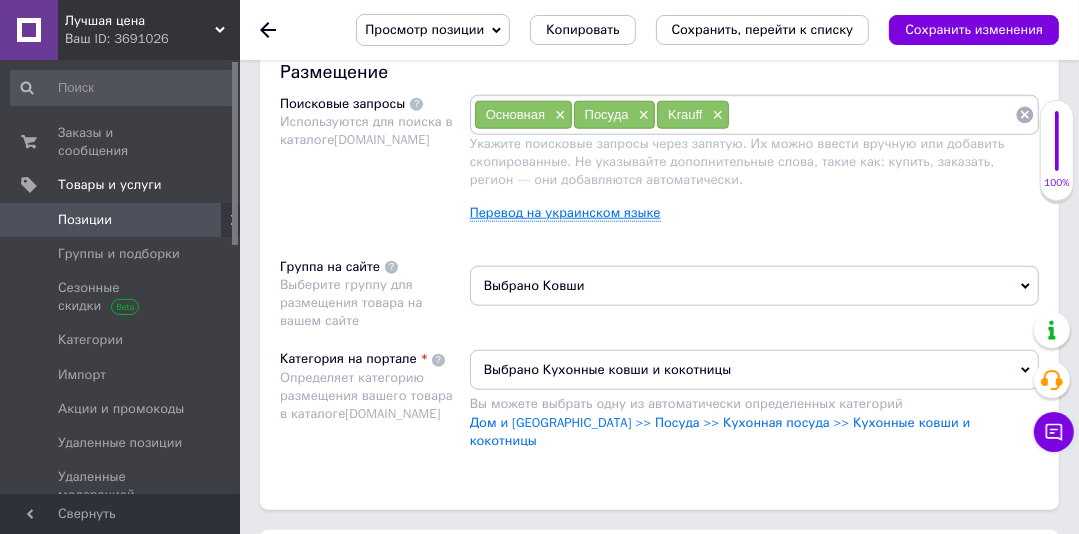 click on "Перевод на украинском языке" at bounding box center [565, 213] 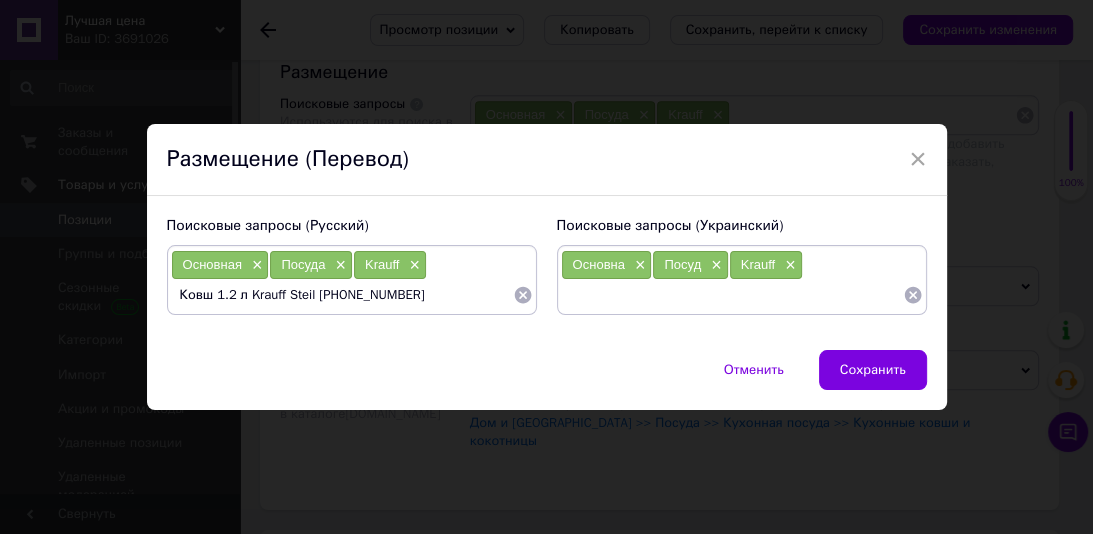 drag, startPoint x: 244, startPoint y: 296, endPoint x: 379, endPoint y: 294, distance: 135.01482 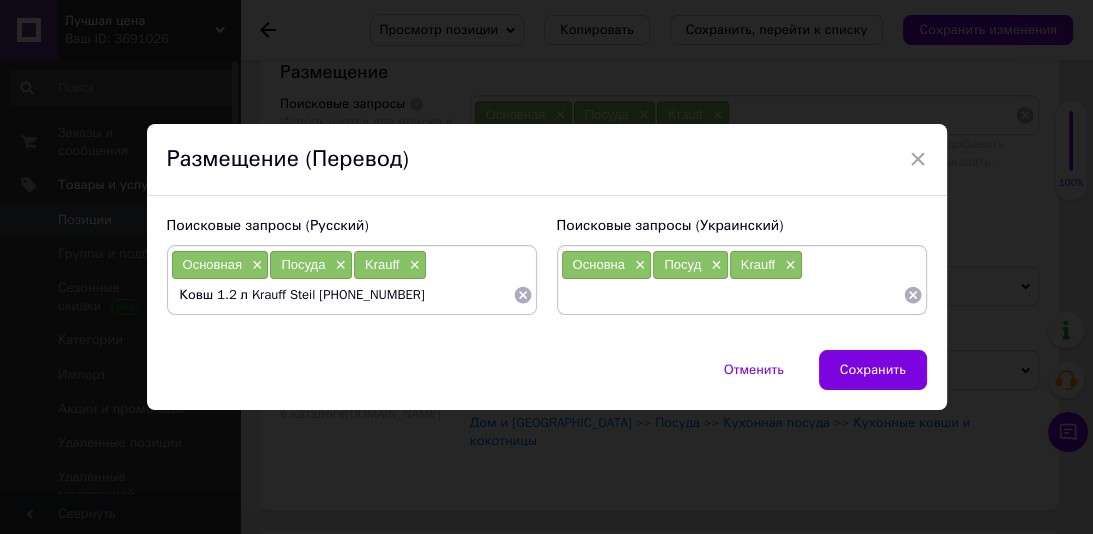 click on "Ковш 1.2 л Krauff Steil 26-238-072" at bounding box center (342, 295) 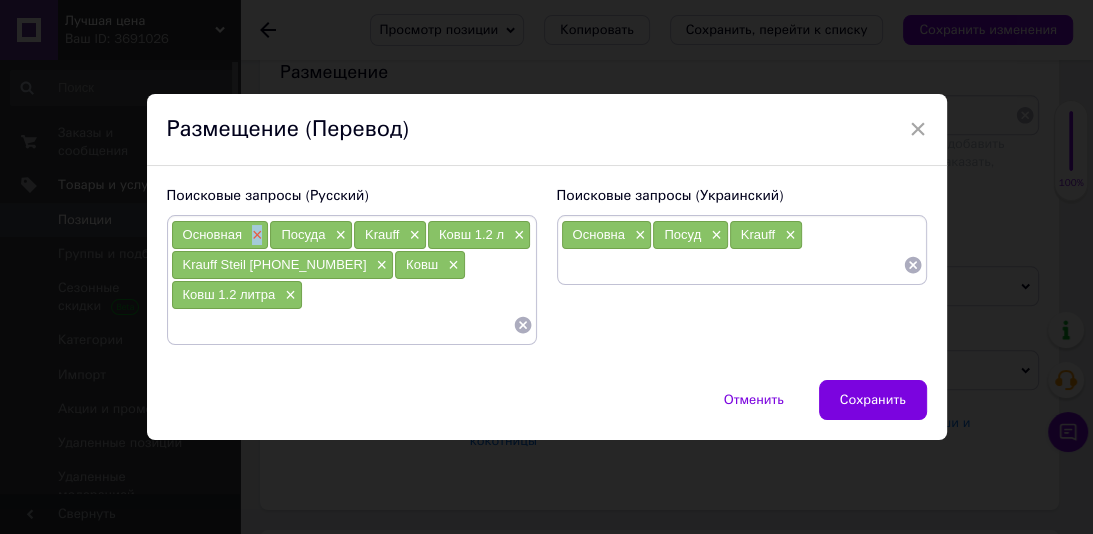 click on "×" at bounding box center (255, 235) 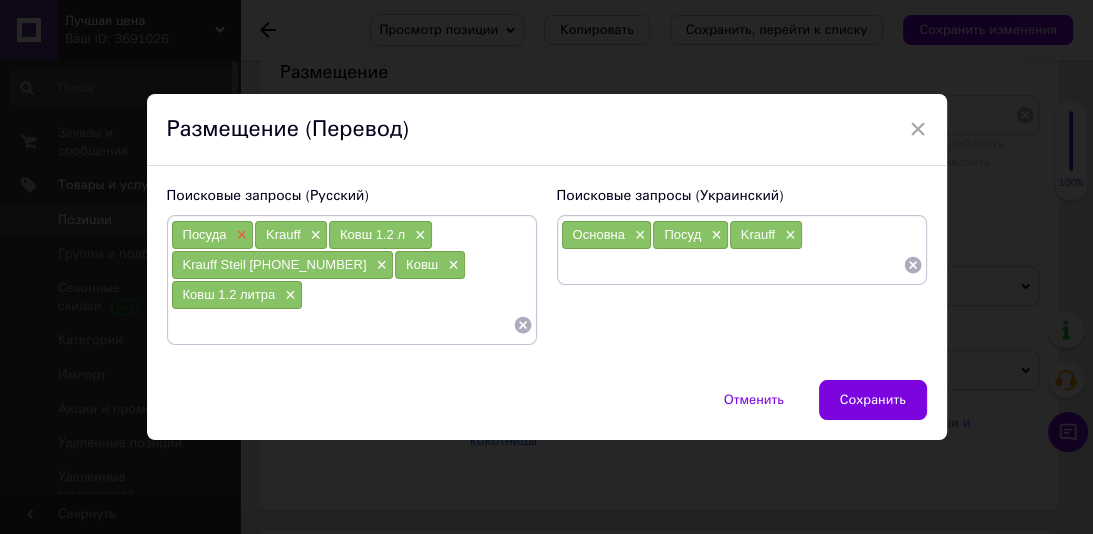 click on "×" at bounding box center (239, 235) 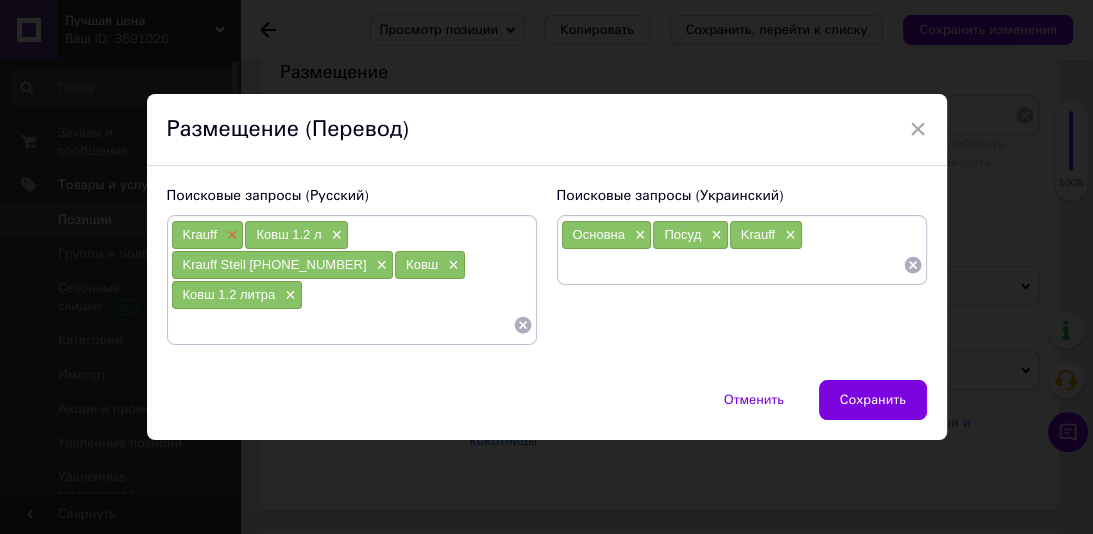 click on "×" at bounding box center (230, 235) 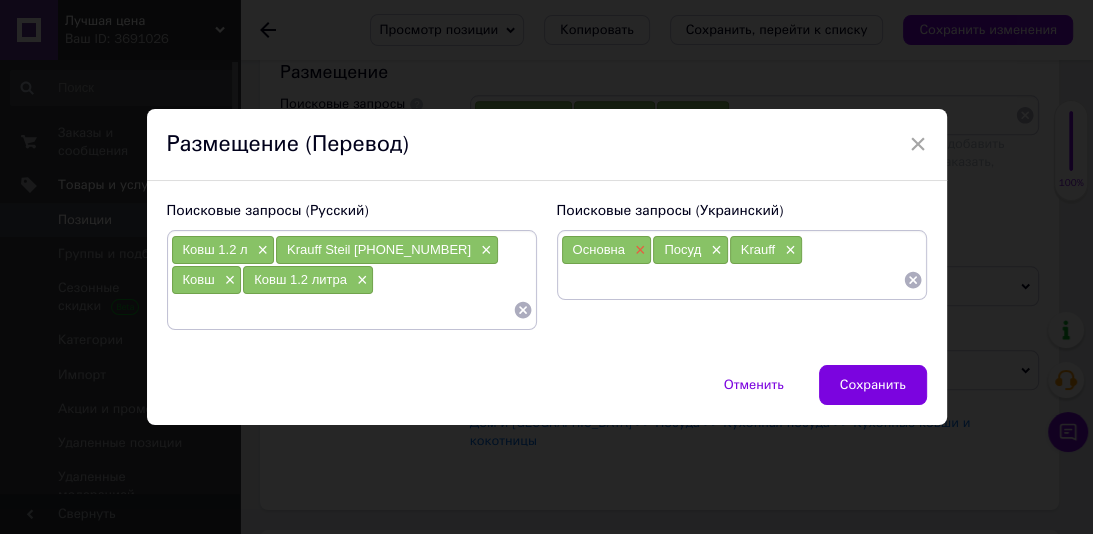 click on "×" at bounding box center [638, 250] 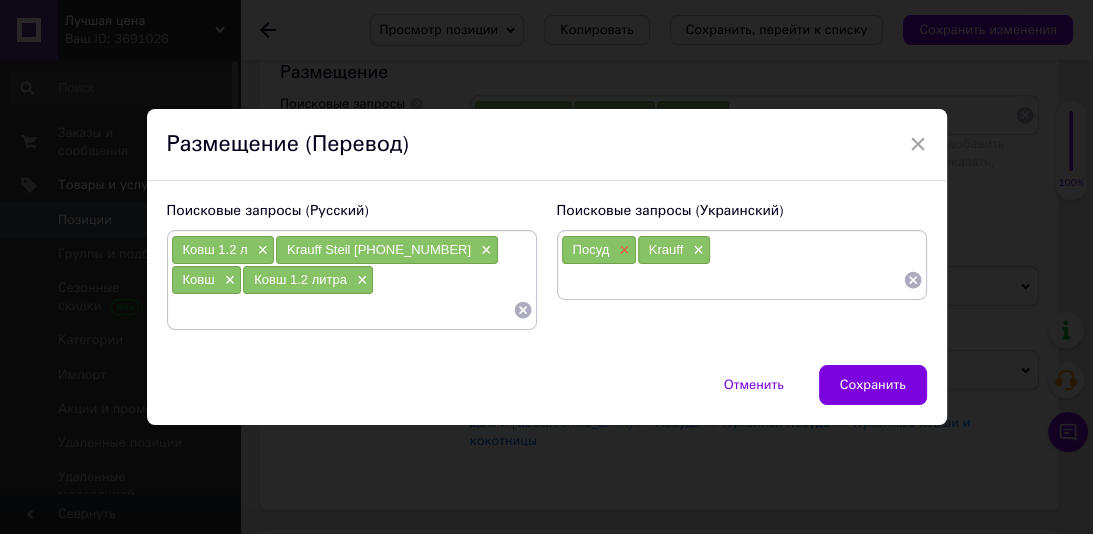 click on "×" at bounding box center (622, 250) 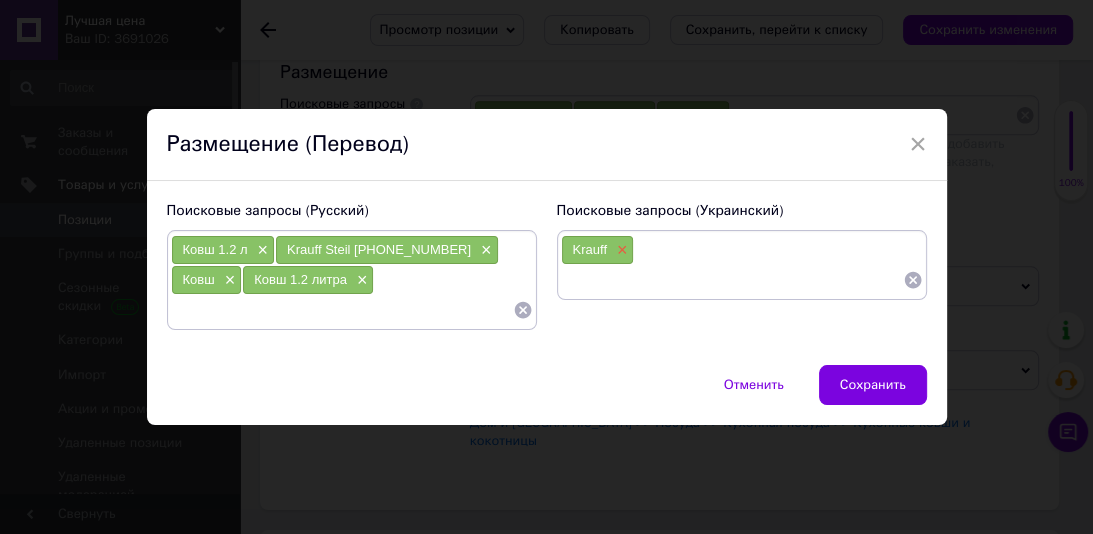 click on "×" at bounding box center [620, 250] 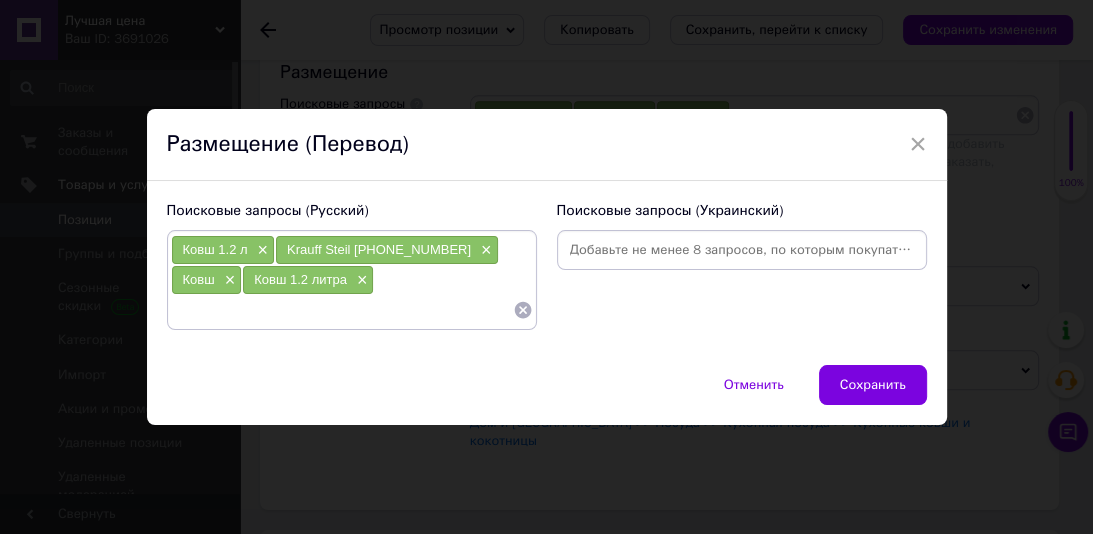 click at bounding box center (342, 310) 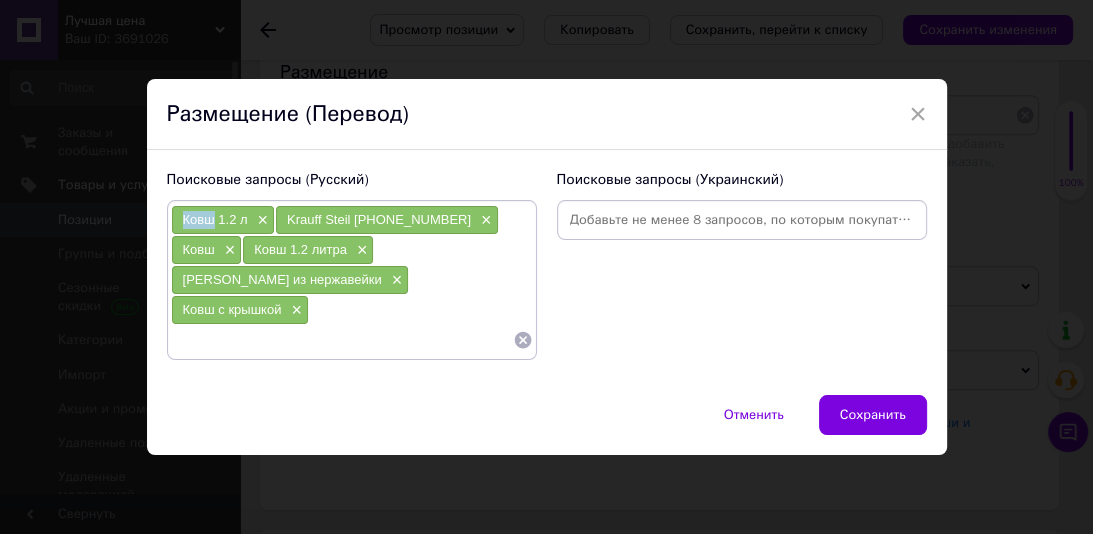 drag, startPoint x: 209, startPoint y: 240, endPoint x: 177, endPoint y: 233, distance: 32.75668 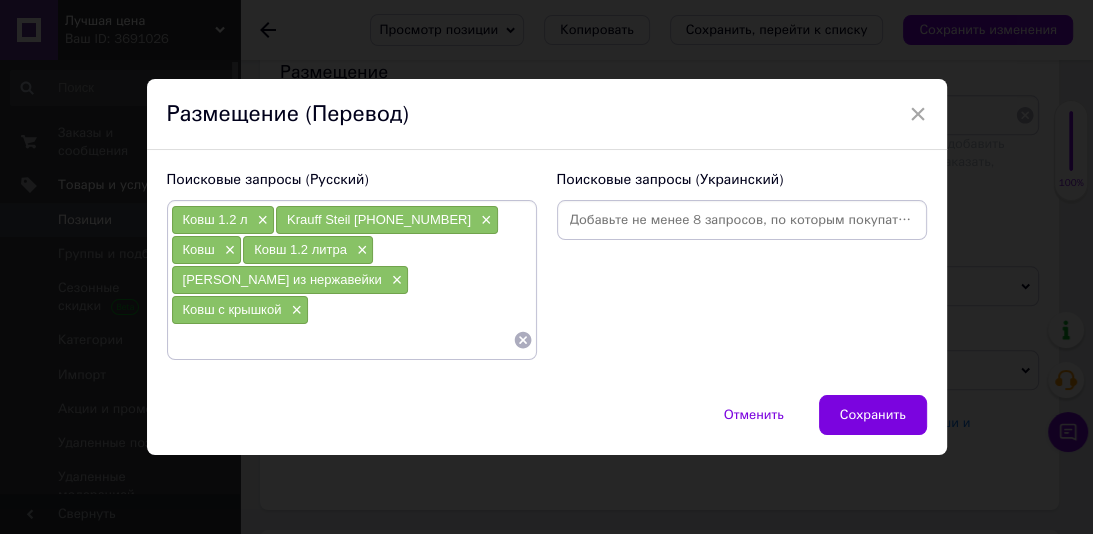 click at bounding box center [342, 340] 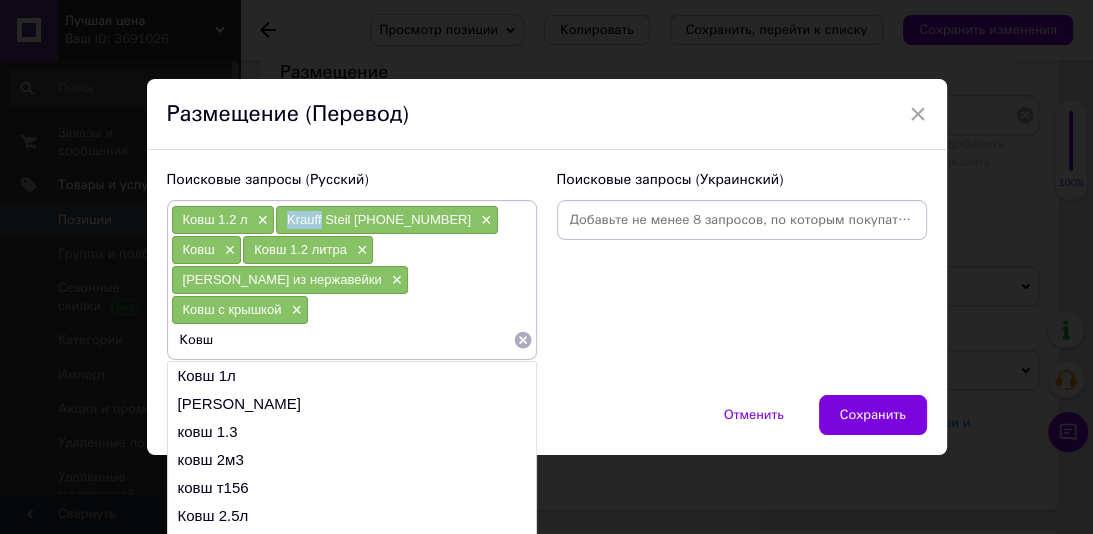 drag, startPoint x: 317, startPoint y: 228, endPoint x: 287, endPoint y: 235, distance: 30.805843 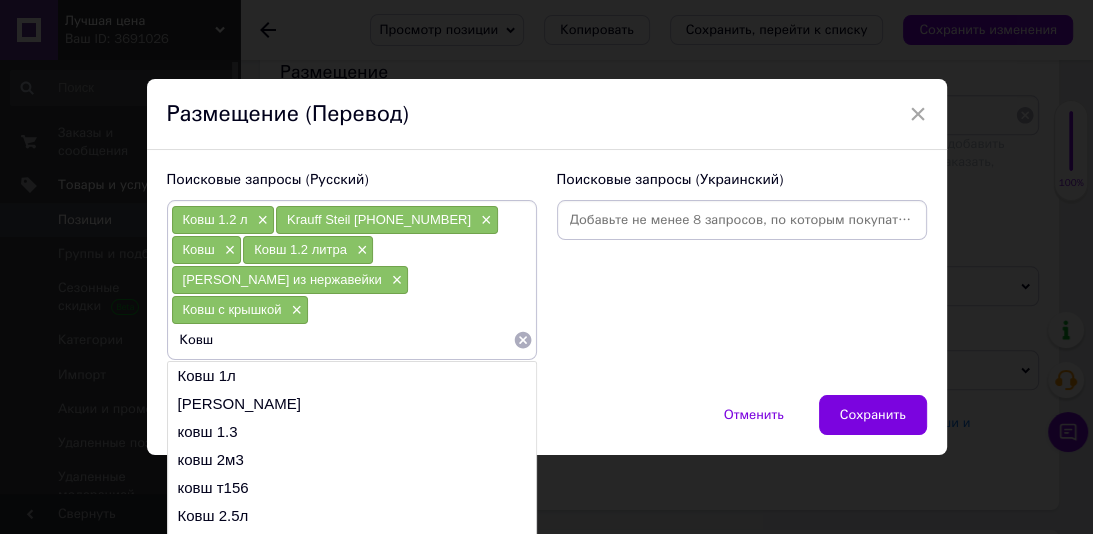 click on "Ковш" at bounding box center [342, 340] 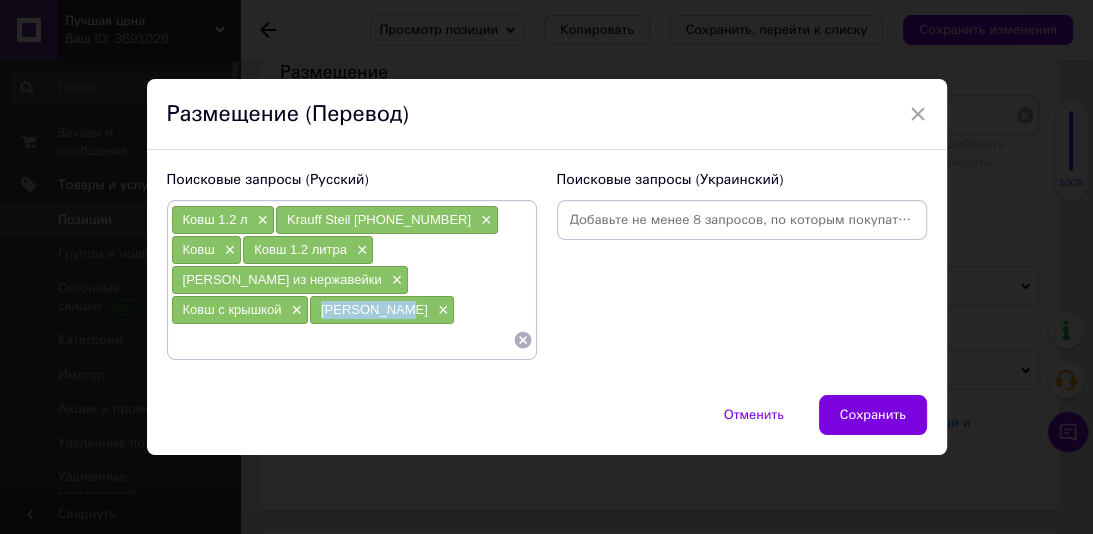 drag, startPoint x: 390, startPoint y: 297, endPoint x: 320, endPoint y: 292, distance: 70.178345 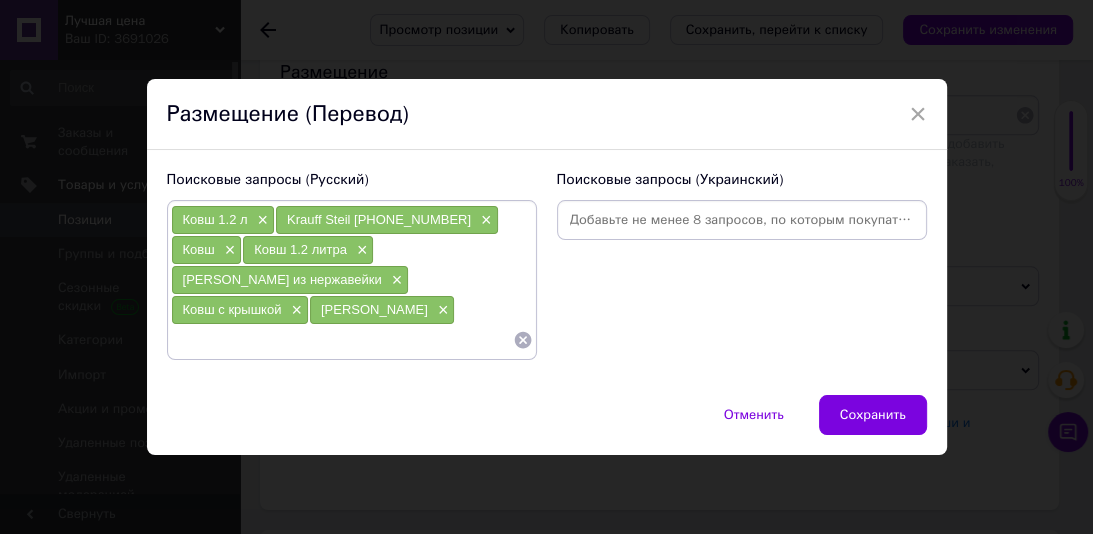click at bounding box center (342, 340) 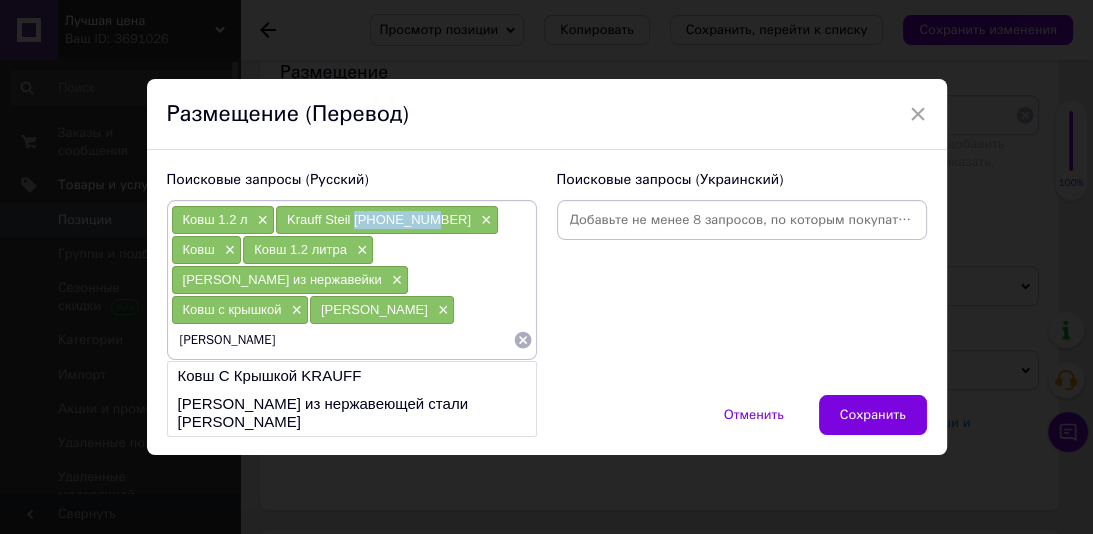 drag, startPoint x: 426, startPoint y: 239, endPoint x: 357, endPoint y: 236, distance: 69.065186 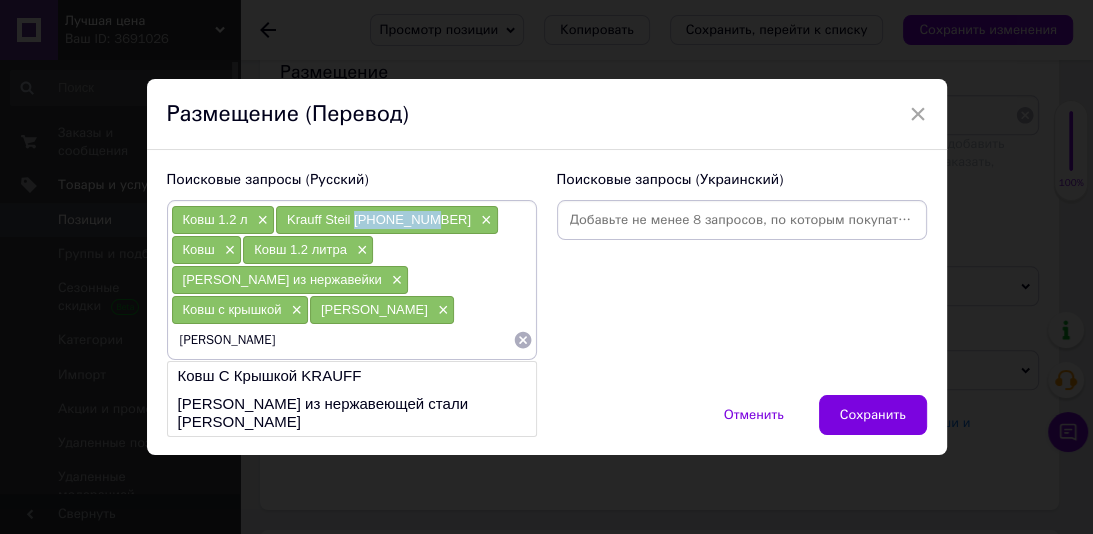 click on "Krauff Steil 26-238-072 ×" at bounding box center [387, 220] 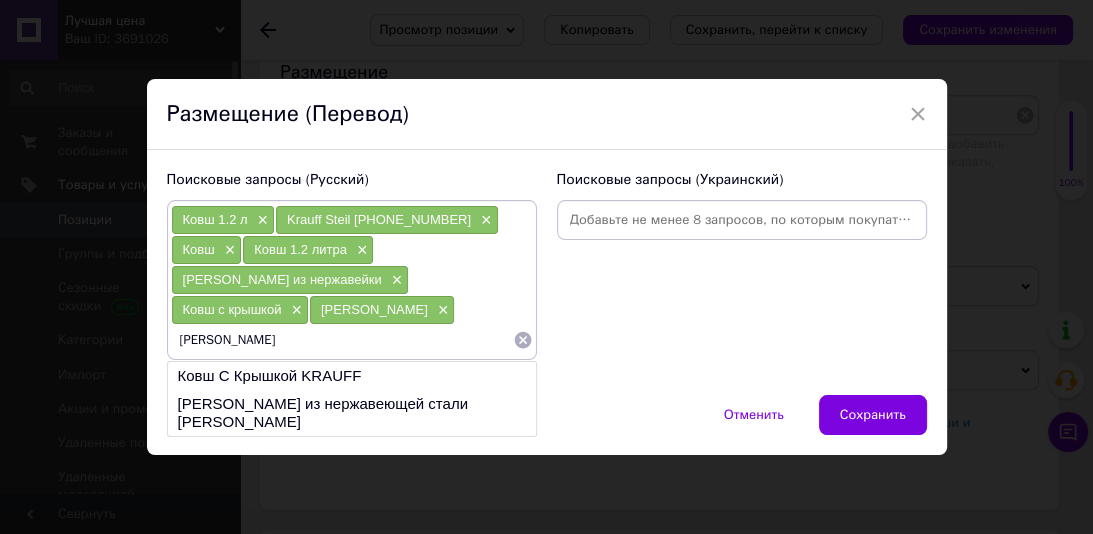 click on "Ковш Krauff" at bounding box center [342, 340] 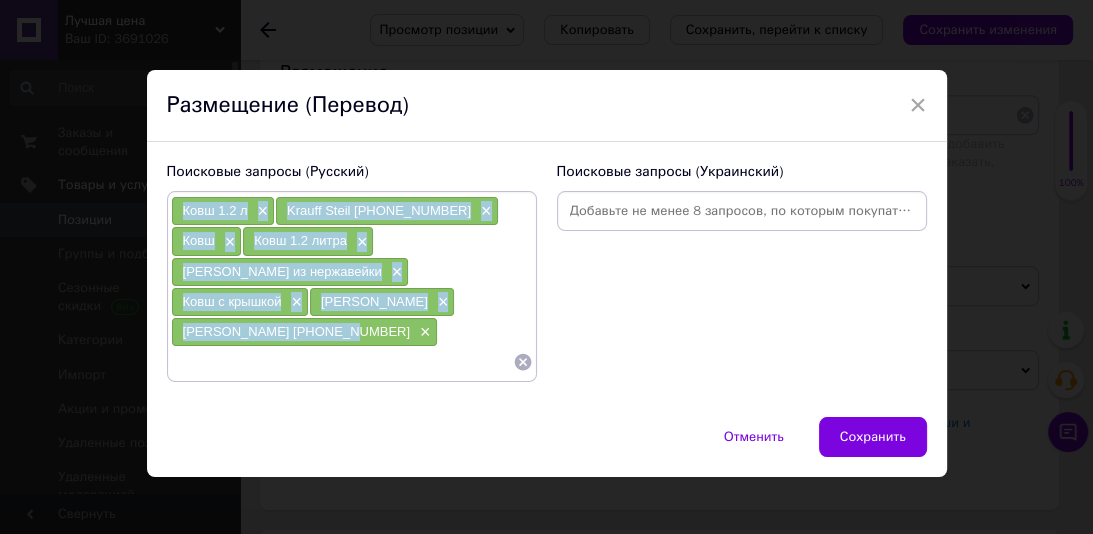 drag, startPoint x: 320, startPoint y: 308, endPoint x: 169, endPoint y: 213, distance: 178.39844 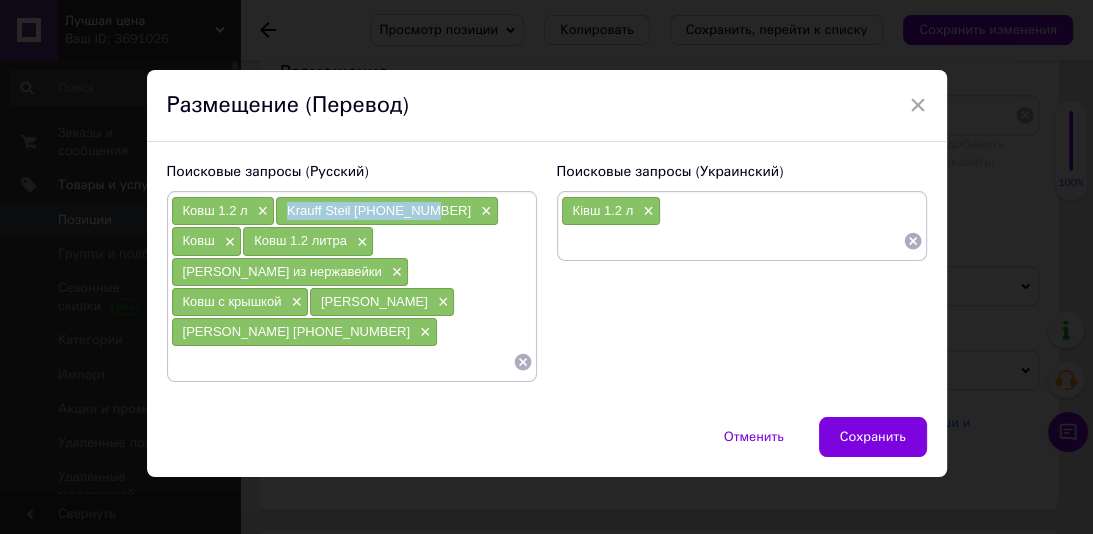 drag, startPoint x: 417, startPoint y: 220, endPoint x: 288, endPoint y: 220, distance: 129 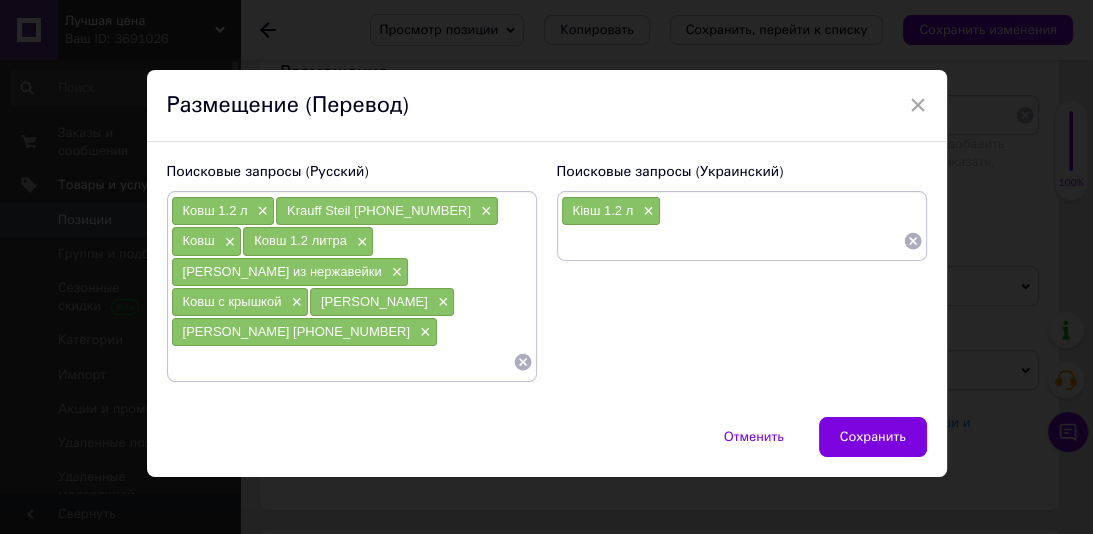 drag, startPoint x: 578, startPoint y: 250, endPoint x: 602, endPoint y: 296, distance: 51.884487 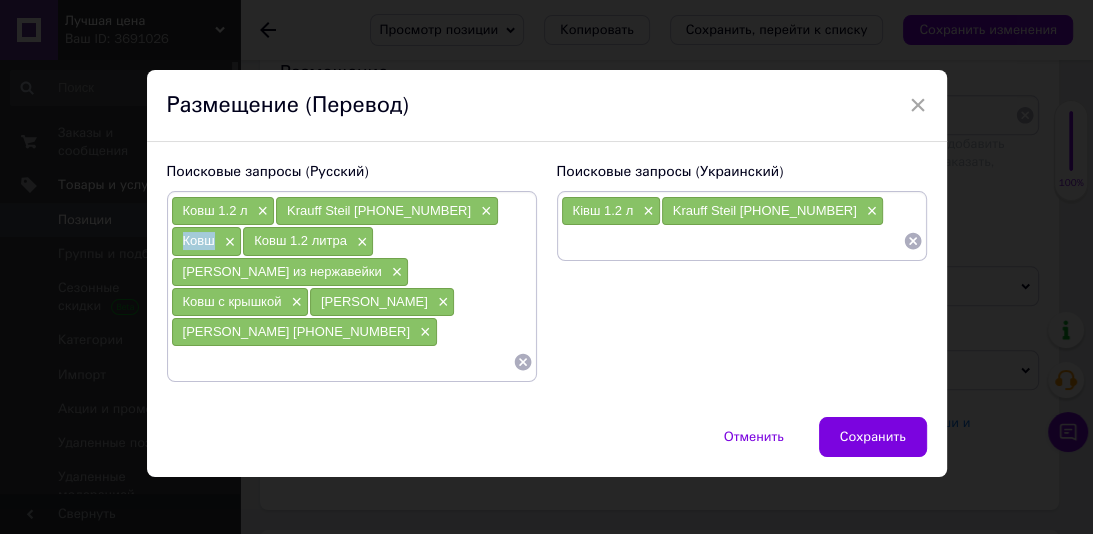 drag, startPoint x: 484, startPoint y: 223, endPoint x: 460, endPoint y: 217, distance: 24.738634 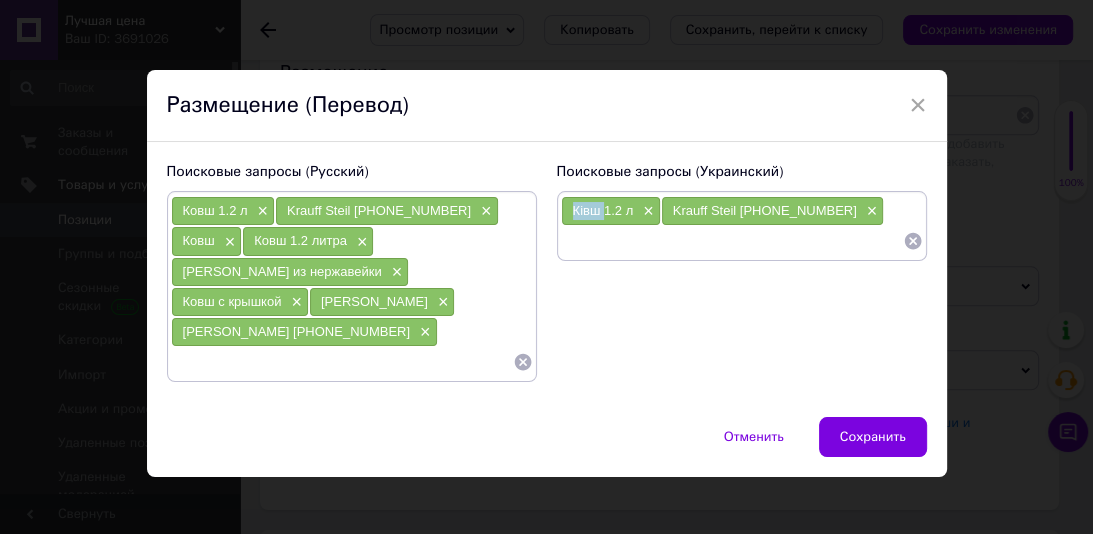 click on "Ківш 1.2 л ×" at bounding box center (611, 211) 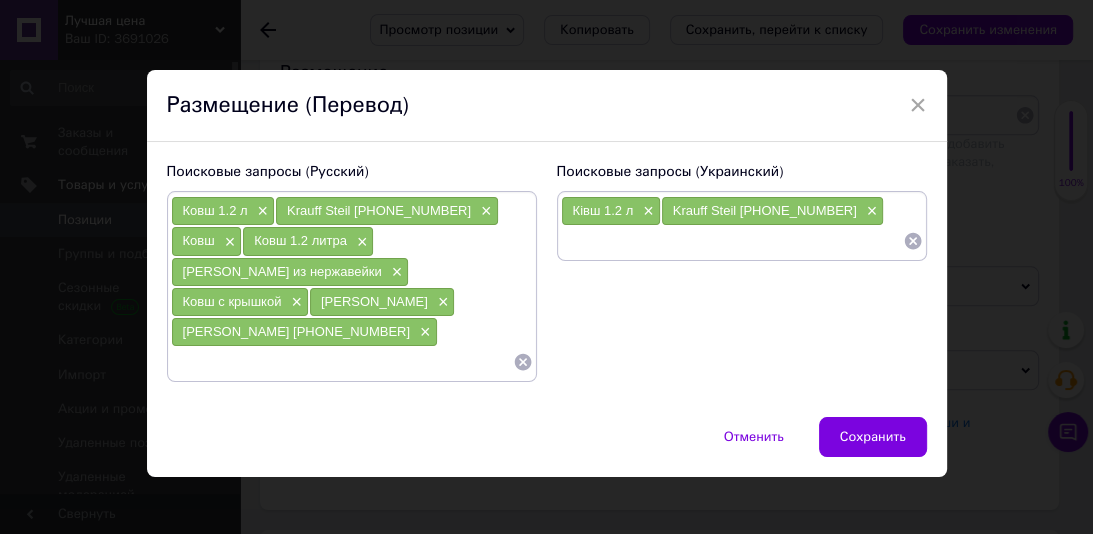 click at bounding box center [732, 241] 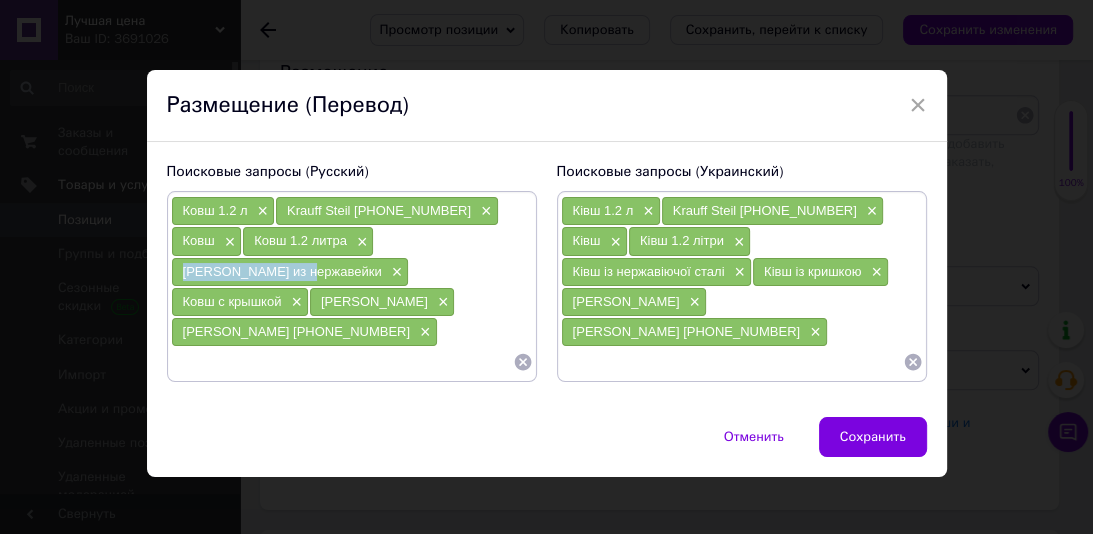 drag, startPoint x: 442, startPoint y: 248, endPoint x: 308, endPoint y: 249, distance: 134.00374 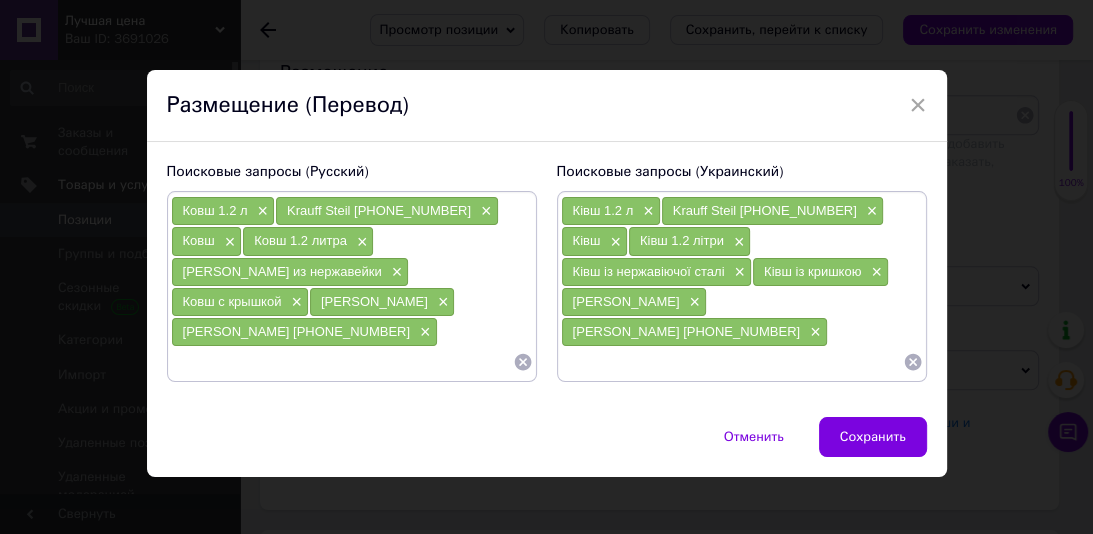 click at bounding box center [342, 362] 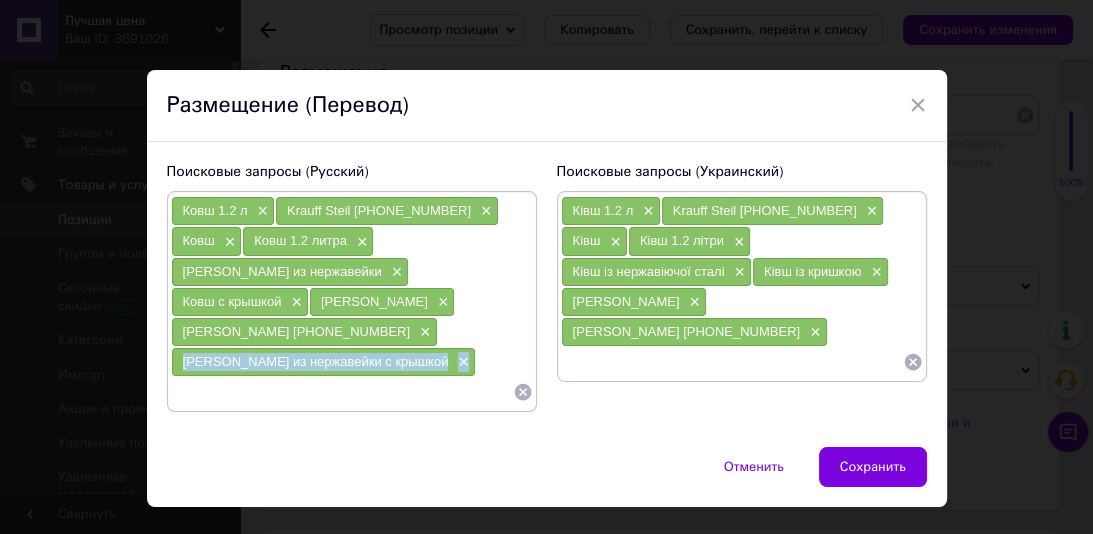 drag, startPoint x: 385, startPoint y: 329, endPoint x: 175, endPoint y: 328, distance: 210.00238 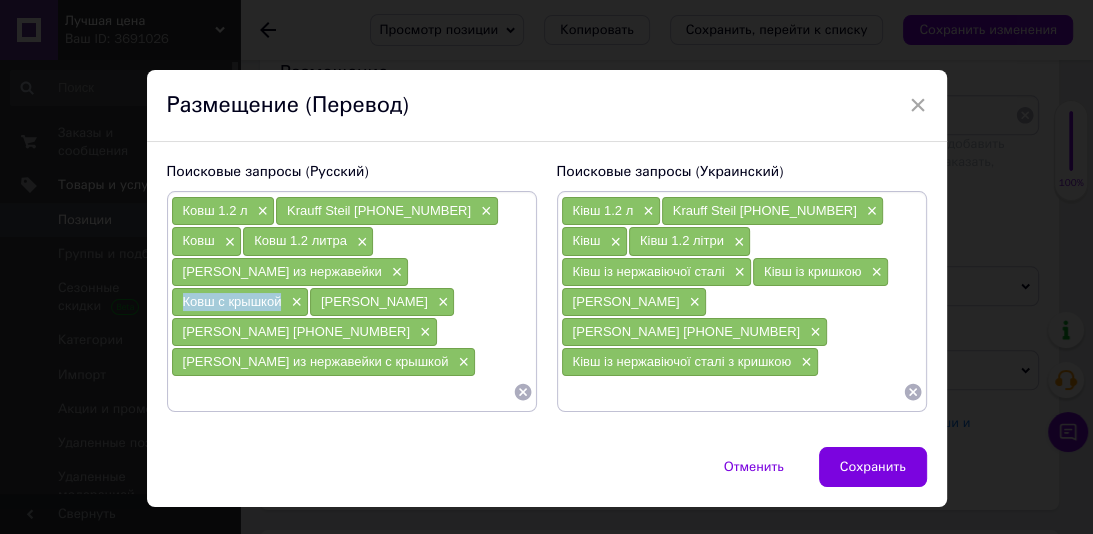 drag, startPoint x: 284, startPoint y: 271, endPoint x: 173, endPoint y: 273, distance: 111.01801 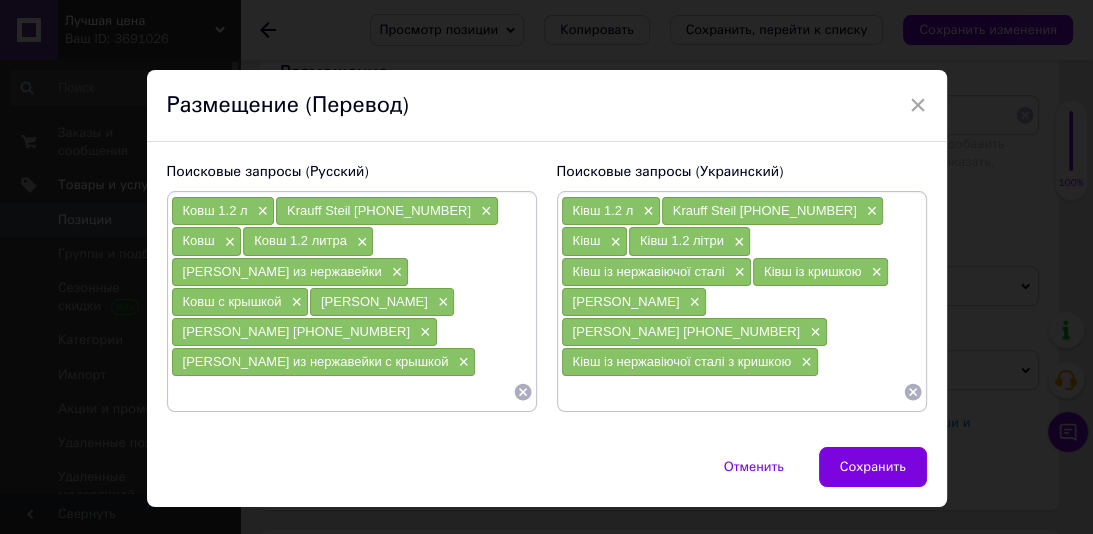 click at bounding box center [342, 392] 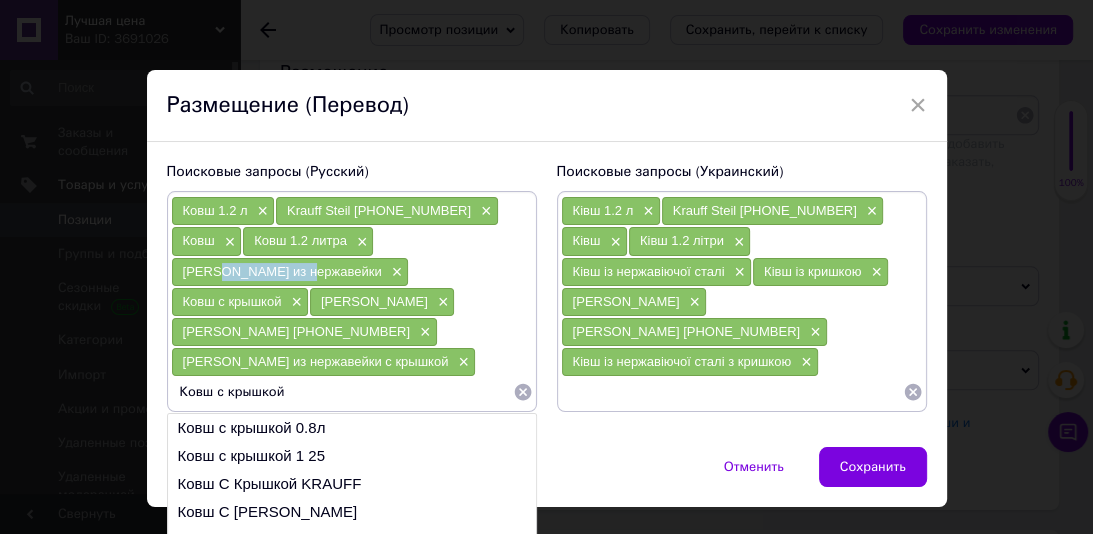 drag, startPoint x: 443, startPoint y: 246, endPoint x: 348, endPoint y: 243, distance: 95.047356 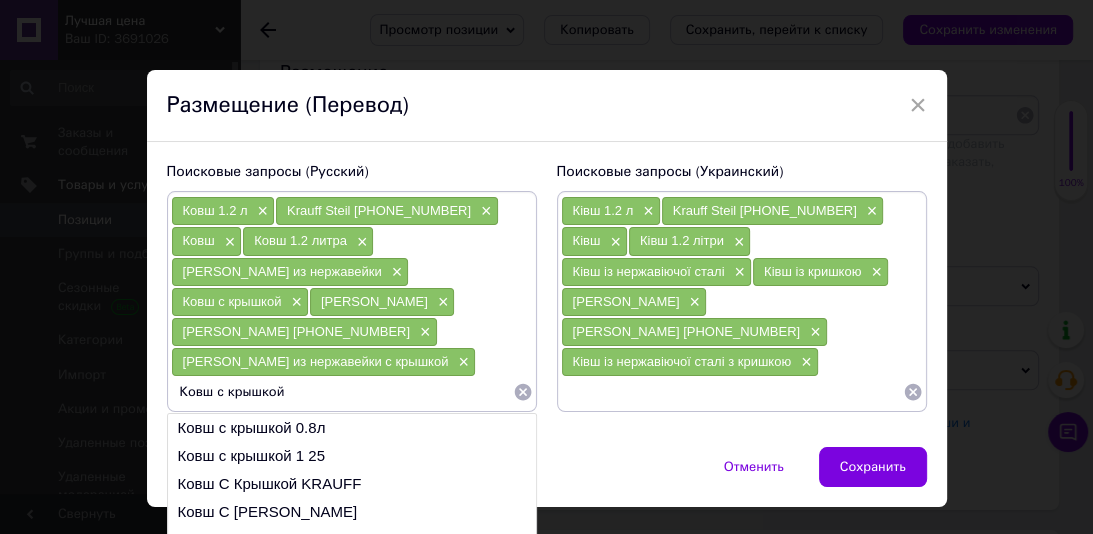 click on "Ковш с крышкой" at bounding box center (342, 392) 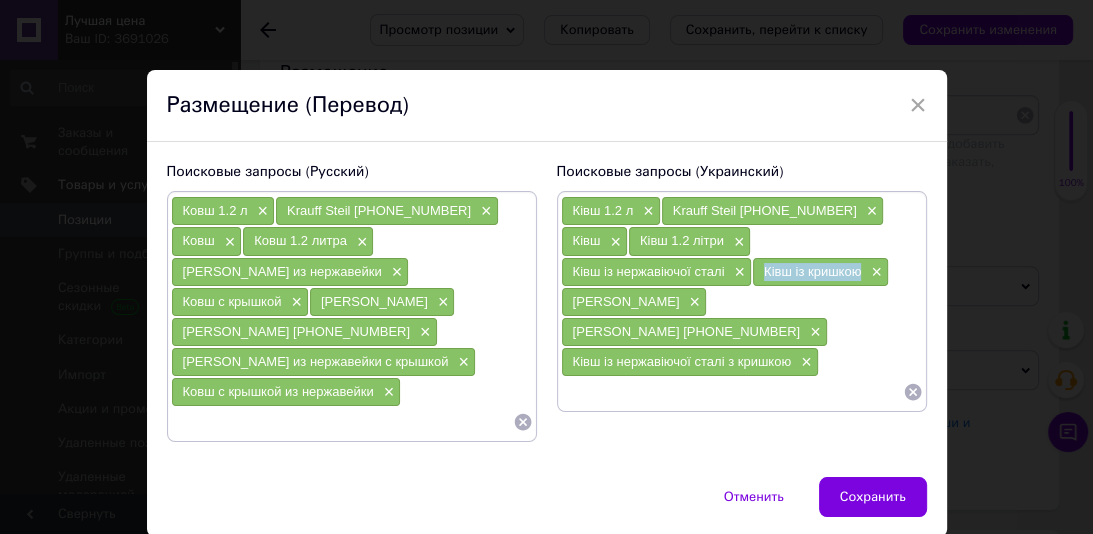 drag, startPoint x: 663, startPoint y: 266, endPoint x: 572, endPoint y: 268, distance: 91.02197 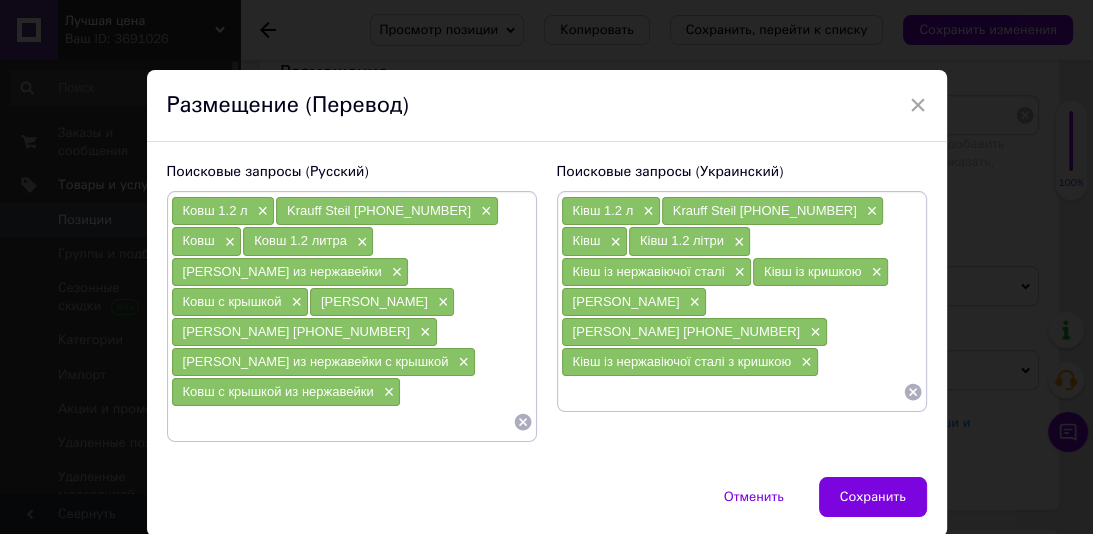 click at bounding box center [732, 392] 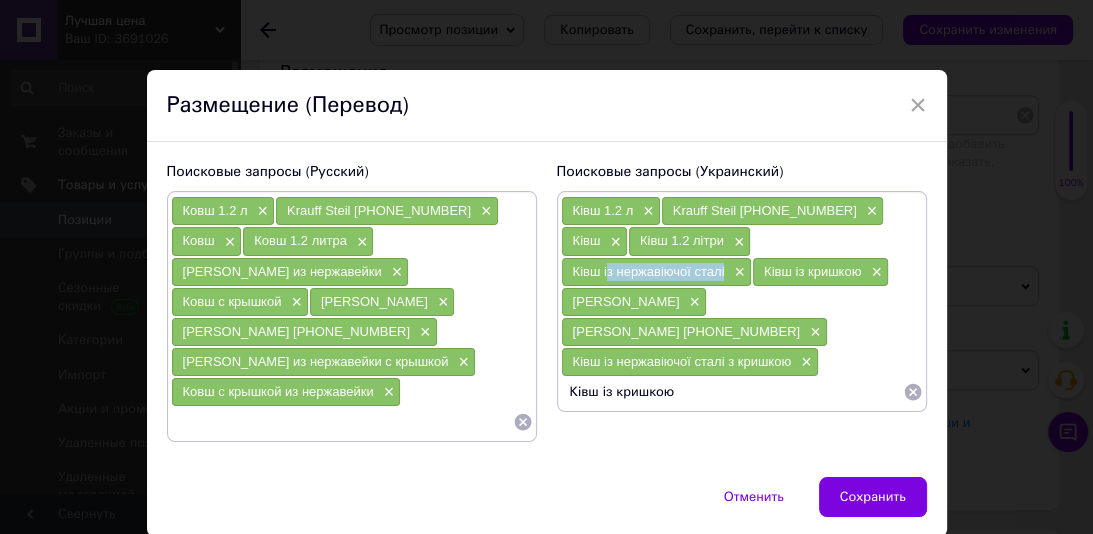 drag, startPoint x: 846, startPoint y: 244, endPoint x: 726, endPoint y: 242, distance: 120.01666 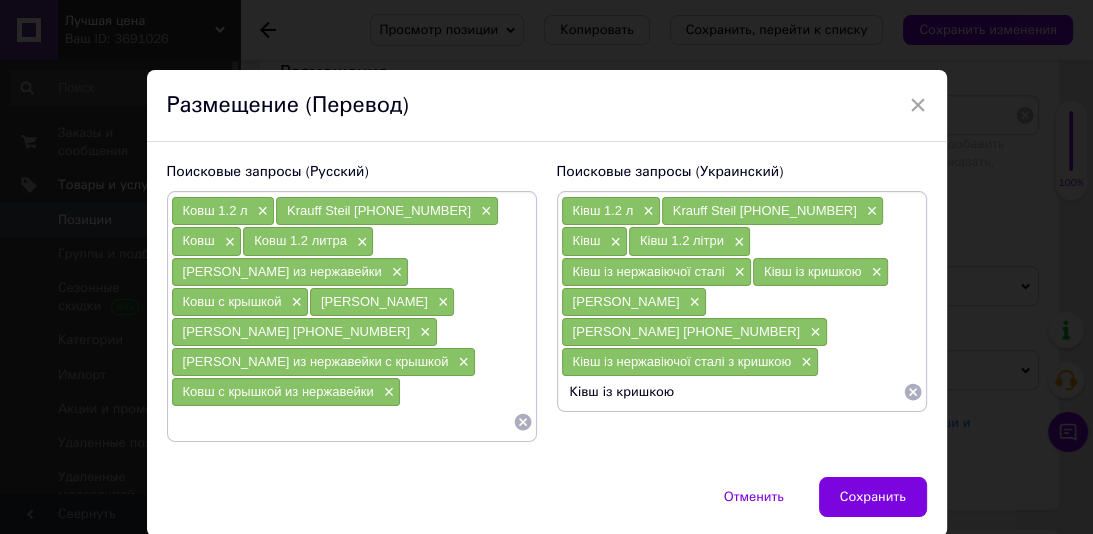 click on "Ківш із кришкою" at bounding box center [732, 392] 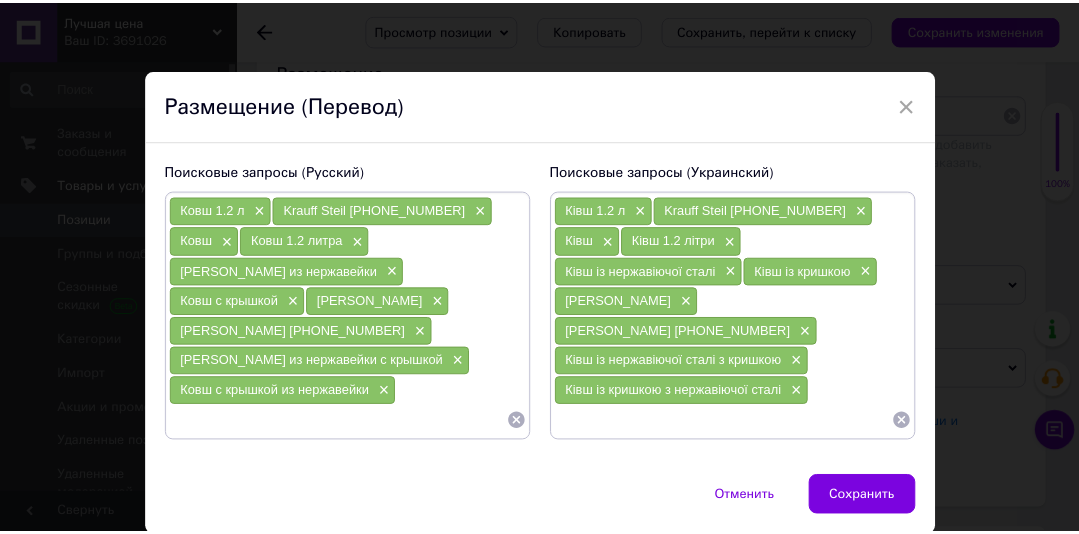 scroll, scrollTop: 29, scrollLeft: 0, axis: vertical 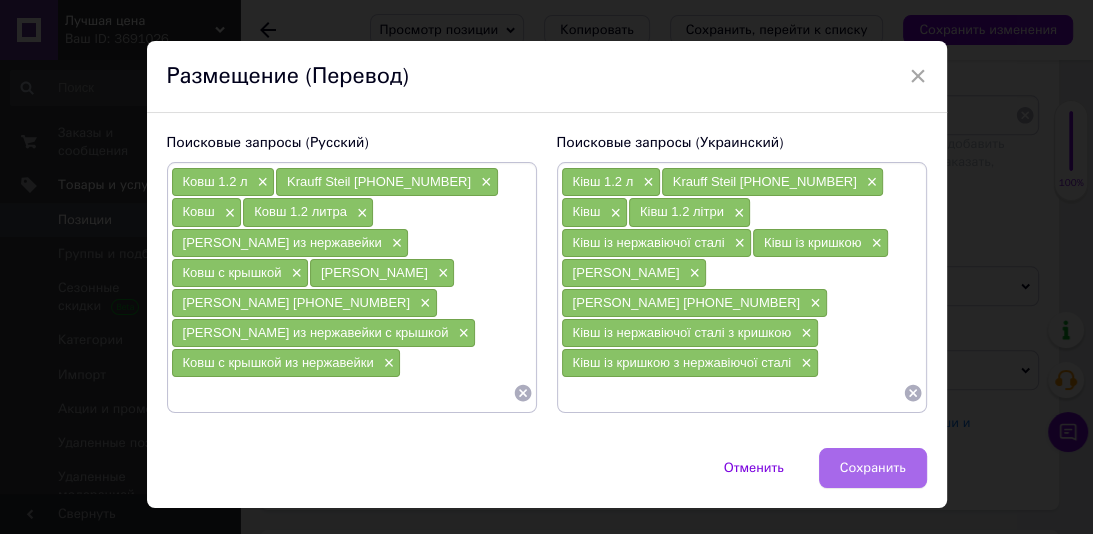 click on "Сохранить" at bounding box center (873, 468) 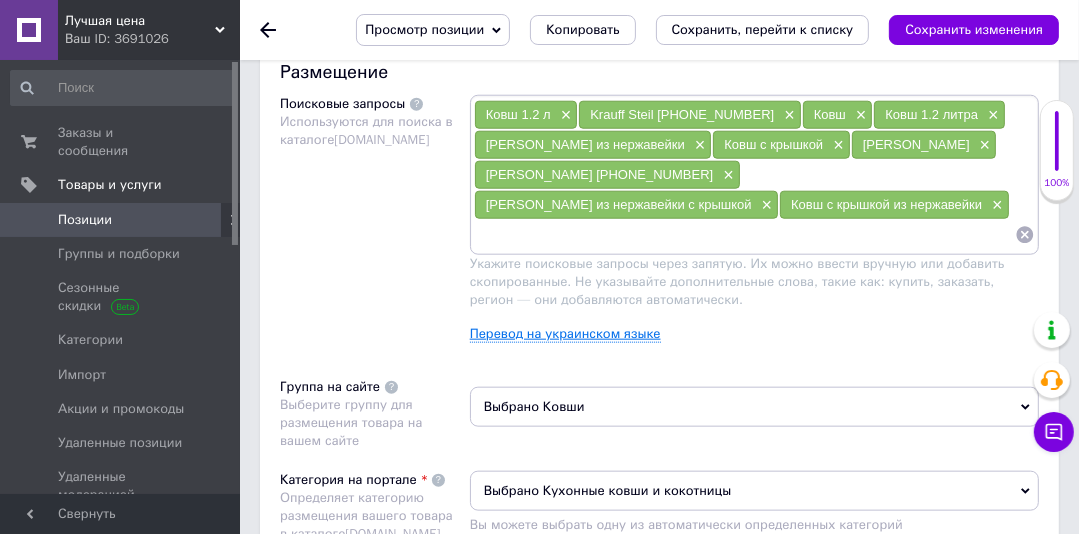 click on "Перевод на украинском языке" at bounding box center [565, 334] 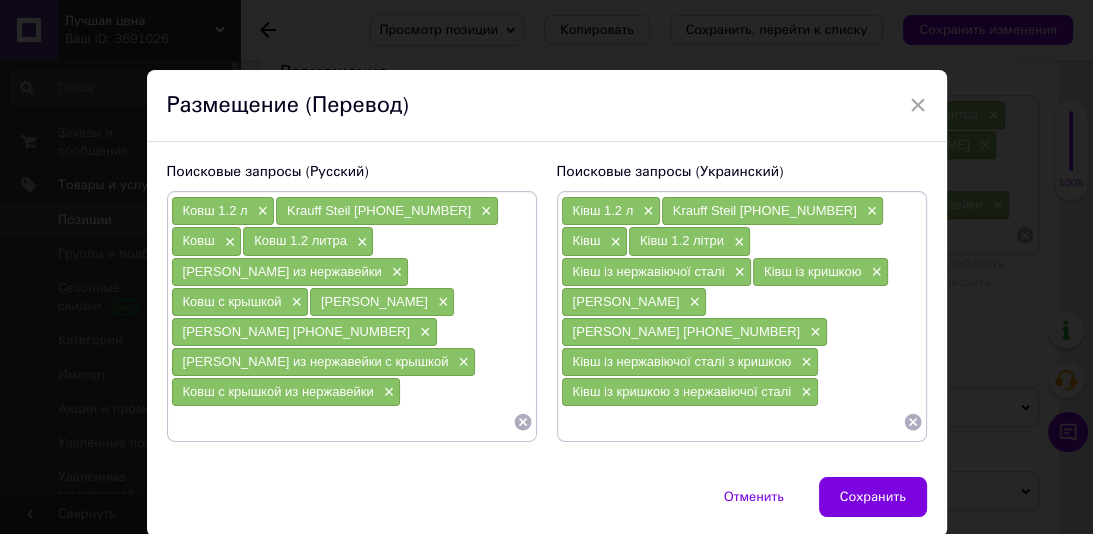 click at bounding box center [342, 422] 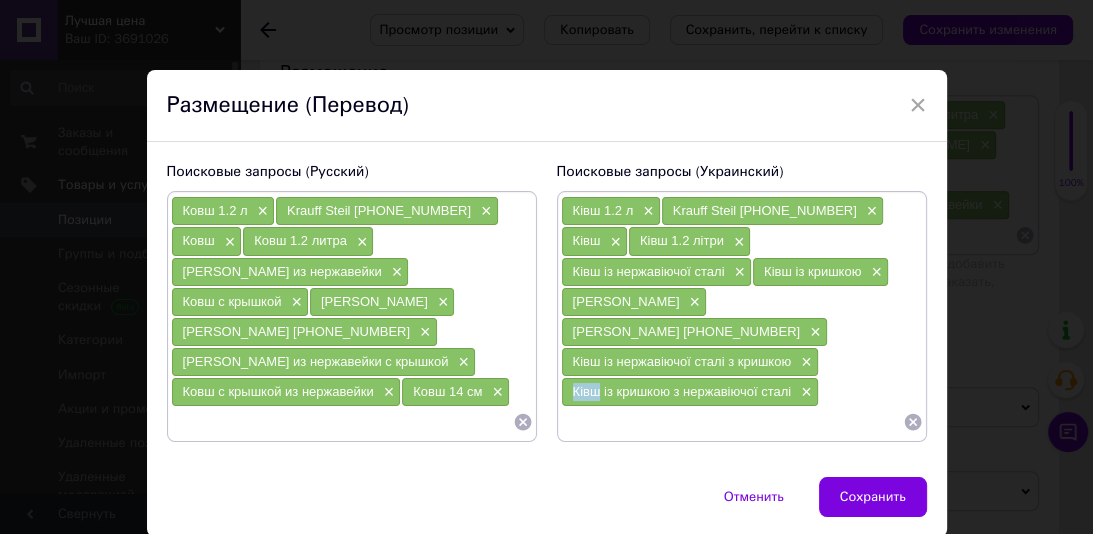 drag, startPoint x: 594, startPoint y: 365, endPoint x: 563, endPoint y: 361, distance: 31.257 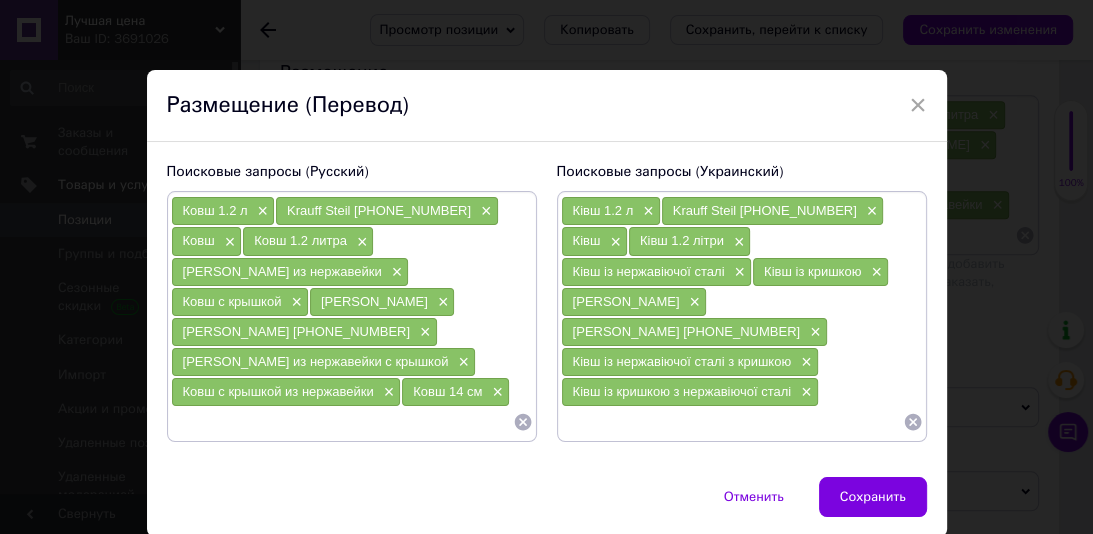 click at bounding box center (732, 422) 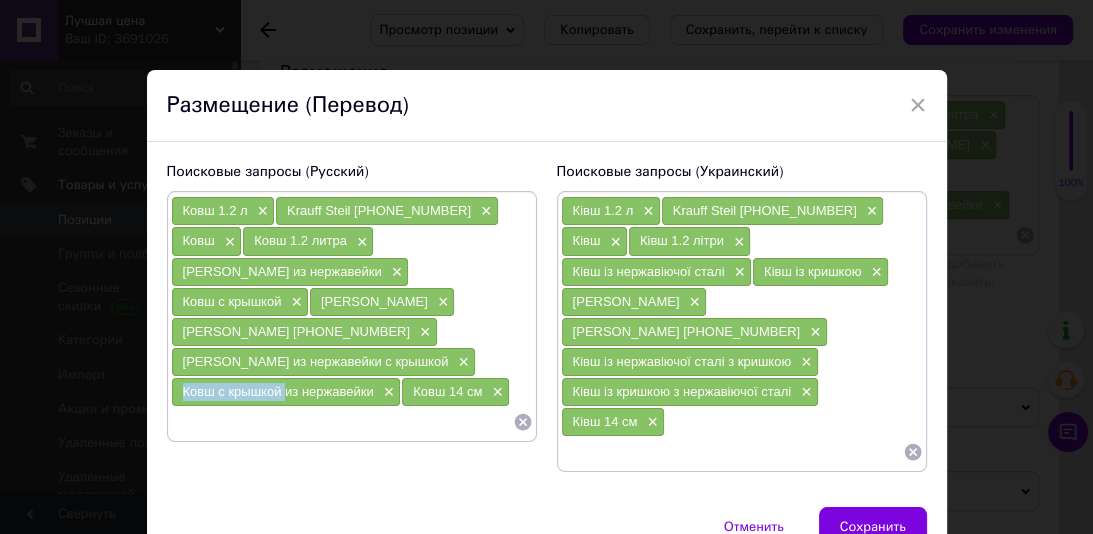 drag, startPoint x: 275, startPoint y: 362, endPoint x: 180, endPoint y: 360, distance: 95.02105 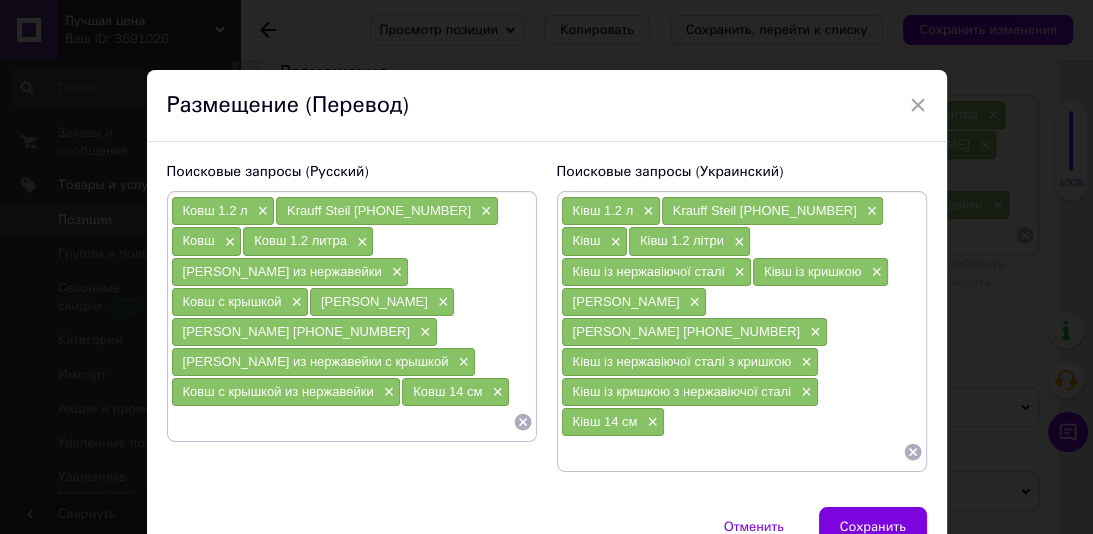 click at bounding box center (342, 422) 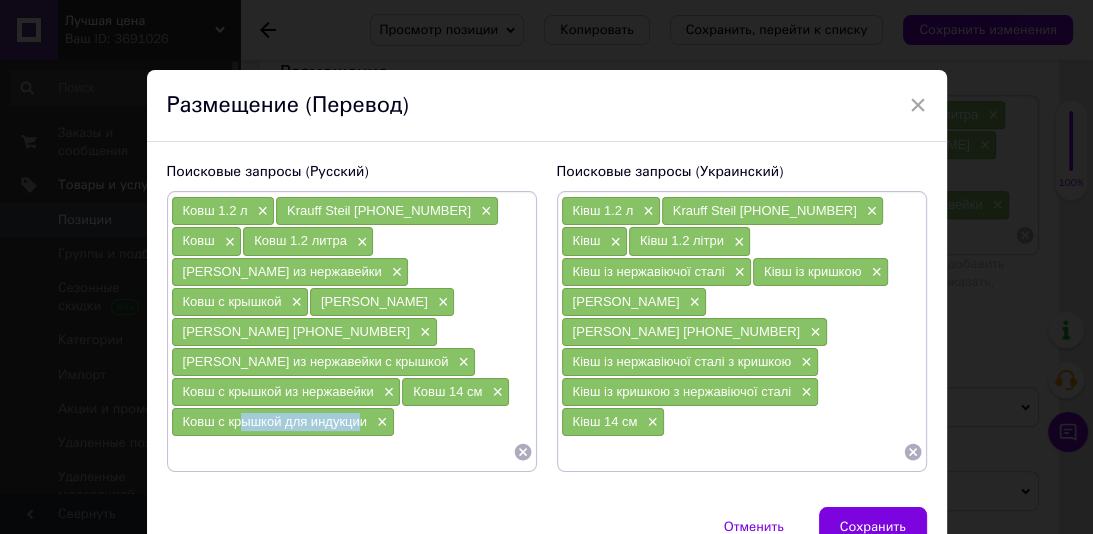 drag, startPoint x: 356, startPoint y: 393, endPoint x: 340, endPoint y: 404, distance: 19.416489 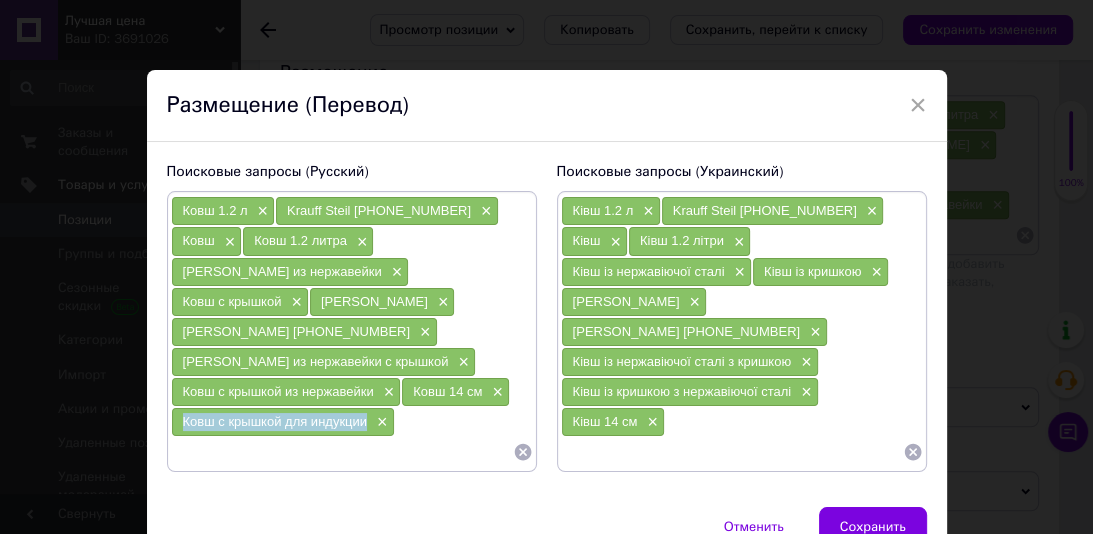 drag, startPoint x: 344, startPoint y: 384, endPoint x: 189, endPoint y: 387, distance: 155.02902 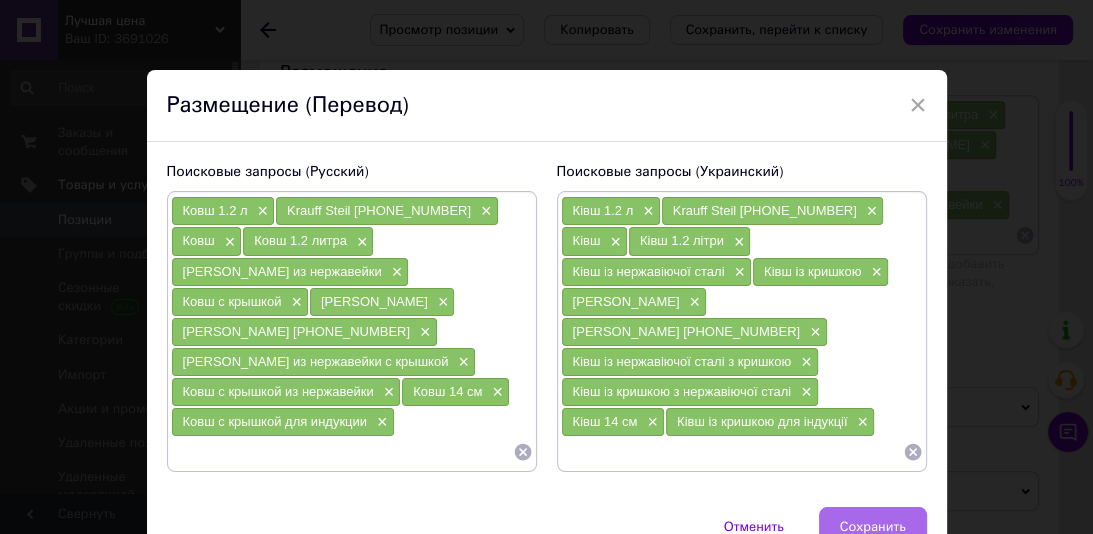 click on "Сохранить" at bounding box center (873, 527) 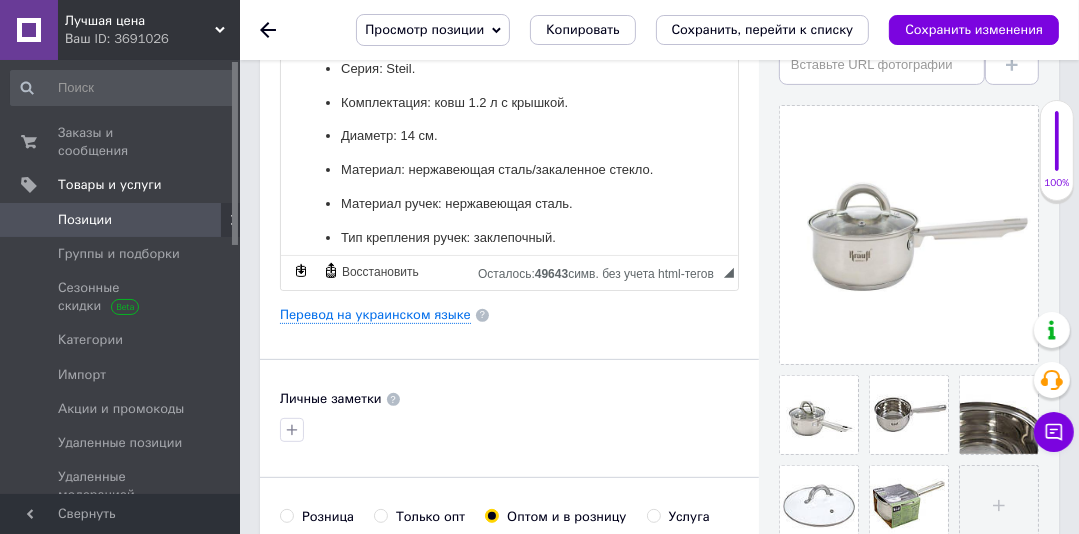 scroll, scrollTop: 451, scrollLeft: 0, axis: vertical 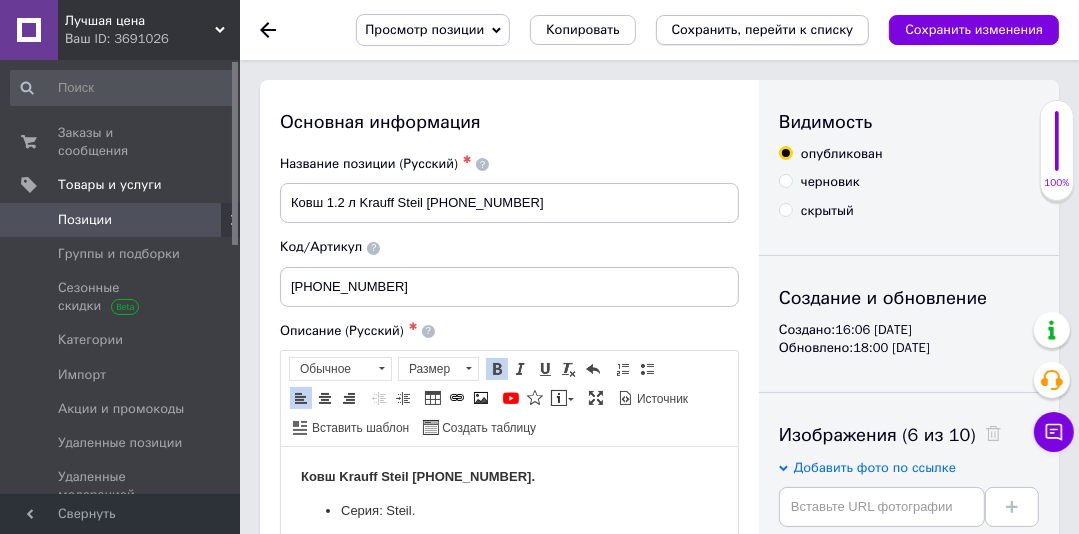 click on "Сохранить, перейти к списку" at bounding box center (763, 29) 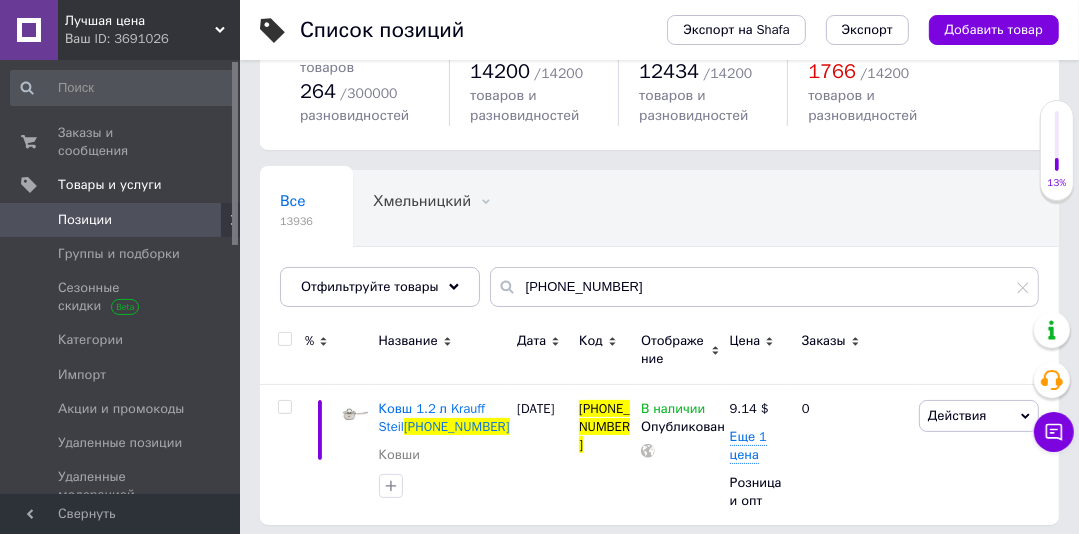 scroll, scrollTop: 109, scrollLeft: 0, axis: vertical 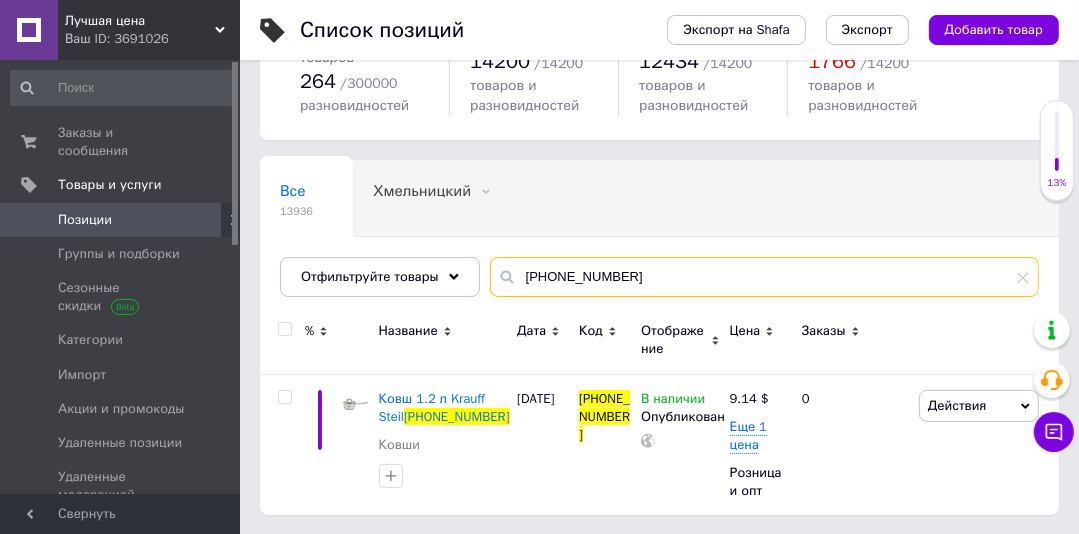 drag, startPoint x: 601, startPoint y: 284, endPoint x: 513, endPoint y: 279, distance: 88.14193 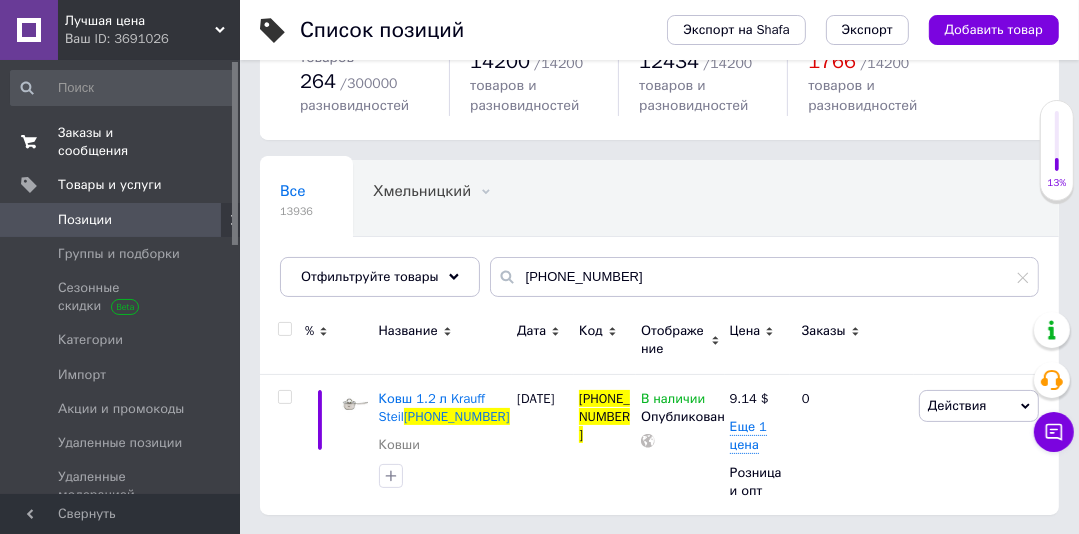click on "Заказы и сообщения" at bounding box center (121, 142) 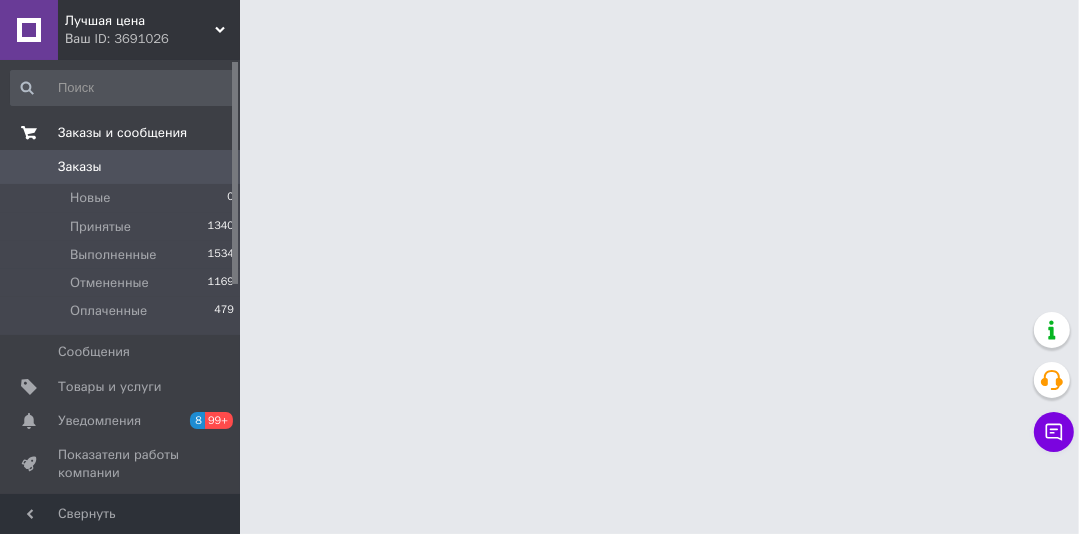 scroll, scrollTop: 0, scrollLeft: 0, axis: both 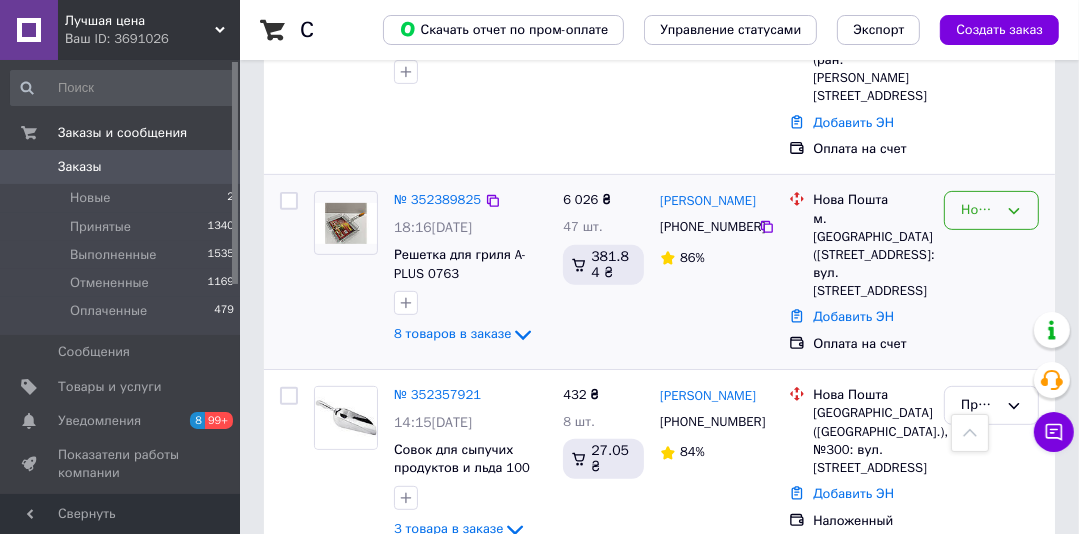 click 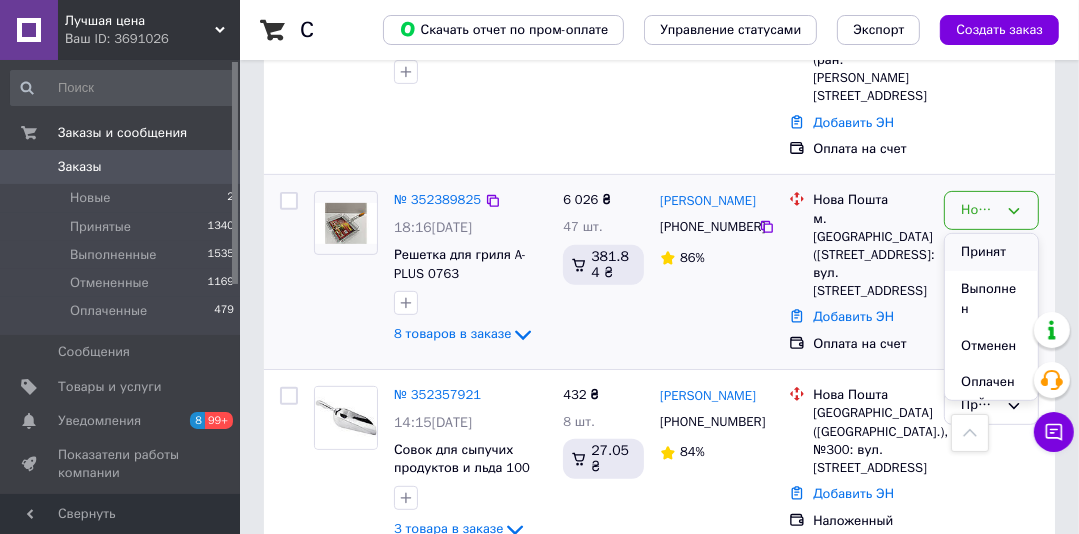 click on "Принят" at bounding box center [991, 252] 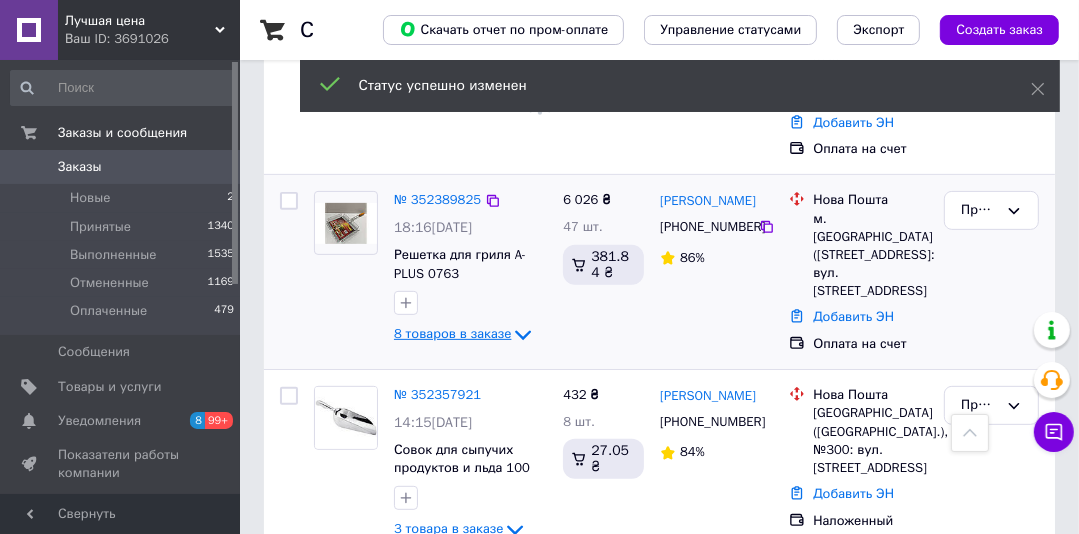 click on "8 товаров в заказе" at bounding box center [452, 334] 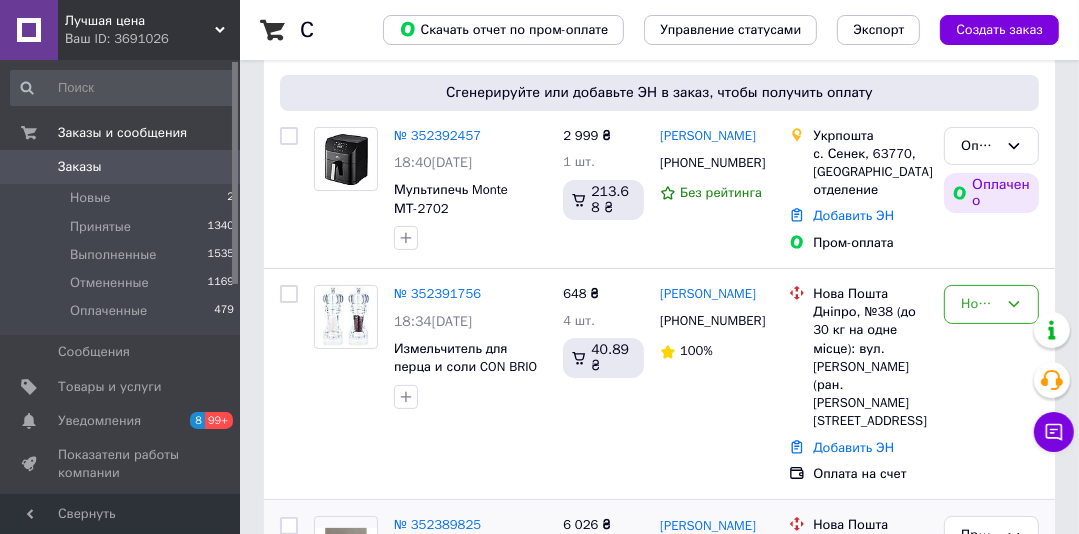 scroll, scrollTop: 34, scrollLeft: 0, axis: vertical 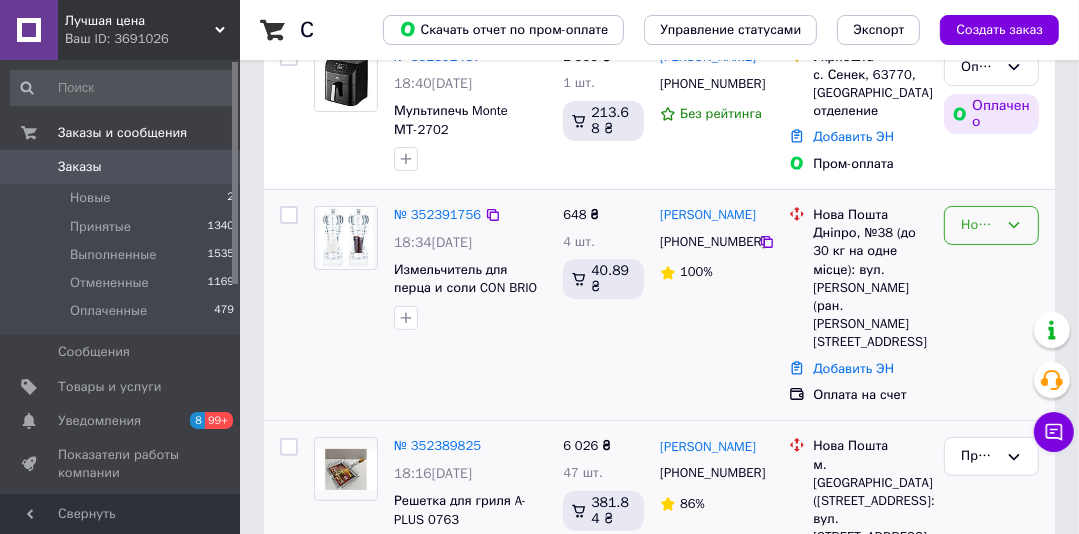 click on "Новый" at bounding box center (991, 225) 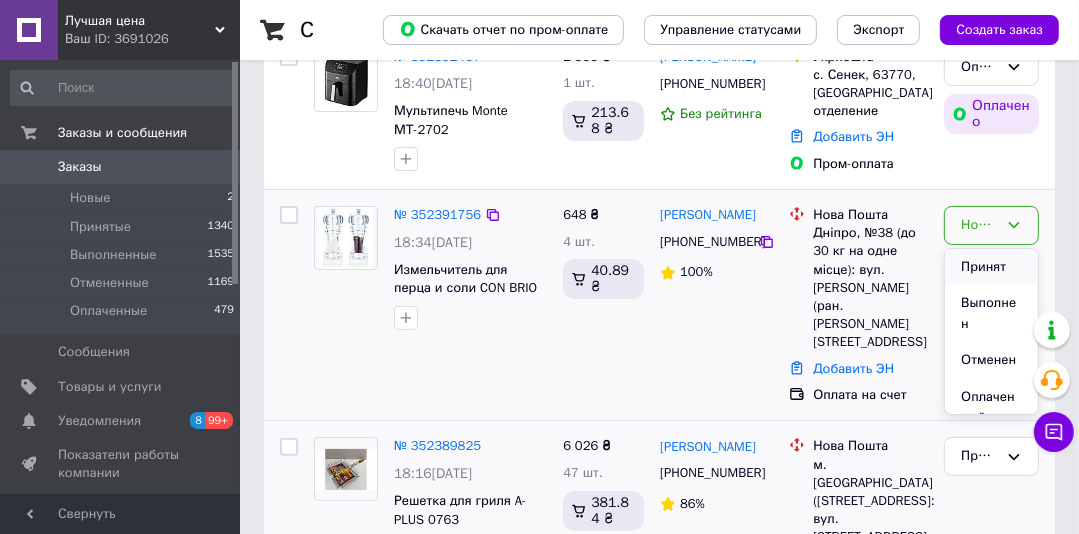 click on "Принят" at bounding box center [991, 267] 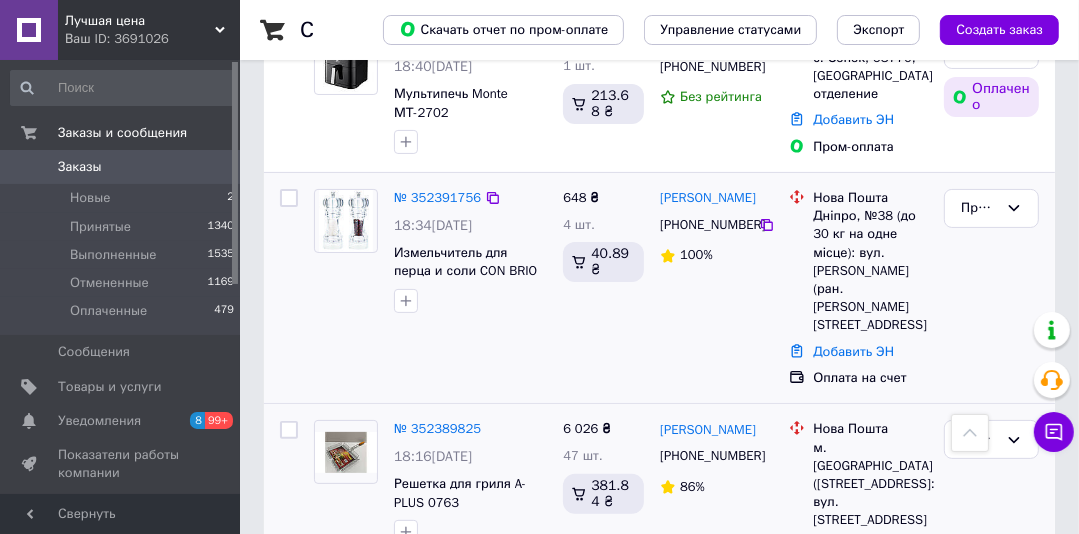 scroll, scrollTop: 183, scrollLeft: 0, axis: vertical 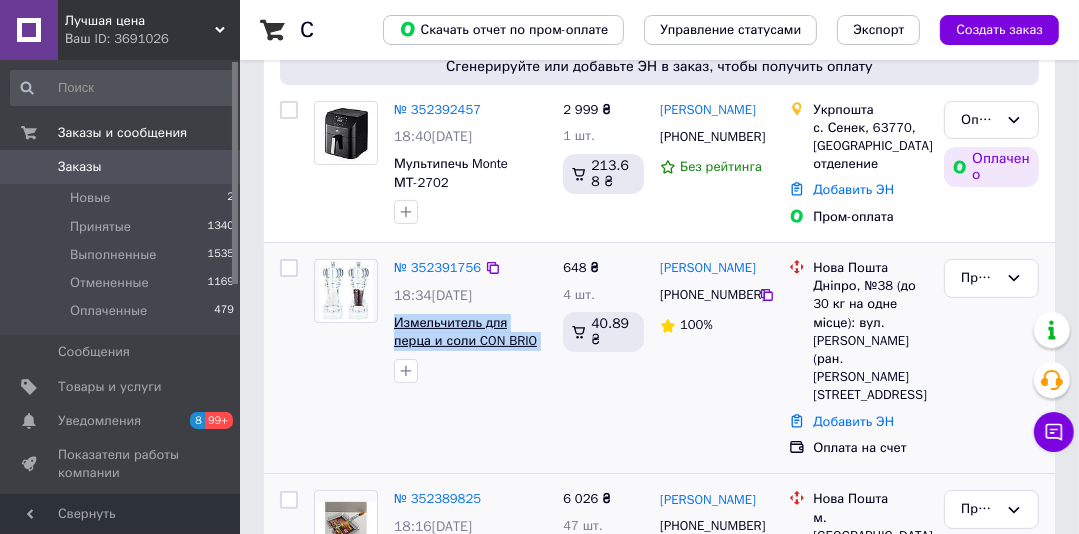 drag, startPoint x: 544, startPoint y: 338, endPoint x: 398, endPoint y: 319, distance: 147.23111 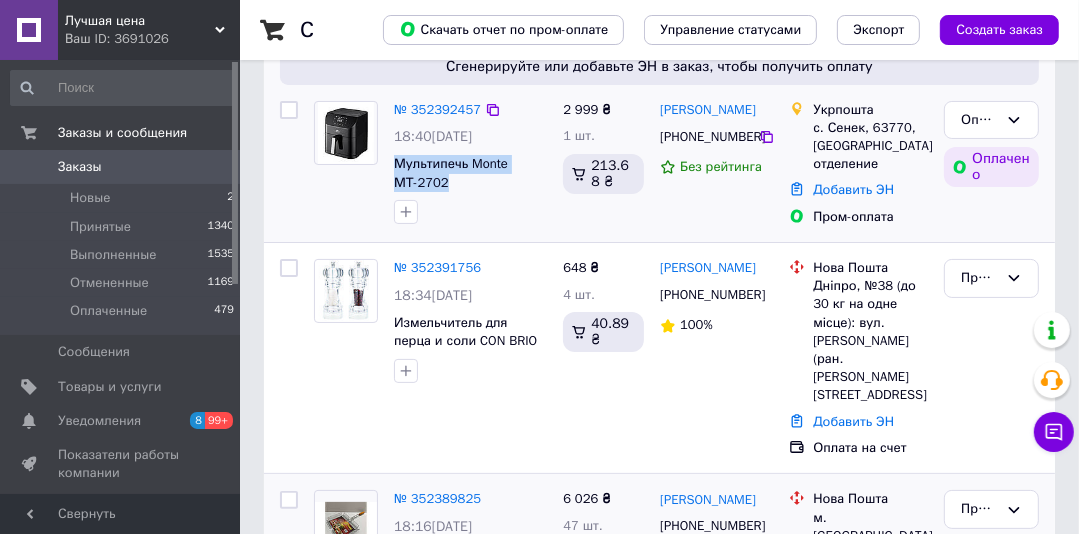 drag, startPoint x: 450, startPoint y: 184, endPoint x: 388, endPoint y: 164, distance: 65.14599 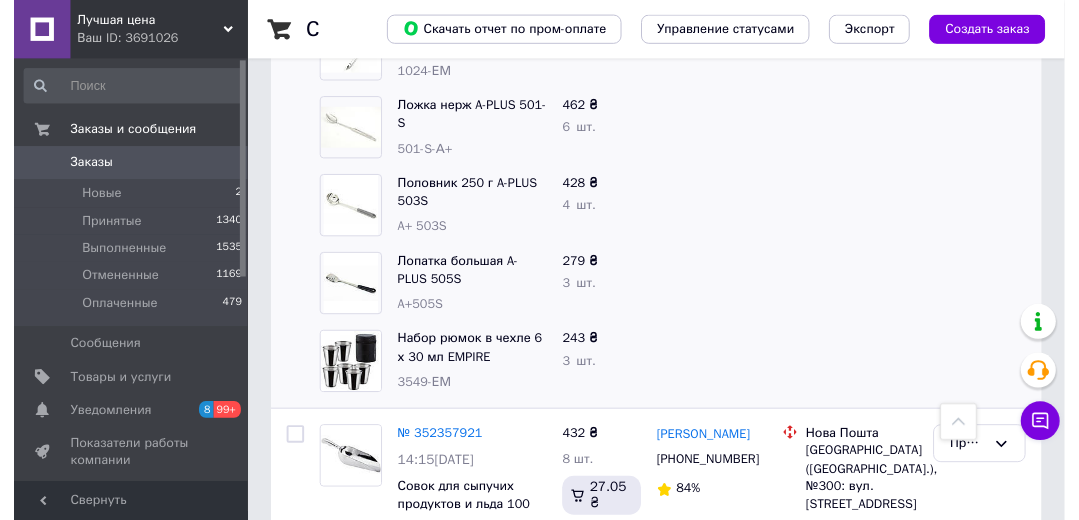 scroll, scrollTop: 1098, scrollLeft: 0, axis: vertical 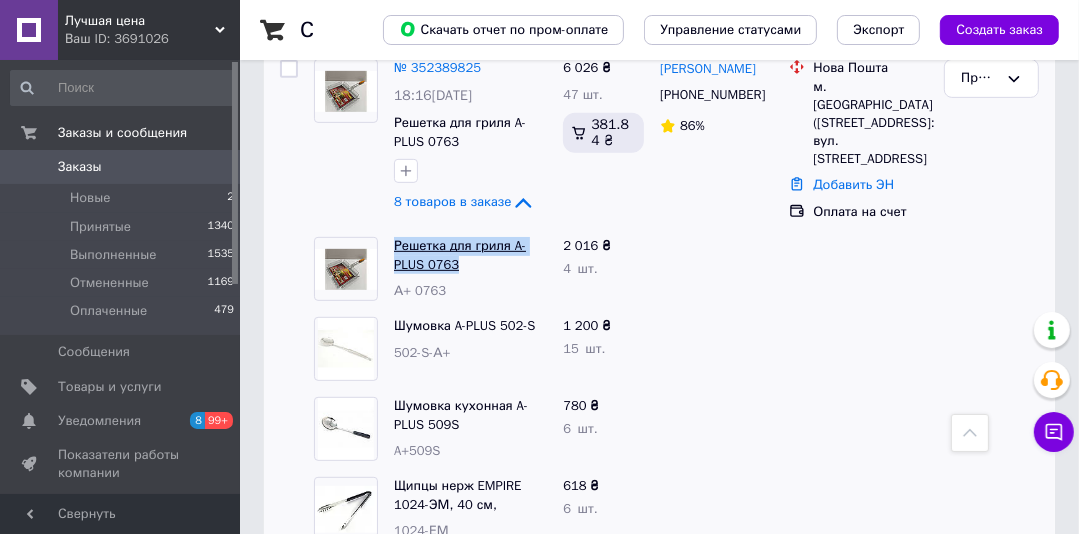 drag, startPoint x: 476, startPoint y: 251, endPoint x: 398, endPoint y: 240, distance: 78.77182 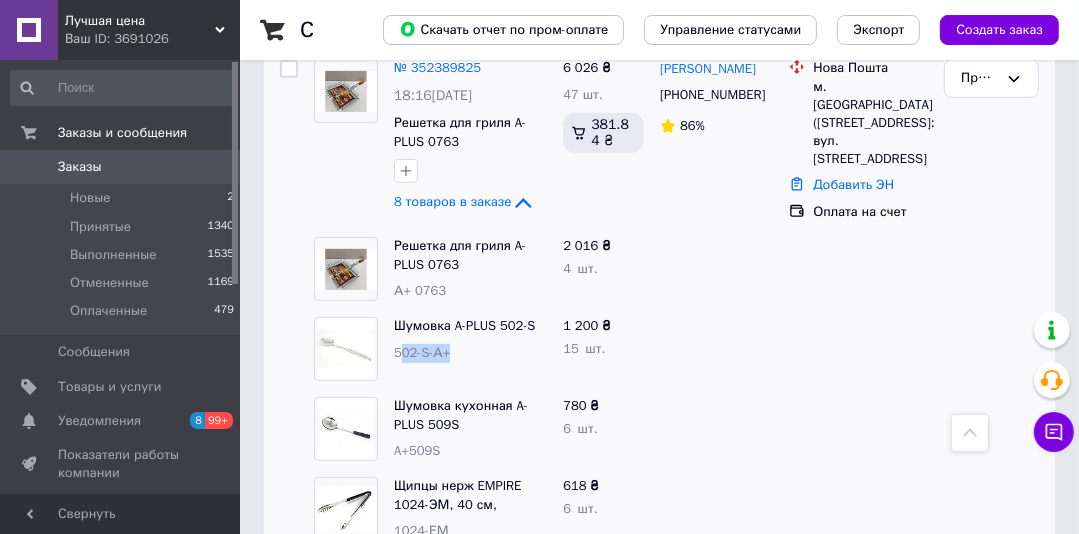 drag, startPoint x: 466, startPoint y: 351, endPoint x: 404, endPoint y: 335, distance: 64.03124 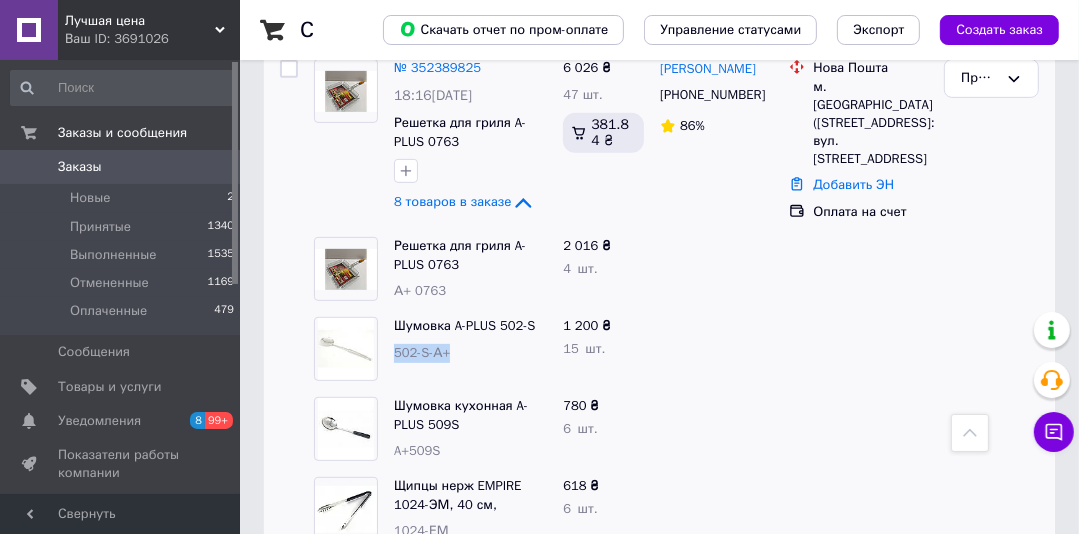 click on "502-S-А+" at bounding box center [470, 353] 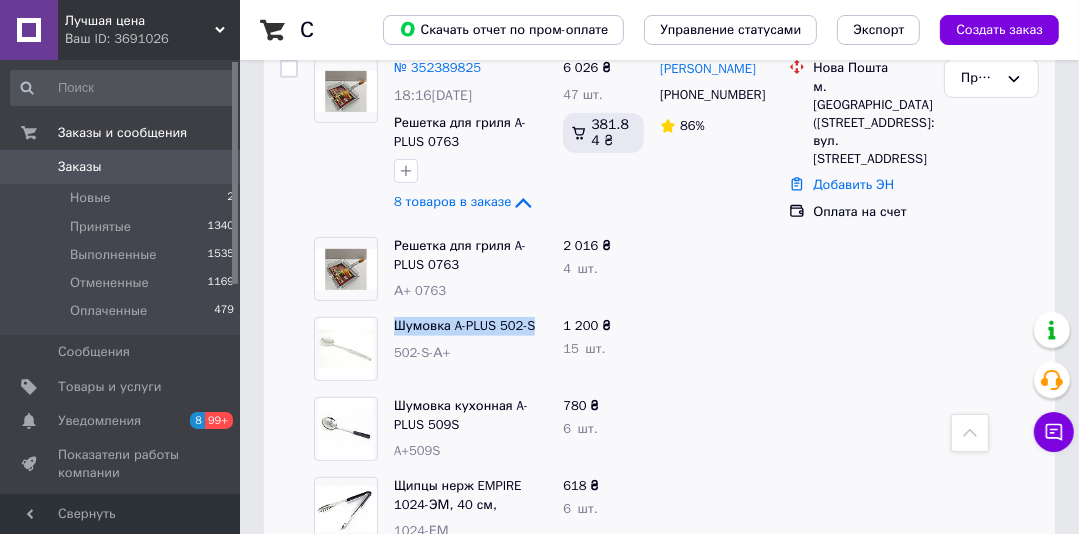 drag, startPoint x: 538, startPoint y: 316, endPoint x: 392, endPoint y: 316, distance: 146 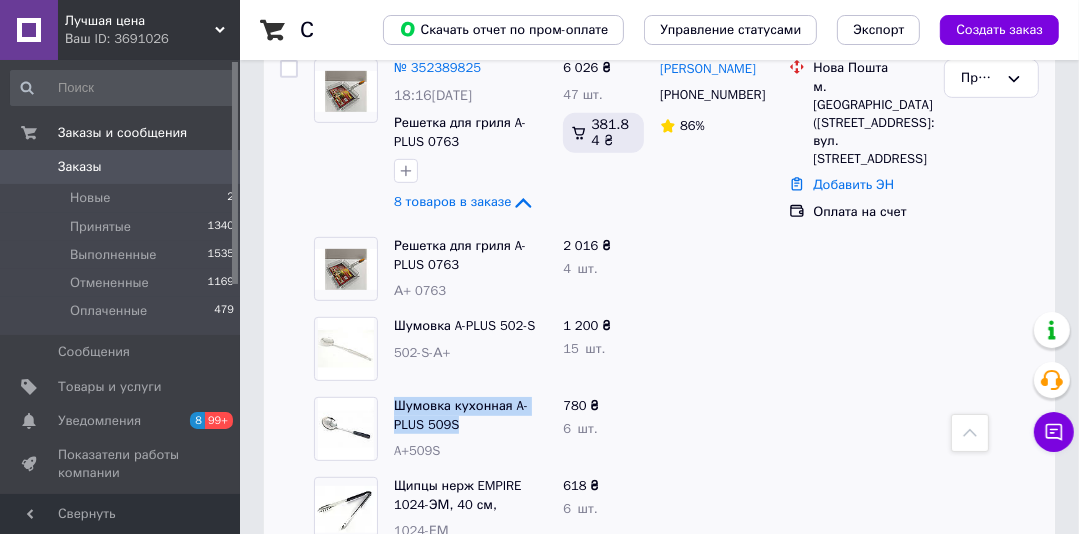 drag, startPoint x: 464, startPoint y: 418, endPoint x: 392, endPoint y: 401, distance: 73.97973 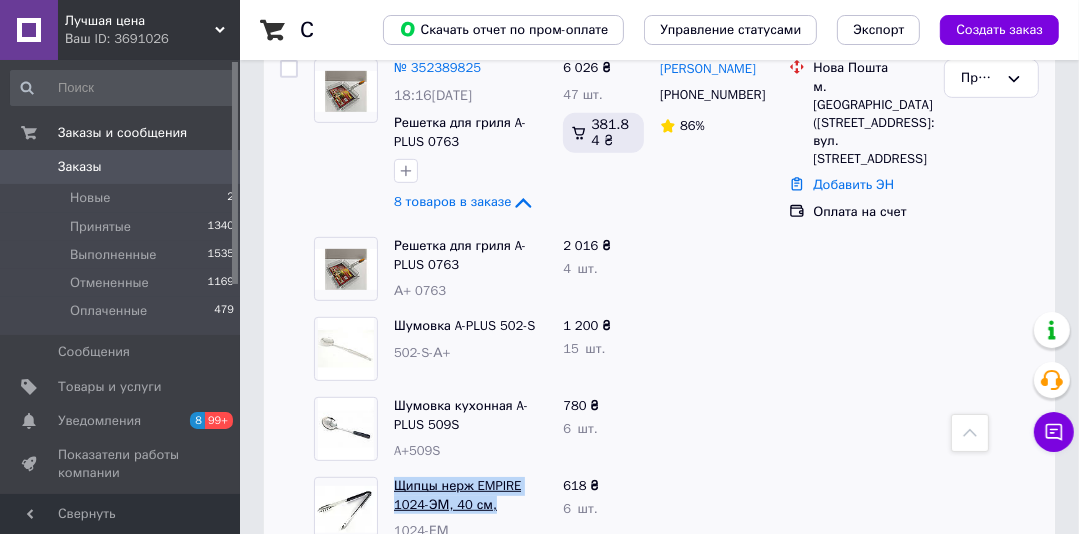 drag, startPoint x: 494, startPoint y: 500, endPoint x: 395, endPoint y: 484, distance: 100.28459 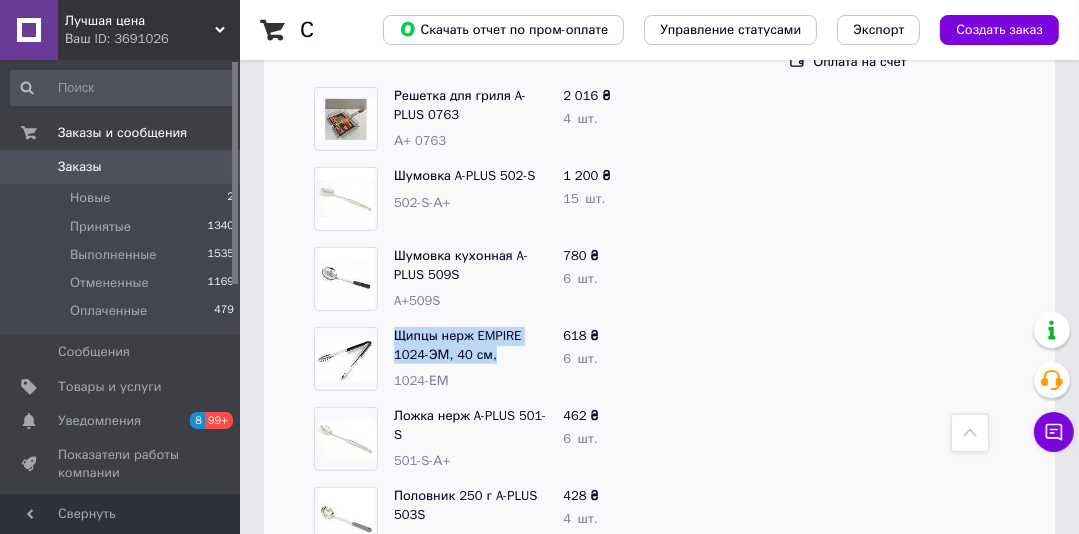 scroll, scrollTop: 772, scrollLeft: 0, axis: vertical 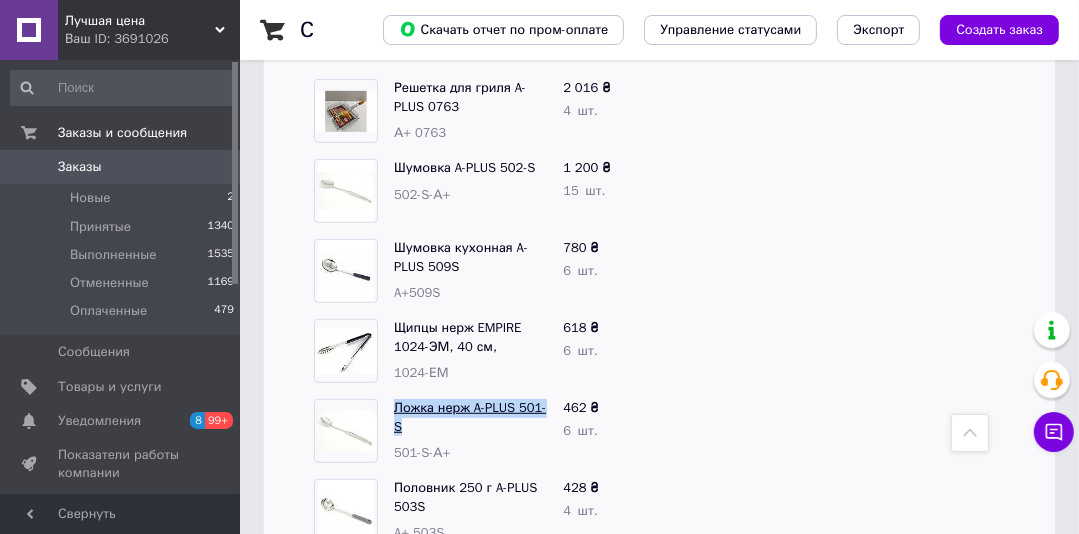 drag, startPoint x: 420, startPoint y: 422, endPoint x: 397, endPoint y: 404, distance: 29.206163 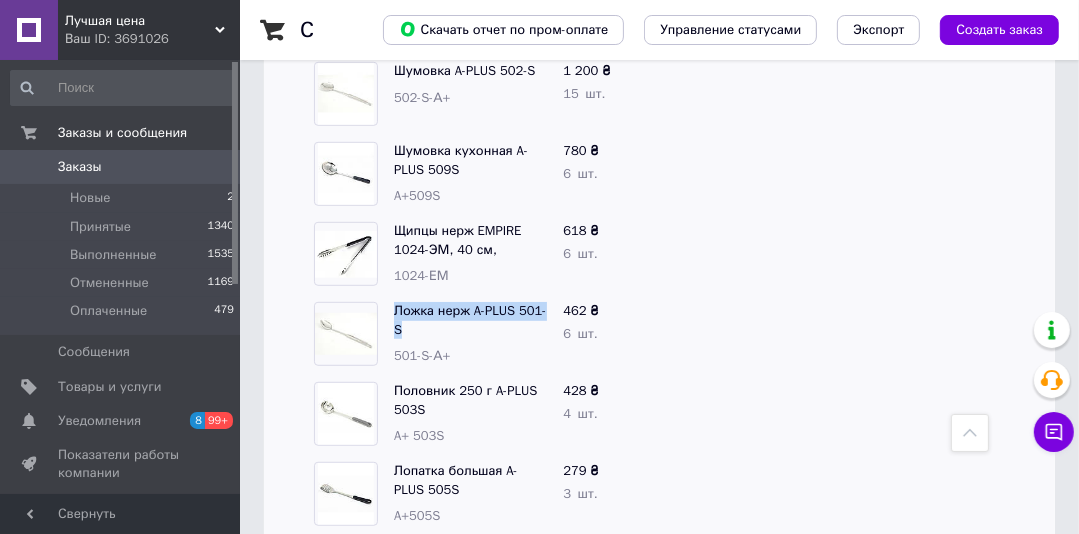 scroll, scrollTop: 878, scrollLeft: 0, axis: vertical 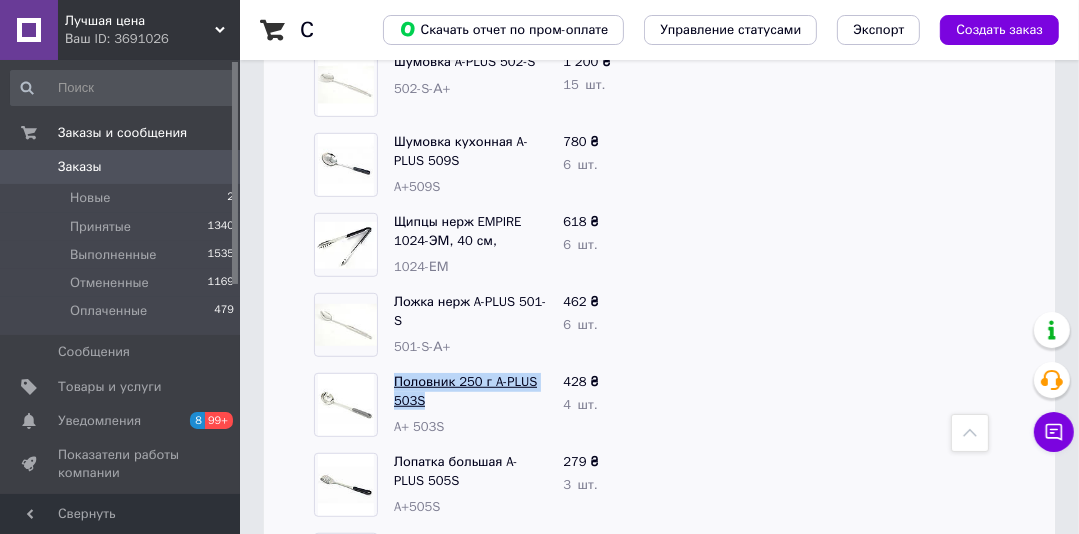 drag, startPoint x: 438, startPoint y: 392, endPoint x: 395, endPoint y: 382, distance: 44.14748 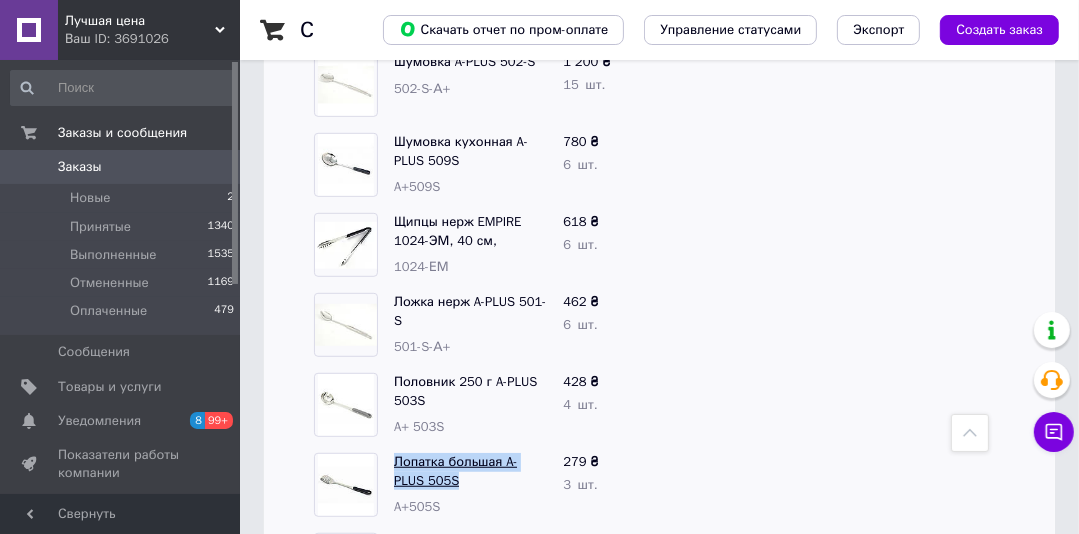 drag, startPoint x: 446, startPoint y: 473, endPoint x: 393, endPoint y: 458, distance: 55.081757 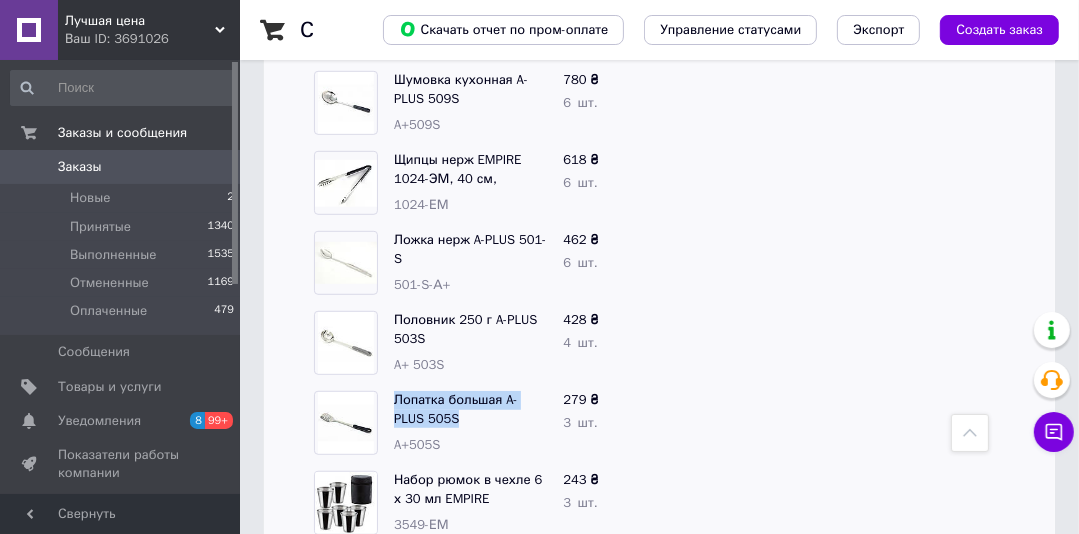 scroll, scrollTop: 958, scrollLeft: 0, axis: vertical 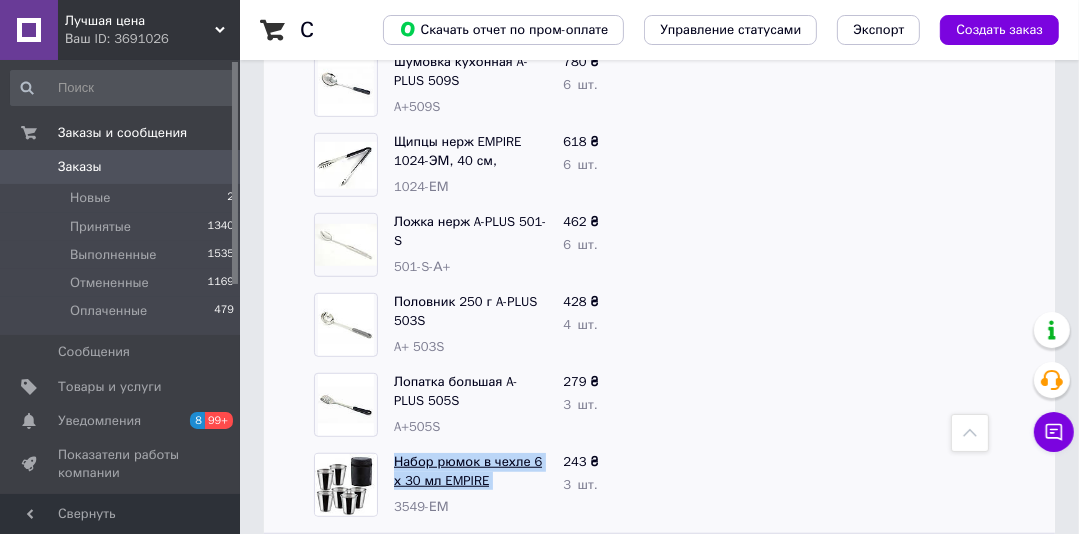 drag, startPoint x: 541, startPoint y: 476, endPoint x: 405, endPoint y: 457, distance: 137.32079 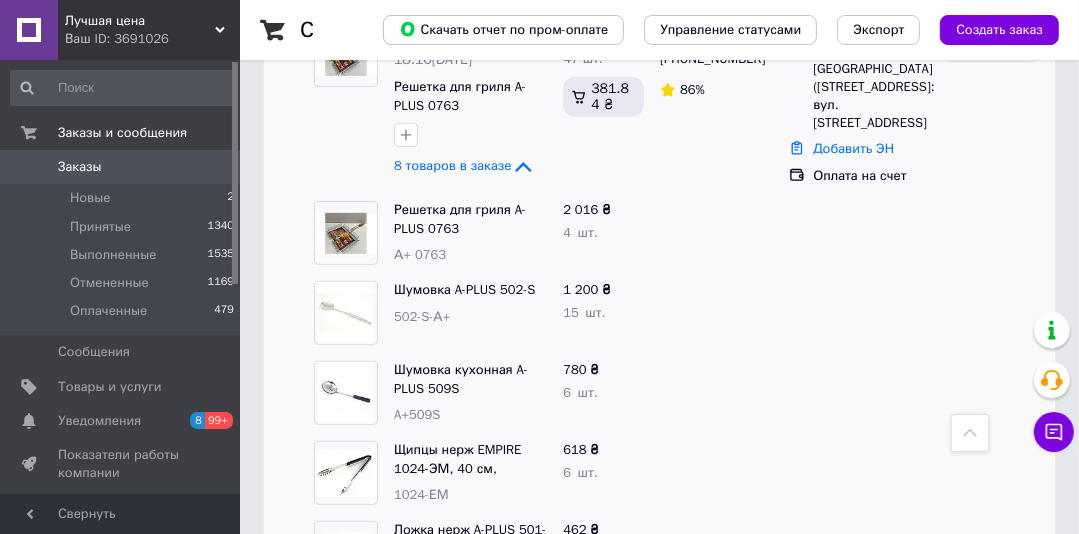 scroll, scrollTop: 668, scrollLeft: 0, axis: vertical 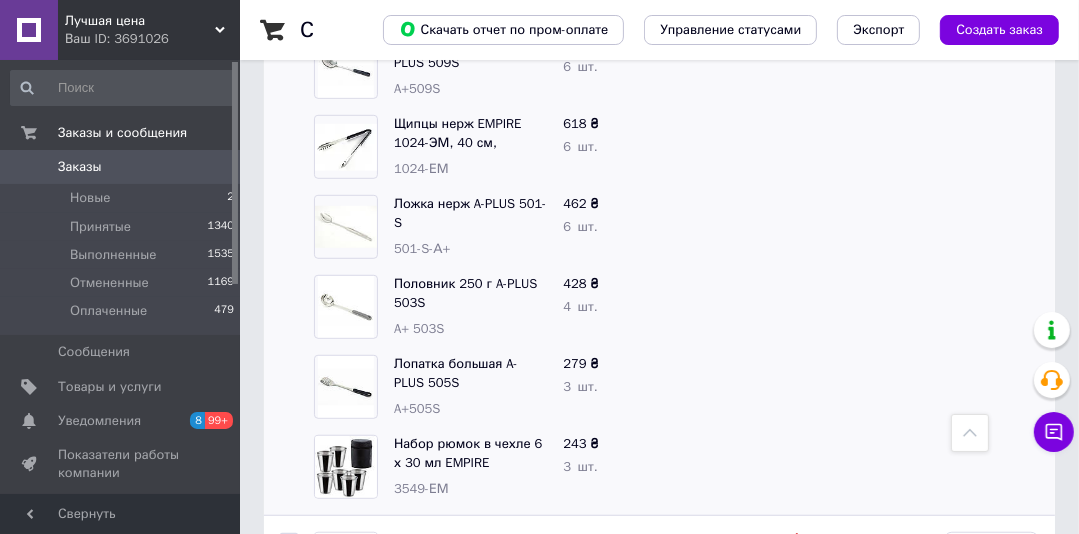 click on "Лучшая цена" at bounding box center (140, 21) 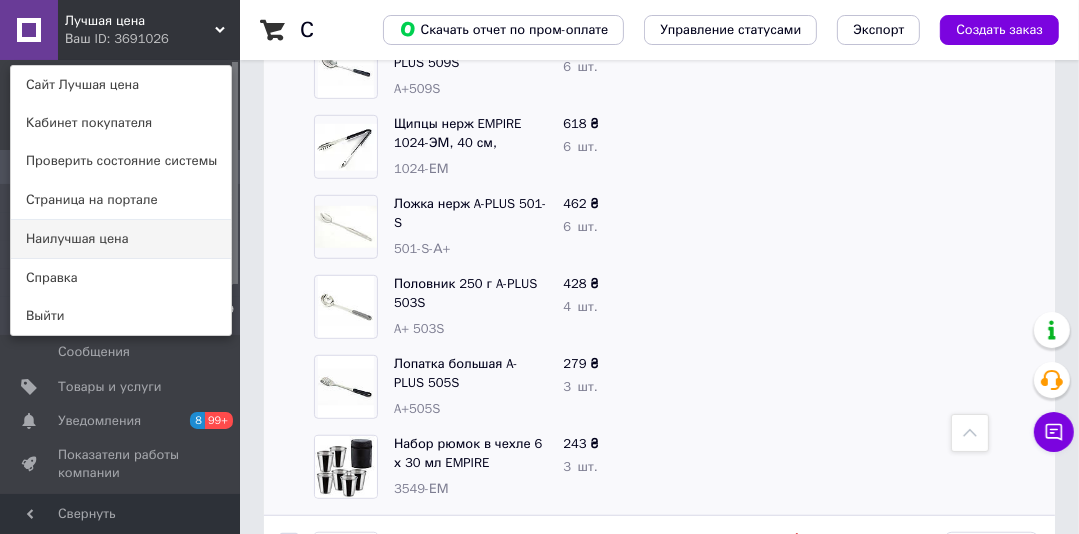 click on "Наилучшая цена" at bounding box center [121, 239] 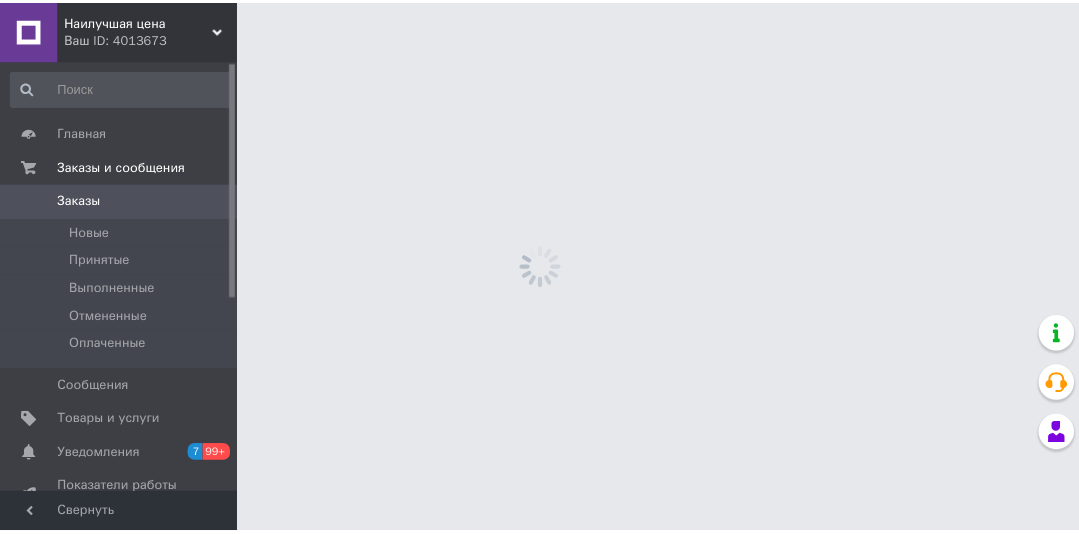 scroll, scrollTop: 0, scrollLeft: 0, axis: both 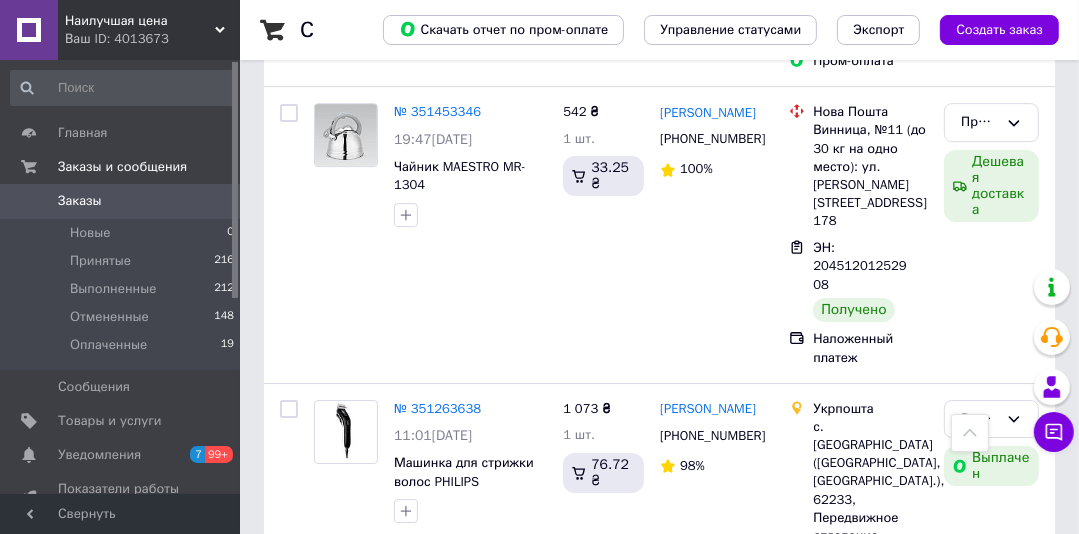 click on "Наилучшая цена" at bounding box center [140, 21] 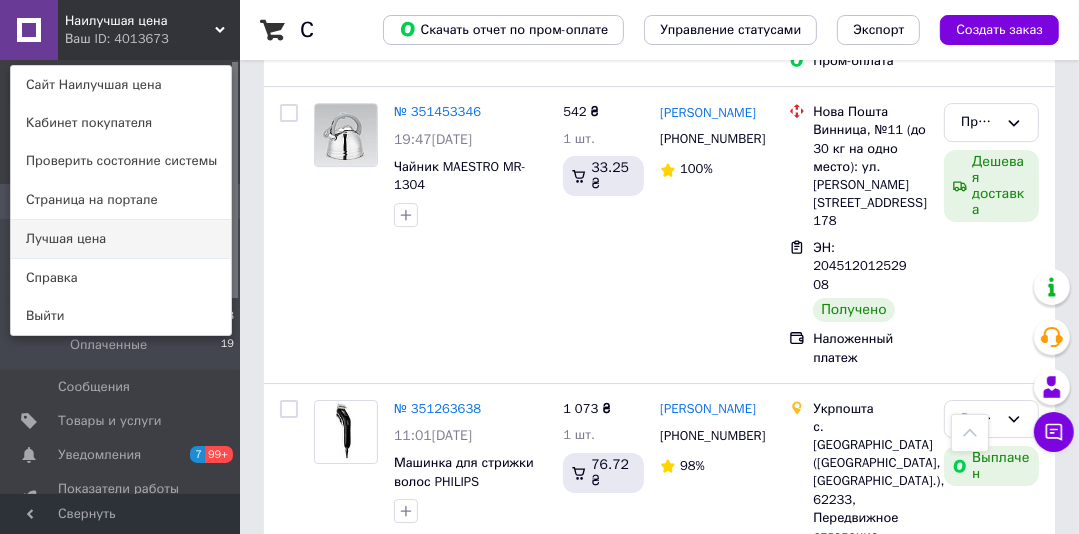 click on "Лучшая цена" at bounding box center (121, 239) 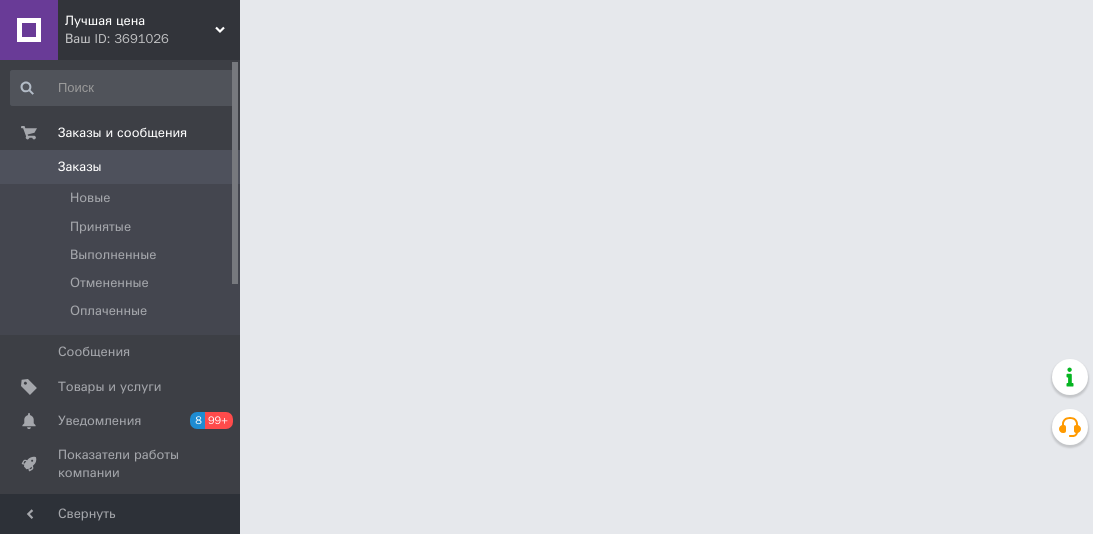 scroll, scrollTop: 0, scrollLeft: 0, axis: both 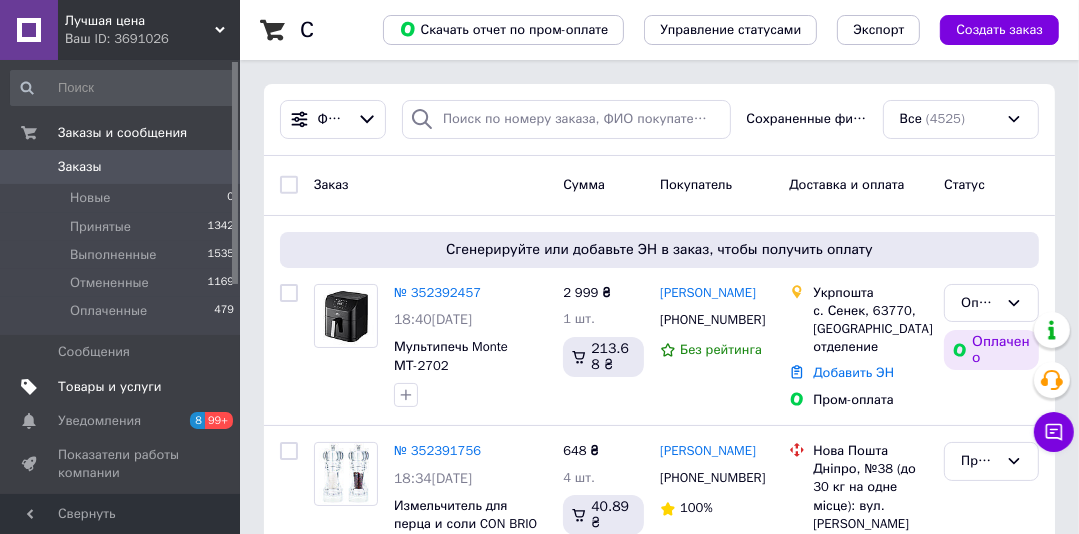 click on "Товары и услуги" at bounding box center (110, 387) 